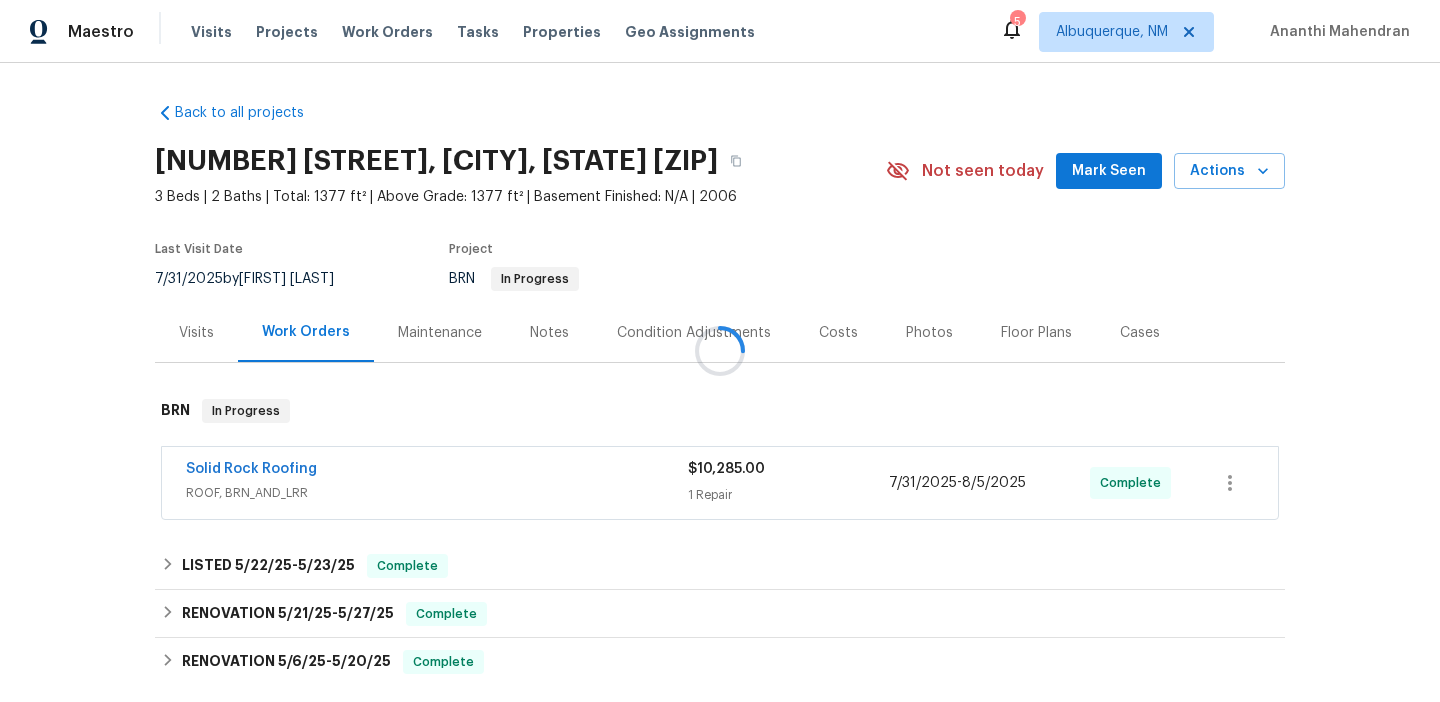 scroll, scrollTop: 0, scrollLeft: 0, axis: both 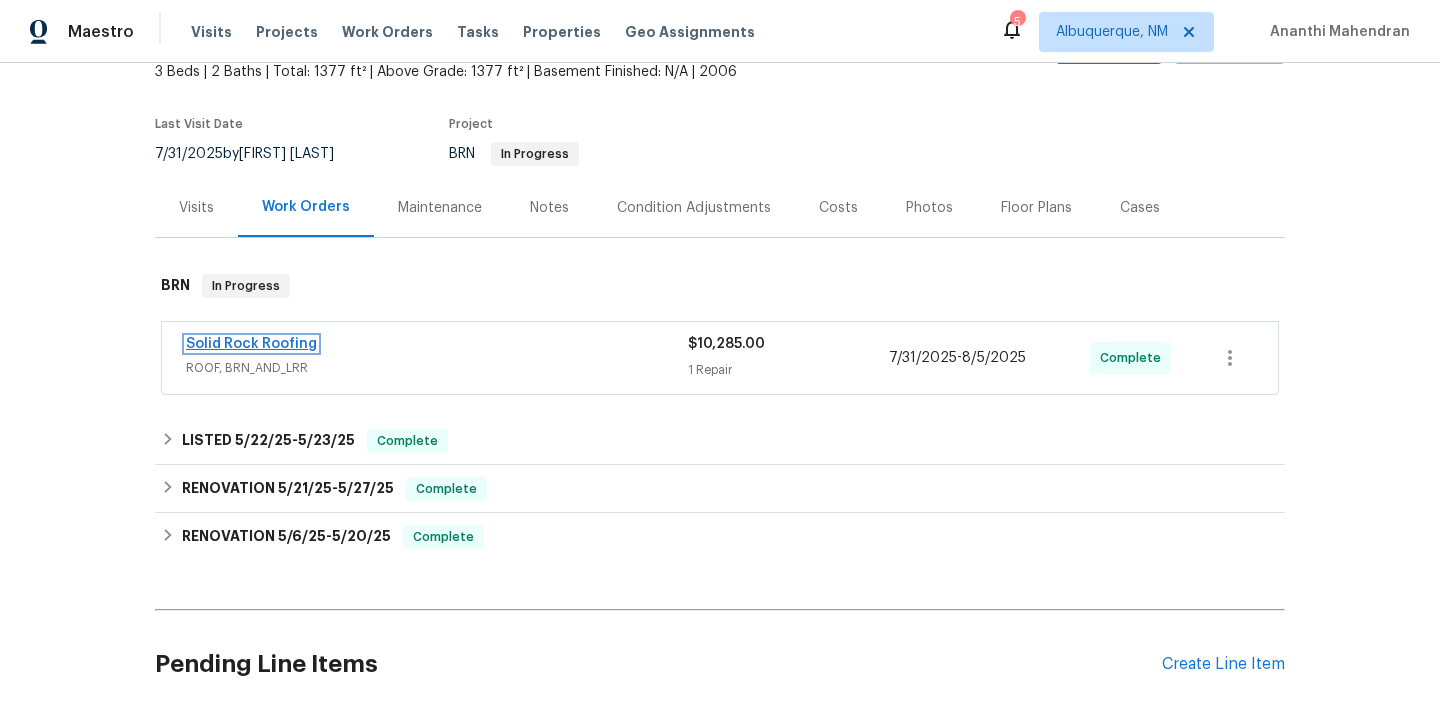 click on "Solid Rock Roofing" at bounding box center (251, 344) 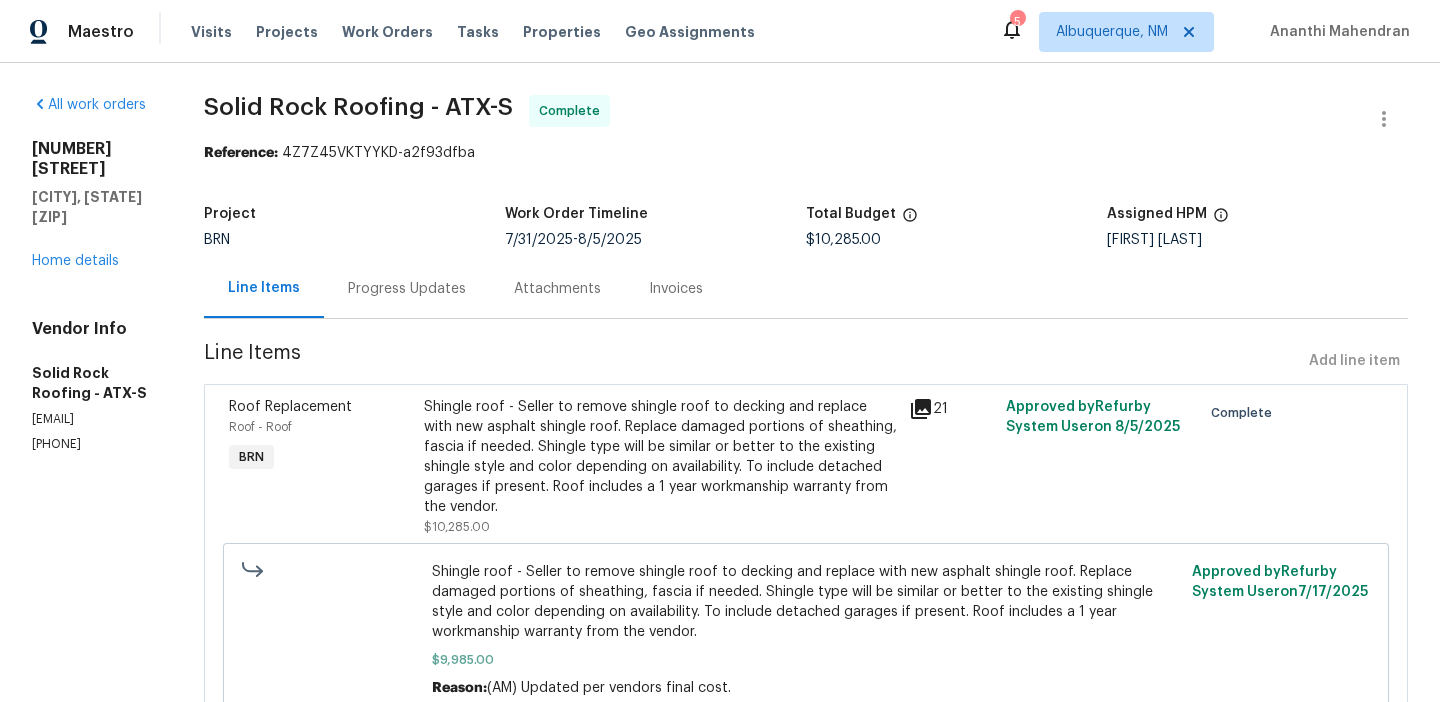 click on "Invoices" at bounding box center [676, 288] 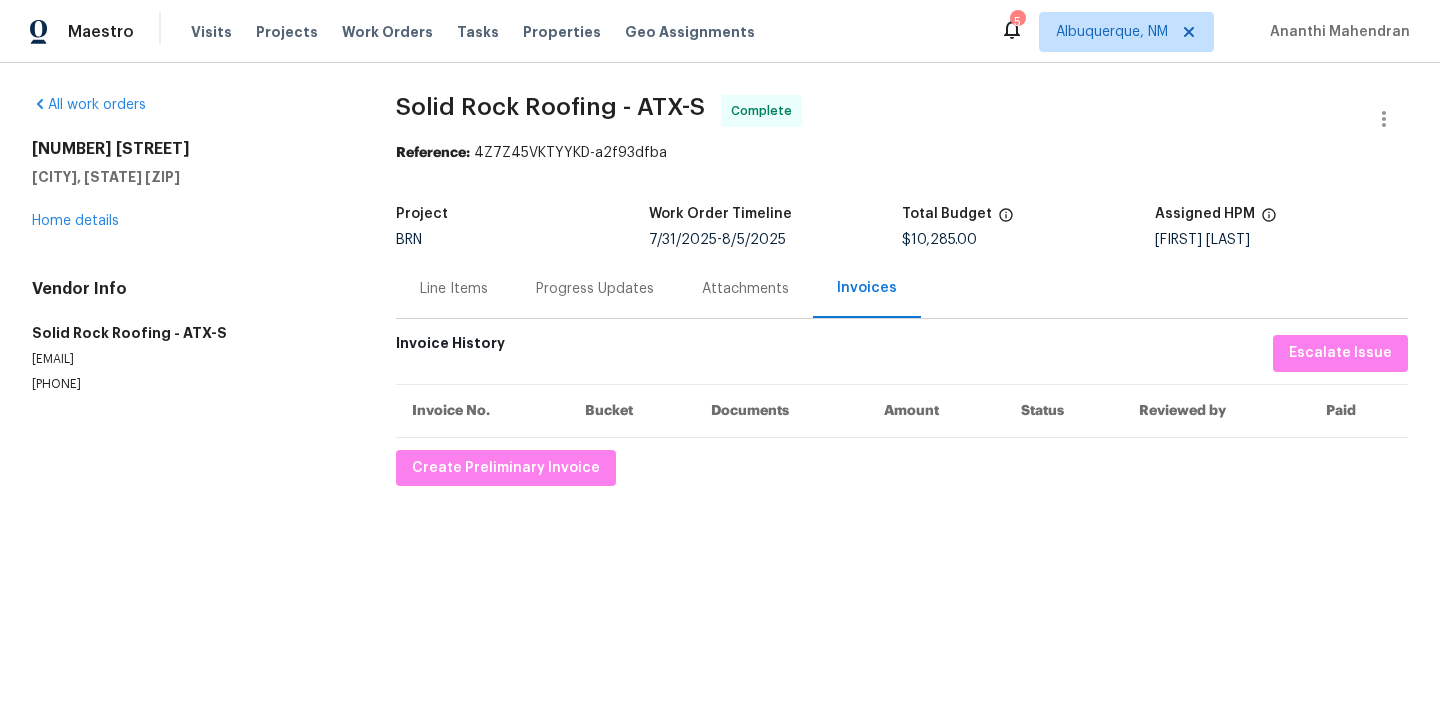 click on "Progress Updates" at bounding box center [595, 289] 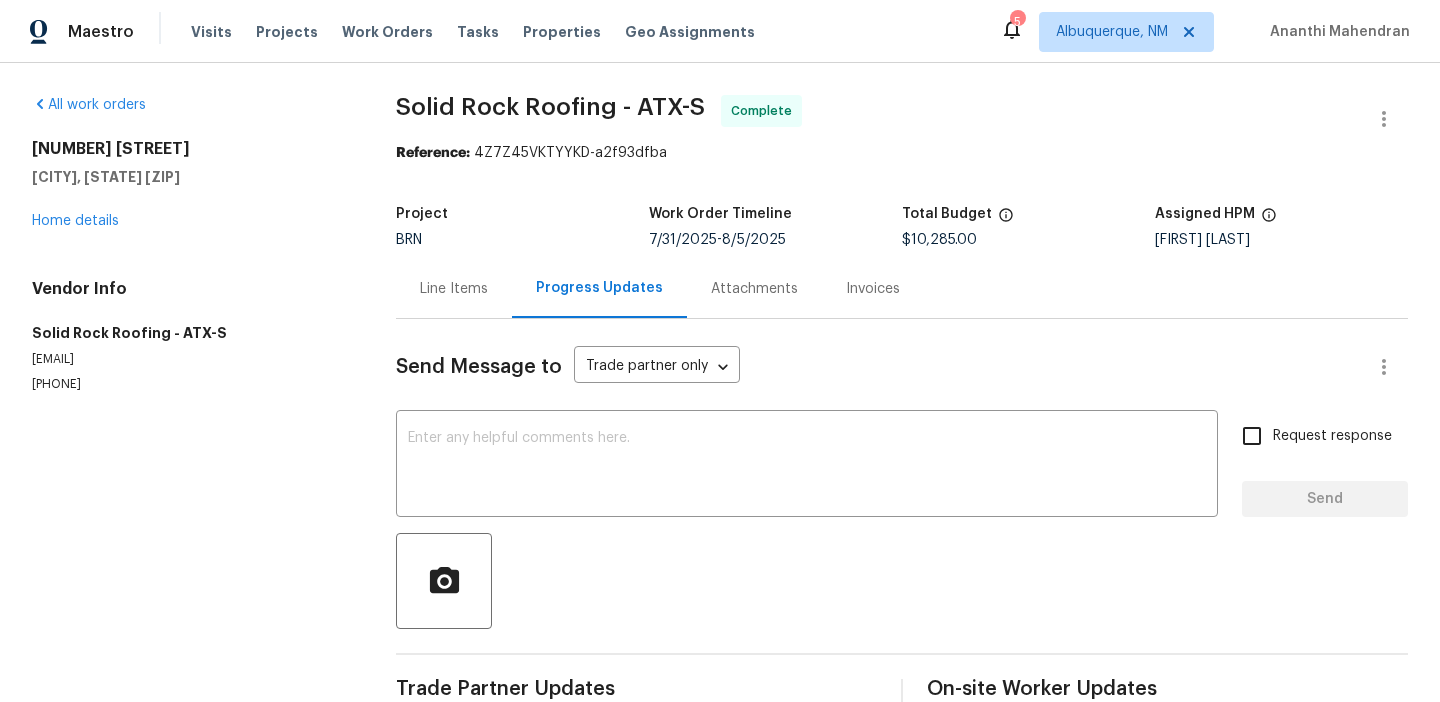 scroll, scrollTop: 45, scrollLeft: 0, axis: vertical 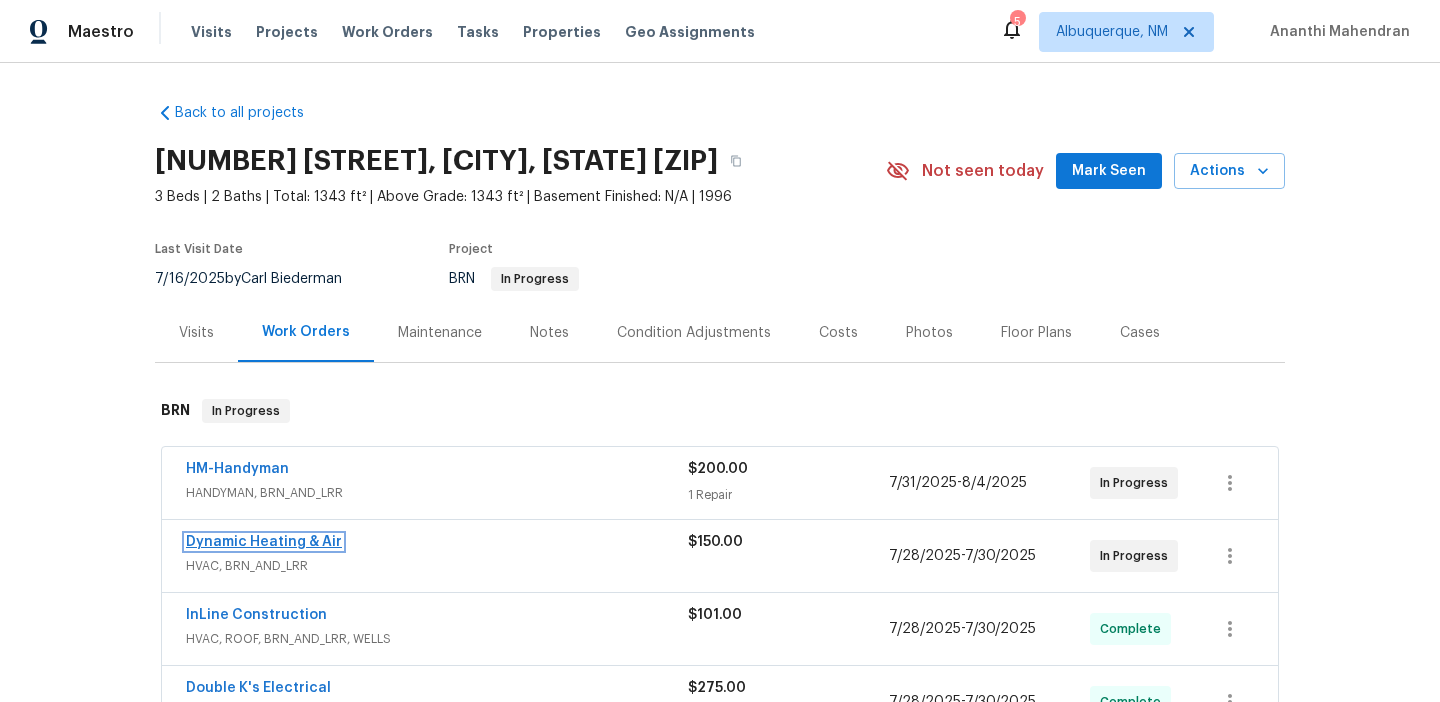 click on "Dynamic Heating & Air" at bounding box center (264, 542) 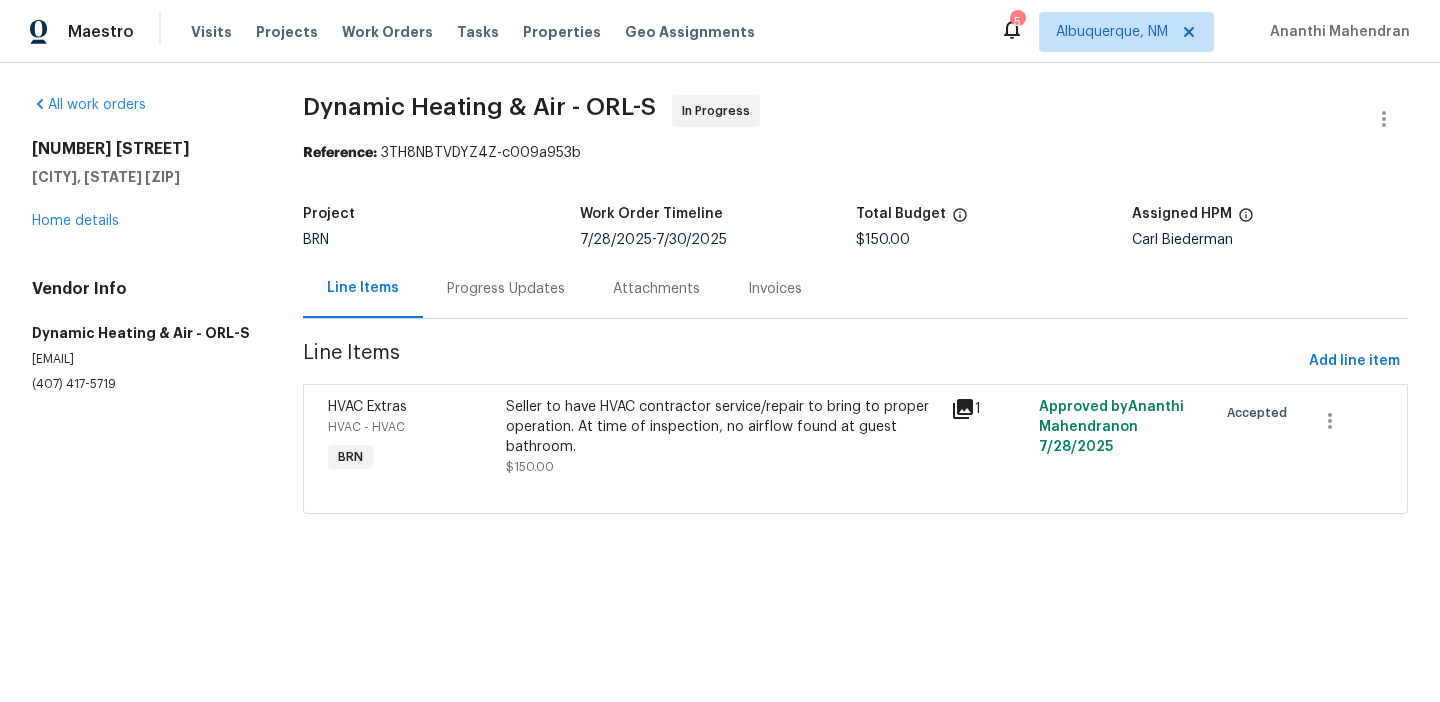 click on "Progress Updates" at bounding box center (506, 288) 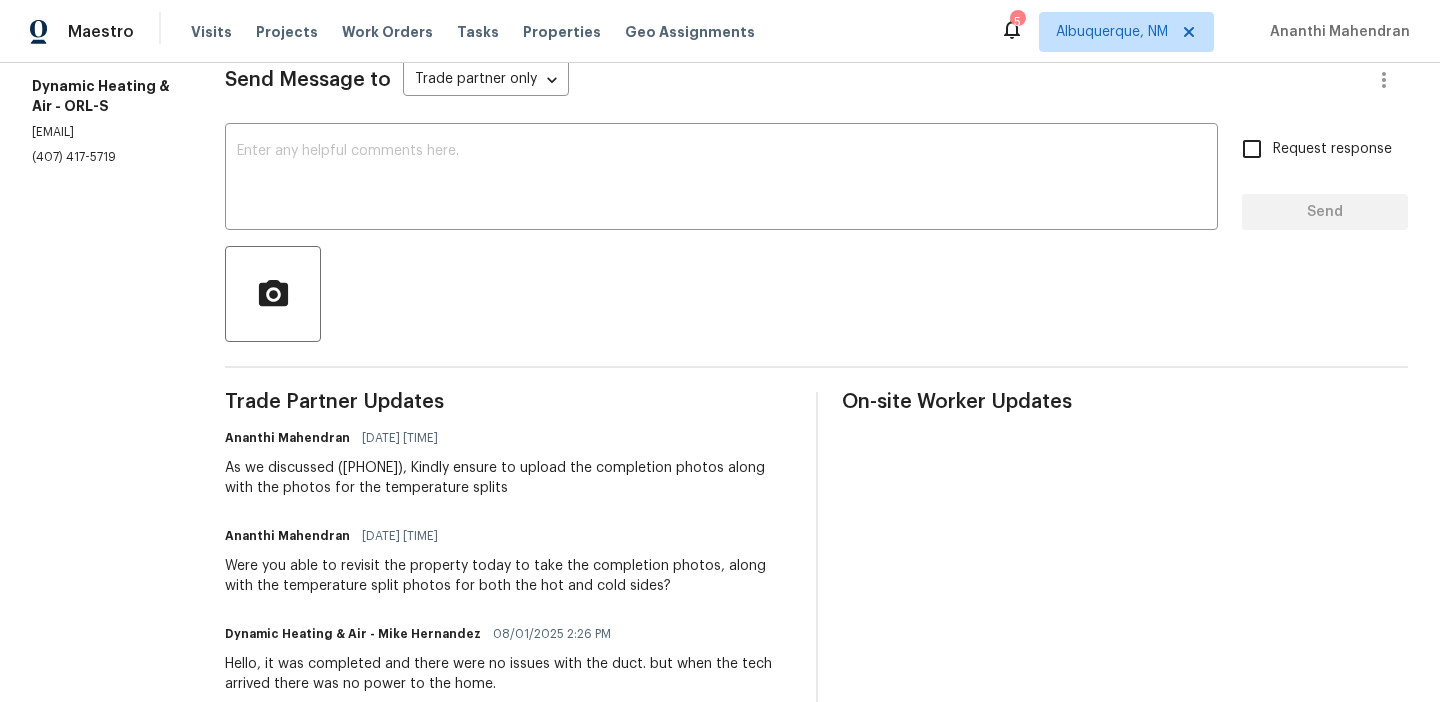 scroll, scrollTop: 297, scrollLeft: 0, axis: vertical 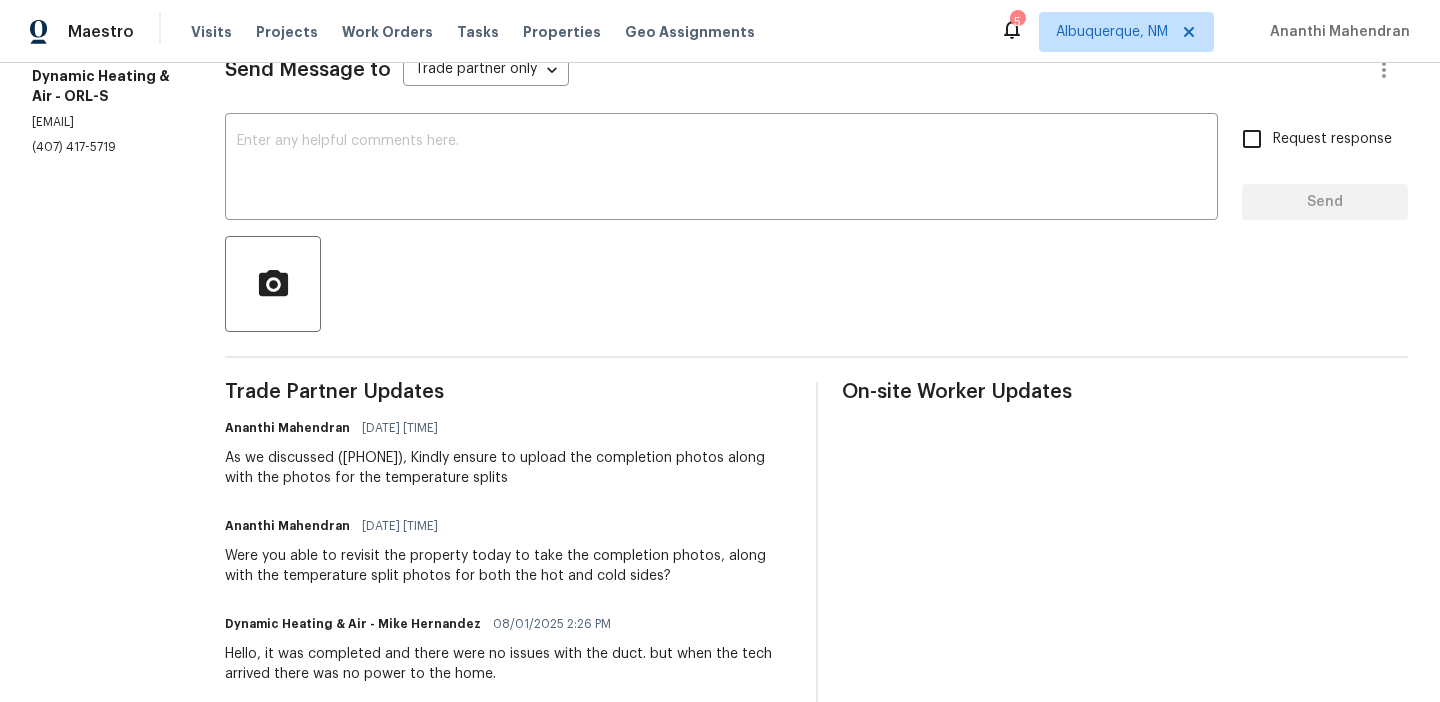 click on "Vendor Info Dynamic Heating & Air - ORL-S [EMAIL] ([PHONE])" at bounding box center [104, 89] 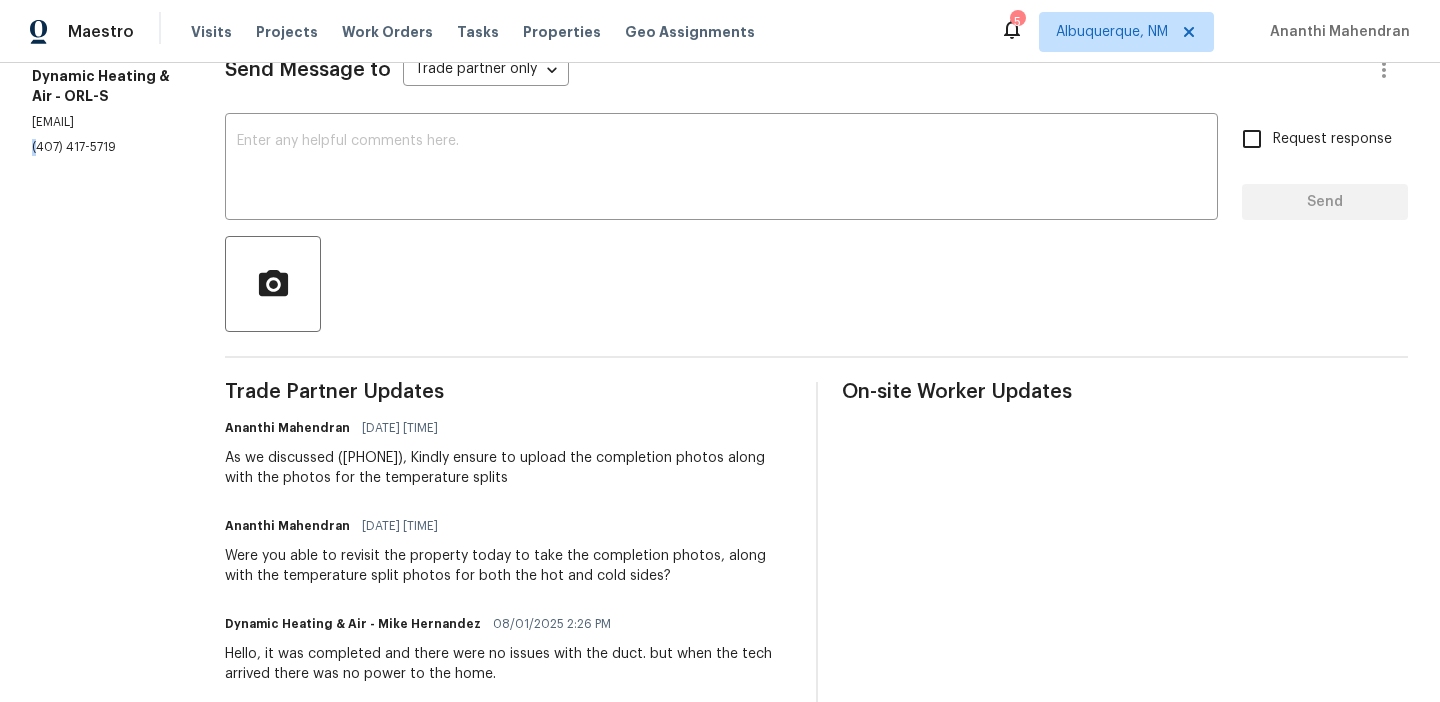 click on "Vendor Info Dynamic Heating & Air - ORL-S [EMAIL] ([PHONE])" at bounding box center (104, 89) 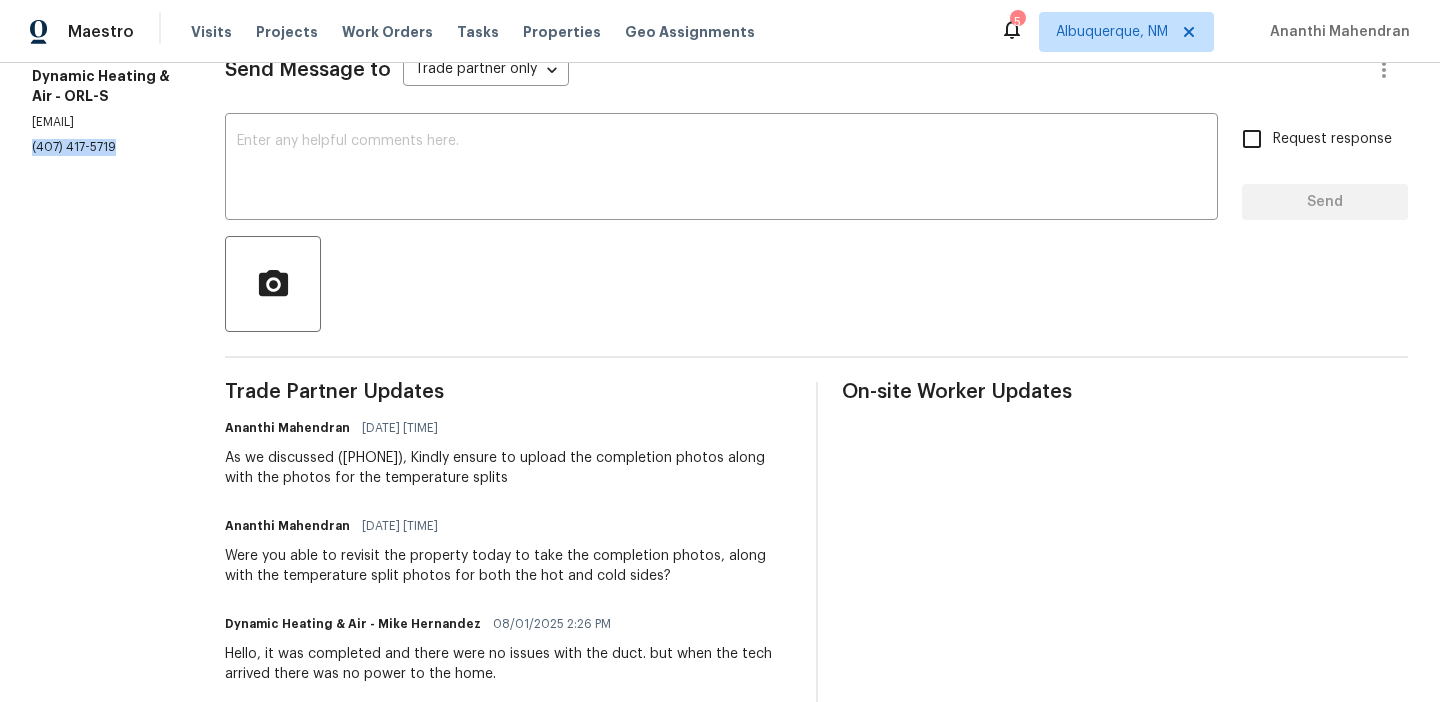 click on "Vendor Info Dynamic Heating & Air - ORL-S [EMAIL] ([PHONE])" at bounding box center [104, 89] 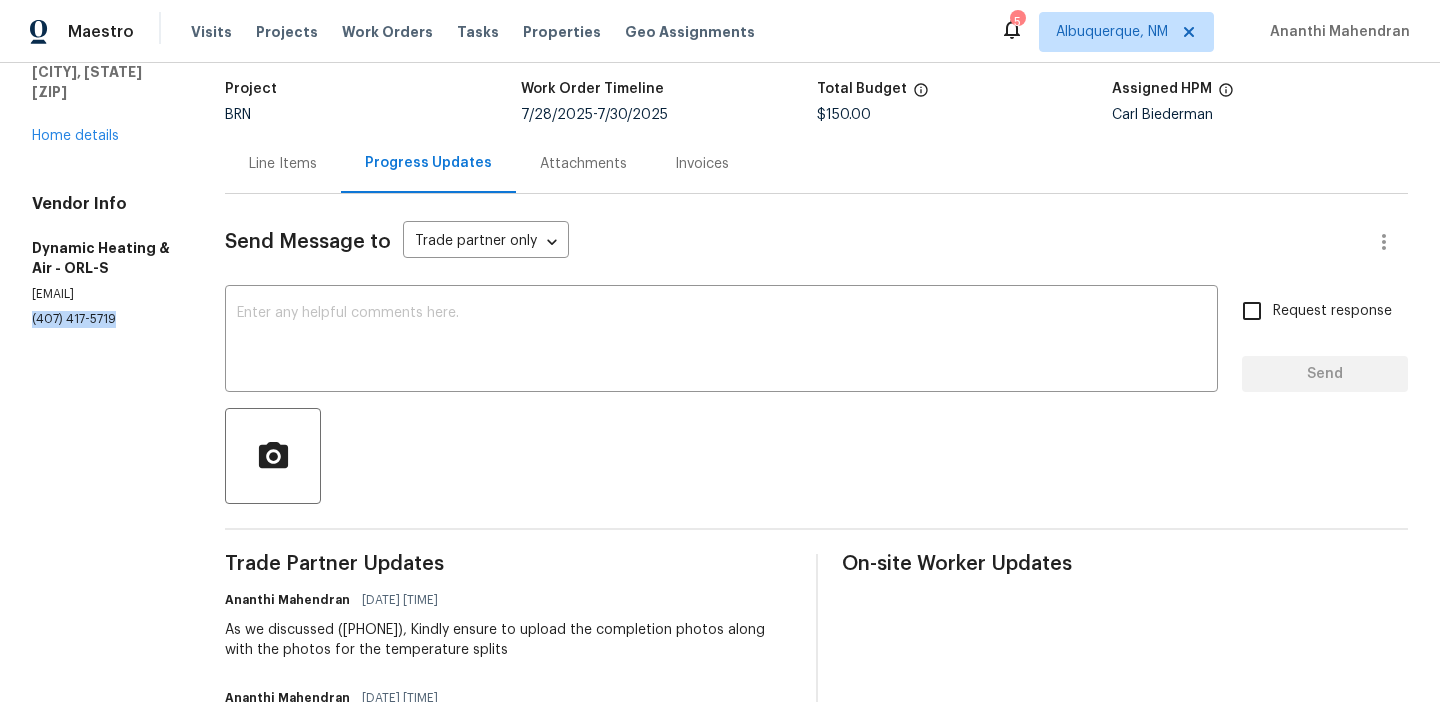 scroll, scrollTop: 0, scrollLeft: 0, axis: both 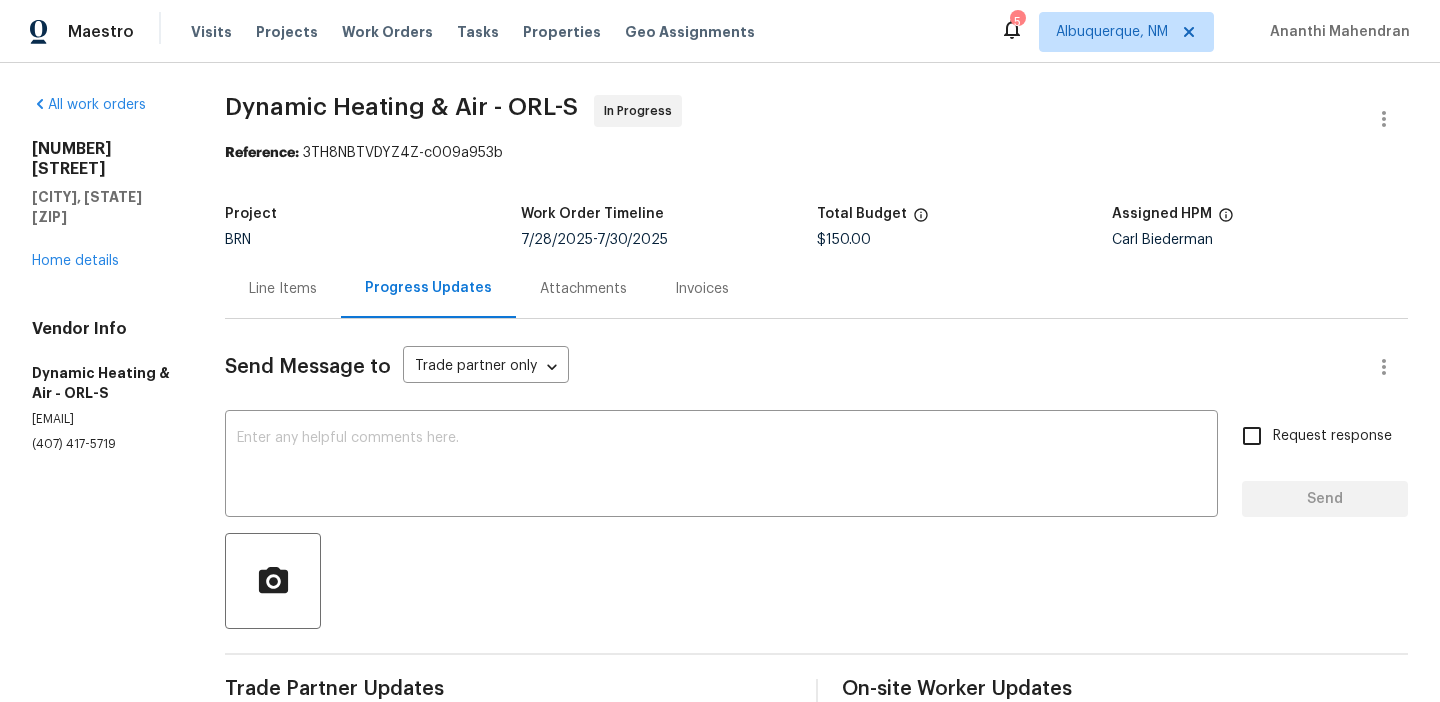 click on "Line Items" at bounding box center (283, 288) 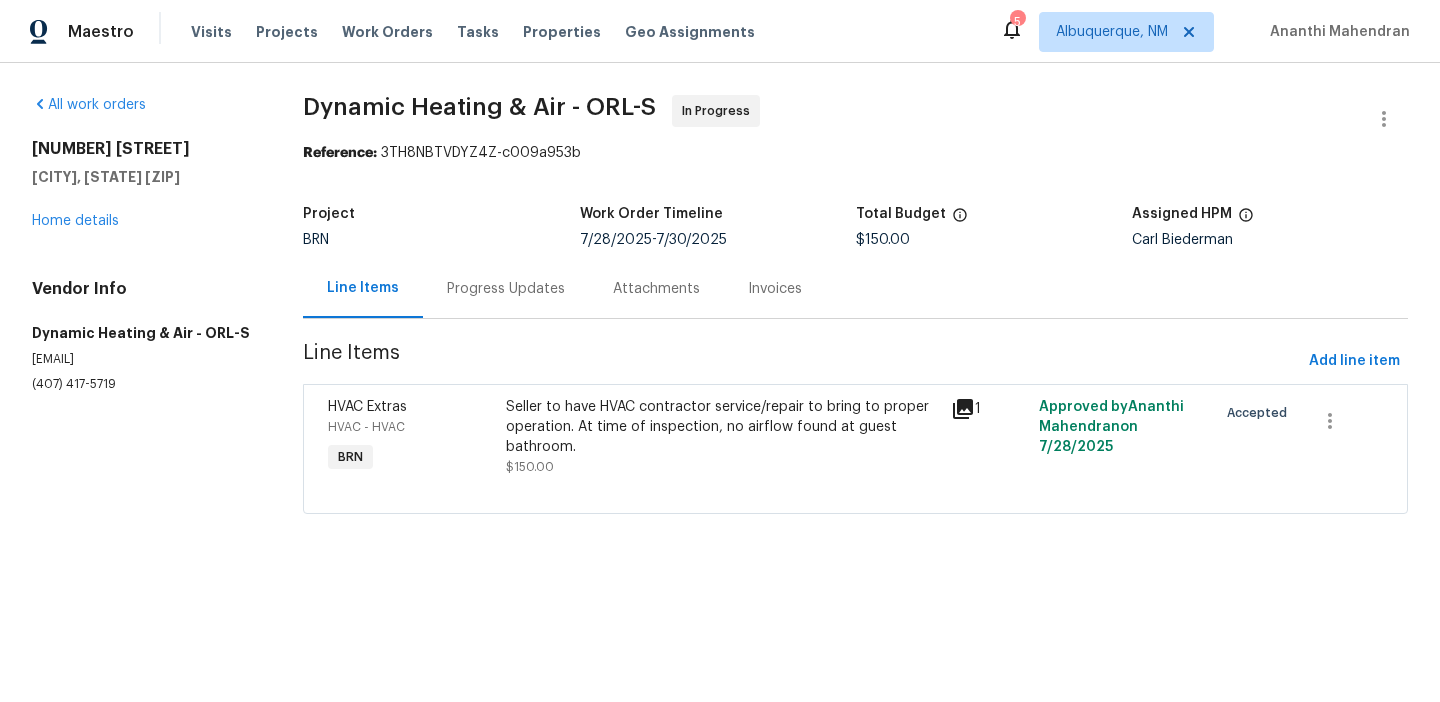 click at bounding box center (855, 489) 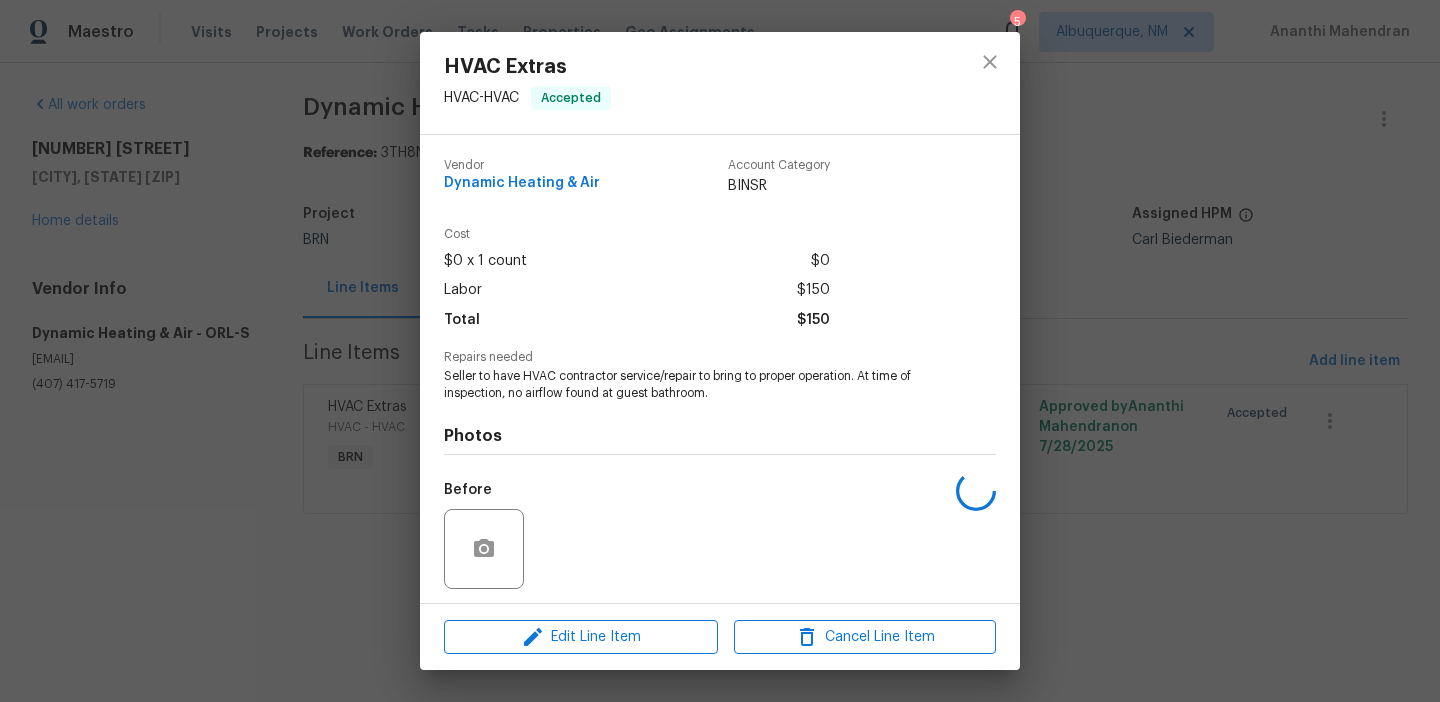 scroll, scrollTop: 136, scrollLeft: 0, axis: vertical 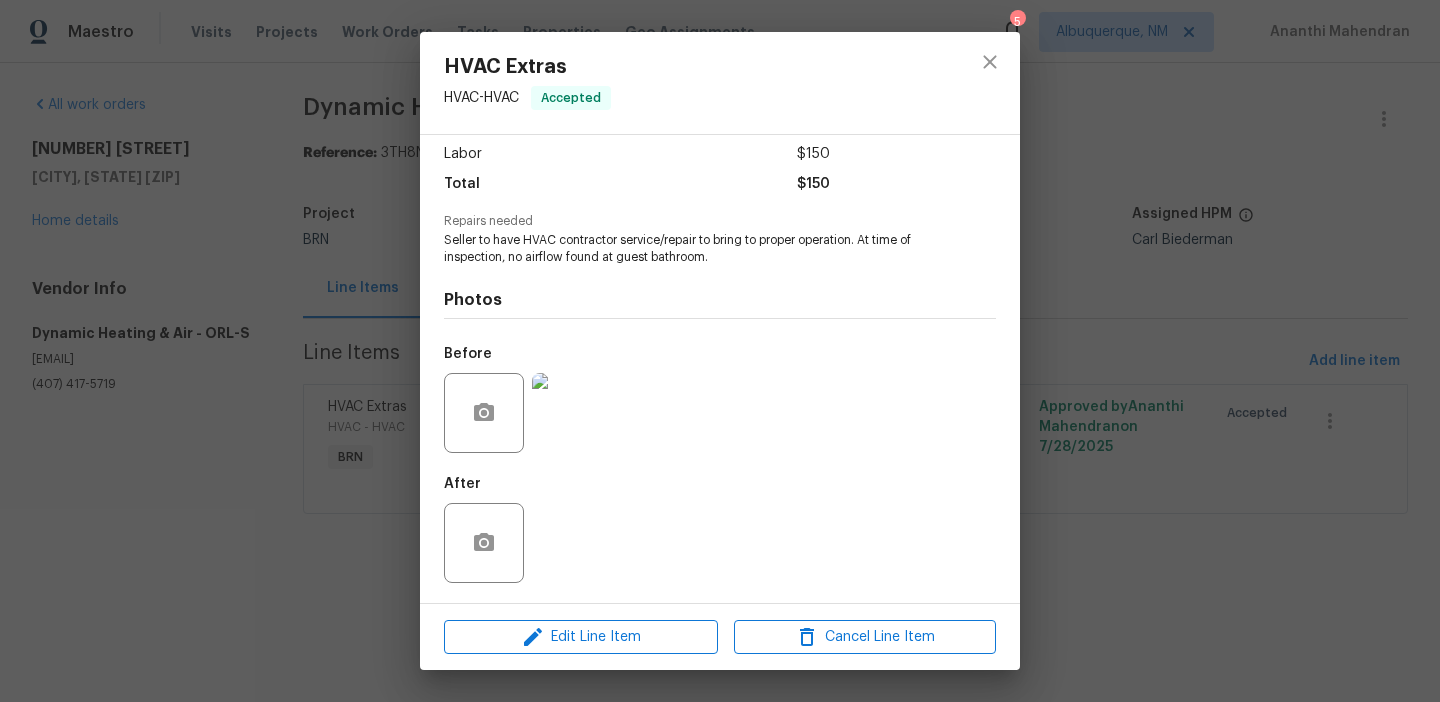 click on "HVAC Extras HVAC  -  HVAC Accepted Vendor Dynamic Heating & Air Account Category BINSR Cost $0 x 1 count $0 Labor $150 Total $150 Repairs needed Seller to have HVAC contractor service/repair to bring to proper operation. At time of inspection, no airflow found at guest bathroom. Photos Before After  Edit Line Item  Cancel Line Item" at bounding box center (720, 351) 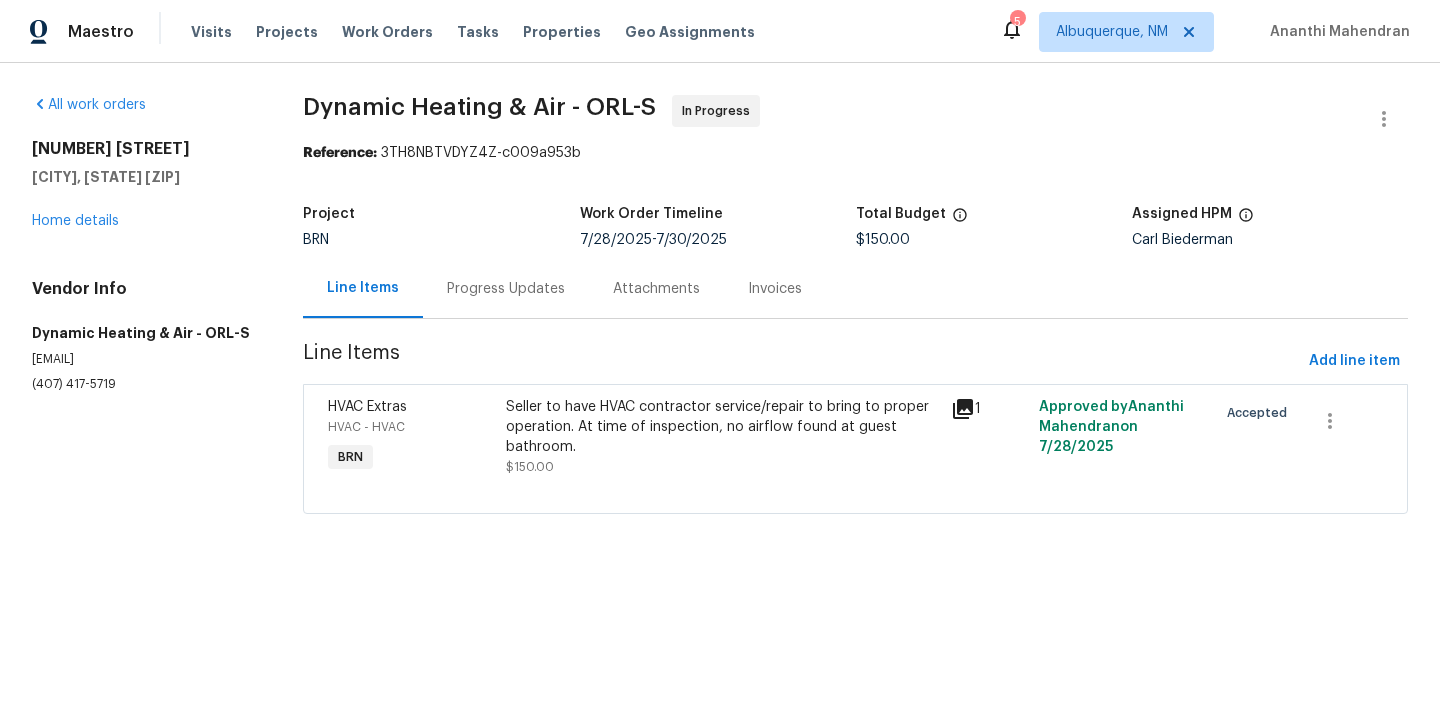 click on "All work orders 198 Bren Mar Ln Palm Coast, FL 32137 Home details Vendor Info Dynamic Heating & Air - ORL-S heatingairservices@gmail.com (407) 417-5719" at bounding box center [143, 316] 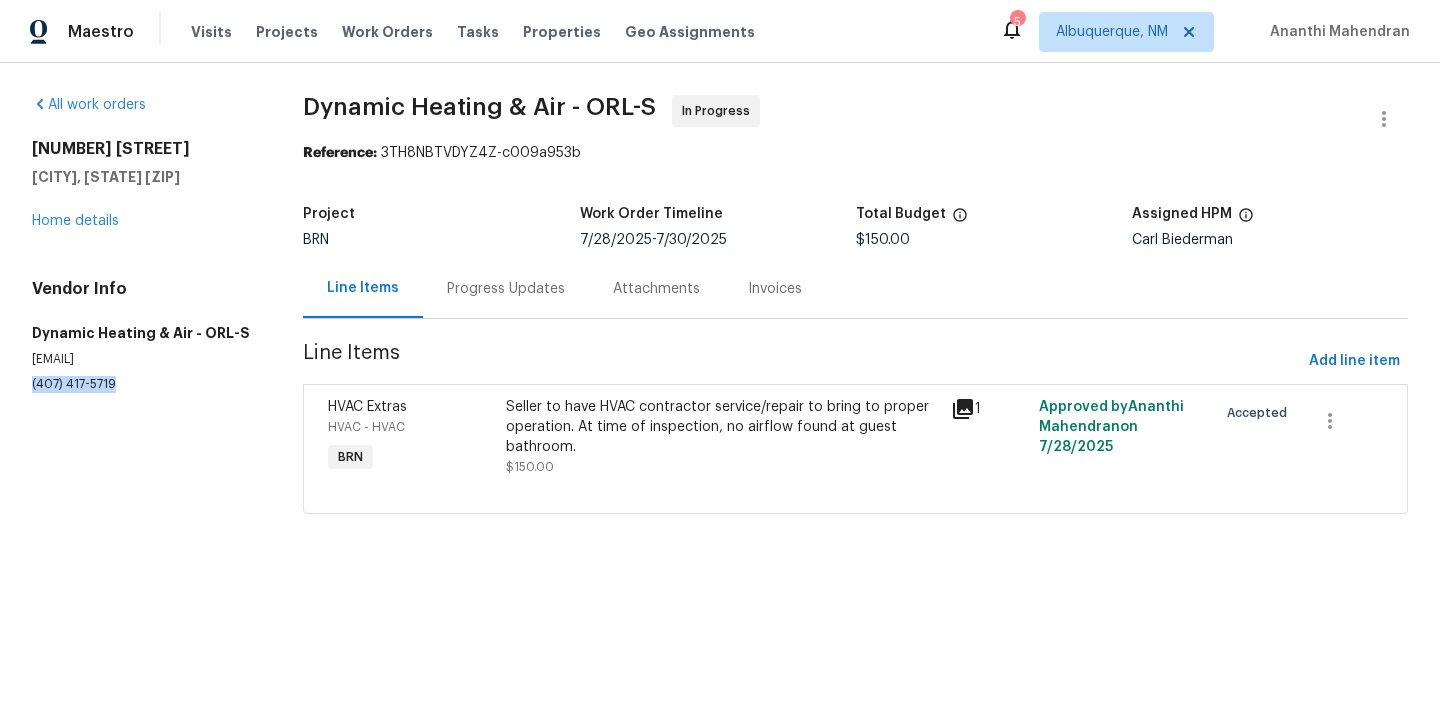 click on "All work orders 198 Bren Mar Ln Palm Coast, FL 32137 Home details Vendor Info Dynamic Heating & Air - ORL-S heatingairservices@gmail.com (407) 417-5719" at bounding box center (143, 316) 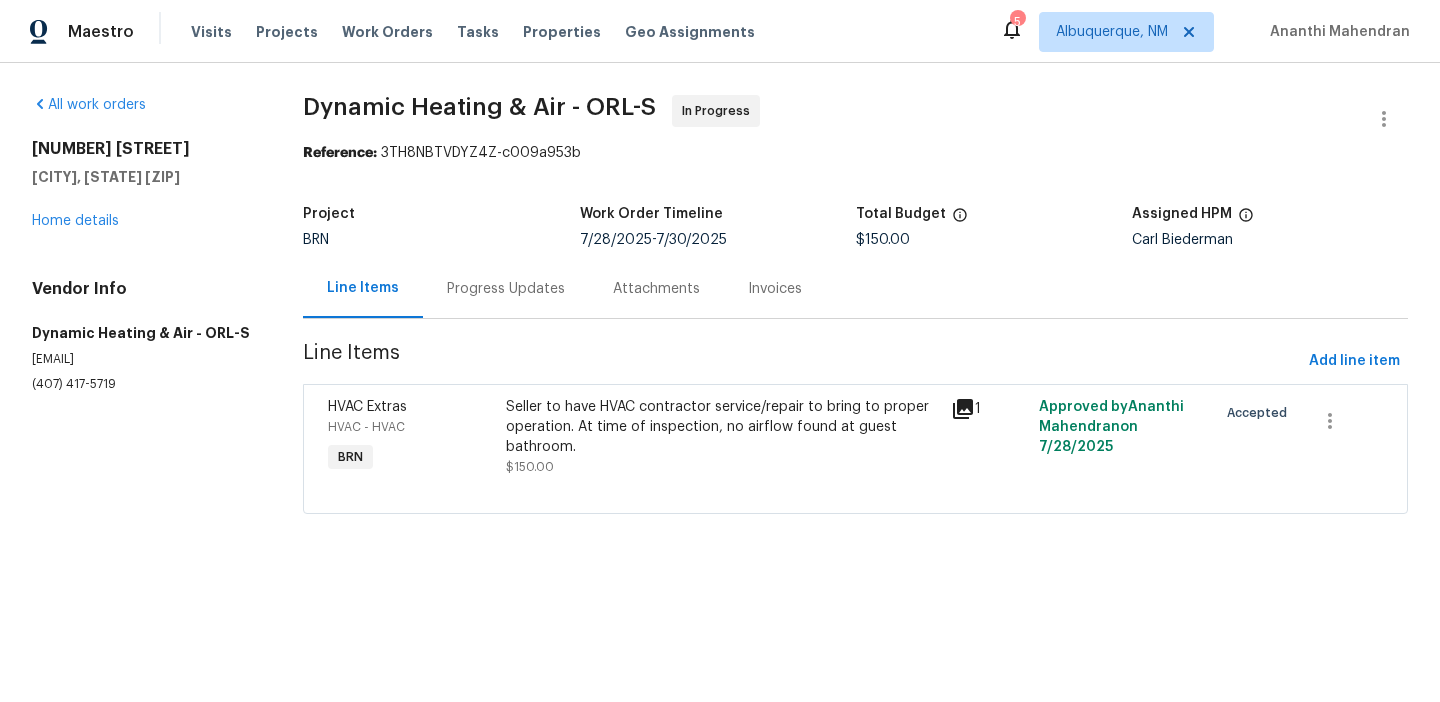 click on "Project BRN   Work Order Timeline 7/28/2025  -  7/30/2025 Total Budget $150.00 Assigned HPM Carl Biederman" at bounding box center (855, 227) 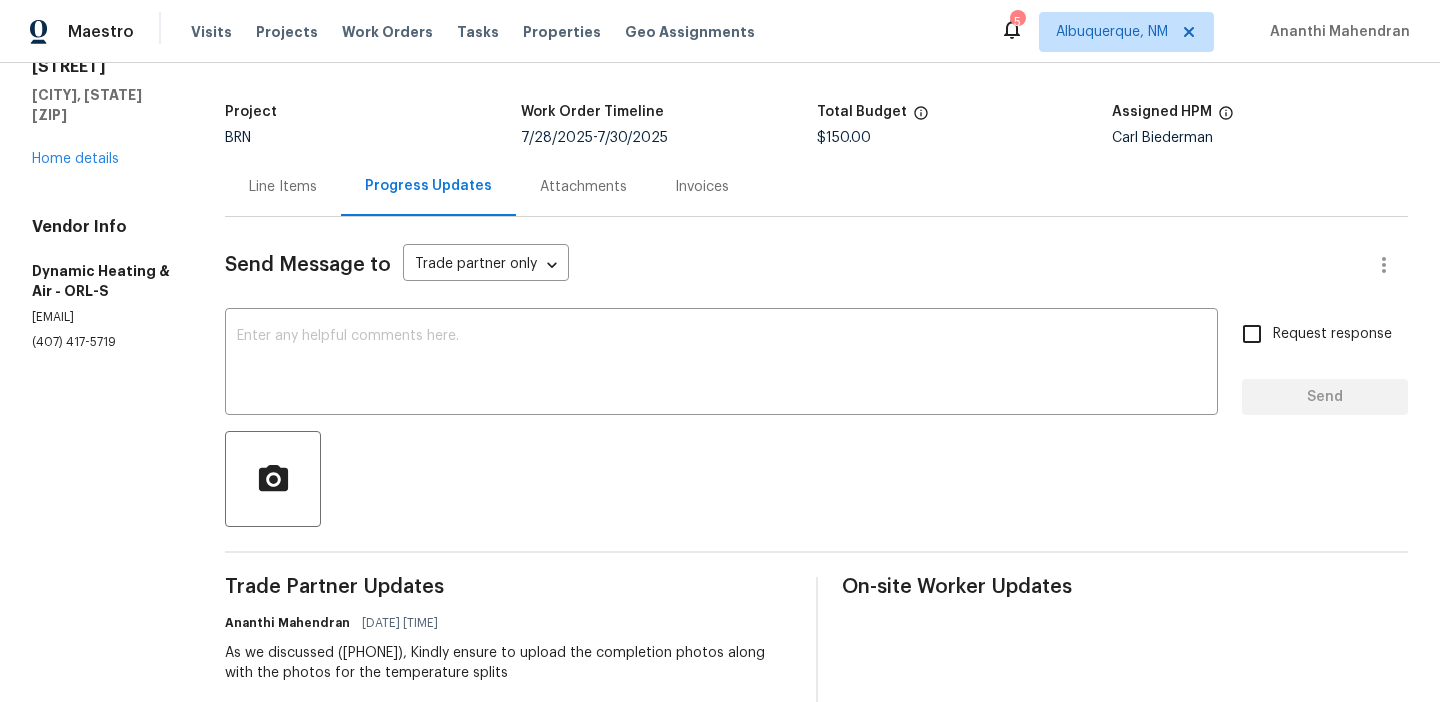 scroll, scrollTop: 208, scrollLeft: 0, axis: vertical 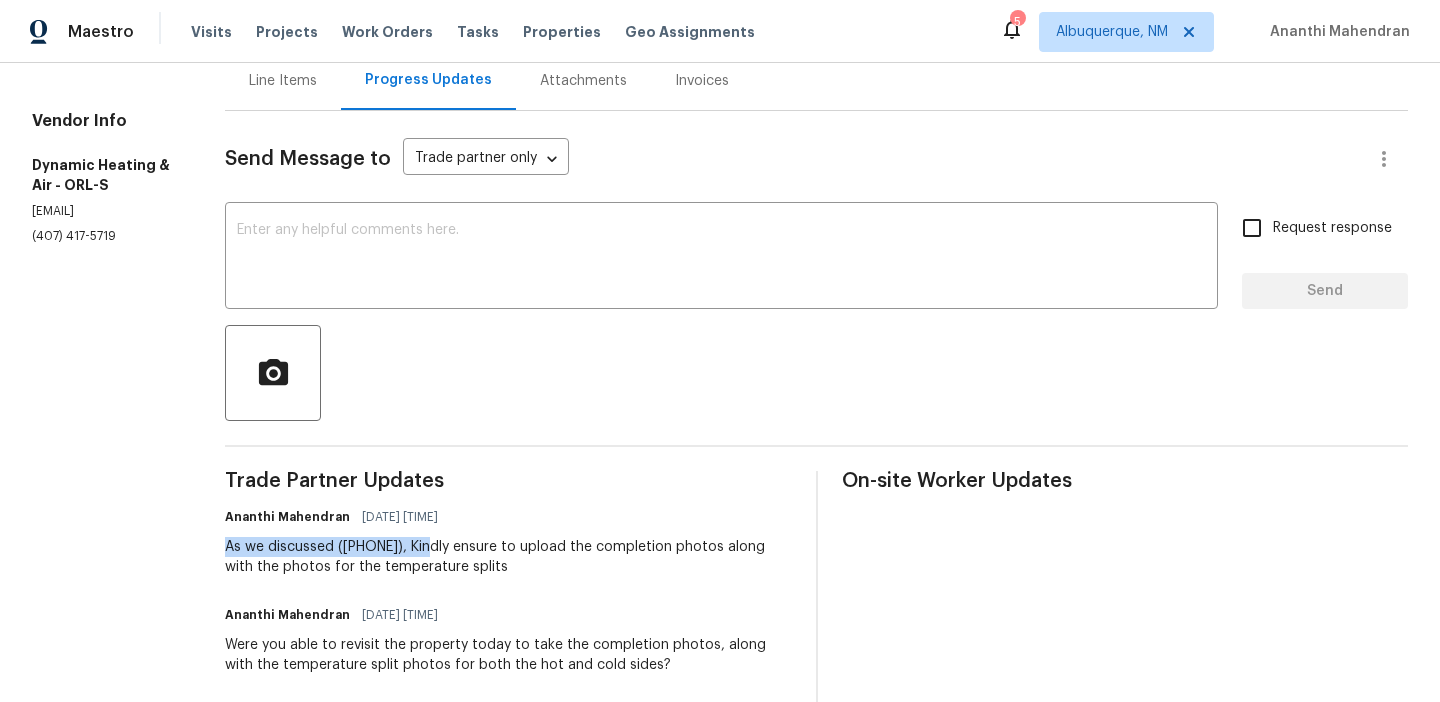 drag, startPoint x: 246, startPoint y: 540, endPoint x: 457, endPoint y: 540, distance: 211 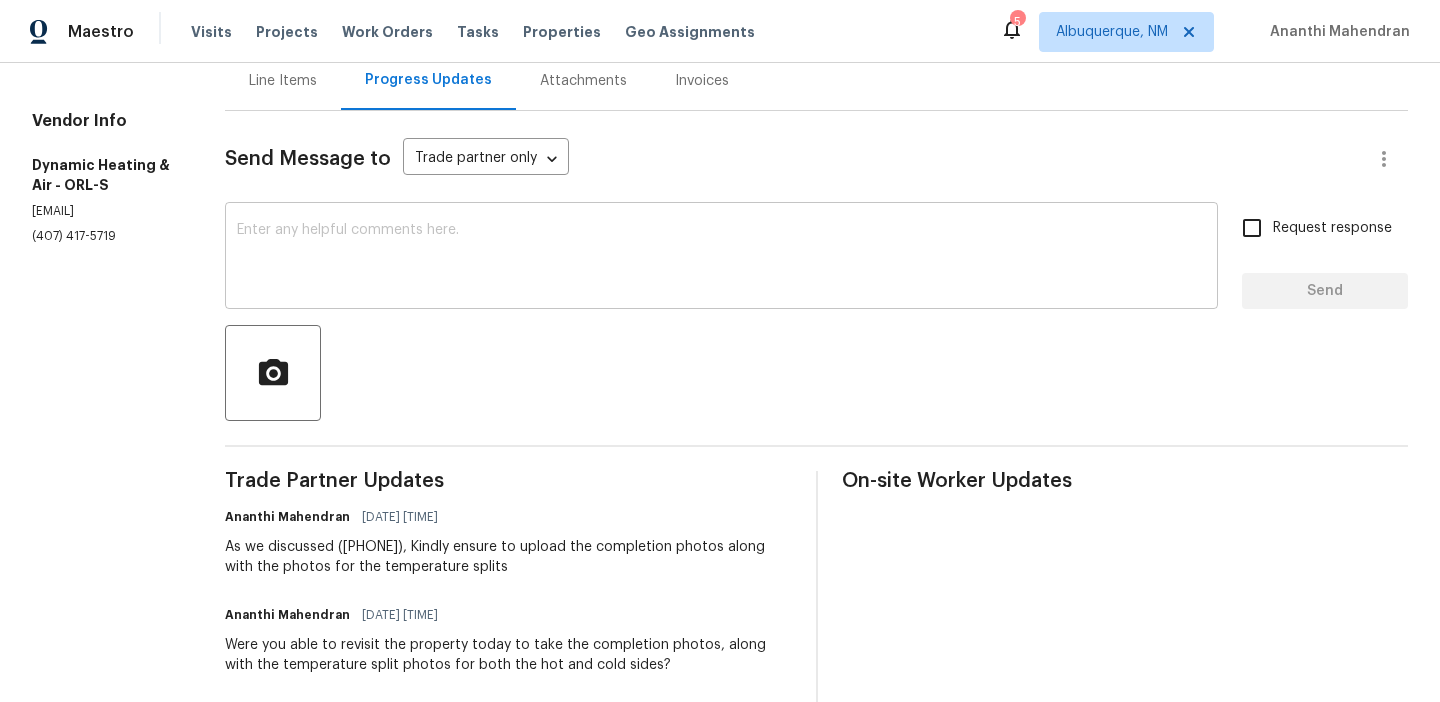 click at bounding box center [721, 258] 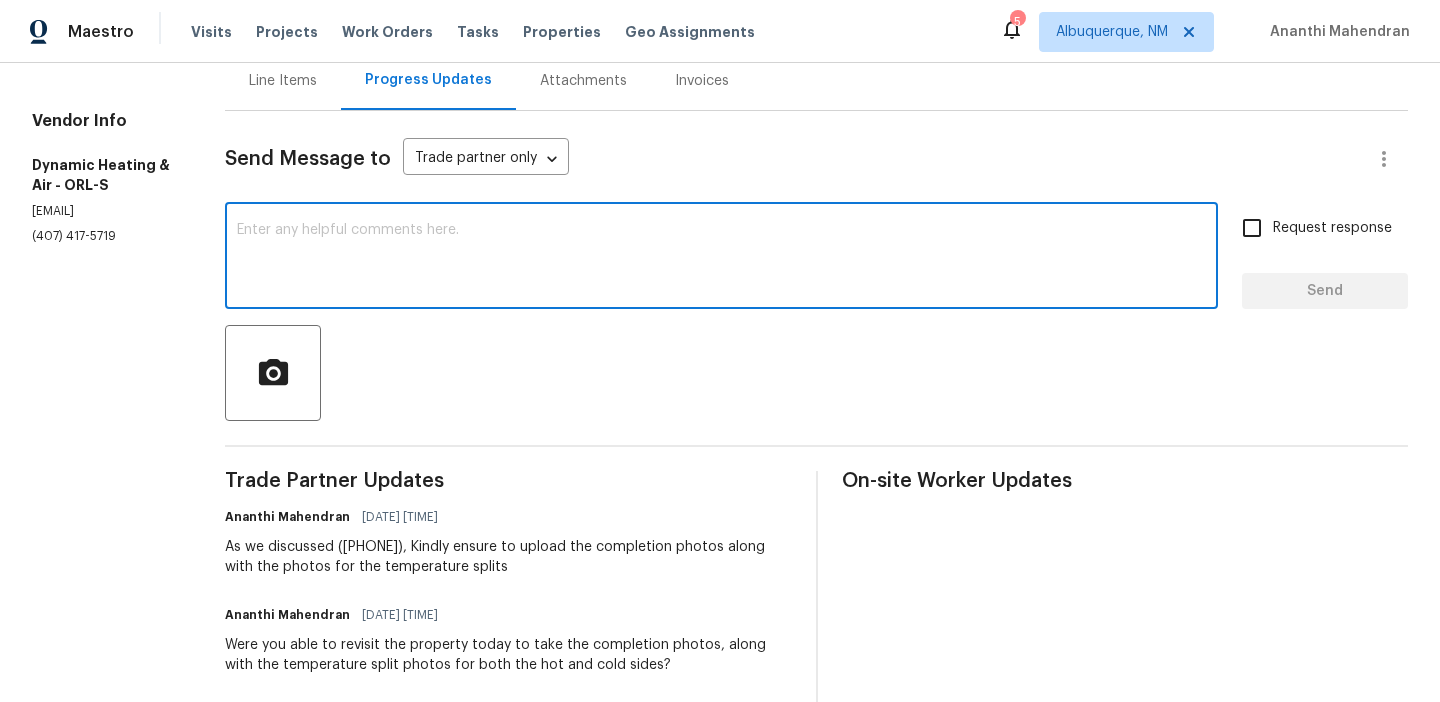 paste on "As we discussed (407) 417-5719" 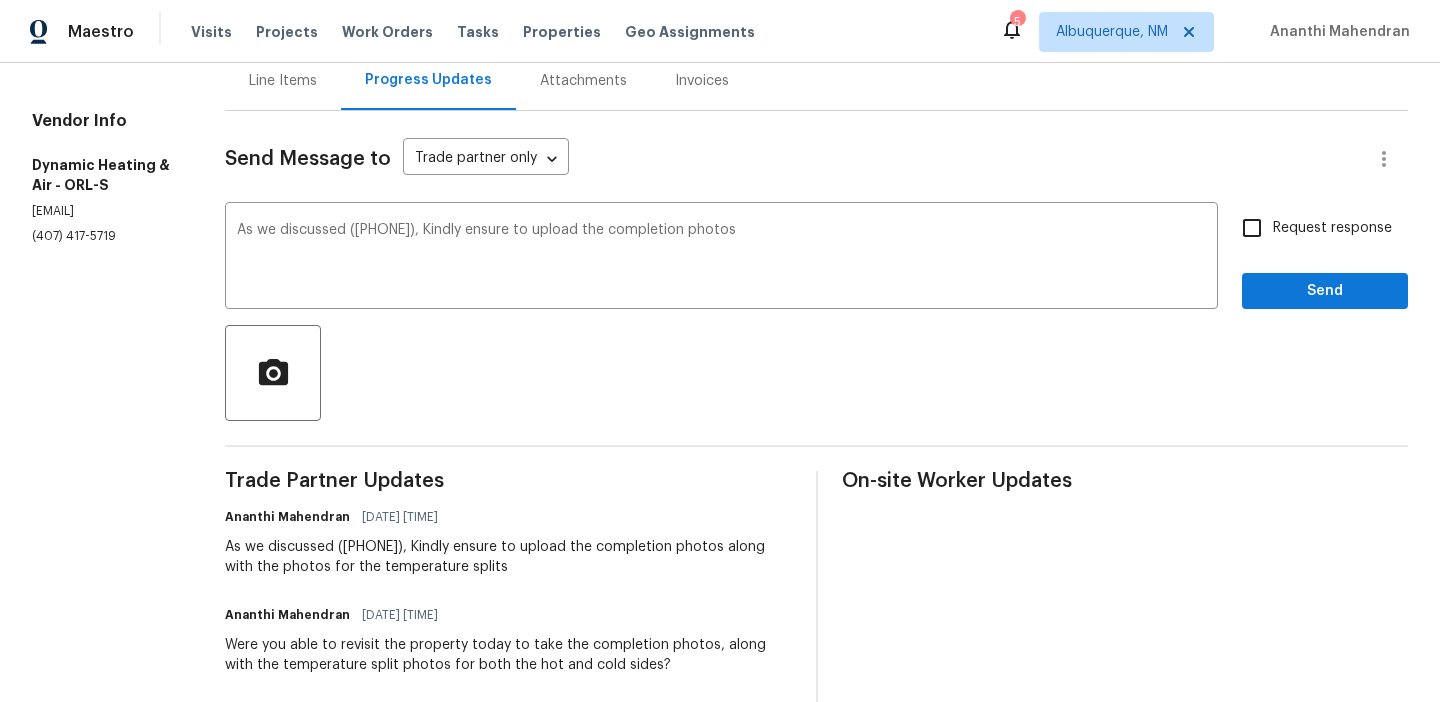 drag, startPoint x: 249, startPoint y: 575, endPoint x: 620, endPoint y: 573, distance: 371.0054 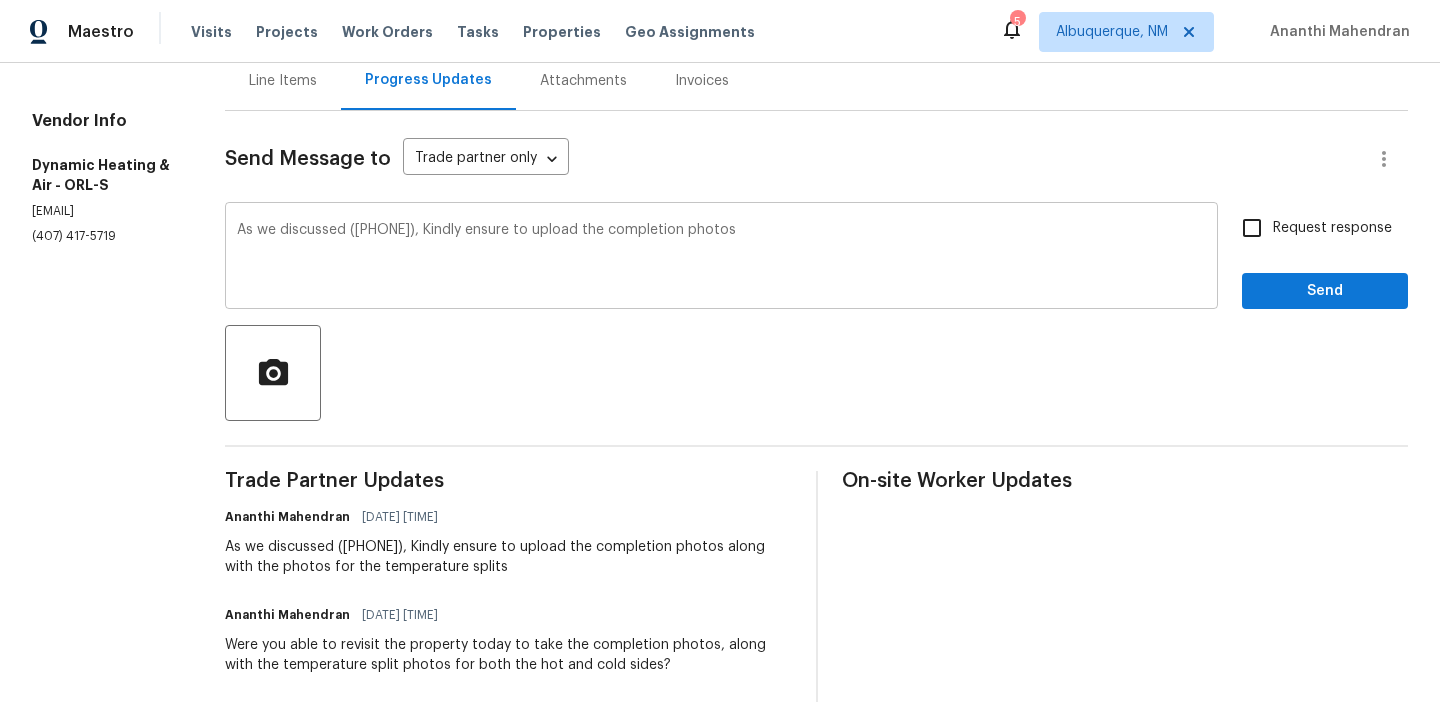 copy on "along with the photos for the temperature splits" 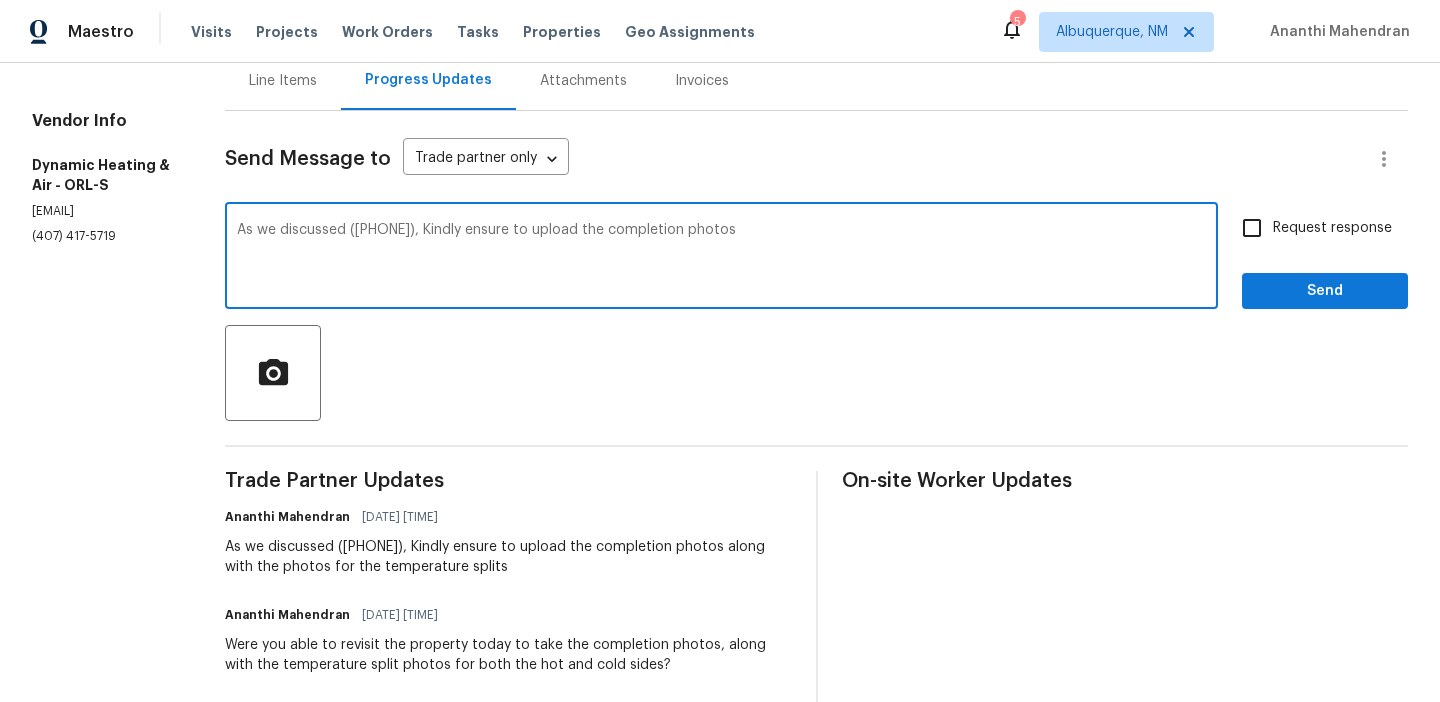 click on "As we discussed (407) 417-5719, Kindly ensure to upload the completion photos" at bounding box center (721, 258) 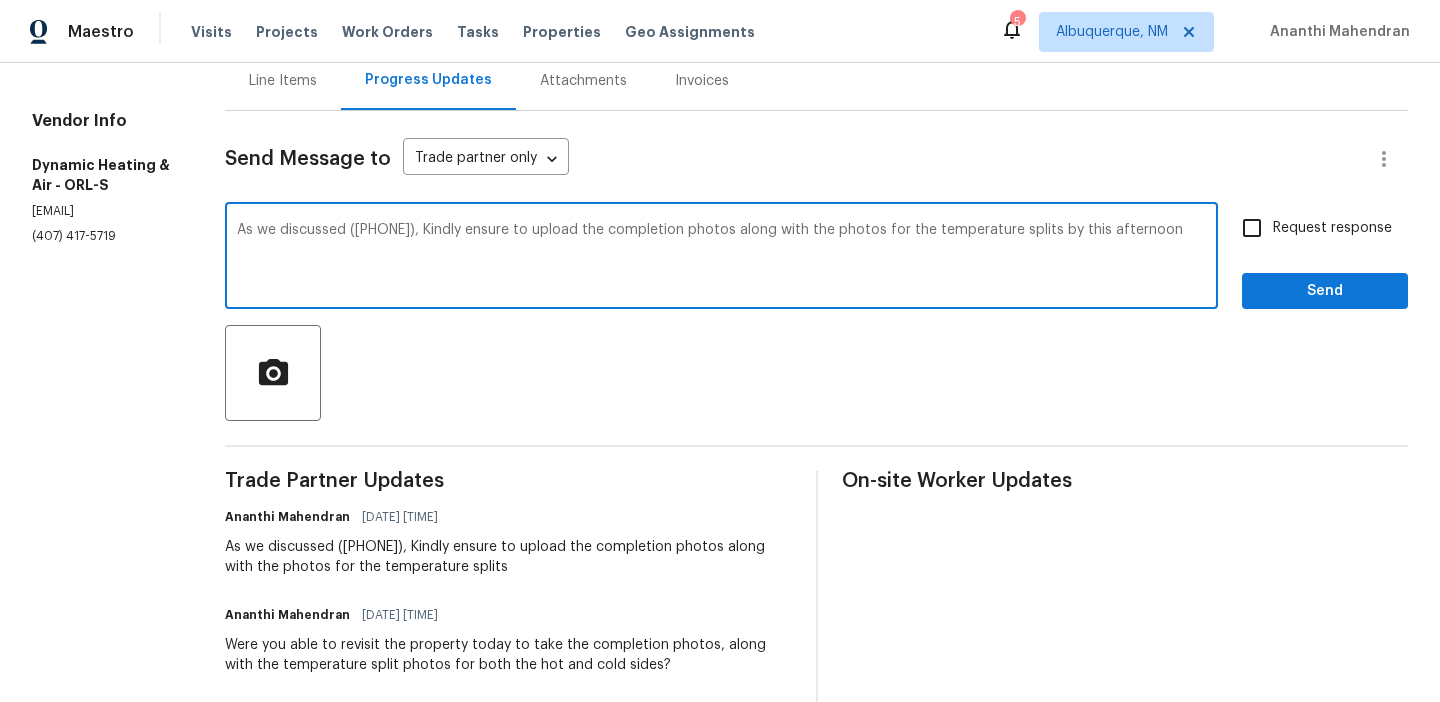 type on "As we discussed (407) 417-5719, Kindly ensure to upload the completion photos along with the photos for the temperature splits by this afternoon" 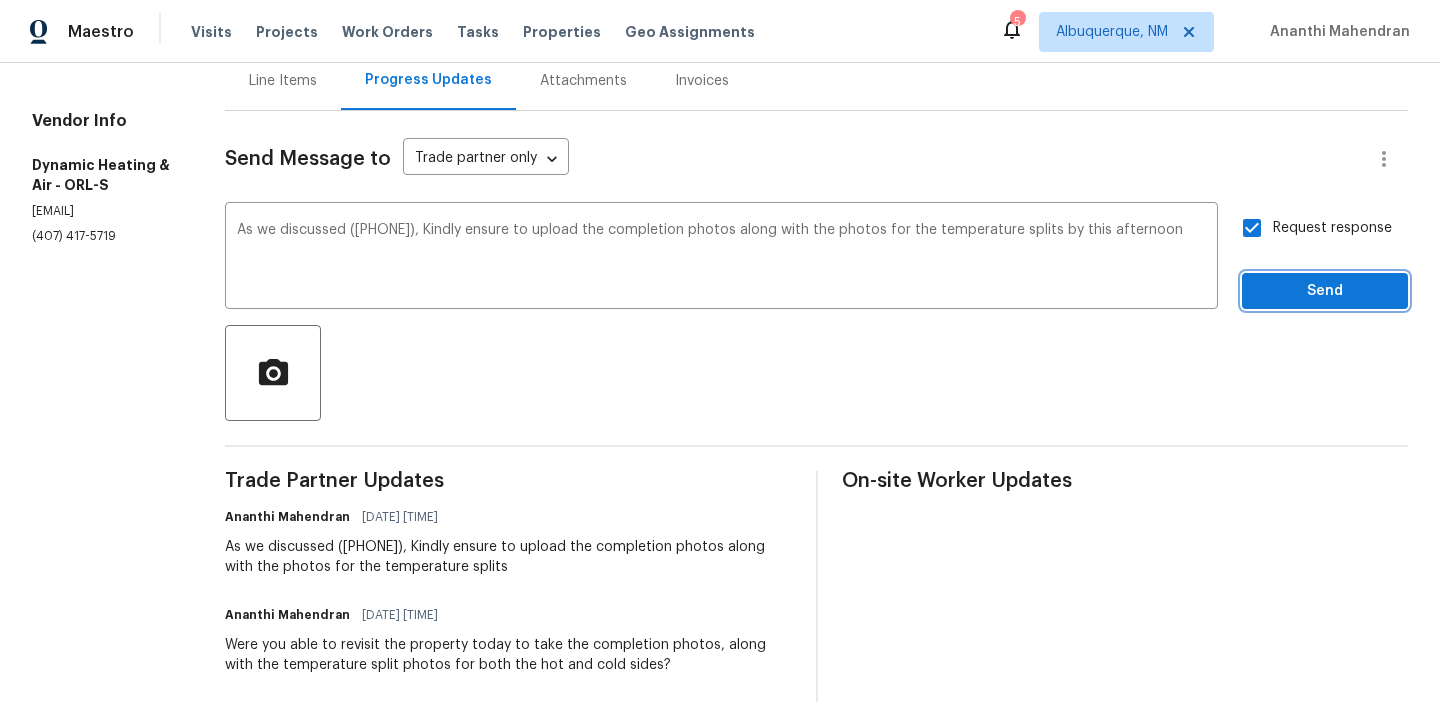 click on "Send" at bounding box center (1325, 291) 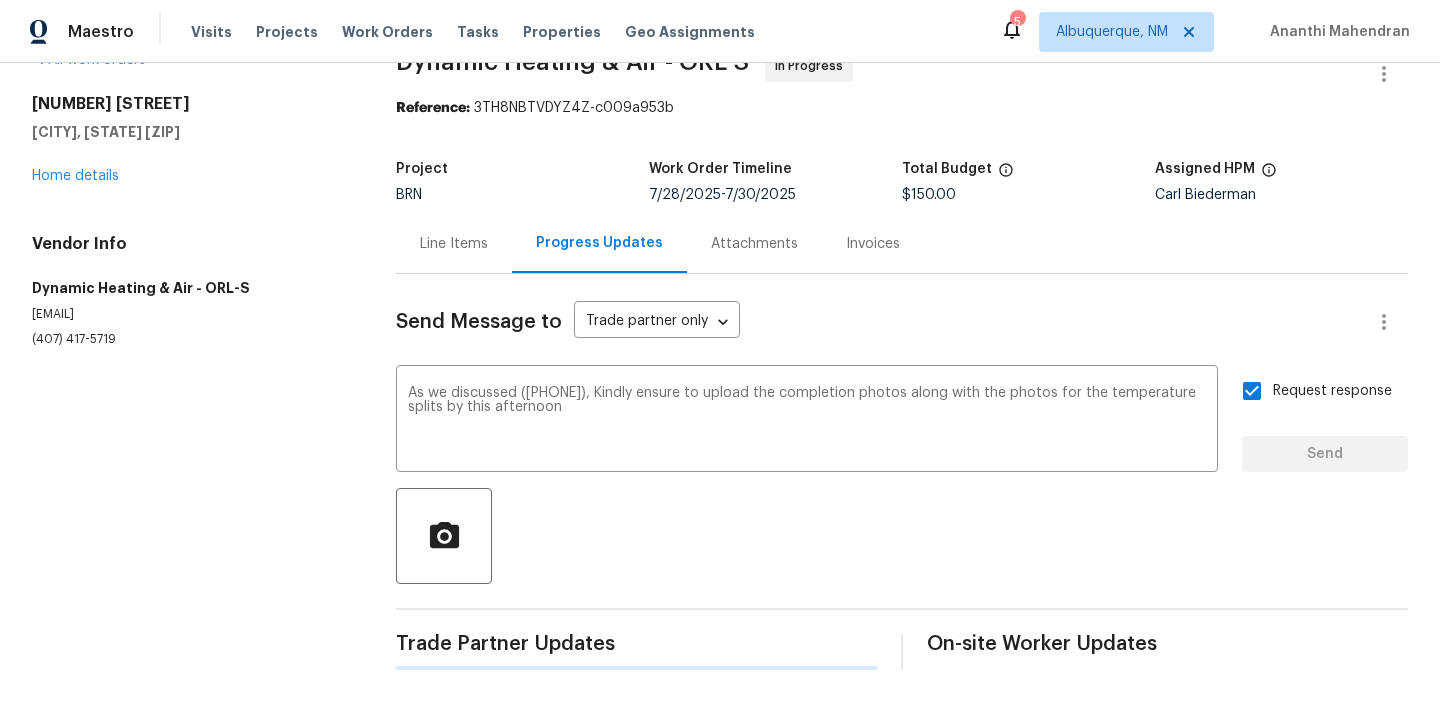 scroll, scrollTop: 0, scrollLeft: 0, axis: both 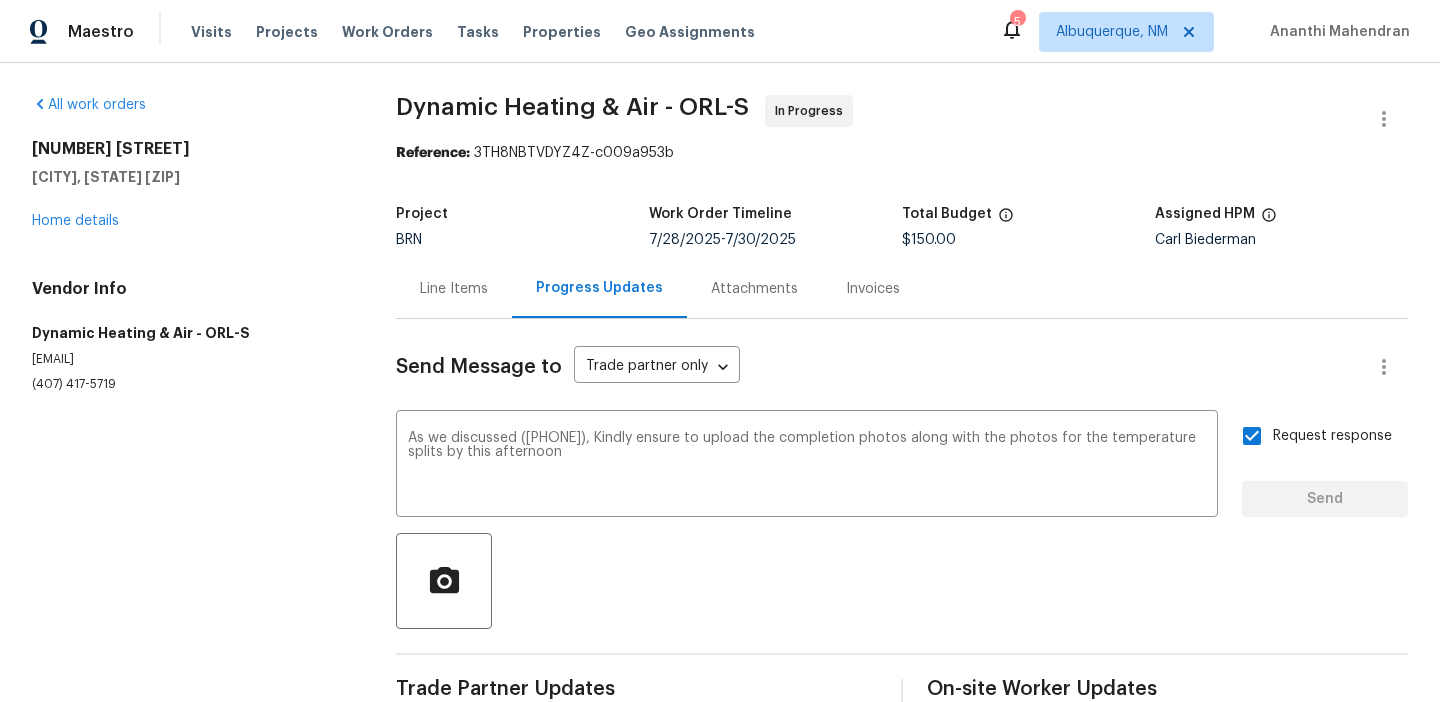 type 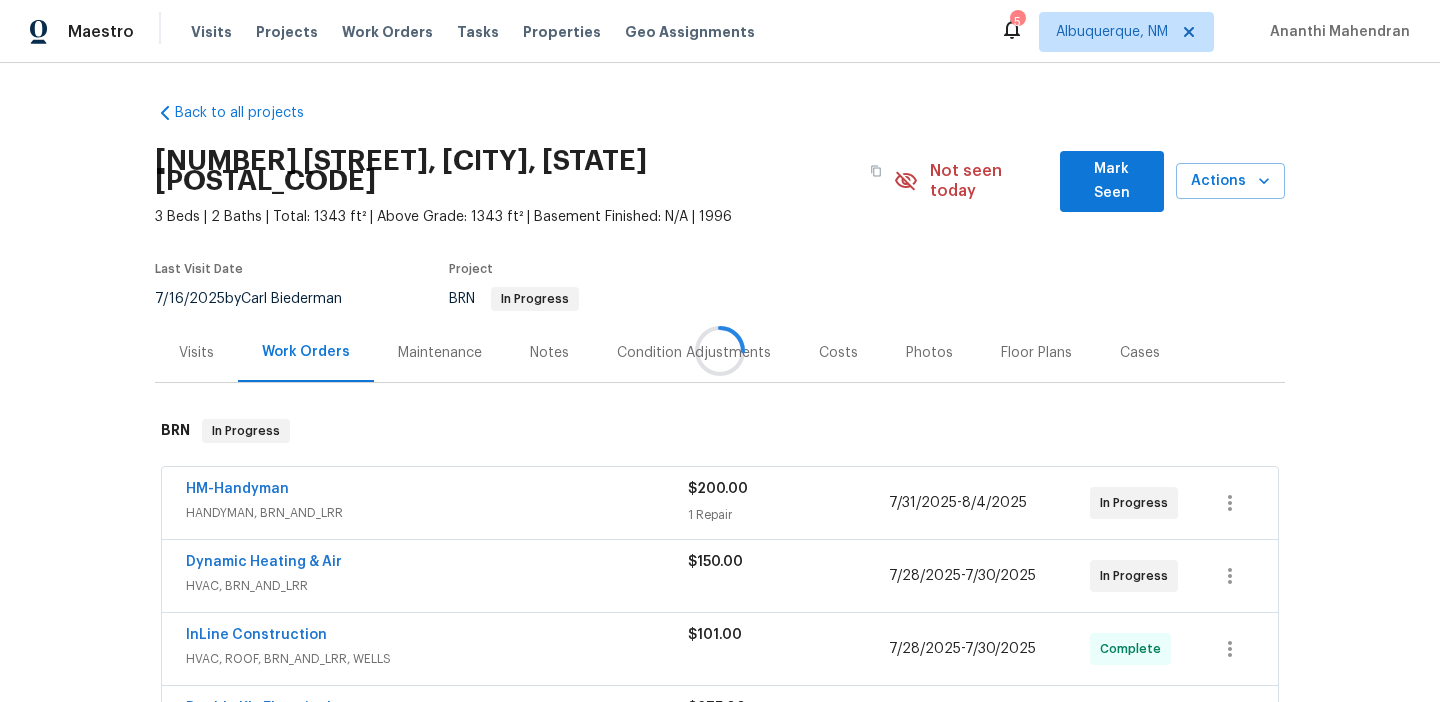 scroll, scrollTop: 0, scrollLeft: 0, axis: both 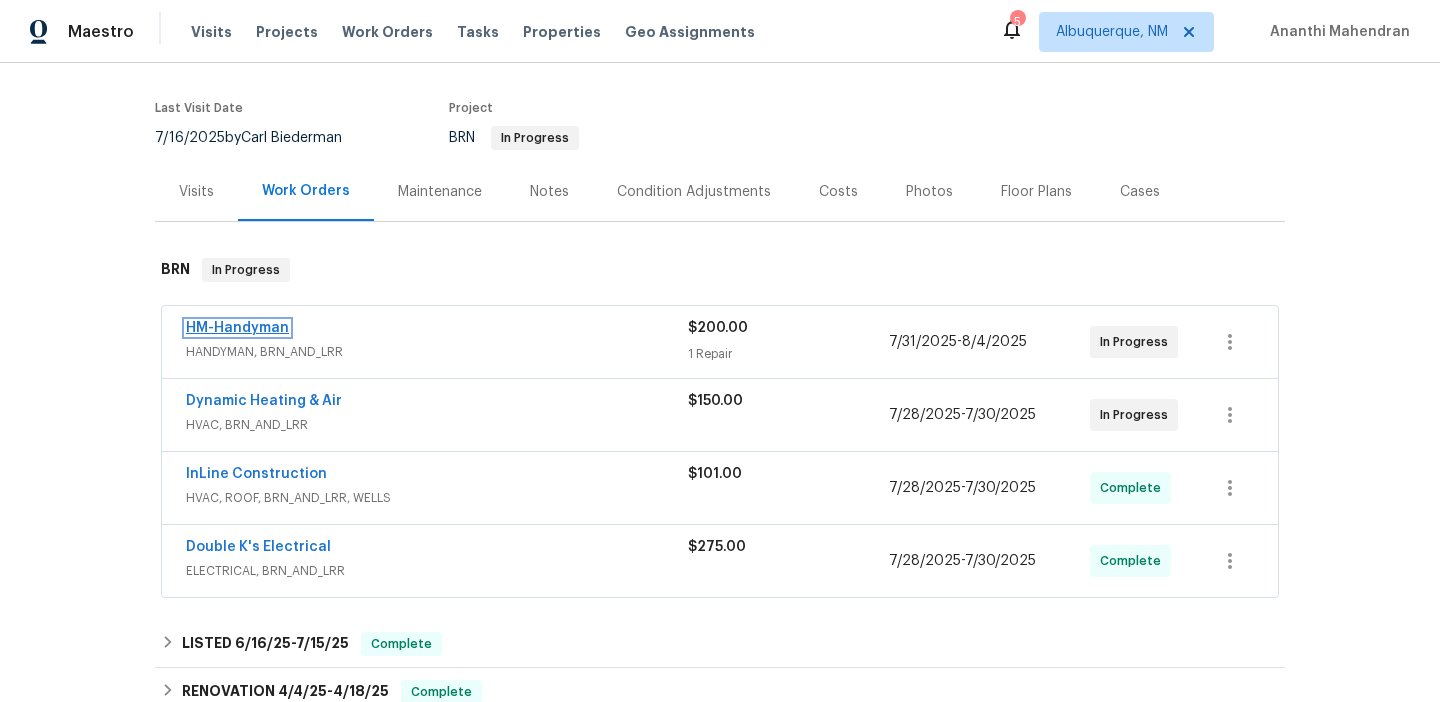 click on "HM-Handyman" at bounding box center (237, 328) 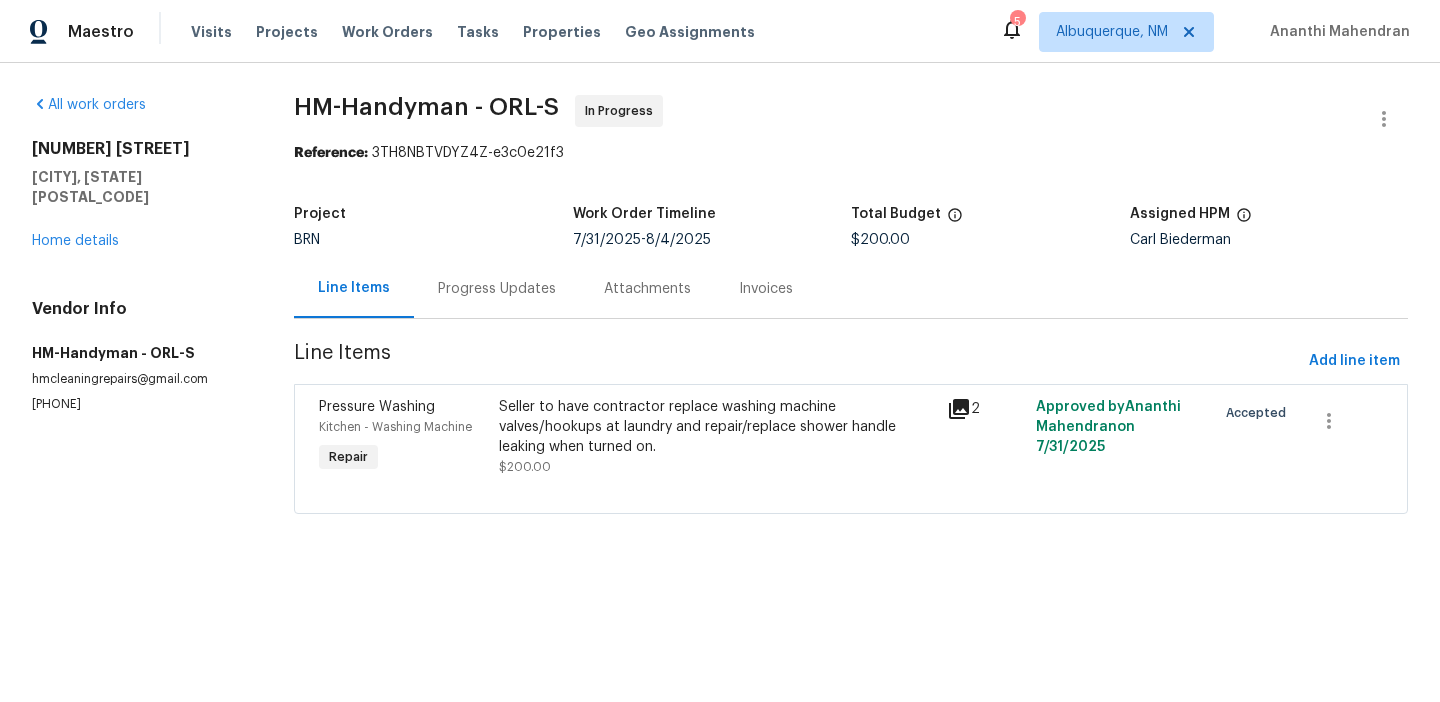 click on "Progress Updates" at bounding box center (497, 288) 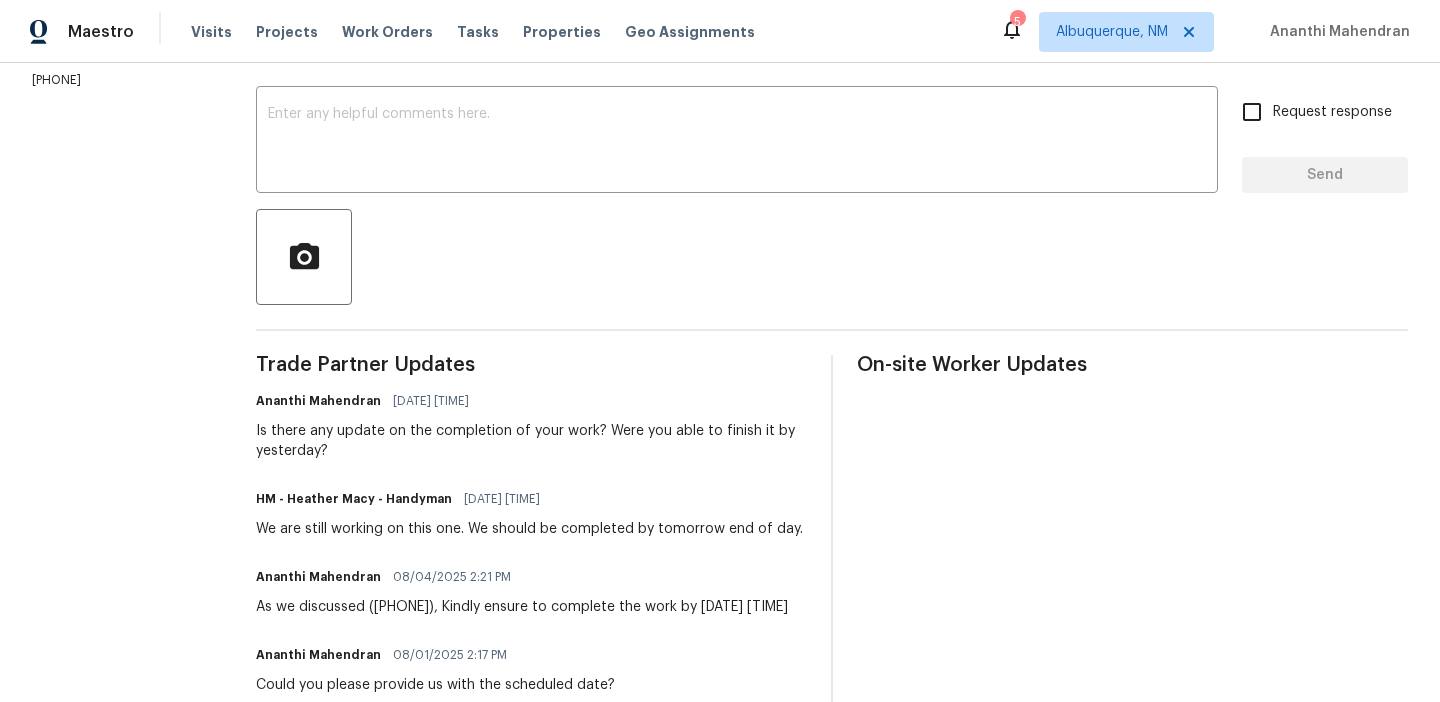 scroll, scrollTop: 0, scrollLeft: 0, axis: both 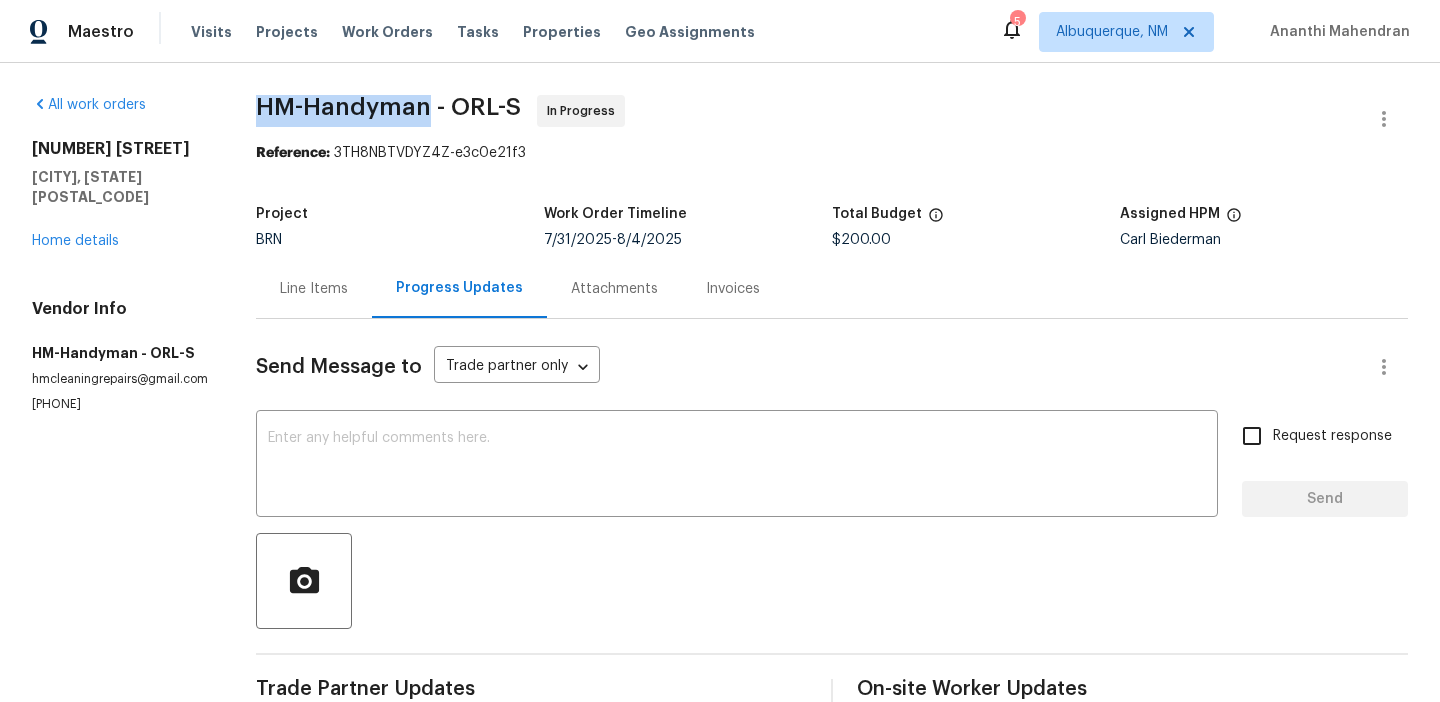 drag, startPoint x: 242, startPoint y: 102, endPoint x: 433, endPoint y: 103, distance: 191.00262 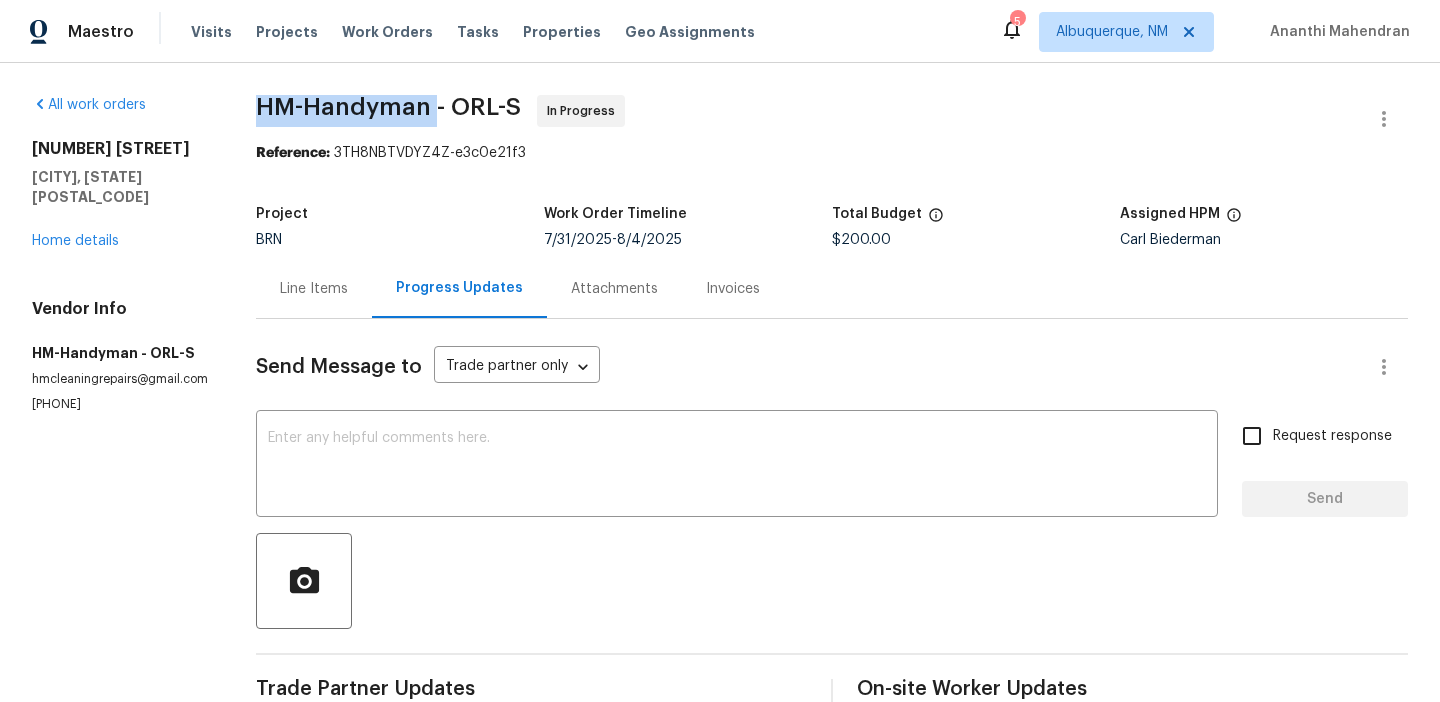 copy on "HM-Handyman" 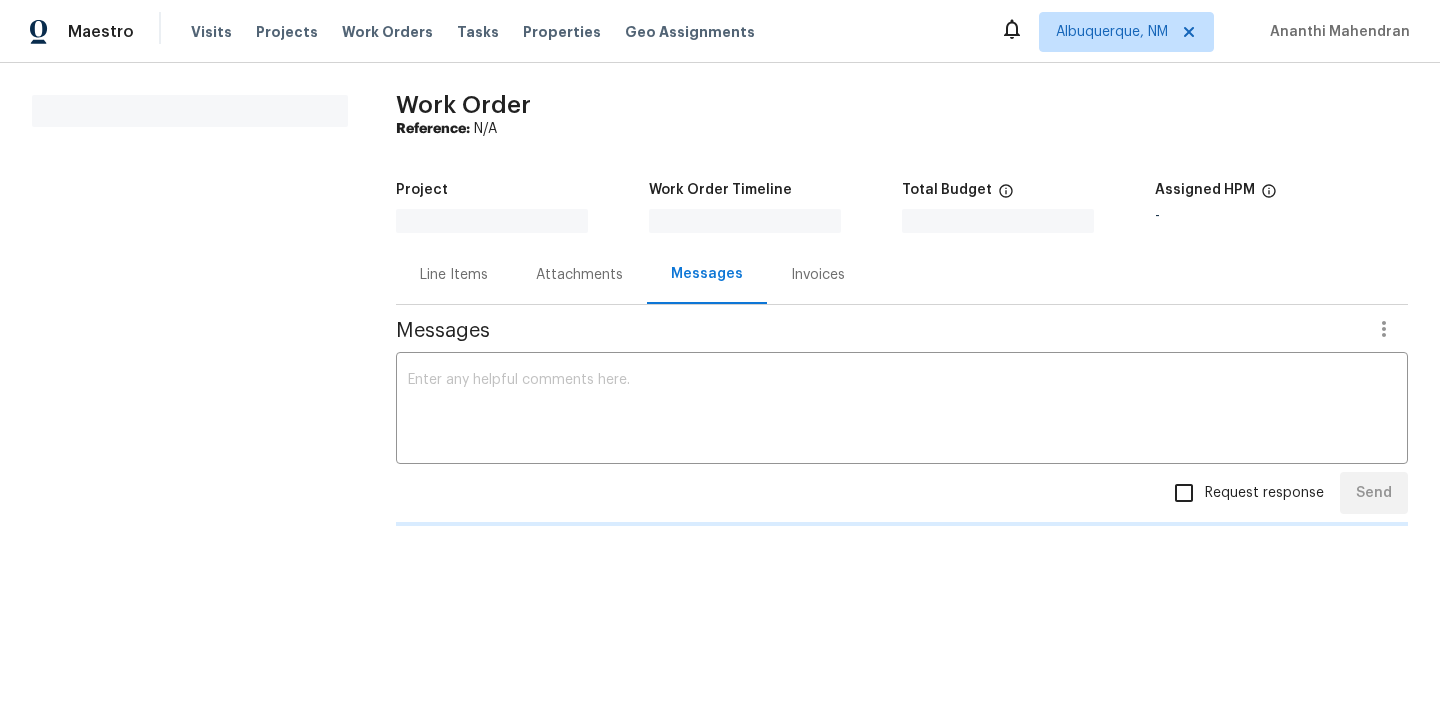 scroll, scrollTop: 0, scrollLeft: 0, axis: both 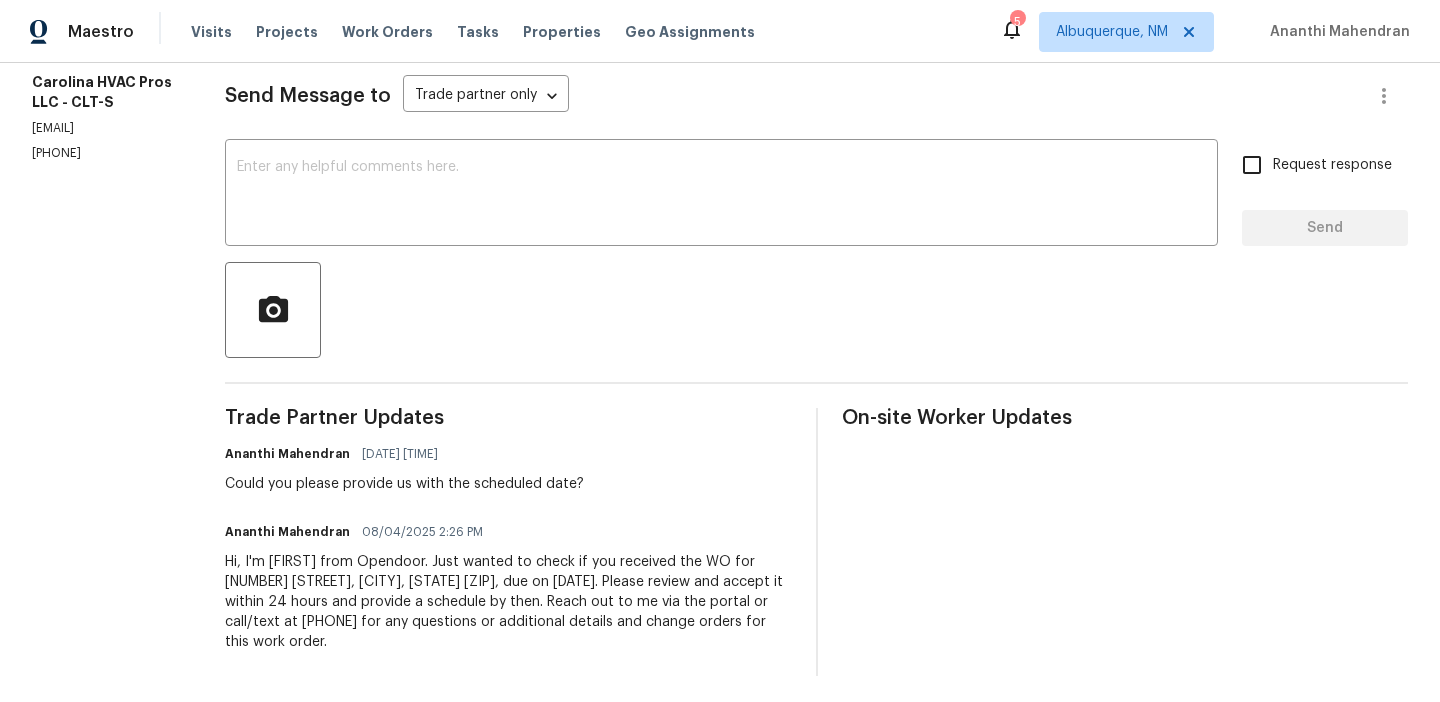 click on "carolinahvacpros@gmail.com" at bounding box center (104, 128) 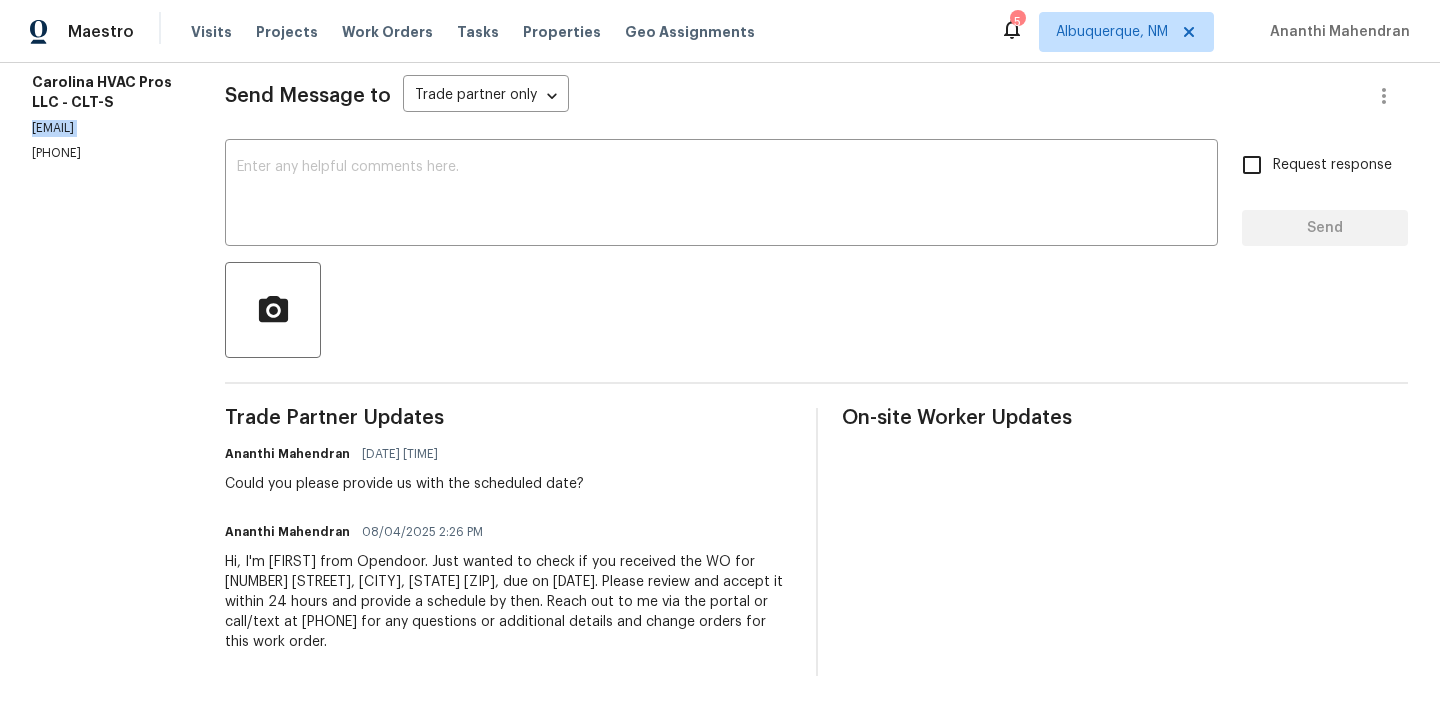 click on "carolinahvacpros@gmail.com" at bounding box center (104, 128) 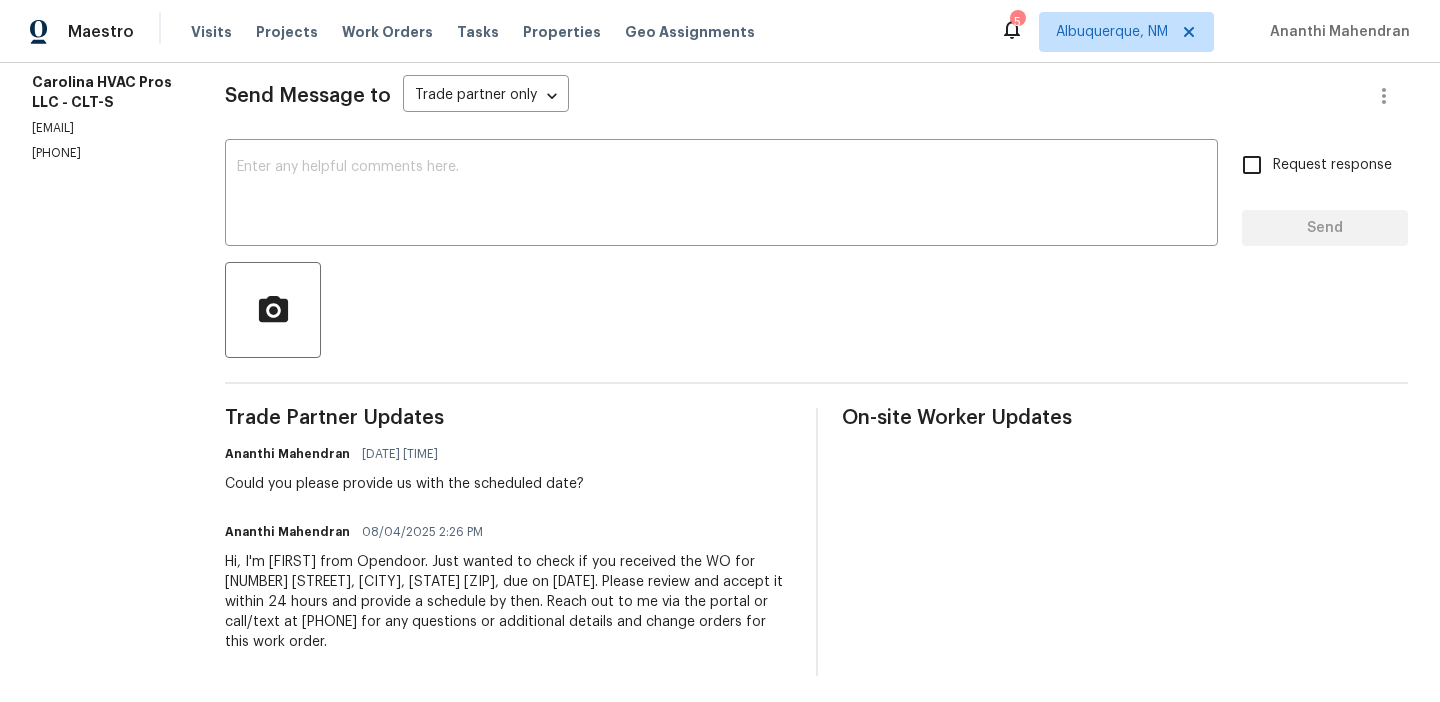 click on "(704) 425-0738" at bounding box center [104, 153] 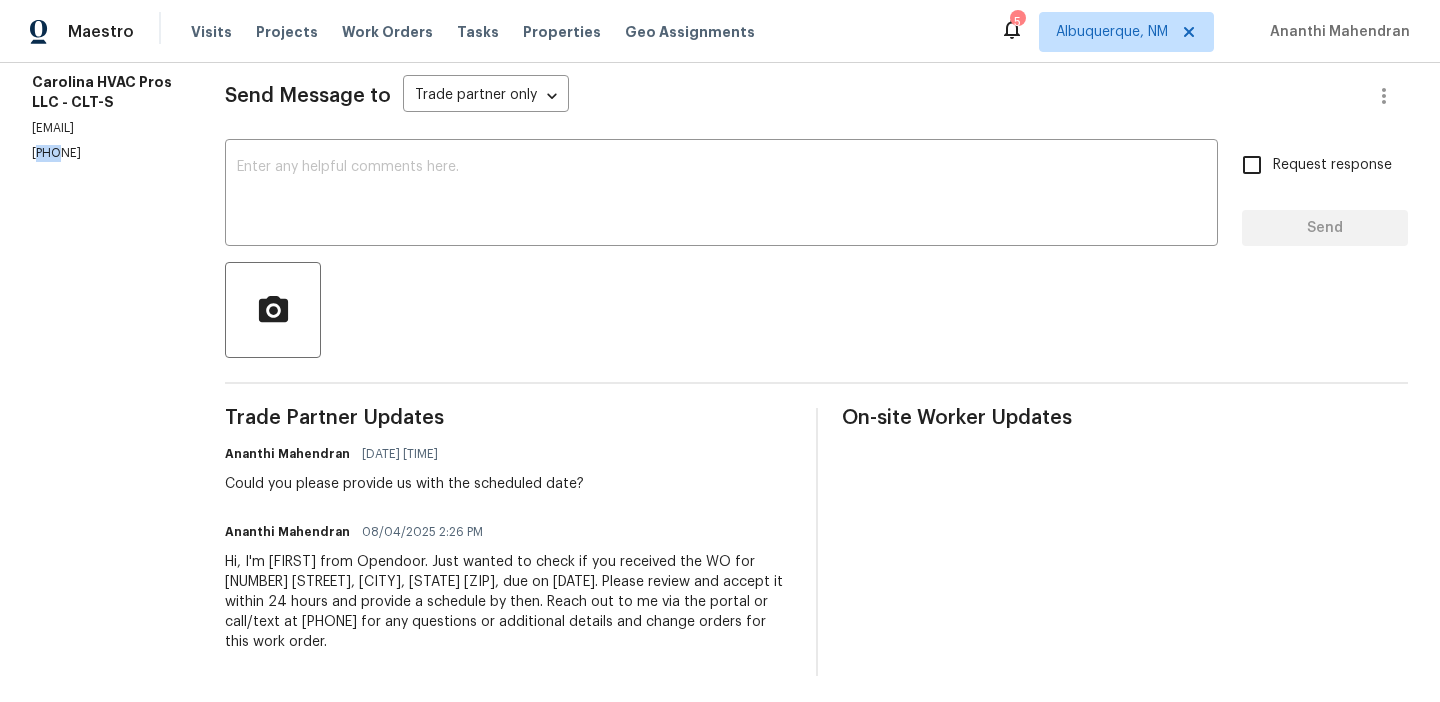 click on "(704) 425-0738" at bounding box center (104, 153) 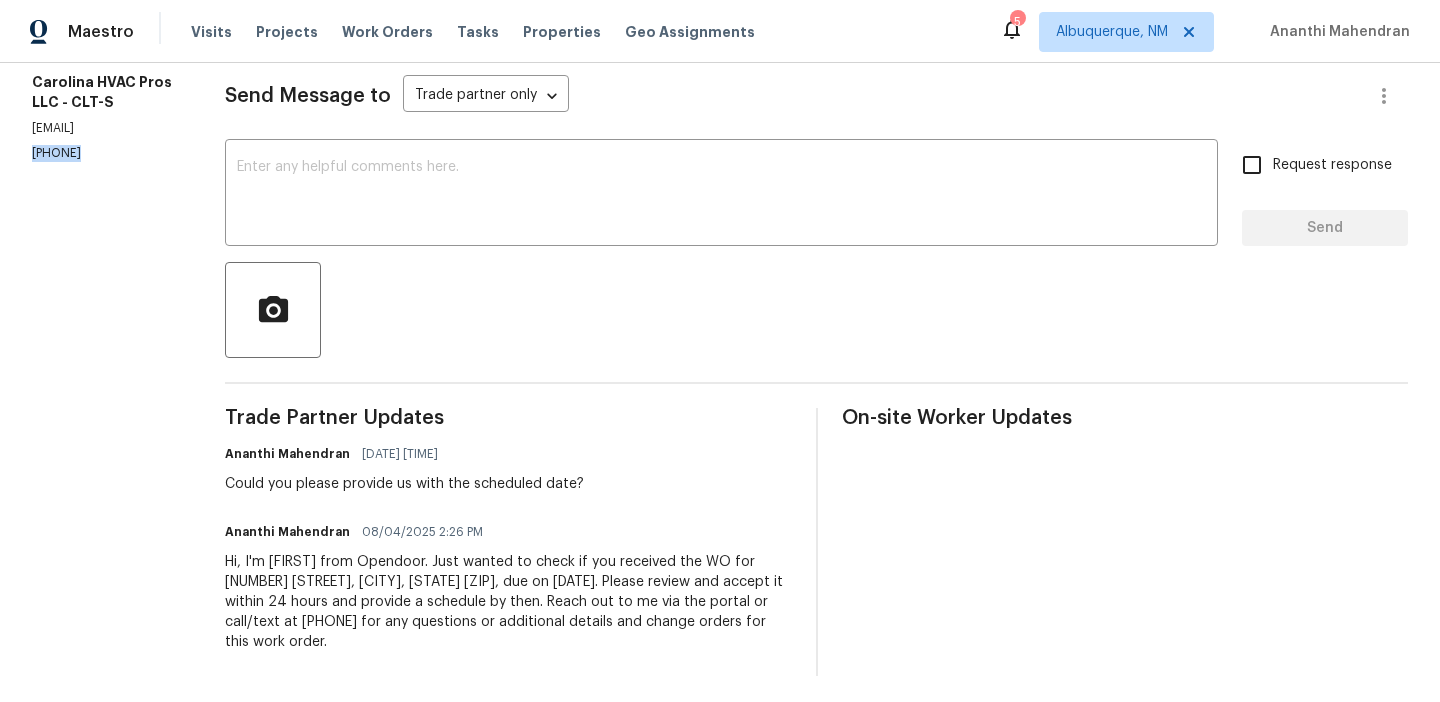 click on "(704) 425-0738" at bounding box center (104, 153) 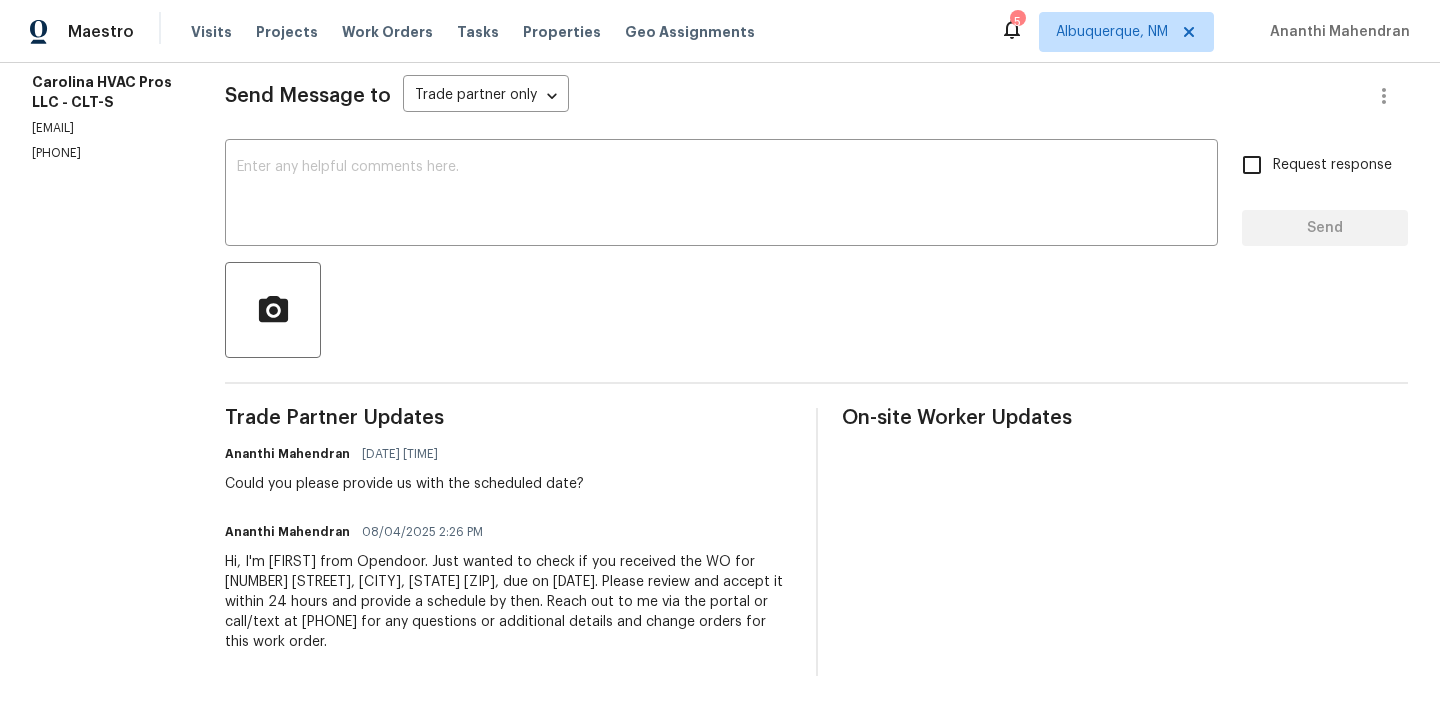 click on "(704) 425-0738" at bounding box center [104, 153] 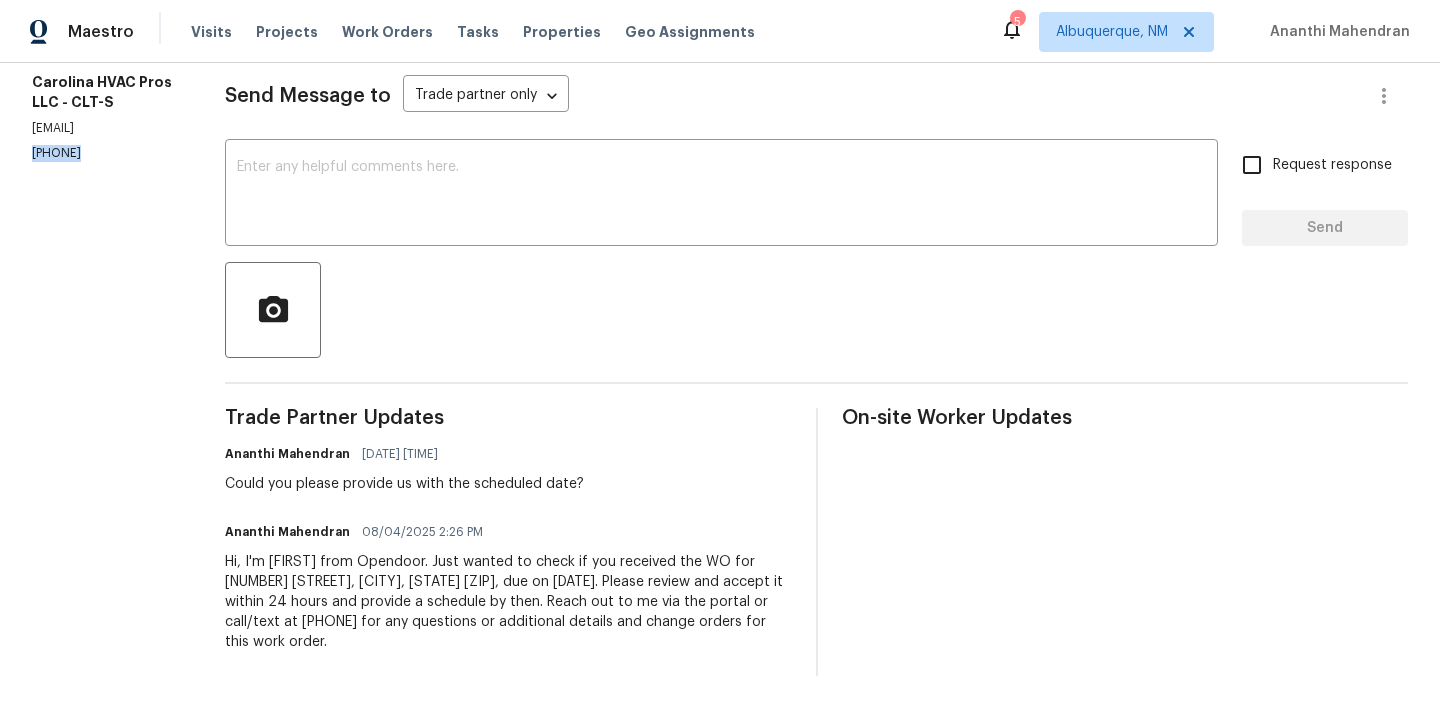 click on "(704) 425-0738" at bounding box center [104, 153] 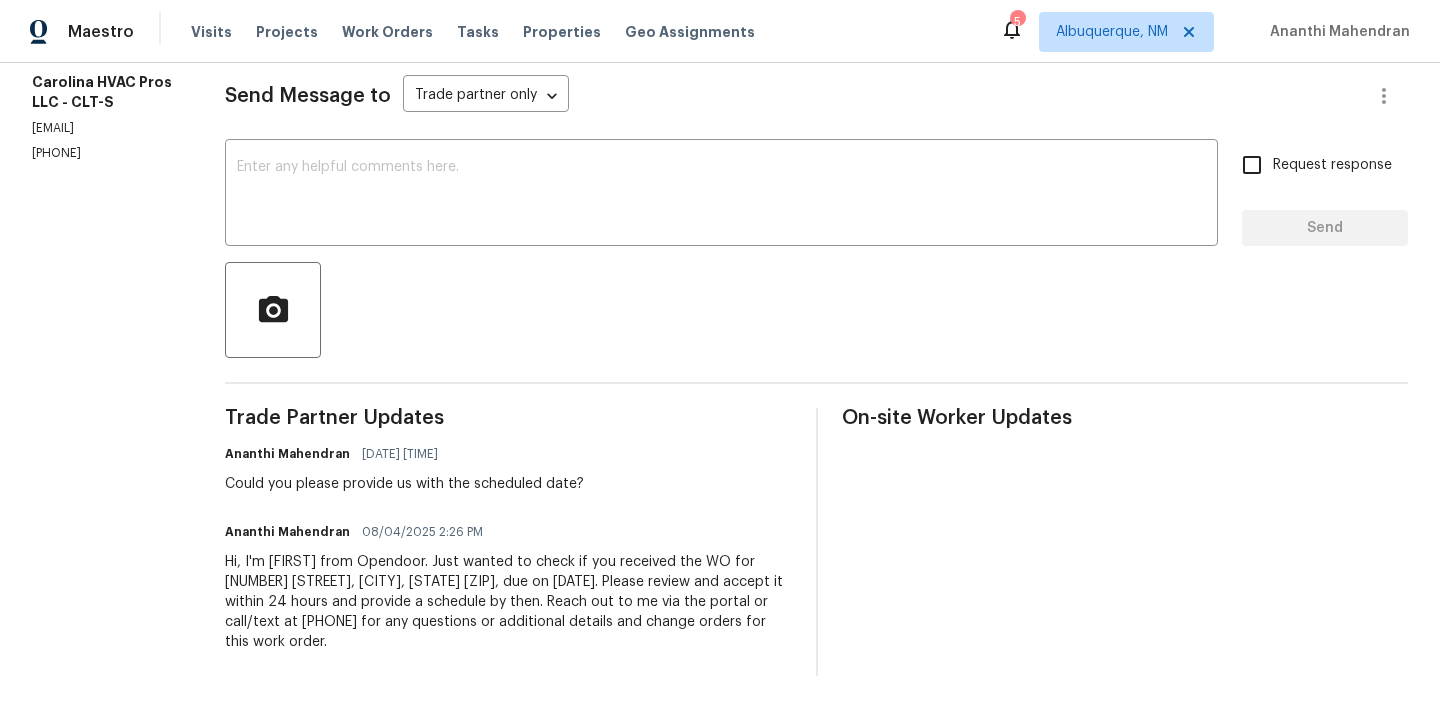 click on "(704) 425-0738" at bounding box center (104, 153) 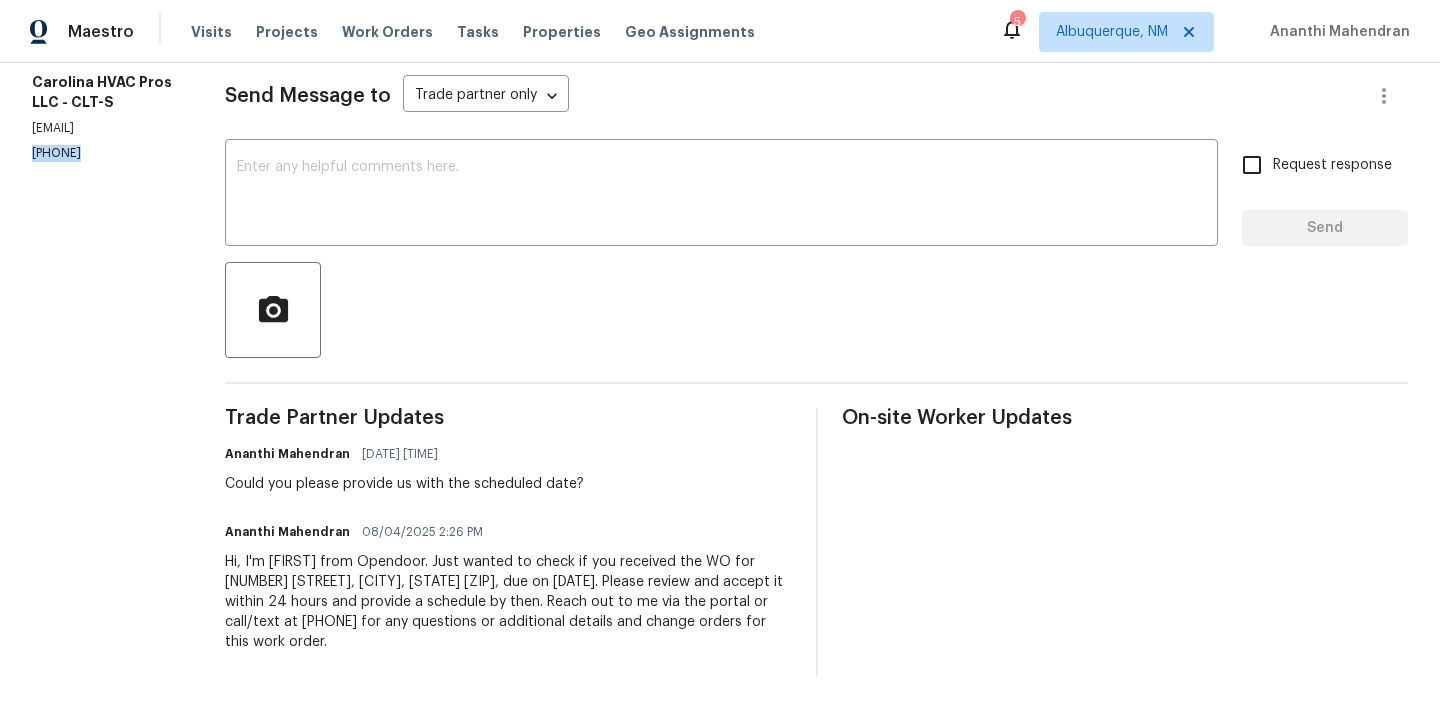 click on "(704) 425-0738" at bounding box center [104, 153] 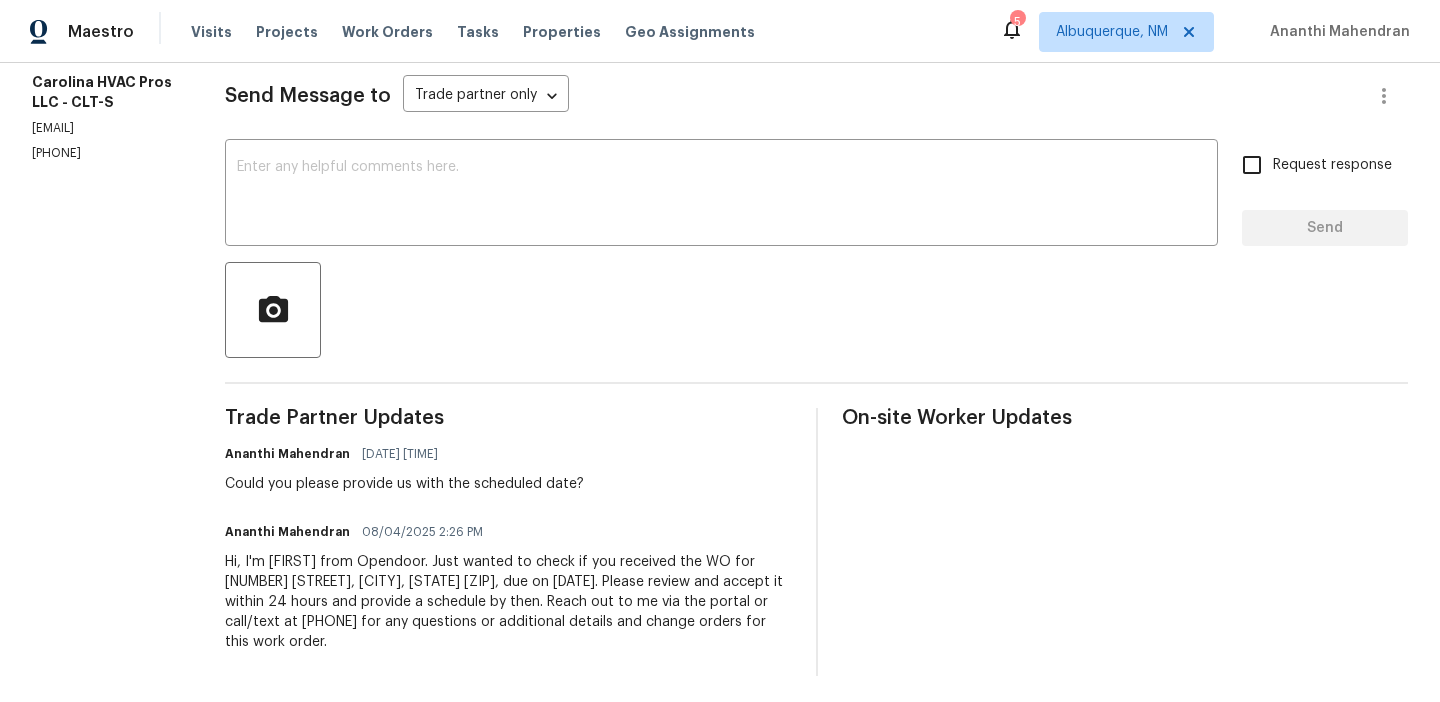 click on "carolinahvacpros@gmail.com" at bounding box center (104, 128) 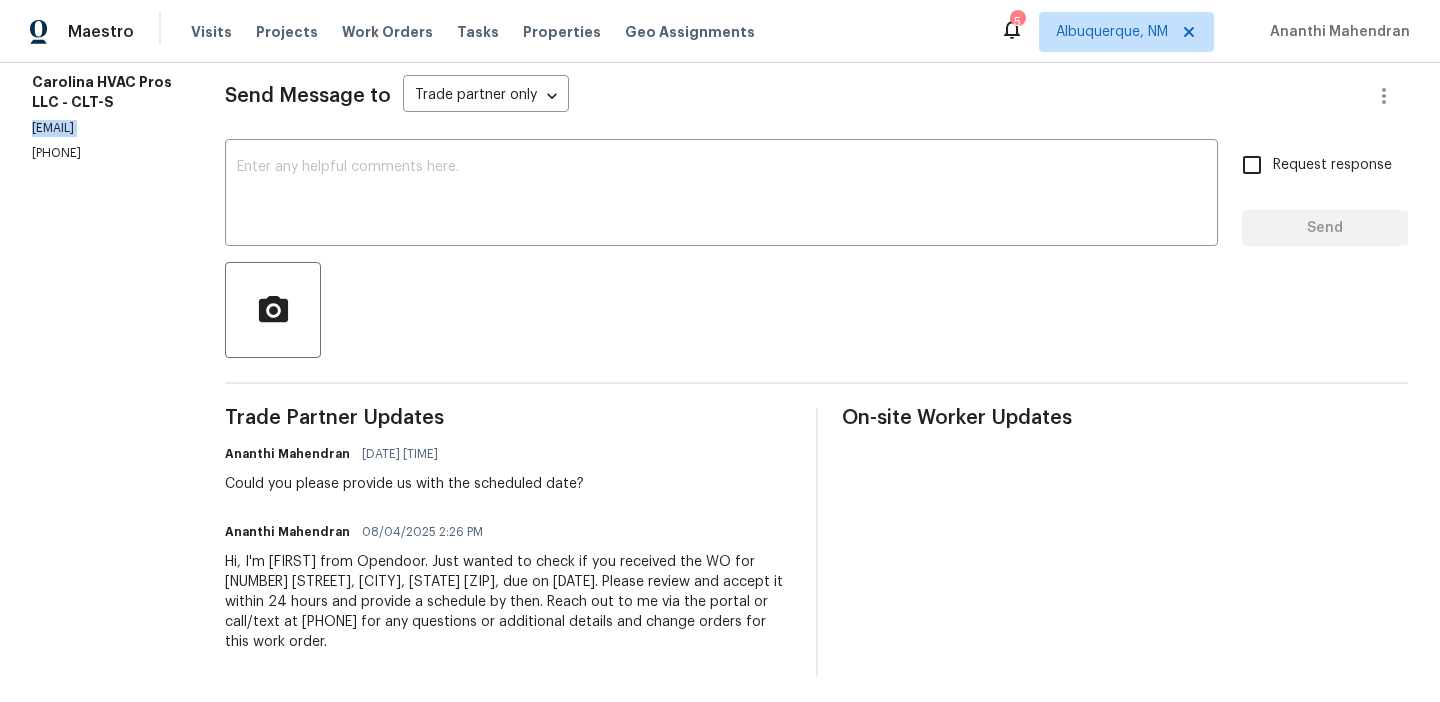 click on "carolinahvacpros@gmail.com" at bounding box center [104, 128] 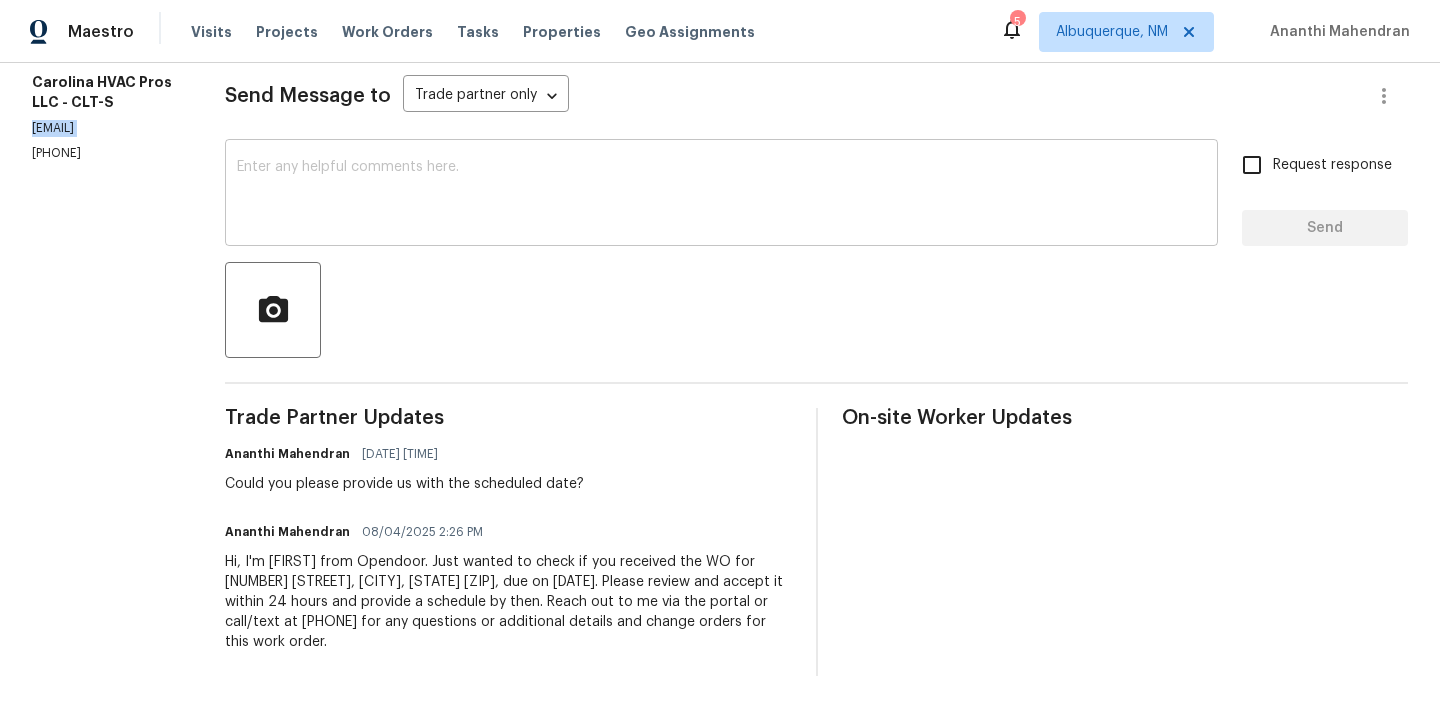 scroll, scrollTop: 0, scrollLeft: 0, axis: both 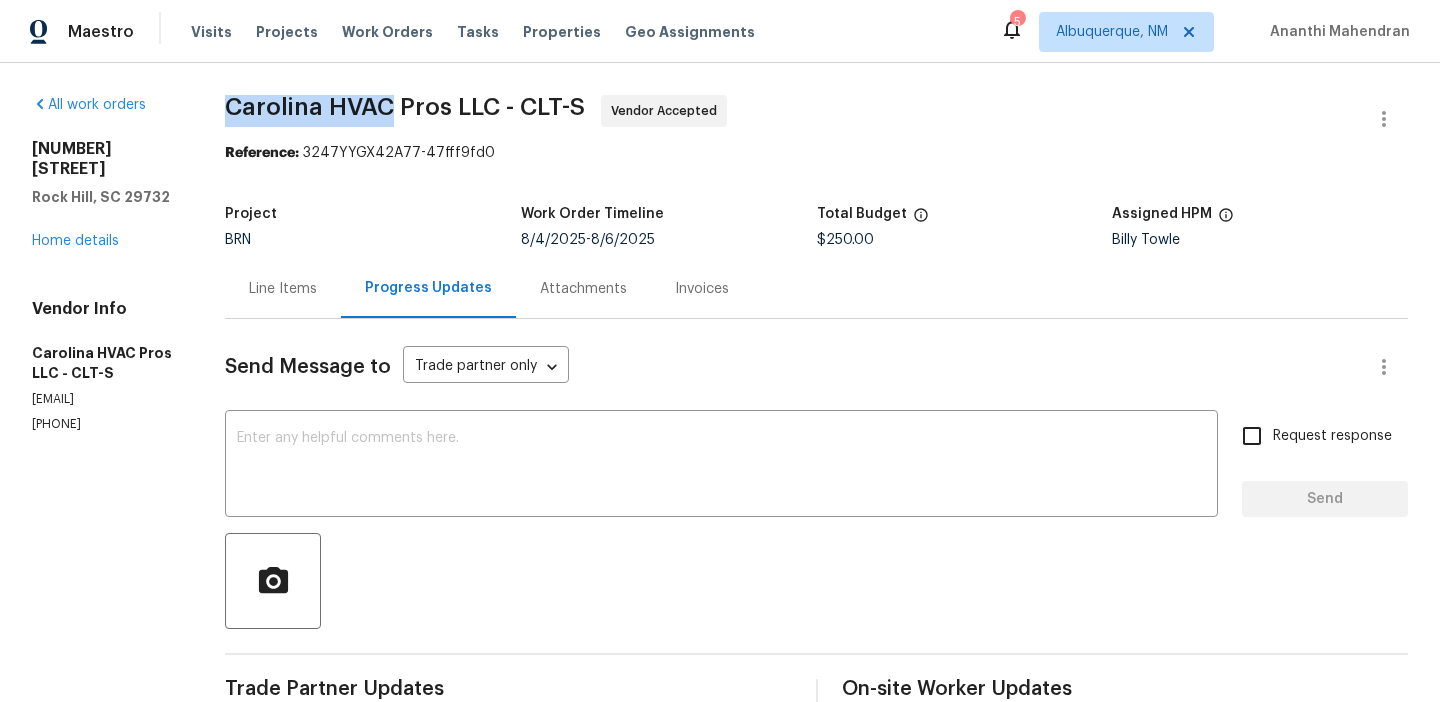 drag, startPoint x: 242, startPoint y: 113, endPoint x: 415, endPoint y: 97, distance: 173.73831 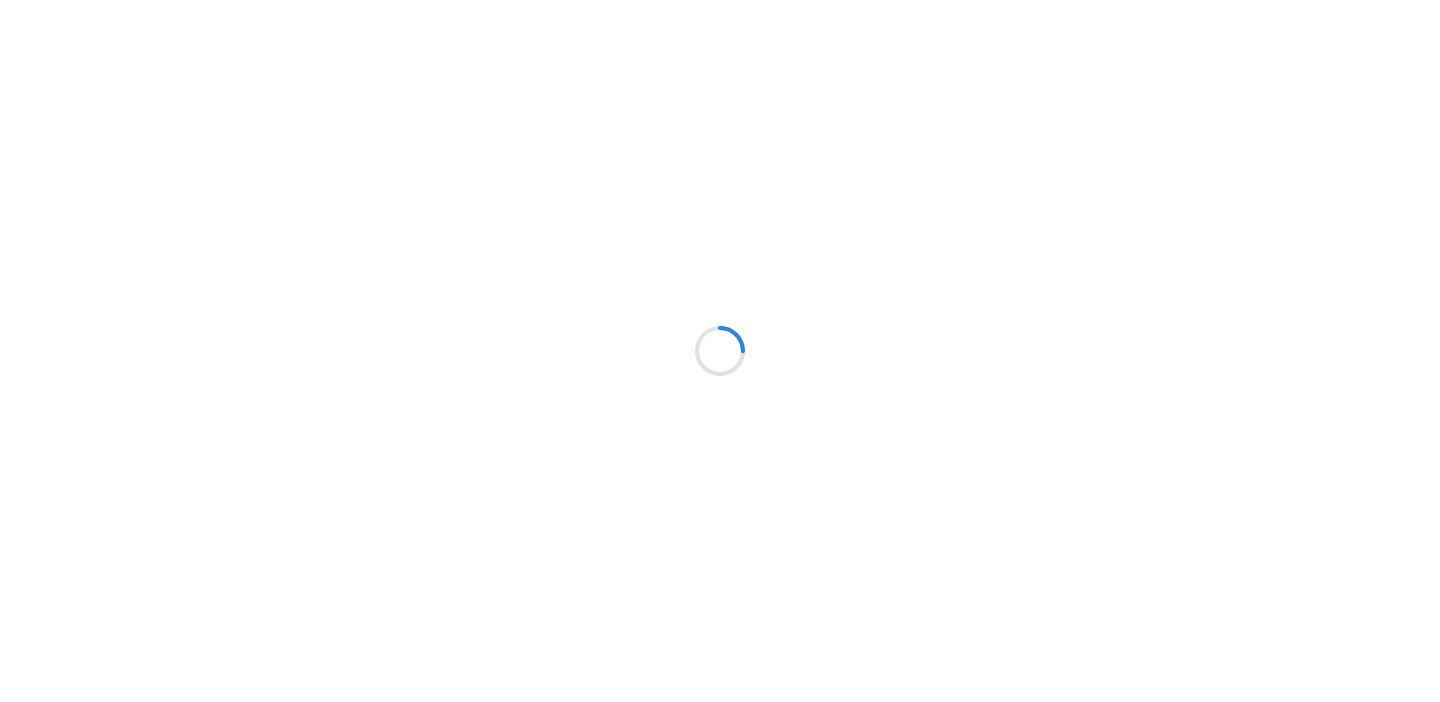 scroll, scrollTop: 0, scrollLeft: 0, axis: both 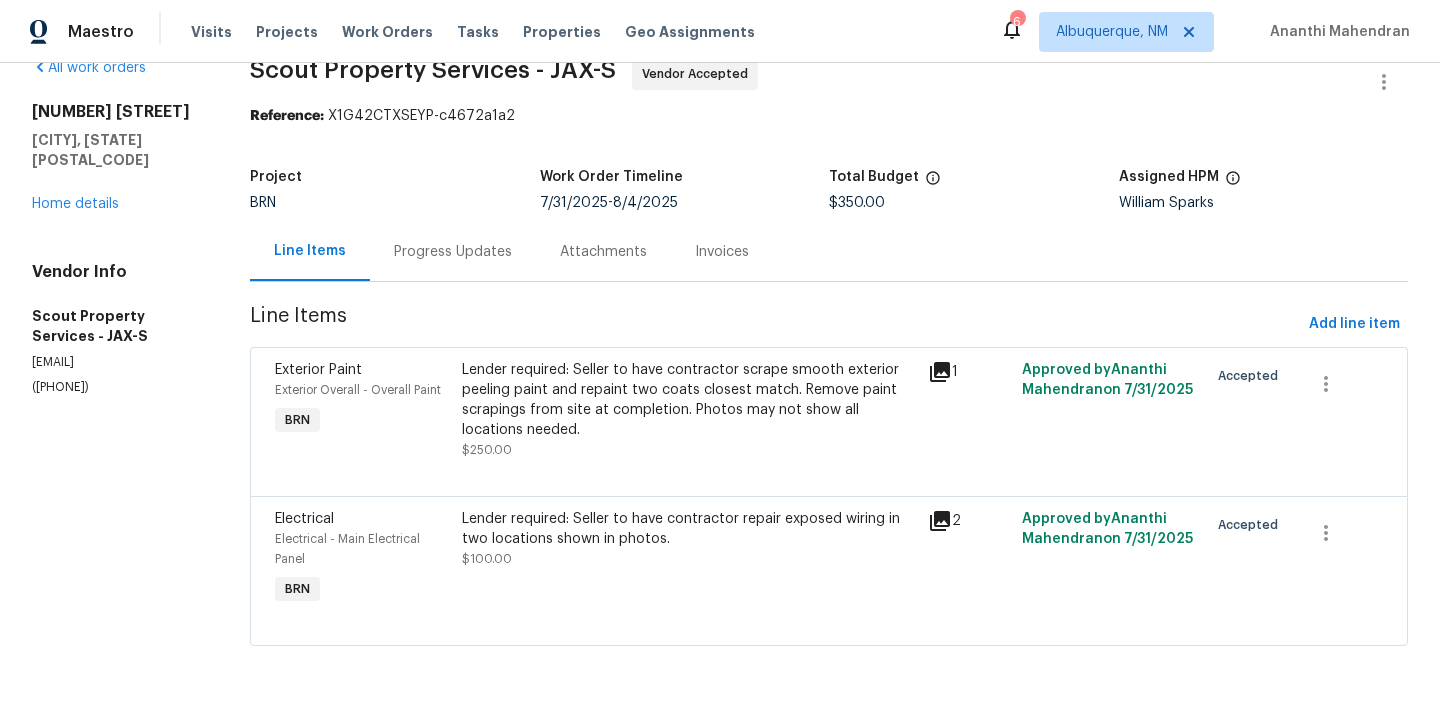 click on "(615) 913-6484" at bounding box center (117, 387) 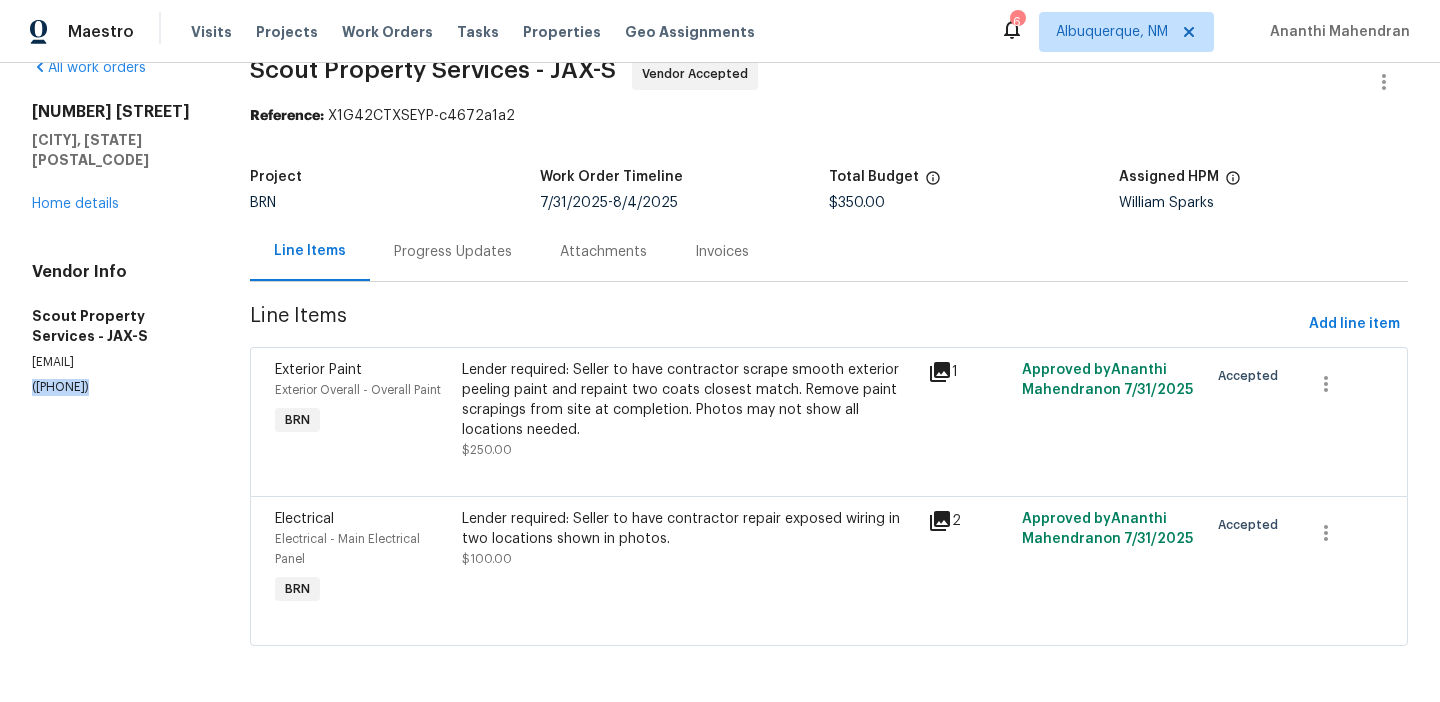 click on "(615) 913-6484" at bounding box center [117, 387] 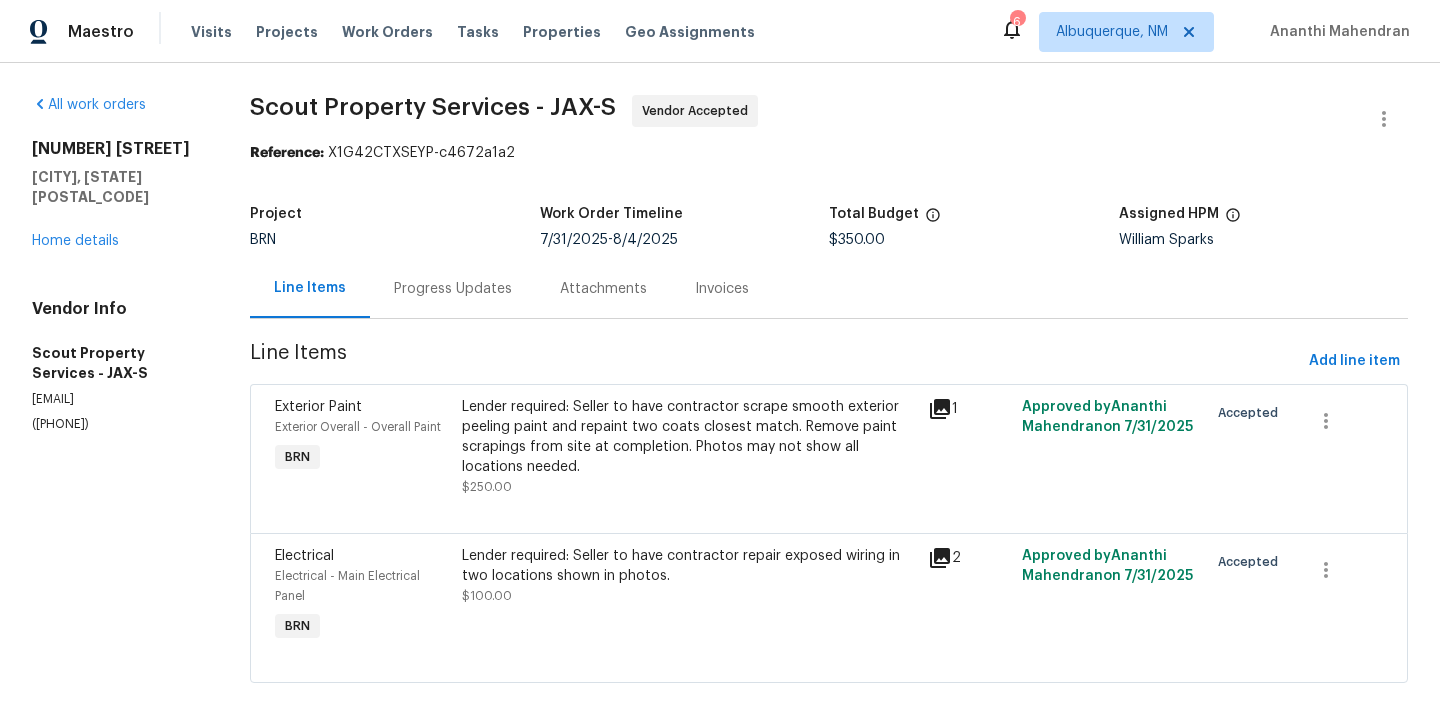 click on "All work orders 3460 Rogero Rd Jacksonville, FL 32277 Home details Vendor Info Scout Property Services - JAX-S trevor@scout-ps.com (615) 913-6484 Scout Property Services - JAX-S Vendor Accepted Reference:   X1G42CTXSEYP-c4672a1a2 Project BRN   Work Order Timeline 7/31/2025  -  8/4/2025 Total Budget $350.00 Assigned HPM William Sparks Line Items Progress Updates Attachments Invoices Line Items Add line item Exterior Paint Exterior Overall - Overall Paint BRN Lender required: Seller to have contractor scrape smooth exterior peeling paint and repaint two coats closest match. Remove paint scrapings from site at completion. Photos may not show all locations needed. $250.00   1 Approved by  Ananthi Mahendran  on   7/31/2025 Accepted Electrical Electrical - Main Electrical Panel BRN Lender required: Seller to have contractor repair exposed wiring in two locations shown in photos. $100.00   2 Approved by  Ananthi Mahendran  on   7/31/2025 Accepted" at bounding box center [720, 401] 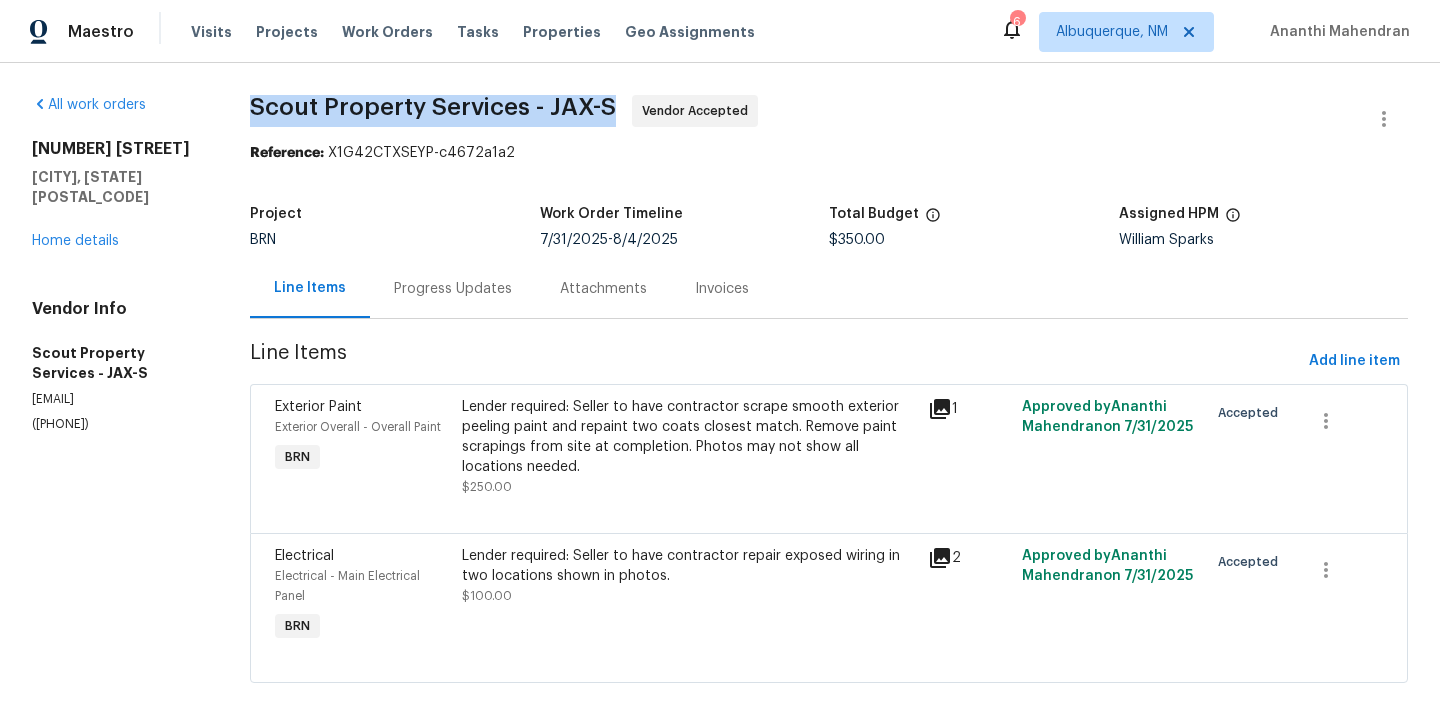 drag, startPoint x: 247, startPoint y: 111, endPoint x: 388, endPoint y: 111, distance: 141 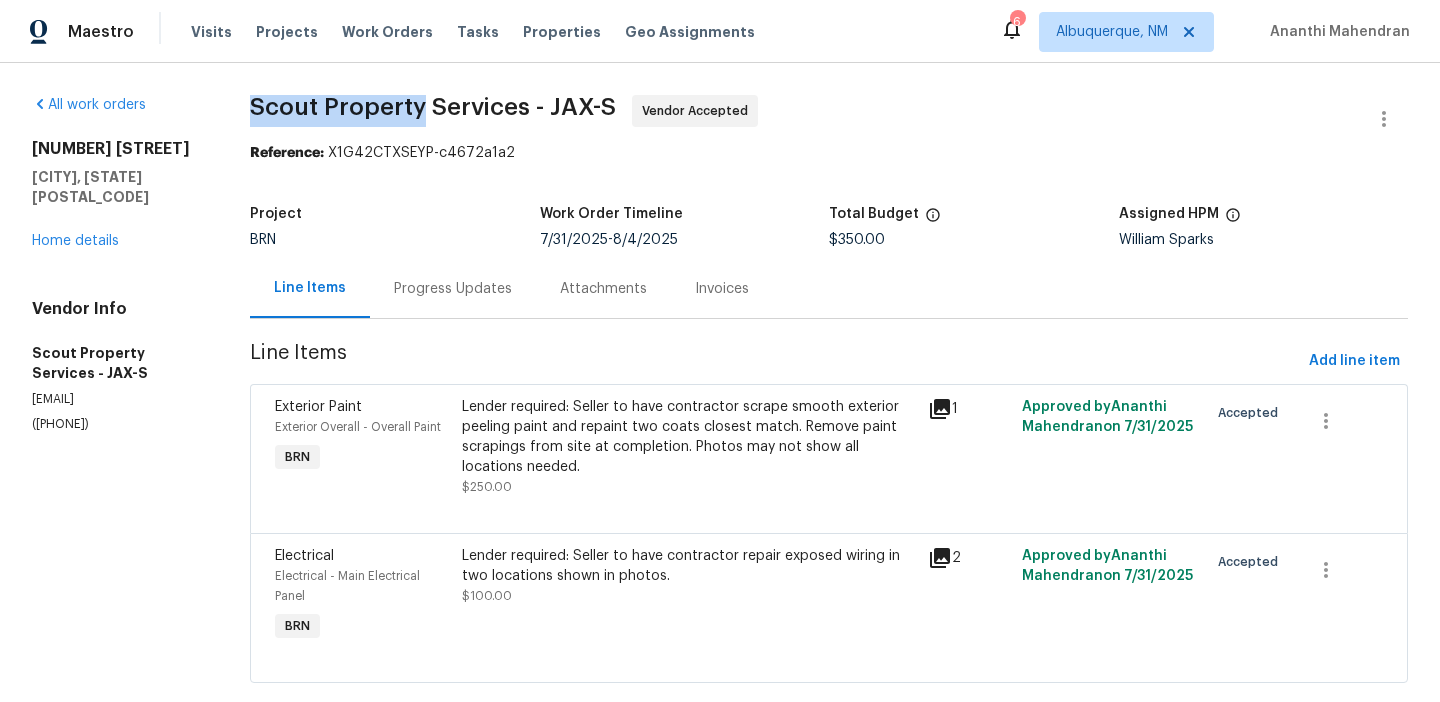 drag, startPoint x: 423, startPoint y: 112, endPoint x: 252, endPoint y: 112, distance: 171 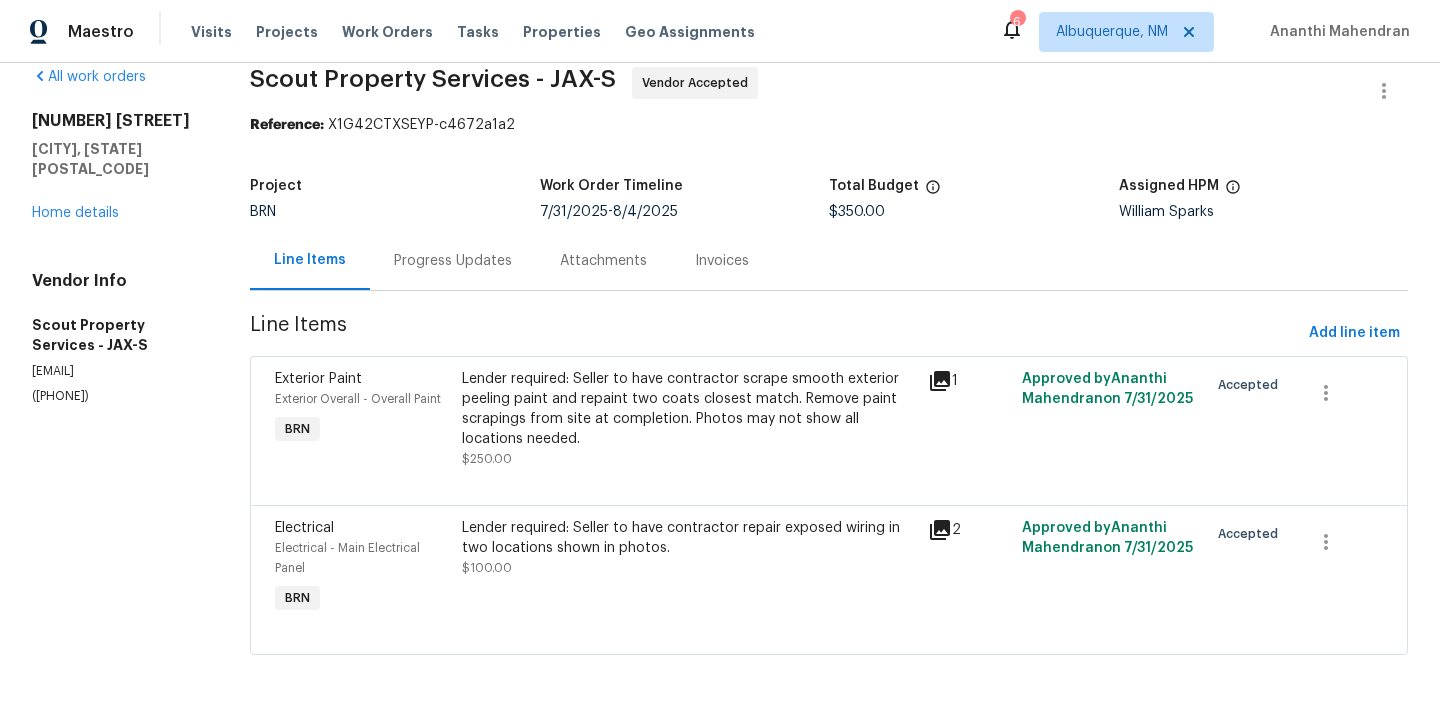 click on "Progress Updates" at bounding box center [453, 260] 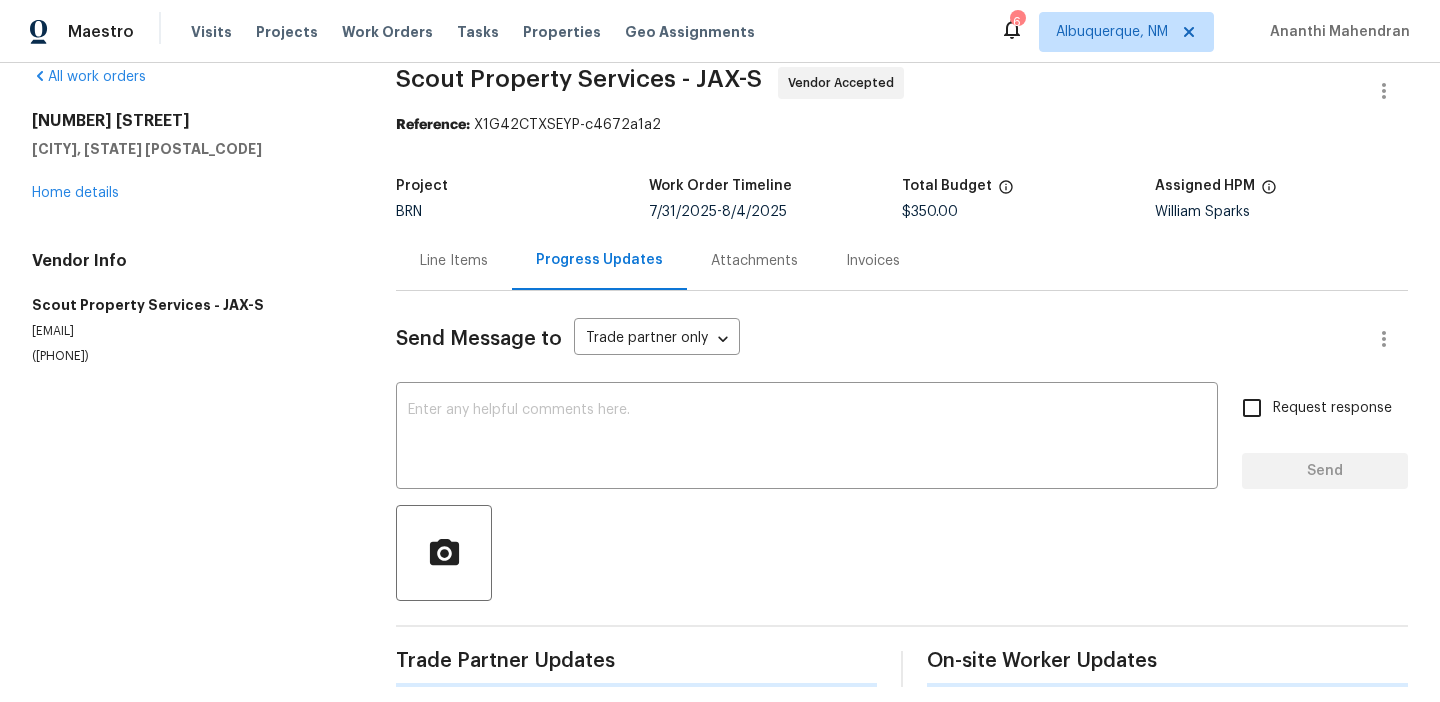 scroll, scrollTop: 45, scrollLeft: 0, axis: vertical 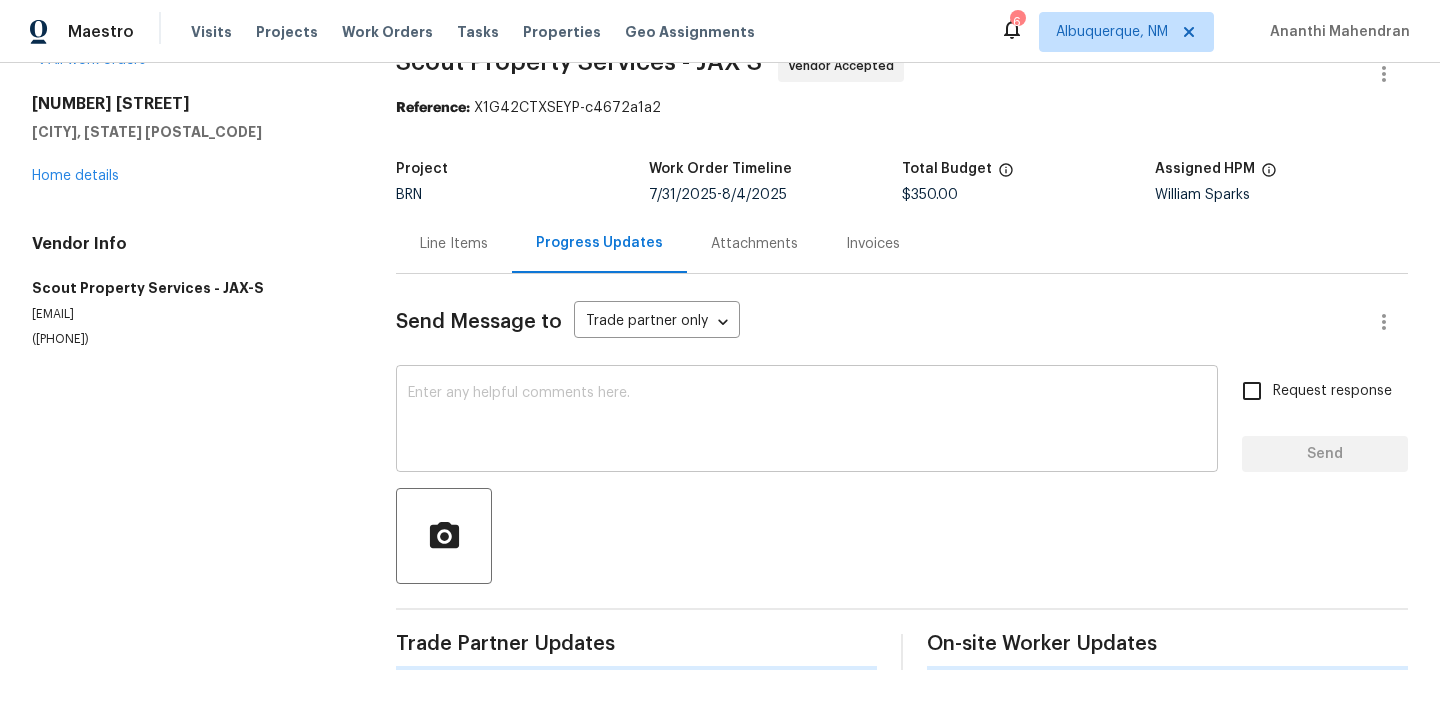 click at bounding box center (807, 421) 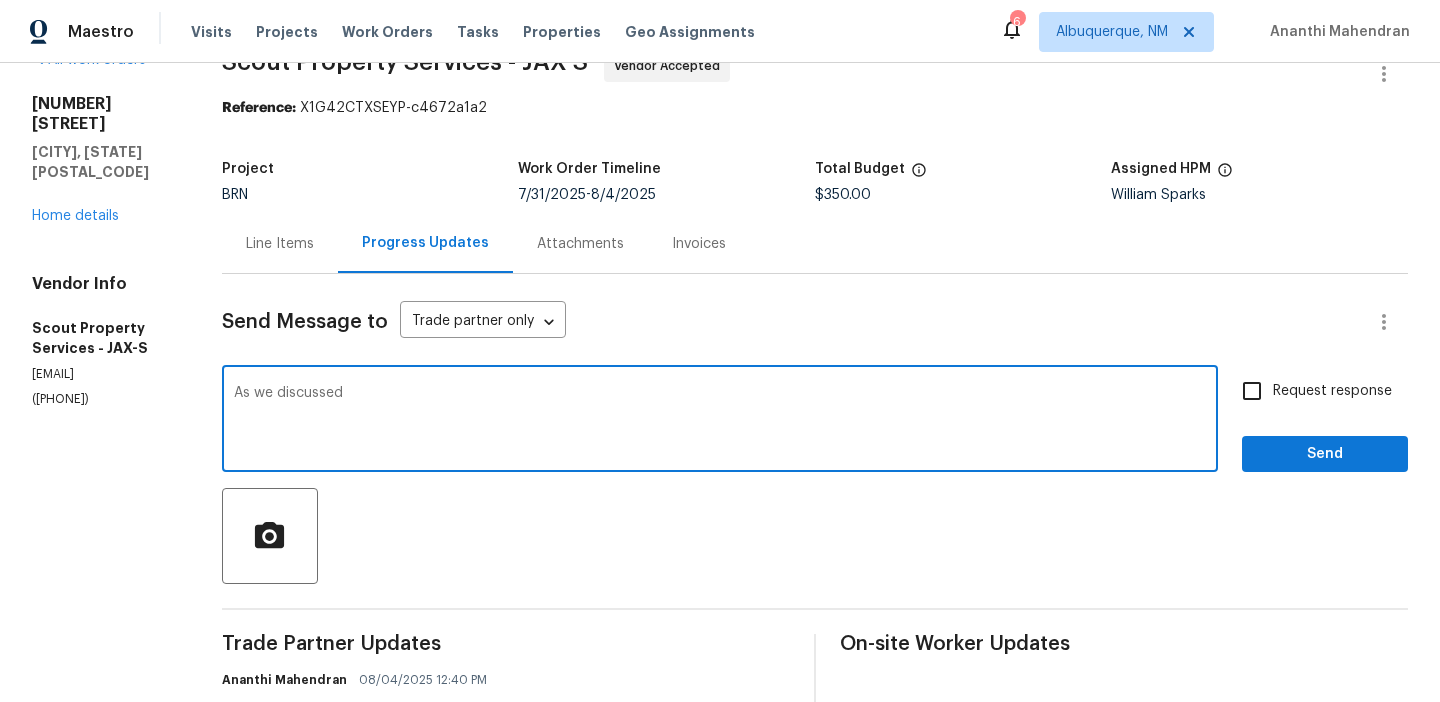 click on "(615) 913-6484" at bounding box center (103, 399) 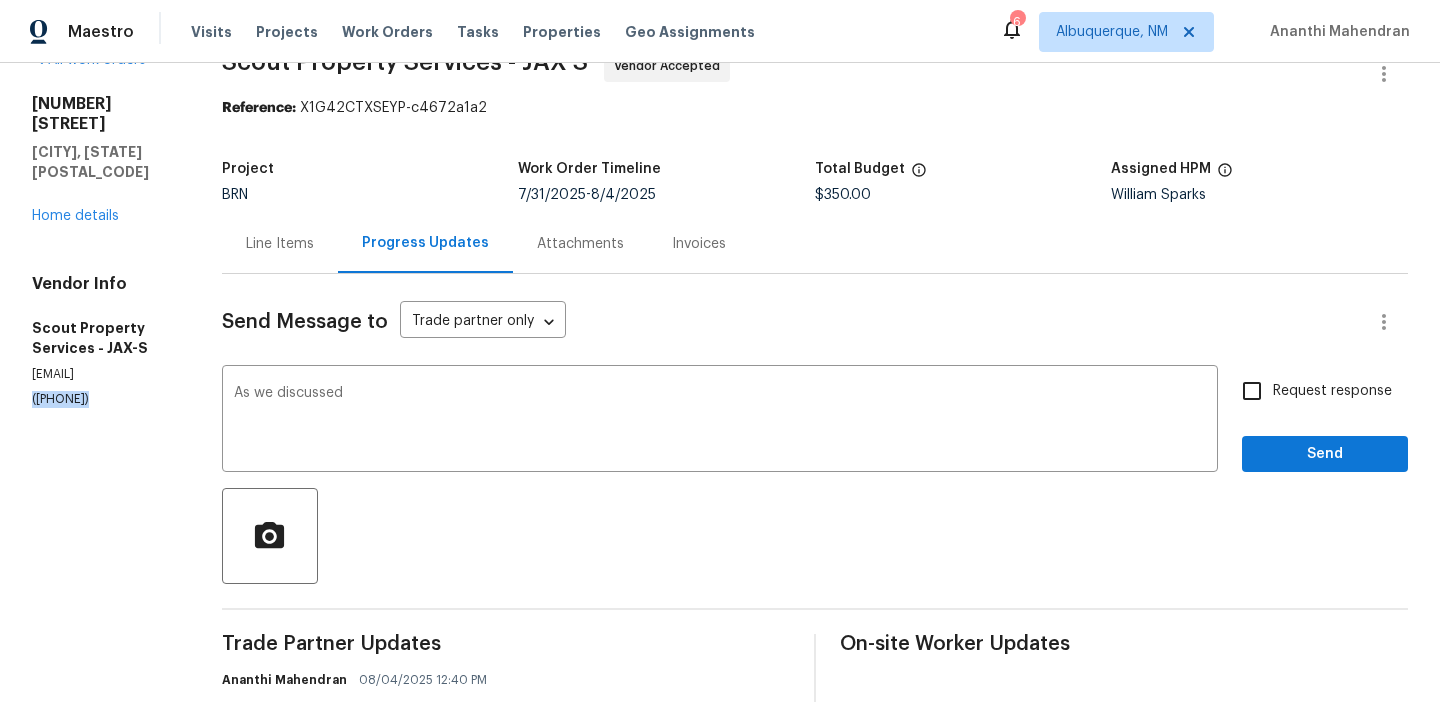 click on "(615) 913-6484" at bounding box center [103, 399] 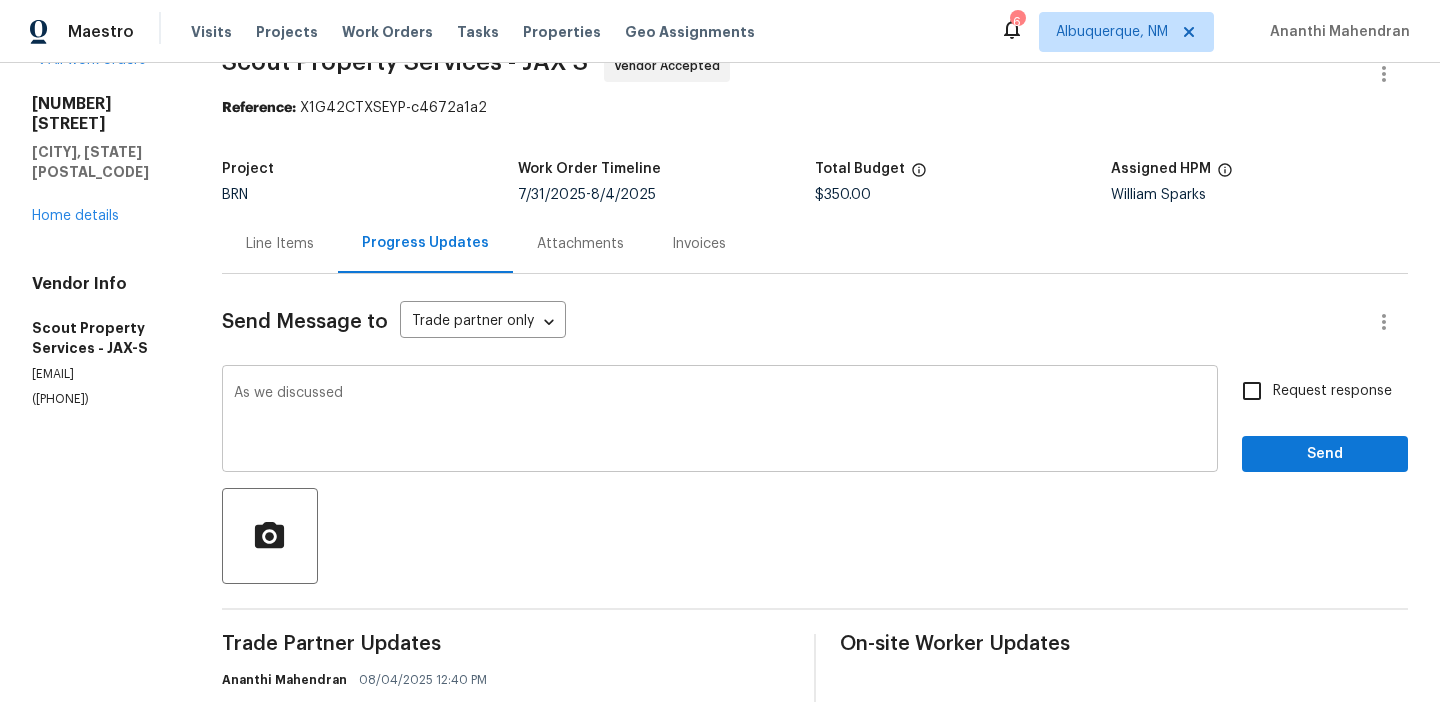 click on "As we discussed" at bounding box center [720, 421] 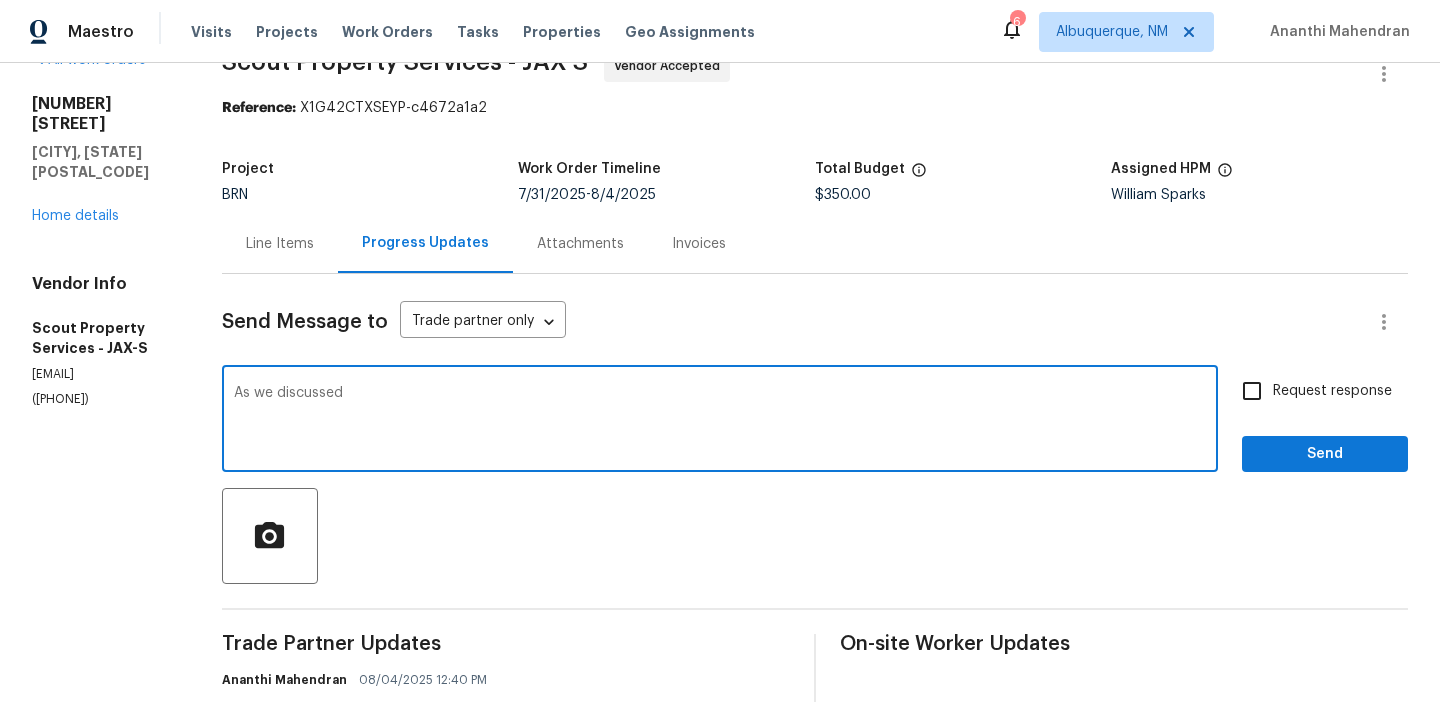 paste on "(615) 913-6484" 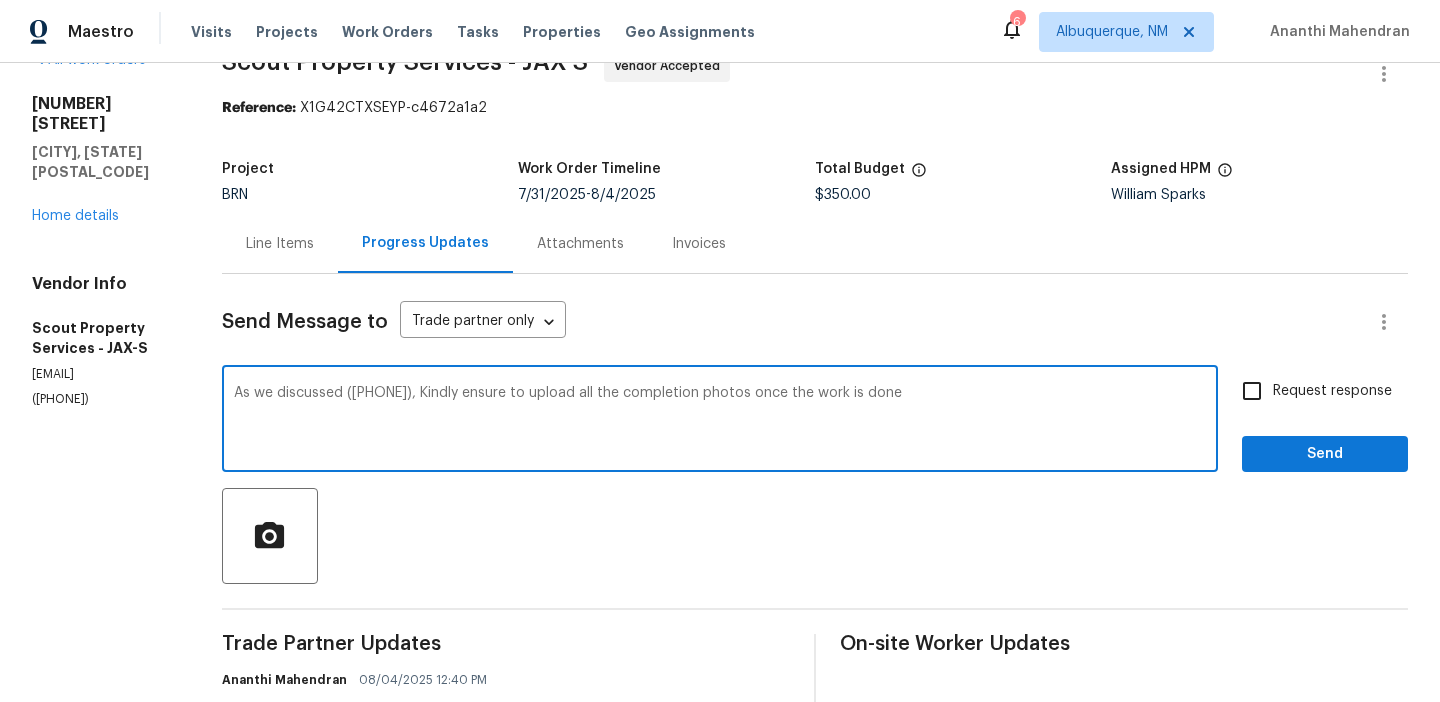 type on "As we discussed (615) 913-6484, Kindly ensure to upload all the completion photos once the work is done" 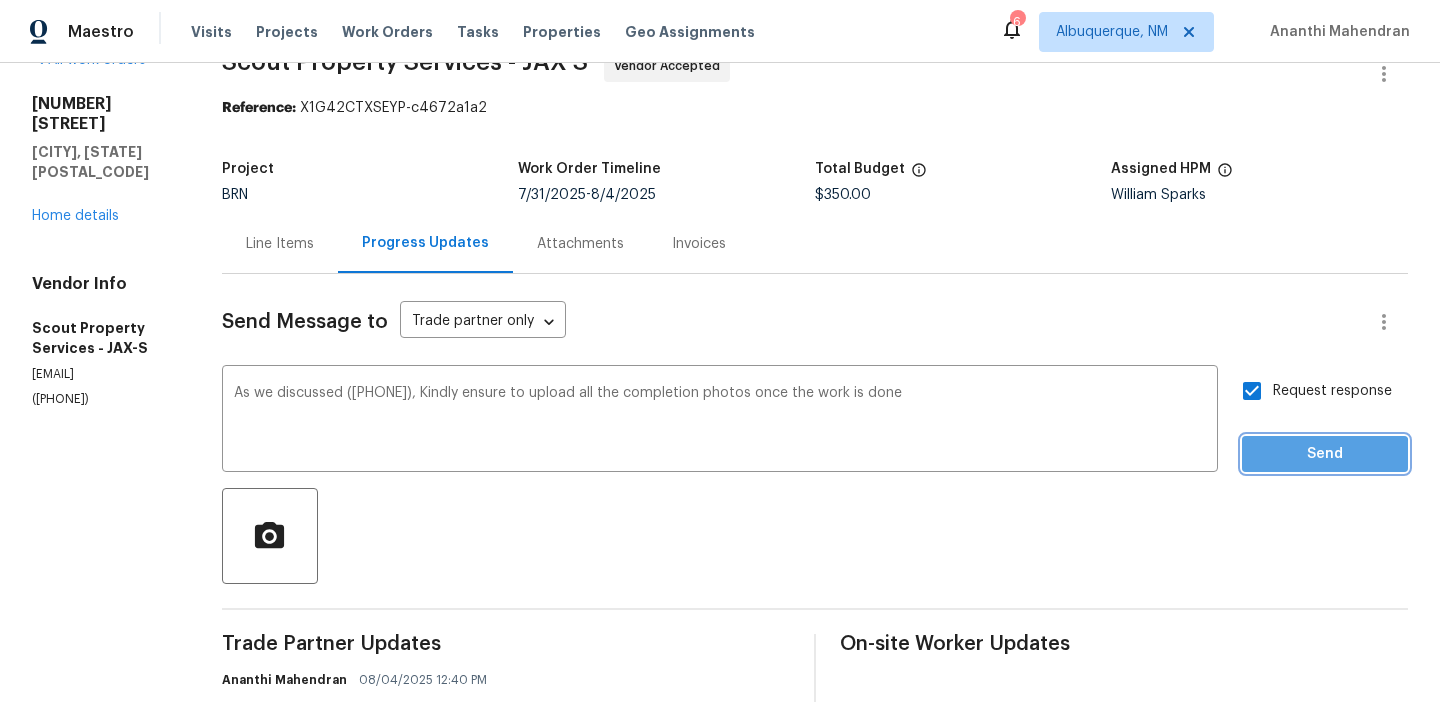 click on "Send" at bounding box center (1325, 454) 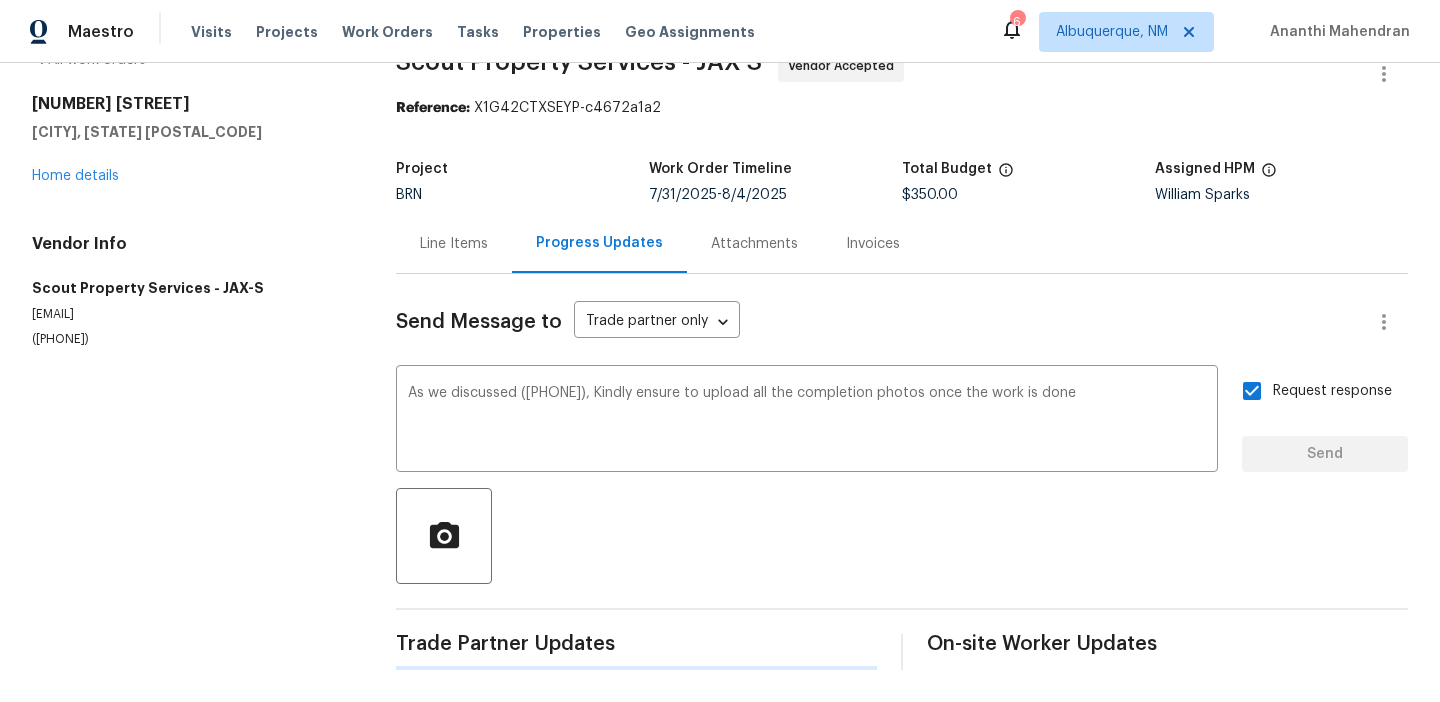 type 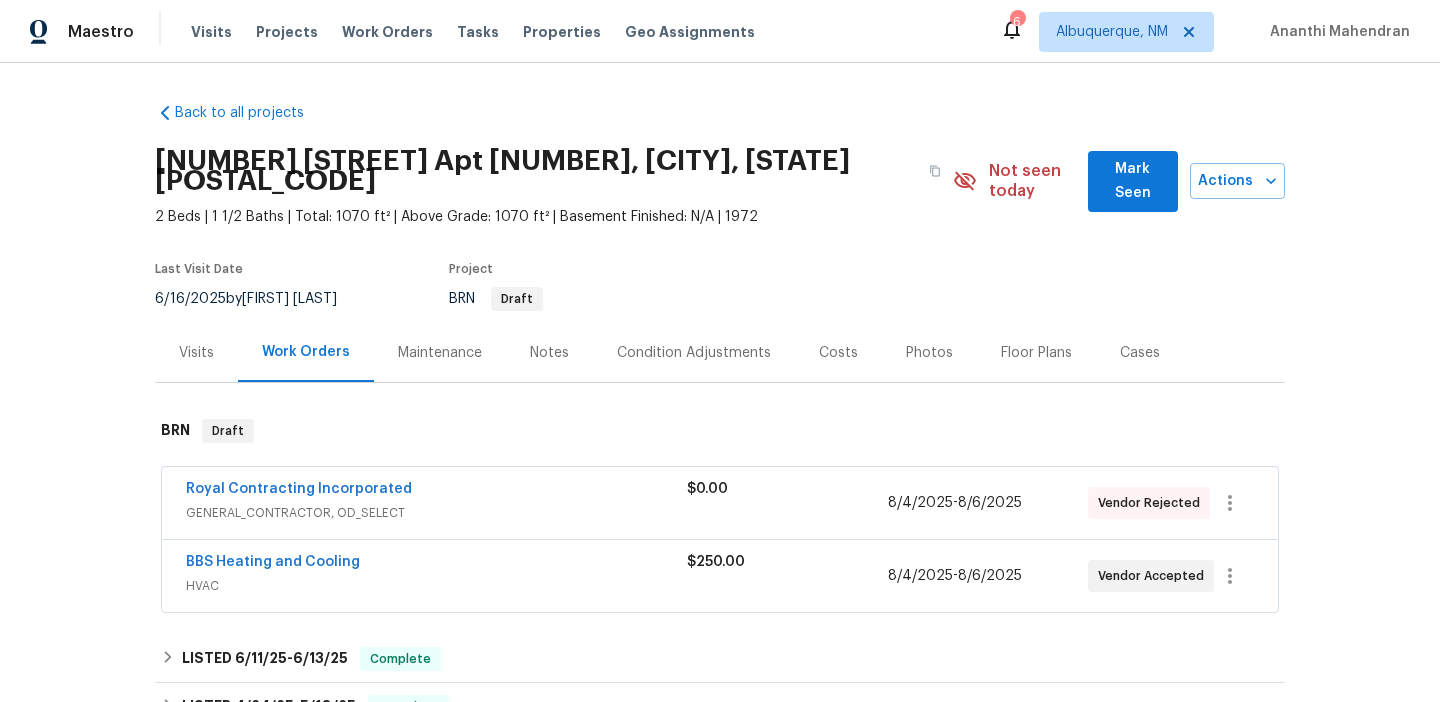 scroll, scrollTop: 0, scrollLeft: 0, axis: both 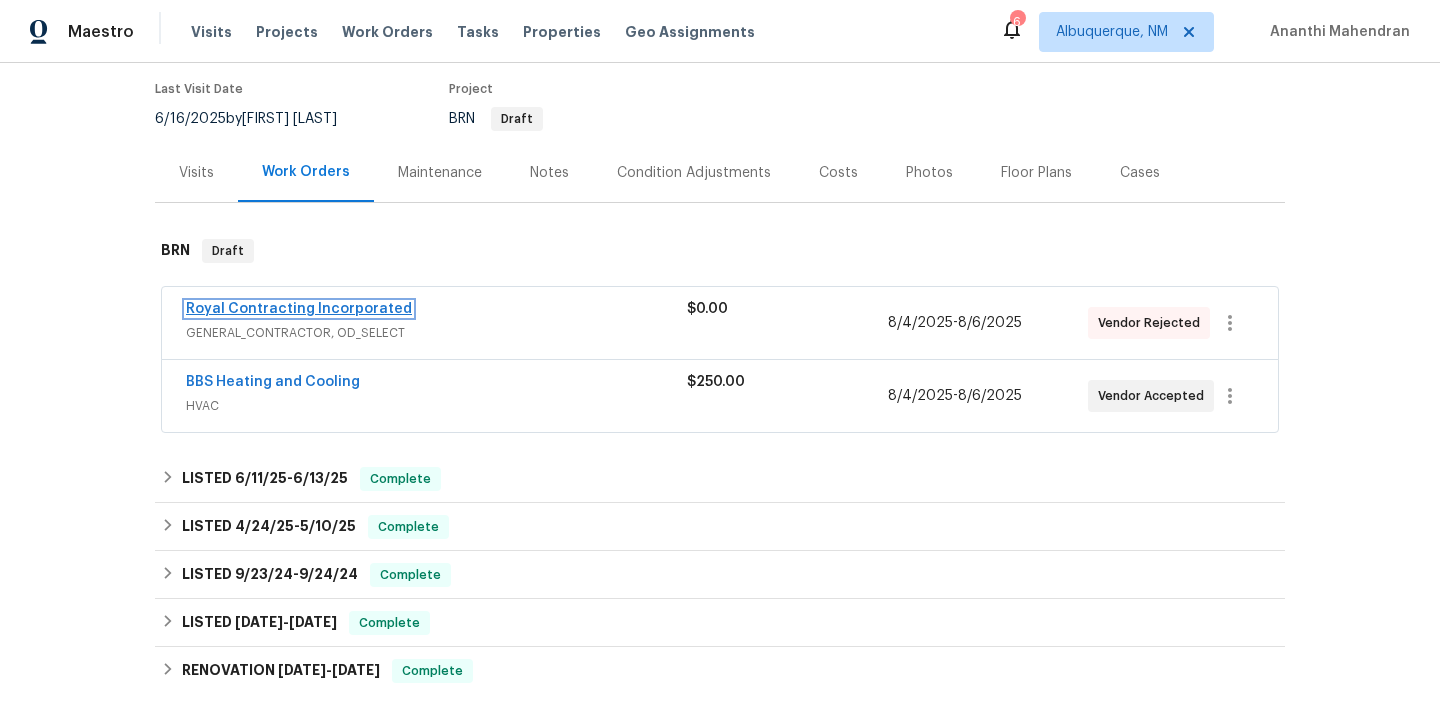 click on "Royal Contracting Incorporated" at bounding box center (299, 309) 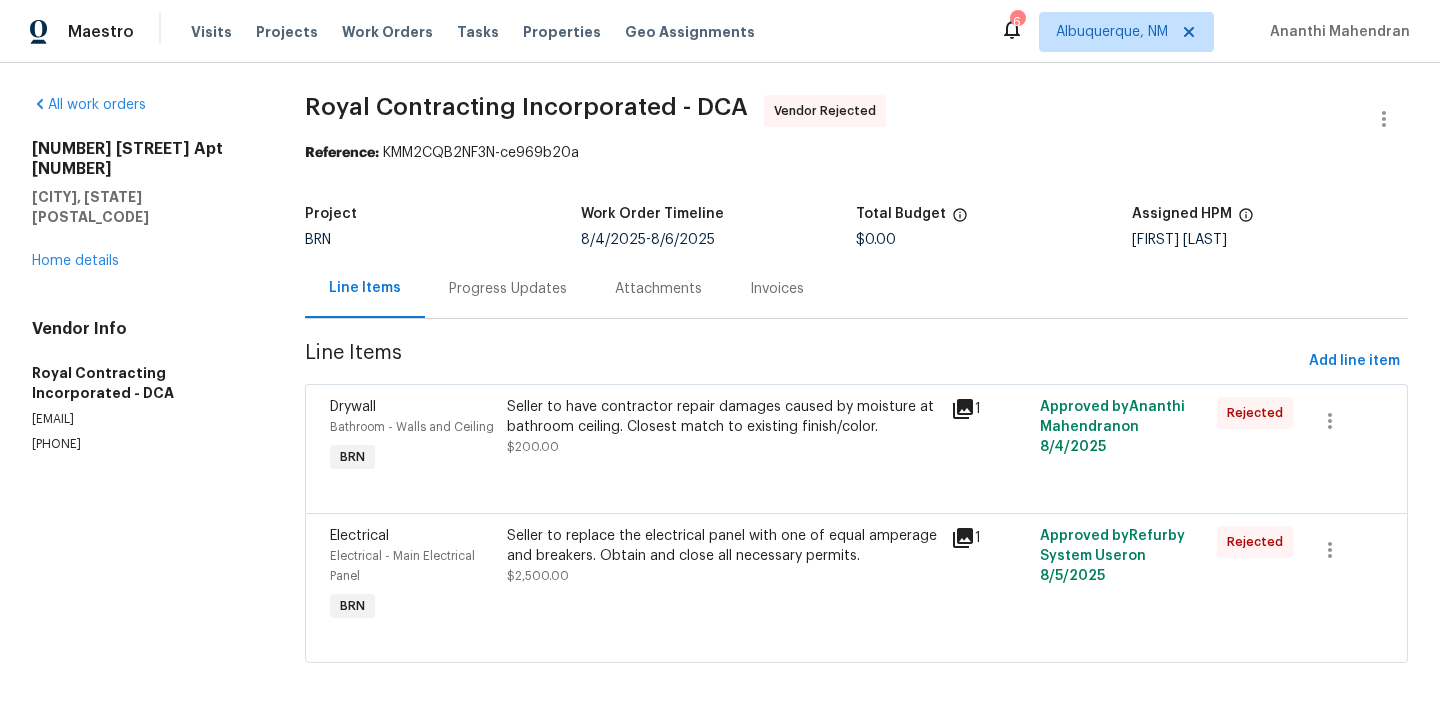 click on "(571) 224-5089" at bounding box center (144, 444) 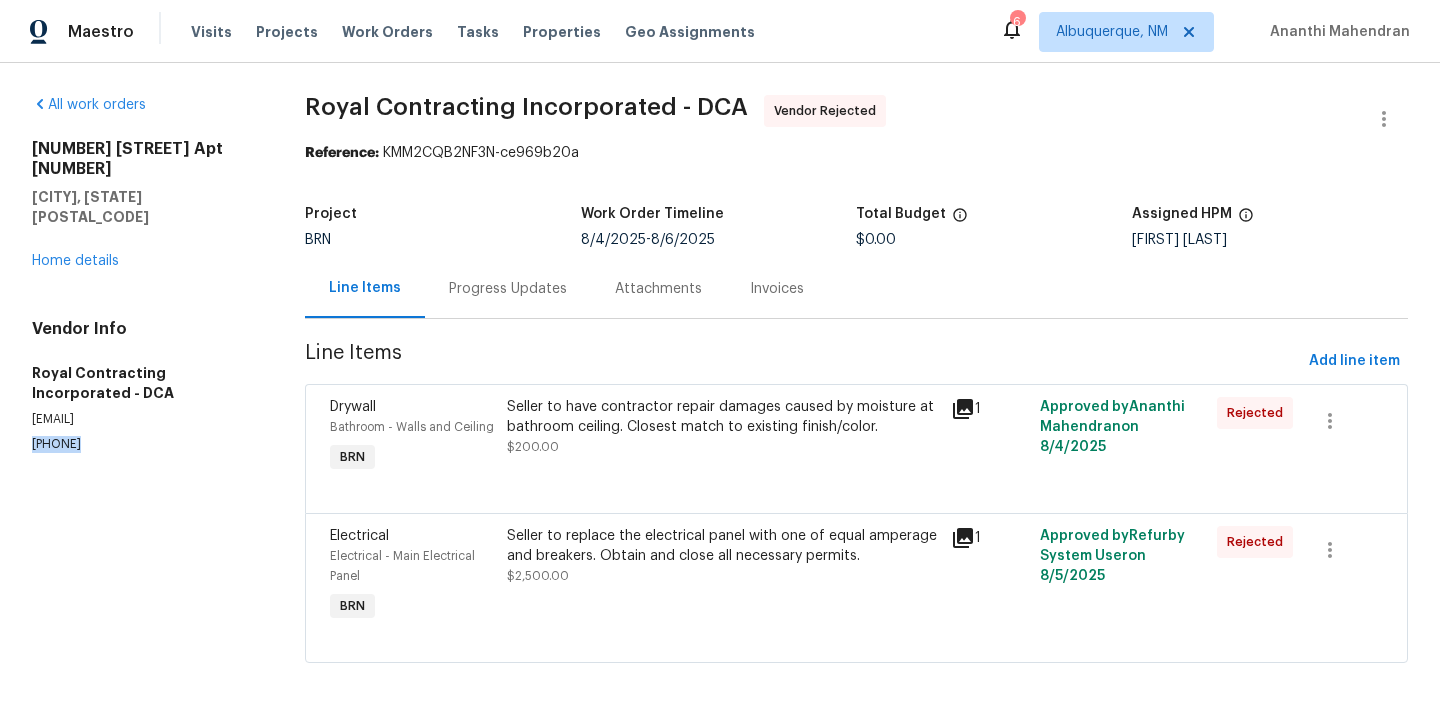 click on "(571) 224-5089" at bounding box center [144, 444] 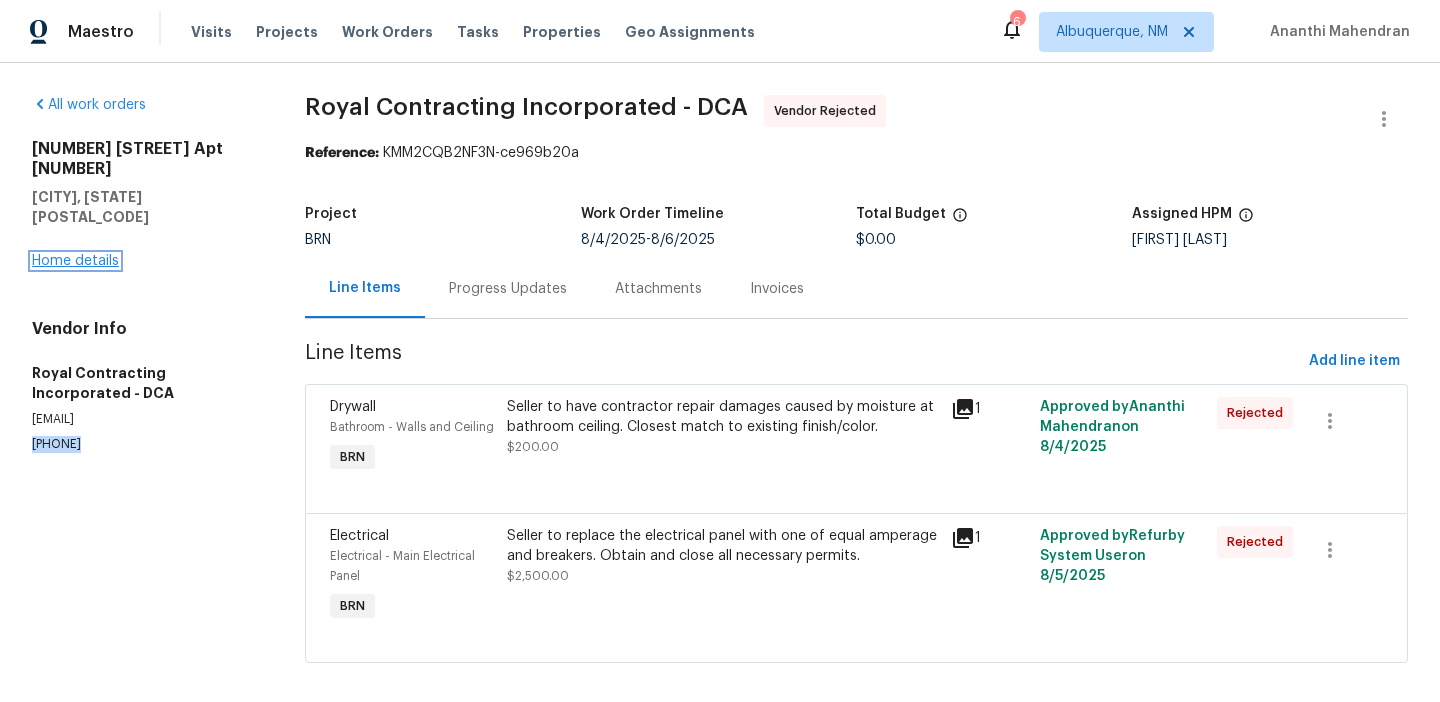 click on "Home details" at bounding box center (75, 261) 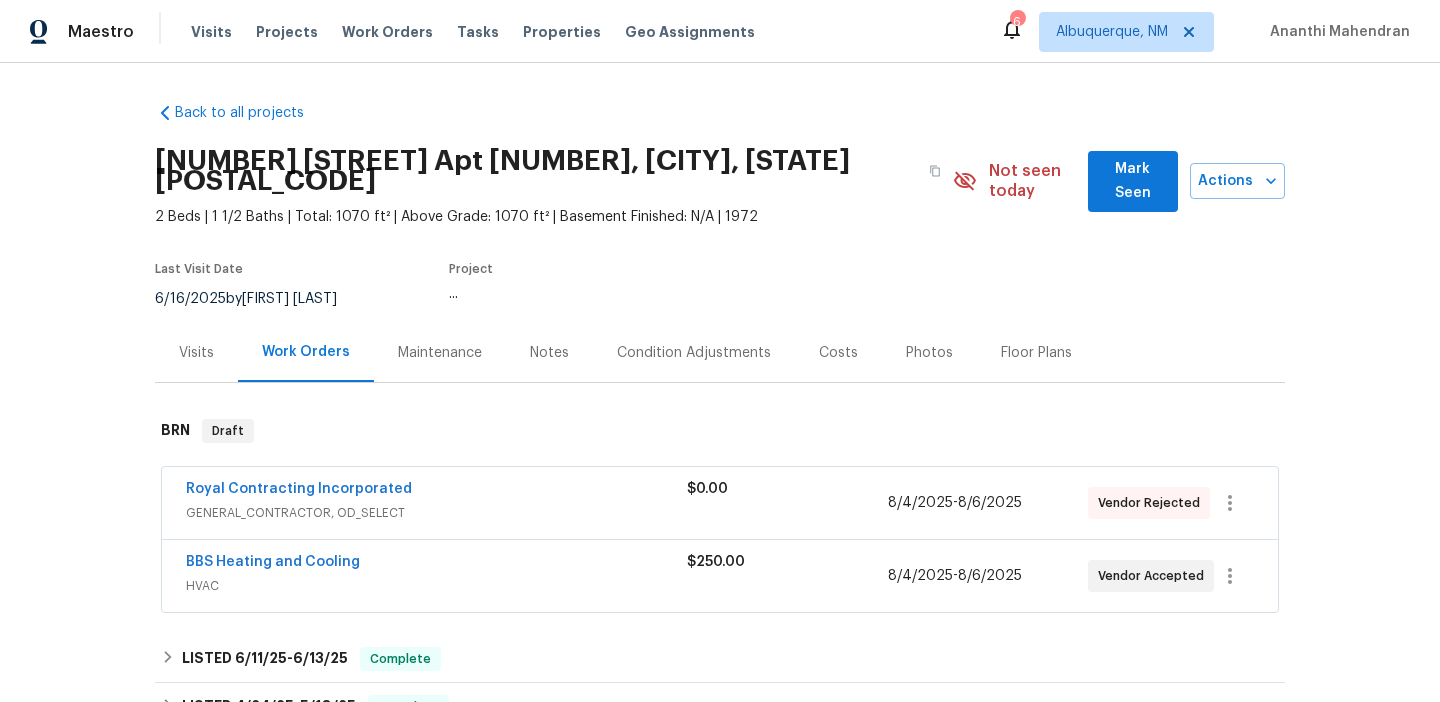 scroll, scrollTop: 274, scrollLeft: 0, axis: vertical 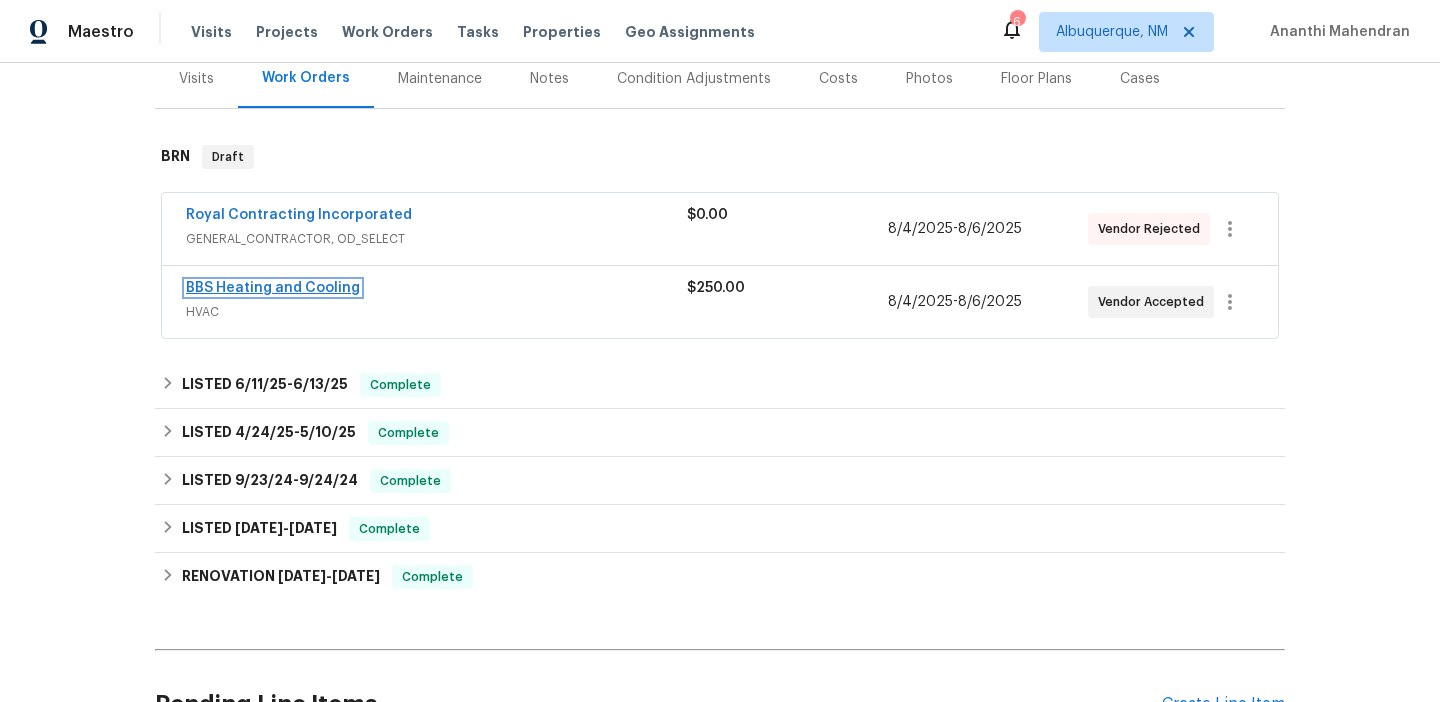 click on "BBS Heating and Cooling" at bounding box center [273, 288] 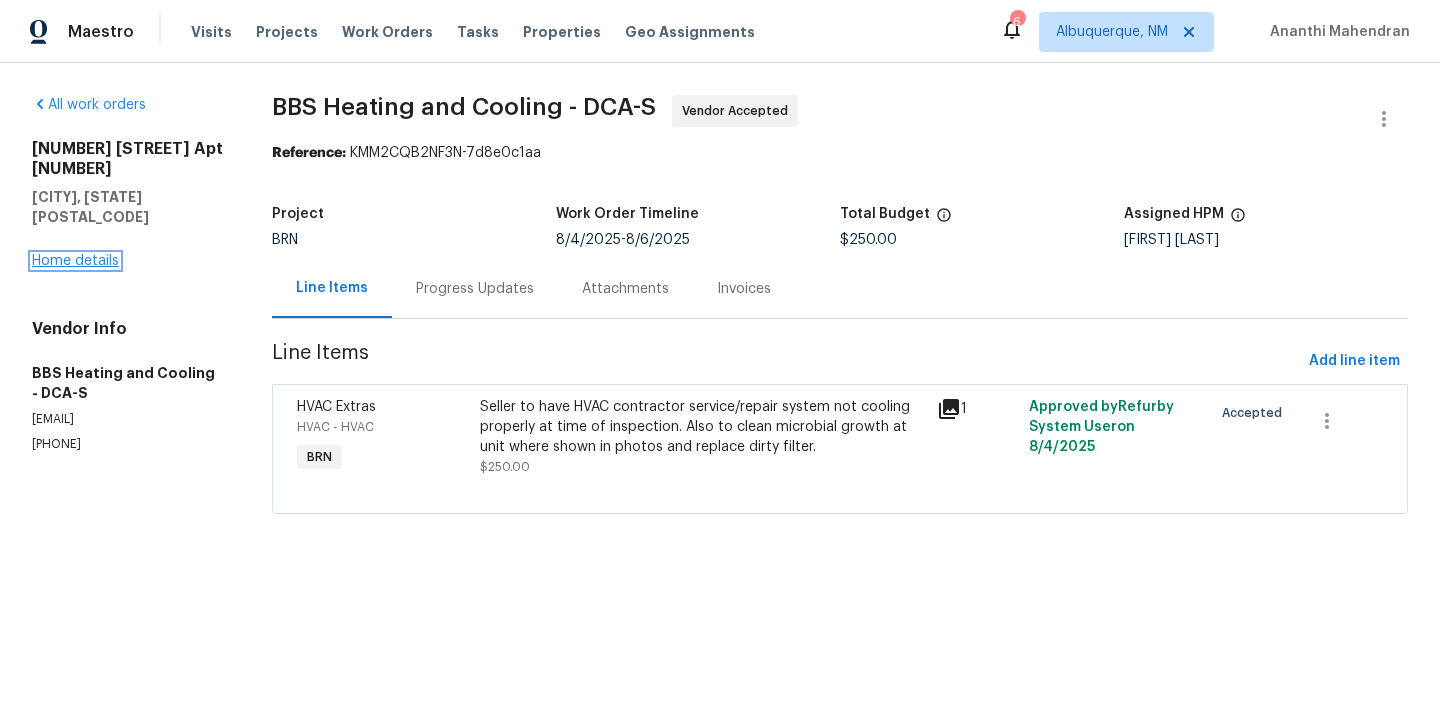 click on "Home details" at bounding box center (75, 261) 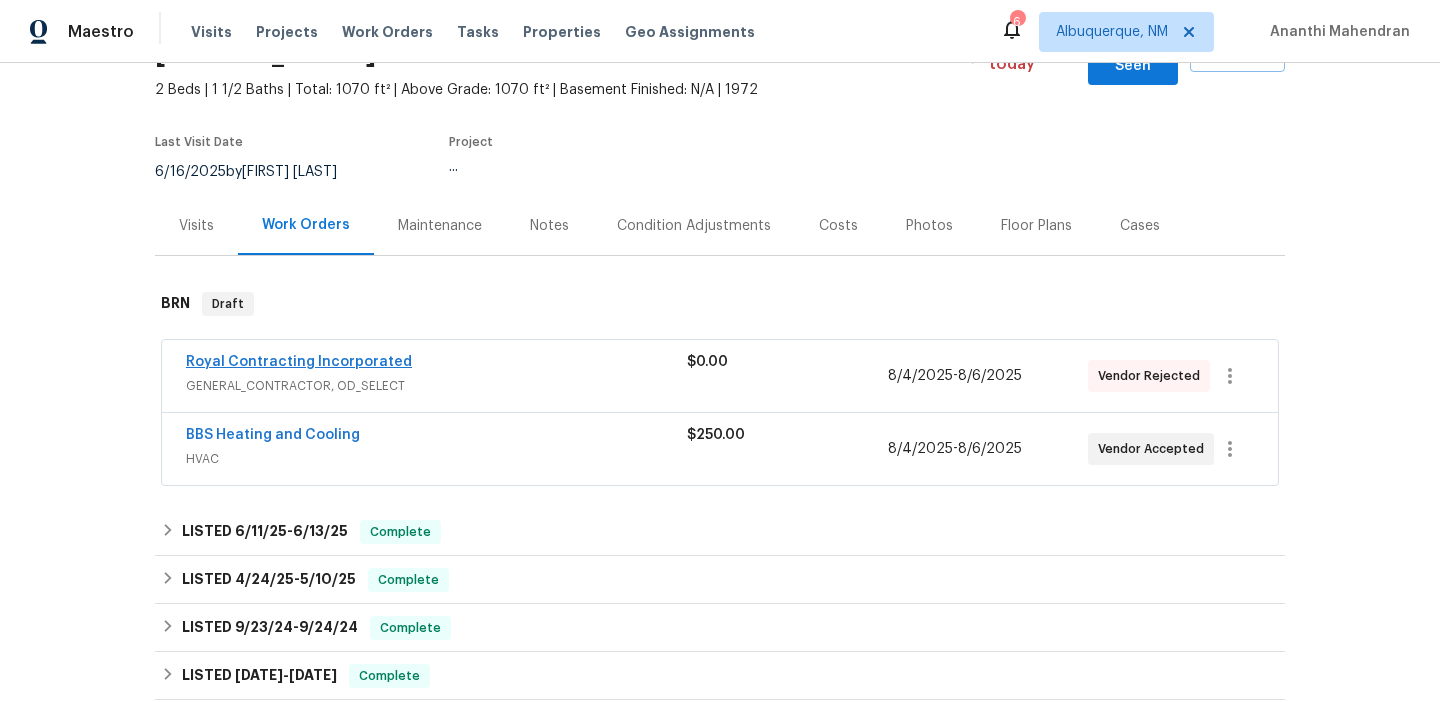 scroll, scrollTop: 135, scrollLeft: 0, axis: vertical 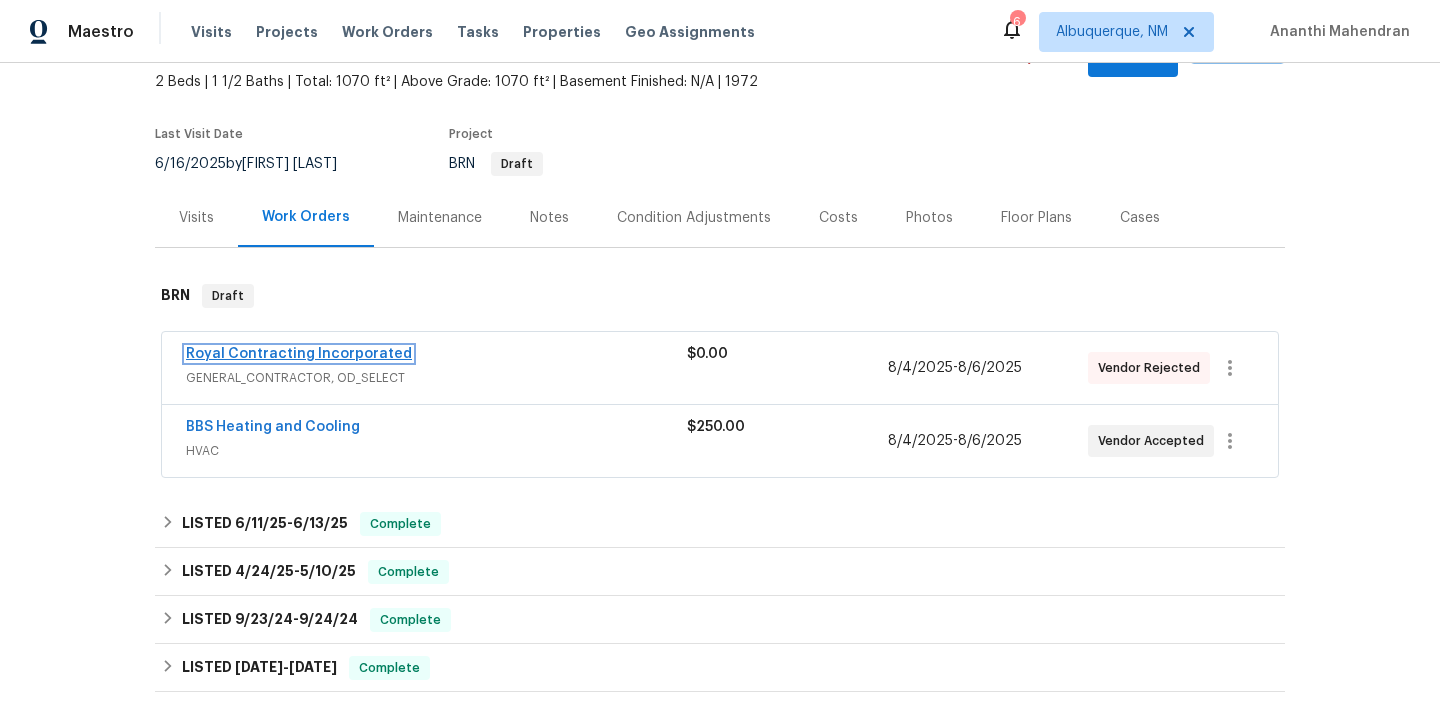 click on "Royal Contracting Incorporated" at bounding box center [299, 354] 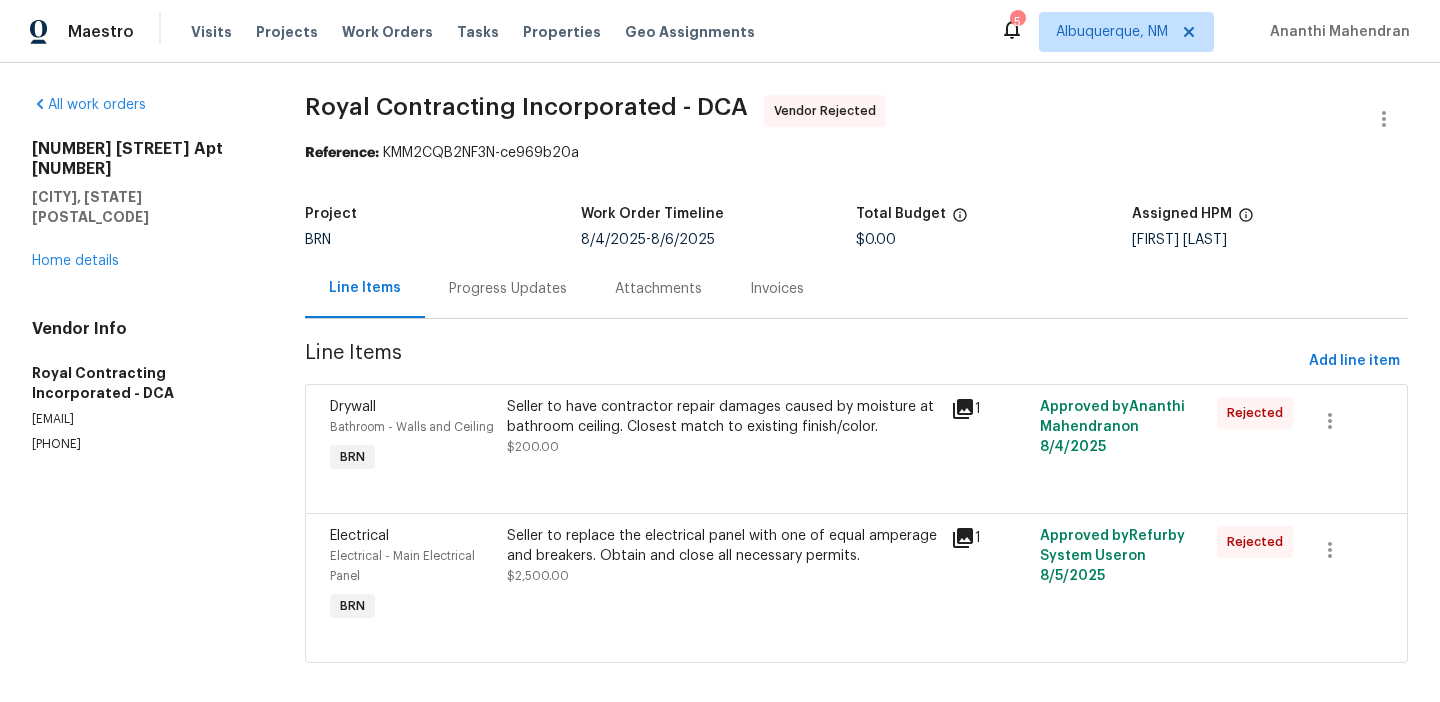 scroll, scrollTop: 18, scrollLeft: 0, axis: vertical 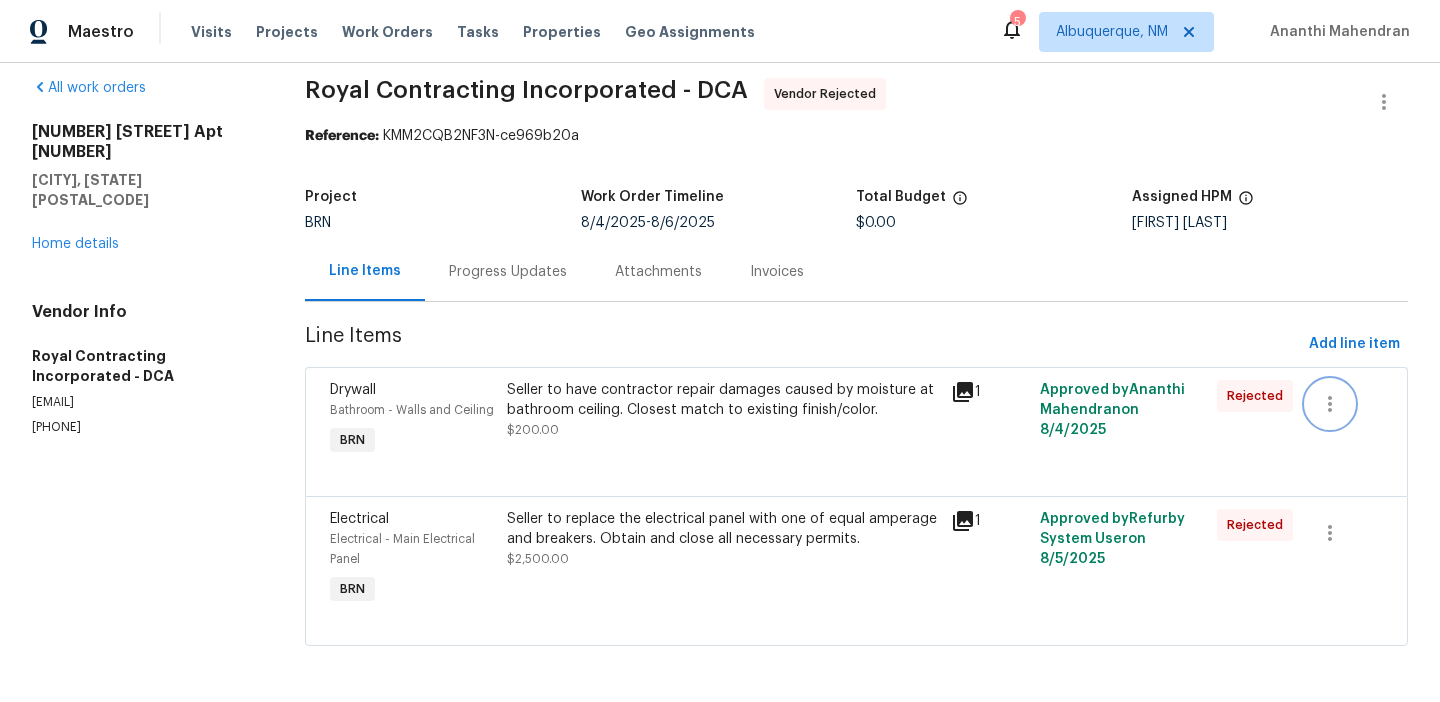 click 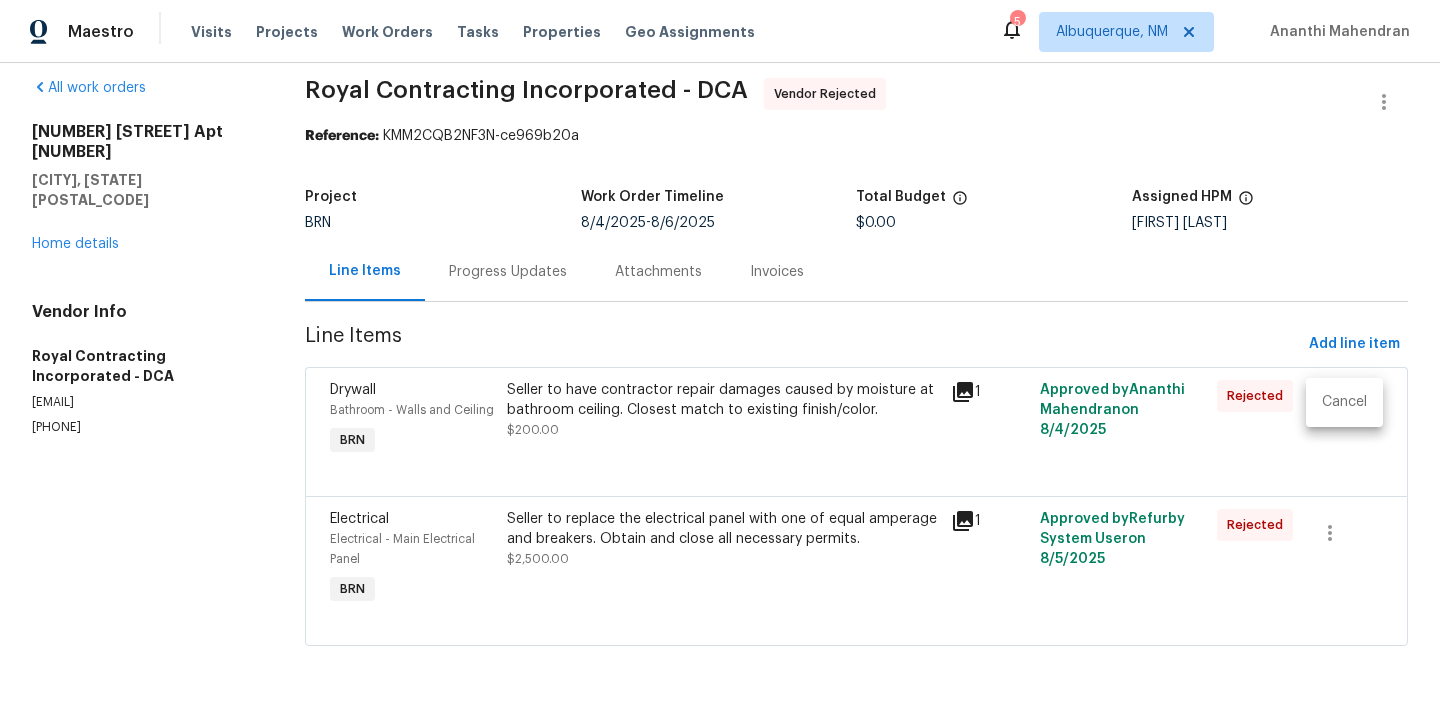 click on "Cancel" at bounding box center (1344, 402) 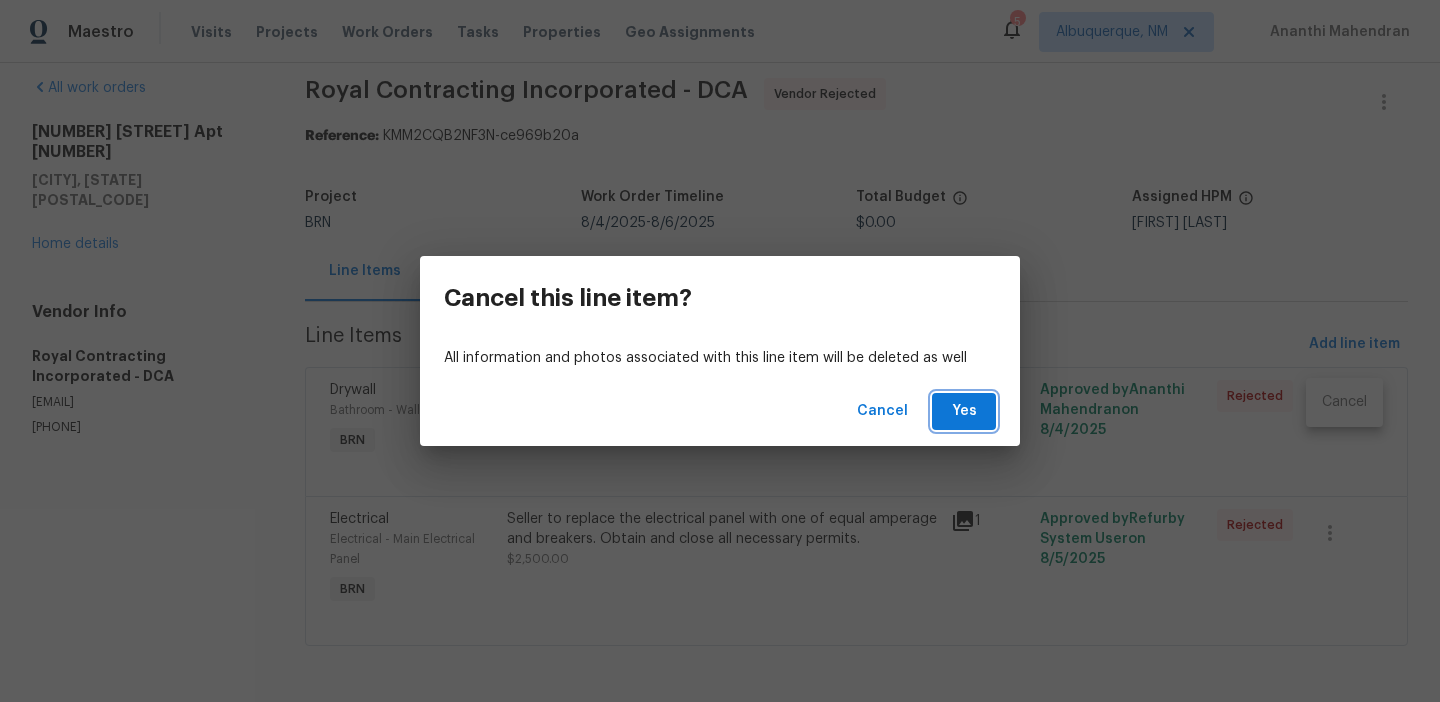 click on "Yes" at bounding box center [964, 411] 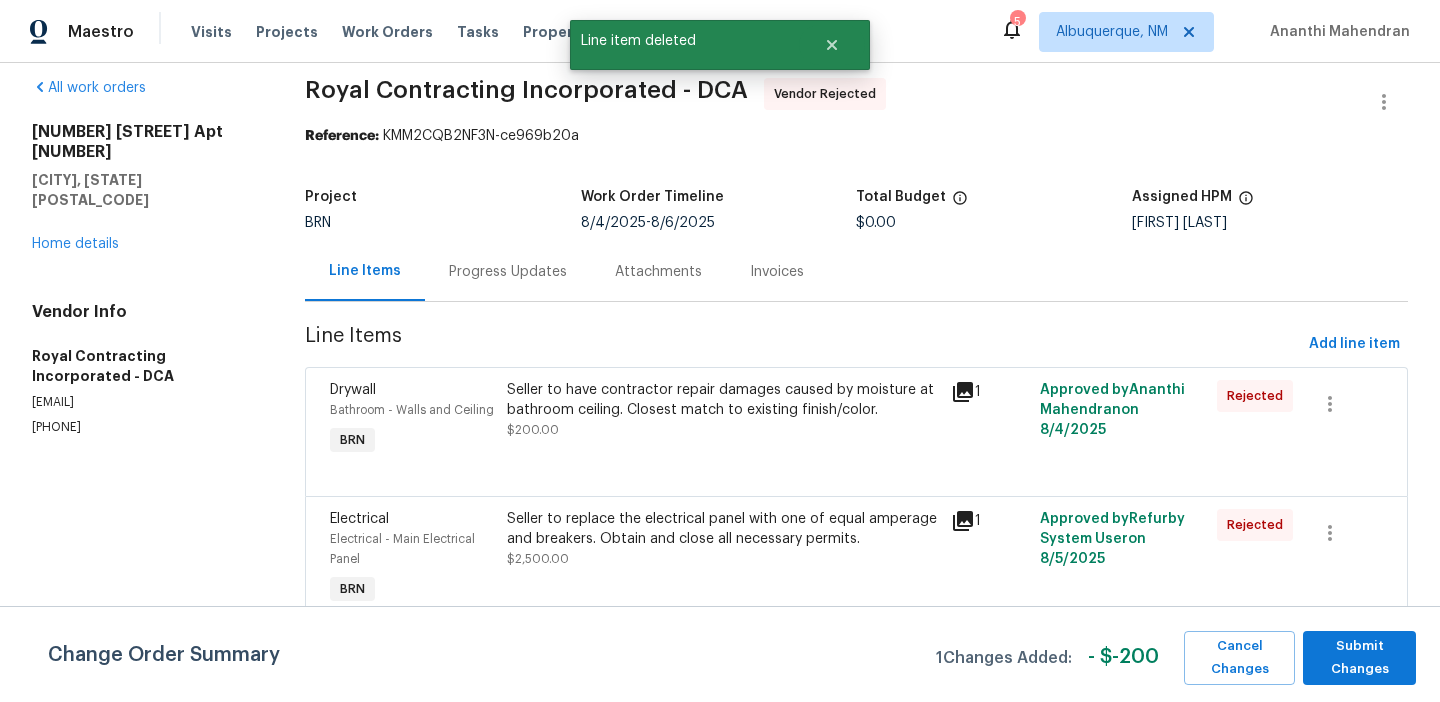 scroll, scrollTop: 0, scrollLeft: 0, axis: both 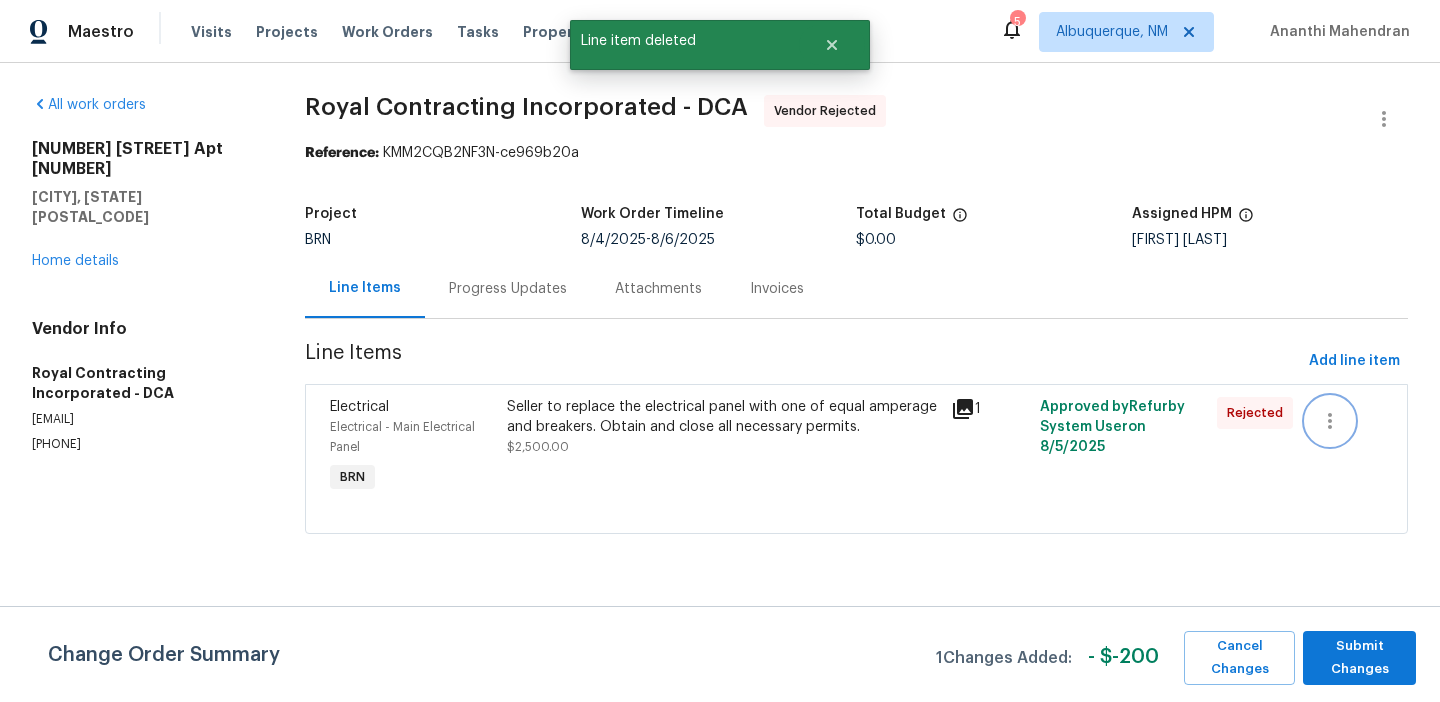 click 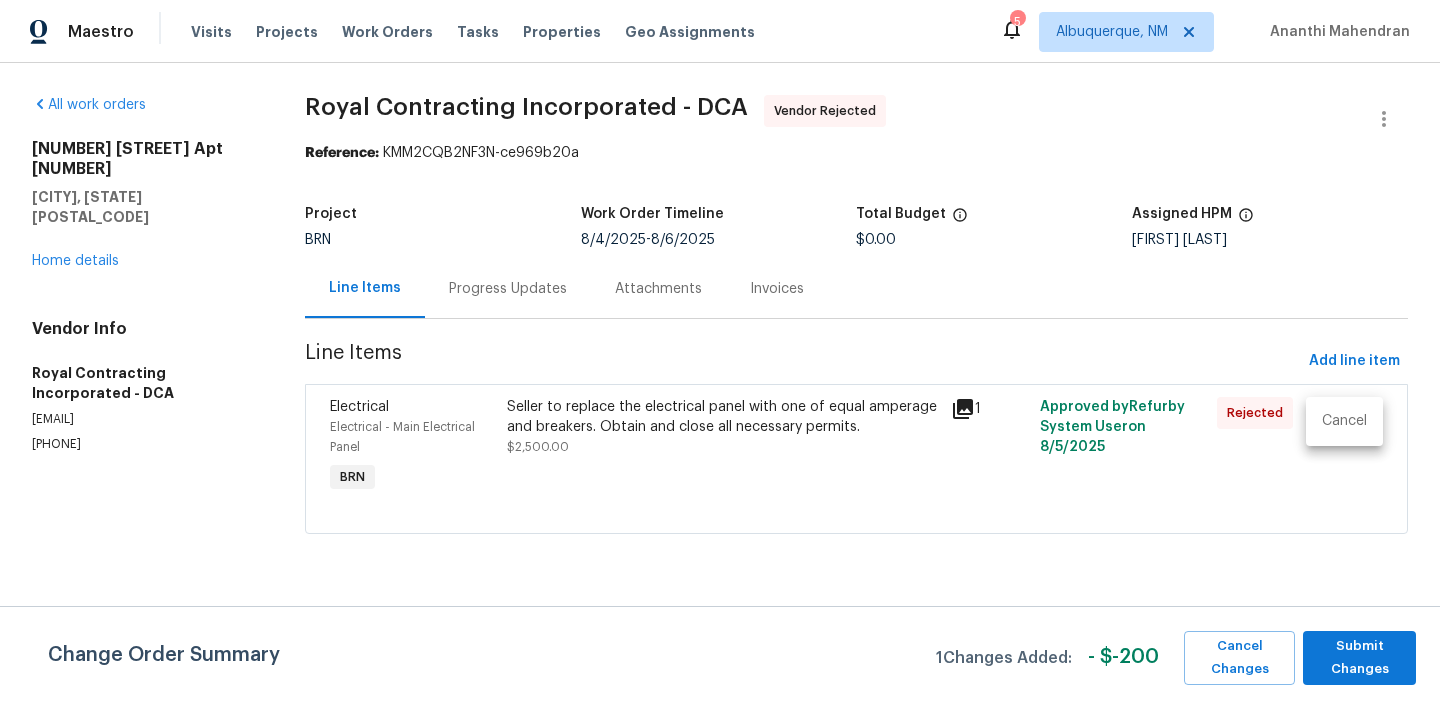 click on "Cancel" at bounding box center (1344, 421) 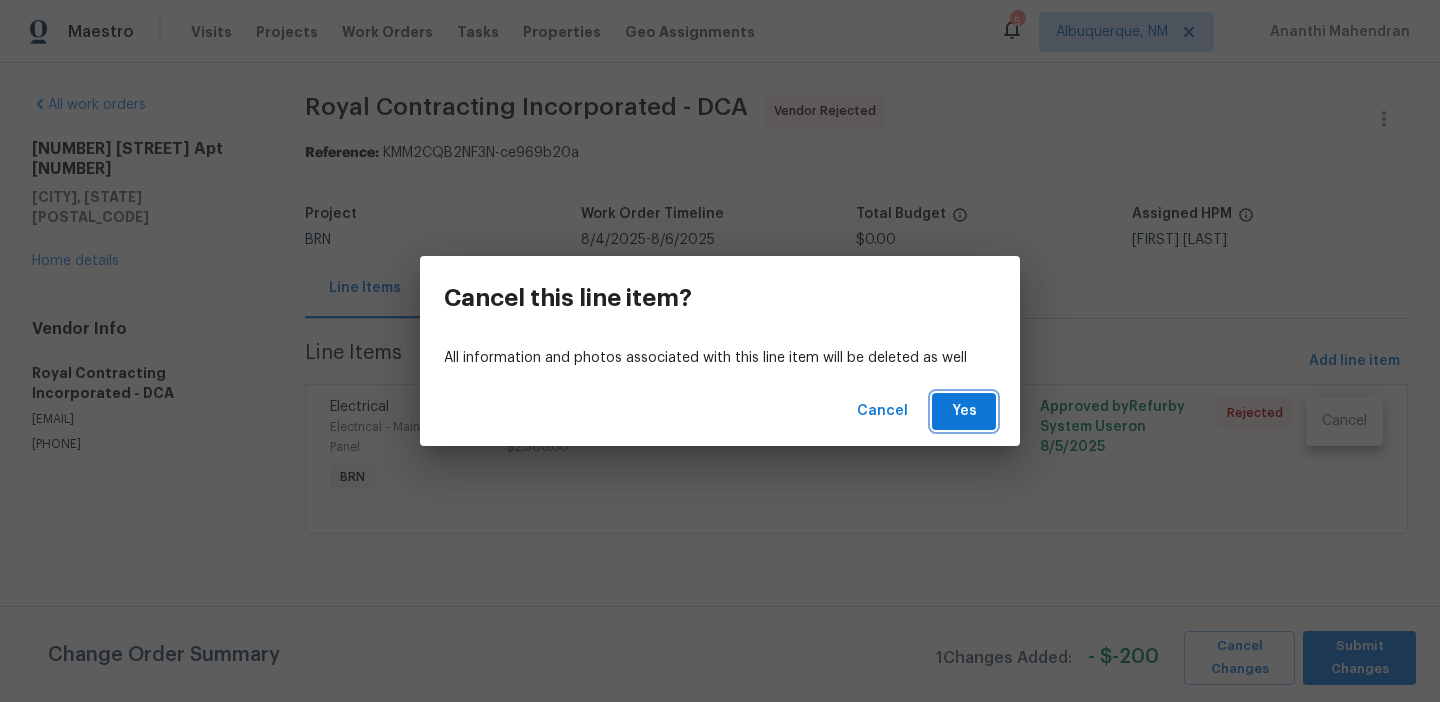 click on "Yes" at bounding box center (964, 411) 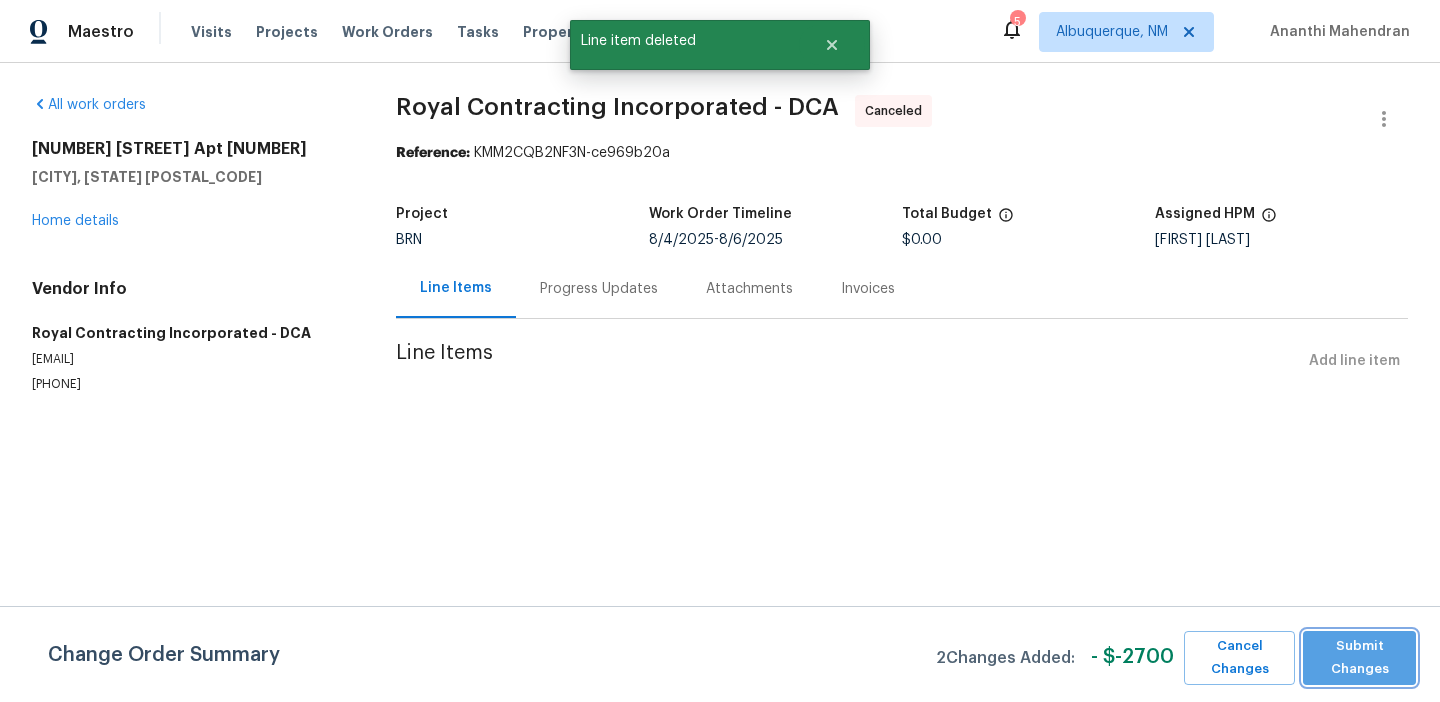 click on "Submit Changes" at bounding box center (1359, 658) 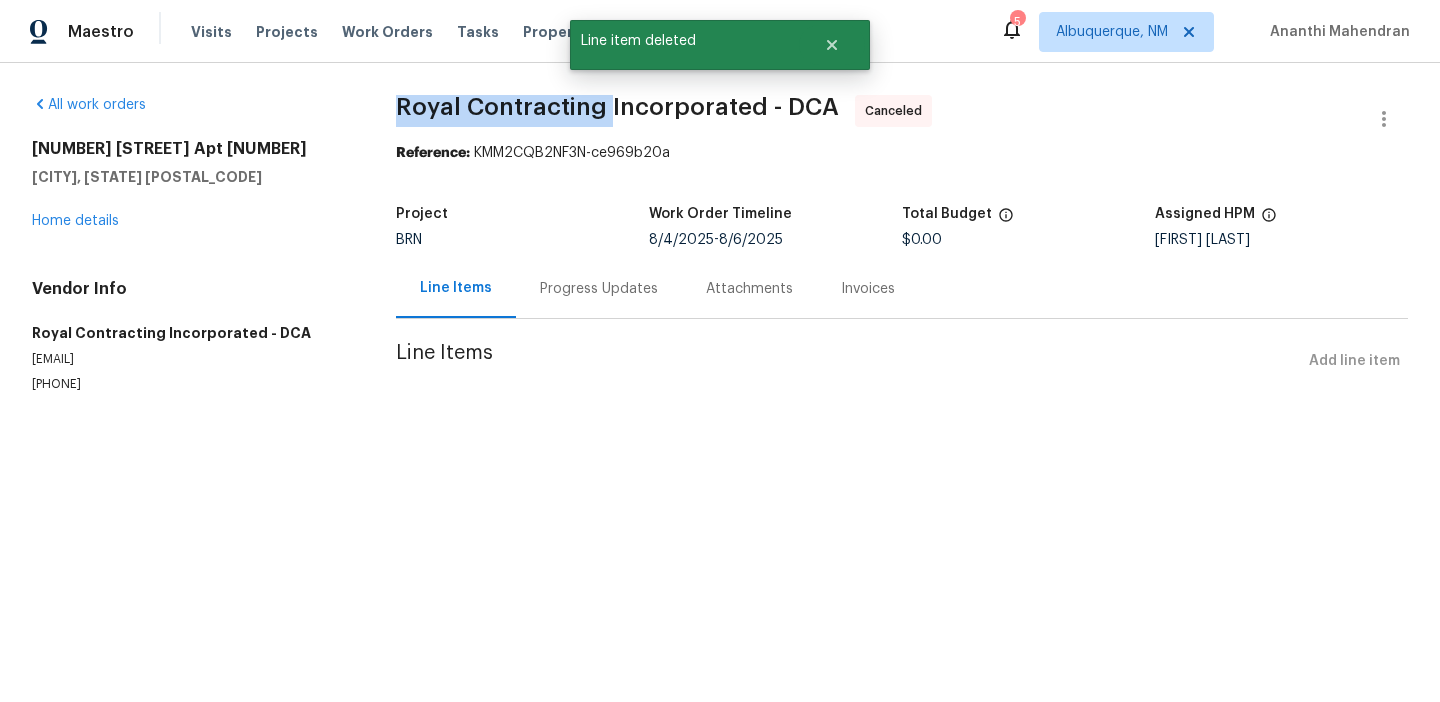 drag, startPoint x: 390, startPoint y: 111, endPoint x: 607, endPoint y: 106, distance: 217.0576 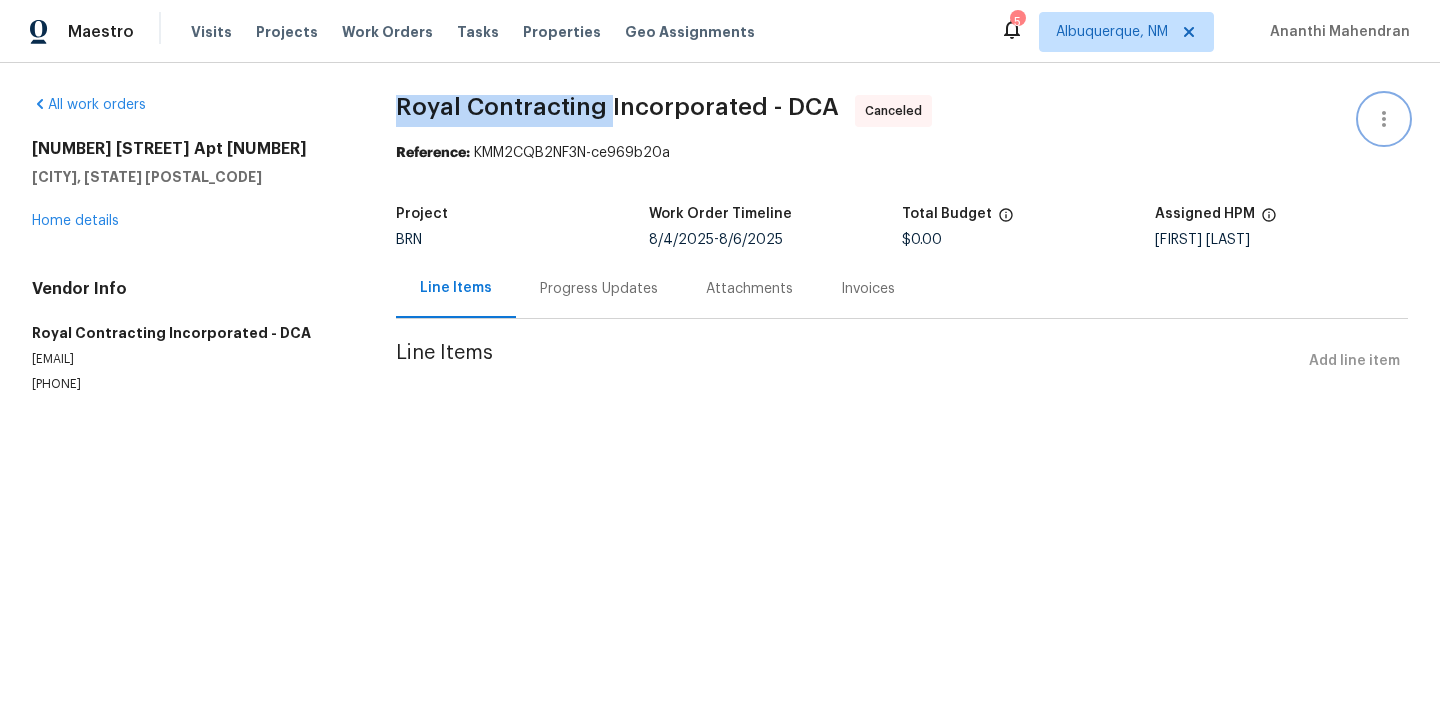 click 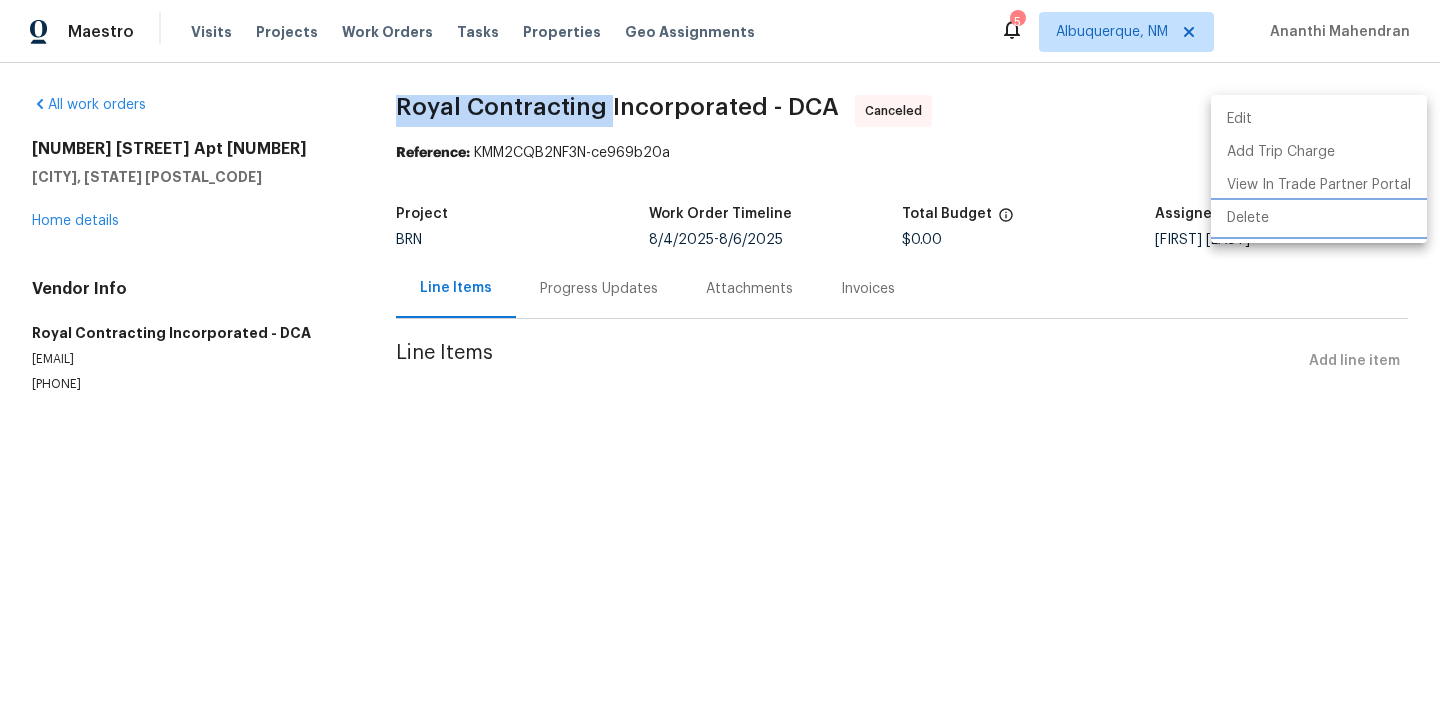 click on "Delete" at bounding box center [1319, 218] 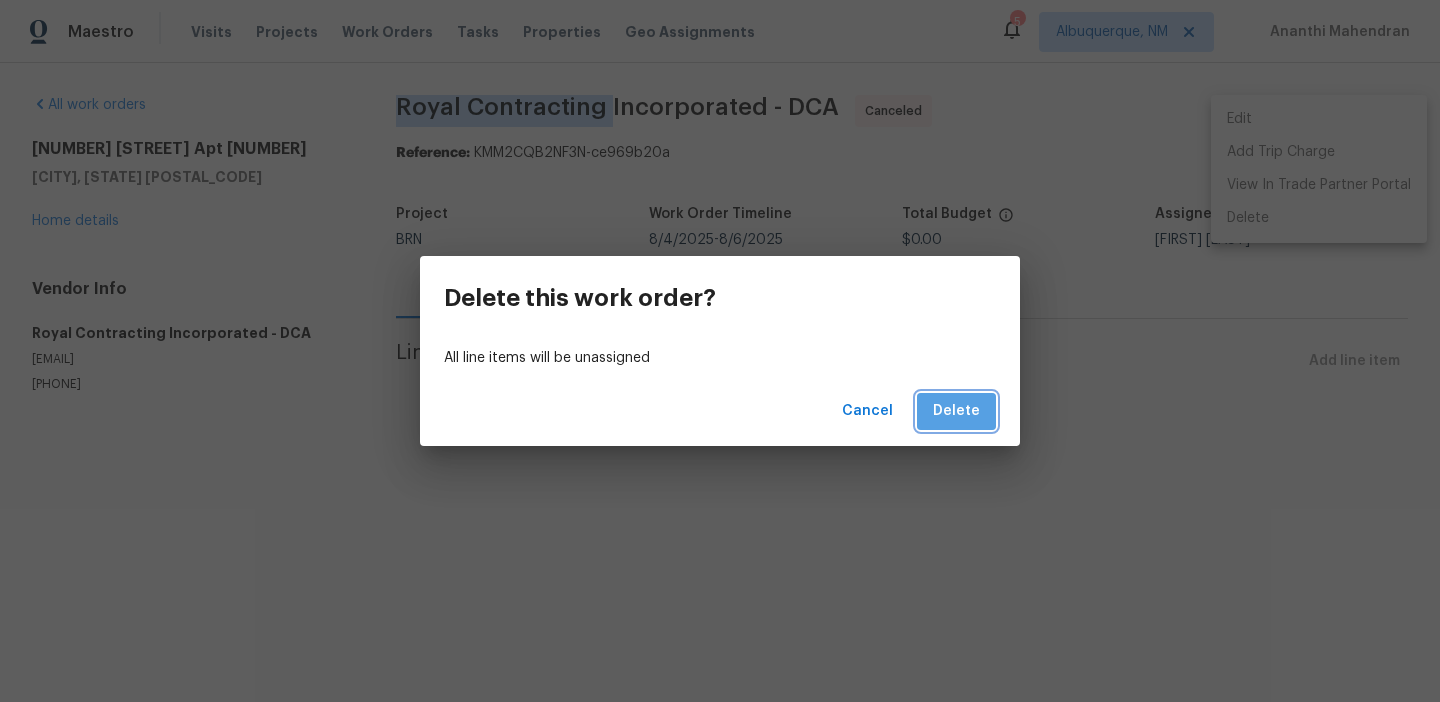 click on "Delete" at bounding box center (956, 411) 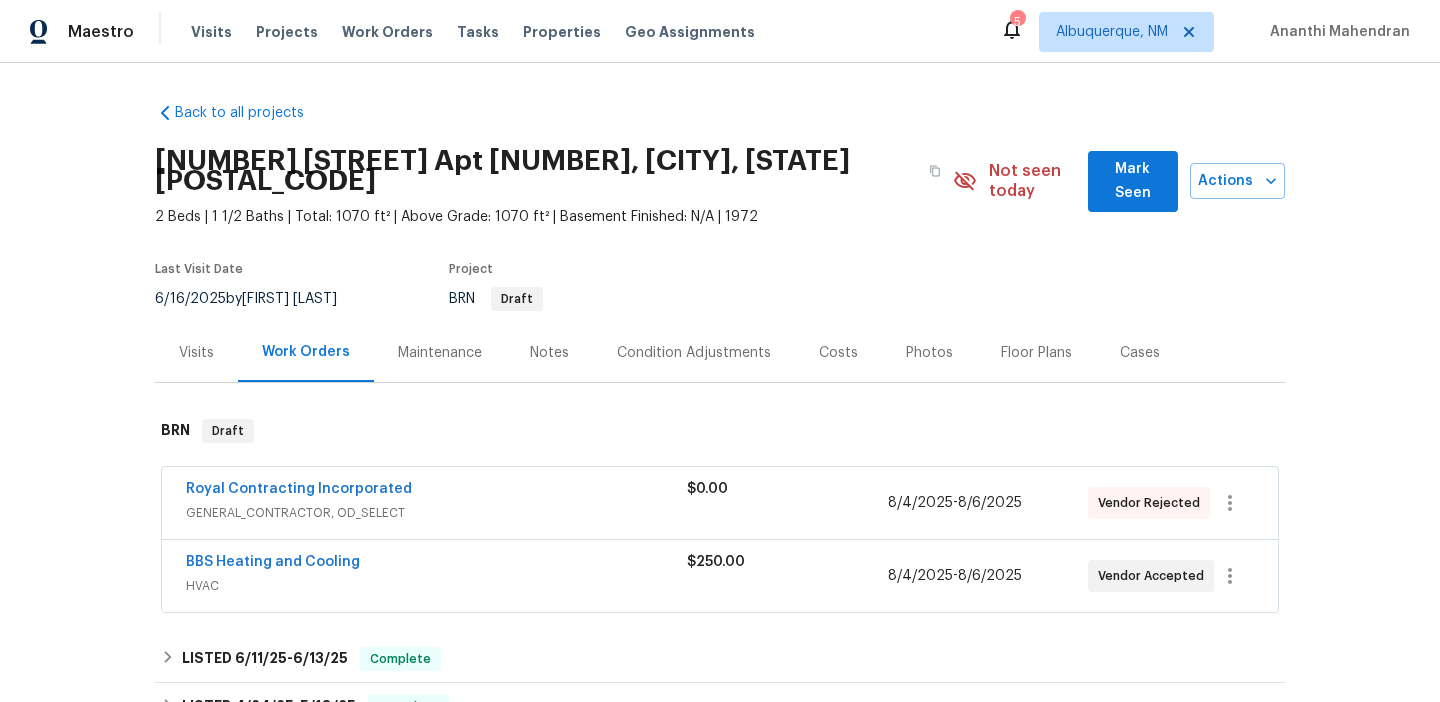 scroll, scrollTop: 0, scrollLeft: 0, axis: both 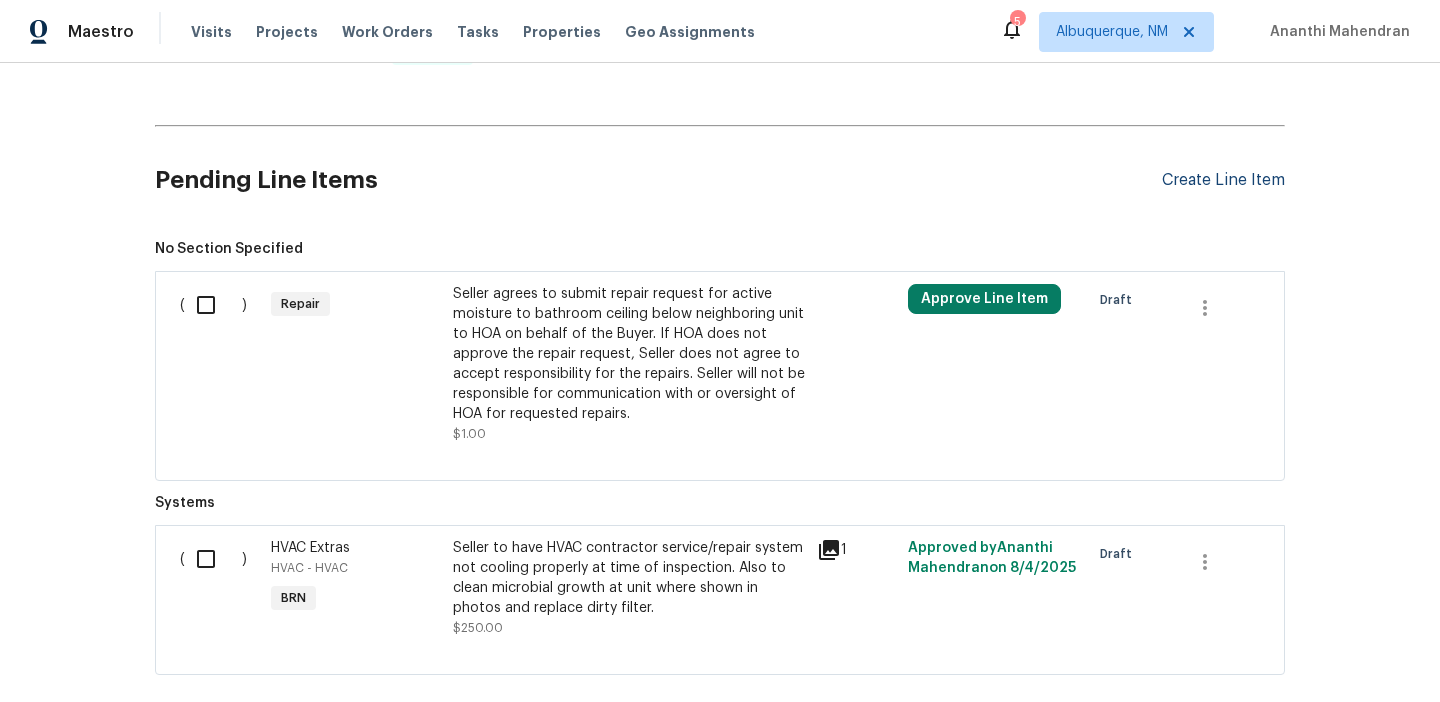 click on "Create Line Item" at bounding box center (1223, 180) 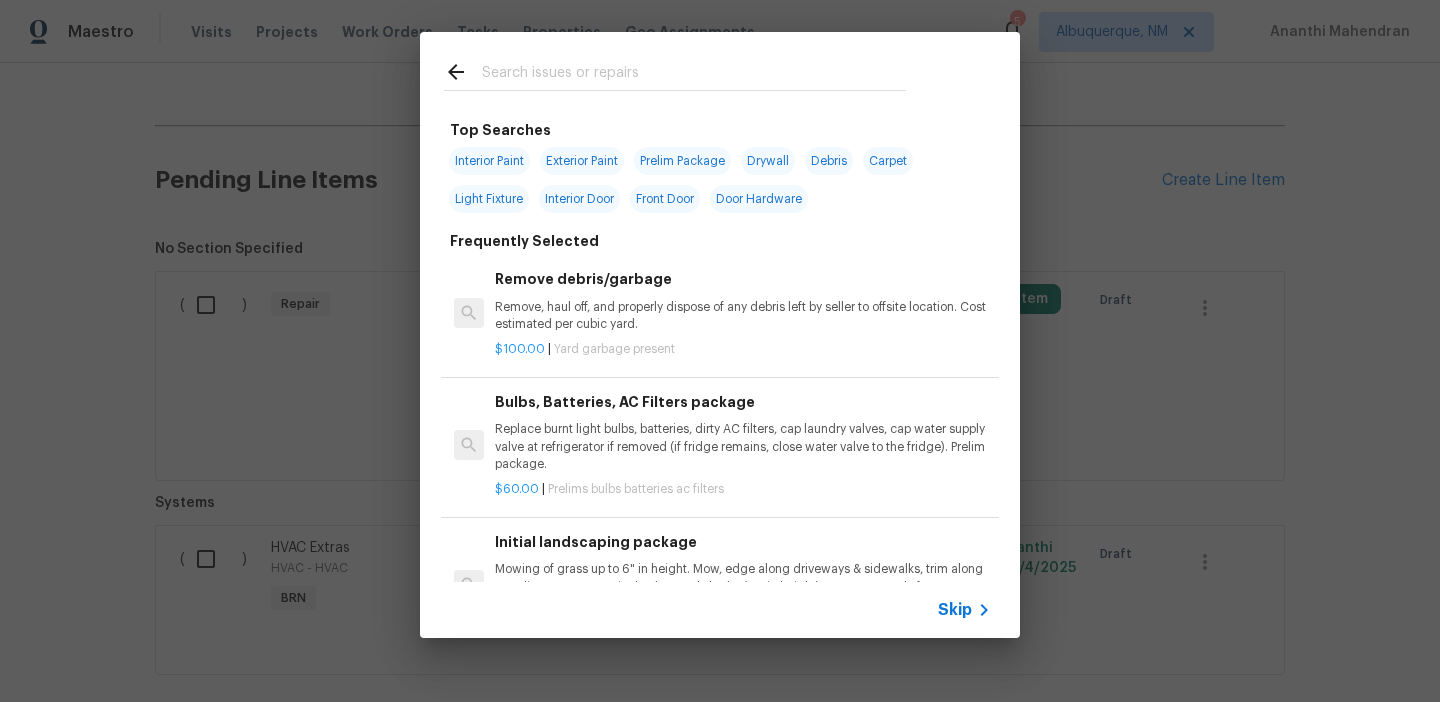 click on "Skip" at bounding box center (955, 610) 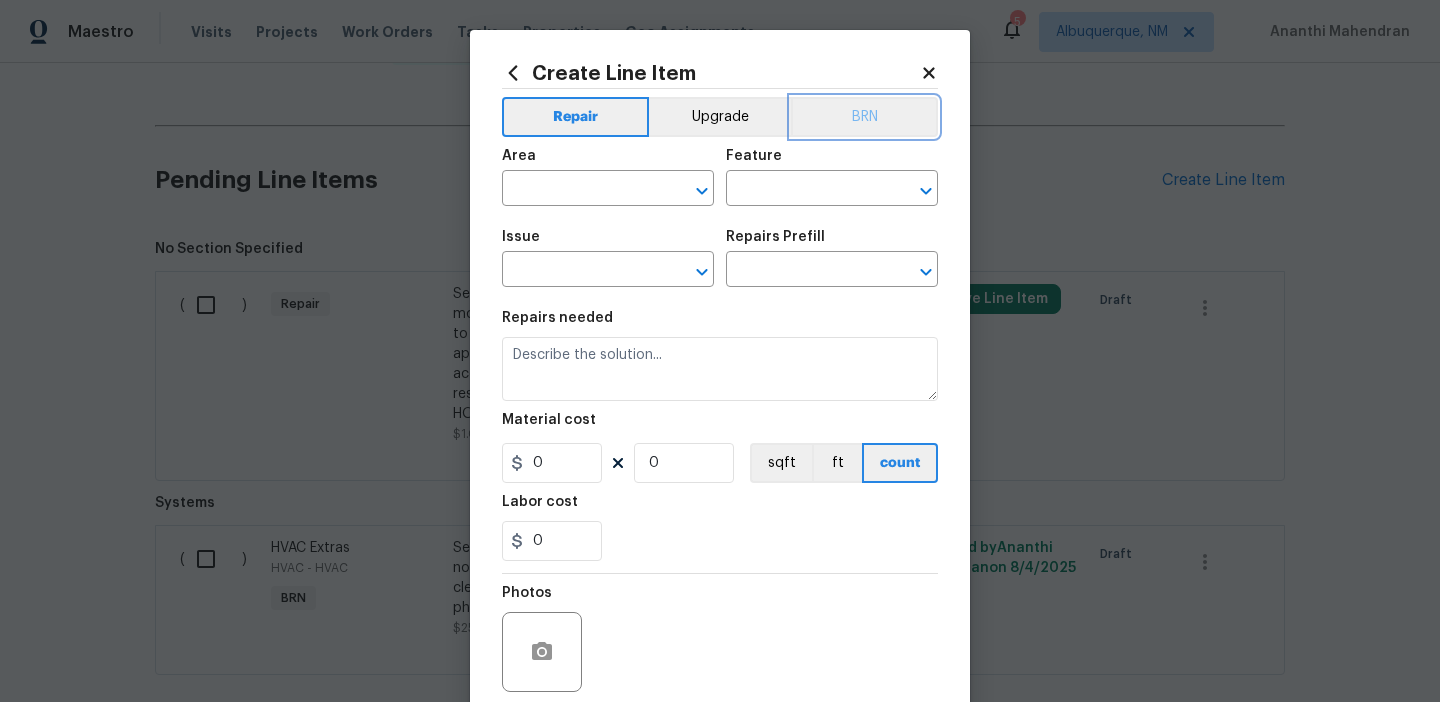 click on "BRN" at bounding box center (864, 117) 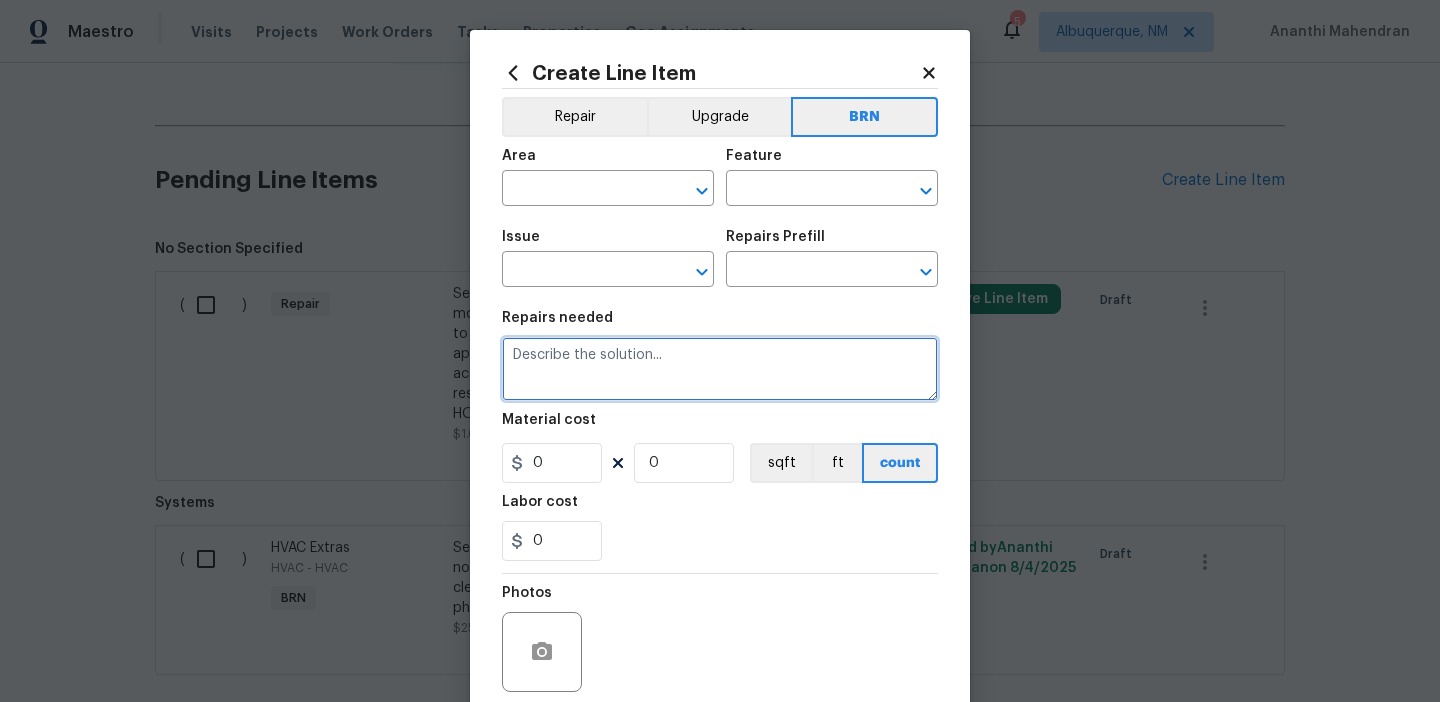 click at bounding box center (720, 369) 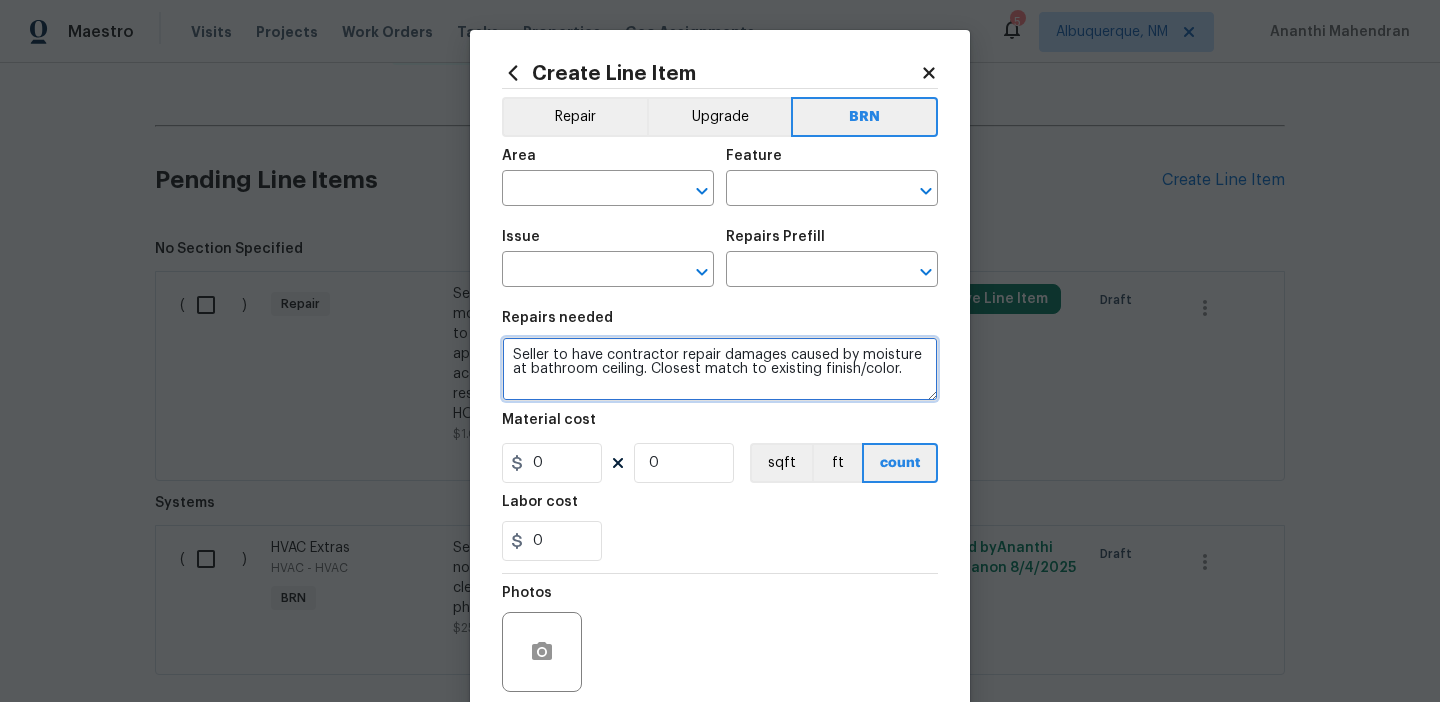 type on "Seller to have contractor repair damages caused by moisture at bathroom ceiling. Closest match to existing finish/color." 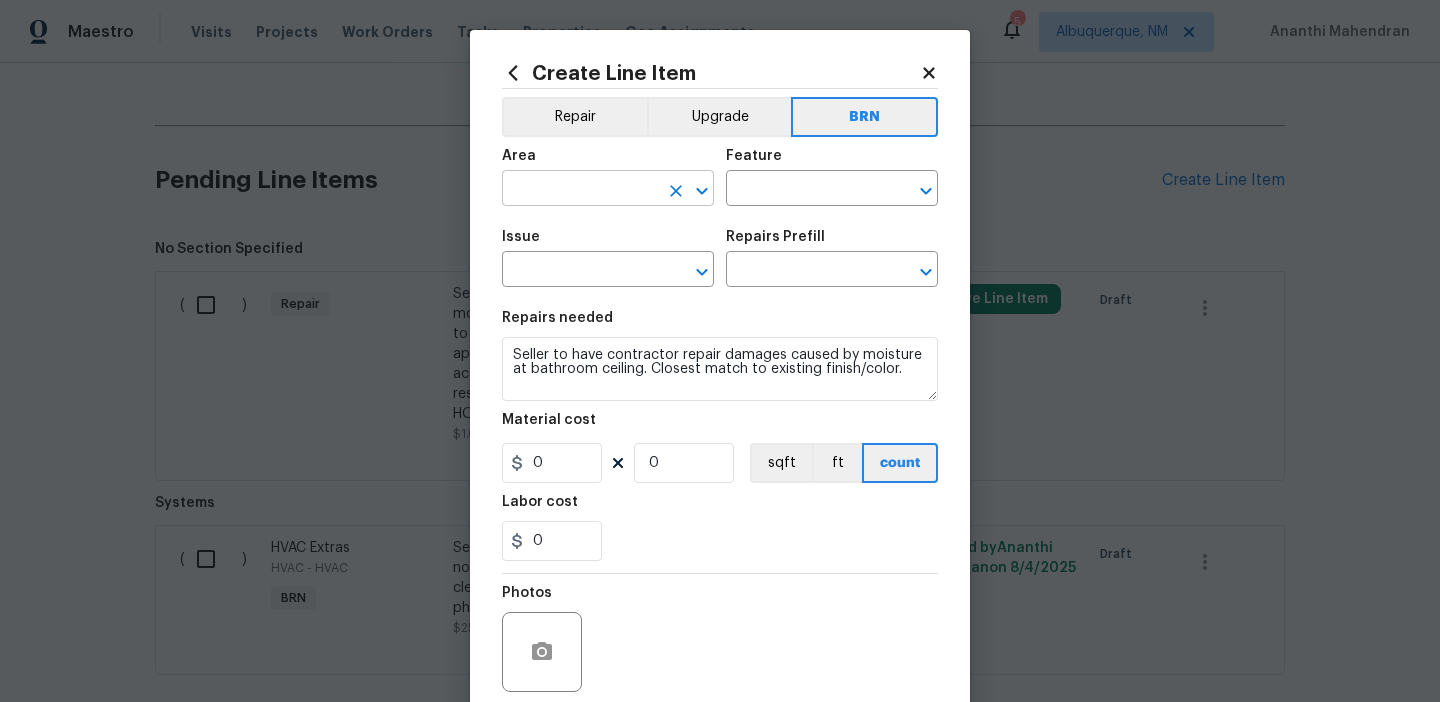 click at bounding box center (580, 190) 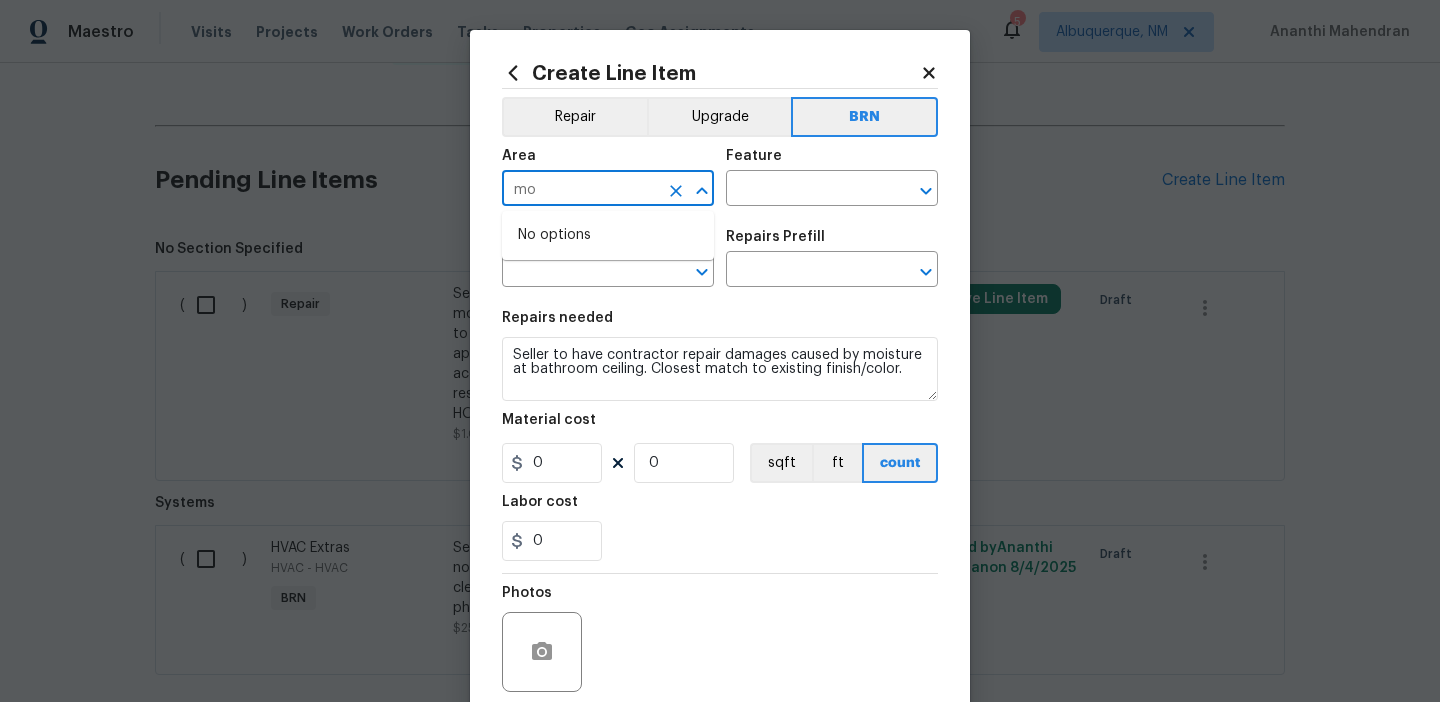 type on "m" 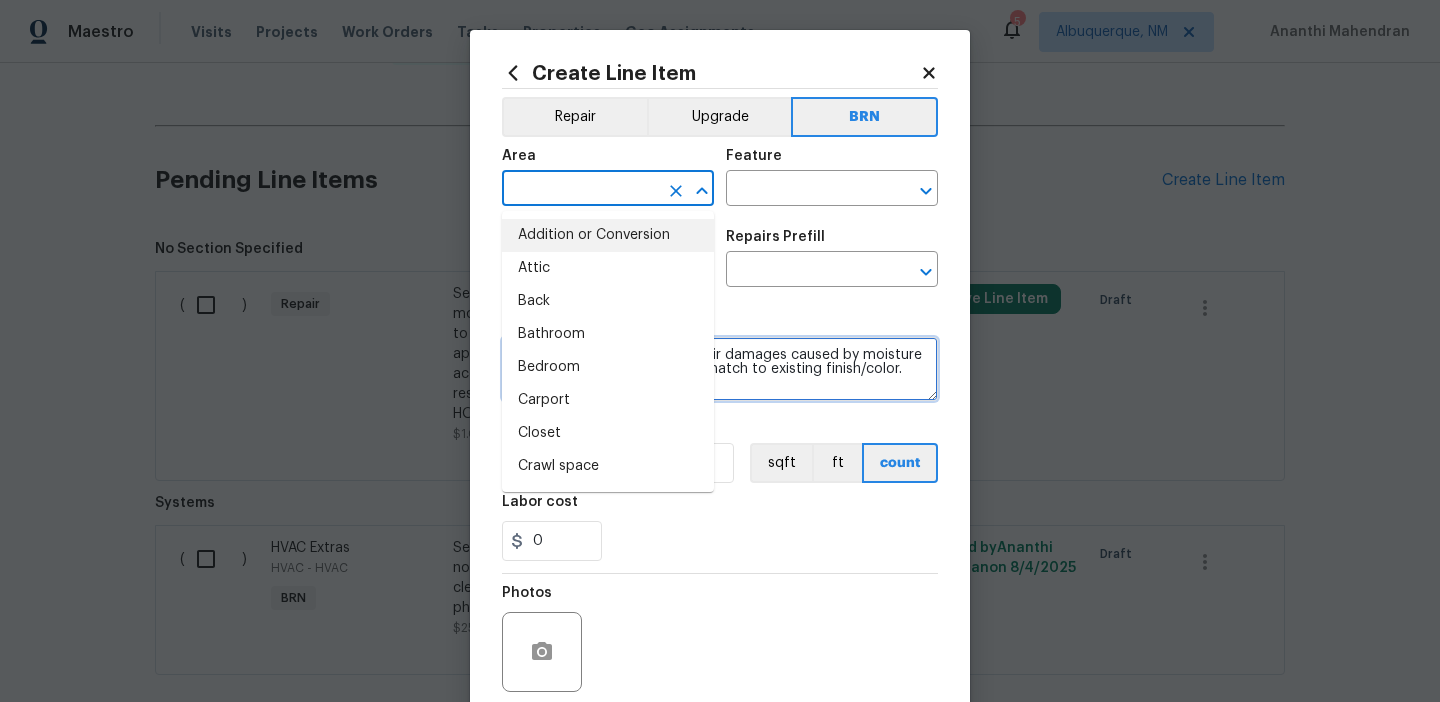 click on "Seller to have contractor repair damages caused by moisture at bathroom ceiling. Closest match to existing finish/color." at bounding box center [720, 369] 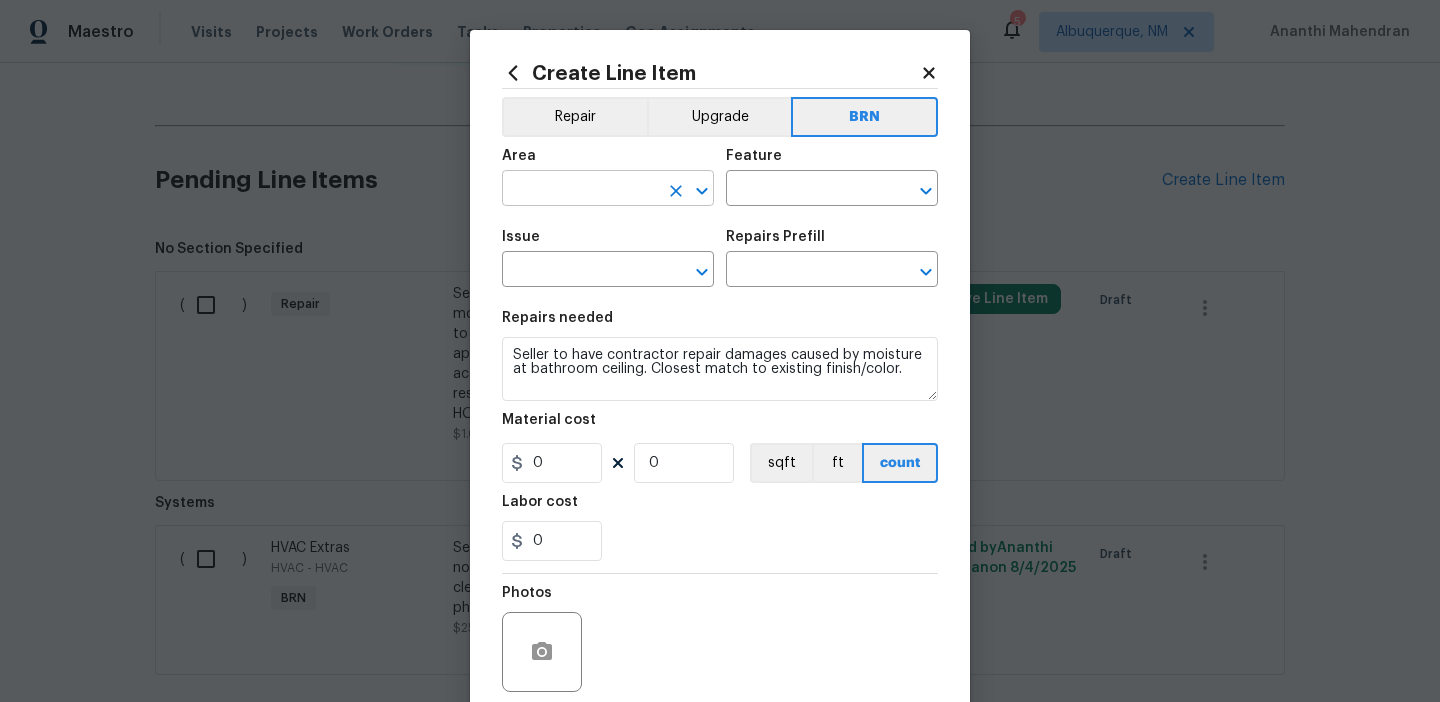 click at bounding box center (580, 190) 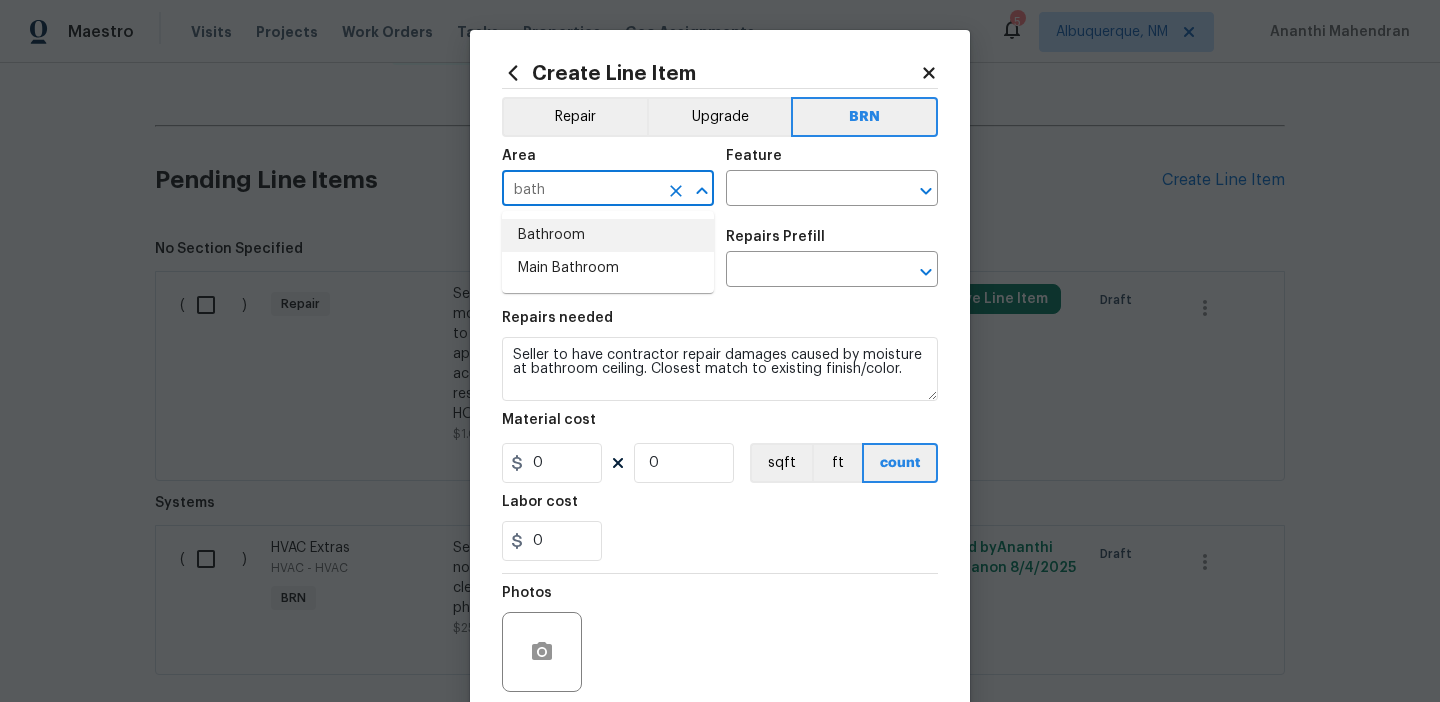 click on "Bathroom" at bounding box center (608, 235) 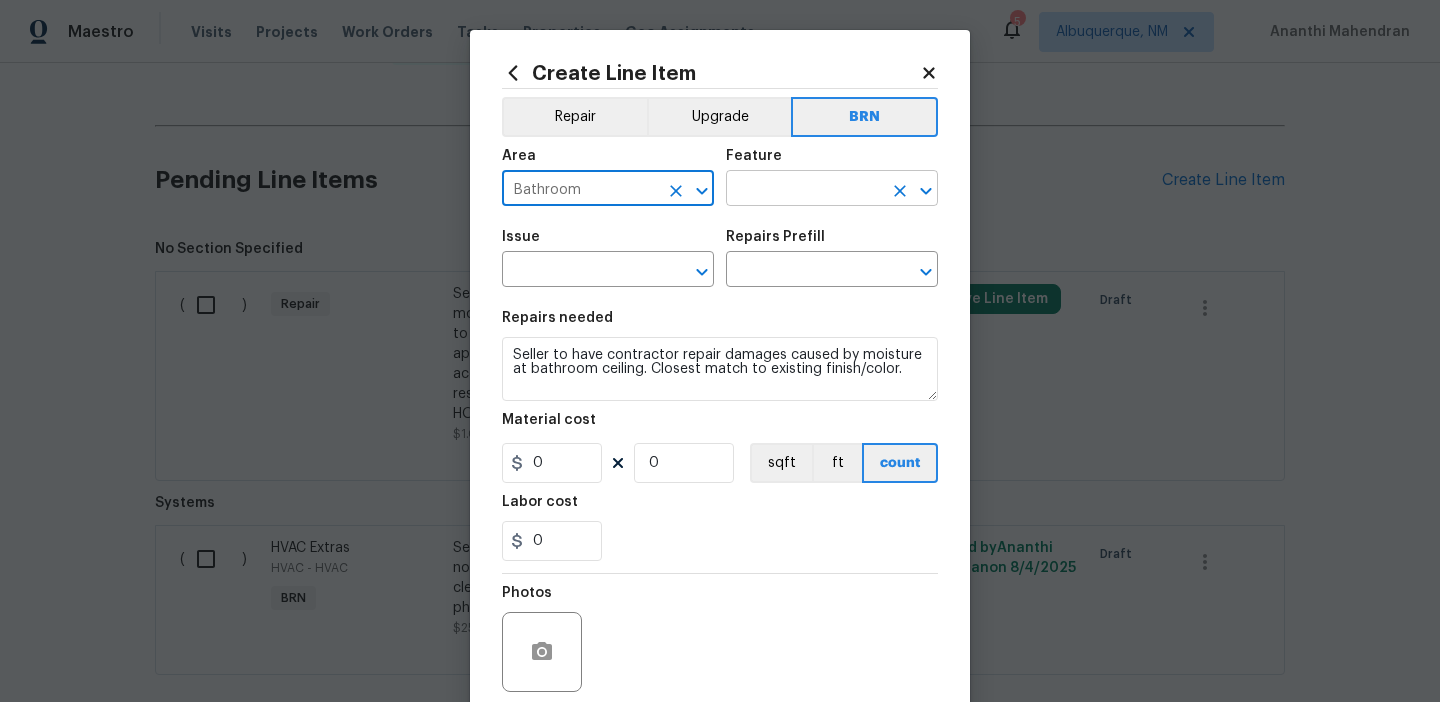 type on "Bathroom" 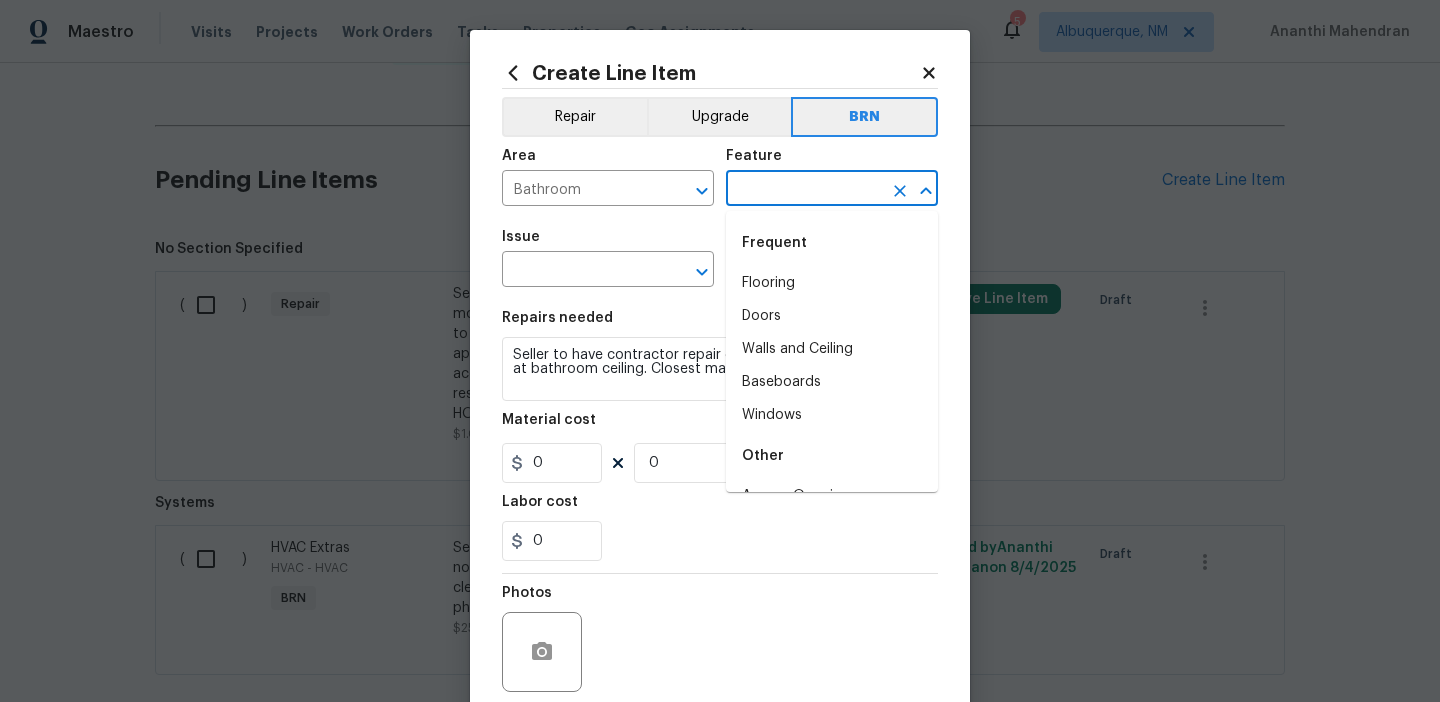 click at bounding box center [804, 190] 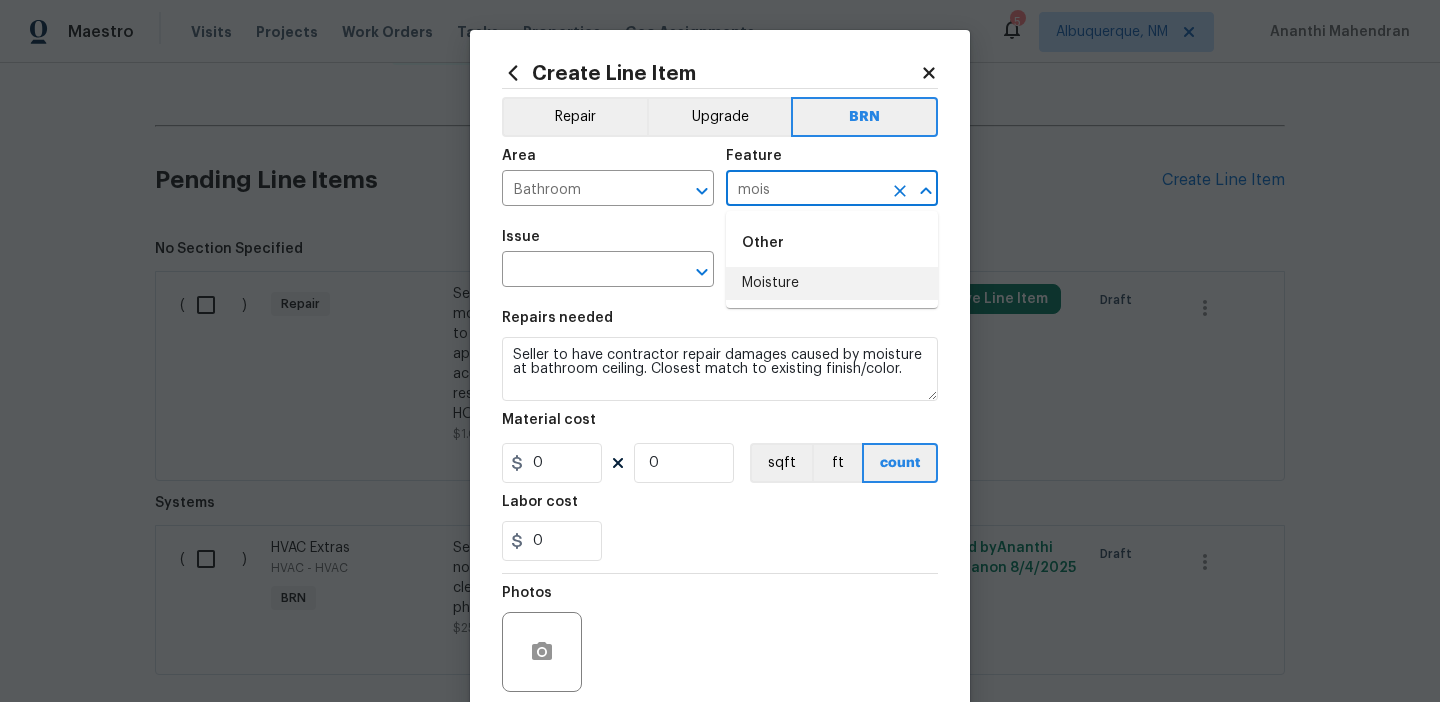 click on "Moisture" at bounding box center (832, 283) 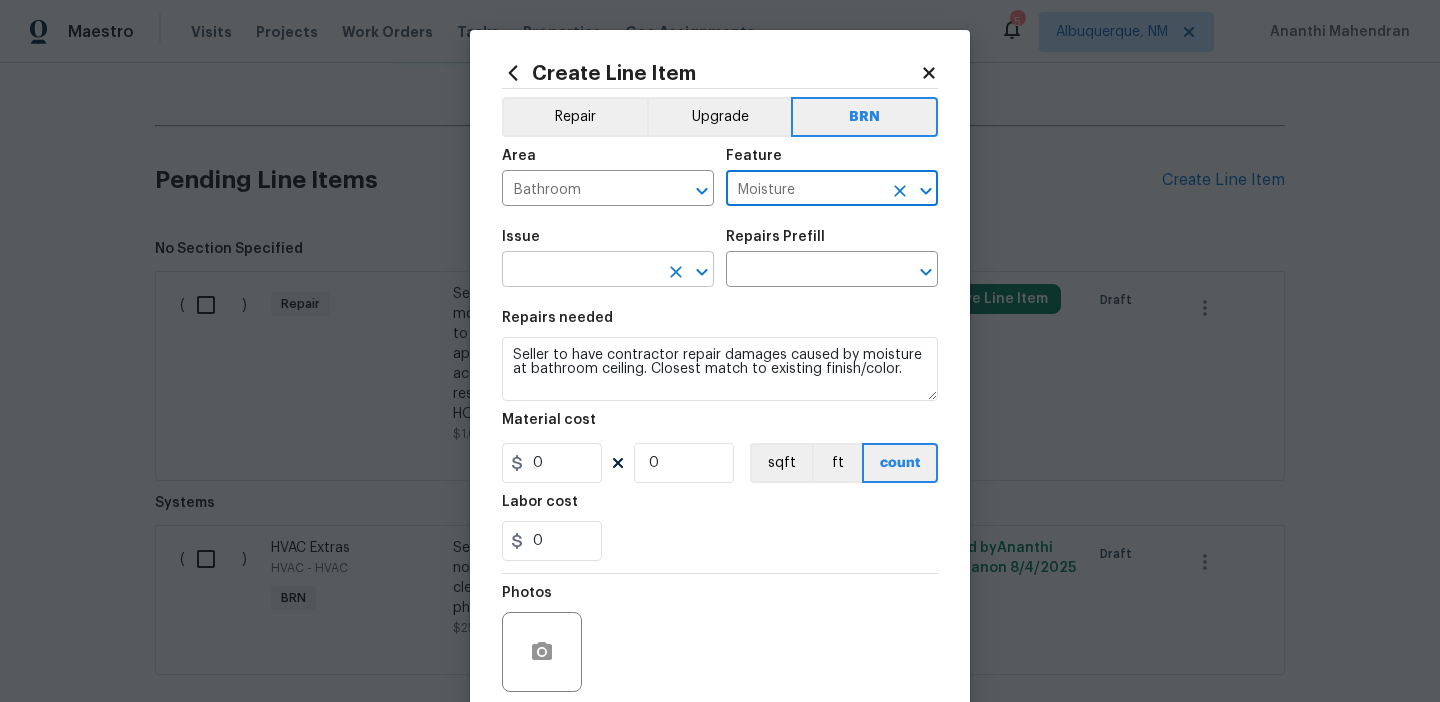 type on "Moisture" 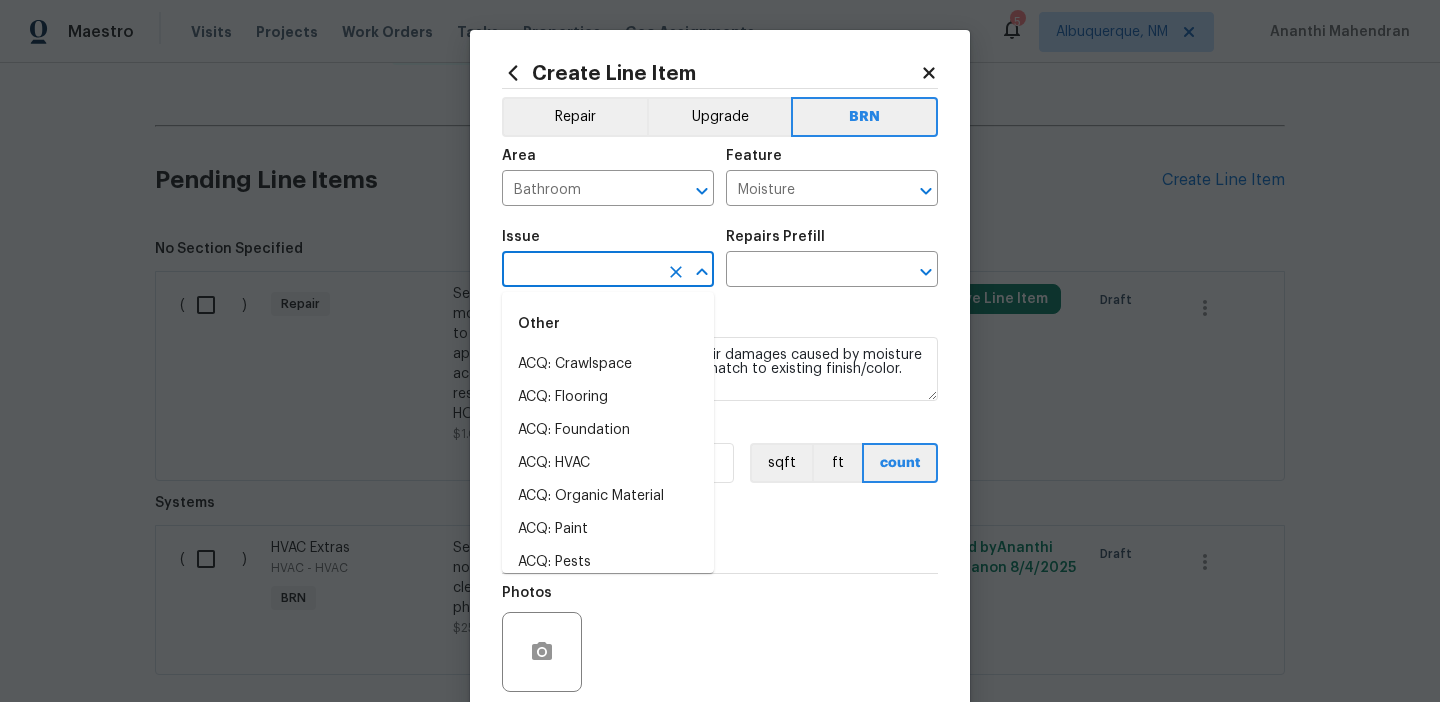 click at bounding box center (580, 271) 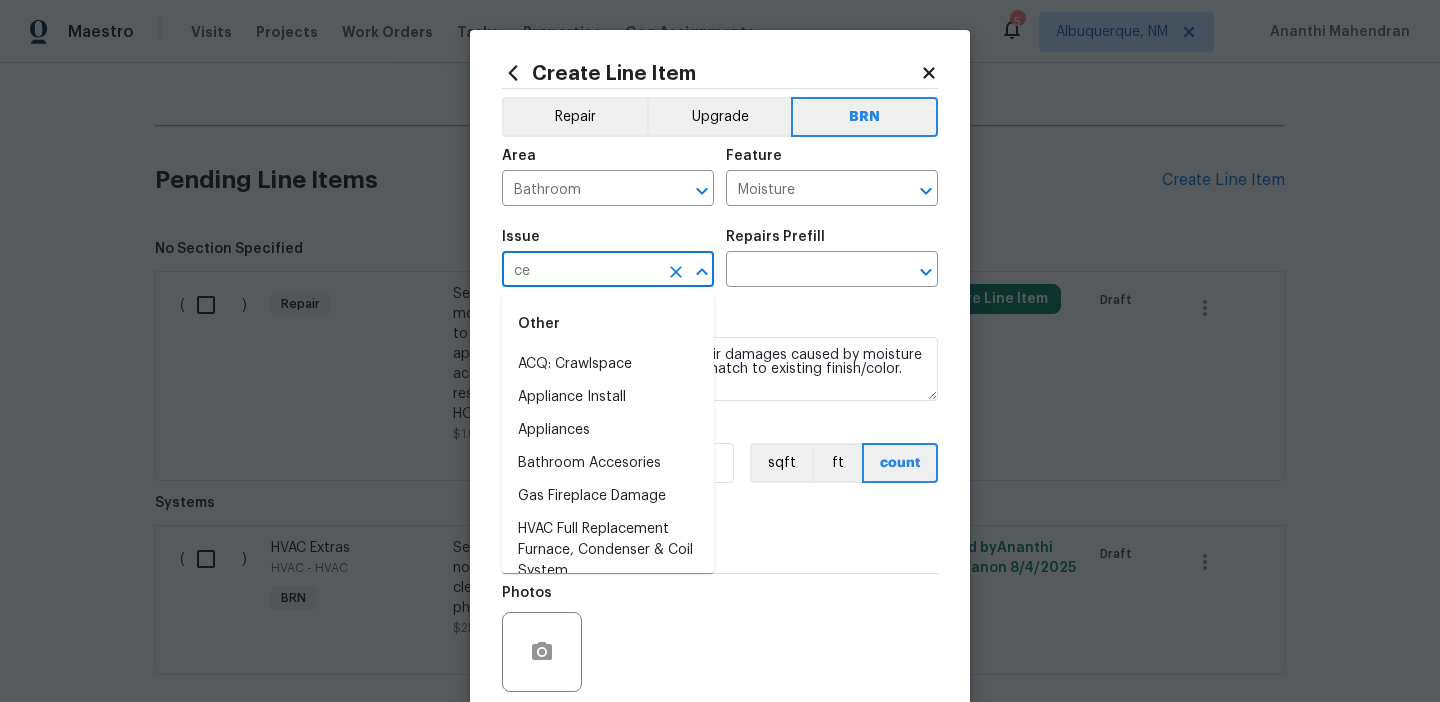 type on "c" 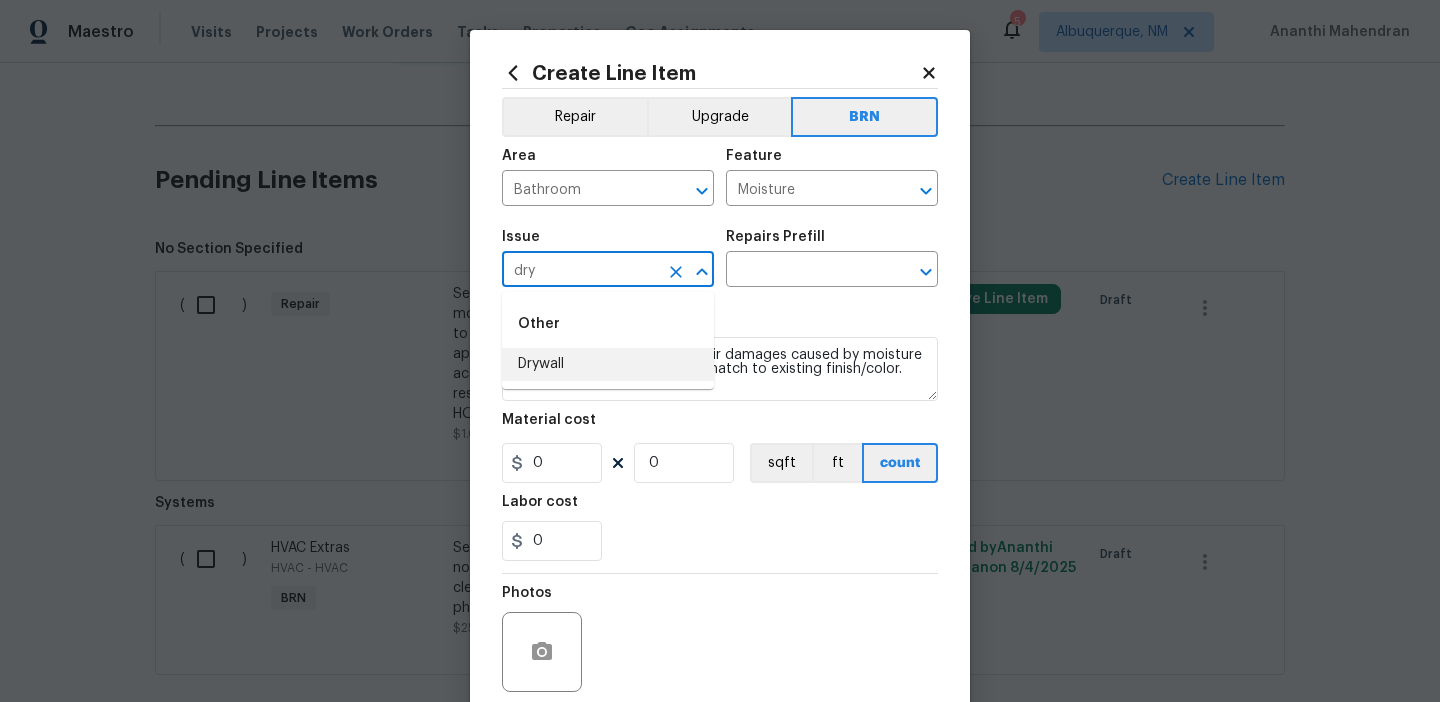click on "Drywall" at bounding box center [608, 364] 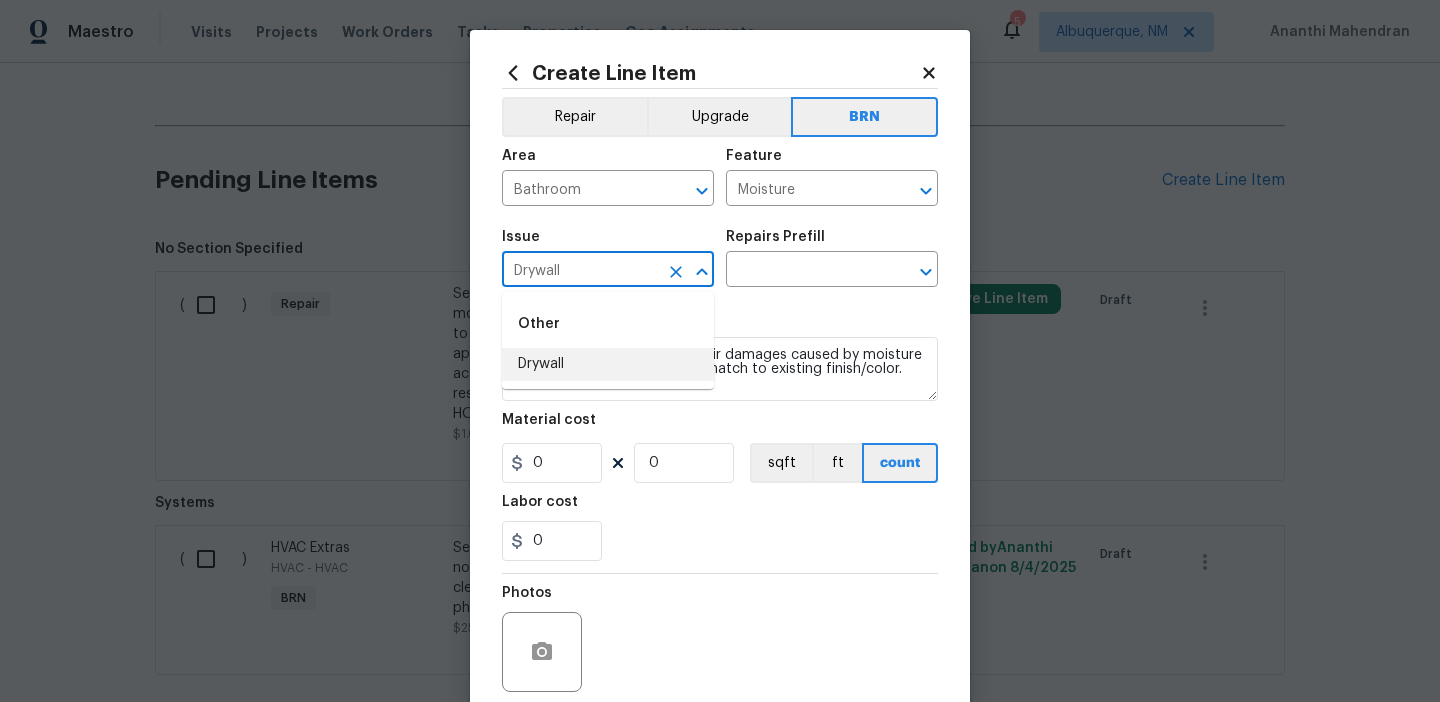 type on "Drywall" 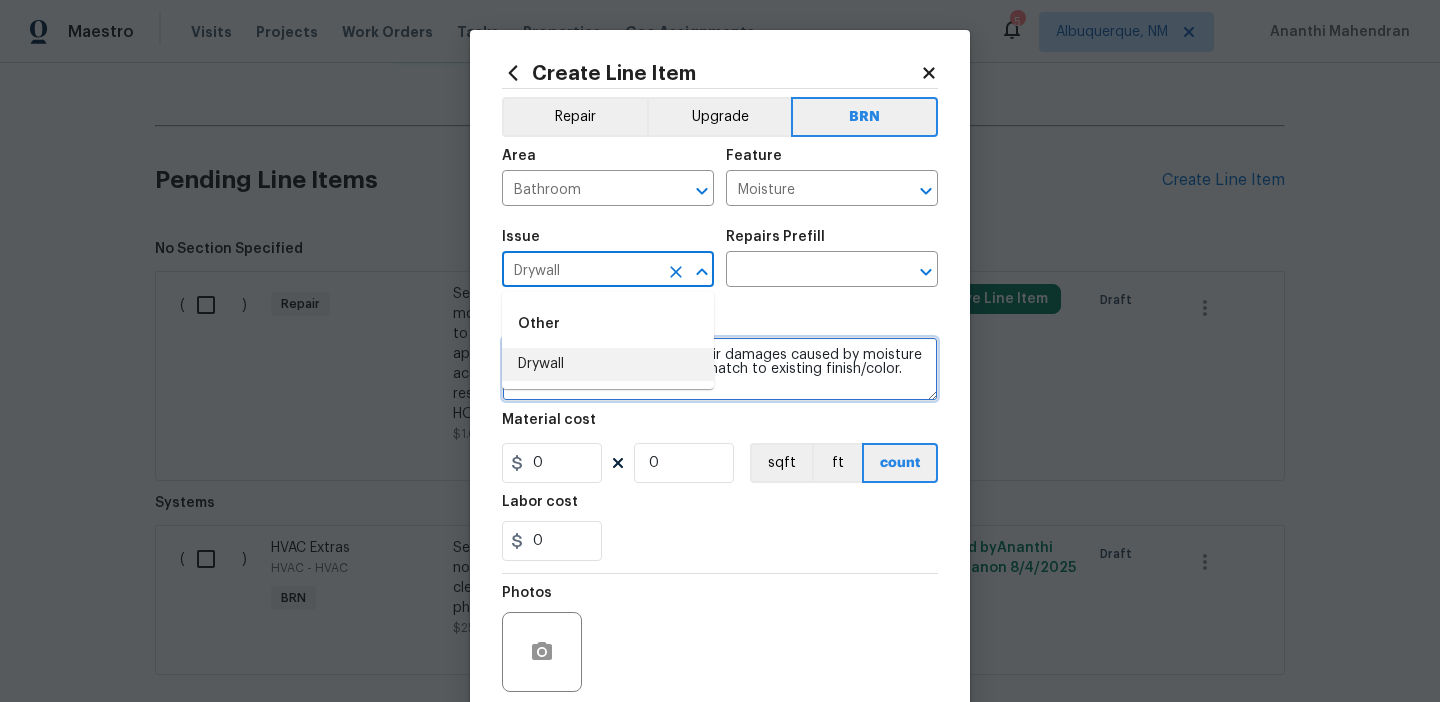 click on "Seller to have contractor repair damages caused by moisture at bathroom ceiling. Closest match to existing finish/color." at bounding box center [720, 369] 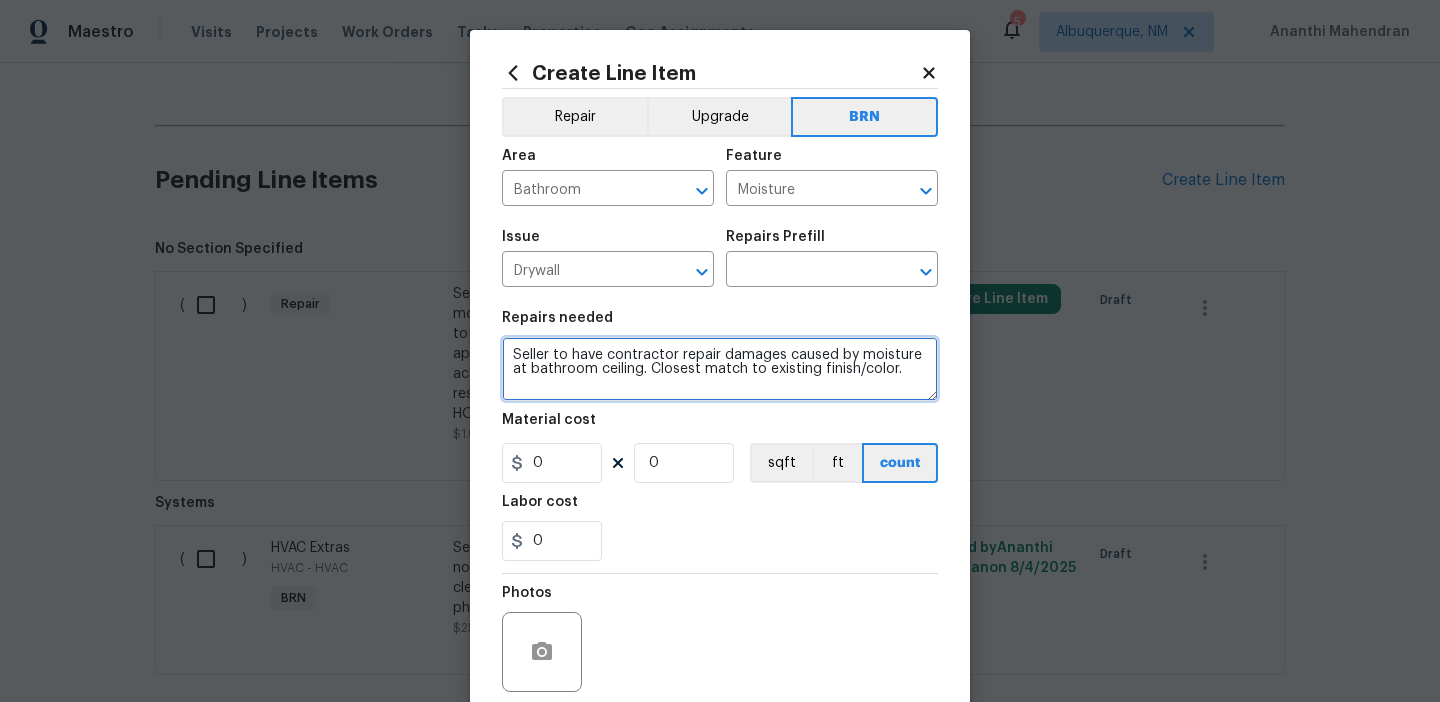 click on "Seller to have contractor repair damages caused by moisture at bathroom ceiling. Closest match to existing finish/color." at bounding box center [720, 369] 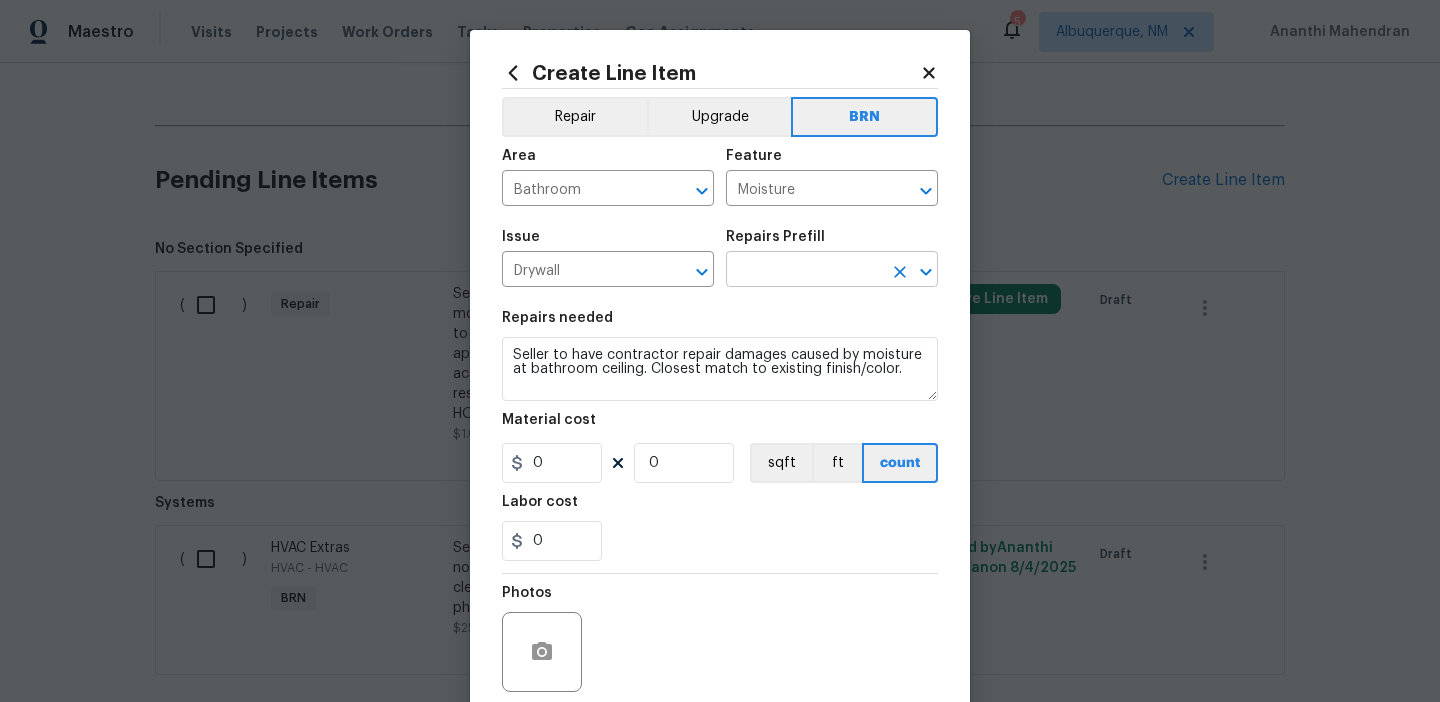 click at bounding box center (804, 271) 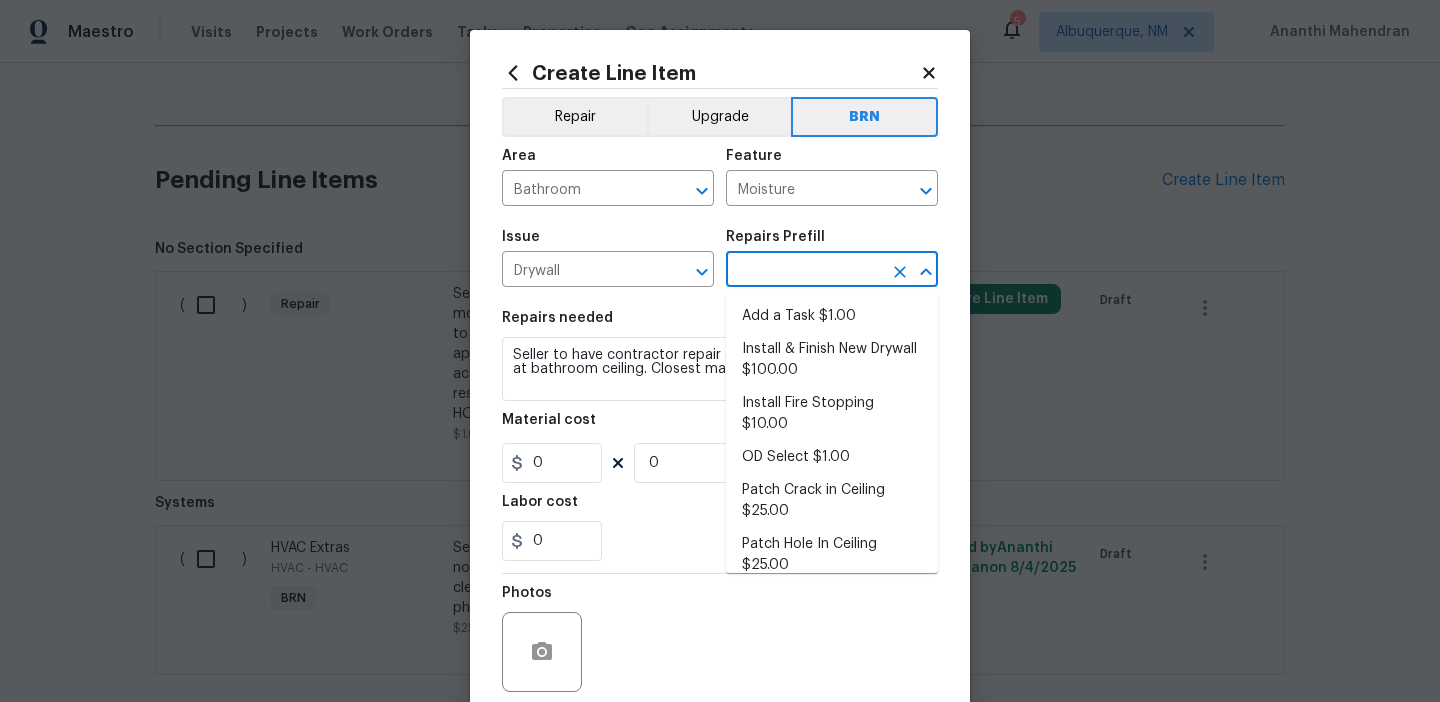 click on "Add a Task $1.00" at bounding box center (832, 316) 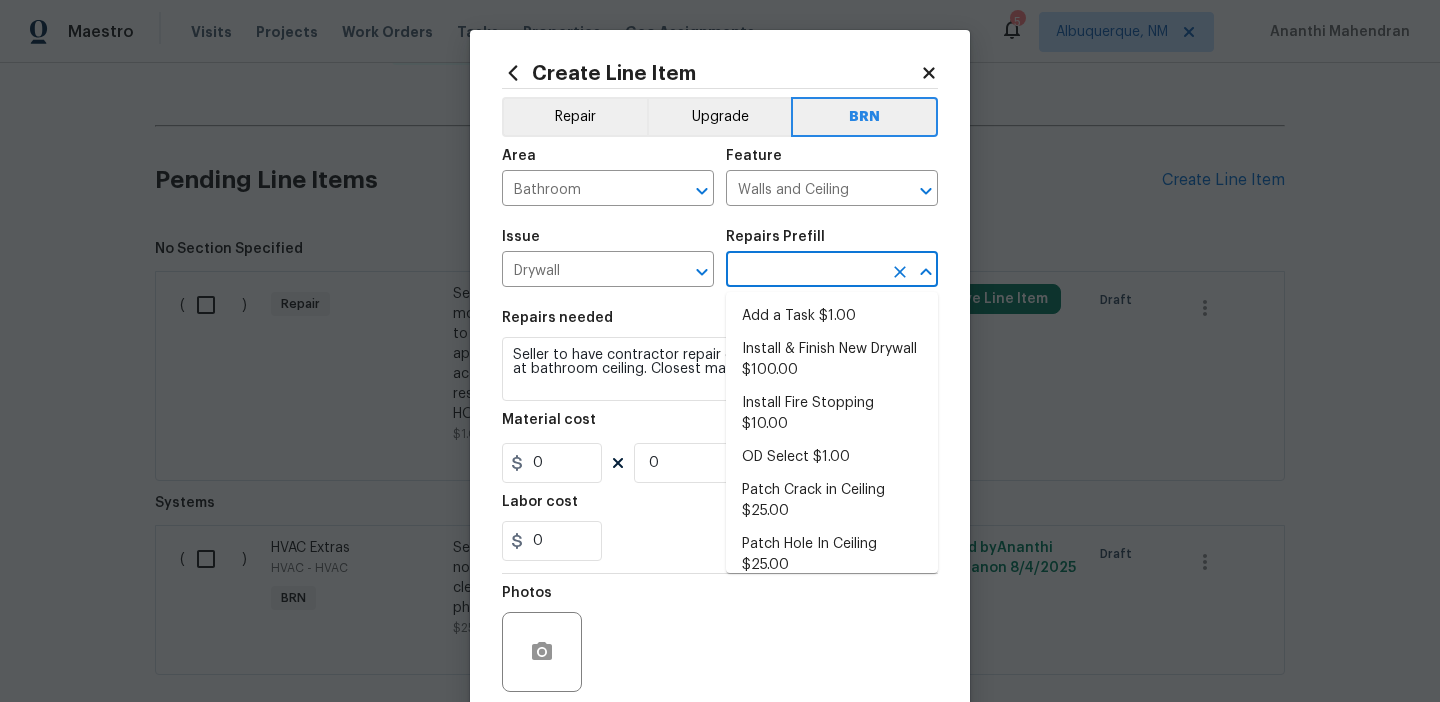 type on "Add a Task $1.00" 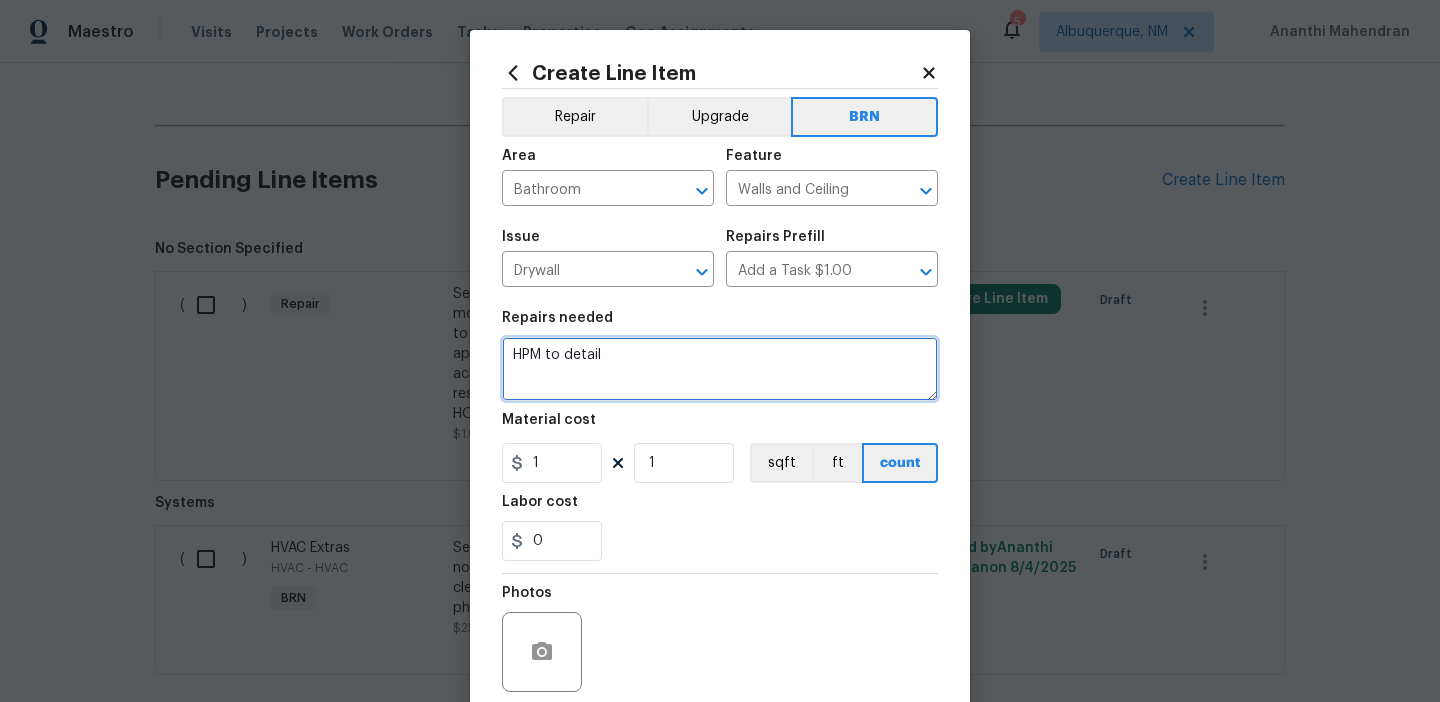 click on "HPM to detail" at bounding box center (720, 369) 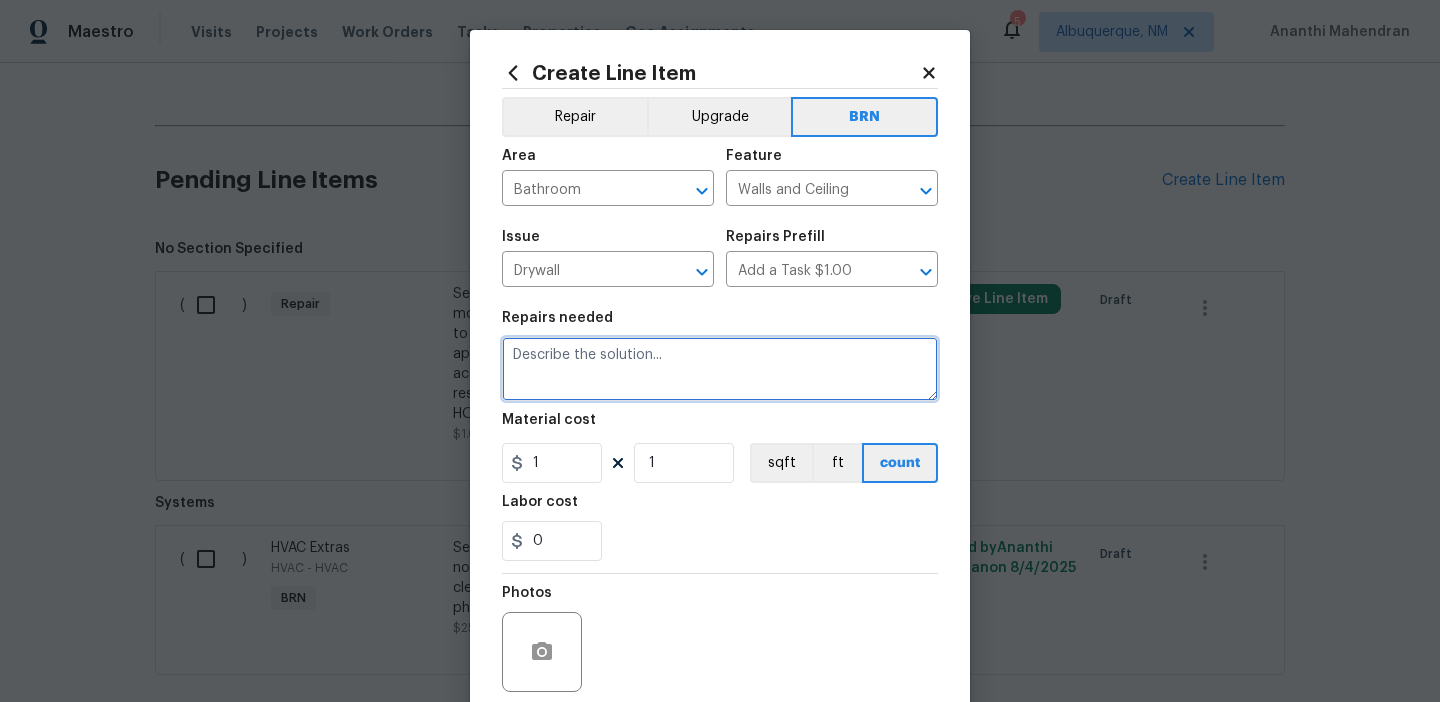 paste on "Seller to have contractor repair damages caused by moisture at bathroom ceiling. Closest match to existing finish/color." 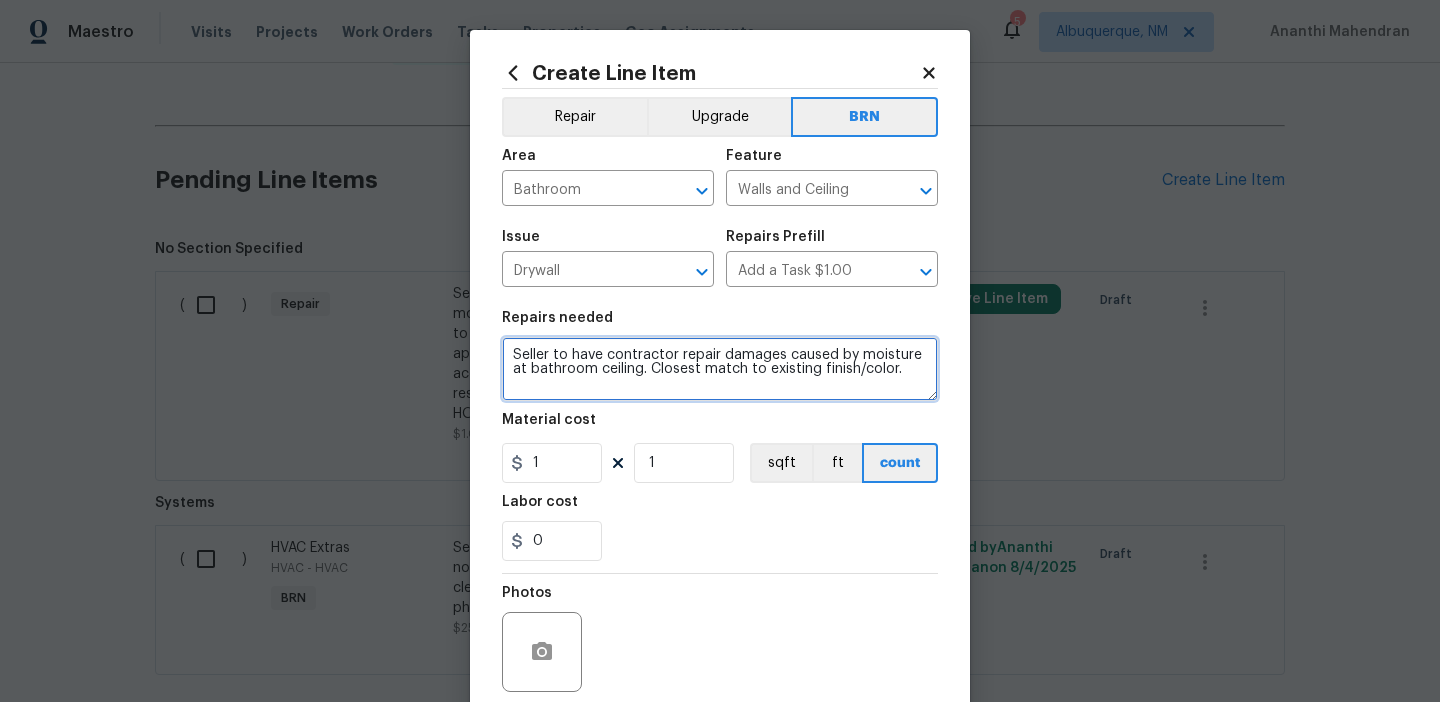 type on "Seller to have contractor repair damages caused by moisture at bathroom ceiling. Closest match to existing finish/color." 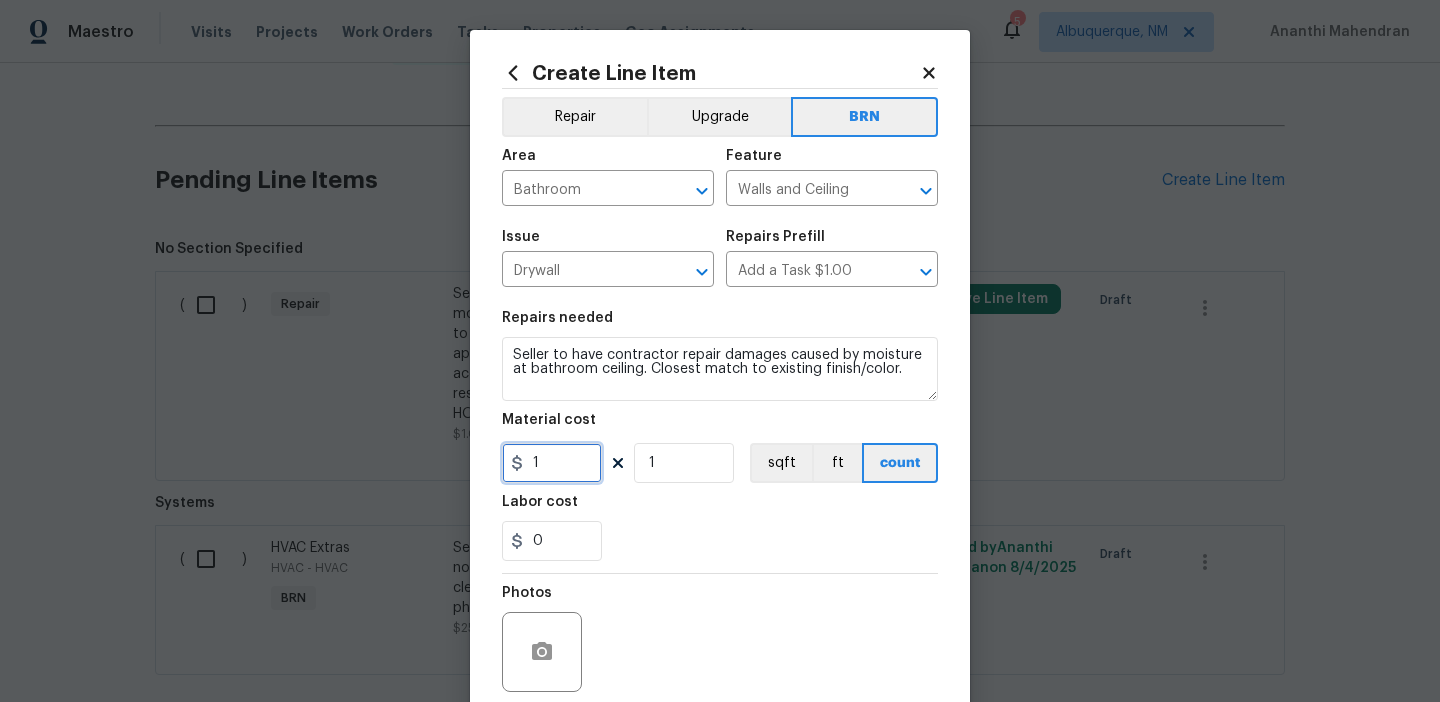 click on "1" at bounding box center [552, 463] 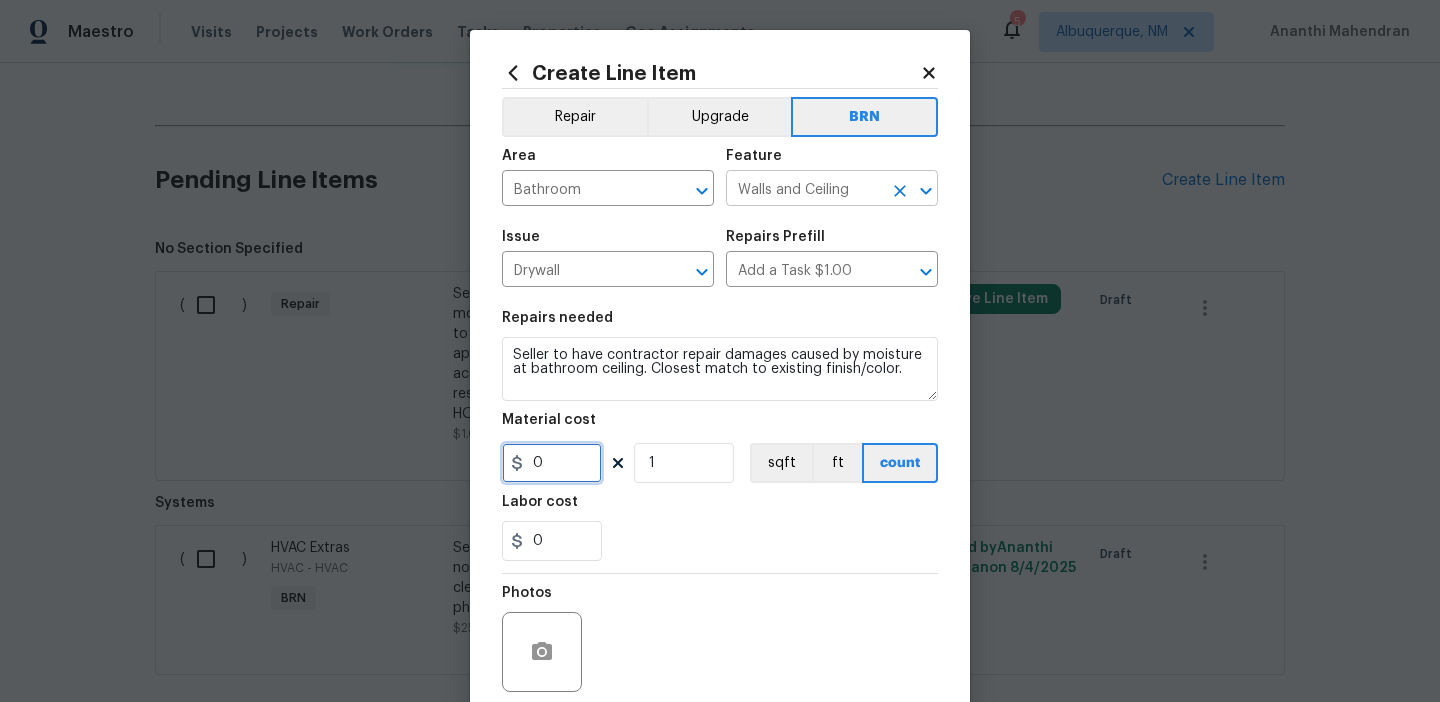 type on "0" 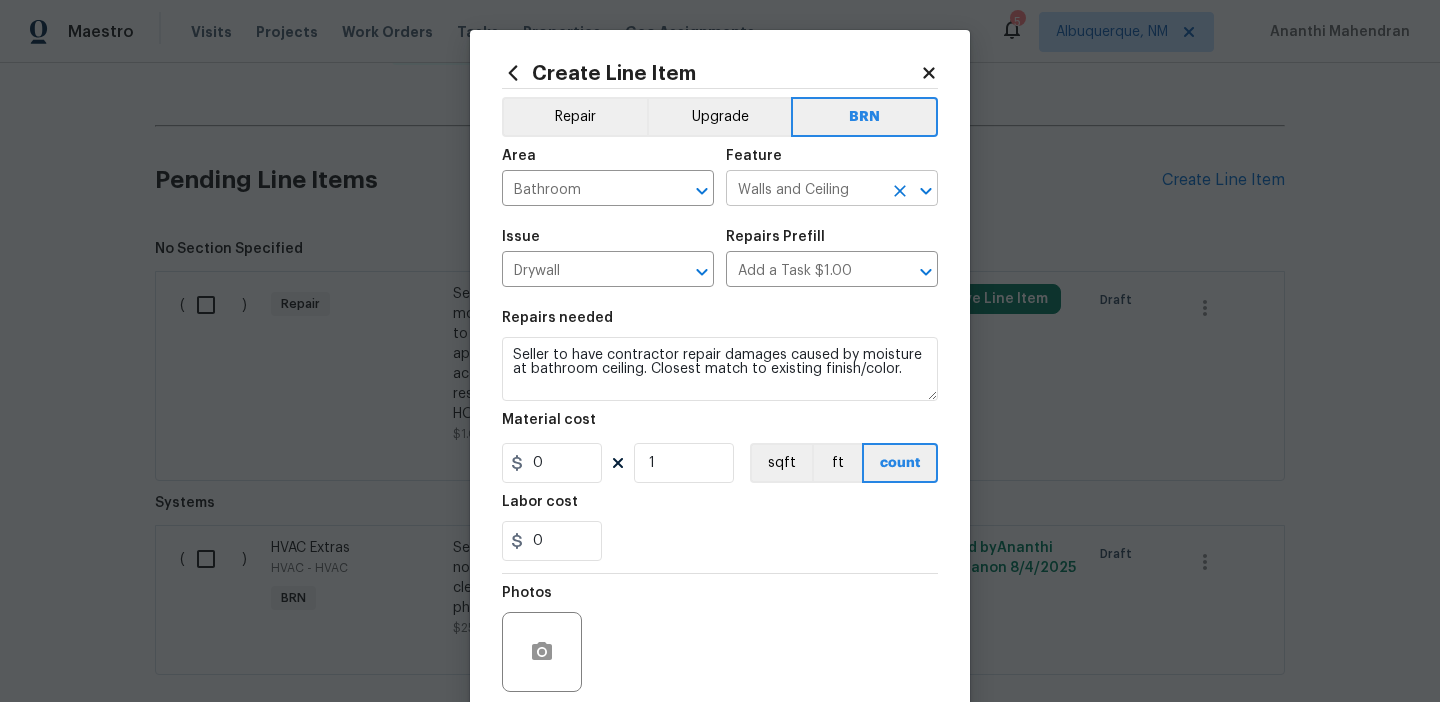 click on "Walls and Ceiling" at bounding box center [804, 190] 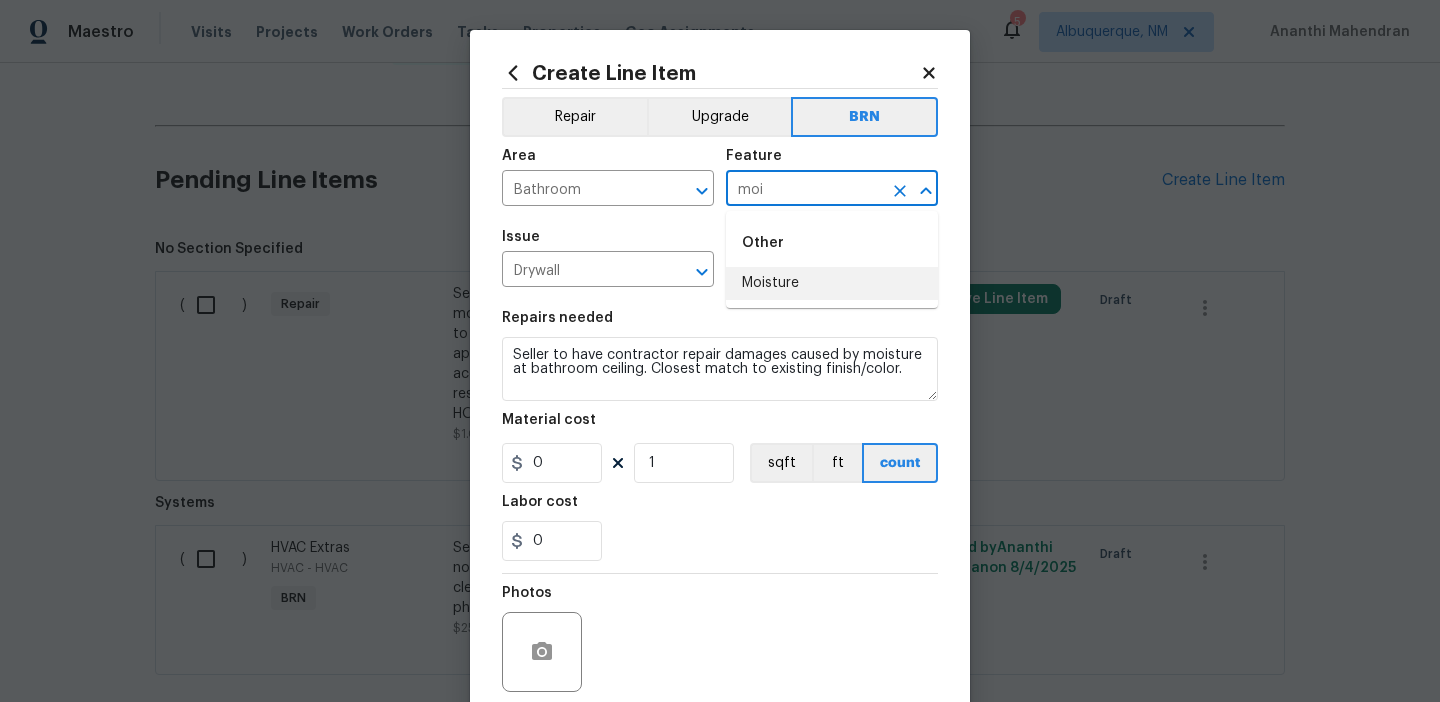 click on "Moisture" at bounding box center (832, 283) 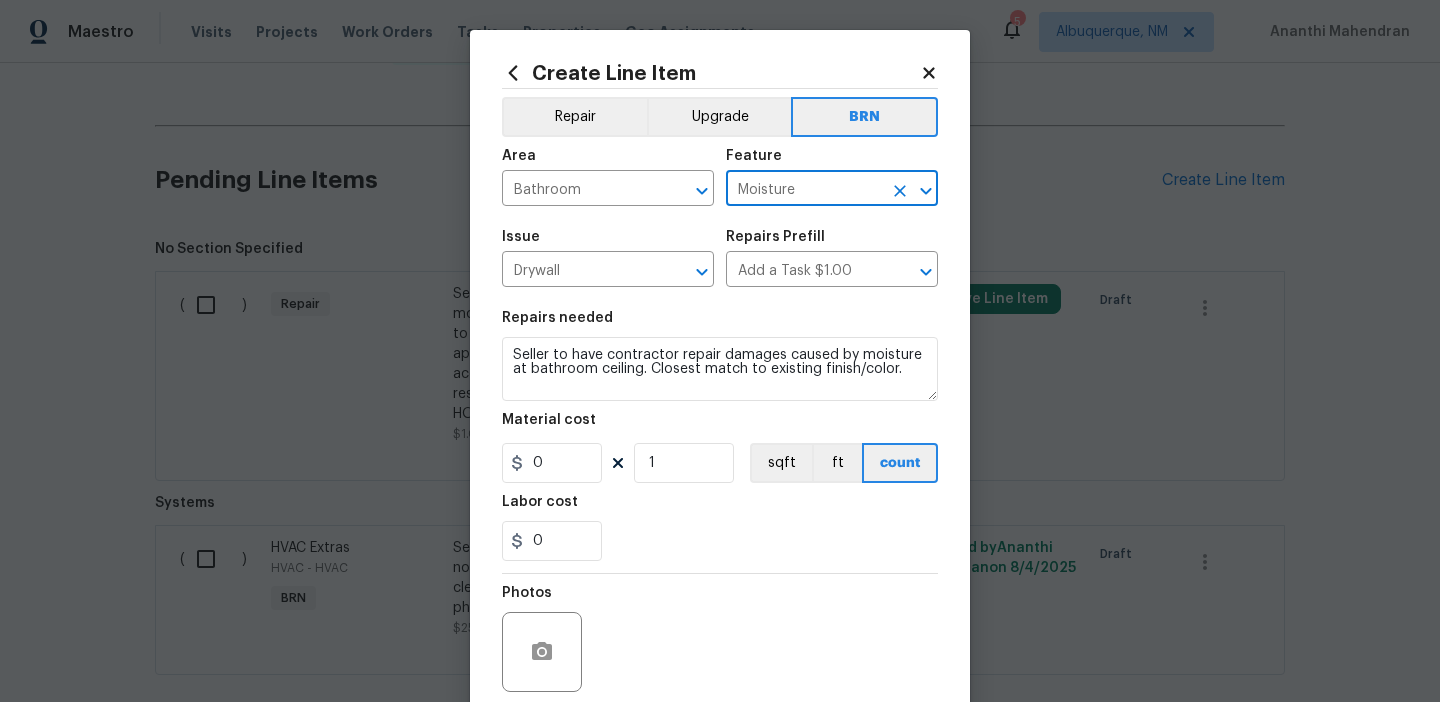 type on "Moisture" 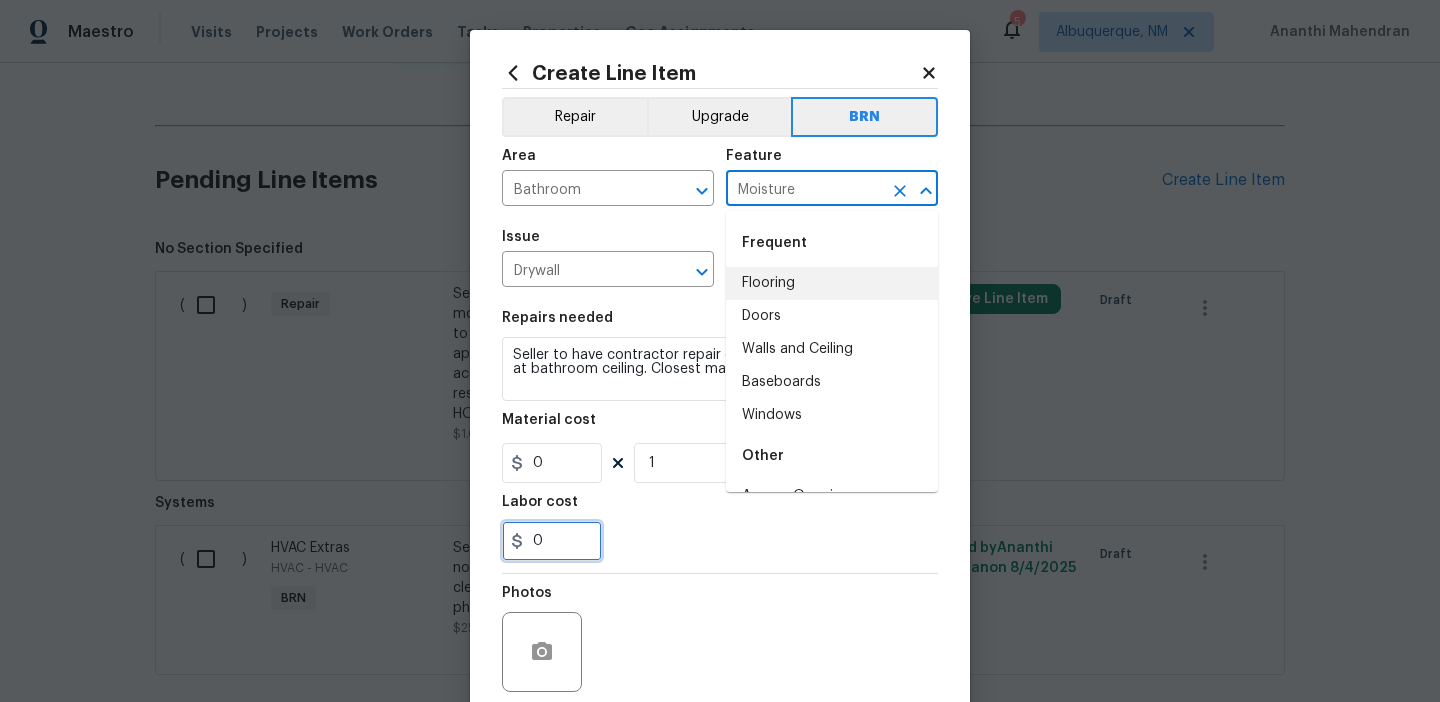 click on "0" at bounding box center [552, 541] 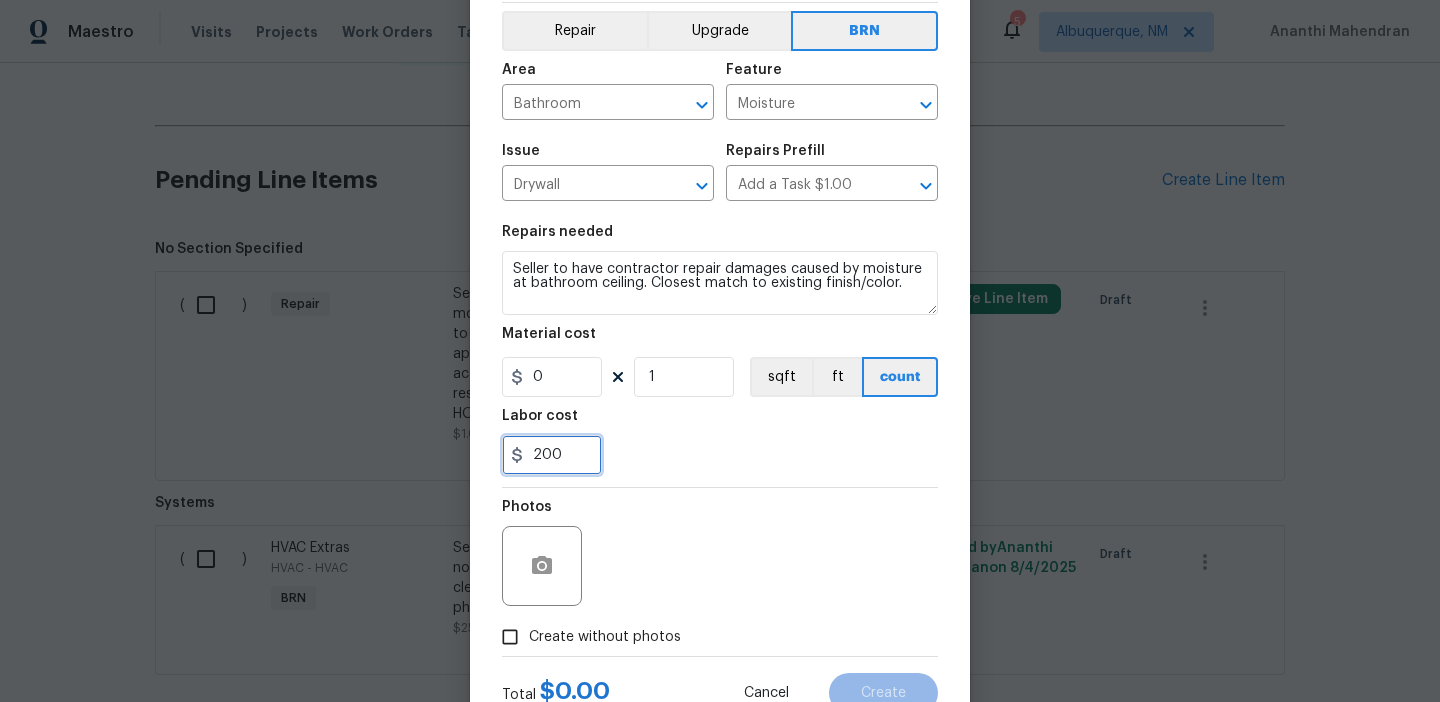 scroll, scrollTop: 160, scrollLeft: 0, axis: vertical 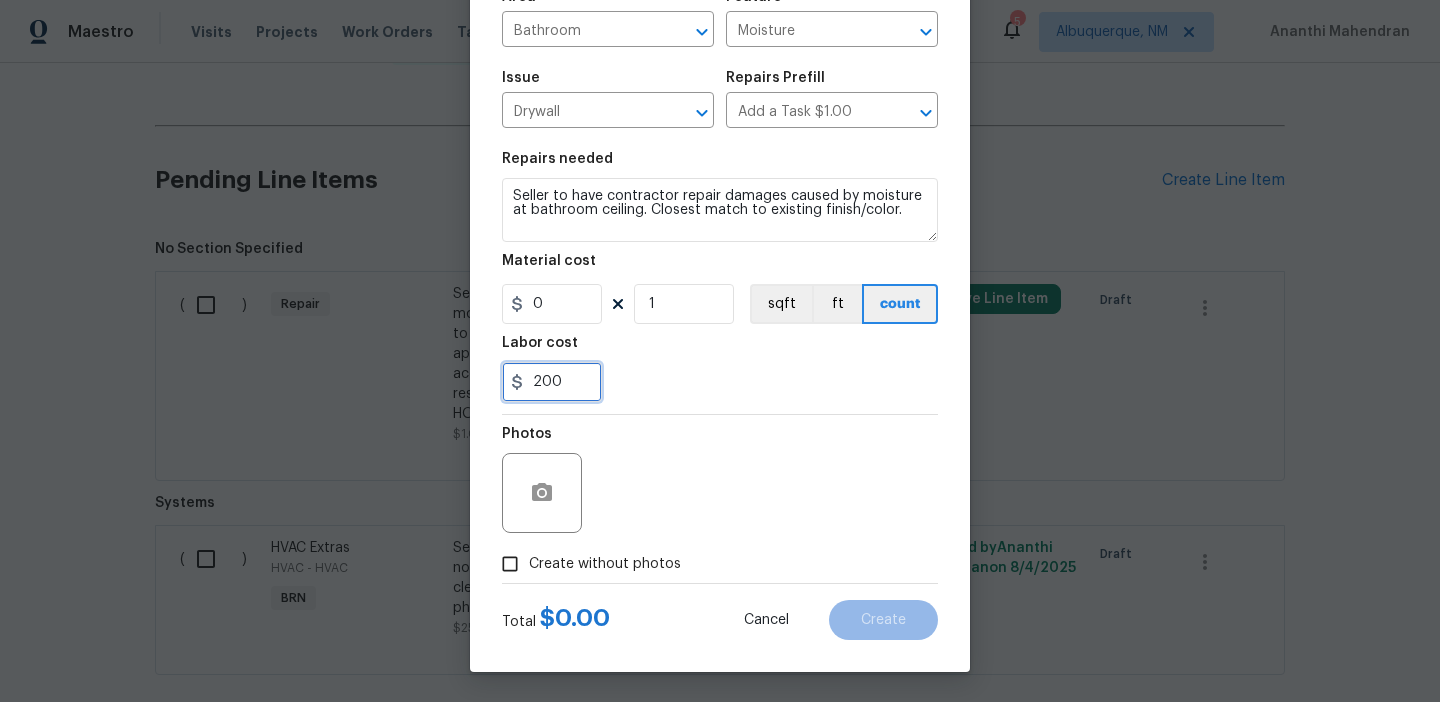 type on "200" 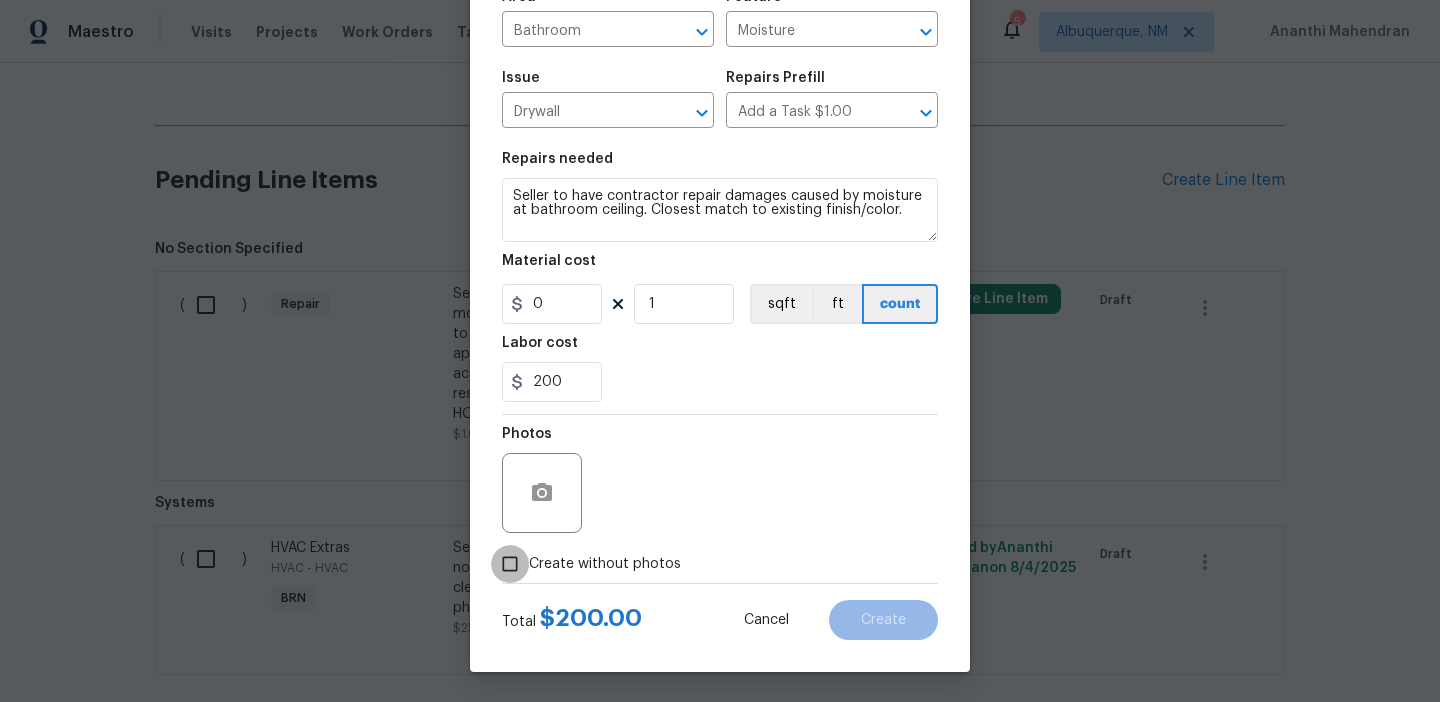 click on "Create without photos" at bounding box center (510, 564) 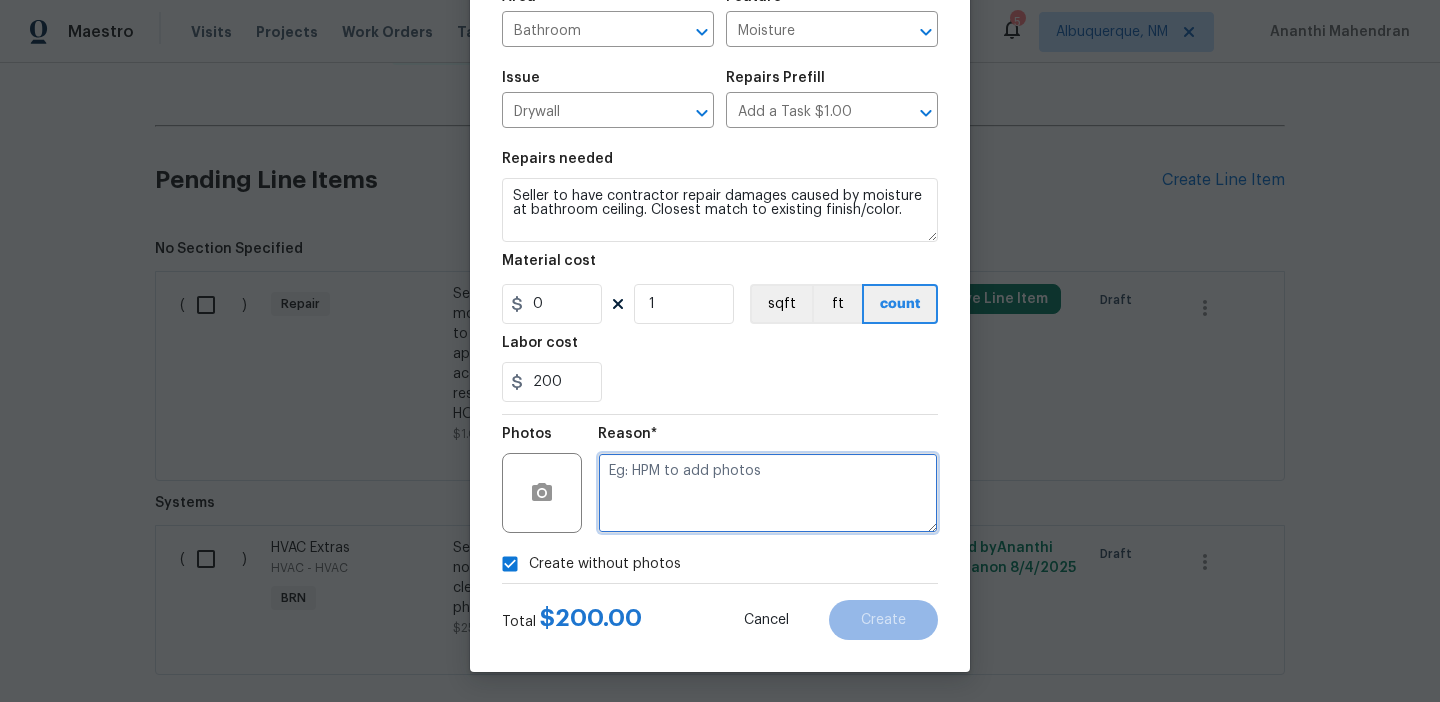 click at bounding box center (768, 493) 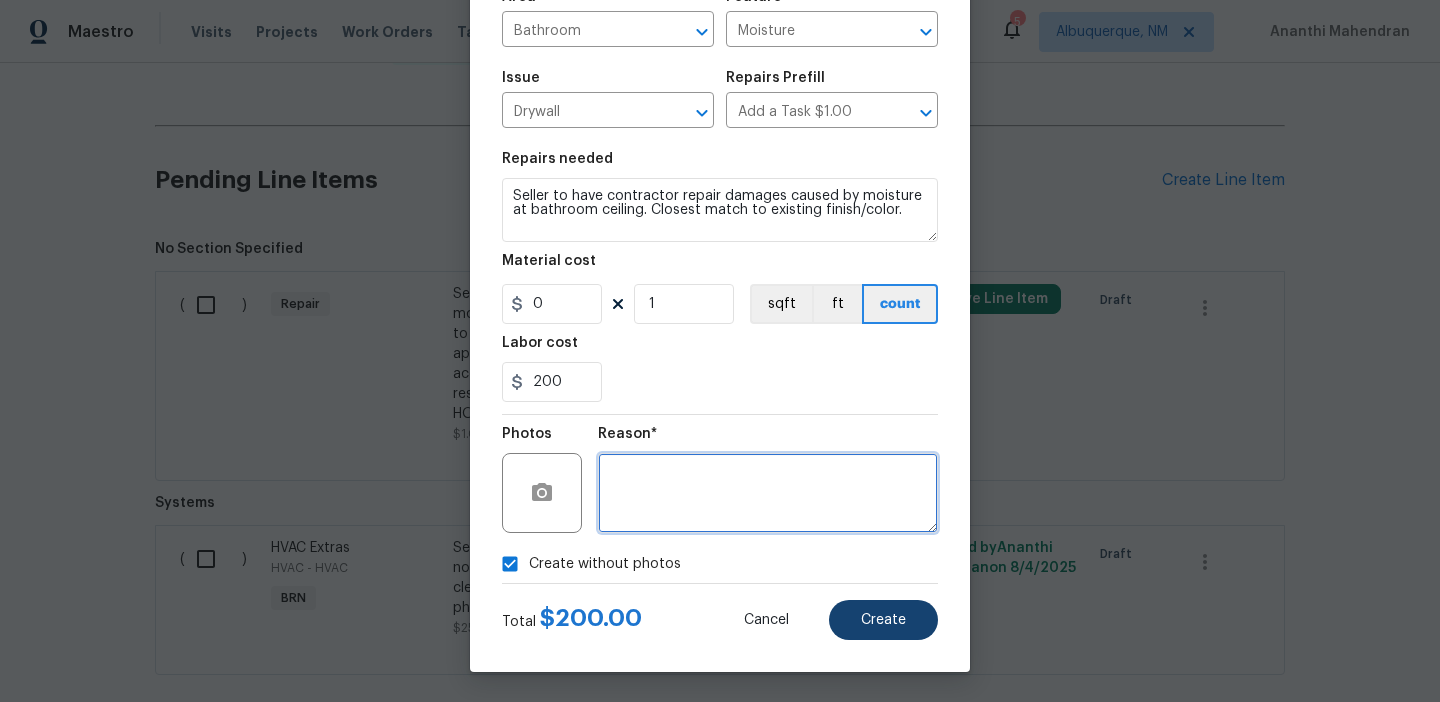 type 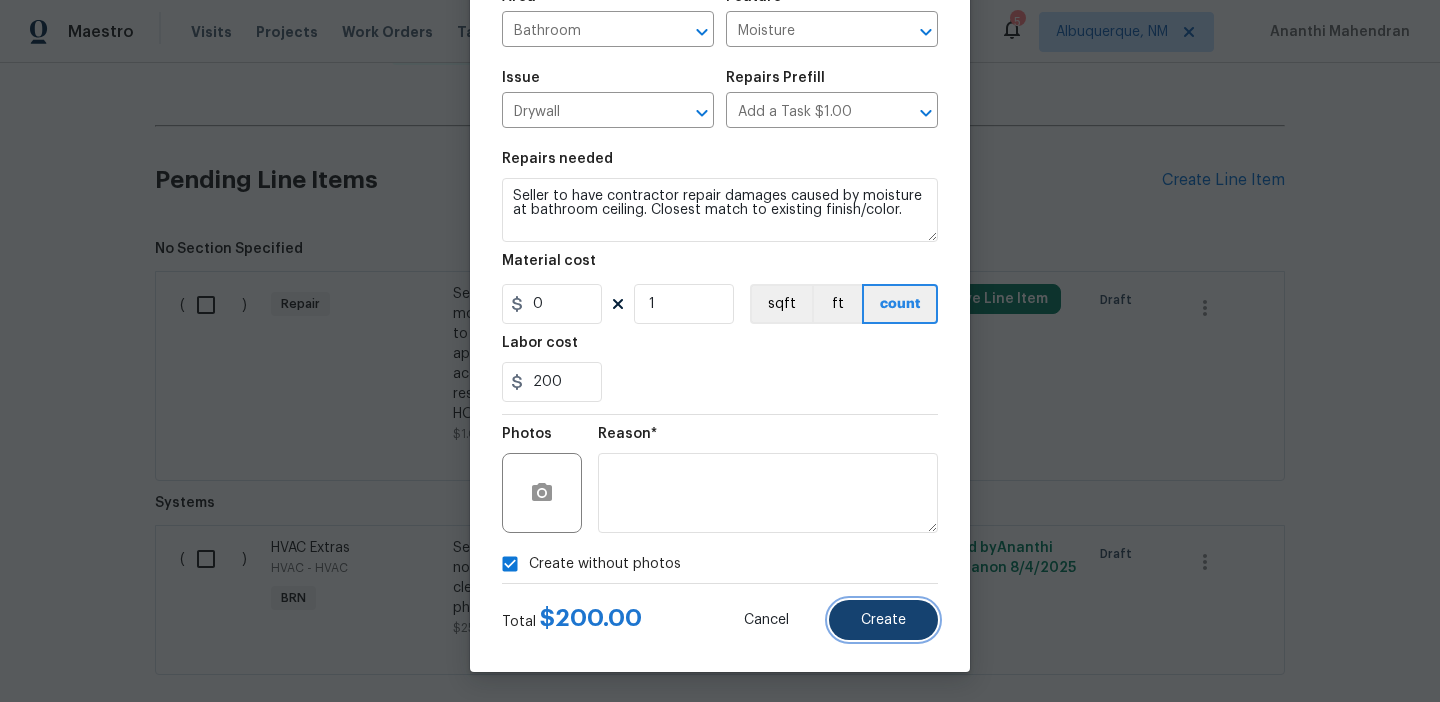 click on "Create" at bounding box center [883, 620] 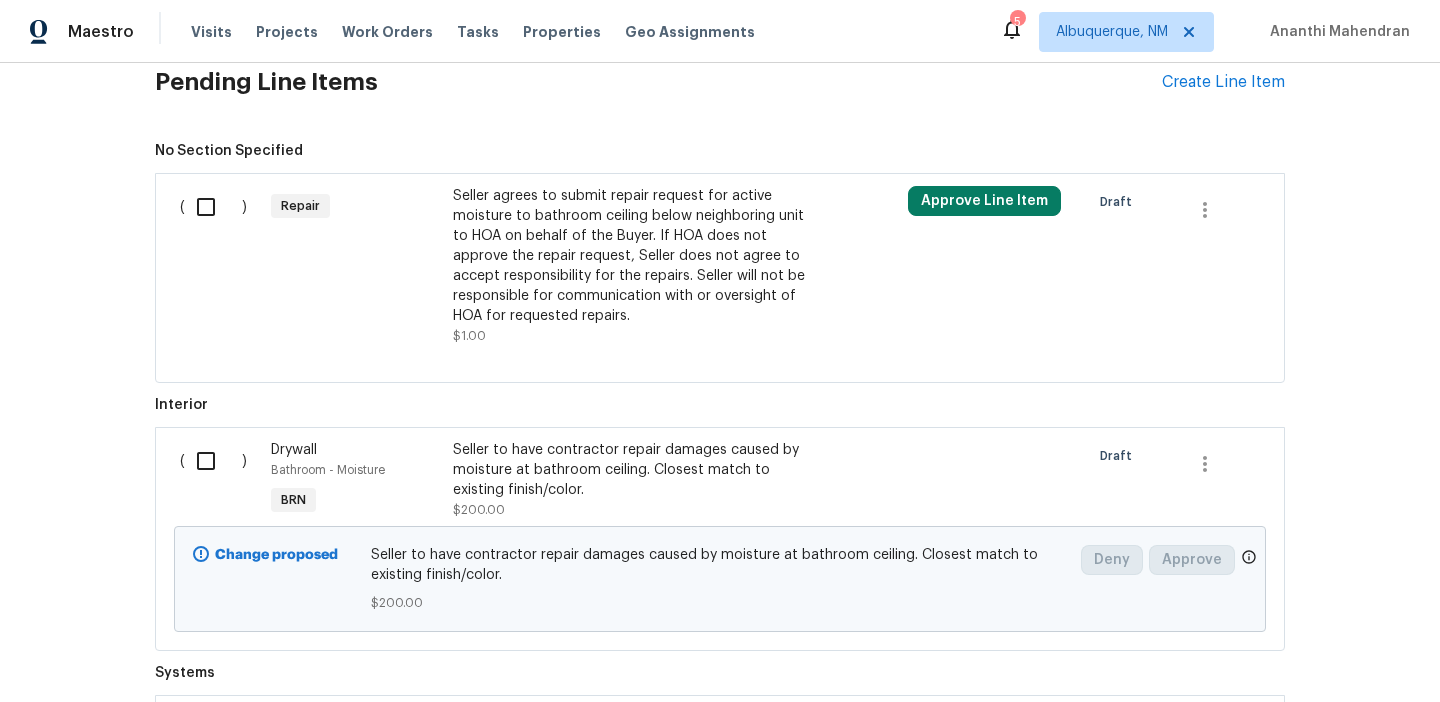 scroll, scrollTop: 537, scrollLeft: 0, axis: vertical 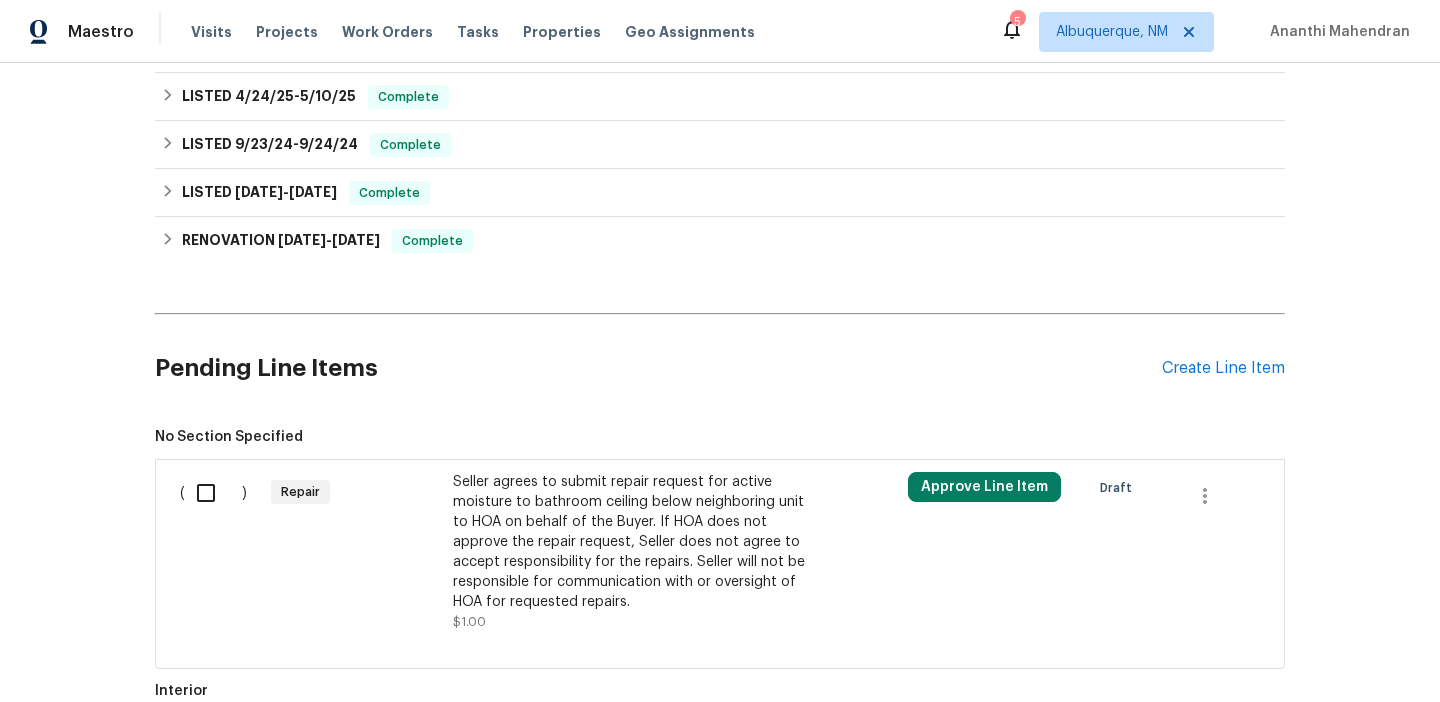 click on "Pending Line Items Create Line Item" at bounding box center (720, 368) 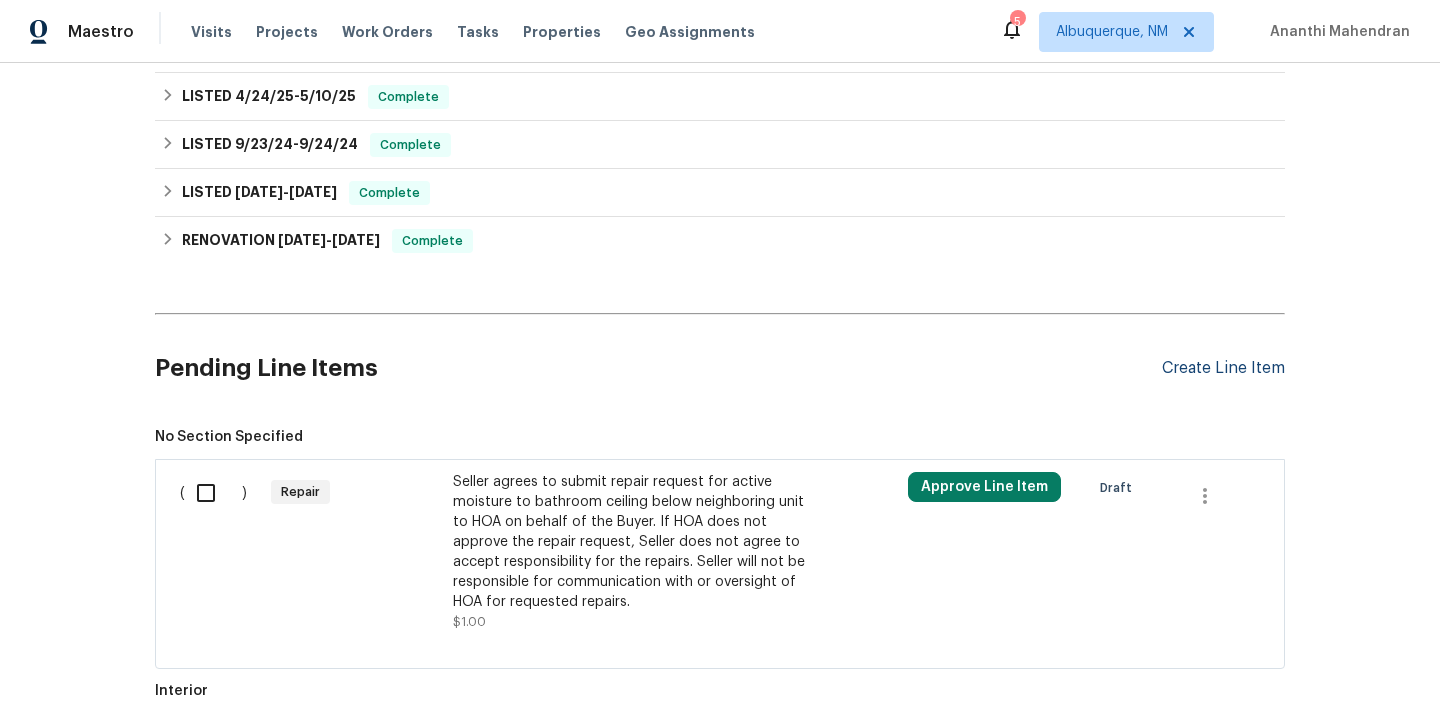 click on "Create Line Item" at bounding box center (1223, 368) 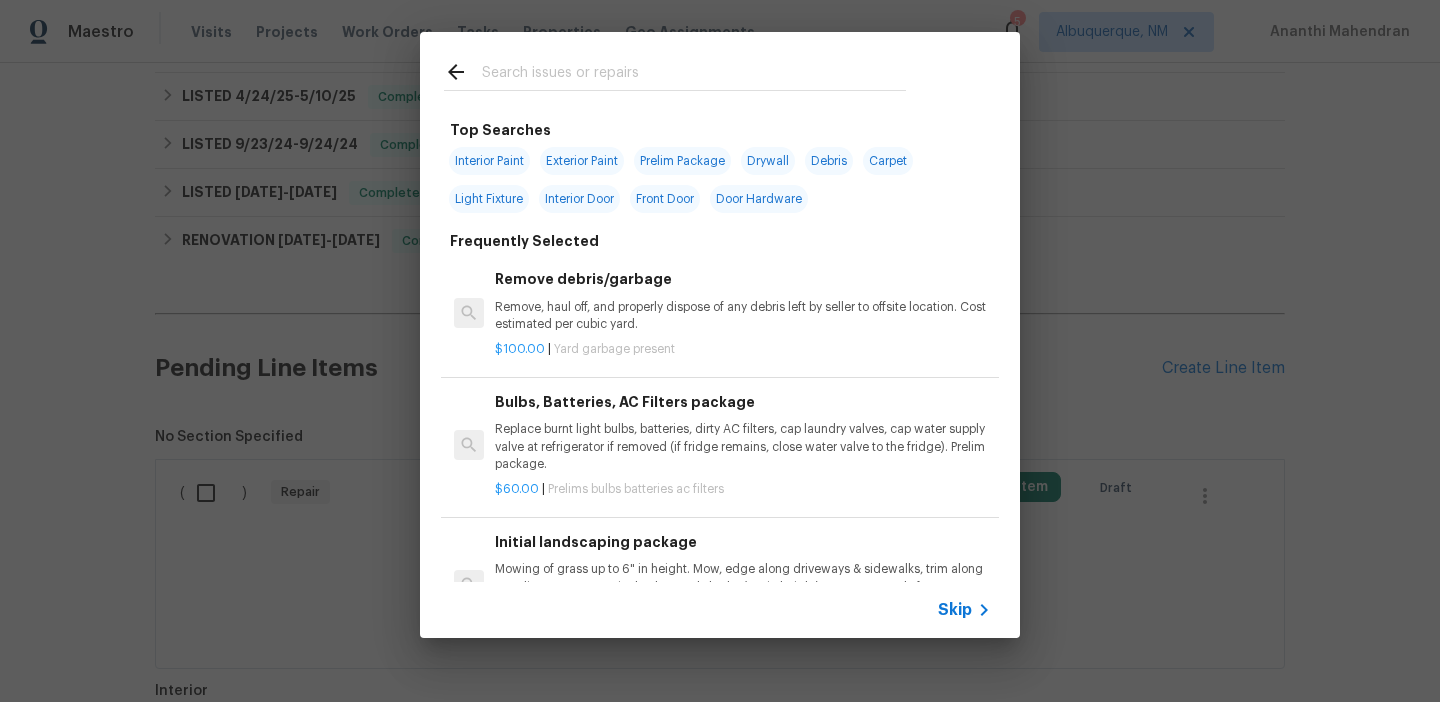 click on "Skip" at bounding box center (955, 610) 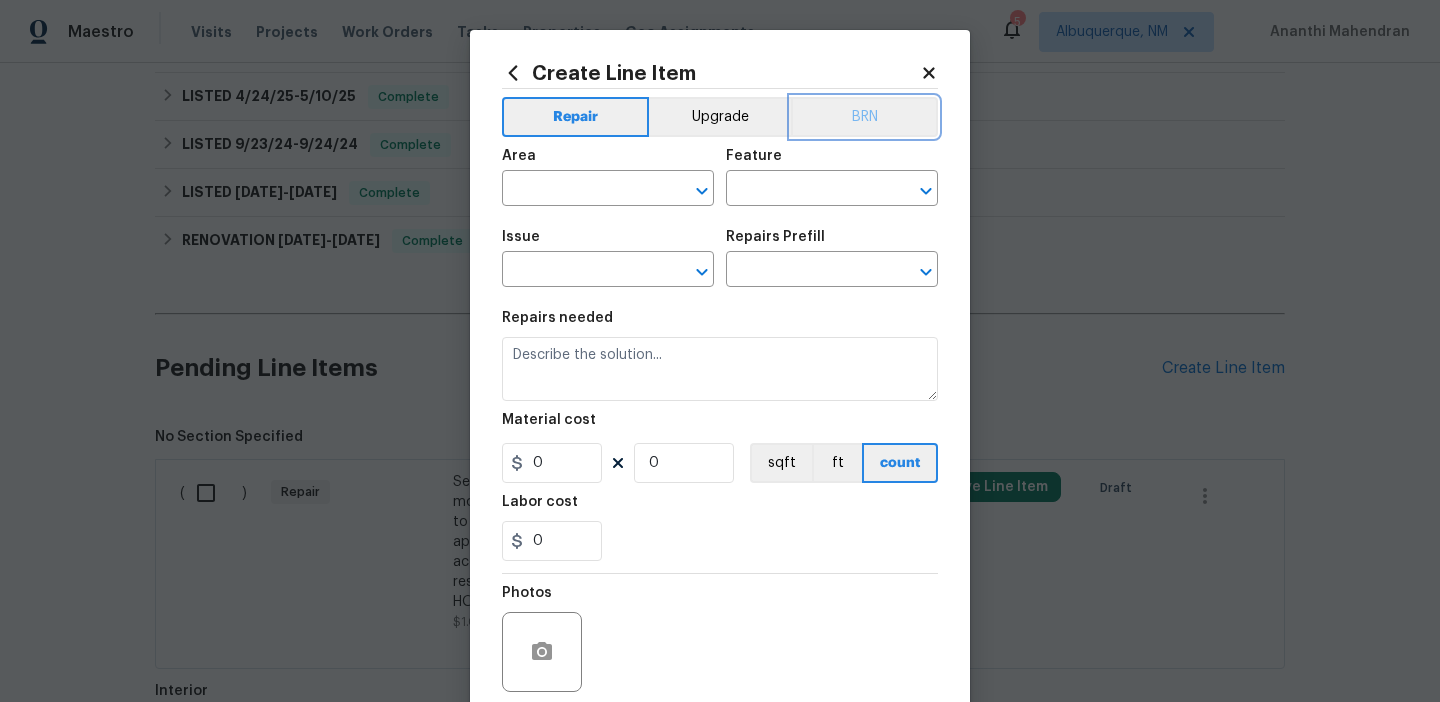 click on "BRN" at bounding box center [864, 117] 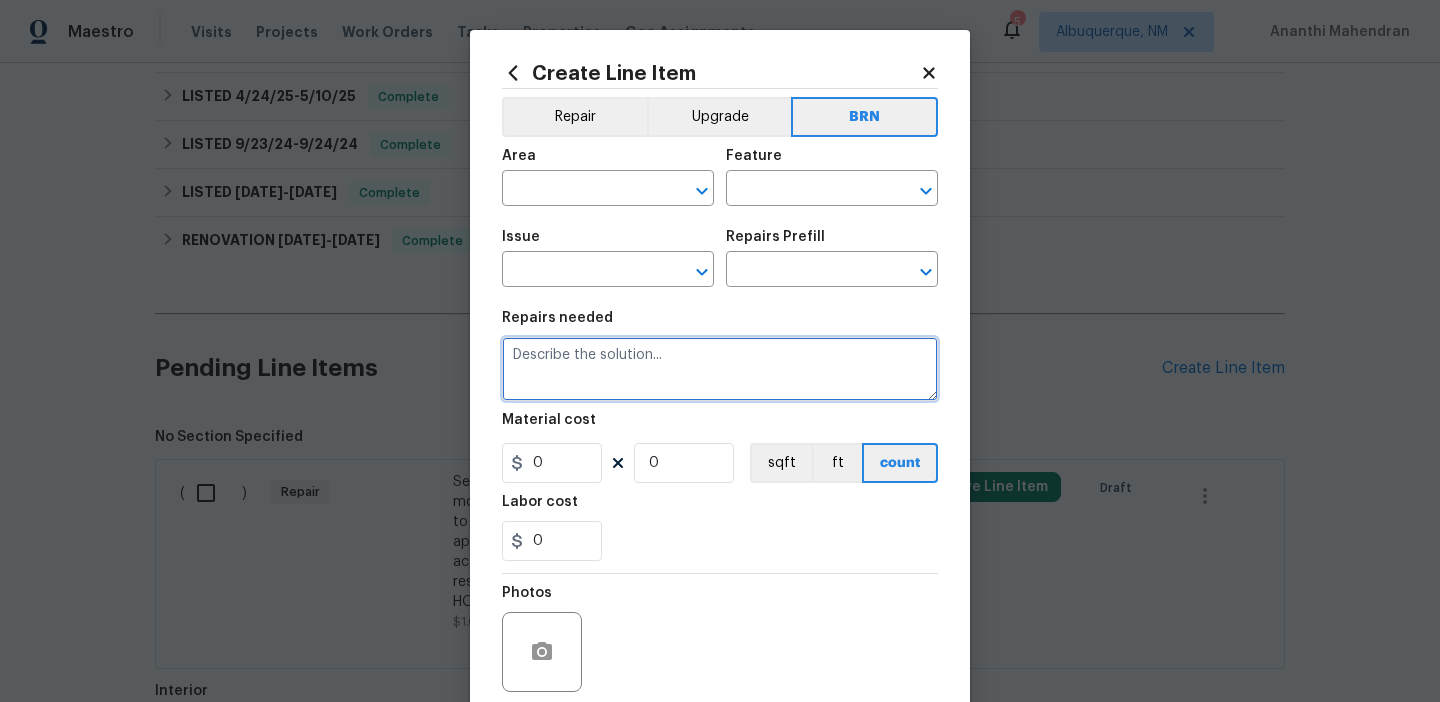 click at bounding box center [720, 369] 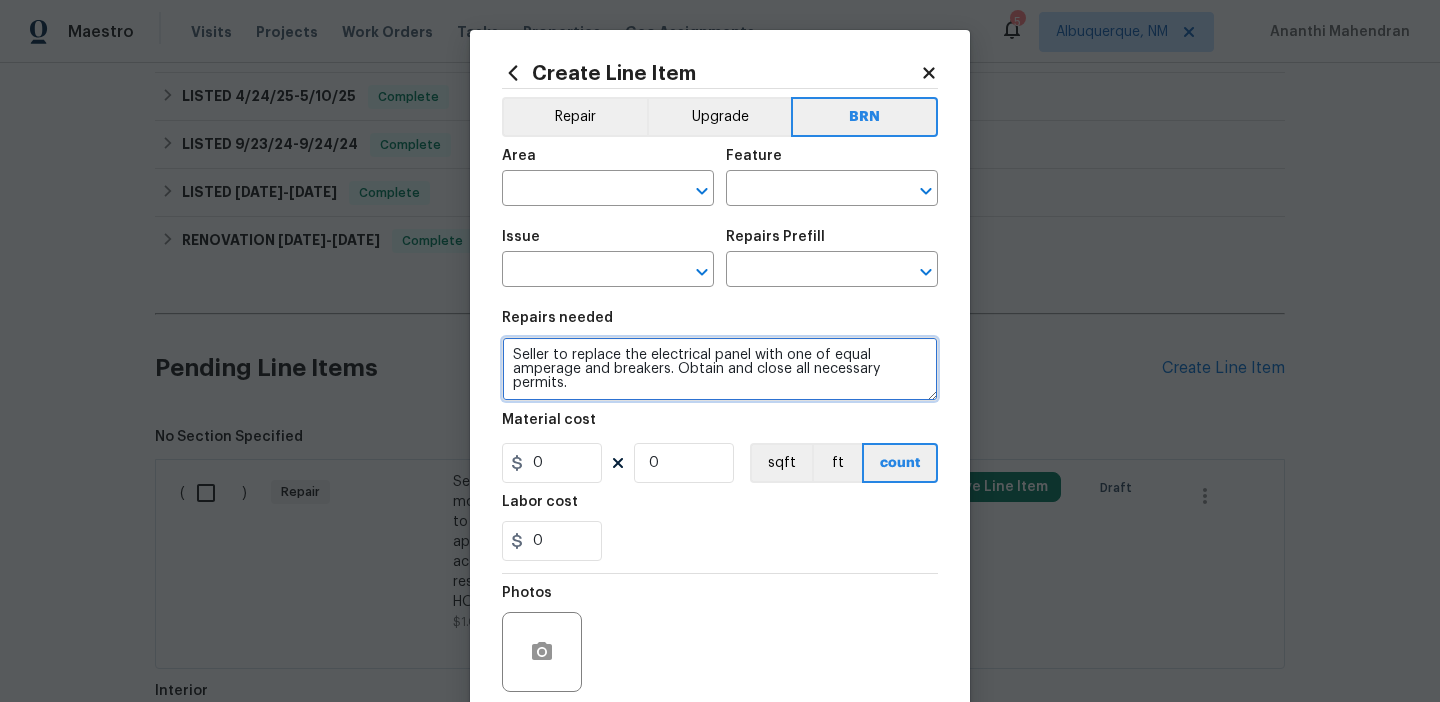 scroll, scrollTop: 4, scrollLeft: 0, axis: vertical 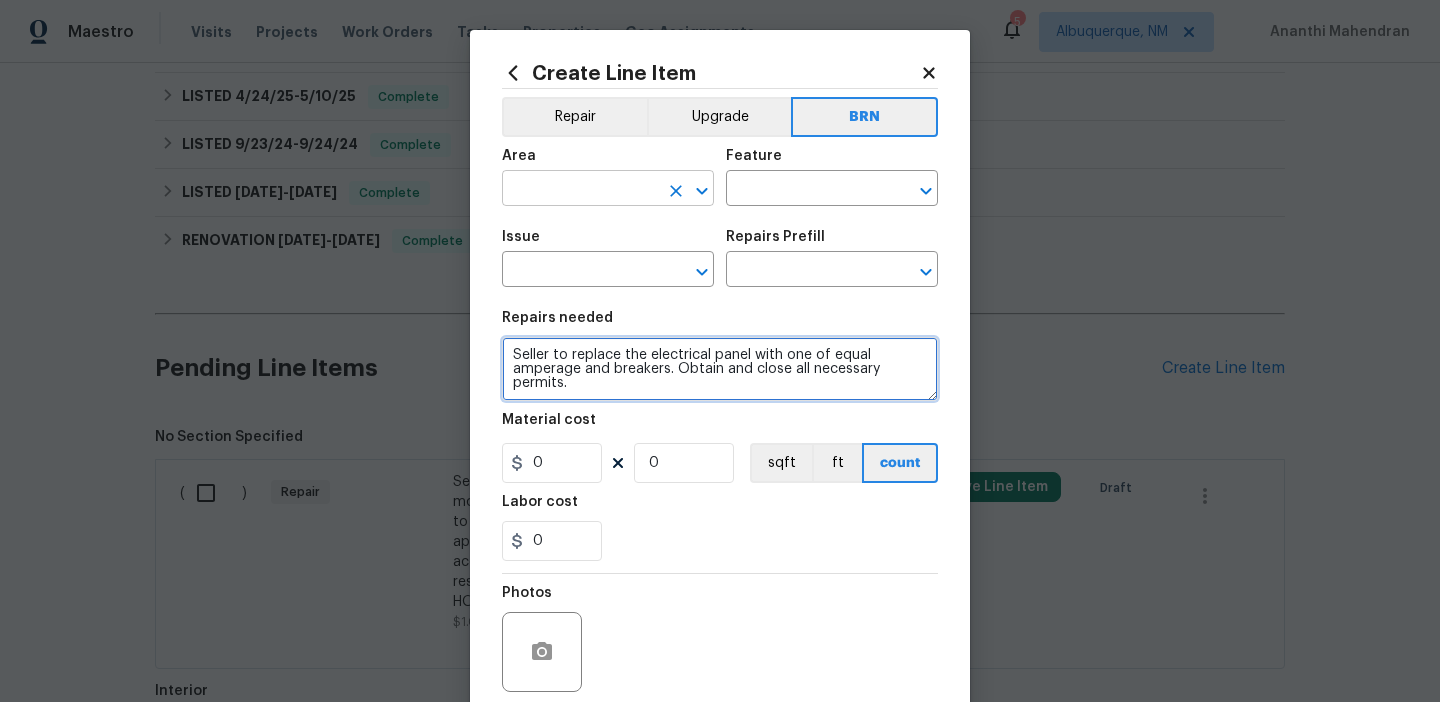 type on "Seller to replace the electrical panel with one of equal amperage and breakers. Obtain and close all necessary permits." 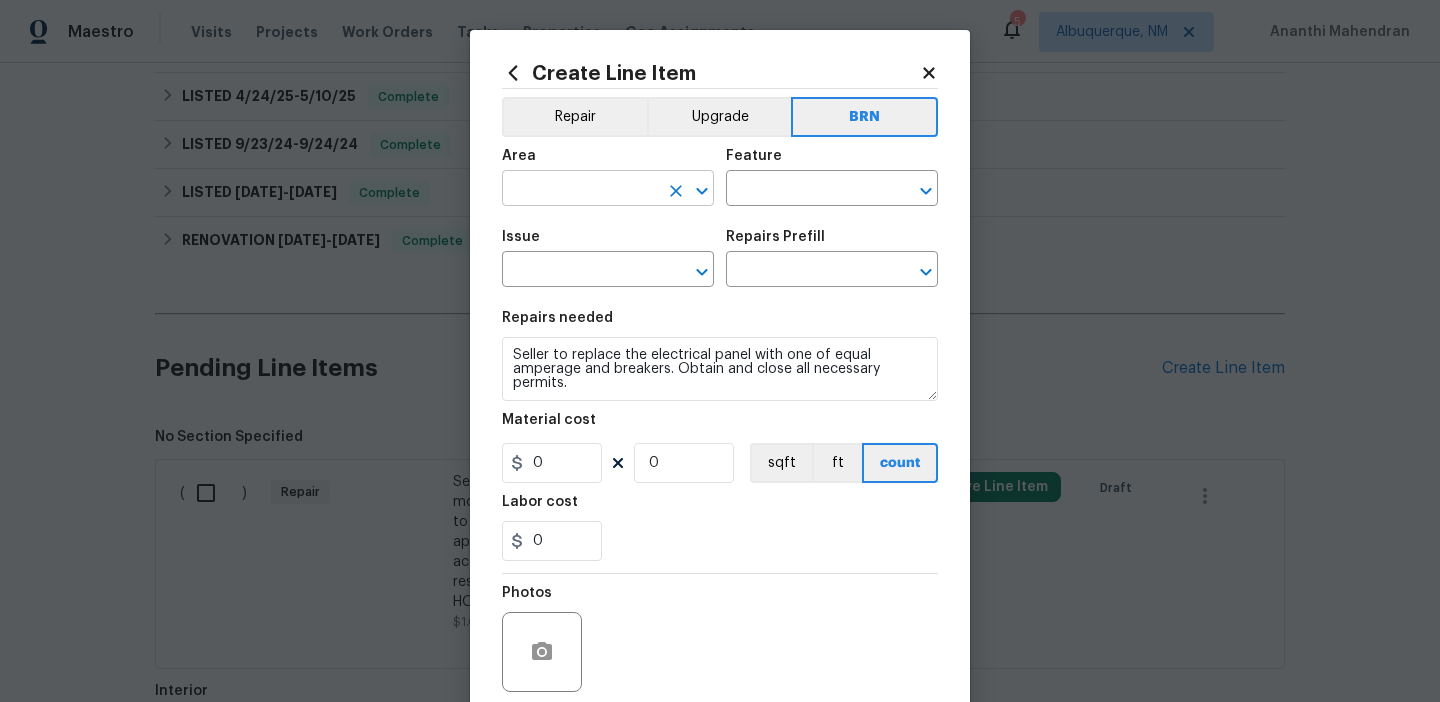 click at bounding box center [580, 190] 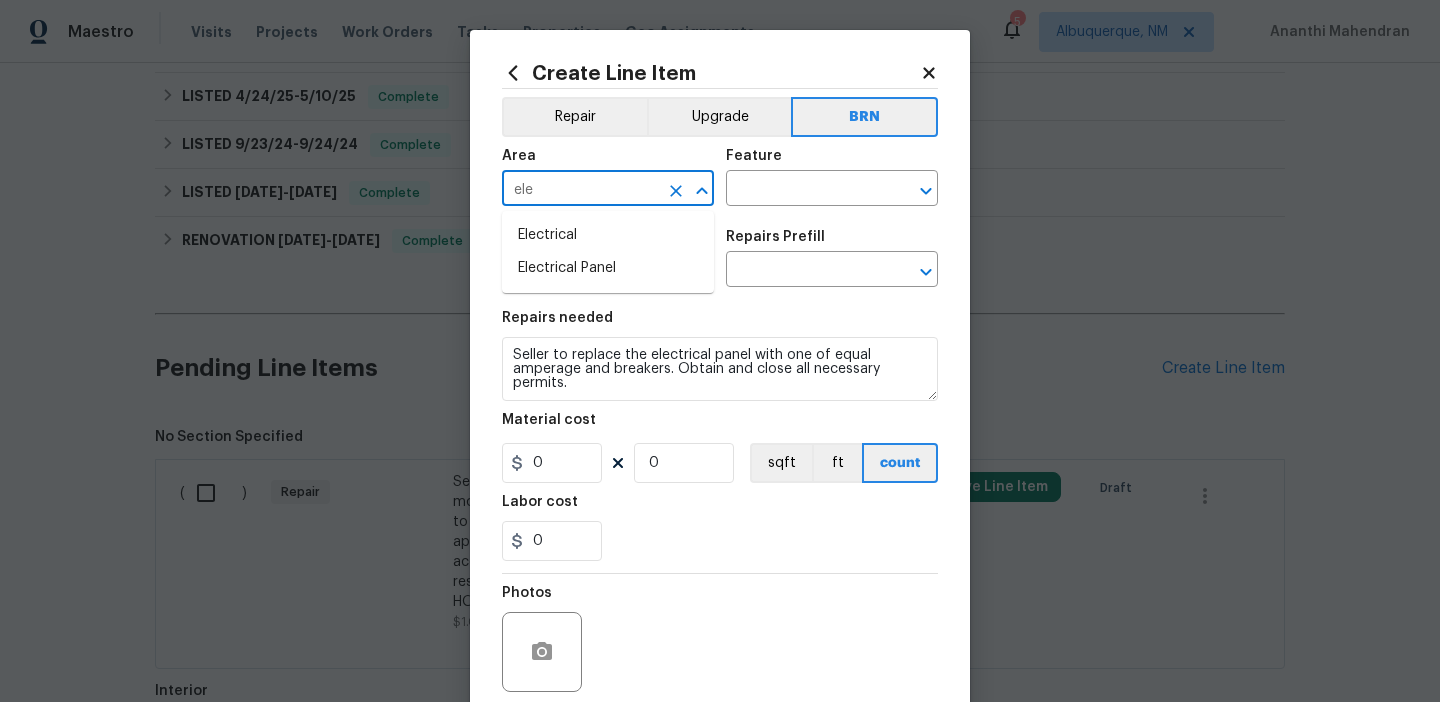 click on "Electrical Electrical Panel" at bounding box center [608, 252] 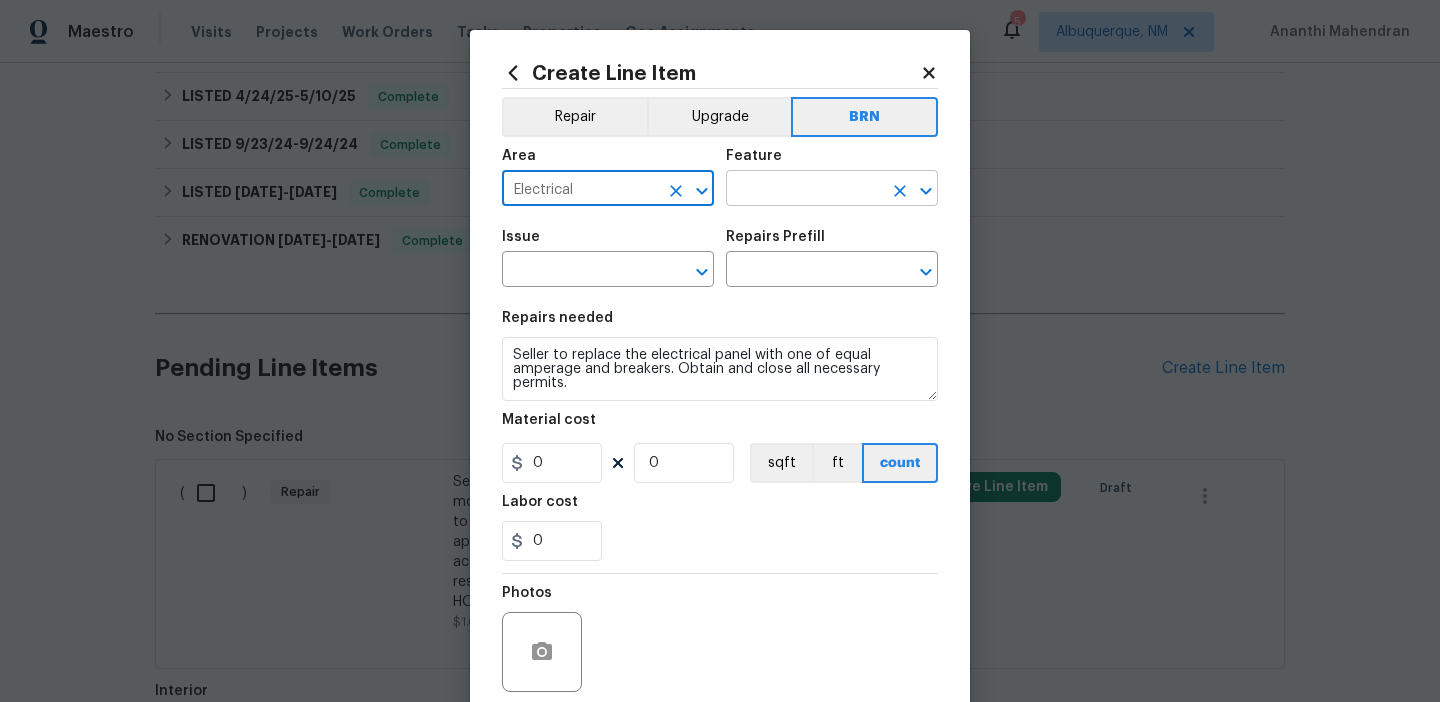 type on "Electrical" 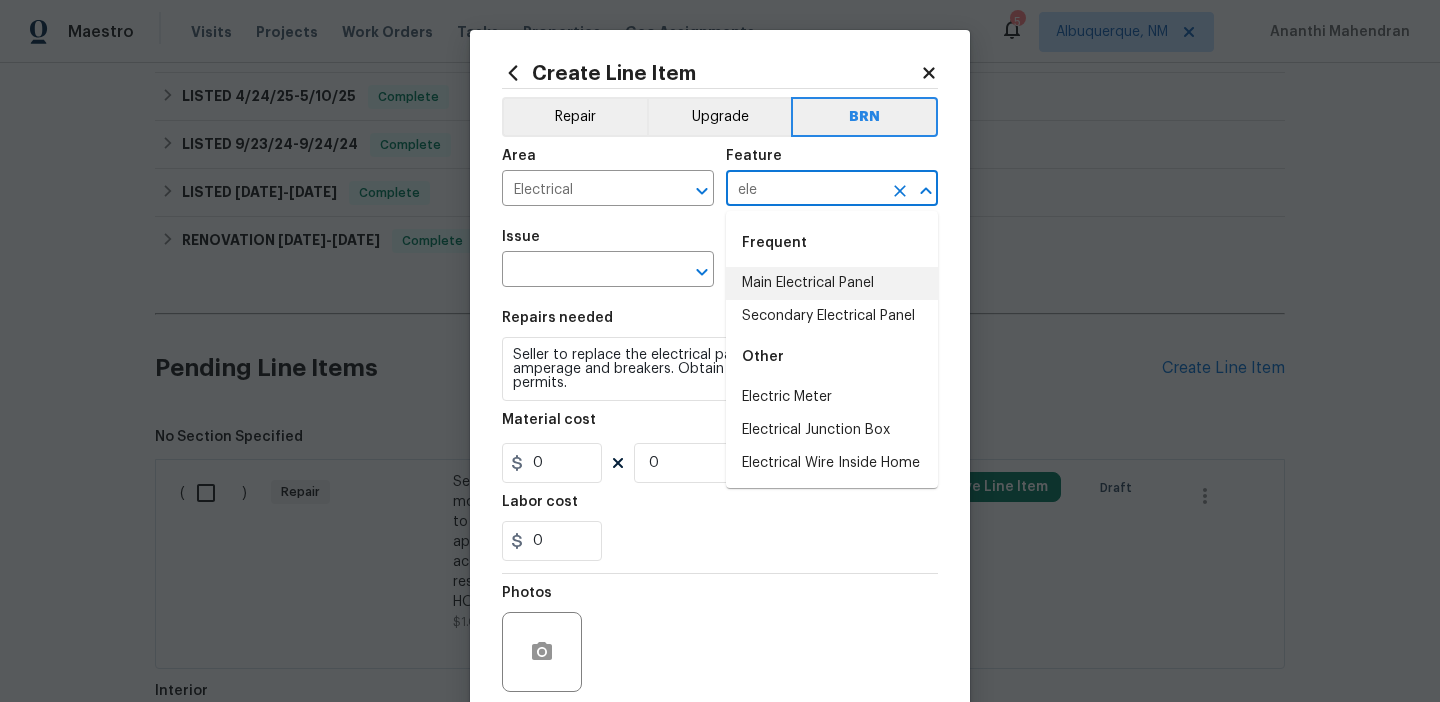click on "Main Electrical Panel" at bounding box center (832, 283) 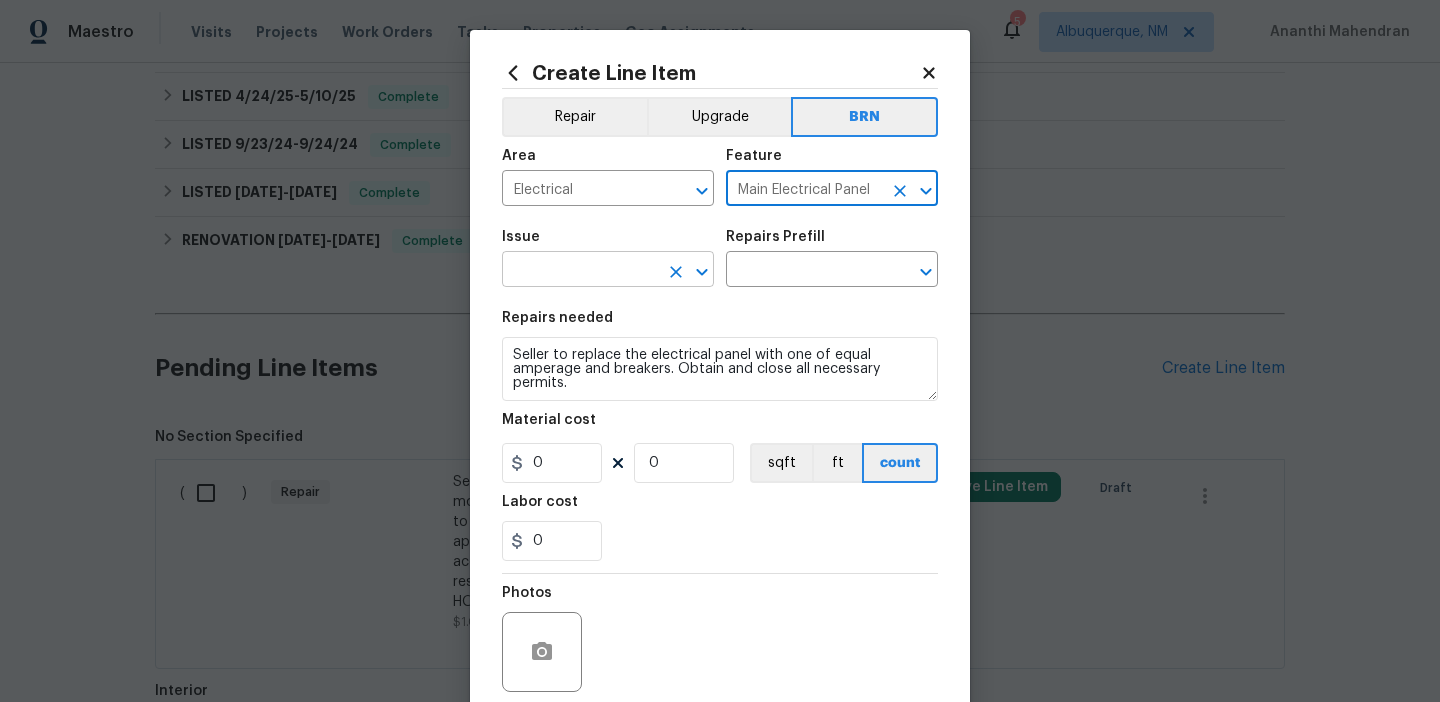 type on "Main Electrical Panel" 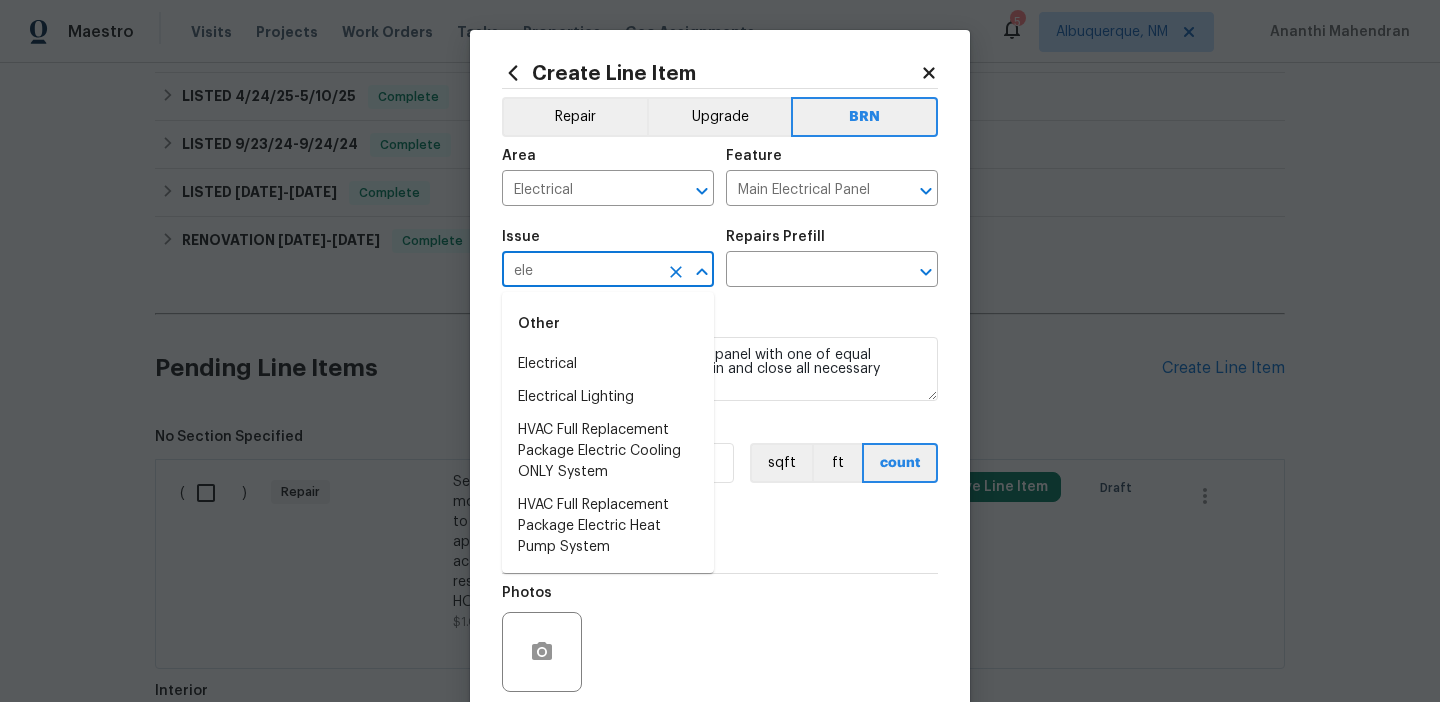 click on "Electrical" at bounding box center [608, 364] 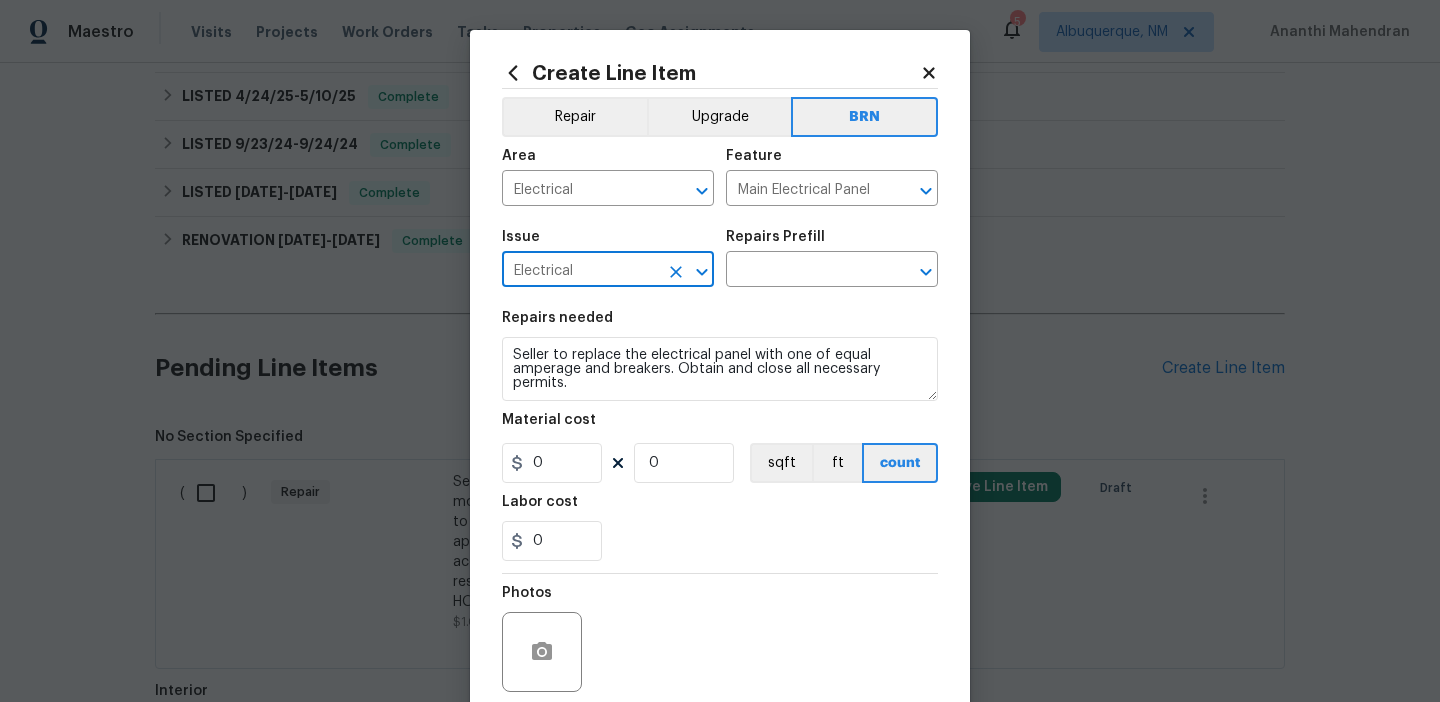 type on "Electrical" 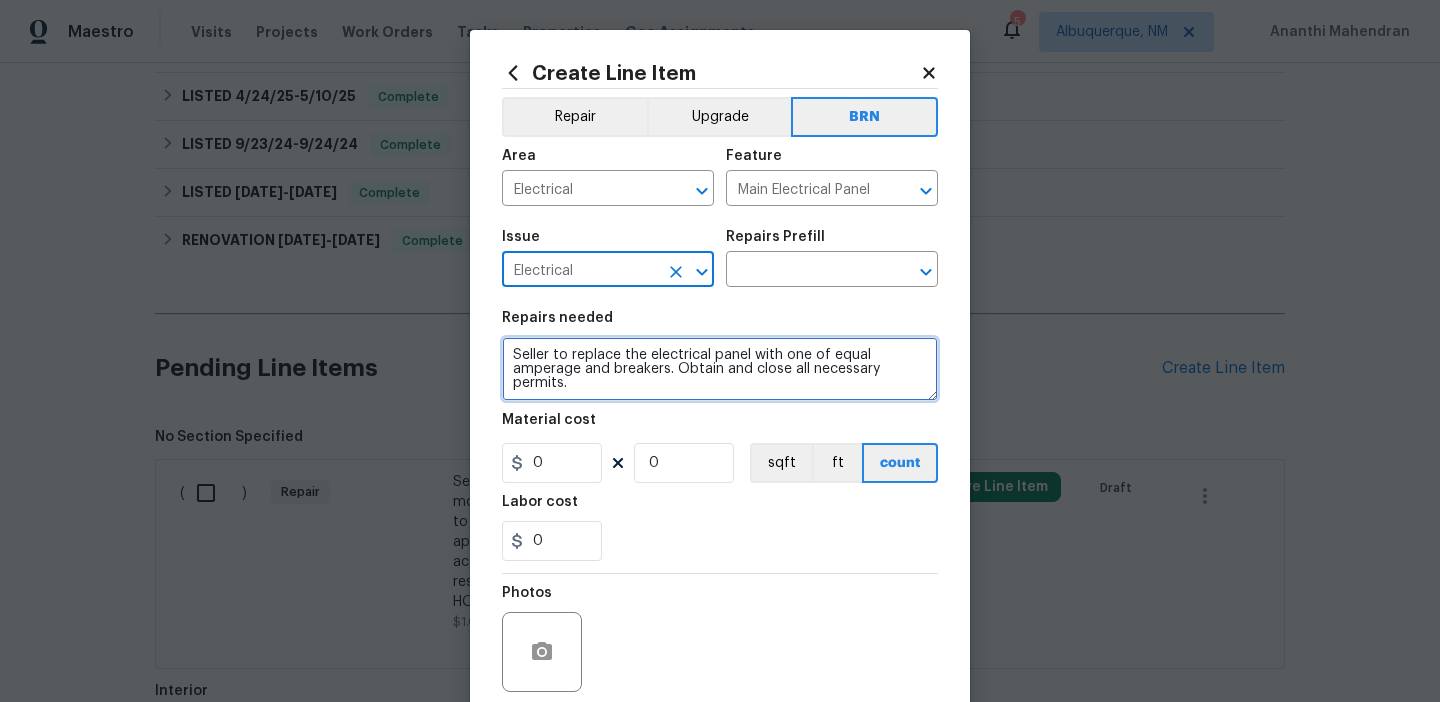 click on "Seller to replace the electrical panel with one of equal amperage and breakers. Obtain and close all necessary permits." at bounding box center [720, 369] 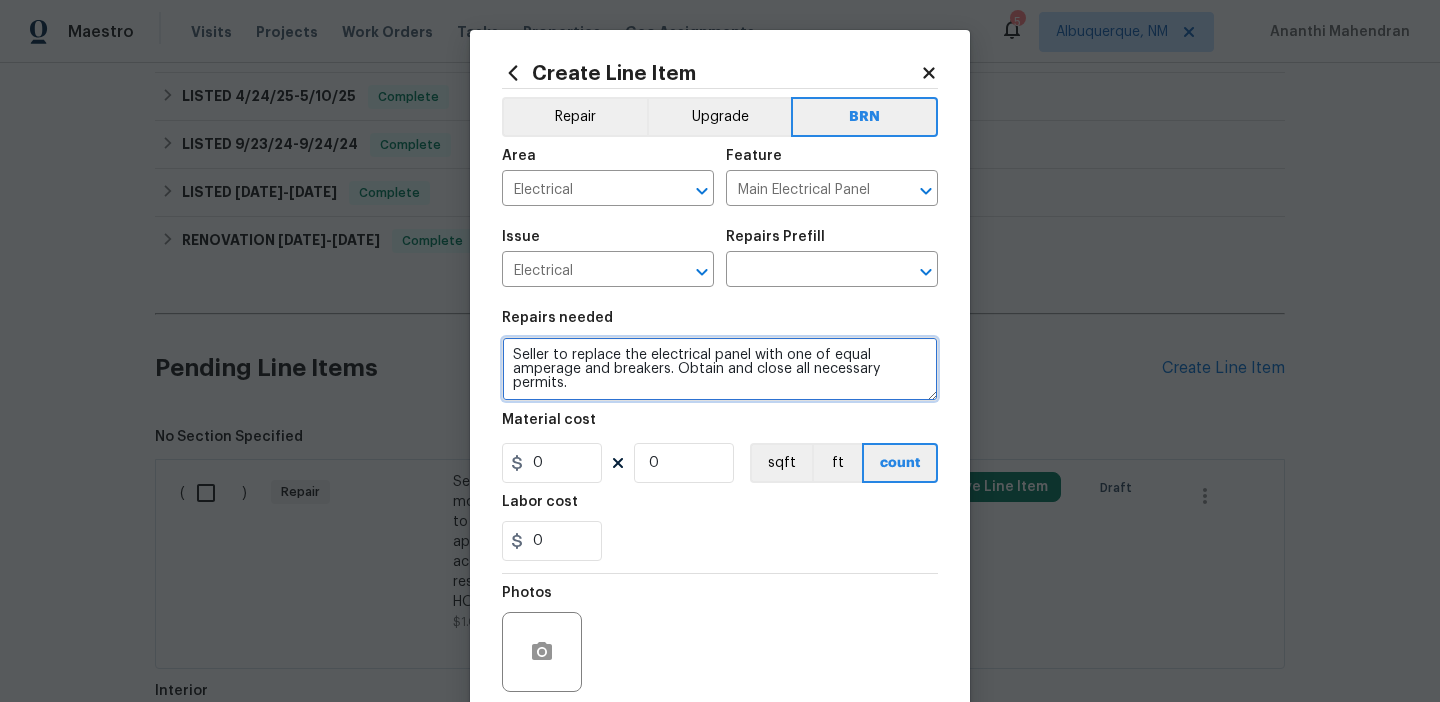 click on "Seller to replace the electrical panel with one of equal amperage and breakers. Obtain and close all necessary permits." at bounding box center [720, 369] 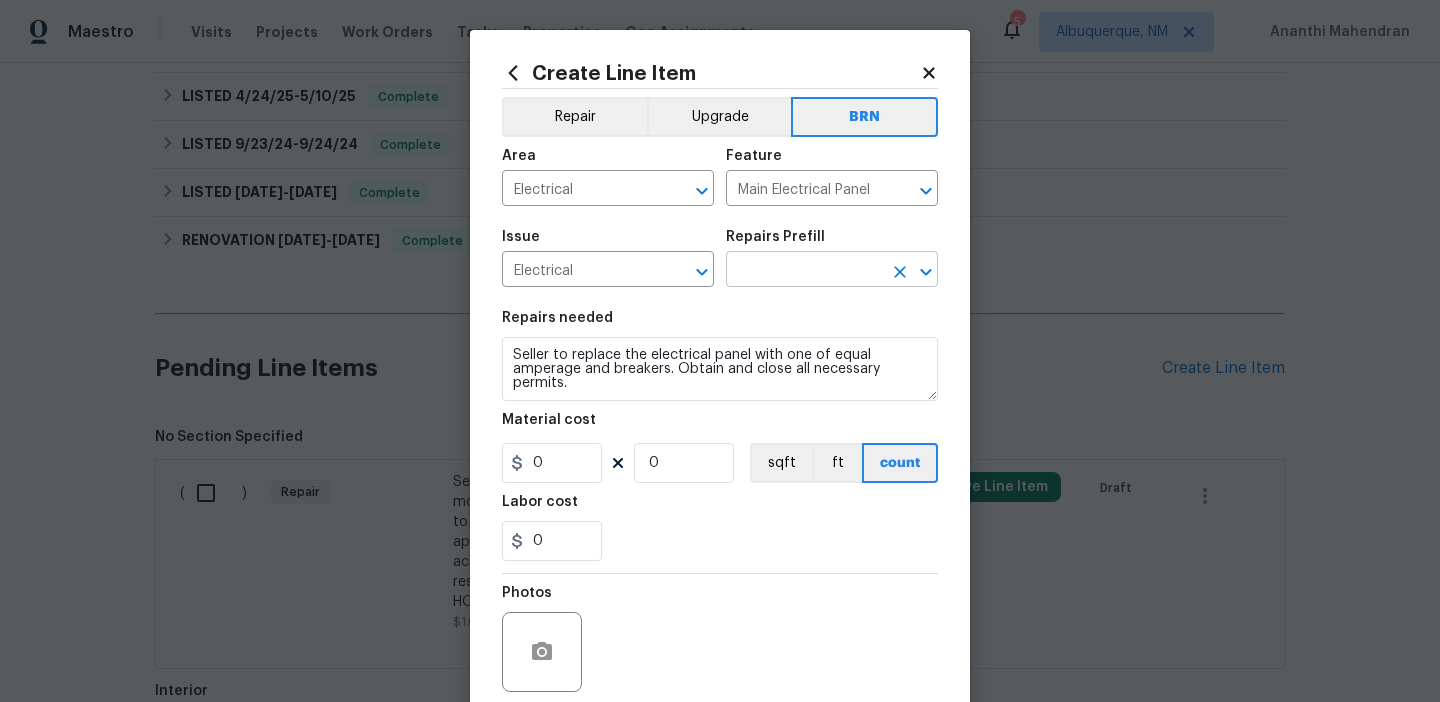 click at bounding box center [804, 271] 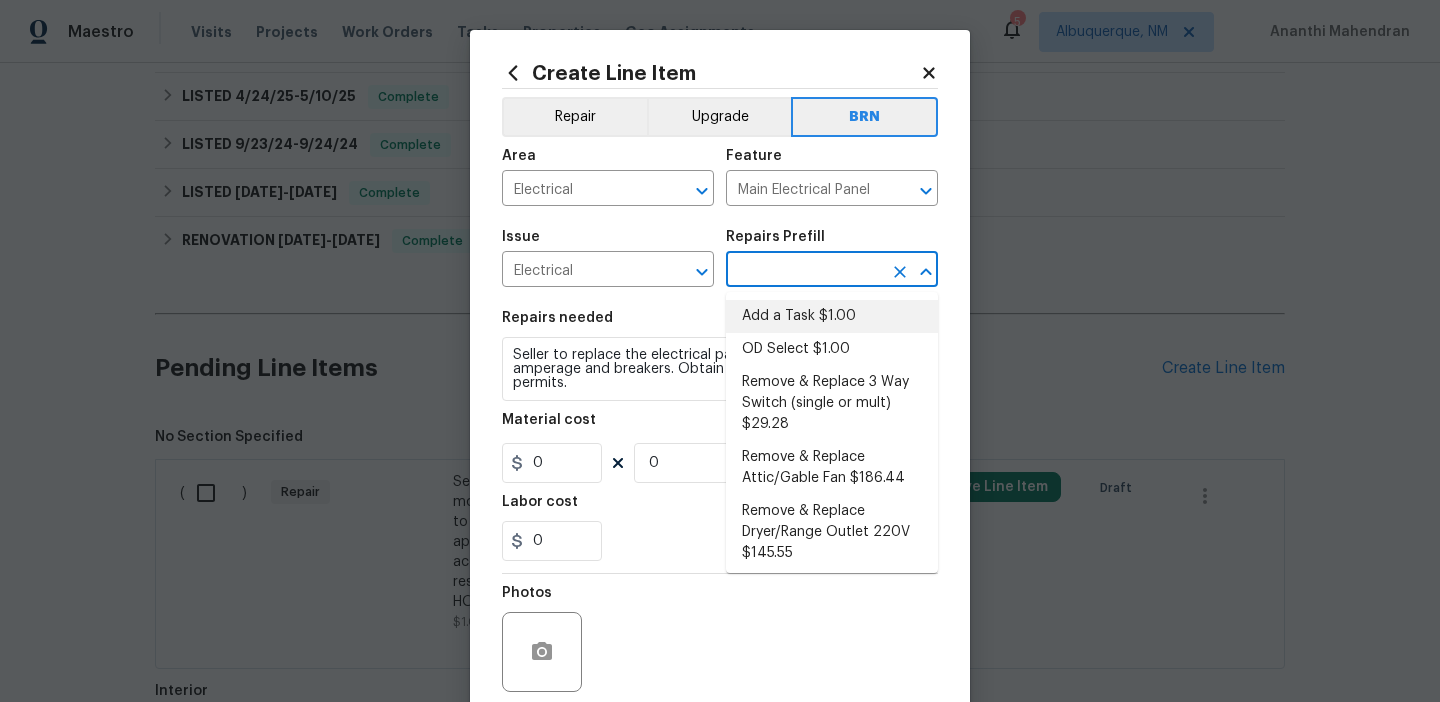 click on "Add a Task $1.00" at bounding box center (832, 316) 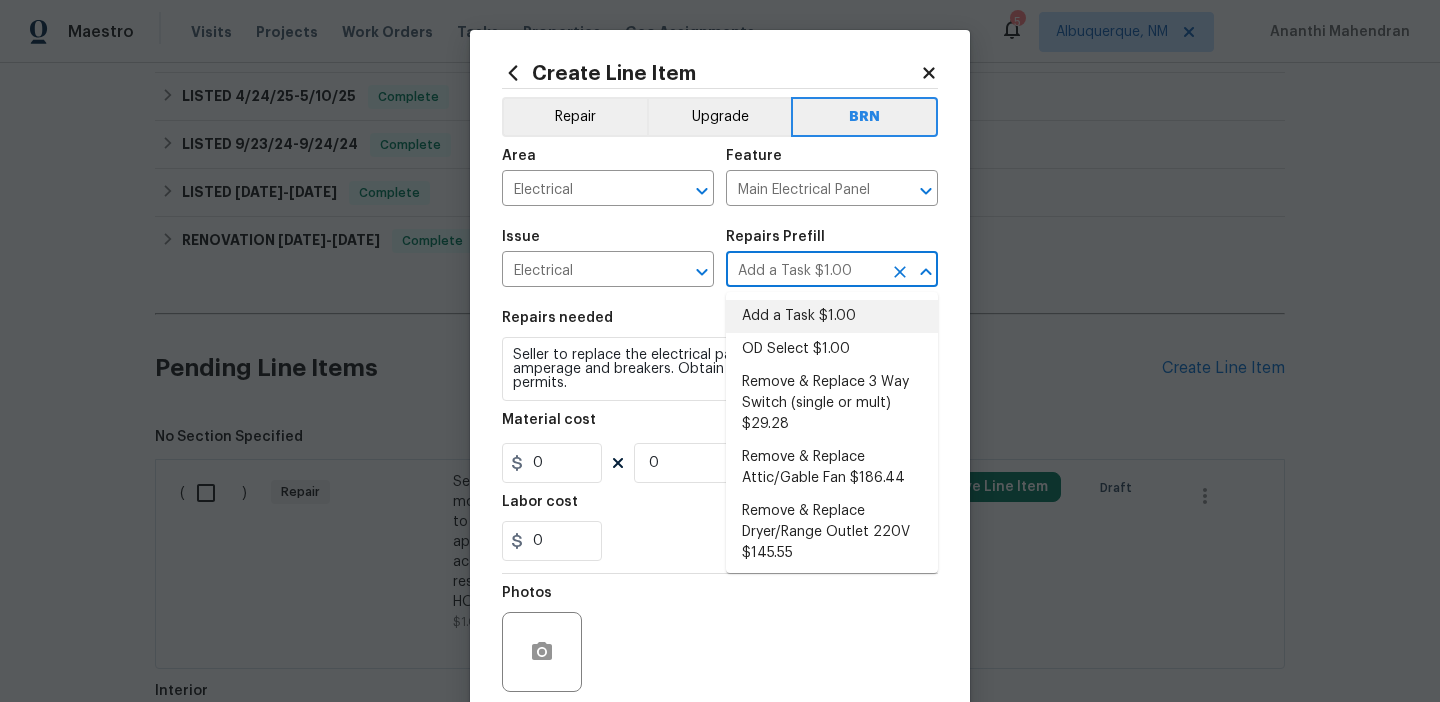 type on "HPM to detail" 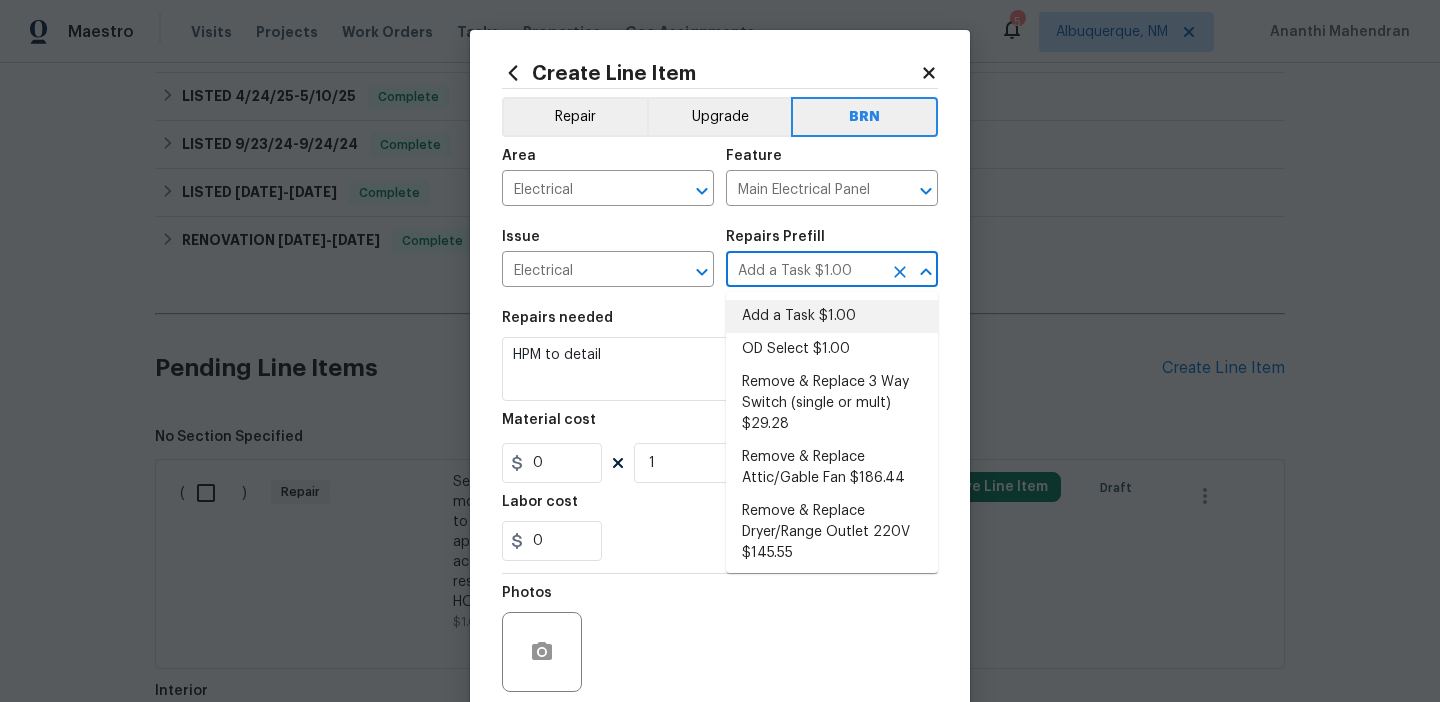 type on "1" 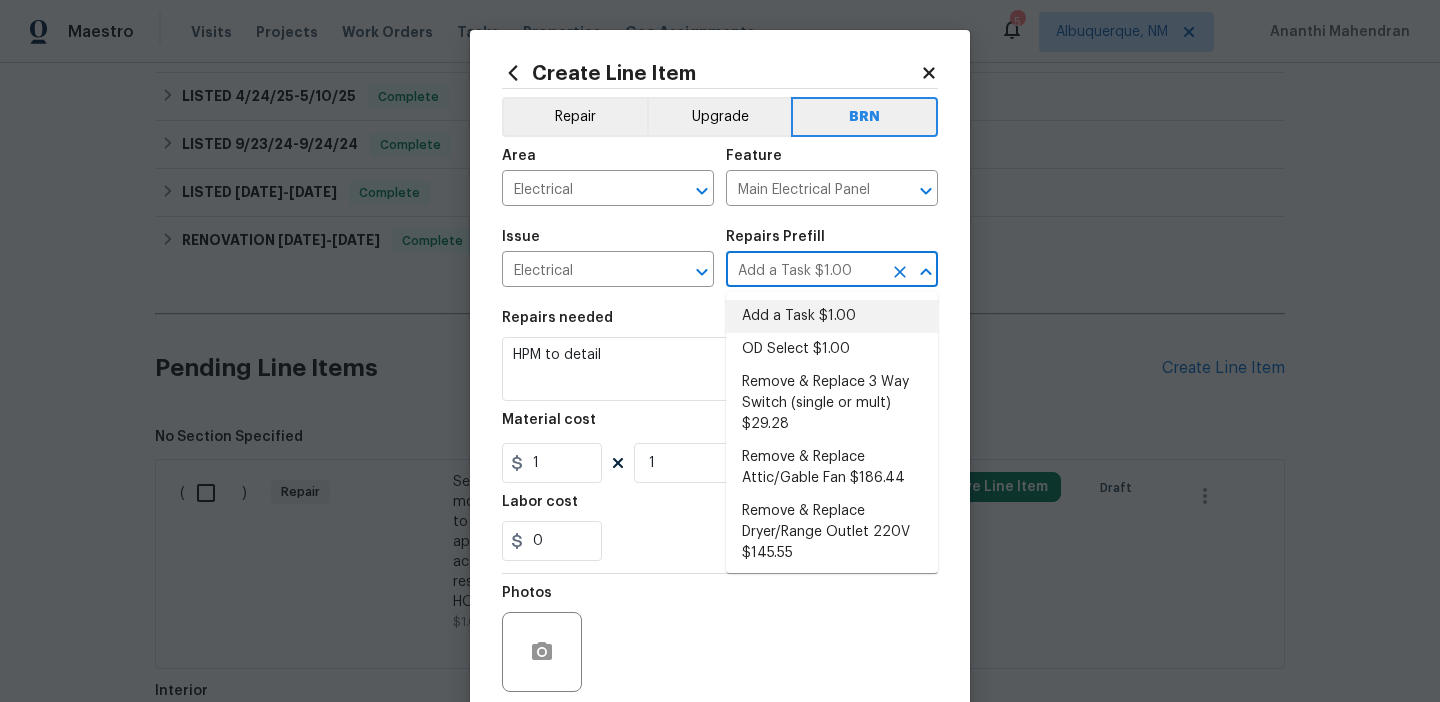 scroll, scrollTop: 0, scrollLeft: 0, axis: both 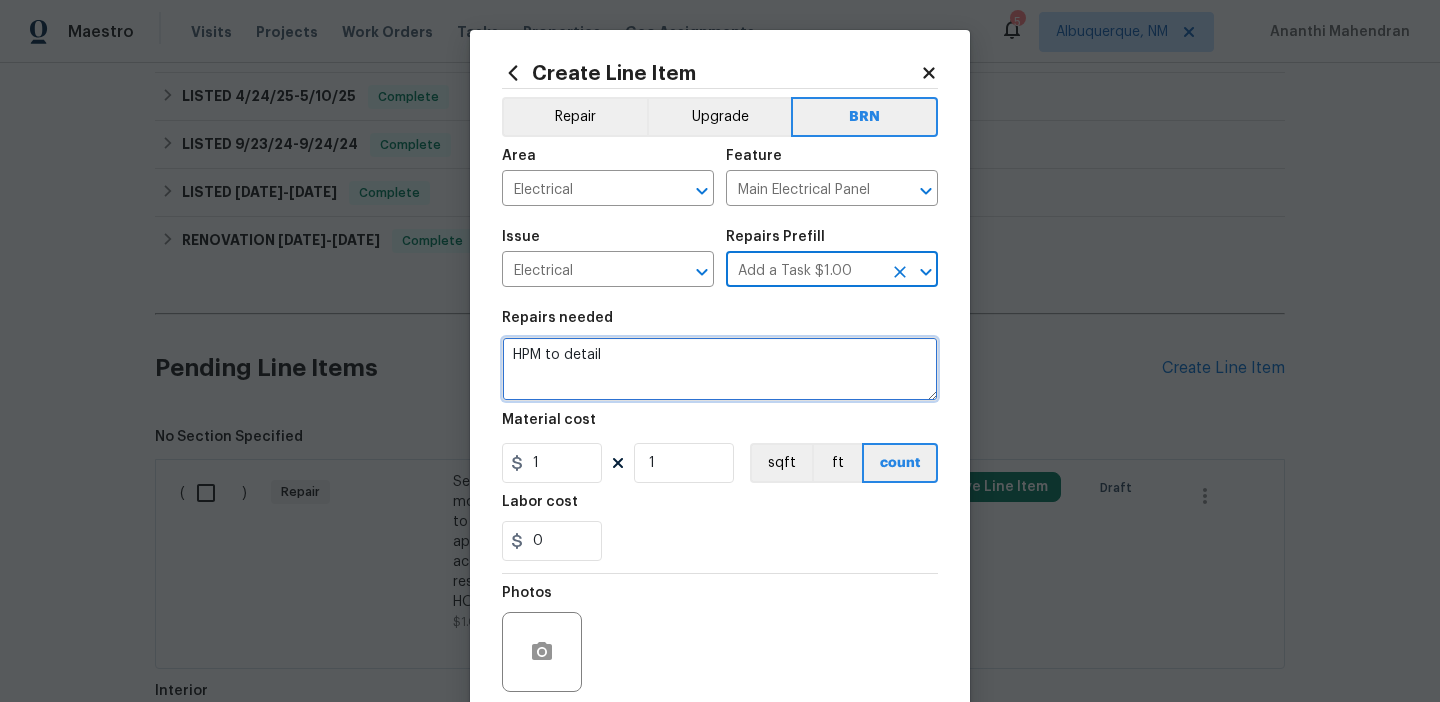click on "HPM to detail" at bounding box center [720, 369] 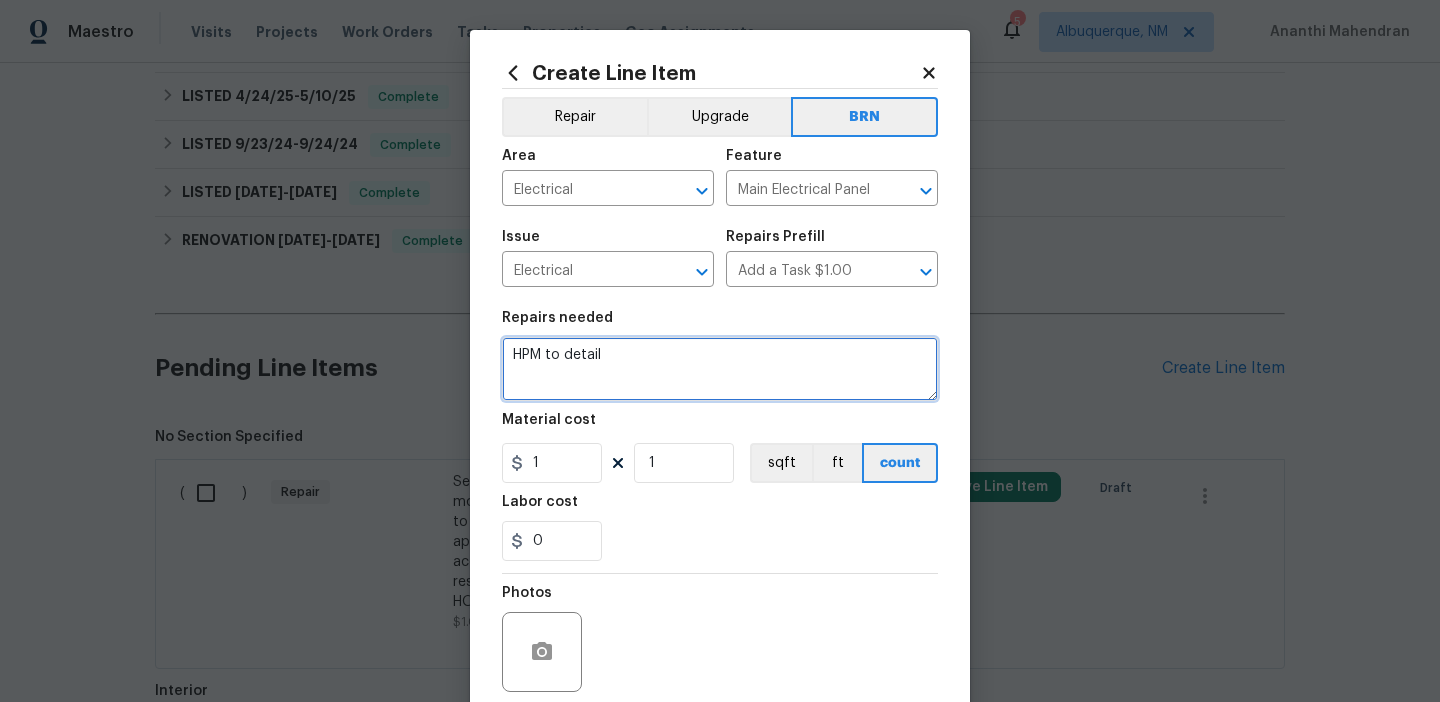click on "HPM to detail" at bounding box center (720, 369) 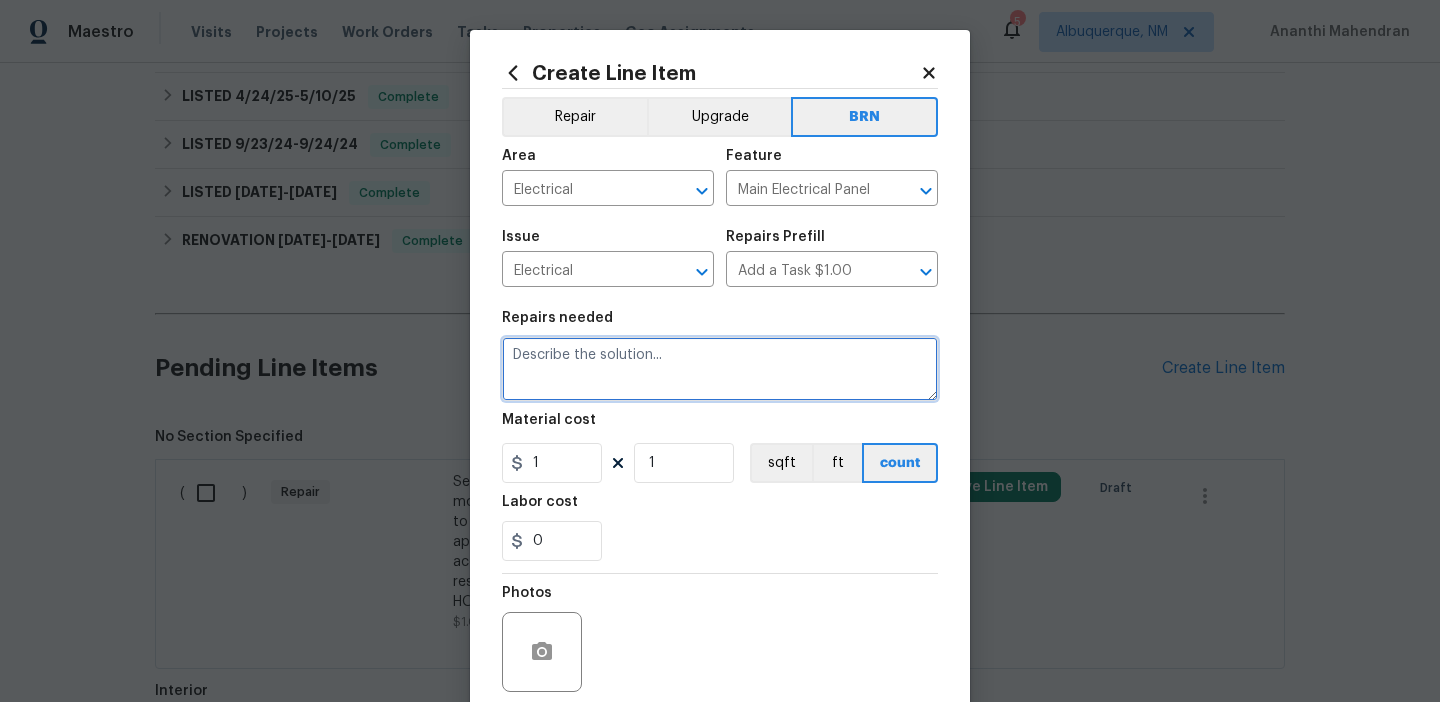 paste on "Seller to replace the electrical panel with one of equal amperage and breakers. Obtain and close all necessary permits." 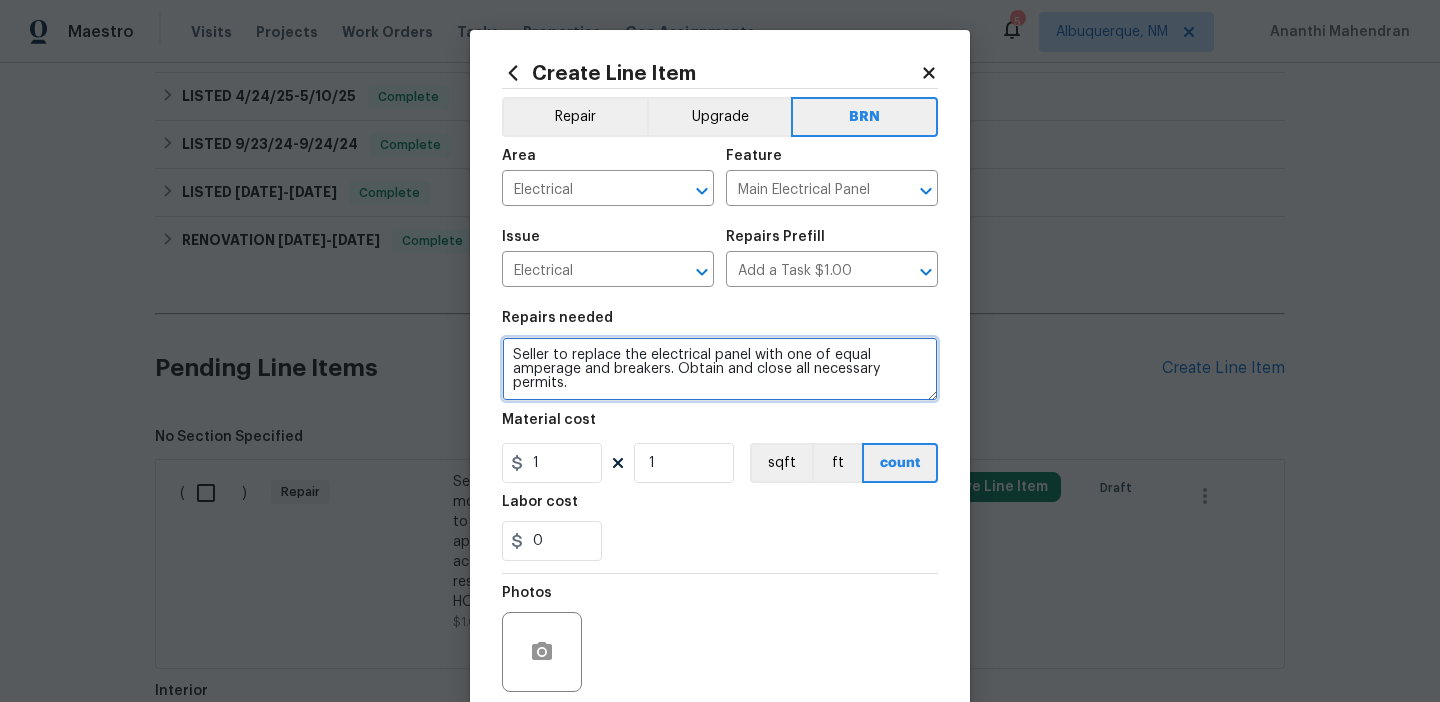scroll, scrollTop: 4, scrollLeft: 0, axis: vertical 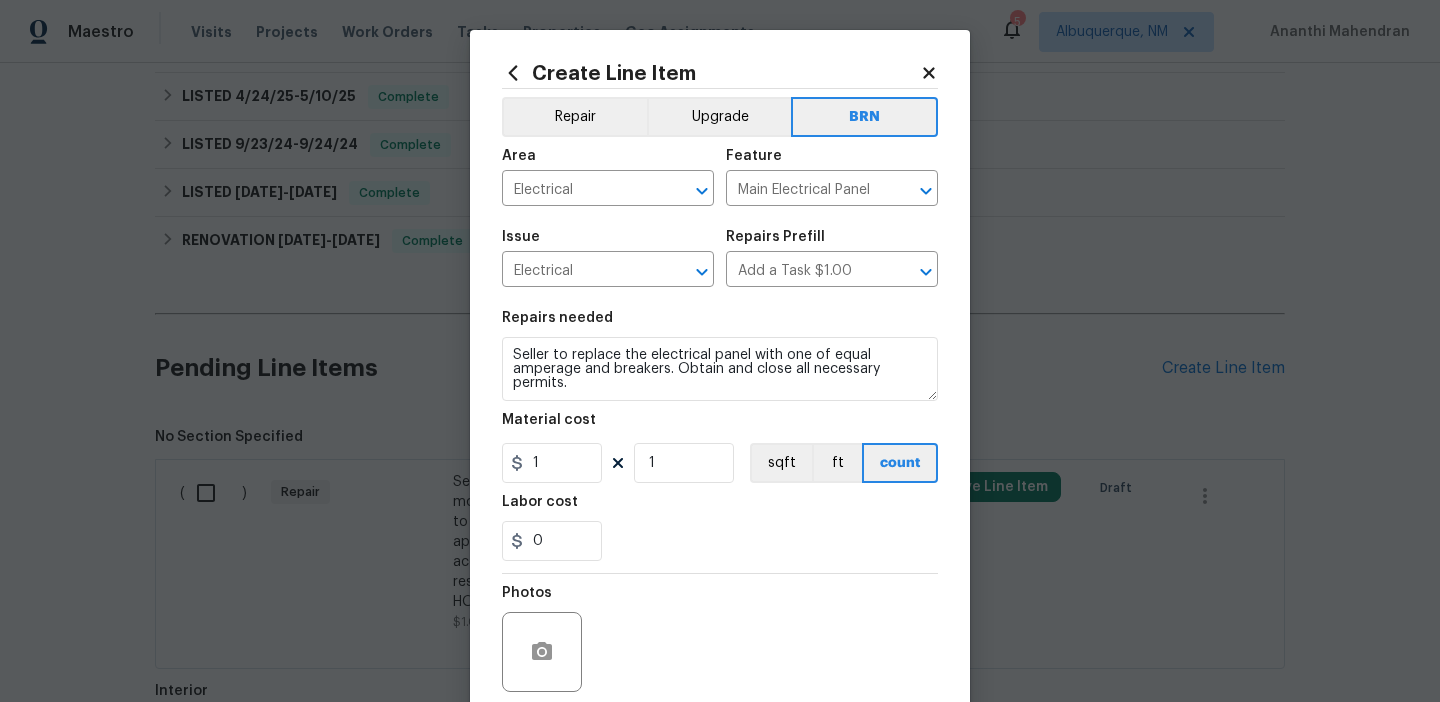 click on "Material cost 1 1 sqft ft count" at bounding box center [720, 448] 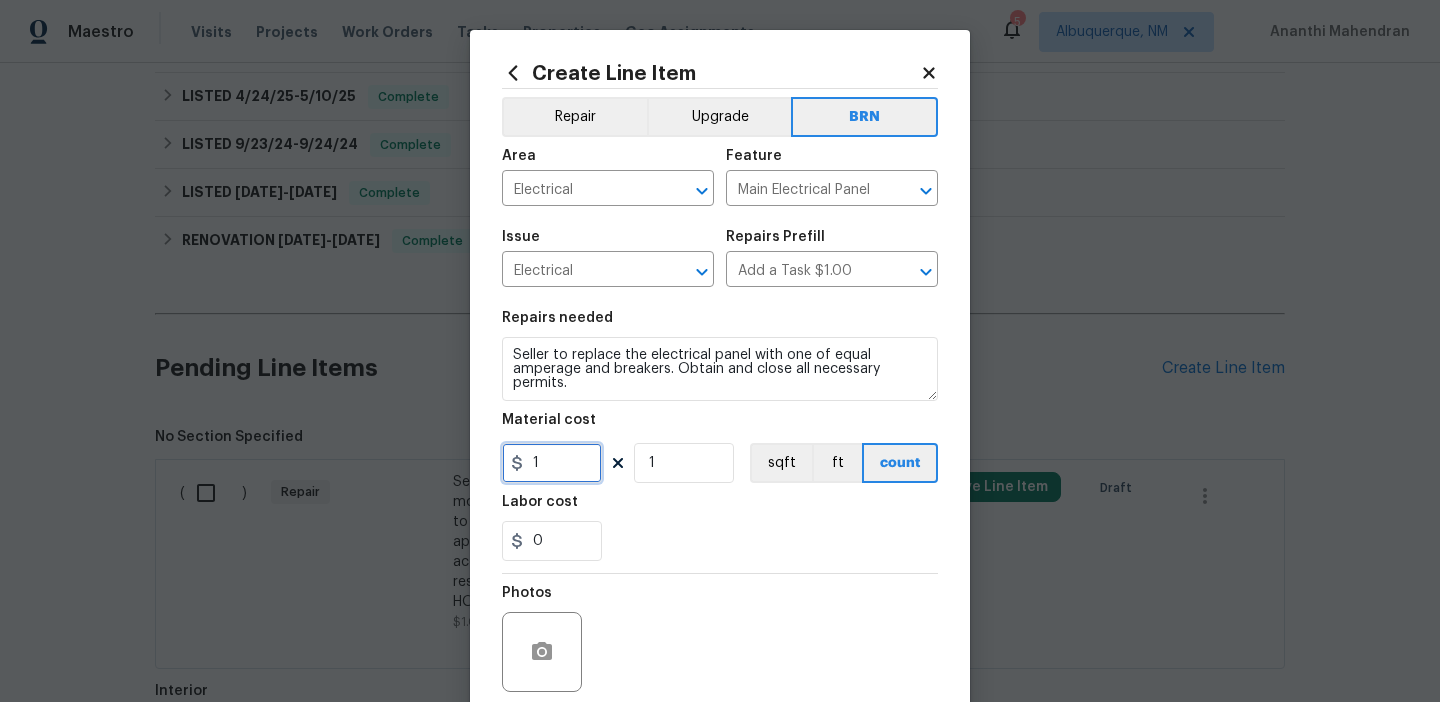 click on "1" at bounding box center [552, 463] 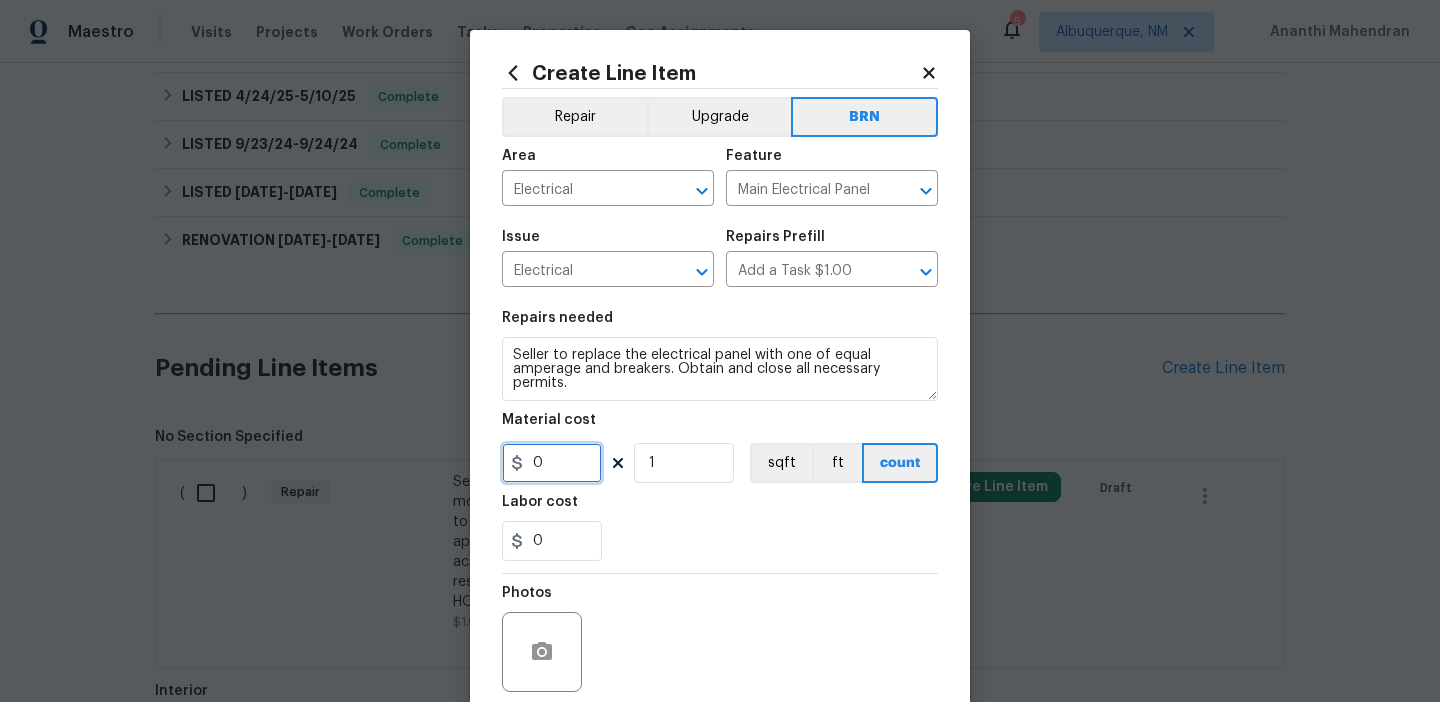 type on "0" 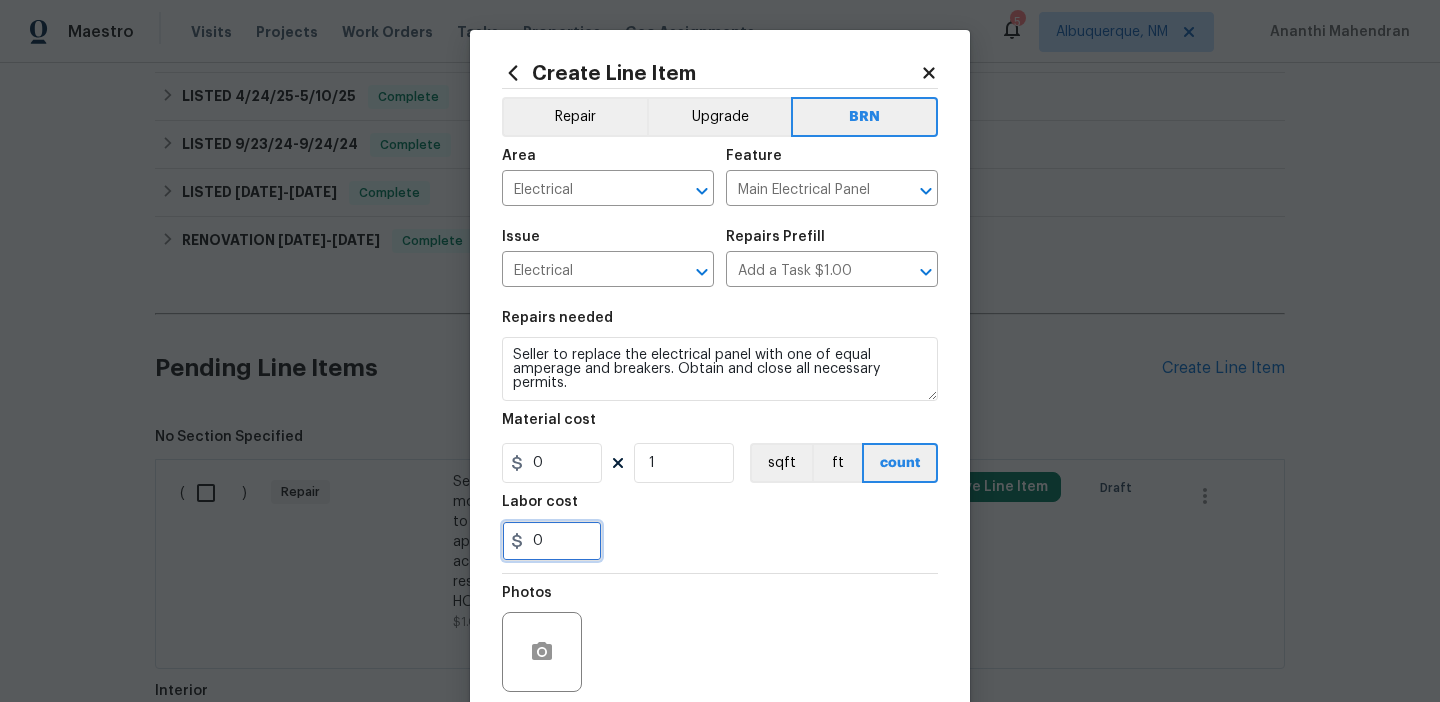 click on "0" at bounding box center [552, 541] 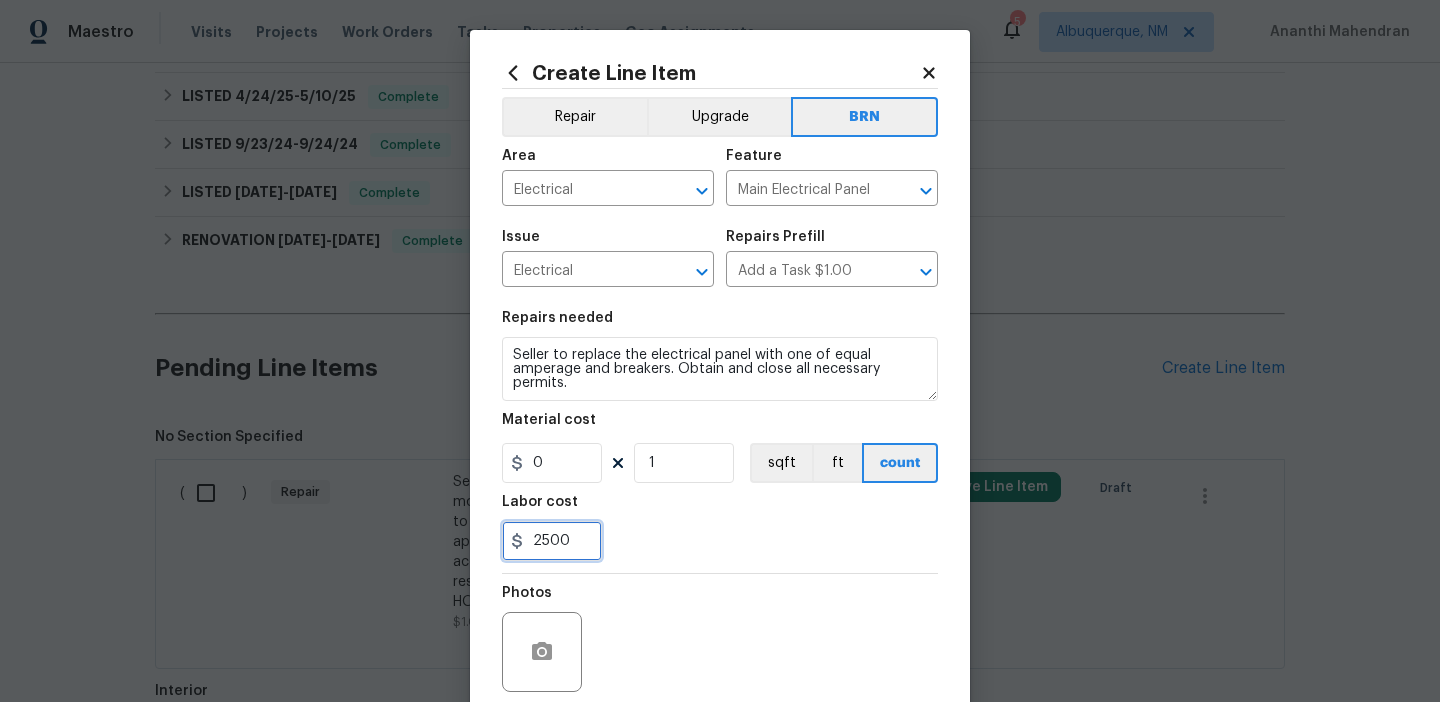 type on "2500" 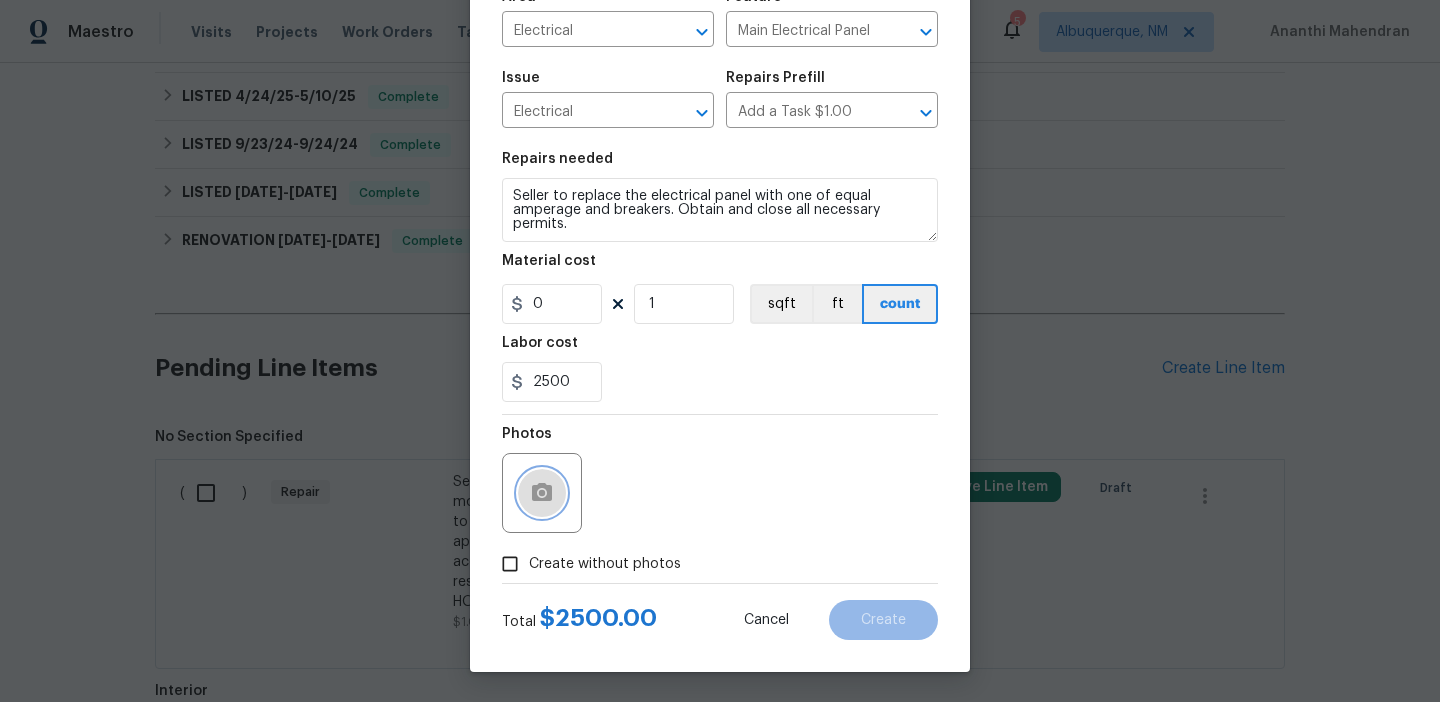click at bounding box center [542, 493] 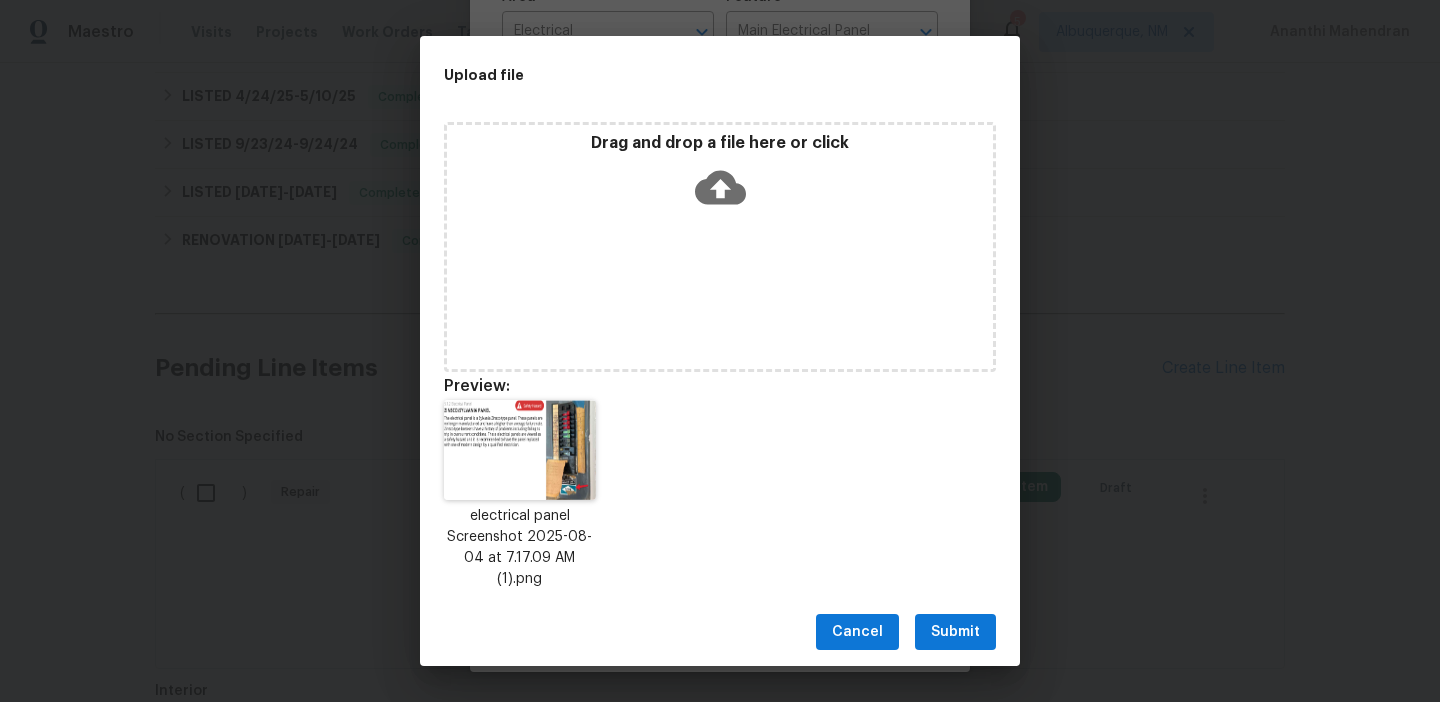 click on "Submit" at bounding box center [955, 632] 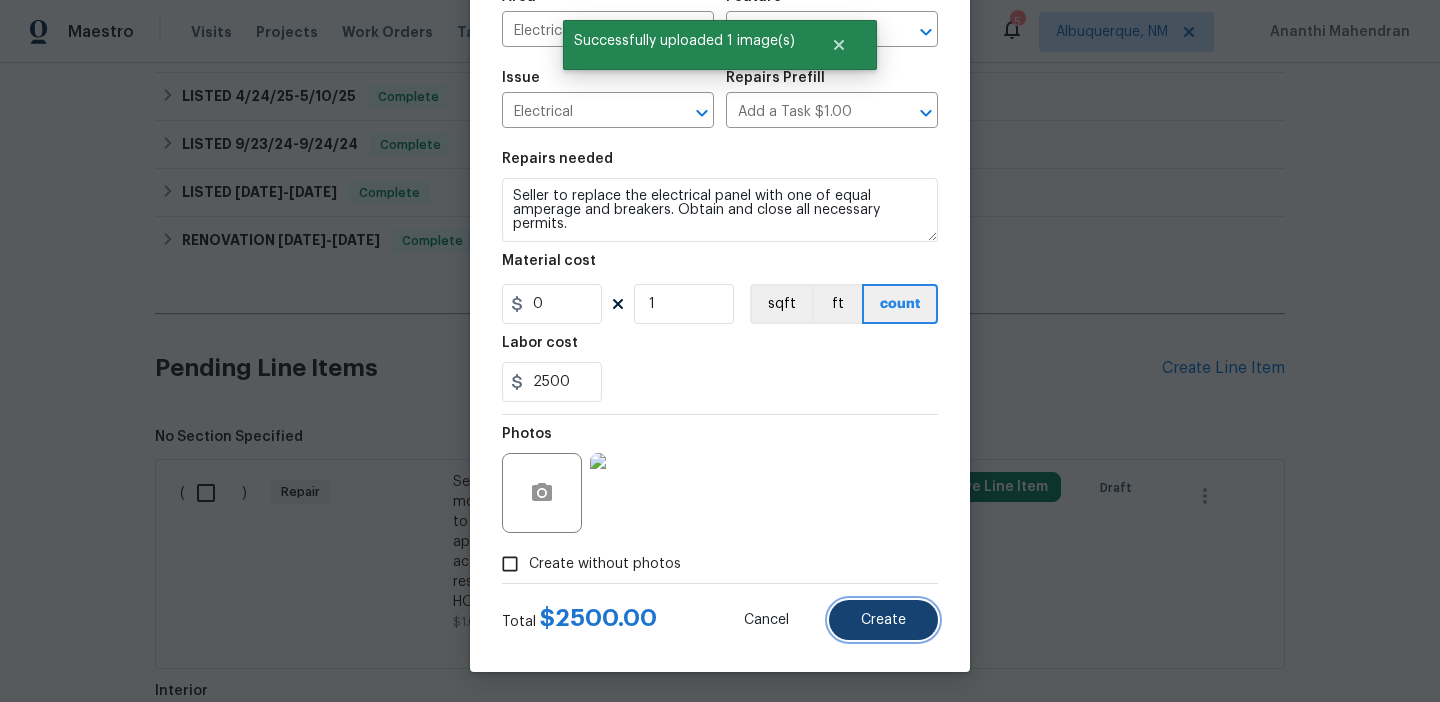 click on "Create" at bounding box center (883, 620) 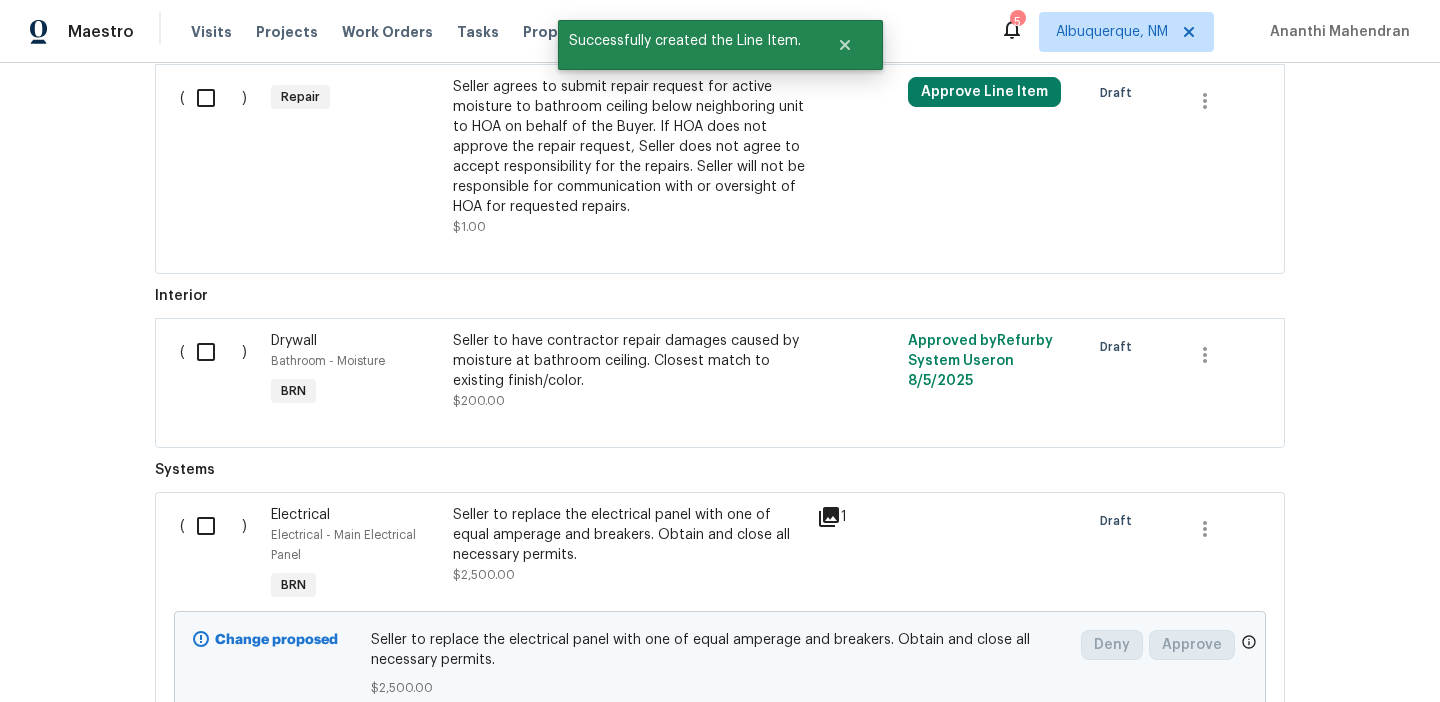 scroll, scrollTop: 1233, scrollLeft: 0, axis: vertical 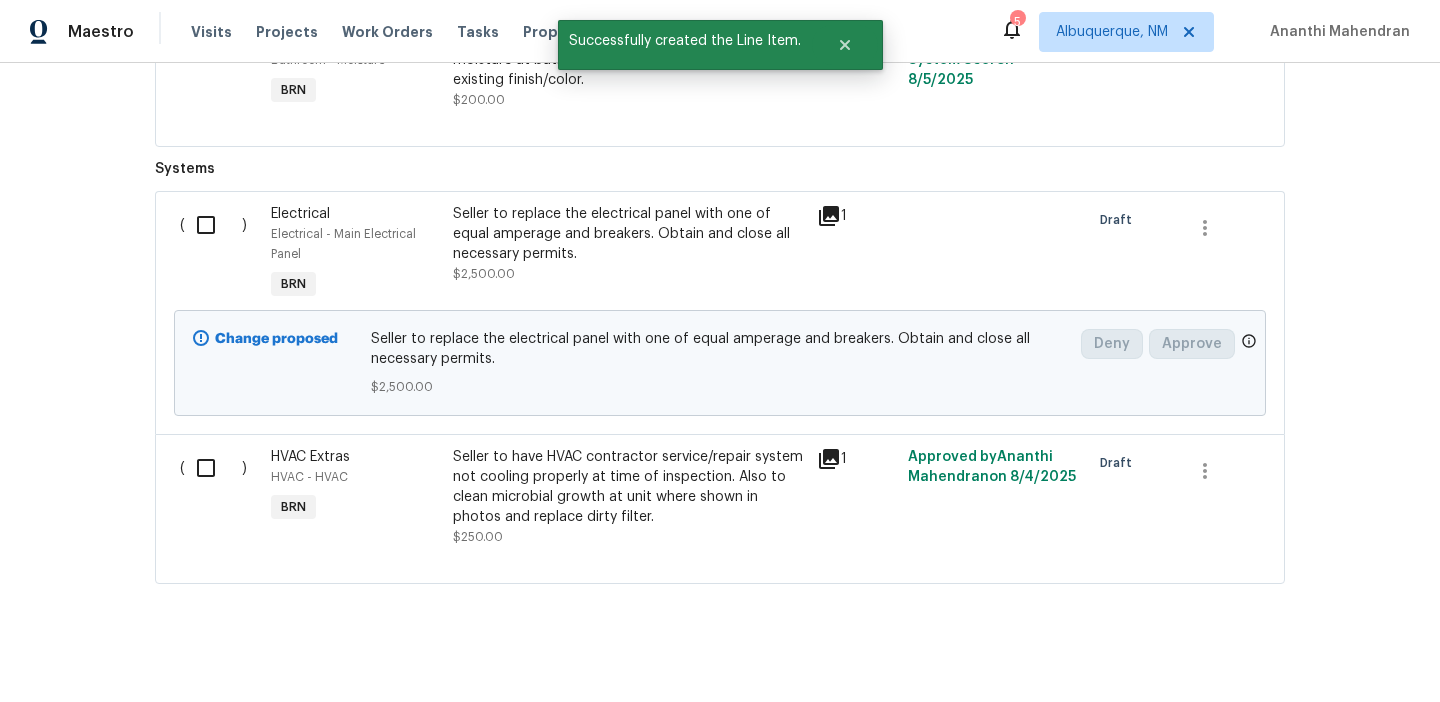 click at bounding box center (213, 225) 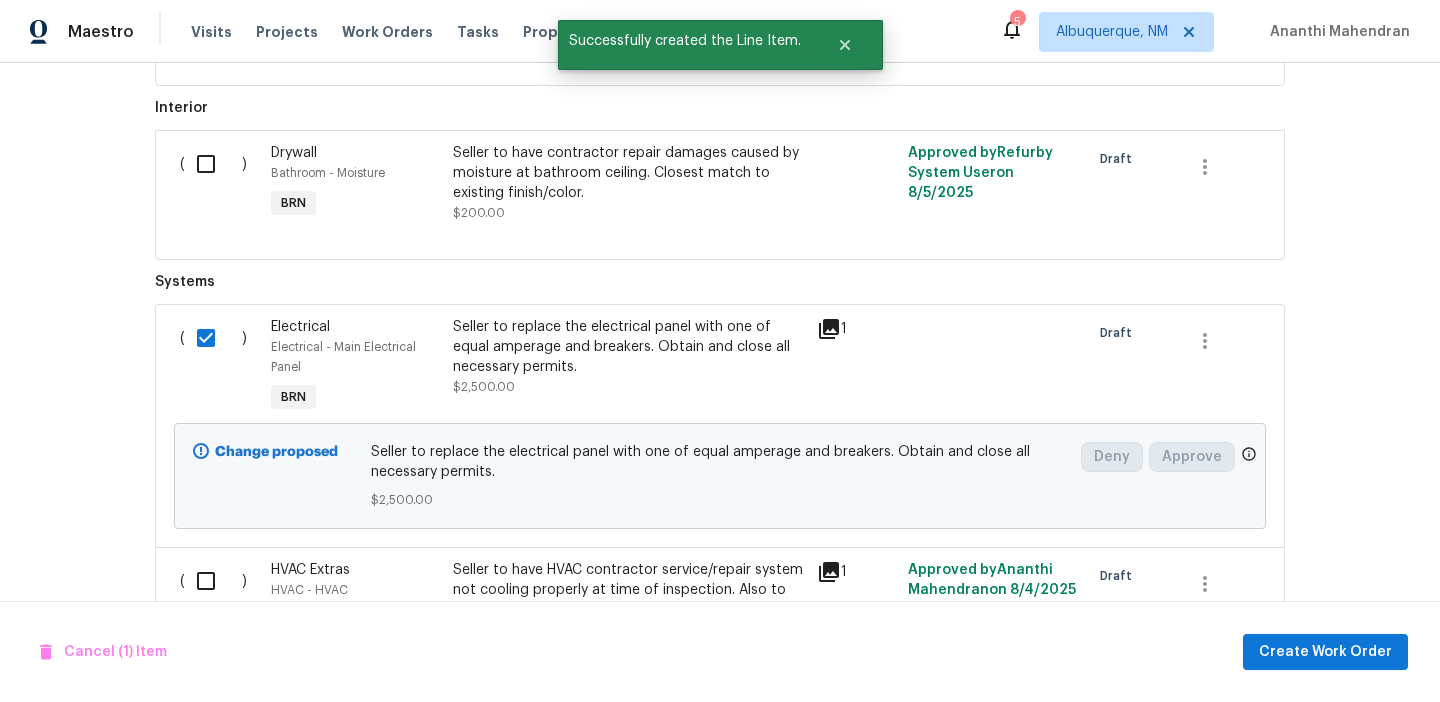 scroll, scrollTop: 1001, scrollLeft: 0, axis: vertical 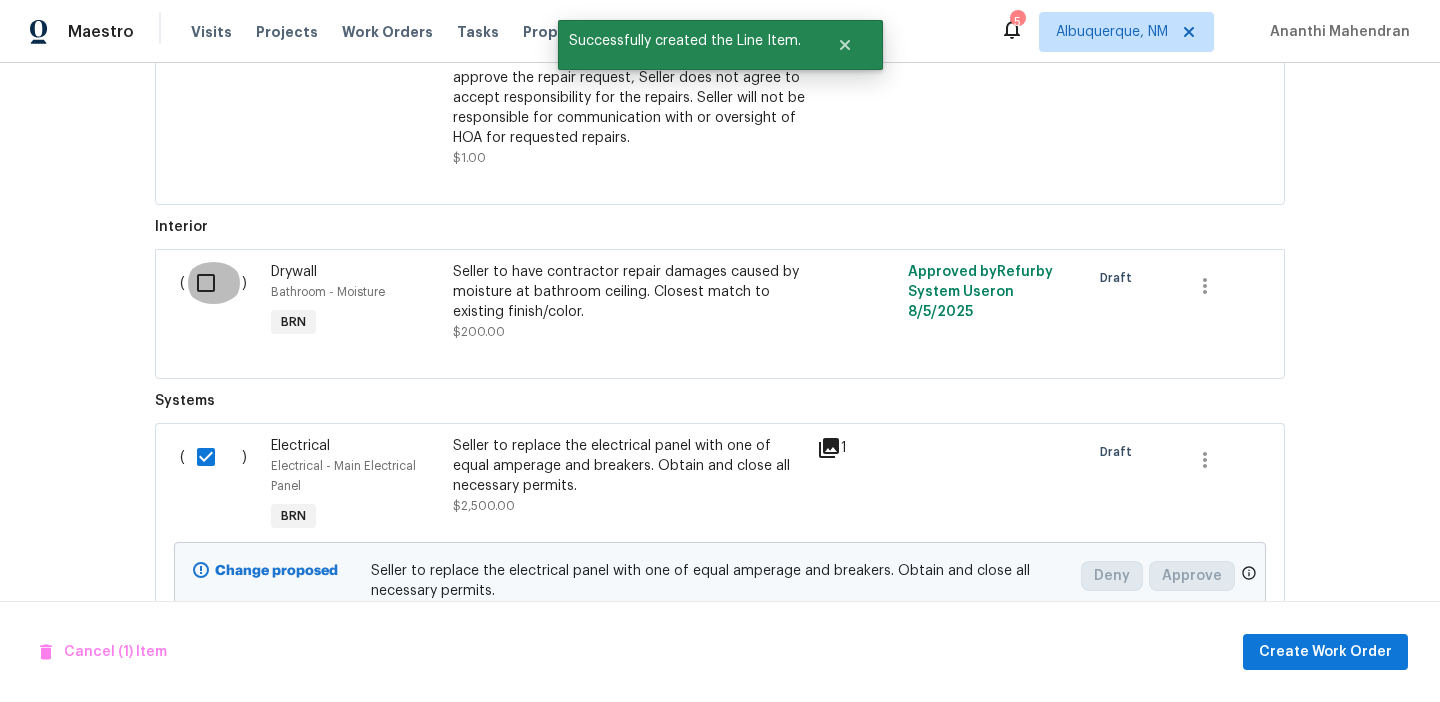 click at bounding box center (213, 283) 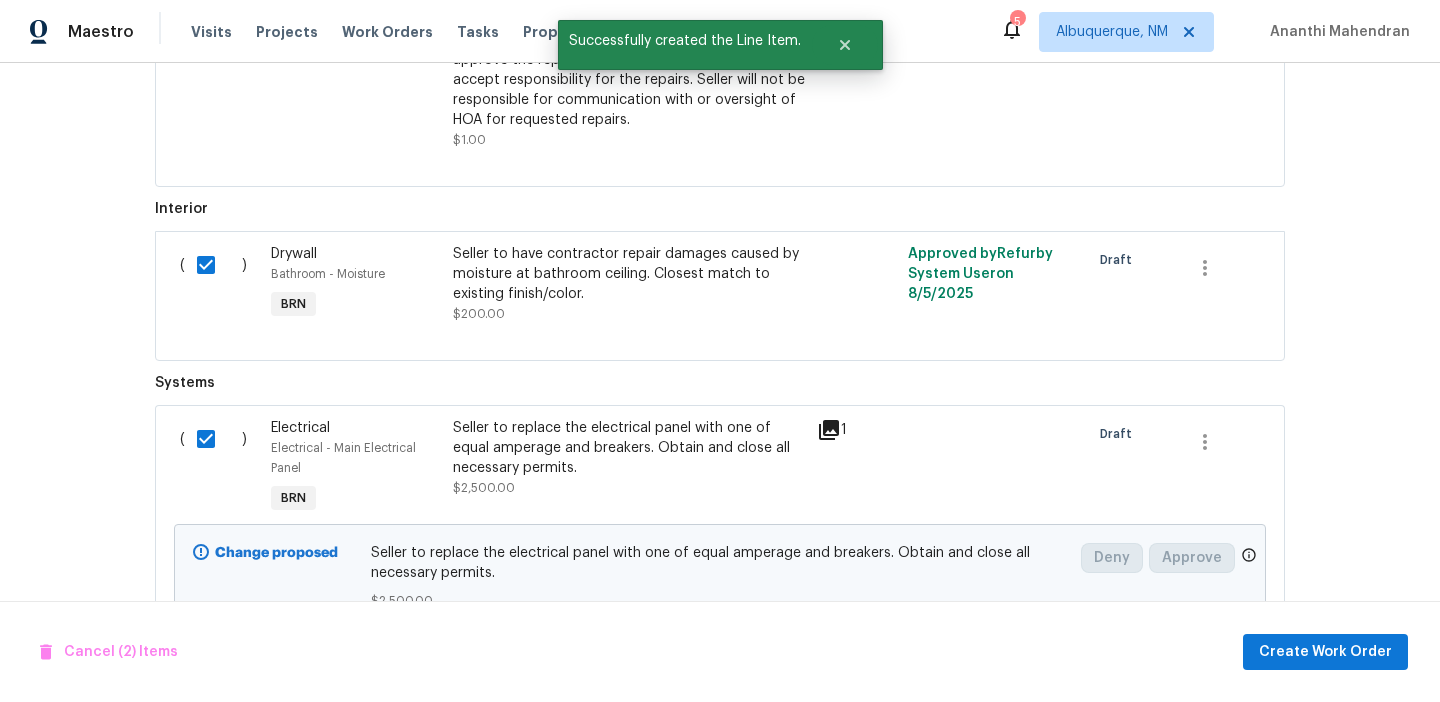 scroll, scrollTop: 1021, scrollLeft: 0, axis: vertical 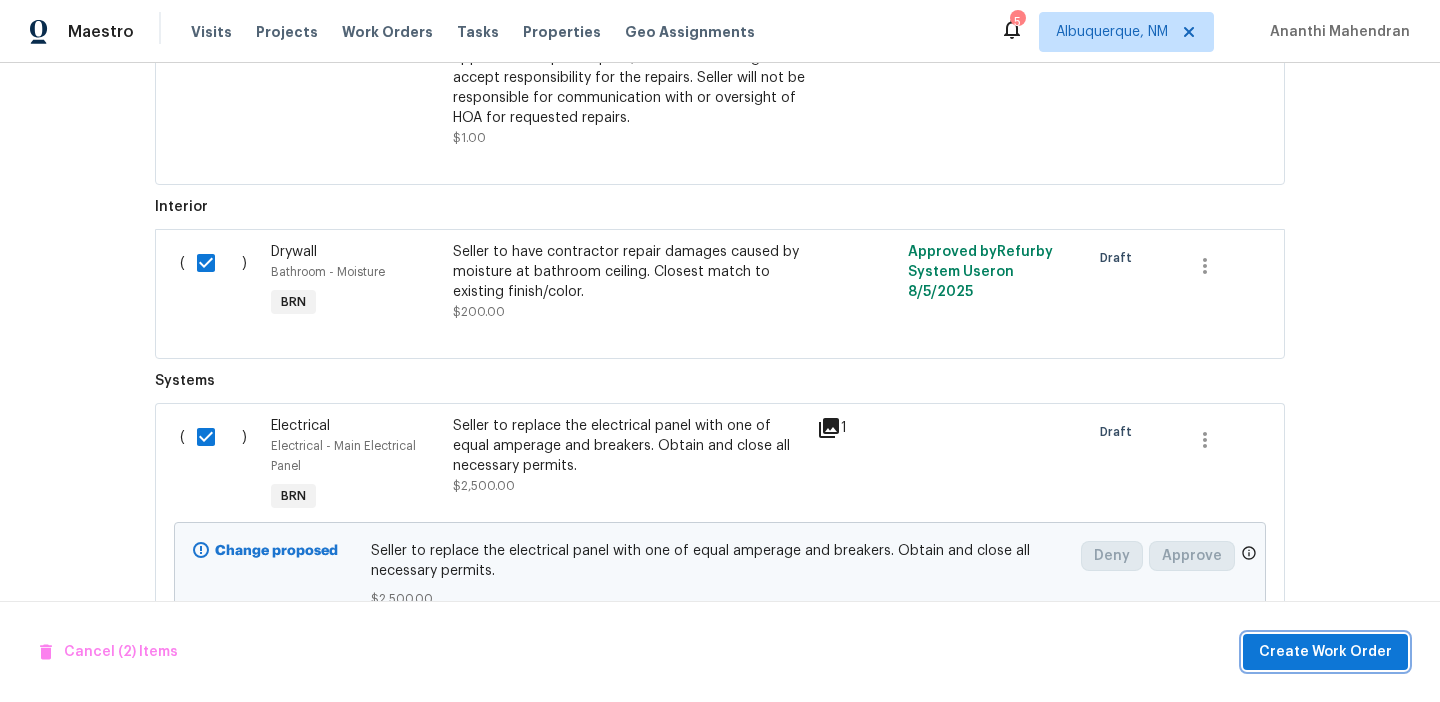 click on "Create Work Order" at bounding box center [1325, 652] 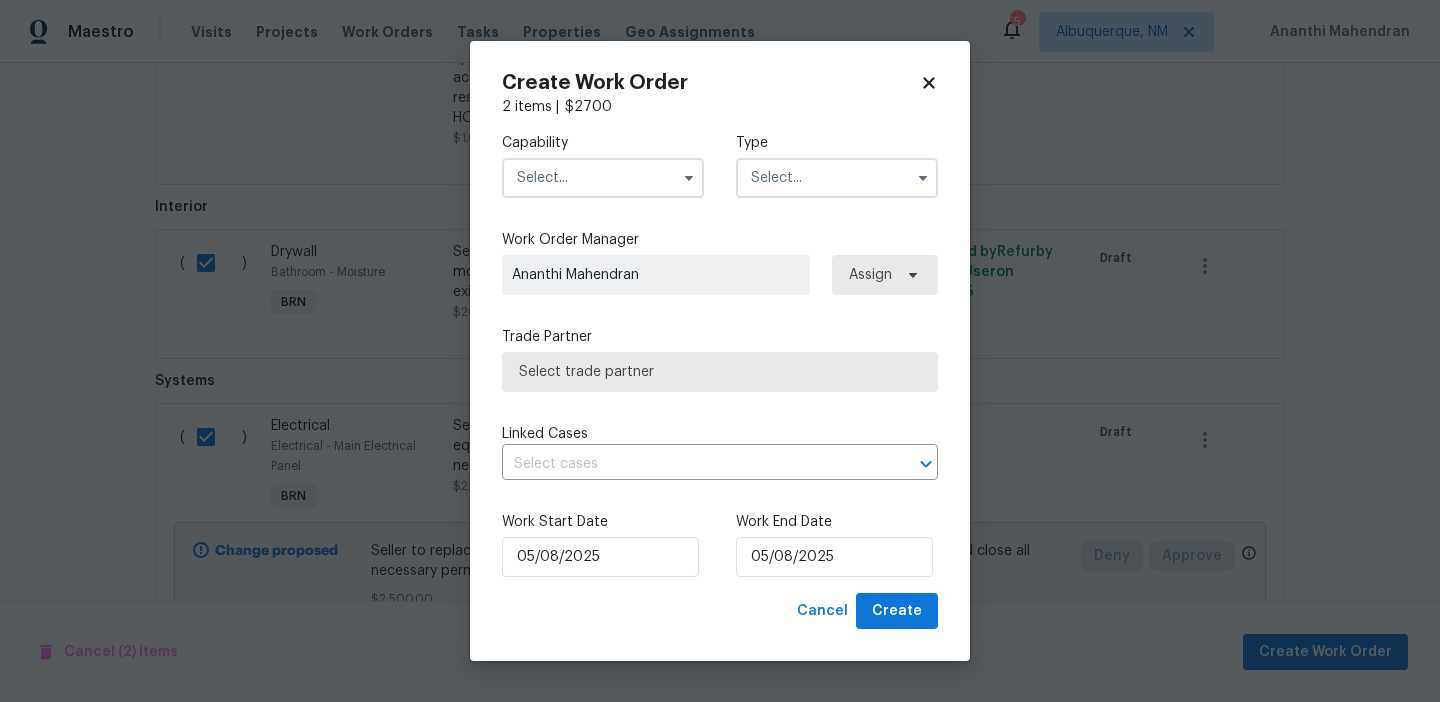 click on "Capability   Type   Work Order Manager   Ananthi Mahendran Assign Trade Partner   Select trade partner Linked Cases   ​ Work Start Date   05/08/2025 Work End Date   05/08/2025" at bounding box center [720, 355] 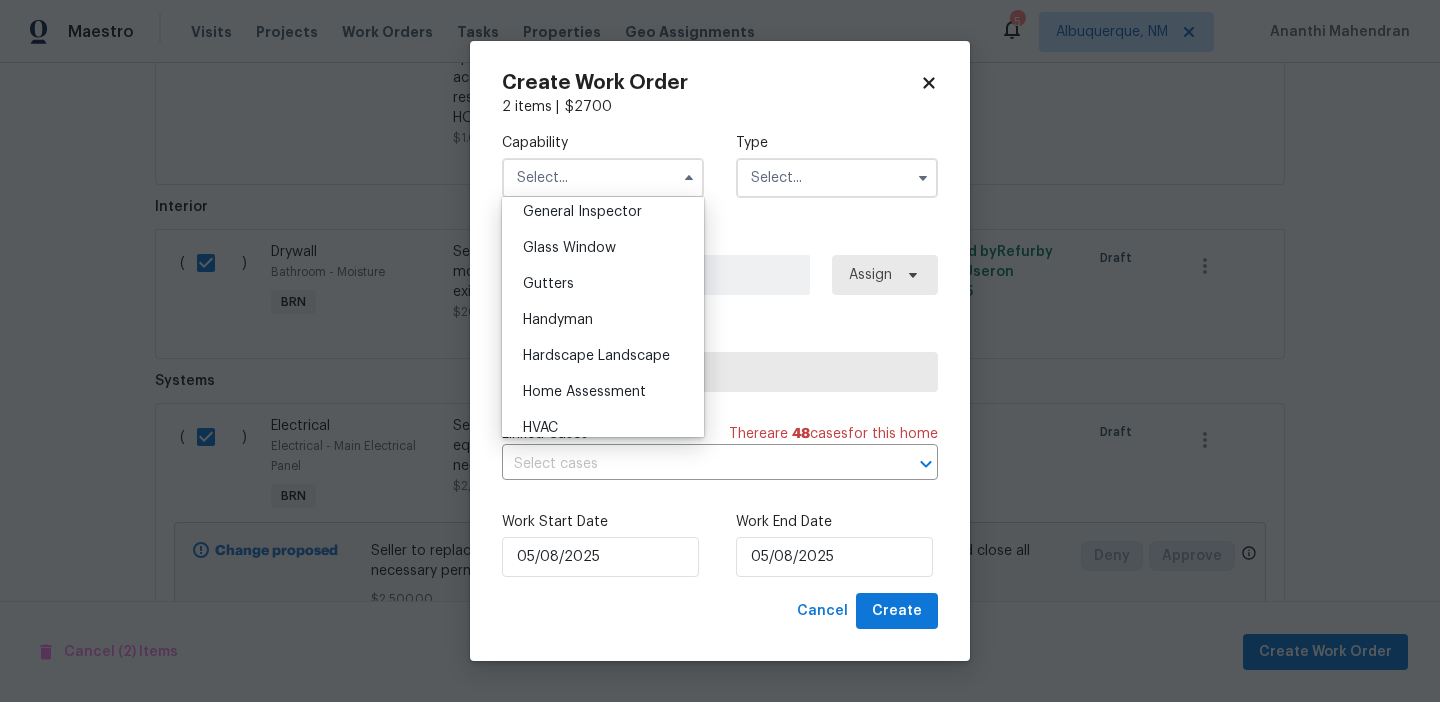 scroll, scrollTop: 950, scrollLeft: 0, axis: vertical 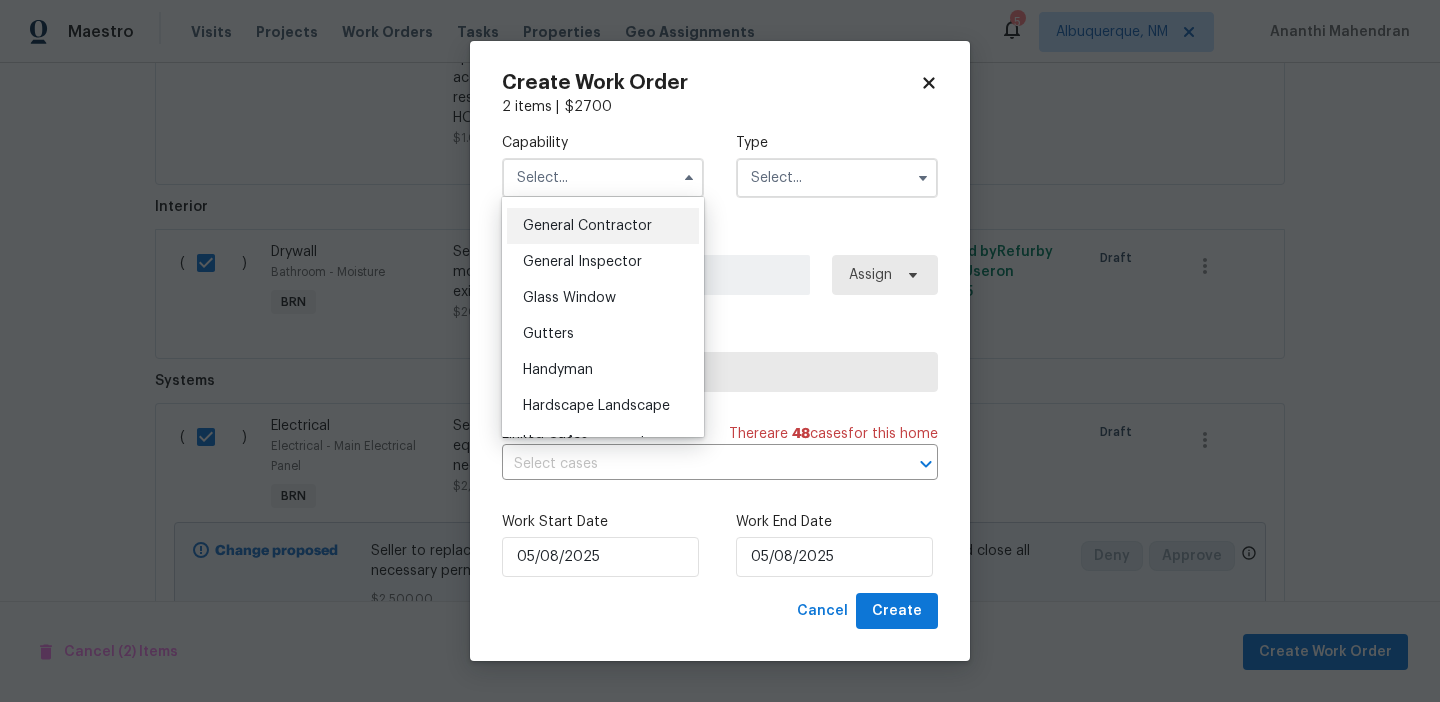click on "General Contractor" at bounding box center (587, 226) 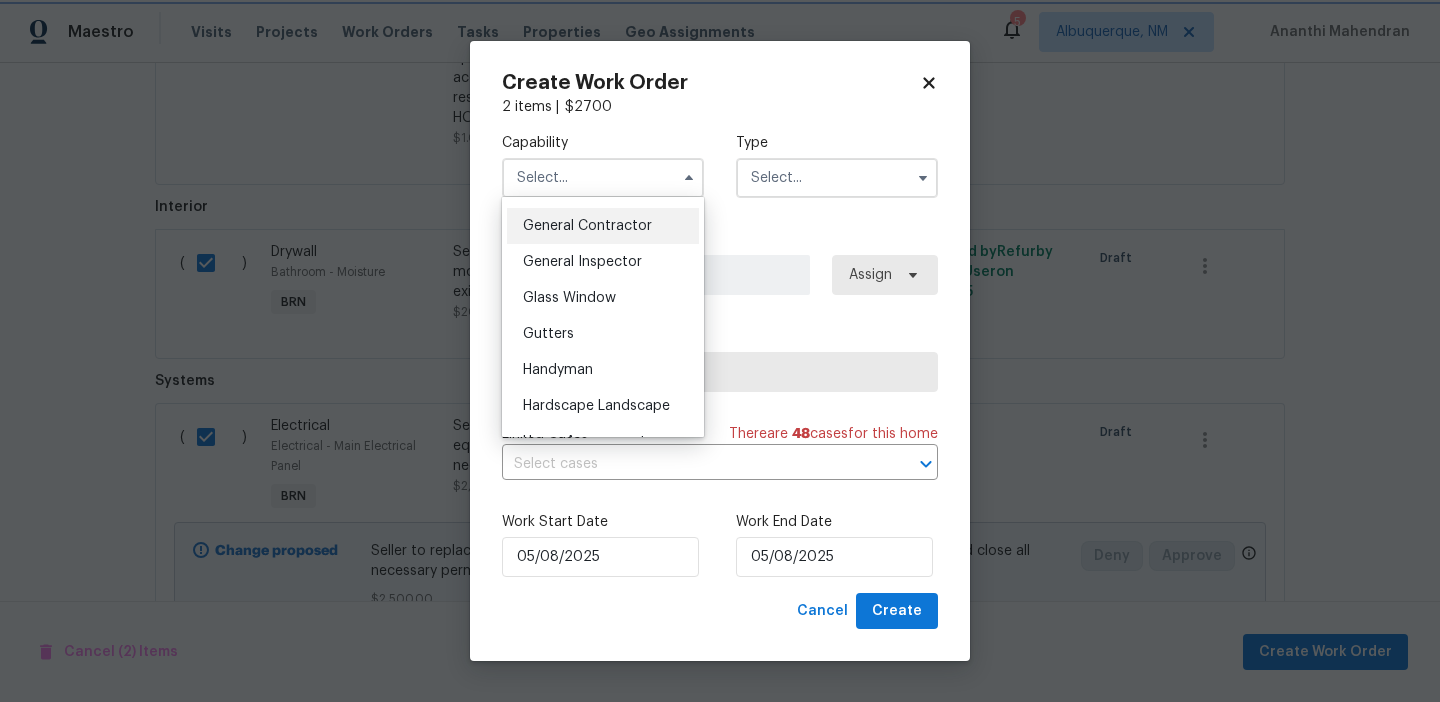 type on "General Contractor" 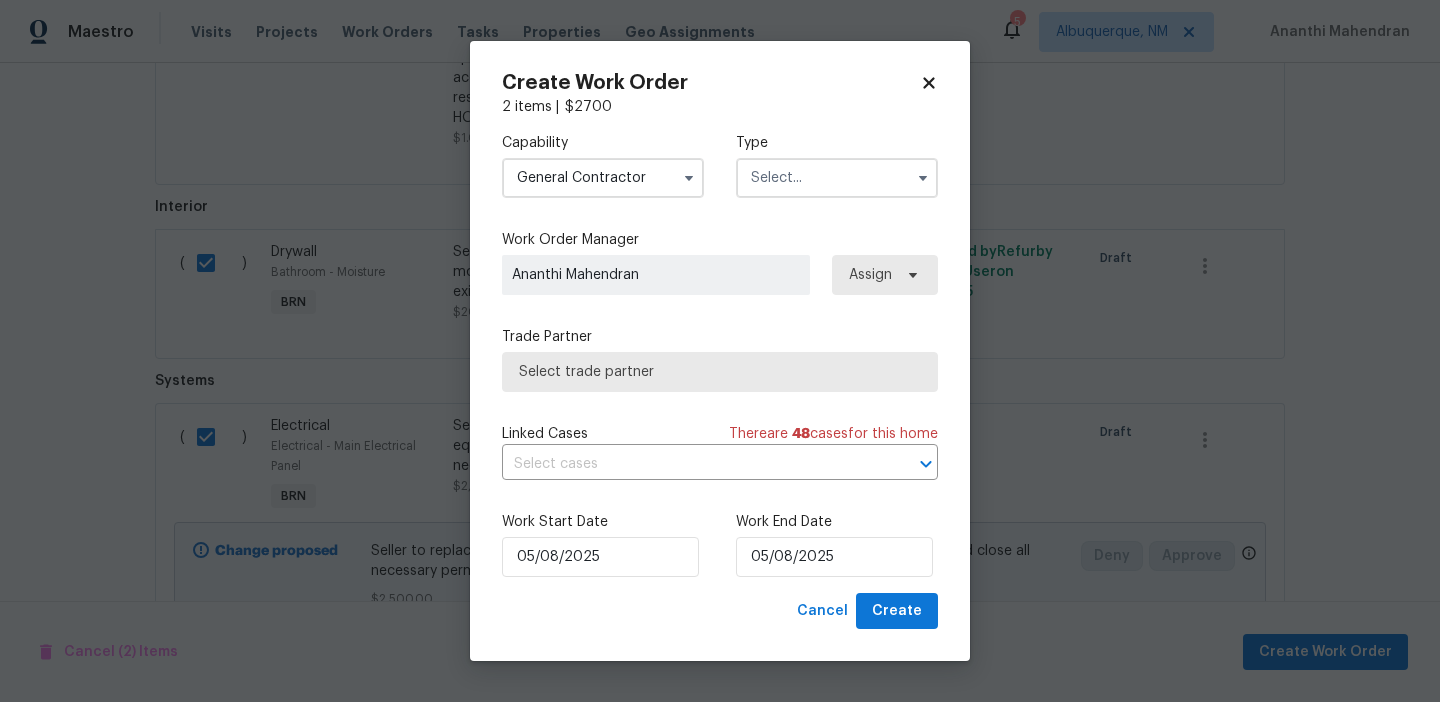 click at bounding box center (837, 178) 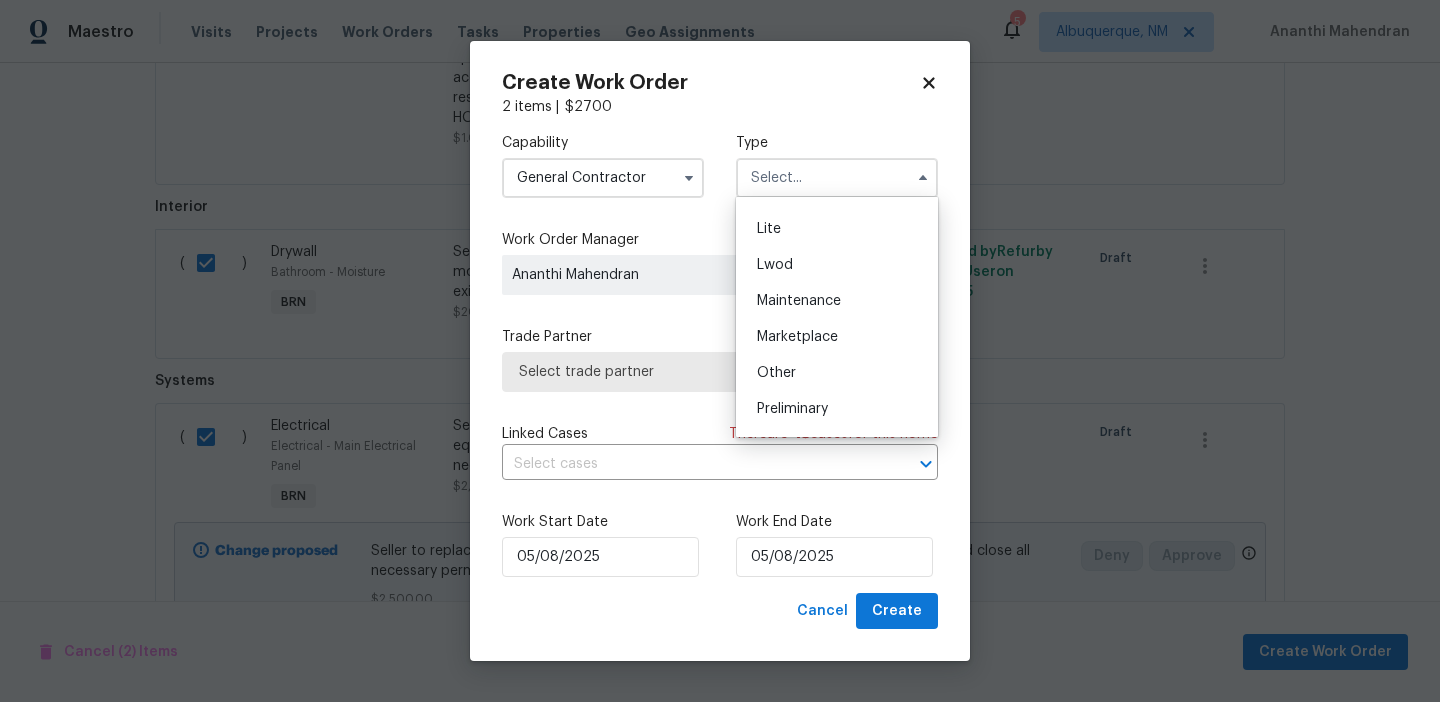 scroll, scrollTop: 454, scrollLeft: 0, axis: vertical 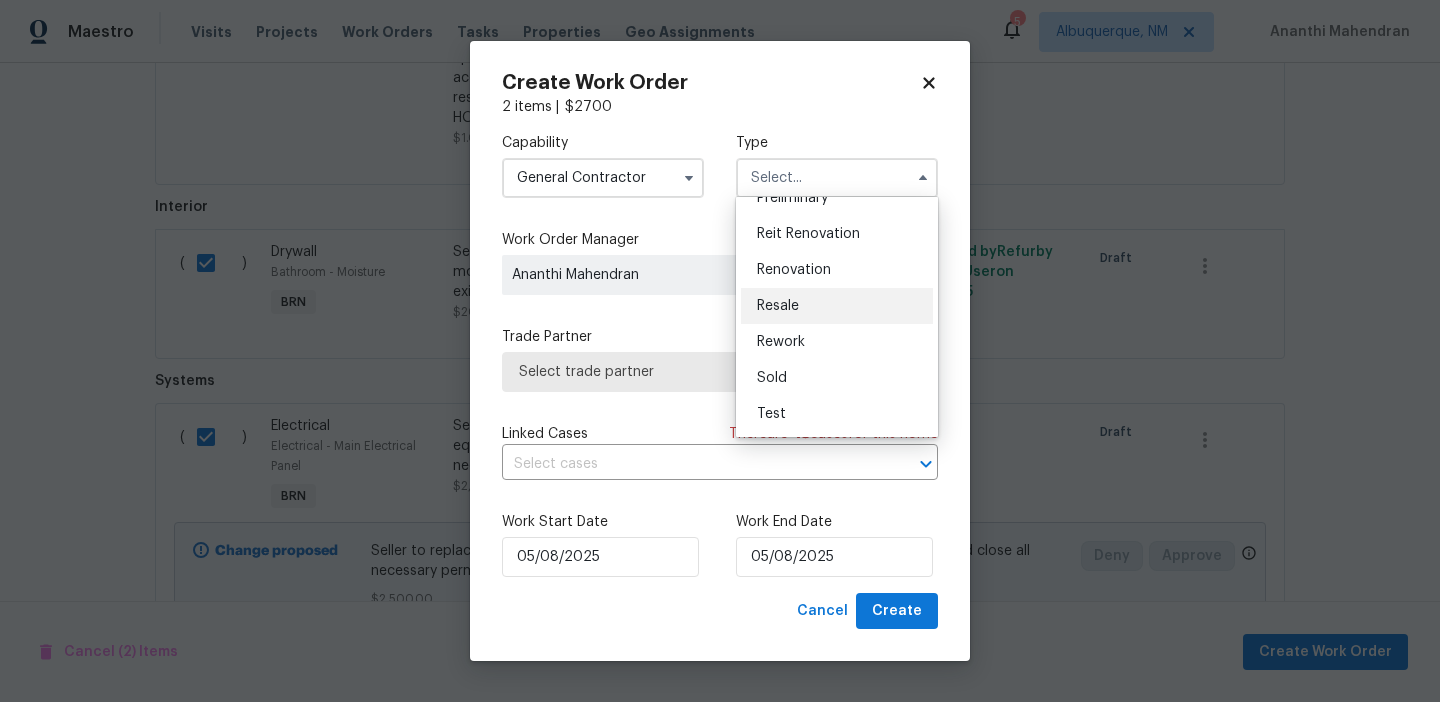click on "Resale" at bounding box center [837, 306] 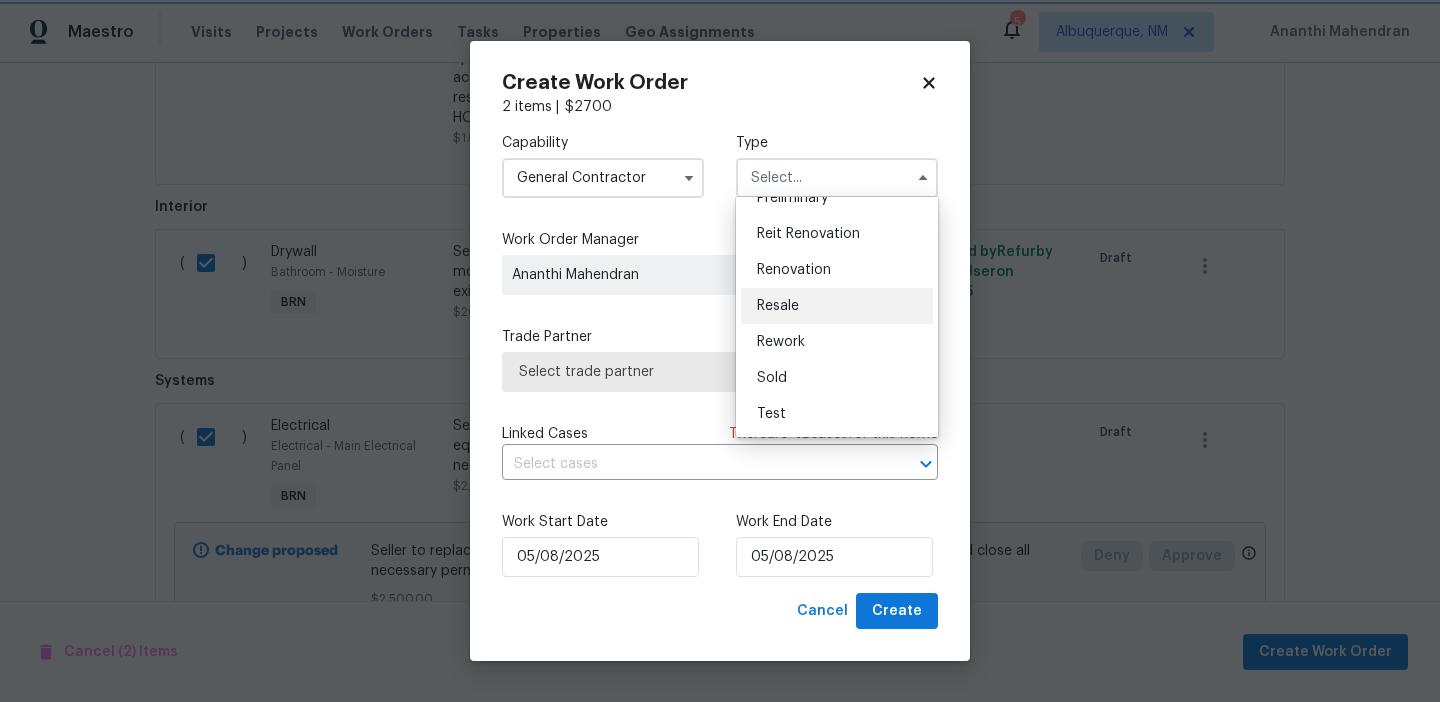 type on "Resale" 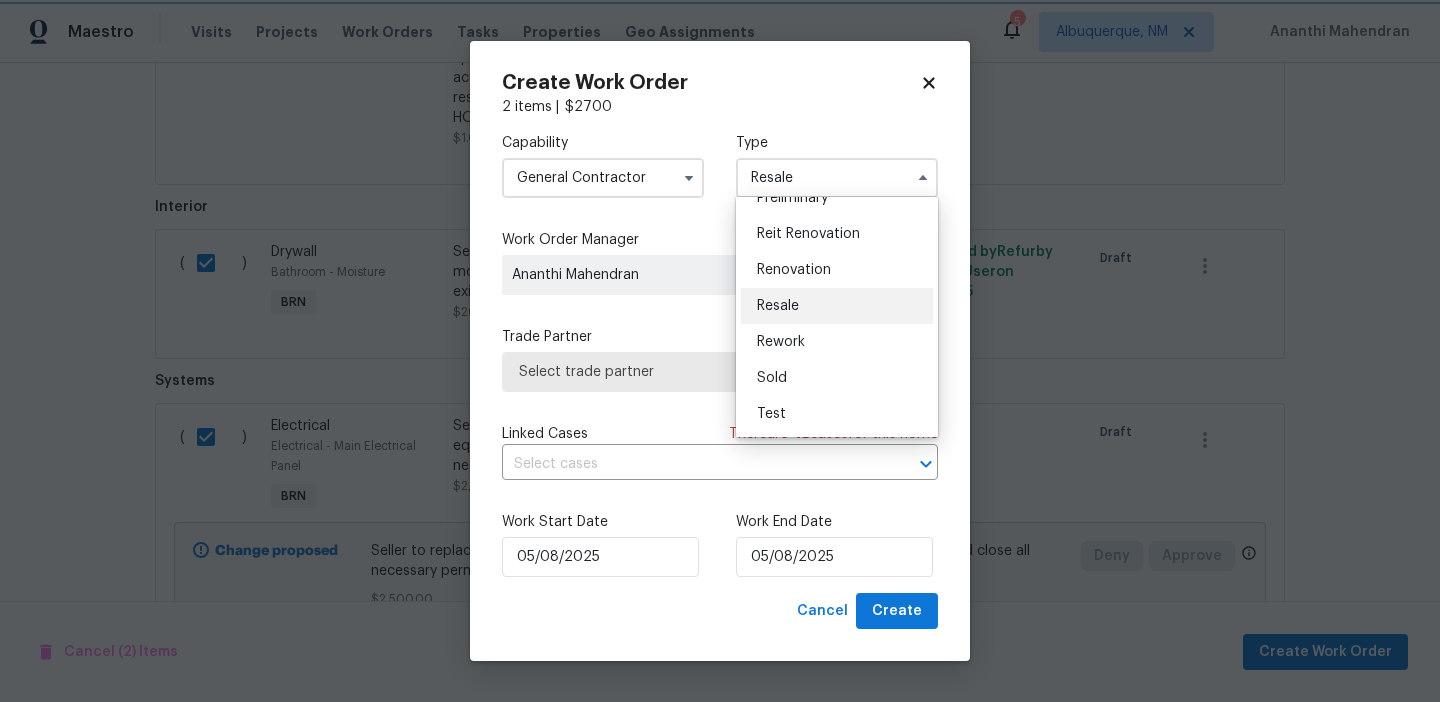 scroll, scrollTop: 0, scrollLeft: 0, axis: both 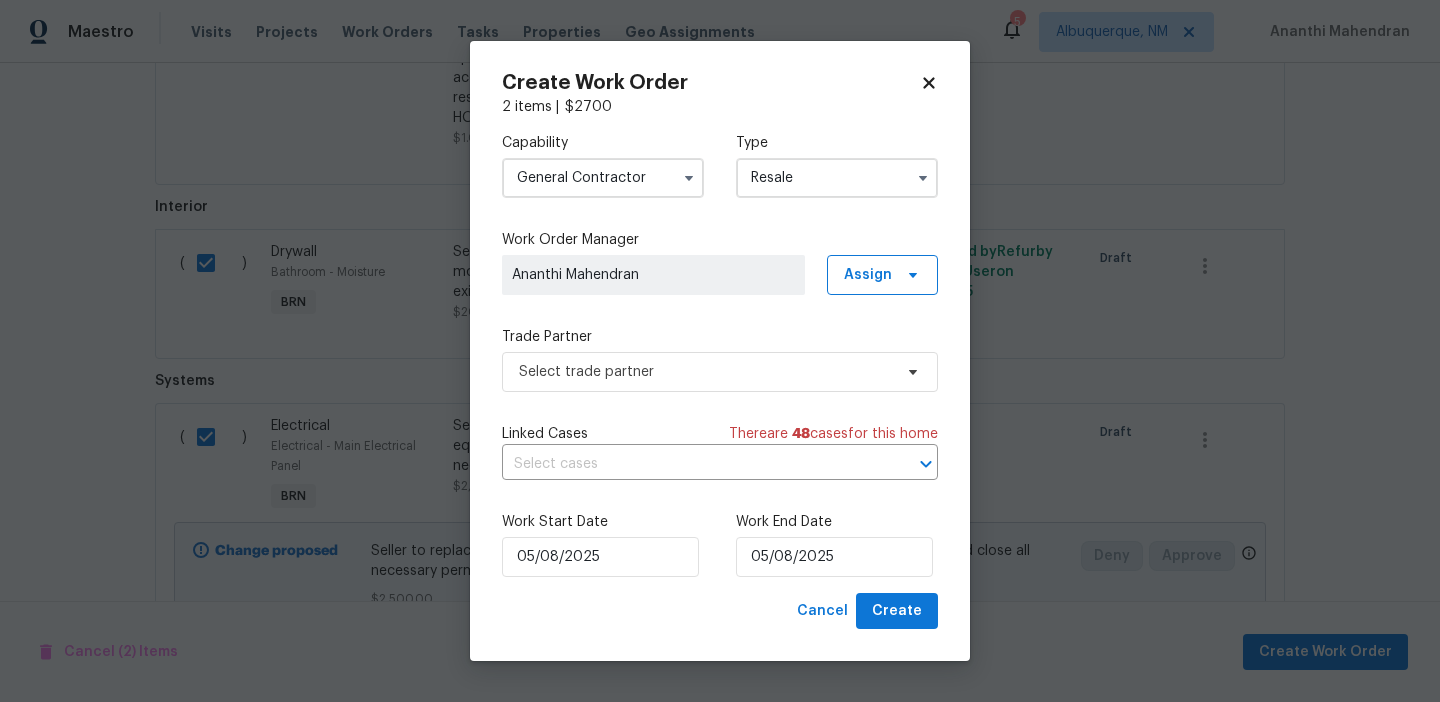 click on "Trade Partner   Select trade partner" at bounding box center (720, 359) 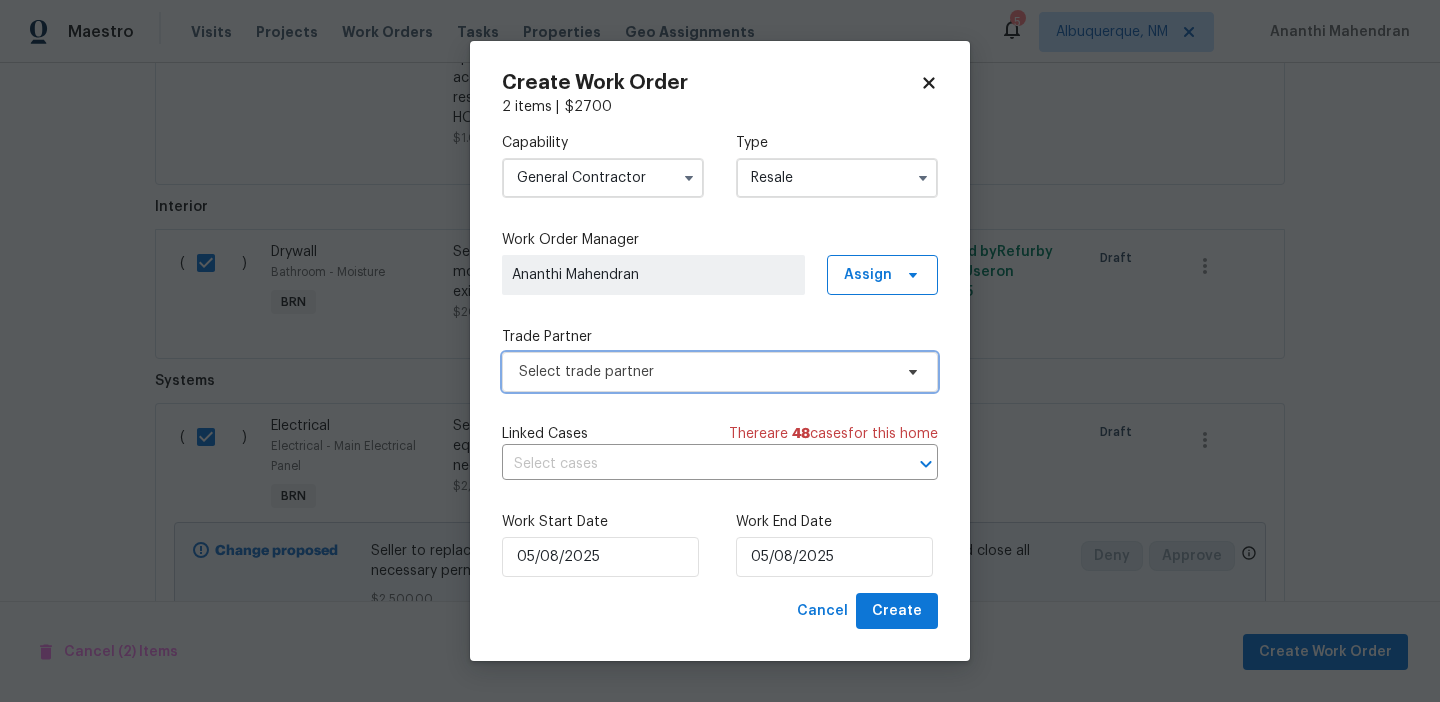 click on "Select trade partner" at bounding box center (705, 372) 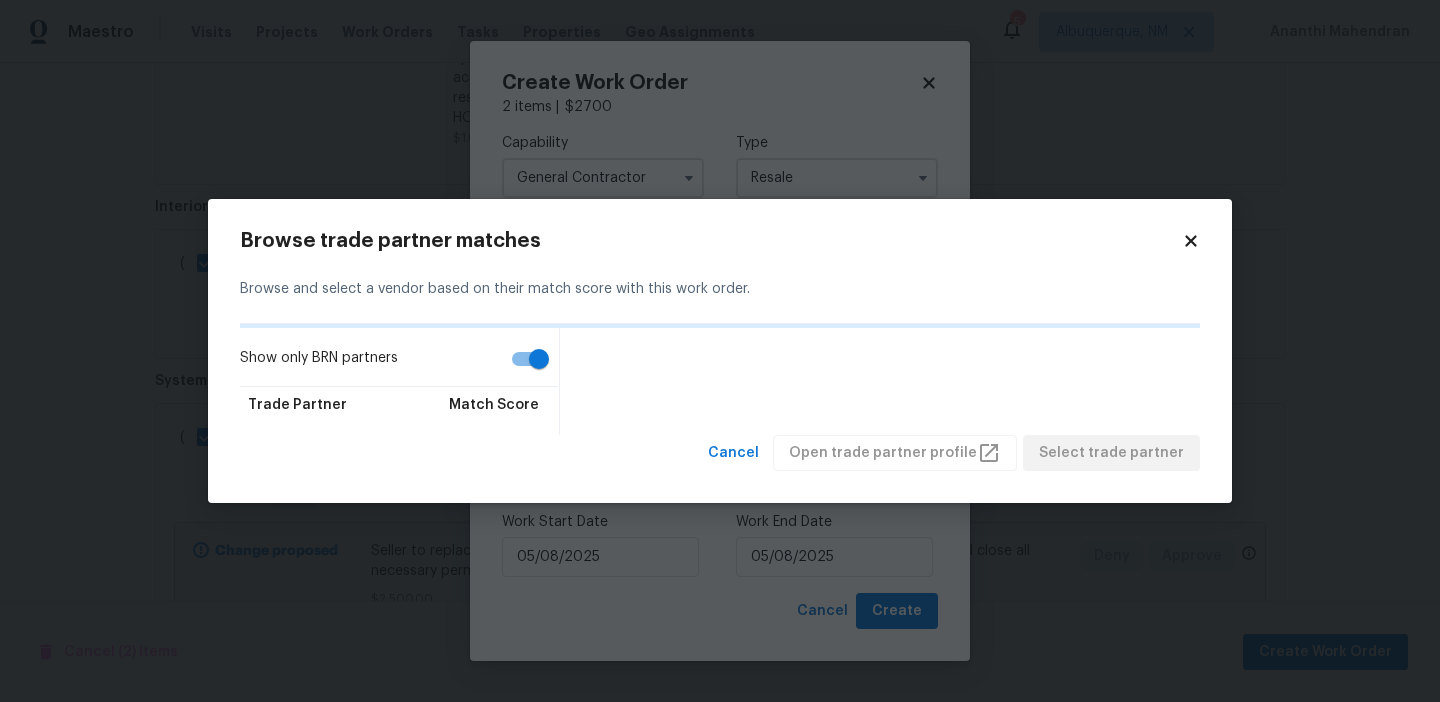 click on "Show only BRN partners" at bounding box center (539, 359) 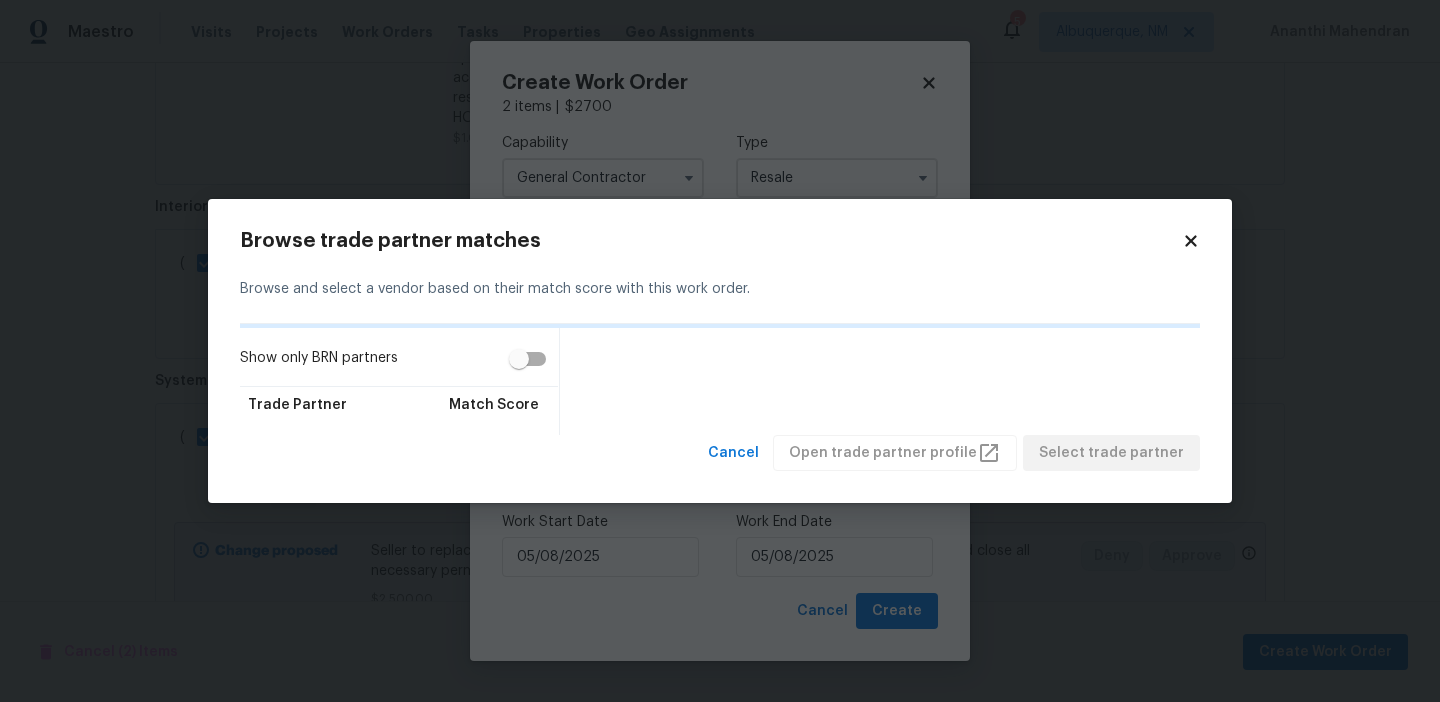 click 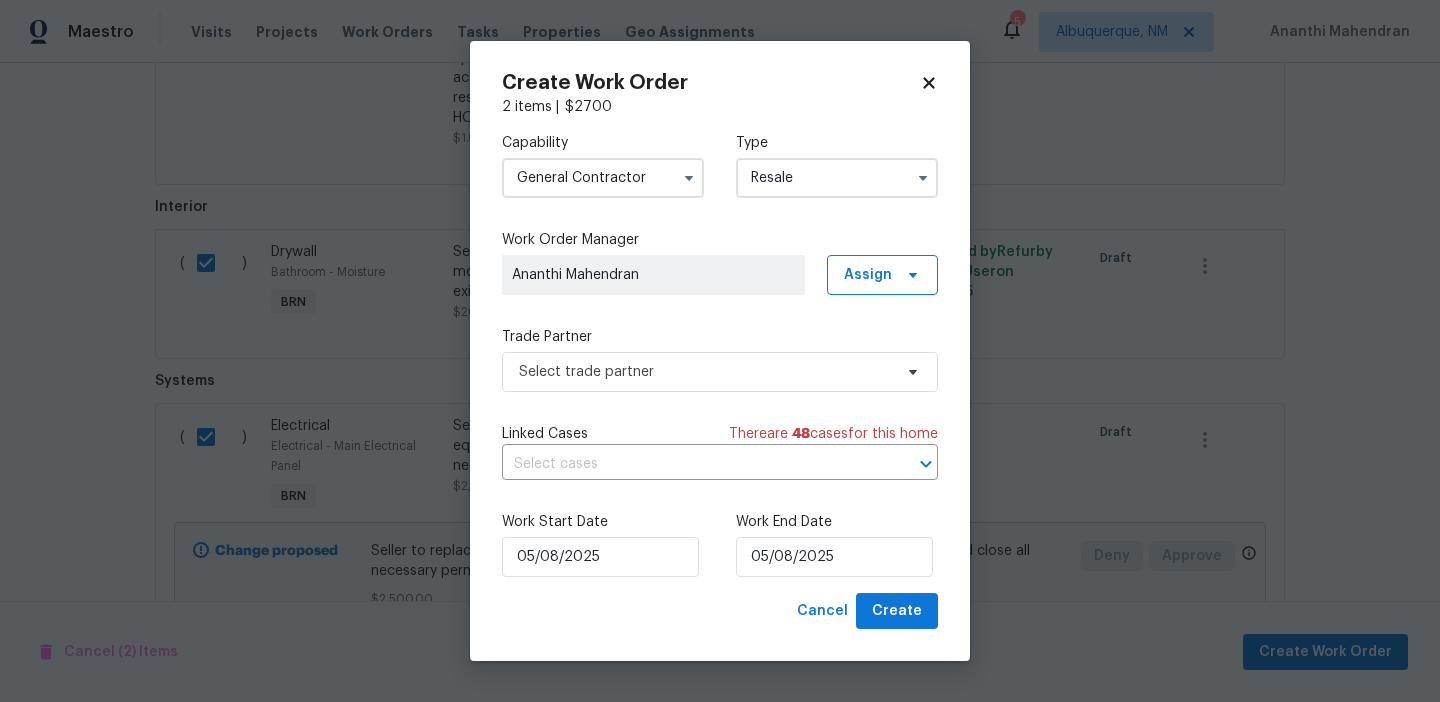 click on "Create Work Order 2 items | $ 2700 Capability   General Contractor Type   Resale Work Order Manager   Ananthi Mahendran Assign Trade Partner   Select trade partner Linked Cases There  are   48  case s  for this home   ​ Work Start Date   05/08/2025 Work End Date   05/08/2025 Cancel Create" at bounding box center [720, 351] 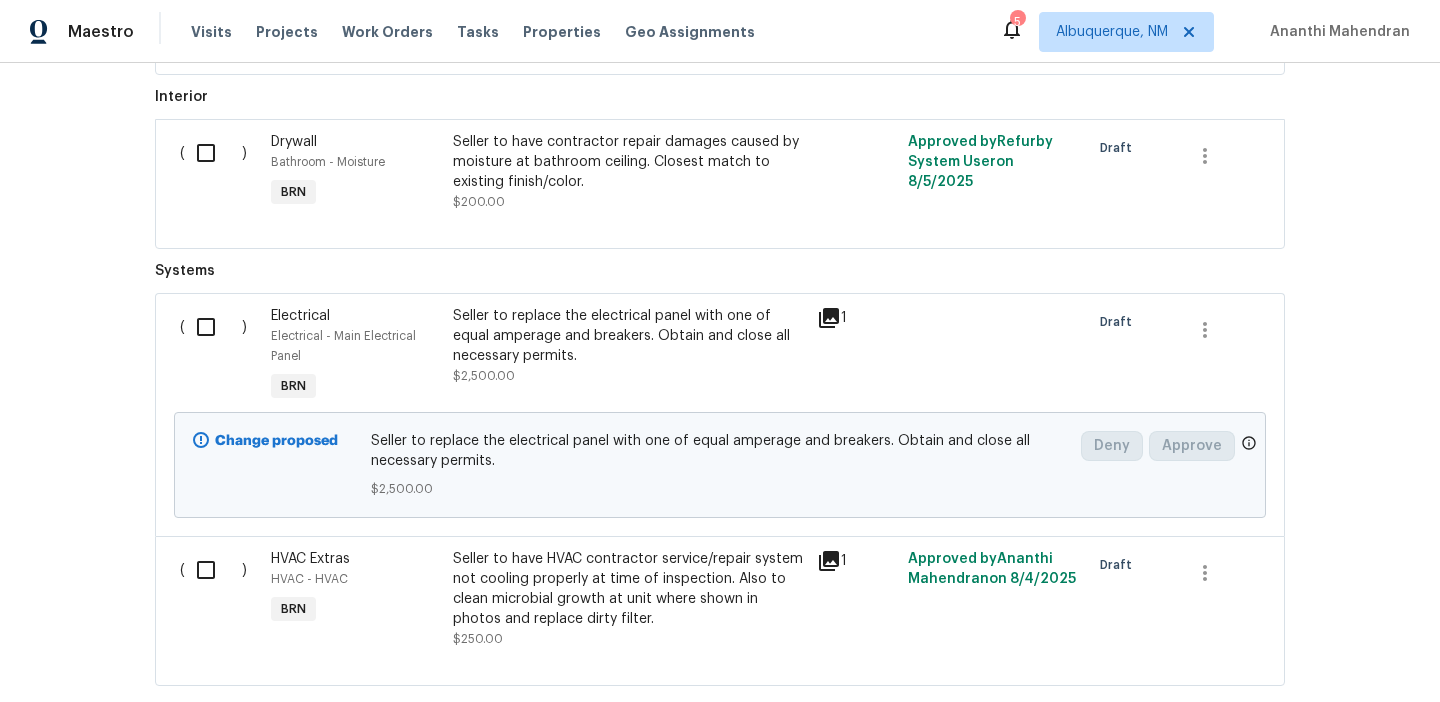 scroll, scrollTop: 1137, scrollLeft: 0, axis: vertical 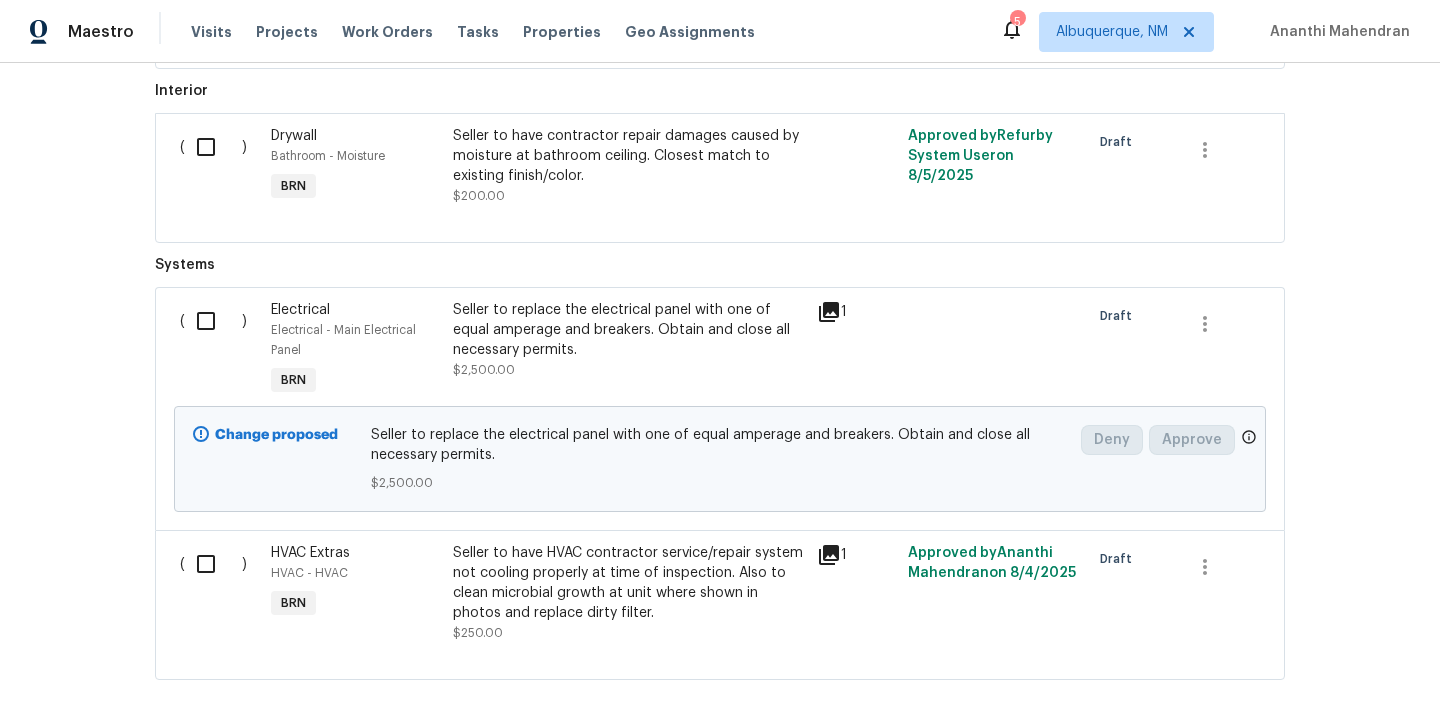 click at bounding box center [213, 321] 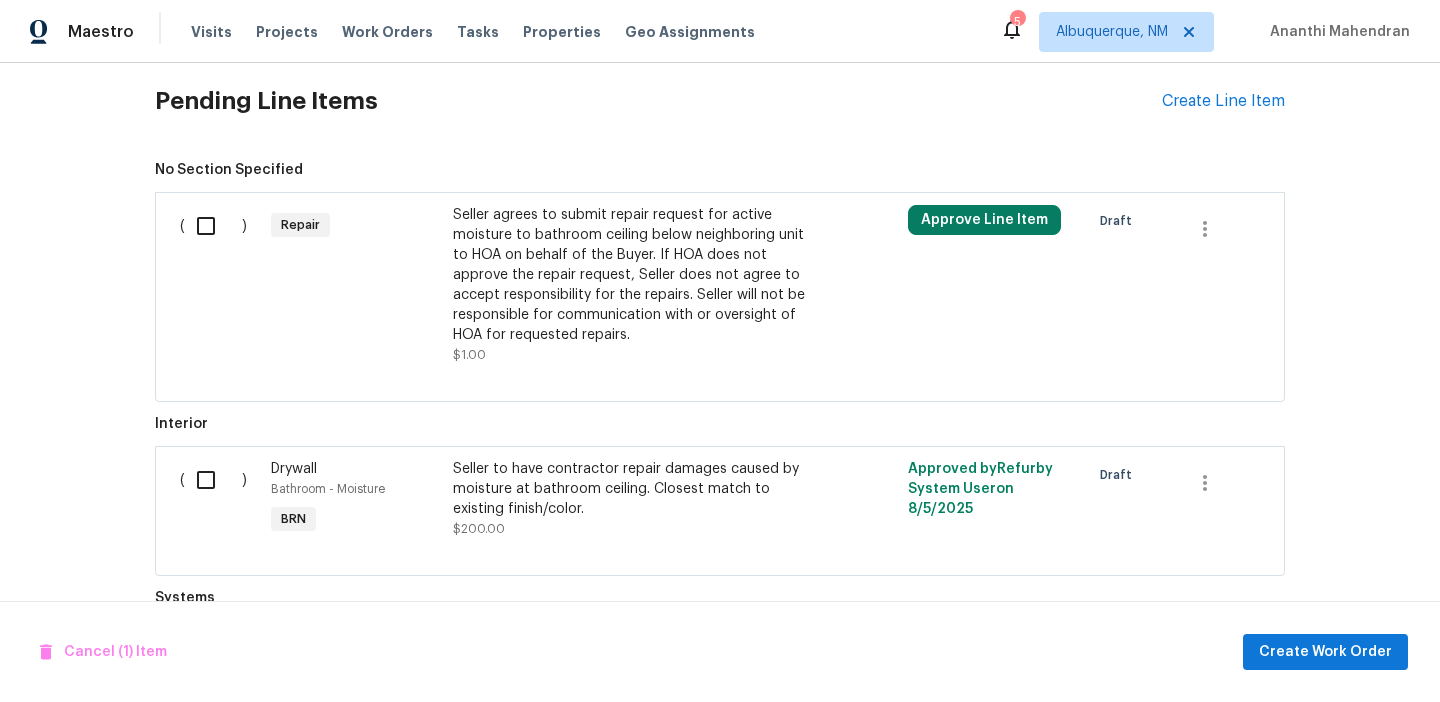 scroll, scrollTop: 740, scrollLeft: 0, axis: vertical 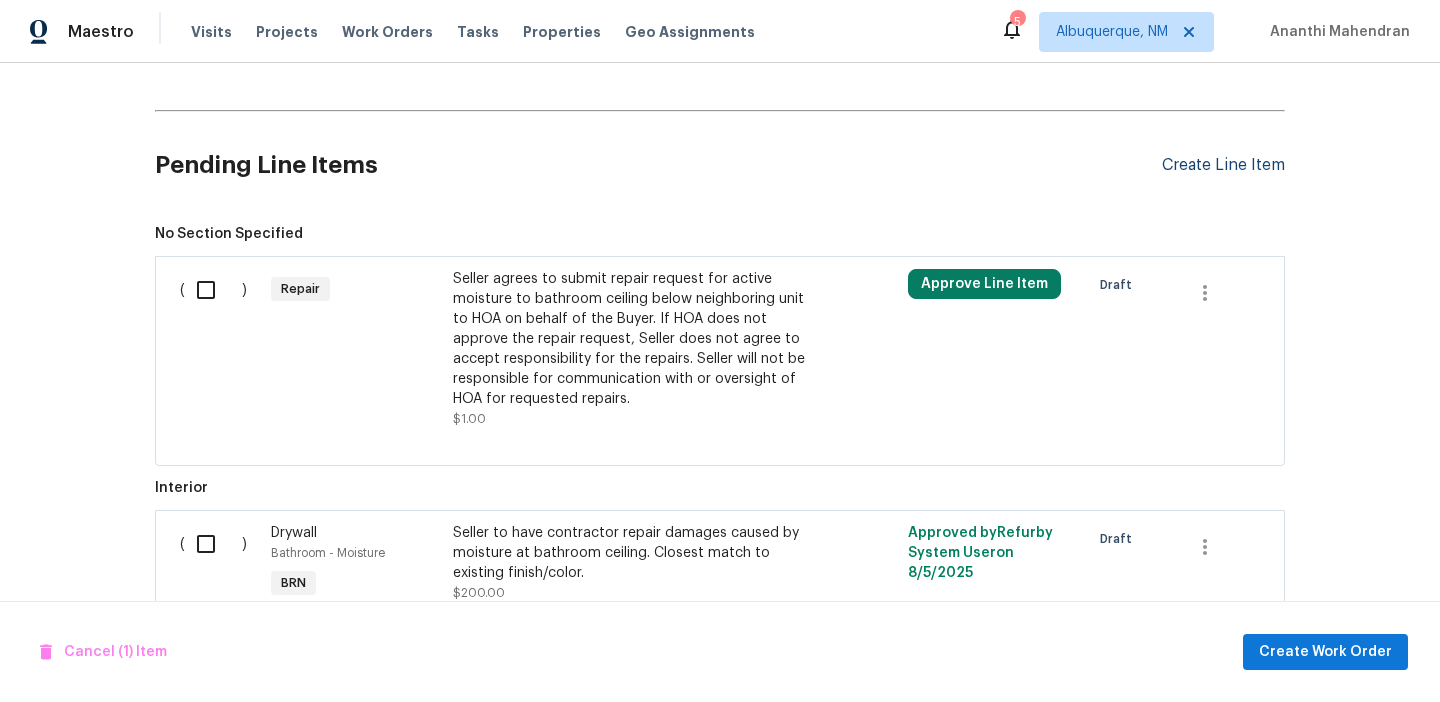 click on "Create Line Item" at bounding box center (1223, 165) 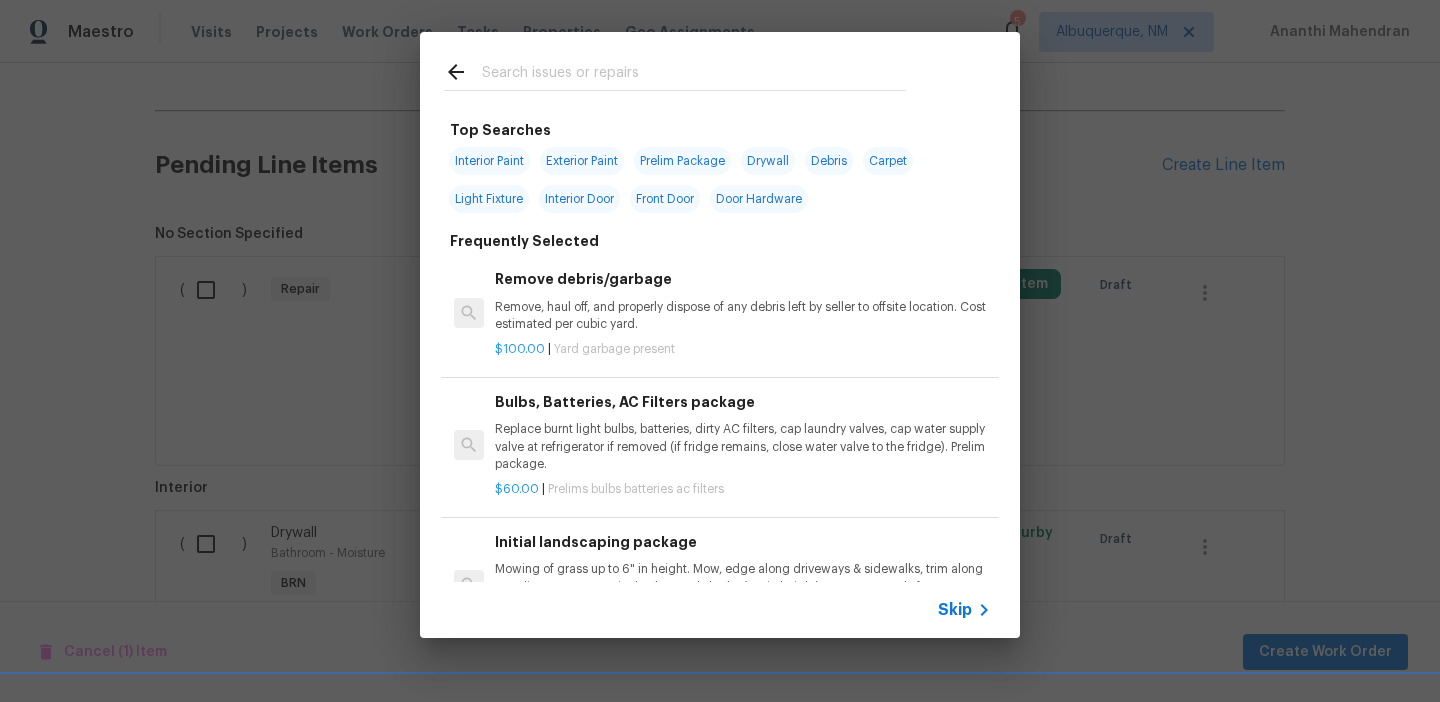 click on "Skip" at bounding box center [955, 610] 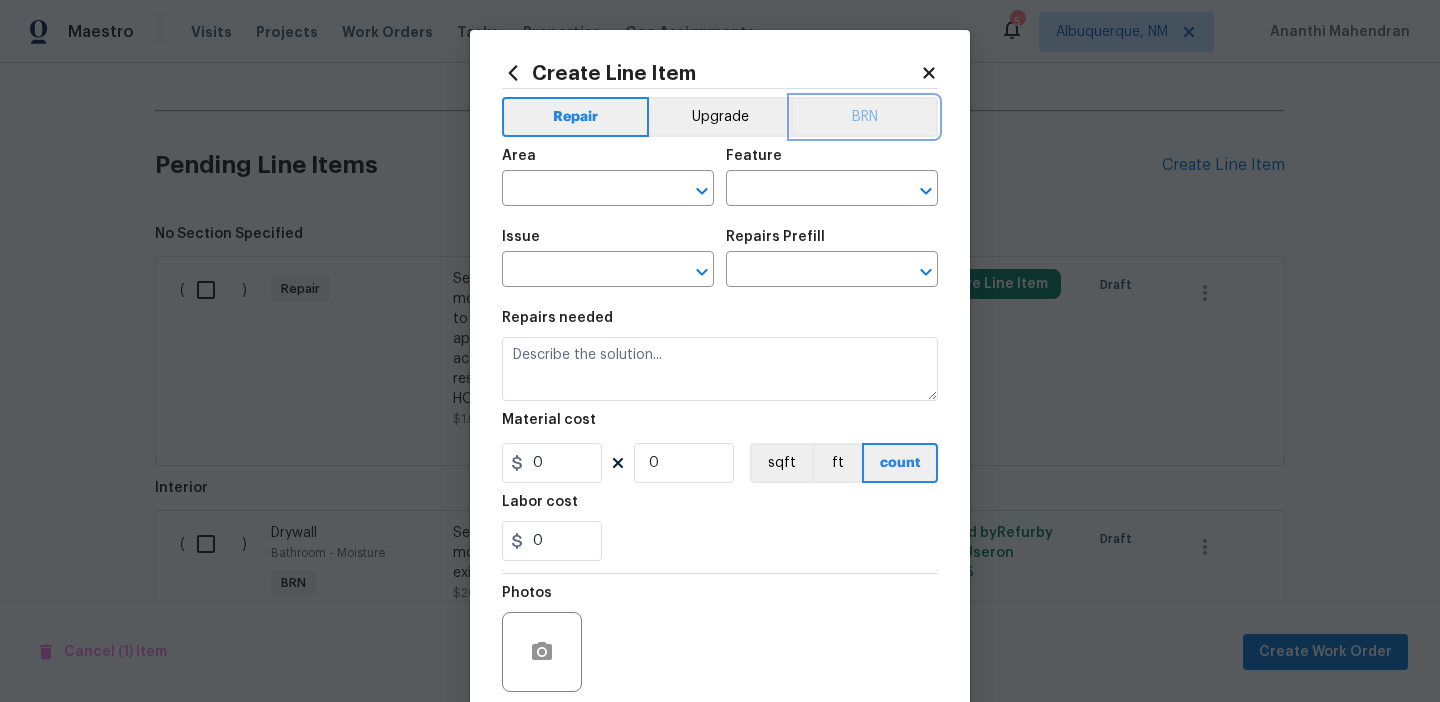 click on "BRN" at bounding box center [864, 117] 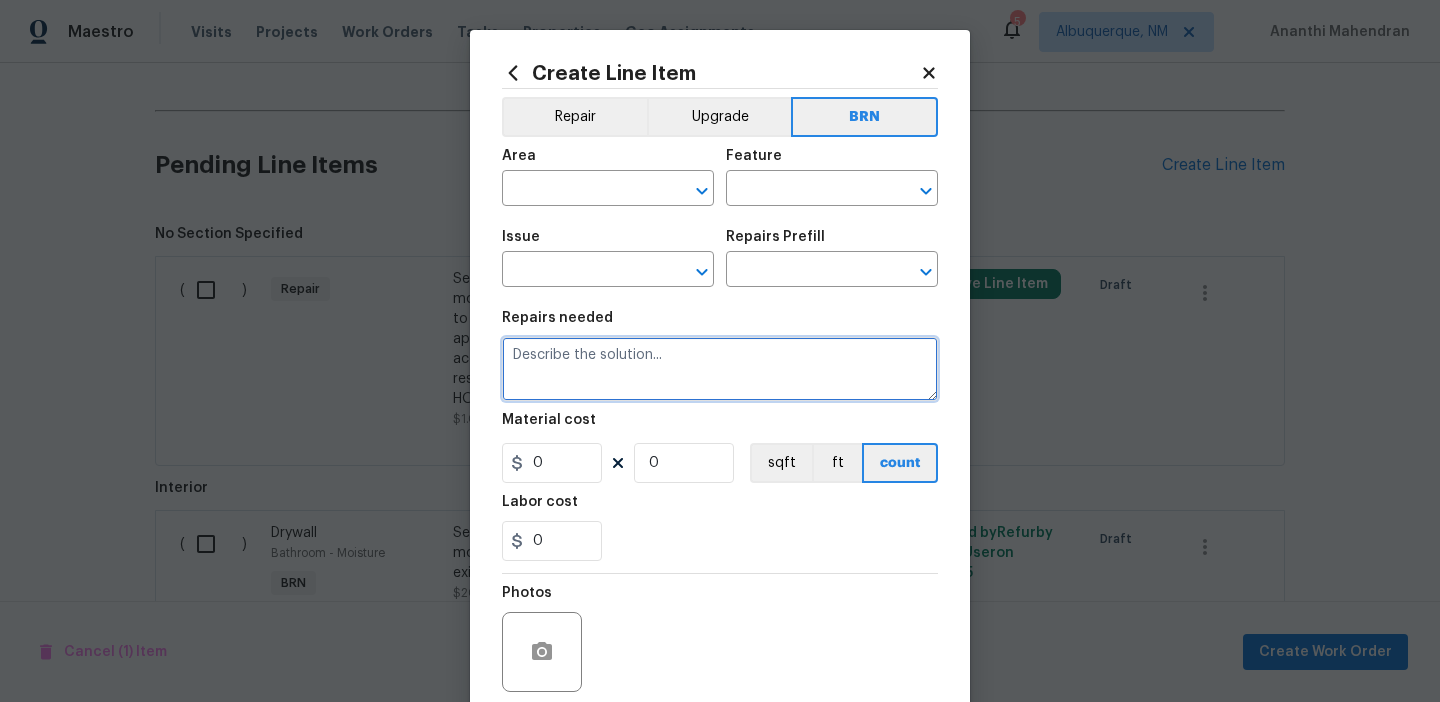 click at bounding box center (720, 369) 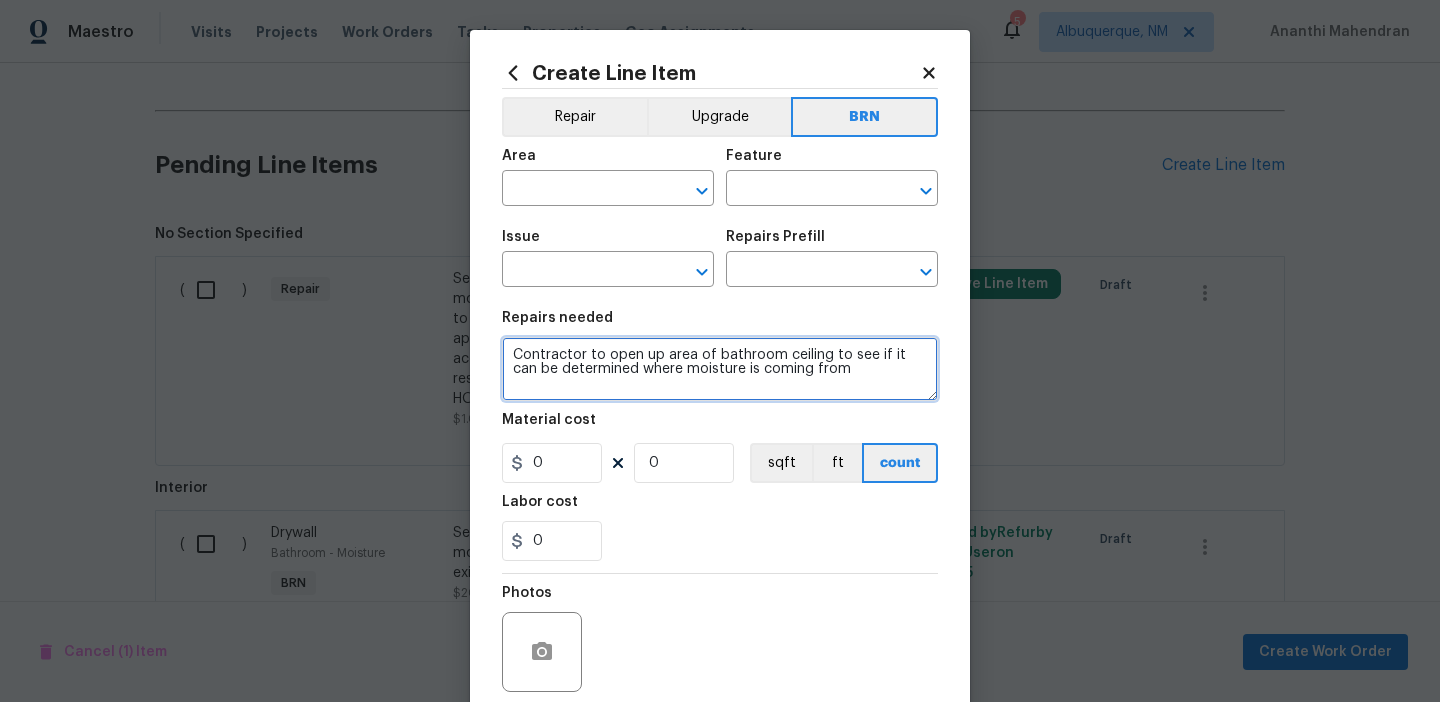 type on "Contractor to open up area of bathroom ceiling to see if it can be determined where moisture is coming from" 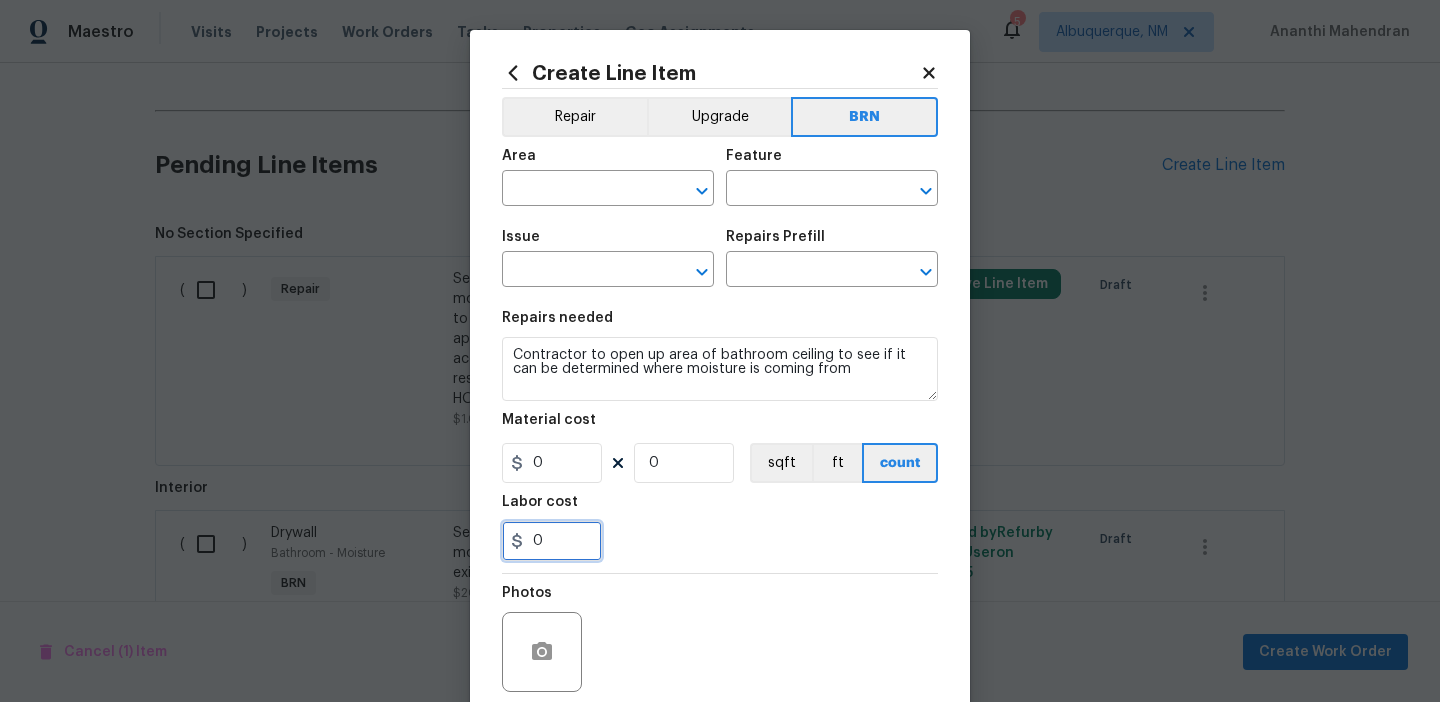 click on "0" at bounding box center [552, 541] 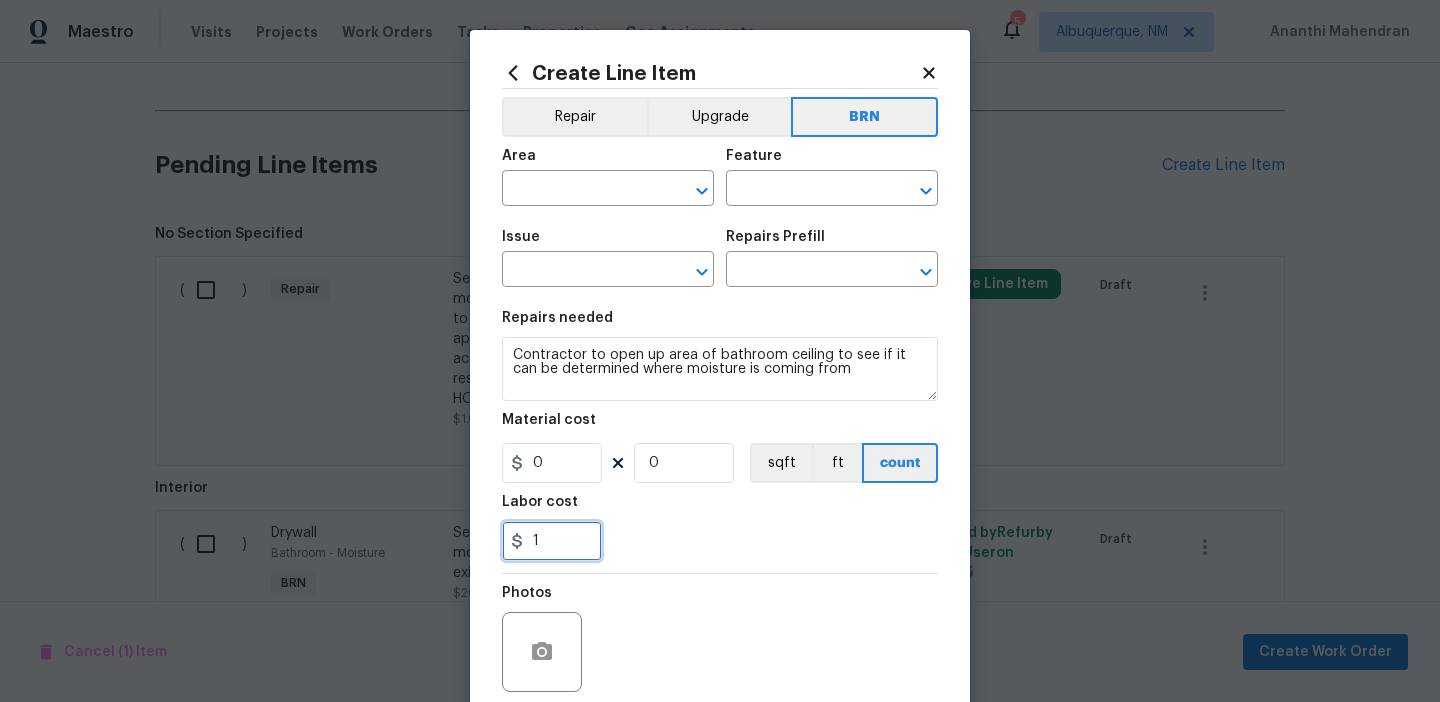 type on "1" 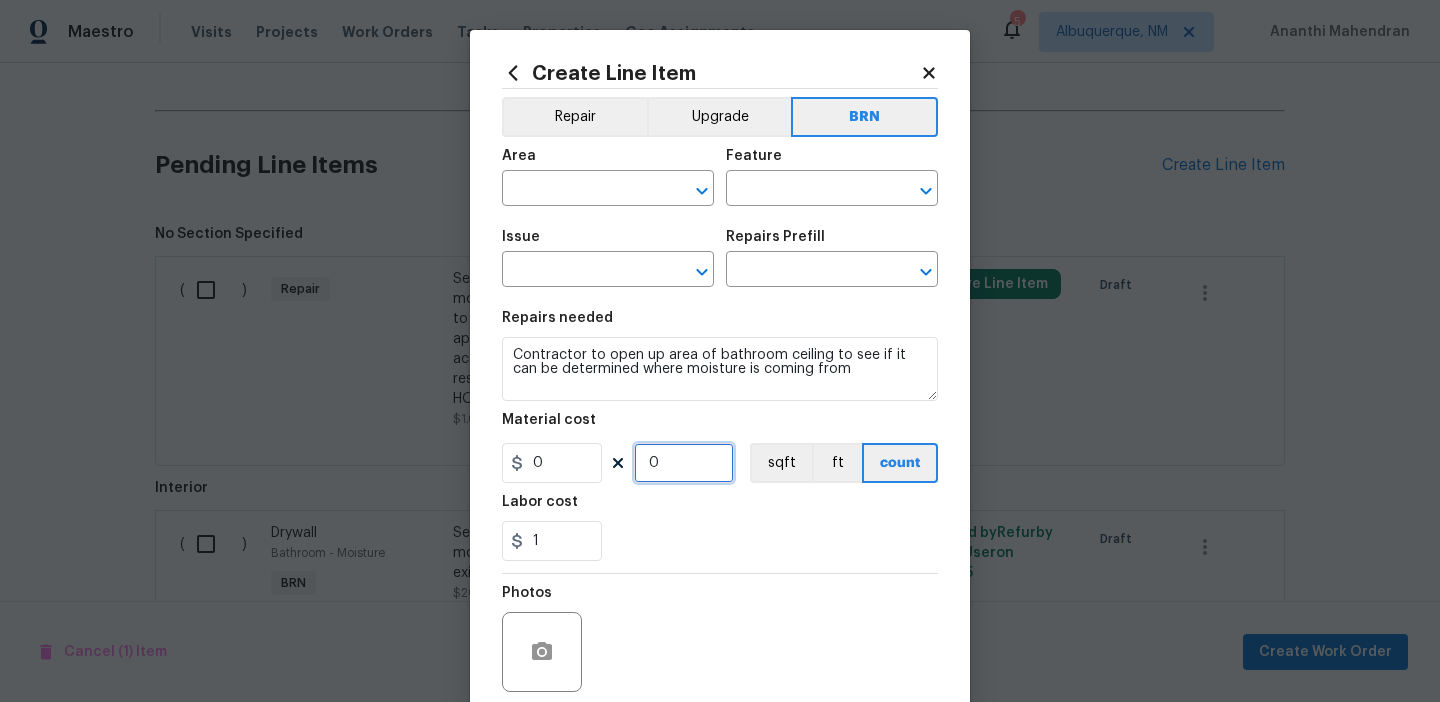 click on "0" at bounding box center [684, 463] 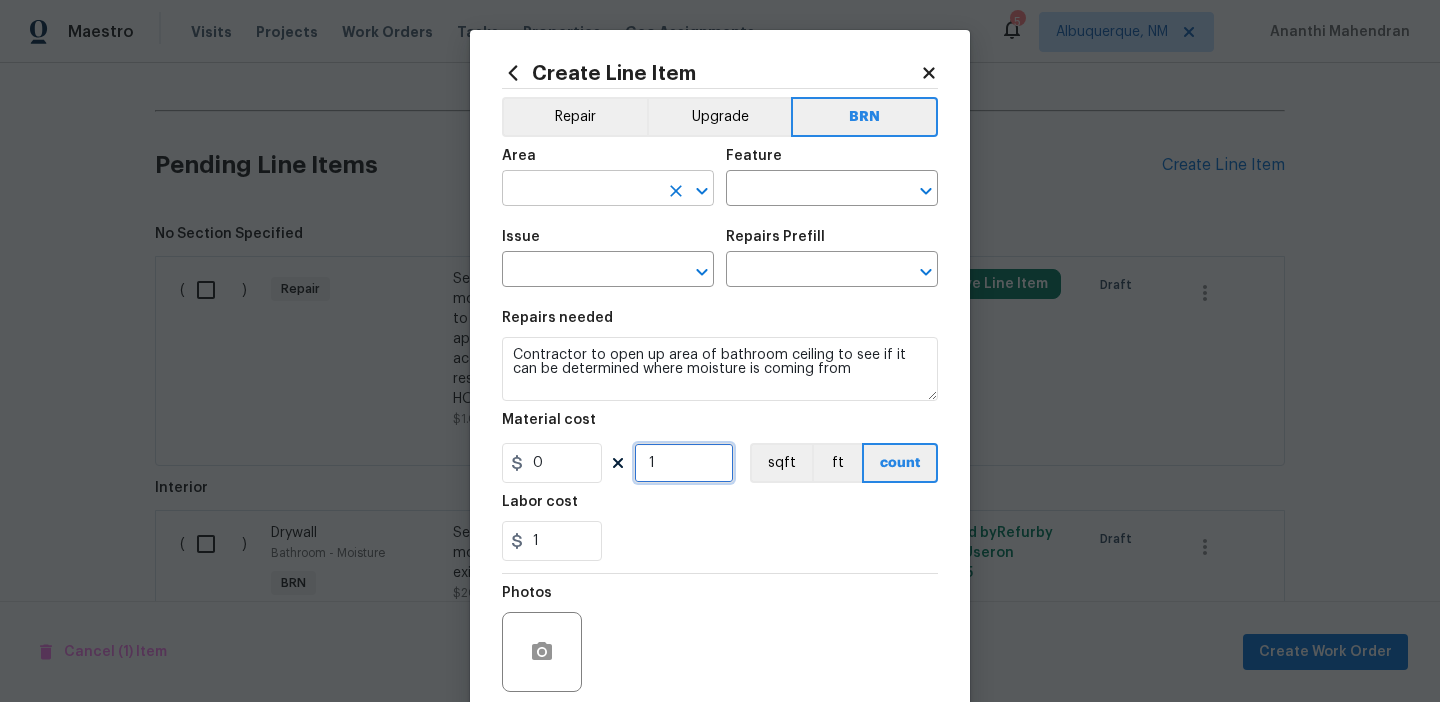 type on "1" 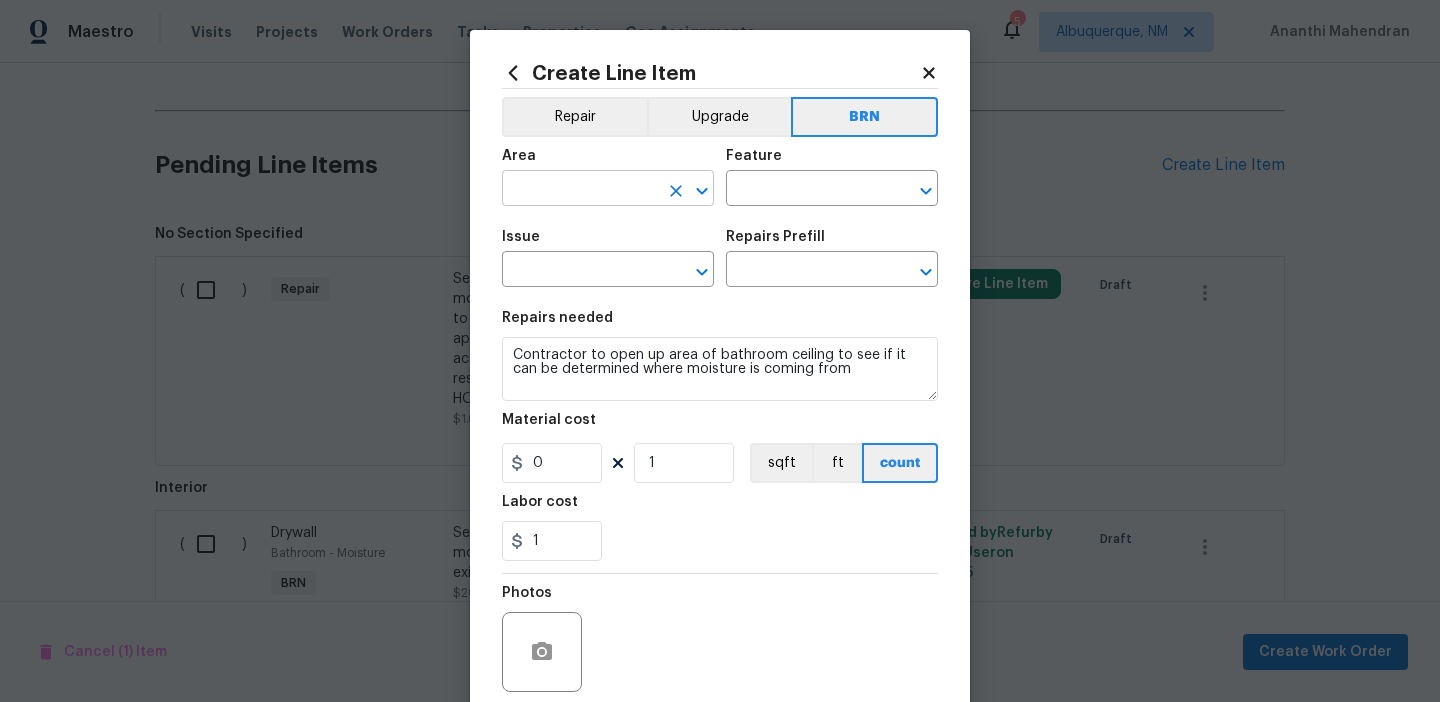 click at bounding box center [580, 190] 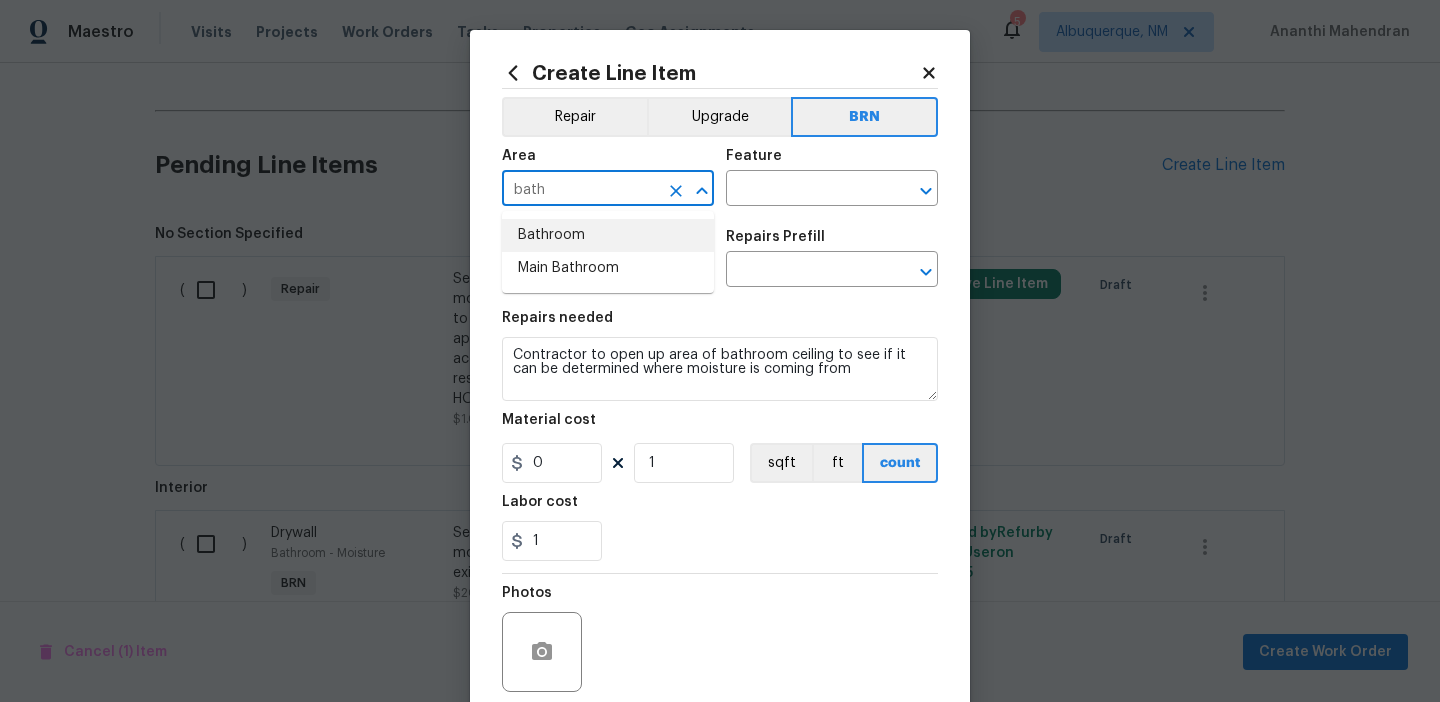click on "Bathroom" at bounding box center (608, 235) 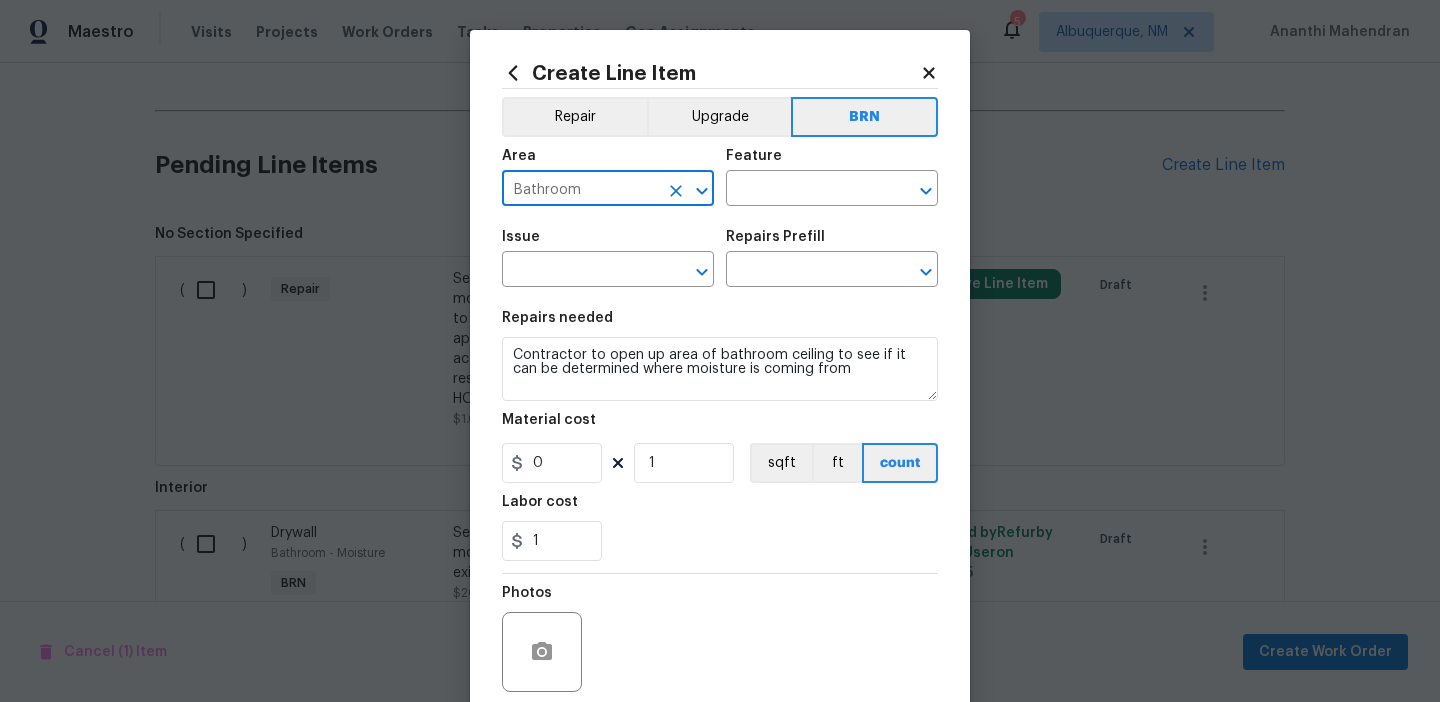 type on "Bathroom" 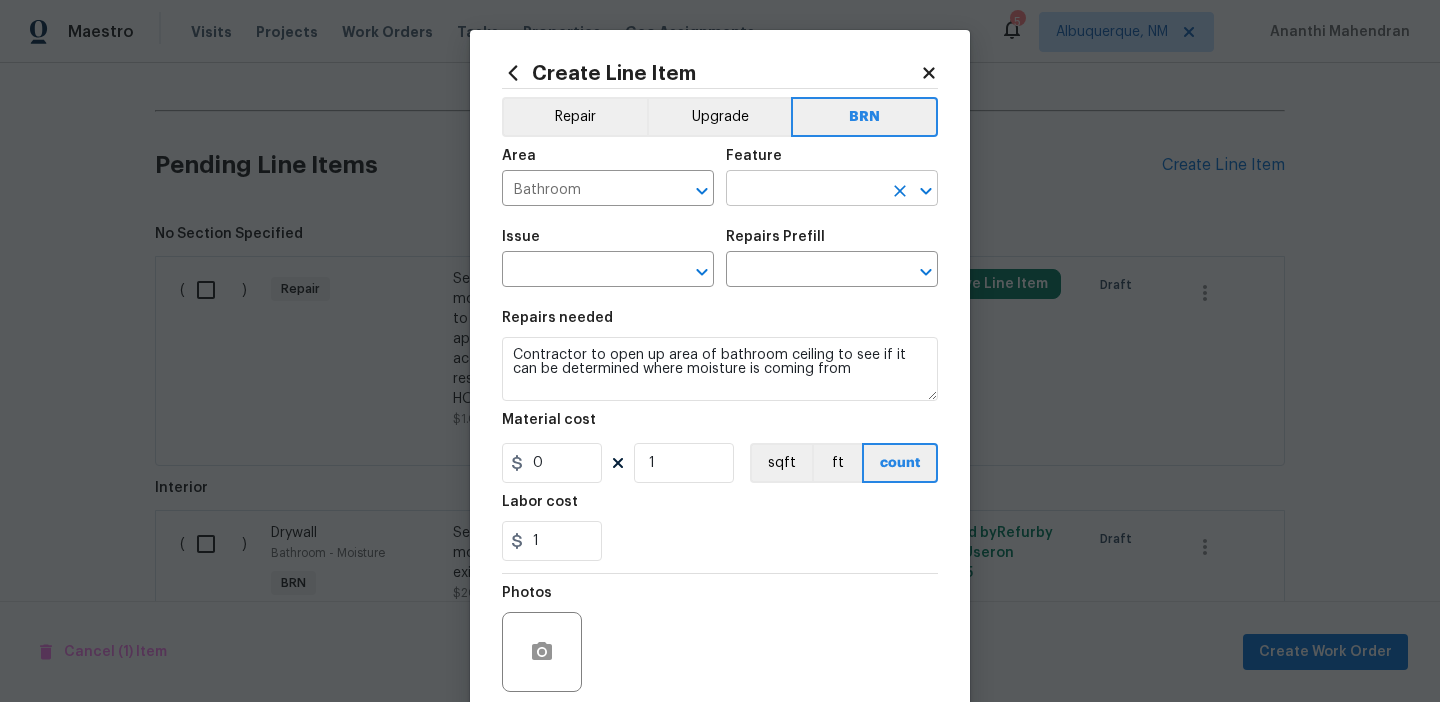click at bounding box center [804, 190] 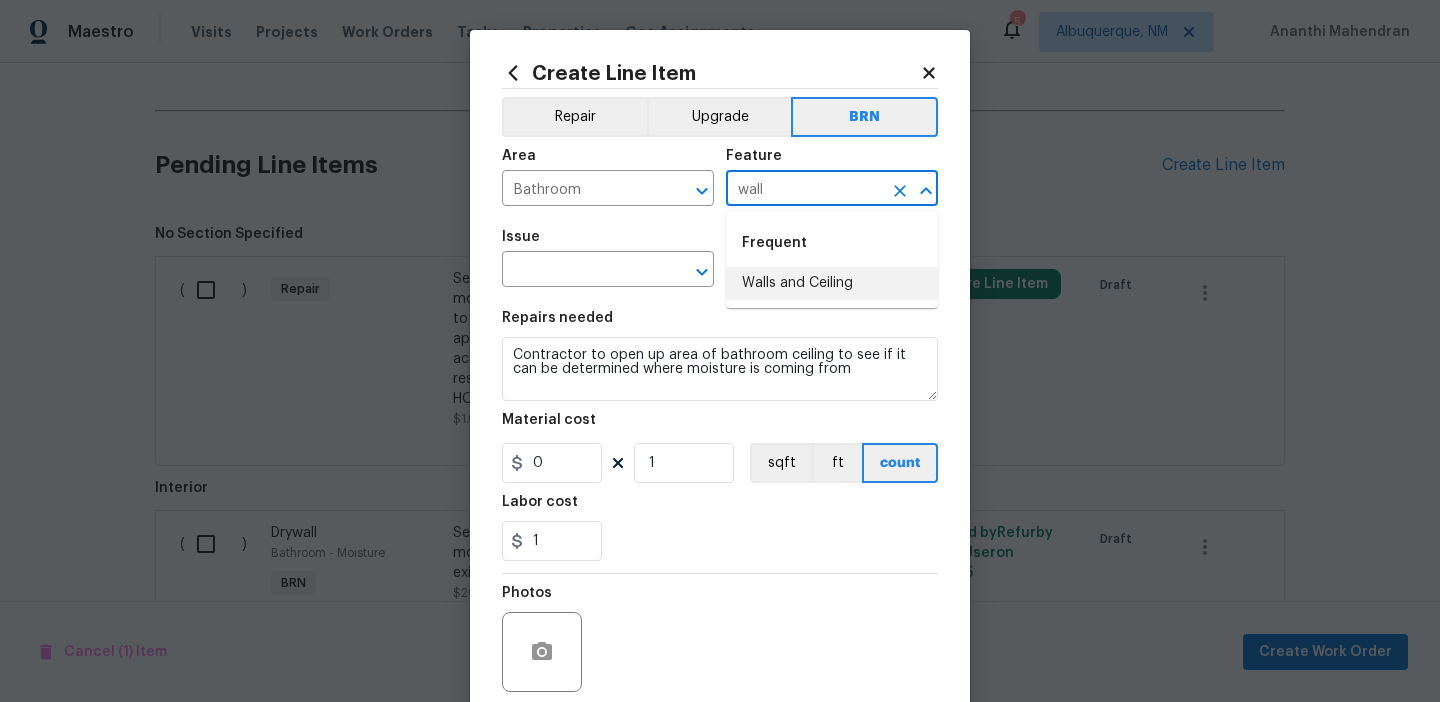 click on "Walls and Ceiling" at bounding box center [832, 283] 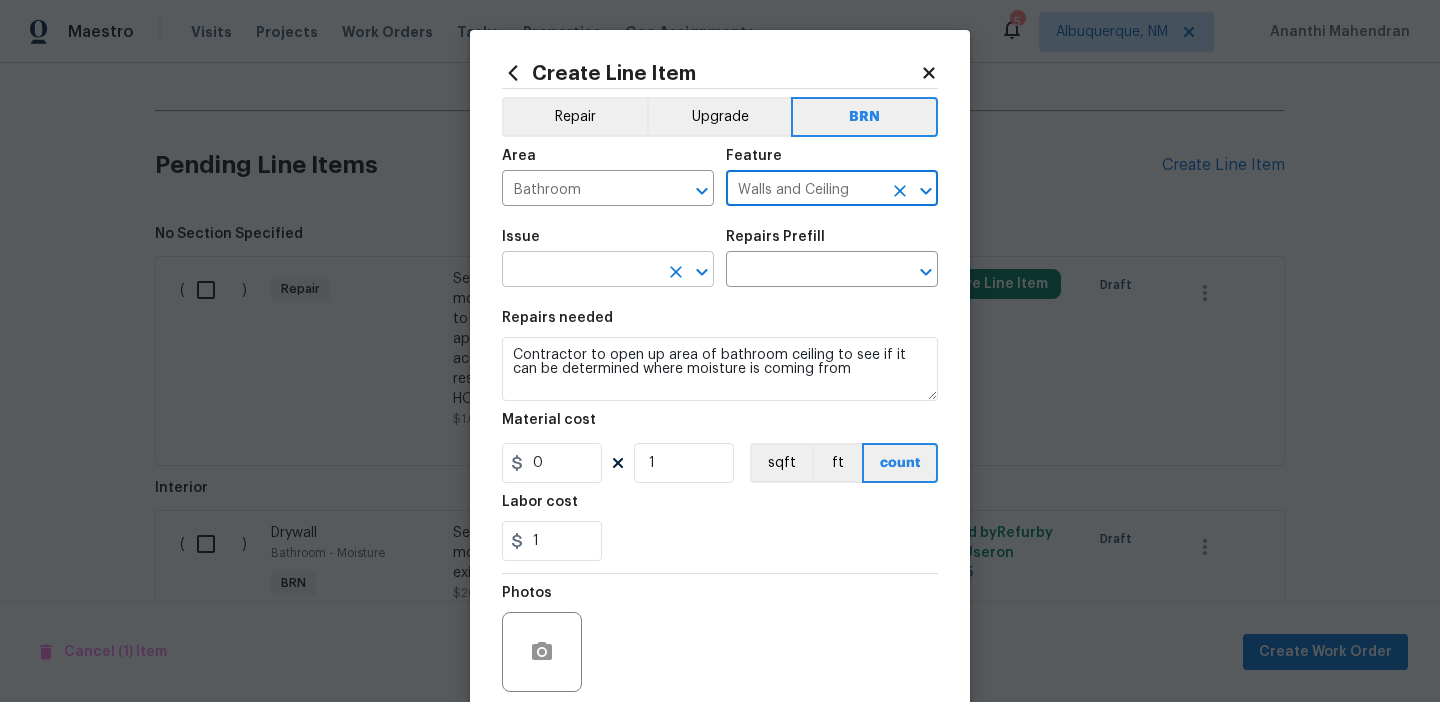 type on "Walls and Ceiling" 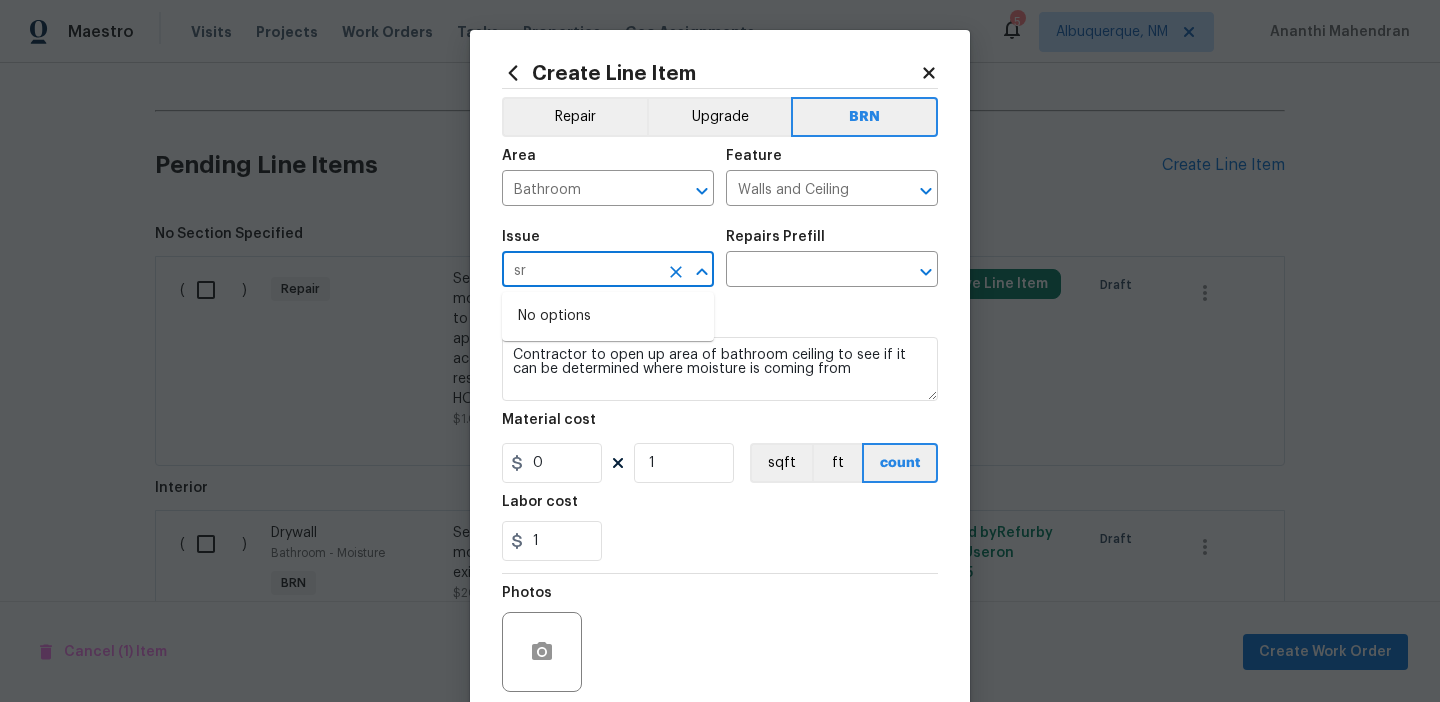 type on "s" 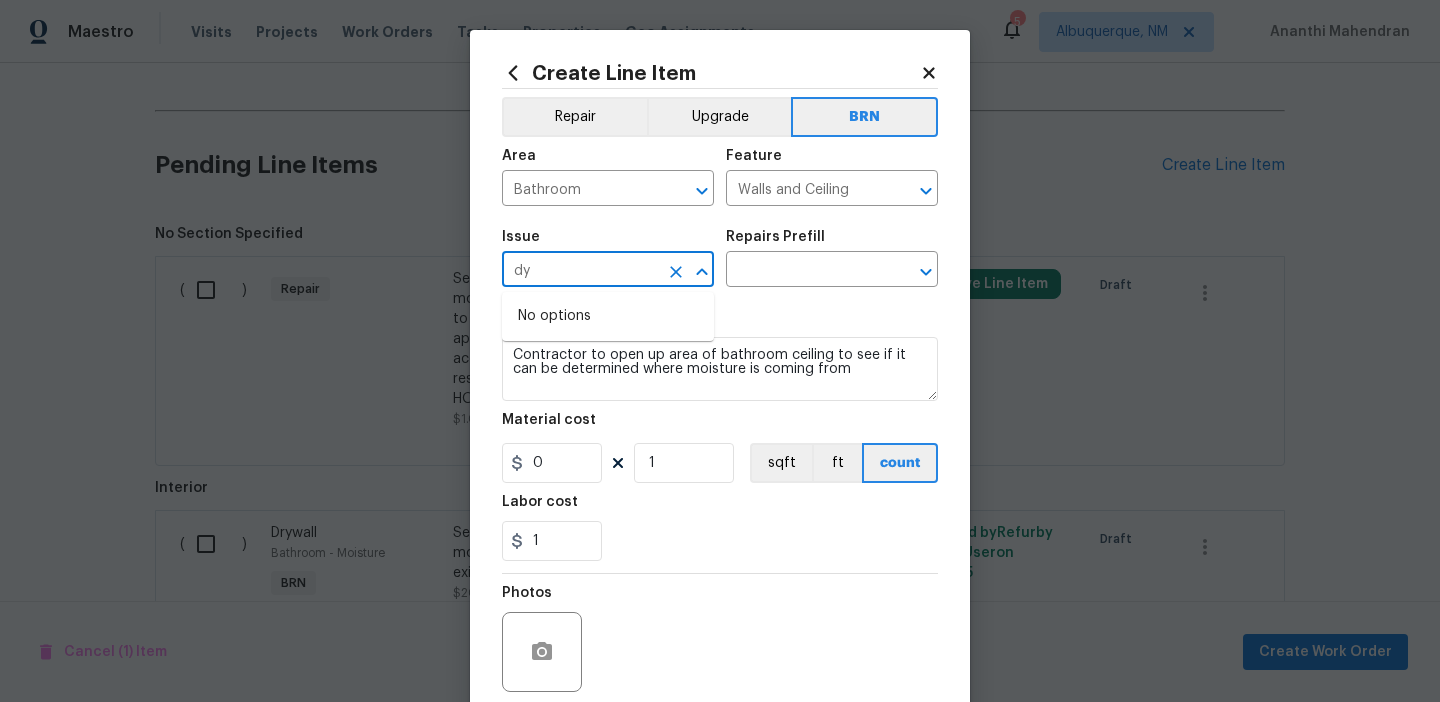 type on "d" 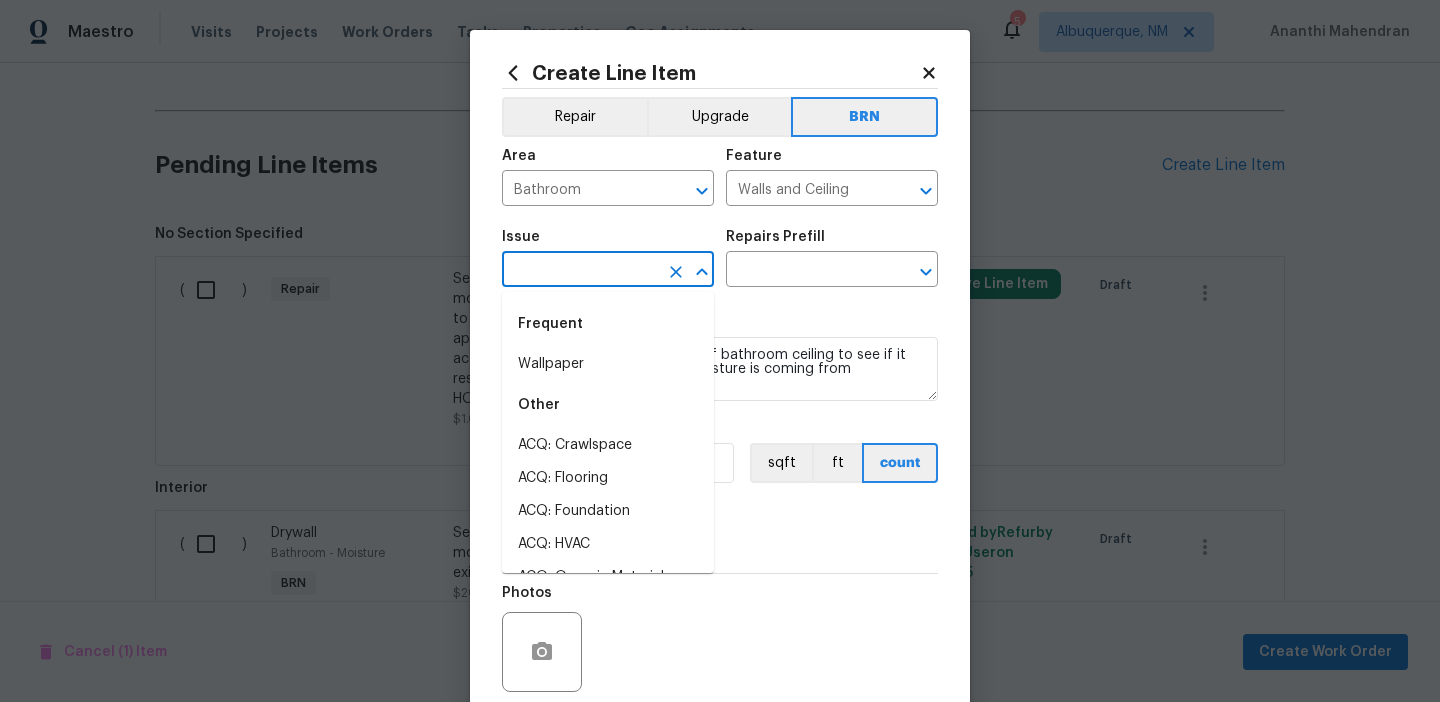 type on "r" 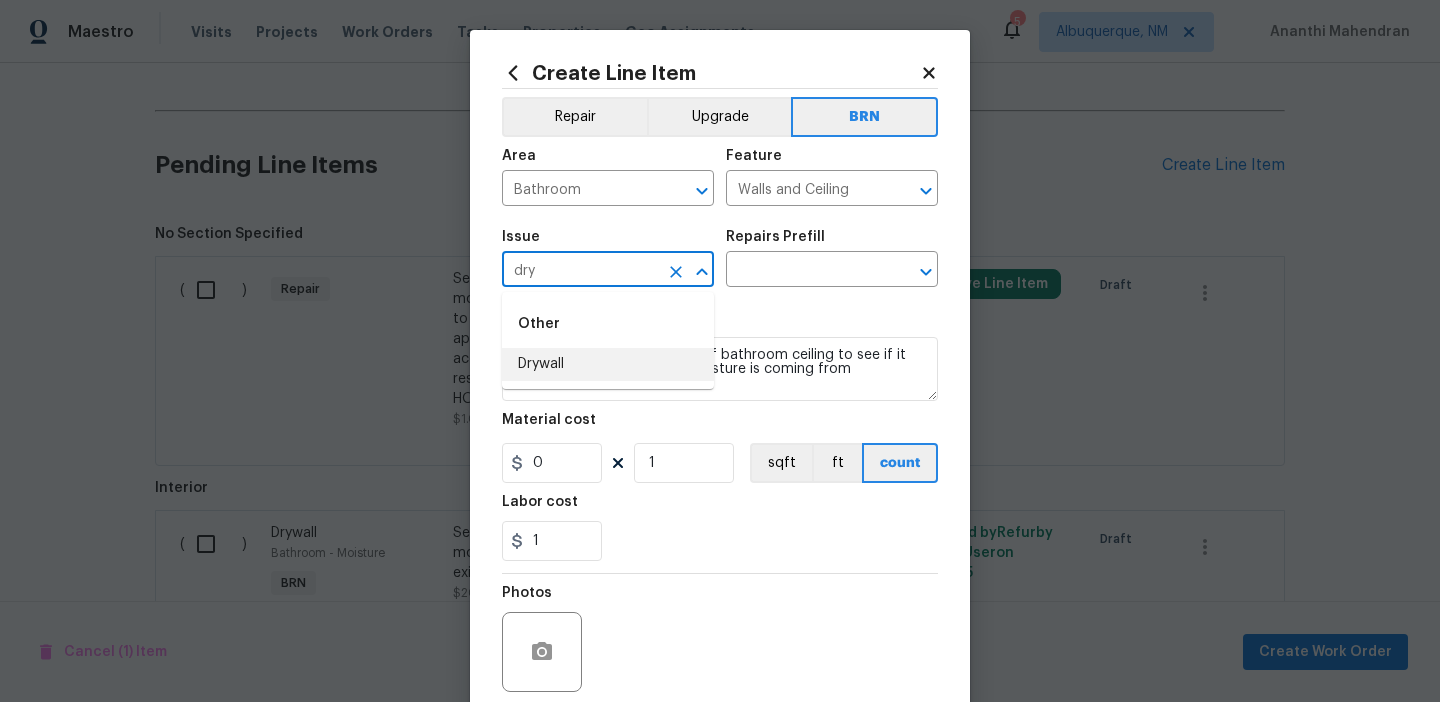 click on "Drywall" at bounding box center (608, 364) 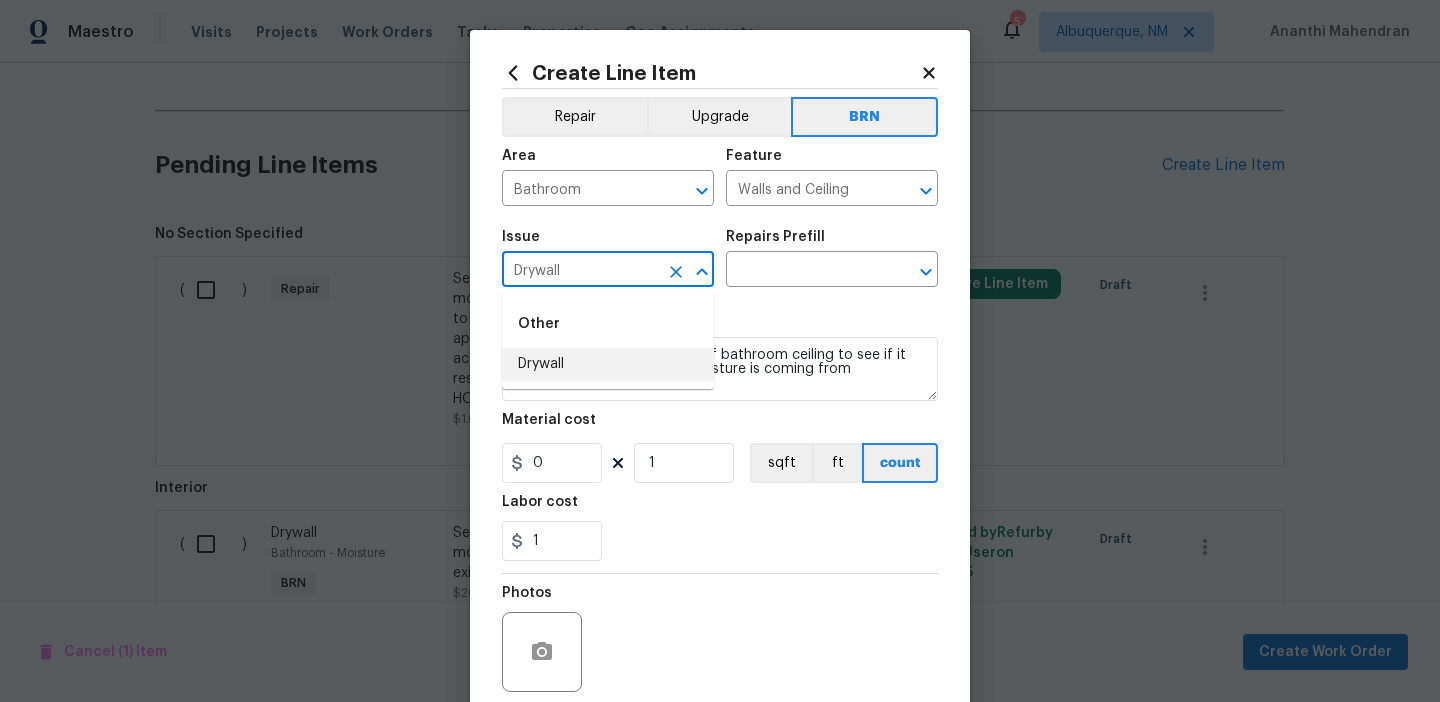 type on "Drywall" 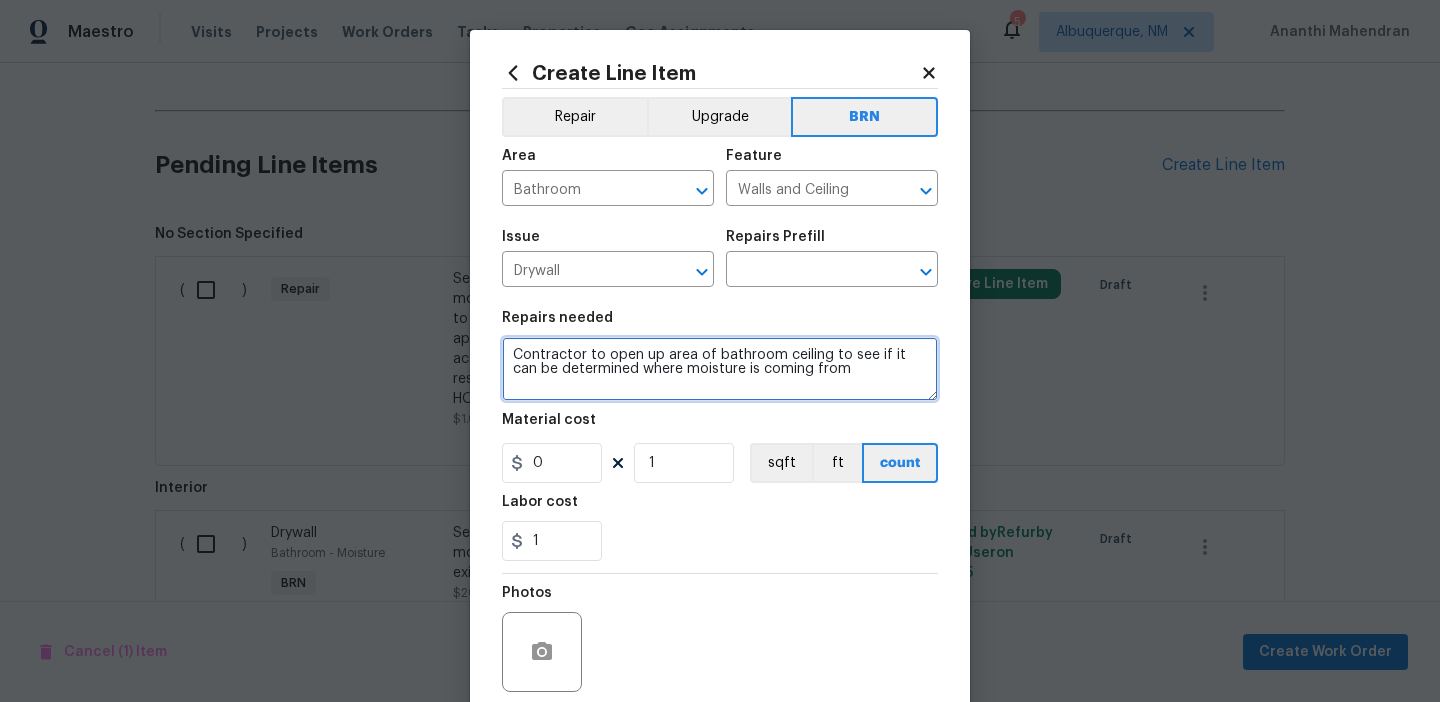 click on "Contractor to open up area of bathroom ceiling to see if it can be determined where moisture is coming from" at bounding box center [720, 369] 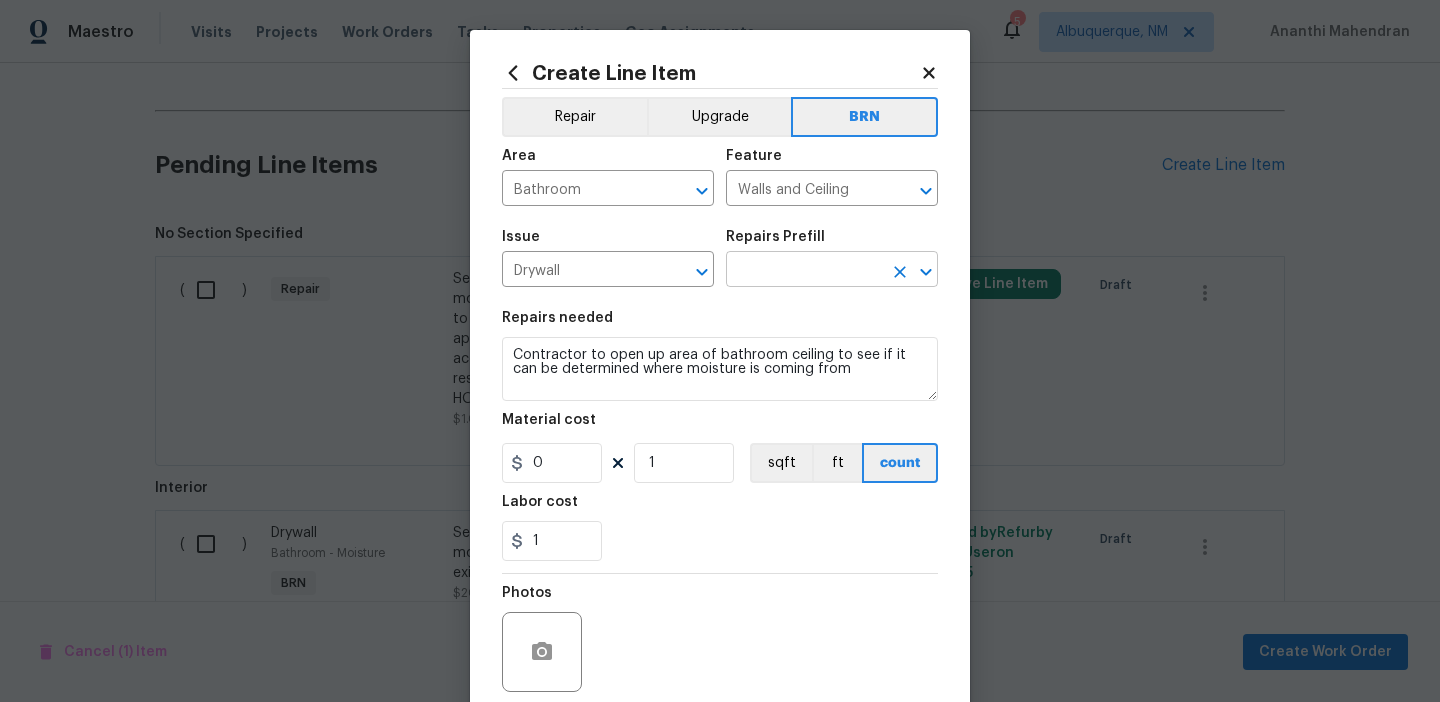 click at bounding box center (804, 271) 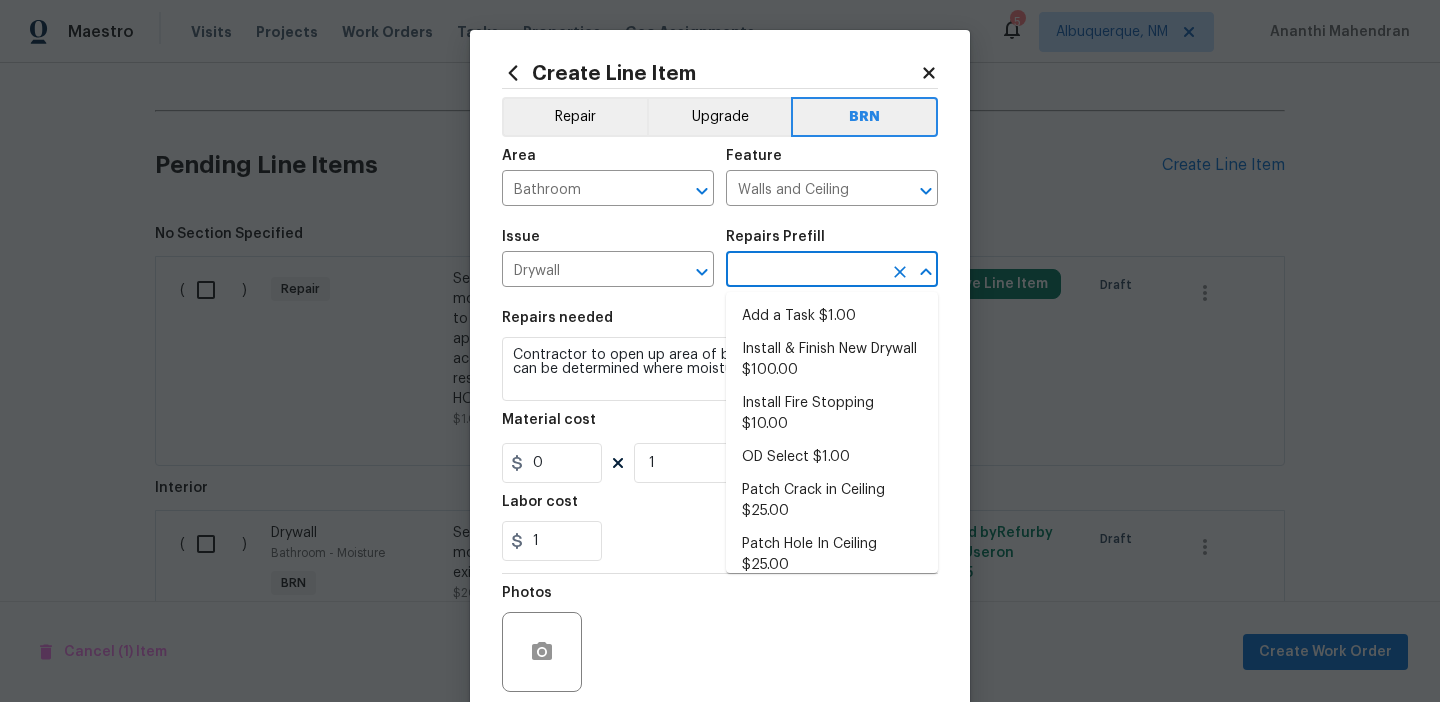 click on "Add a Task $1.00" at bounding box center (832, 316) 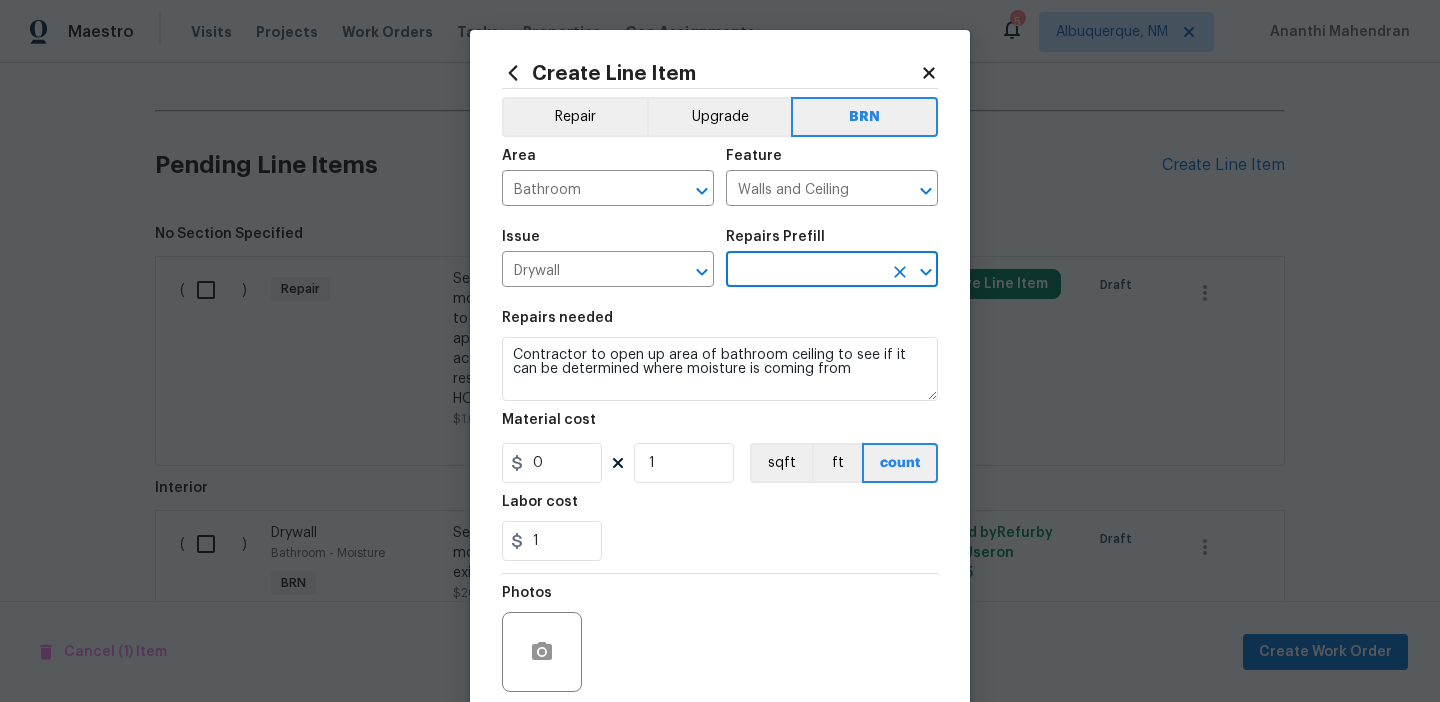 type on "Add a Task $1.00" 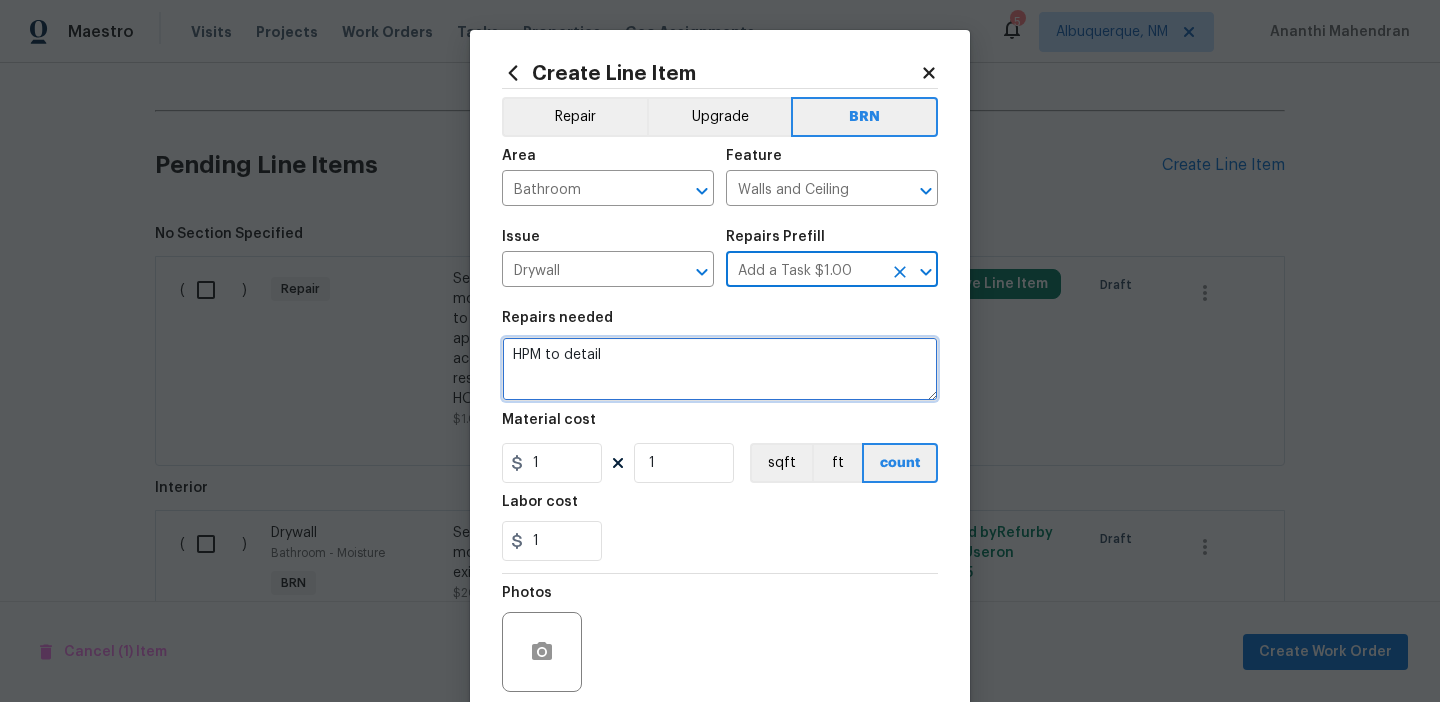 click on "HPM to detail" at bounding box center (720, 369) 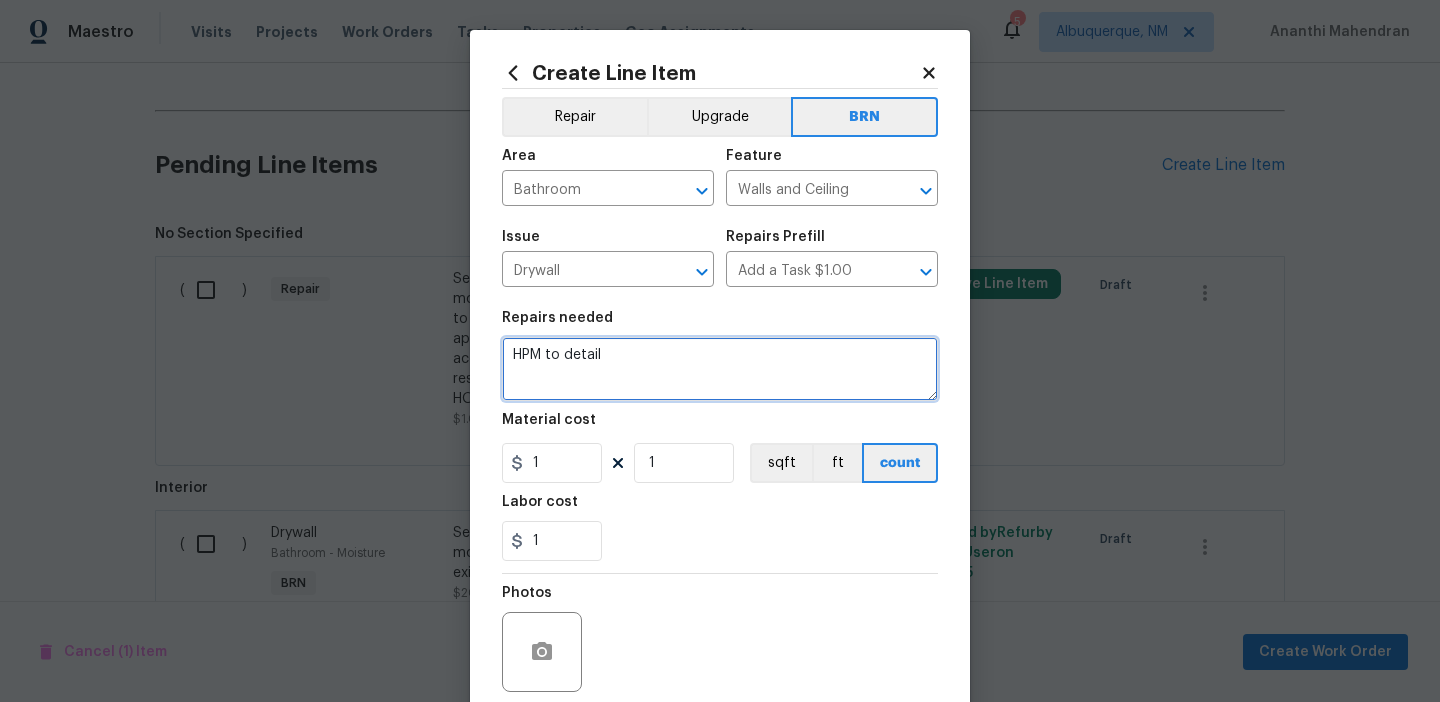 click on "HPM to detail" at bounding box center [720, 369] 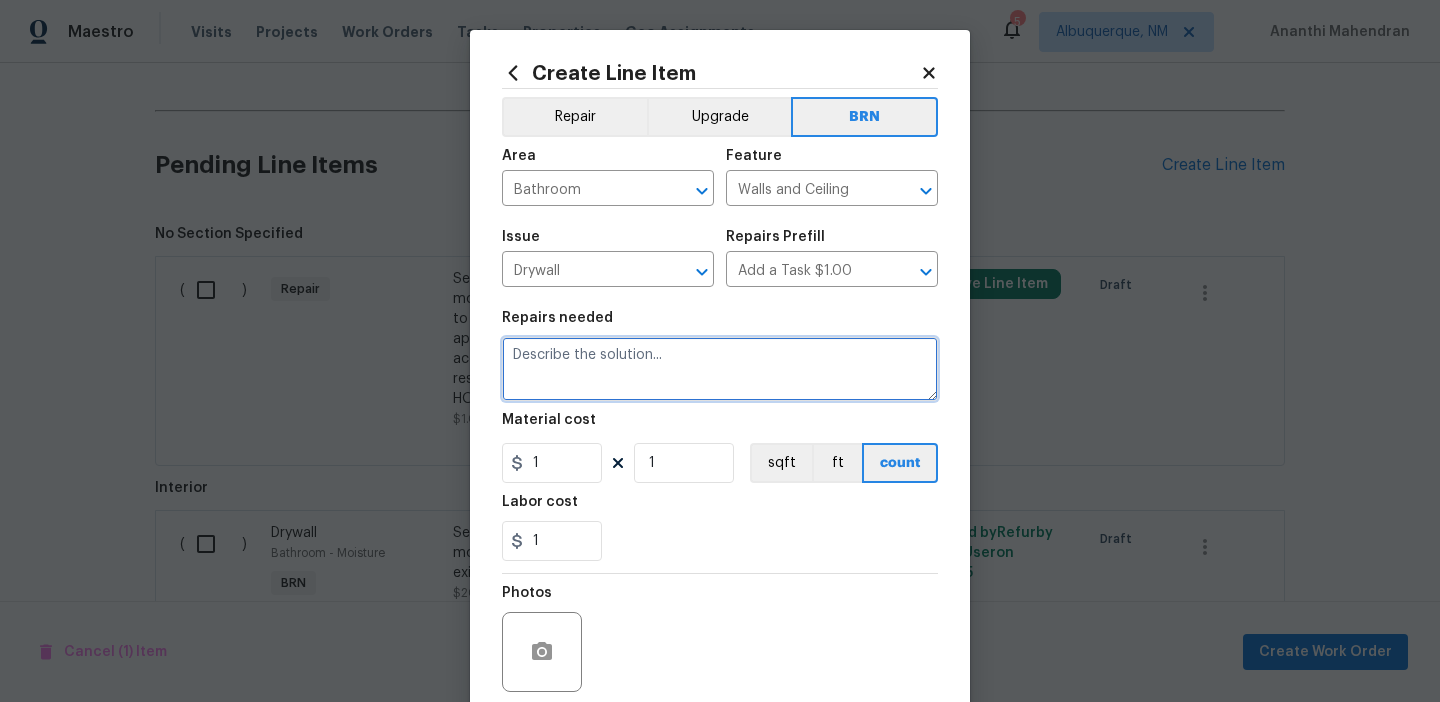paste on "Contractor to open up area of bathroom ceiling to see if it can be determined where moisture is coming from" 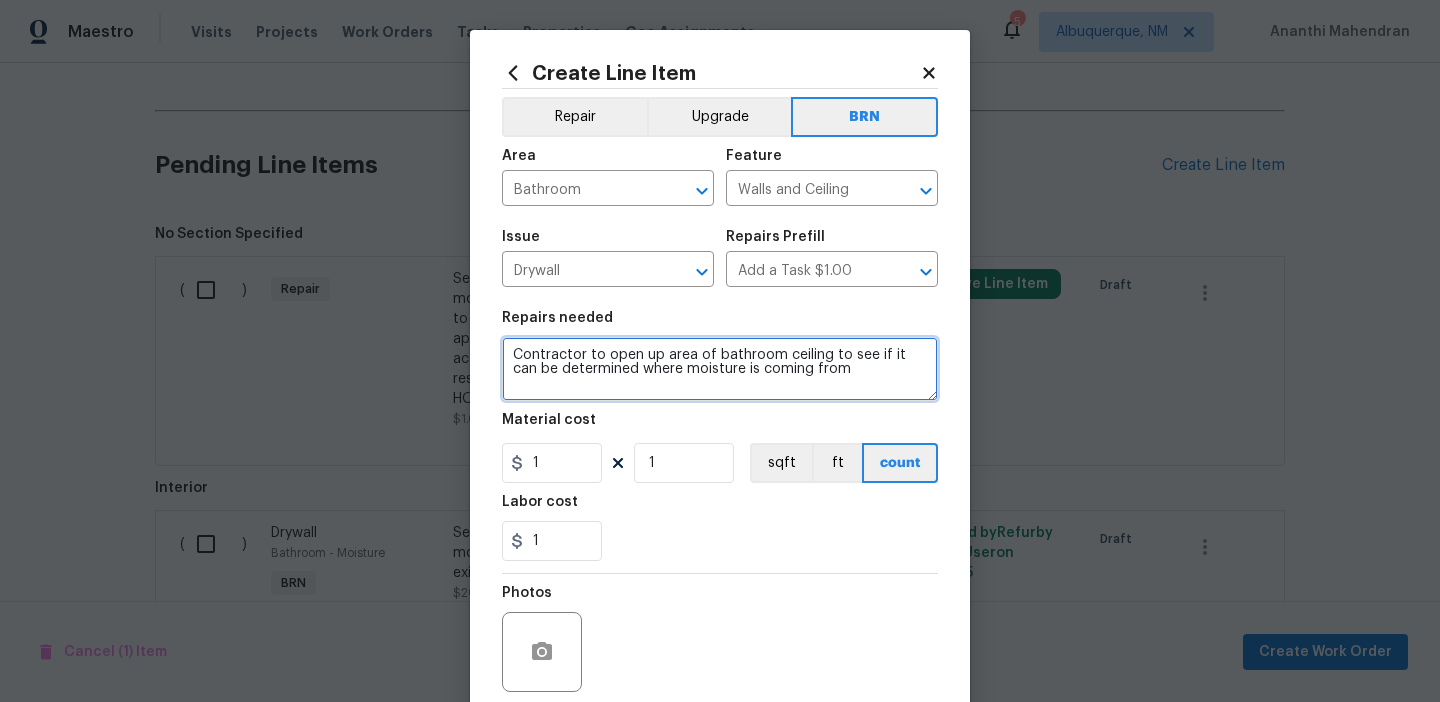 type on "Contractor to open up area of bathroom ceiling to see if it can be determined where moisture is coming from" 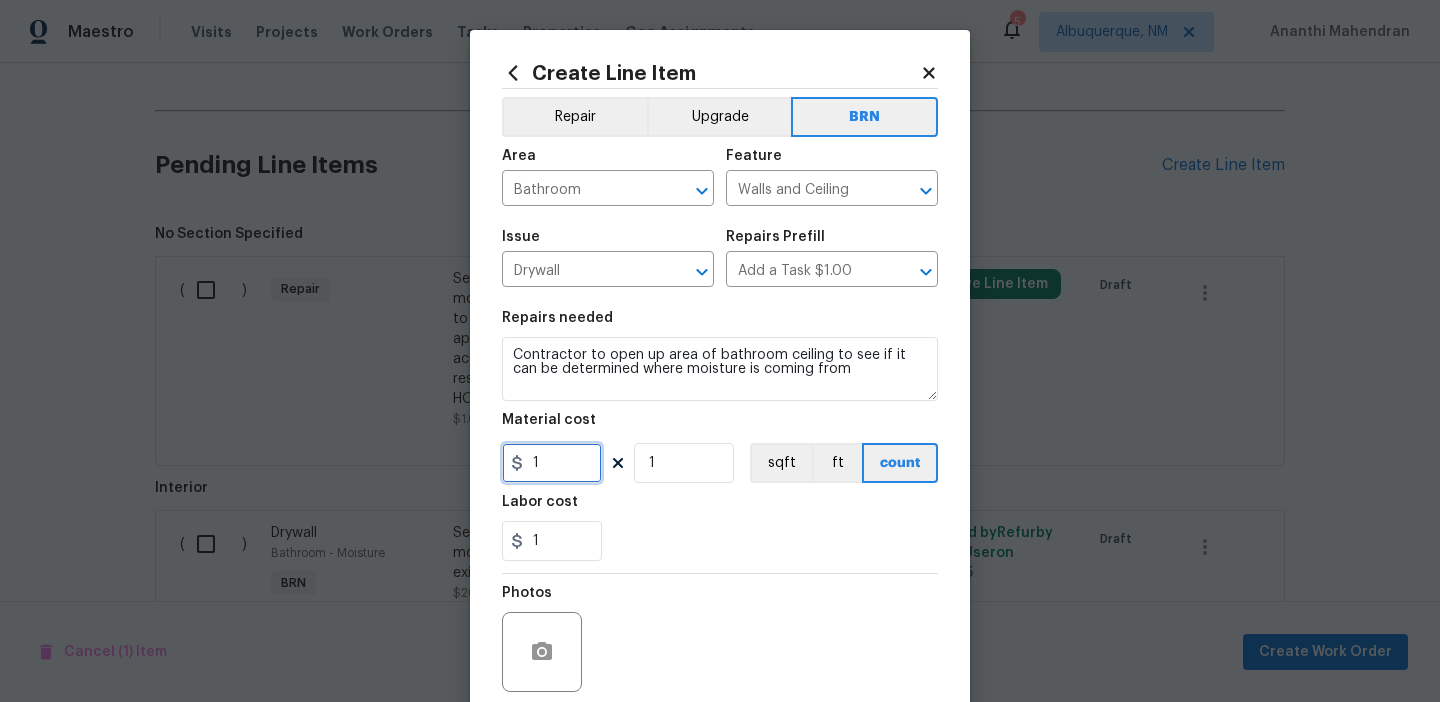click on "1" at bounding box center (552, 463) 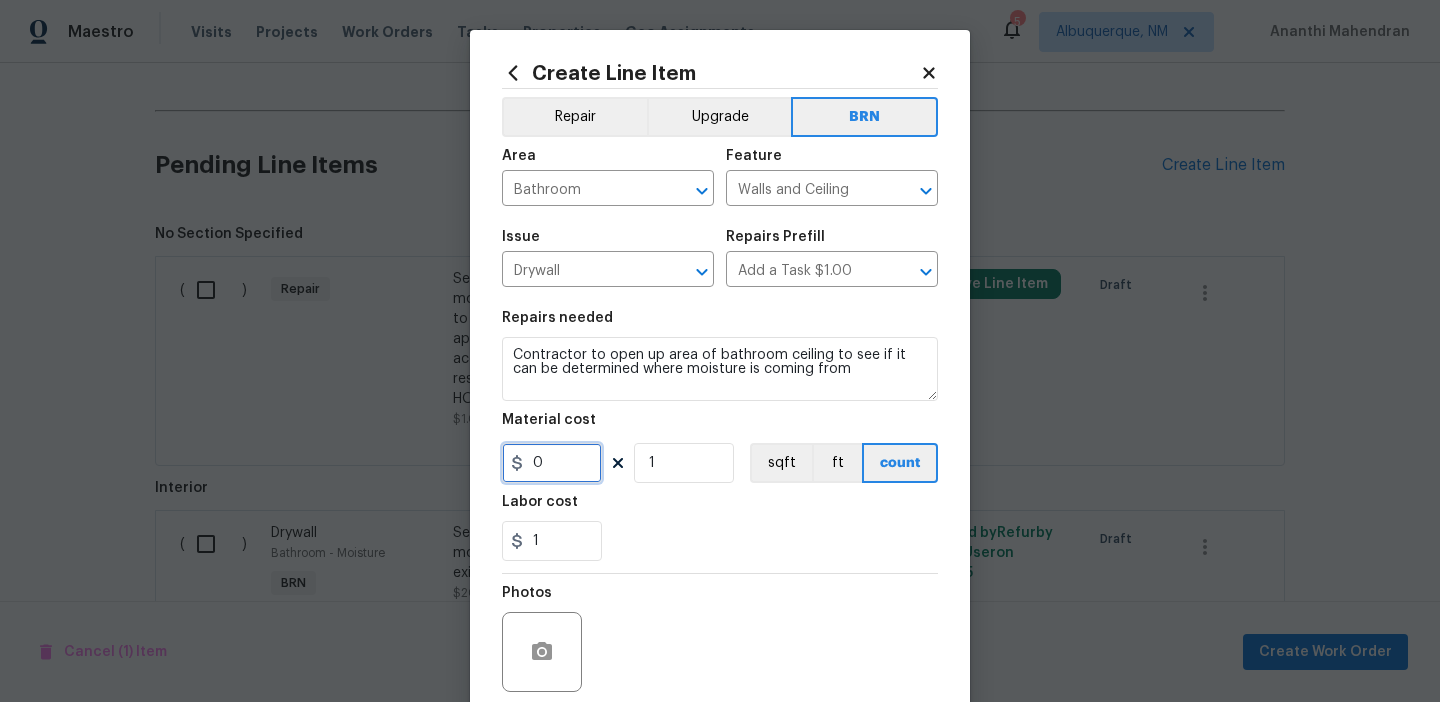scroll, scrollTop: 160, scrollLeft: 0, axis: vertical 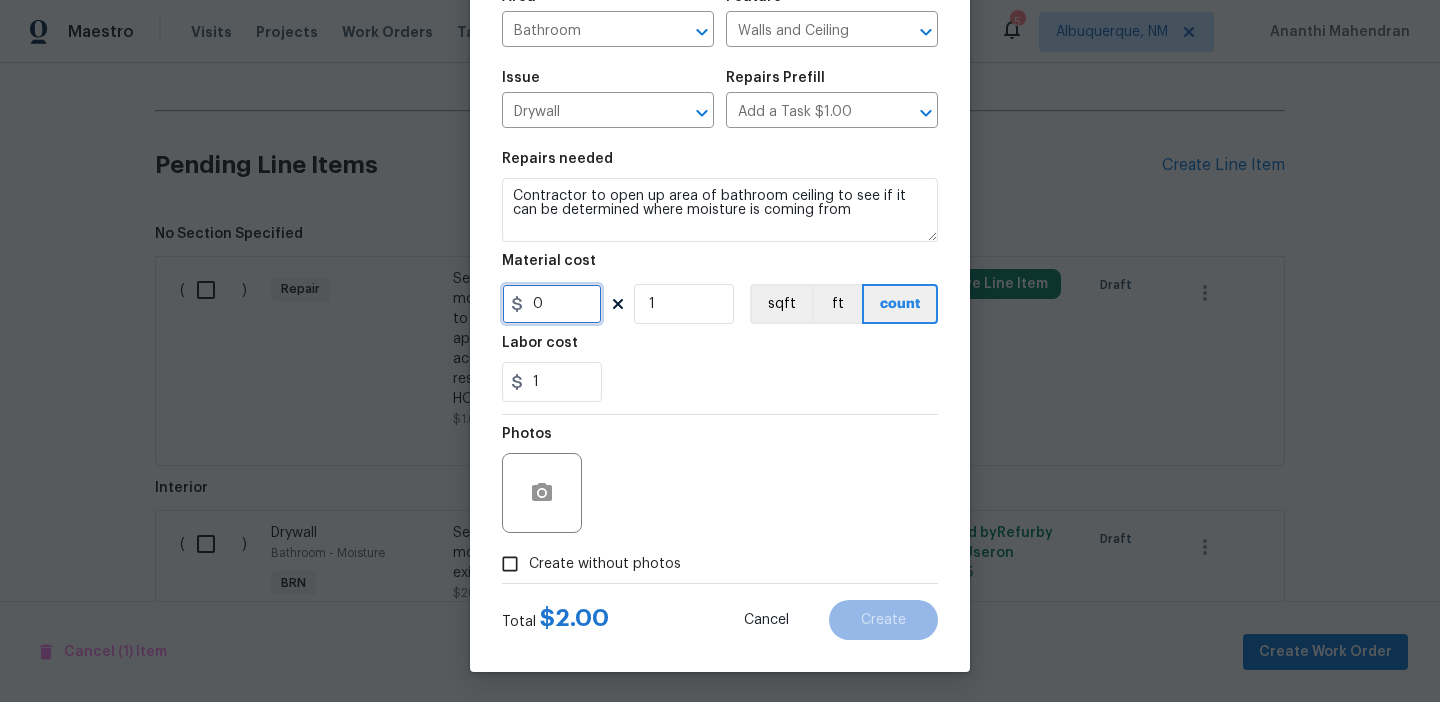 type on "0" 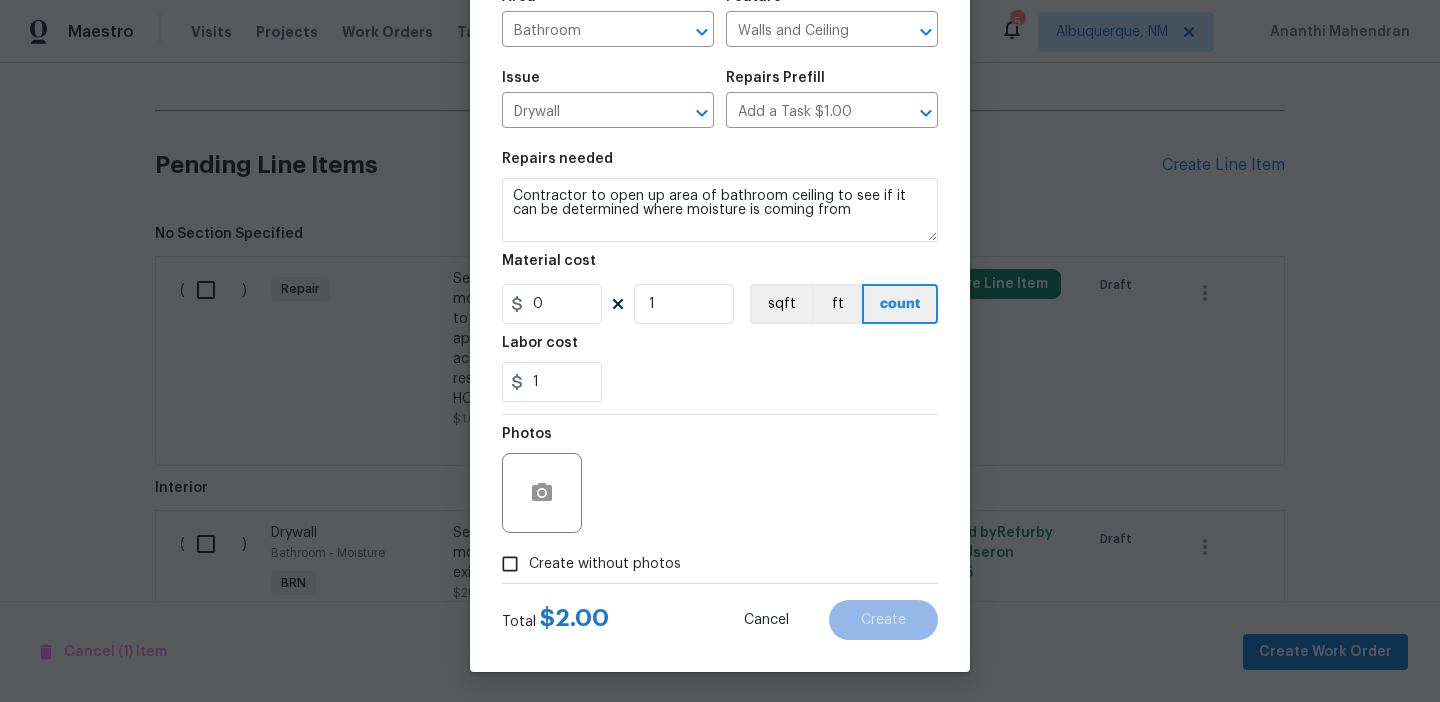 click on "Create without photos" at bounding box center (510, 564) 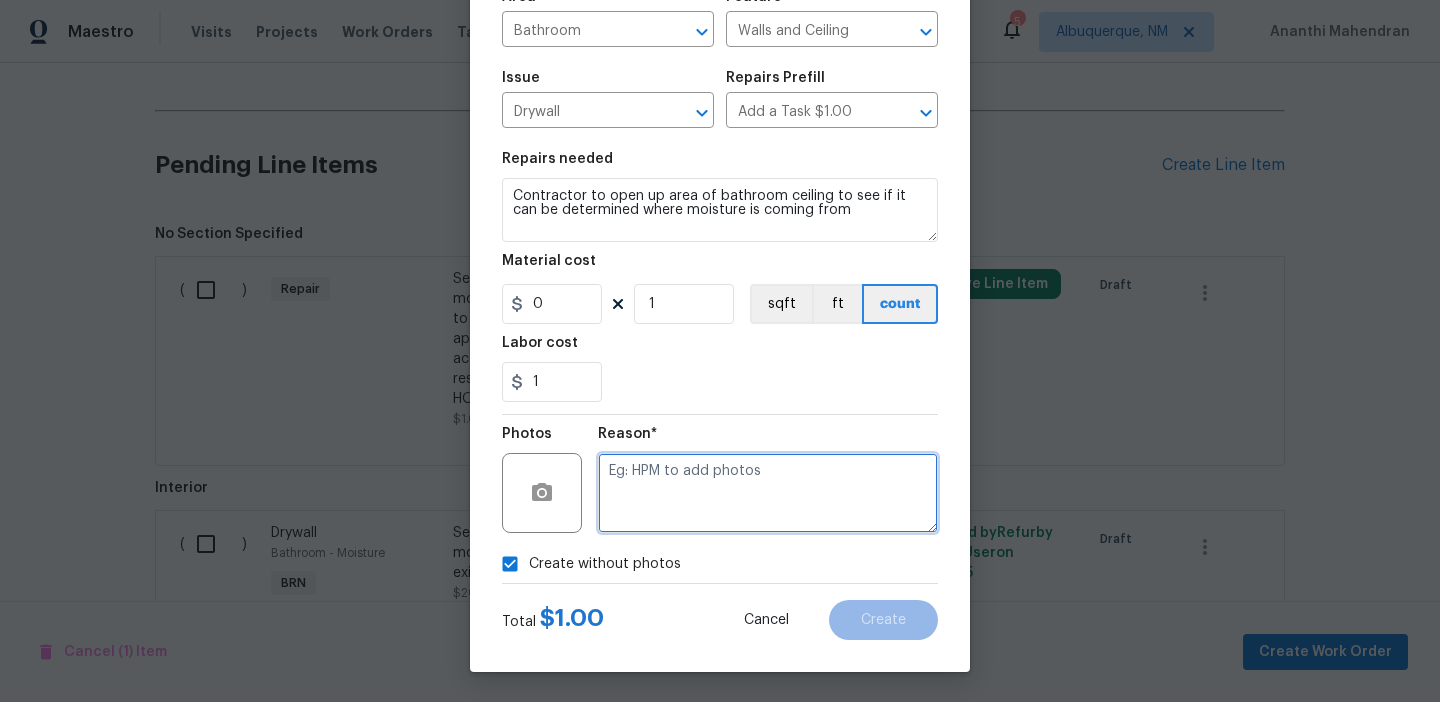 click at bounding box center (768, 493) 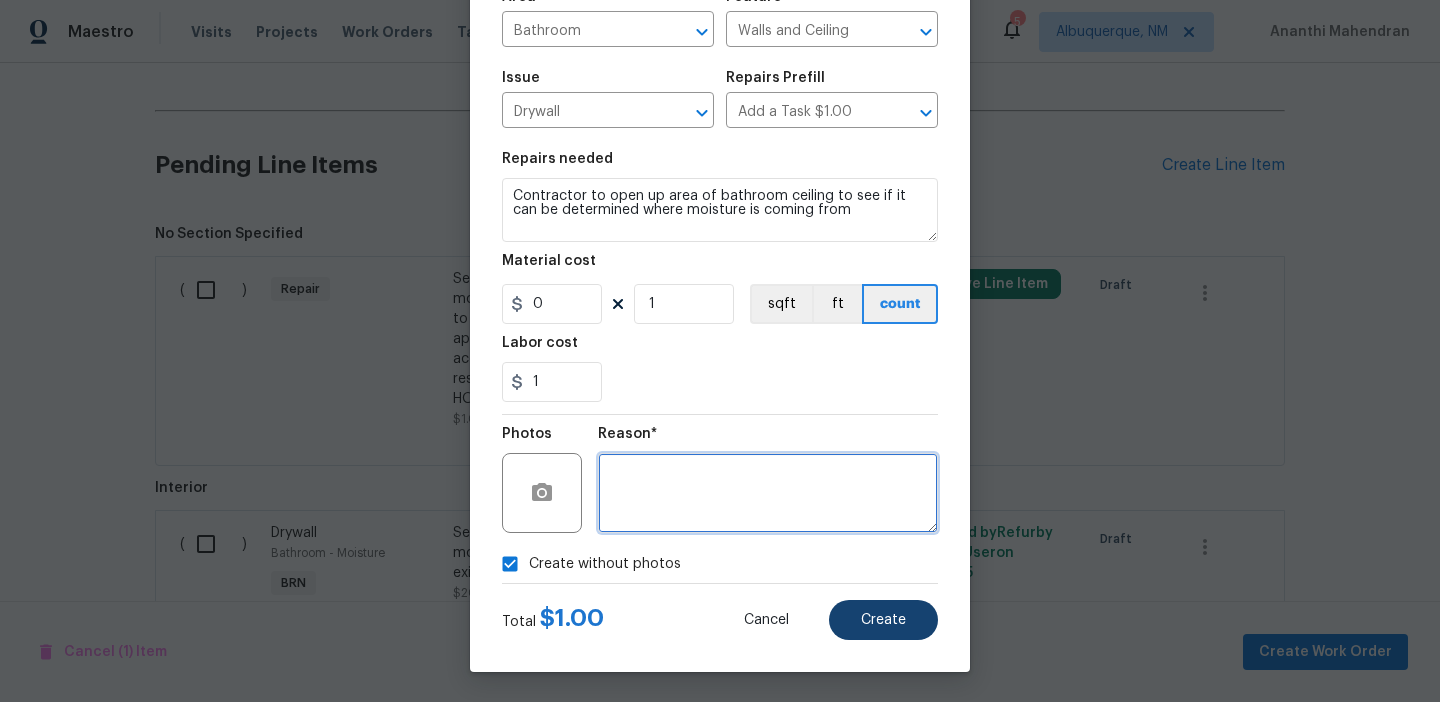type 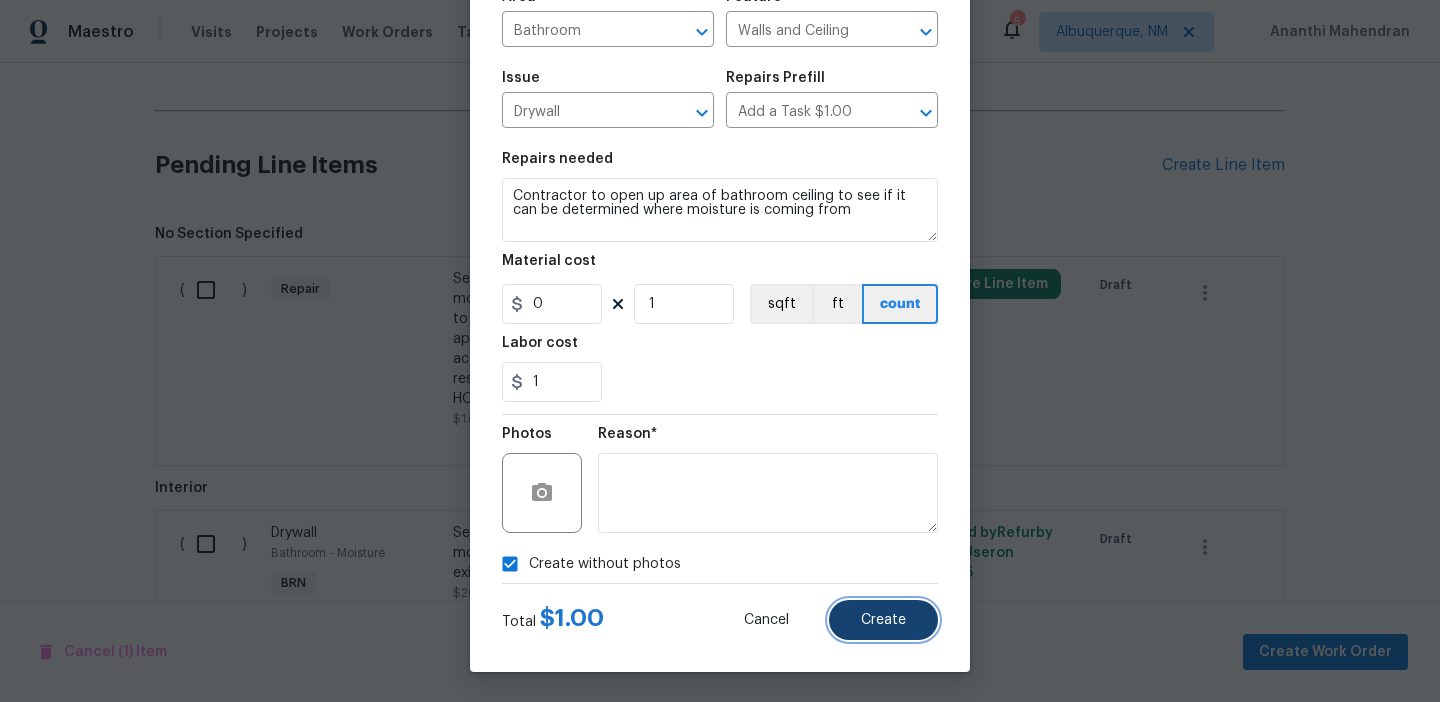 click on "Create" at bounding box center [883, 620] 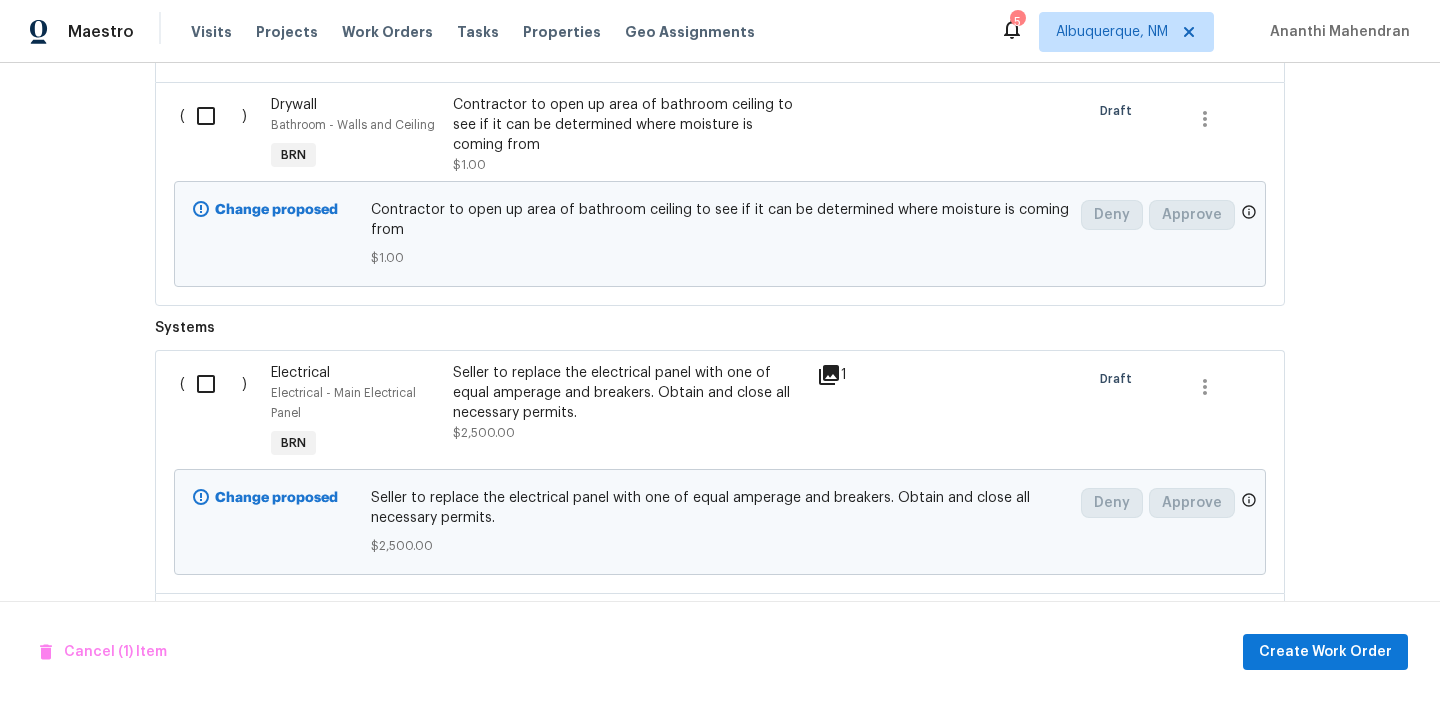 scroll, scrollTop: 1457, scrollLeft: 0, axis: vertical 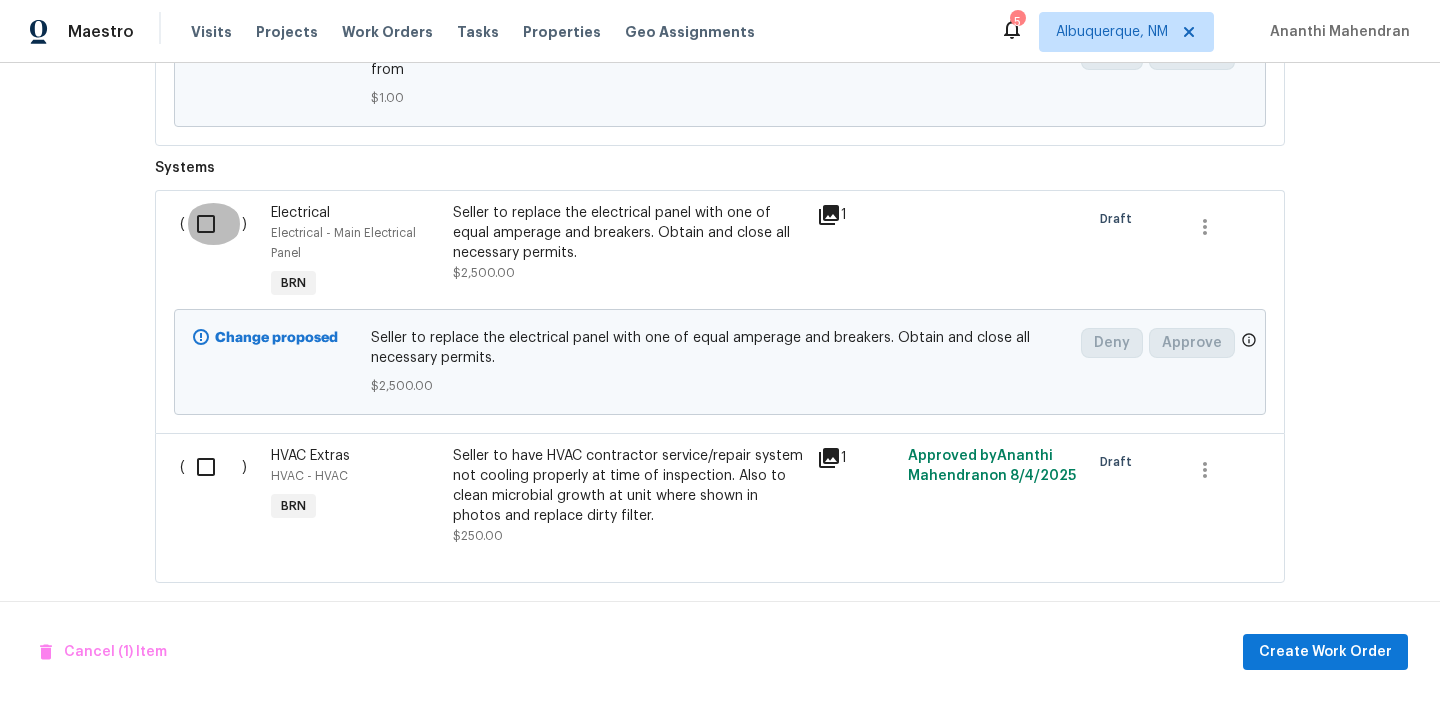 click at bounding box center (213, 224) 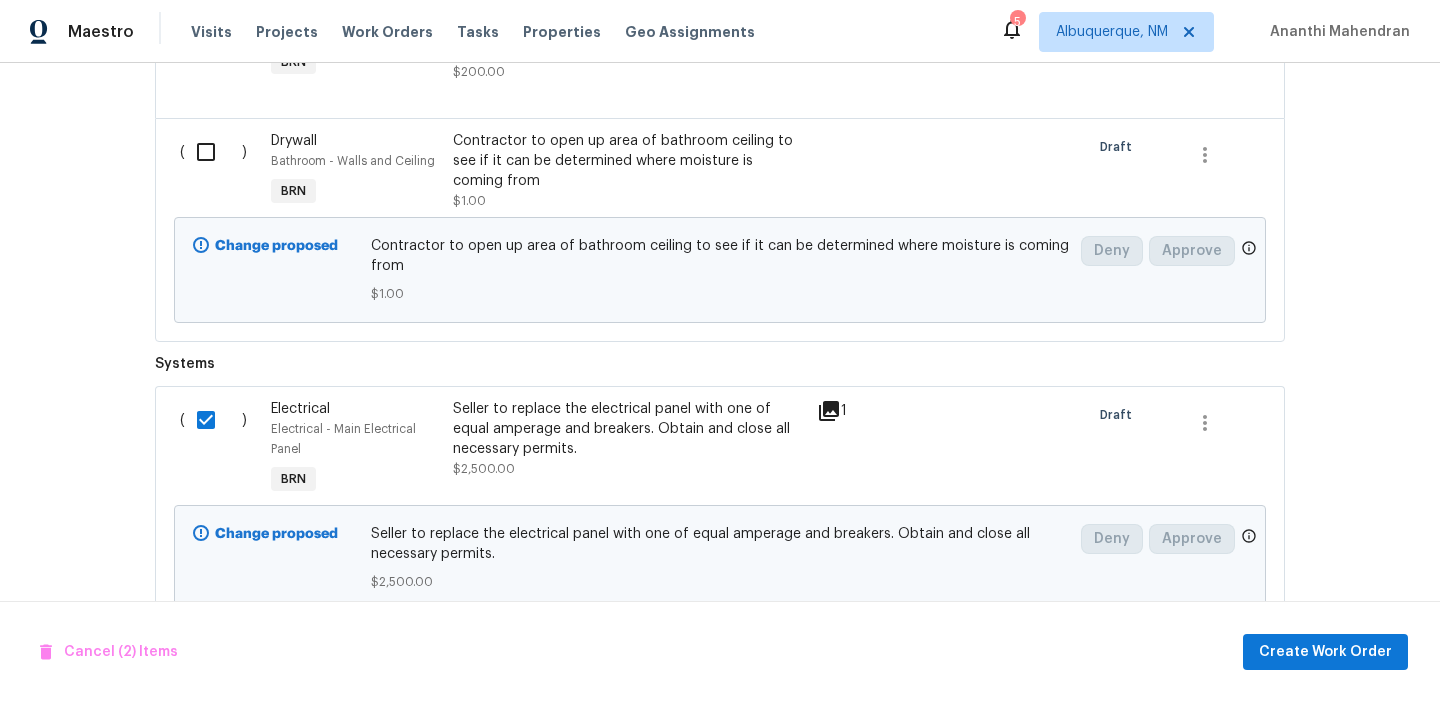 scroll, scrollTop: 1253, scrollLeft: 0, axis: vertical 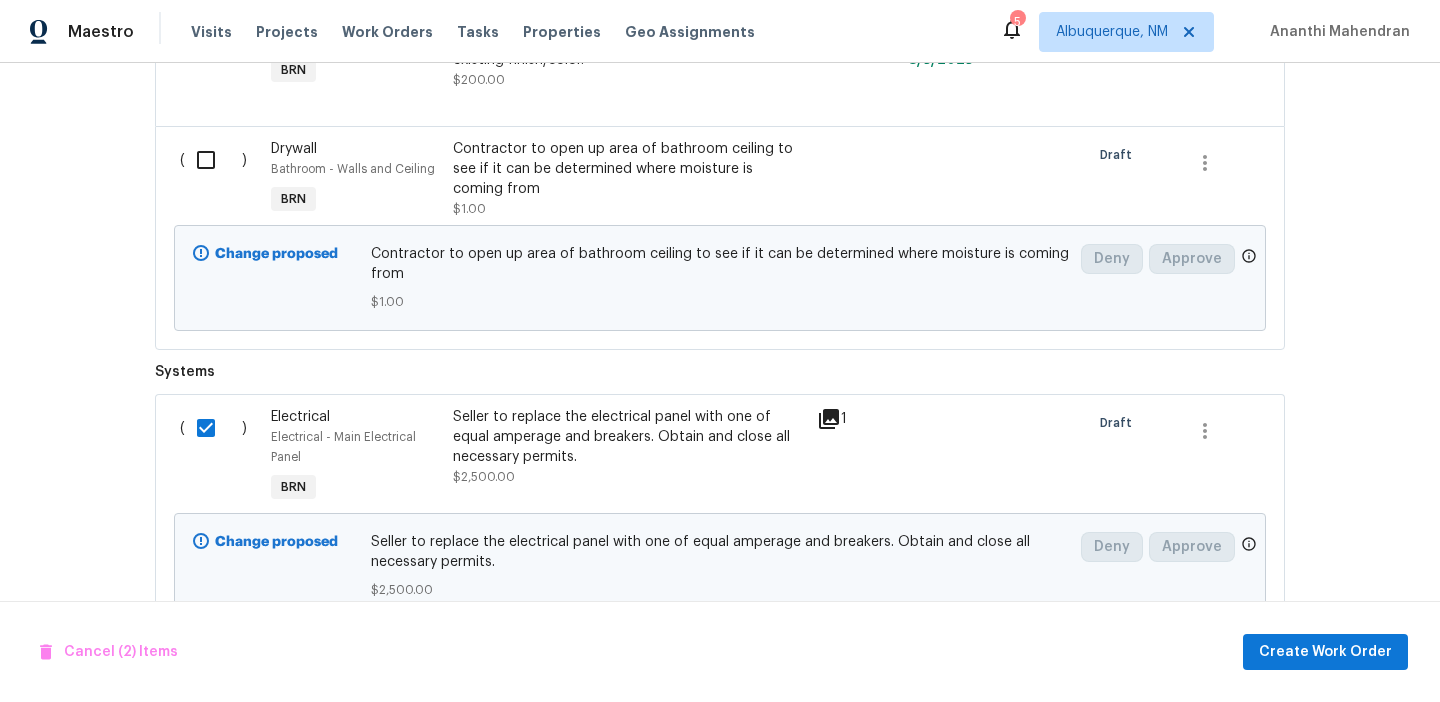 click on "( )" at bounding box center [219, 179] 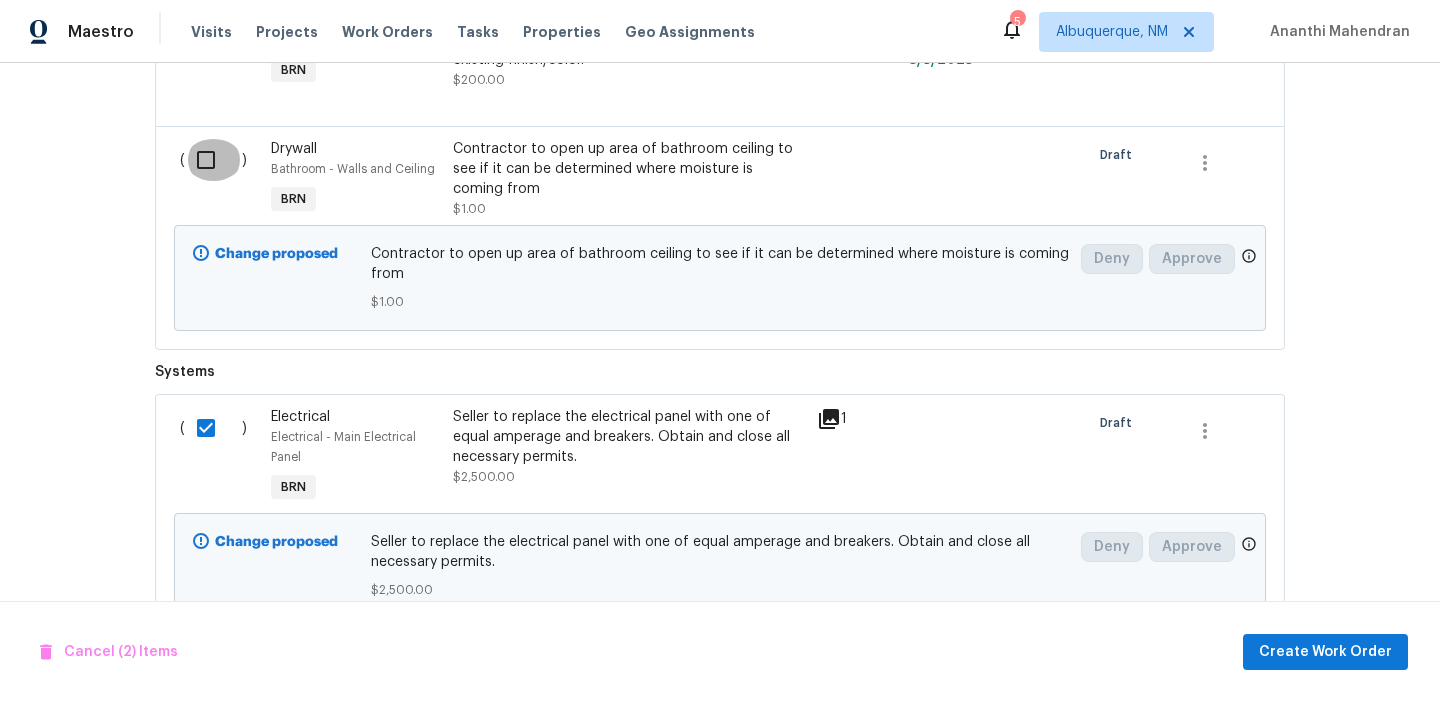 click at bounding box center [213, 160] 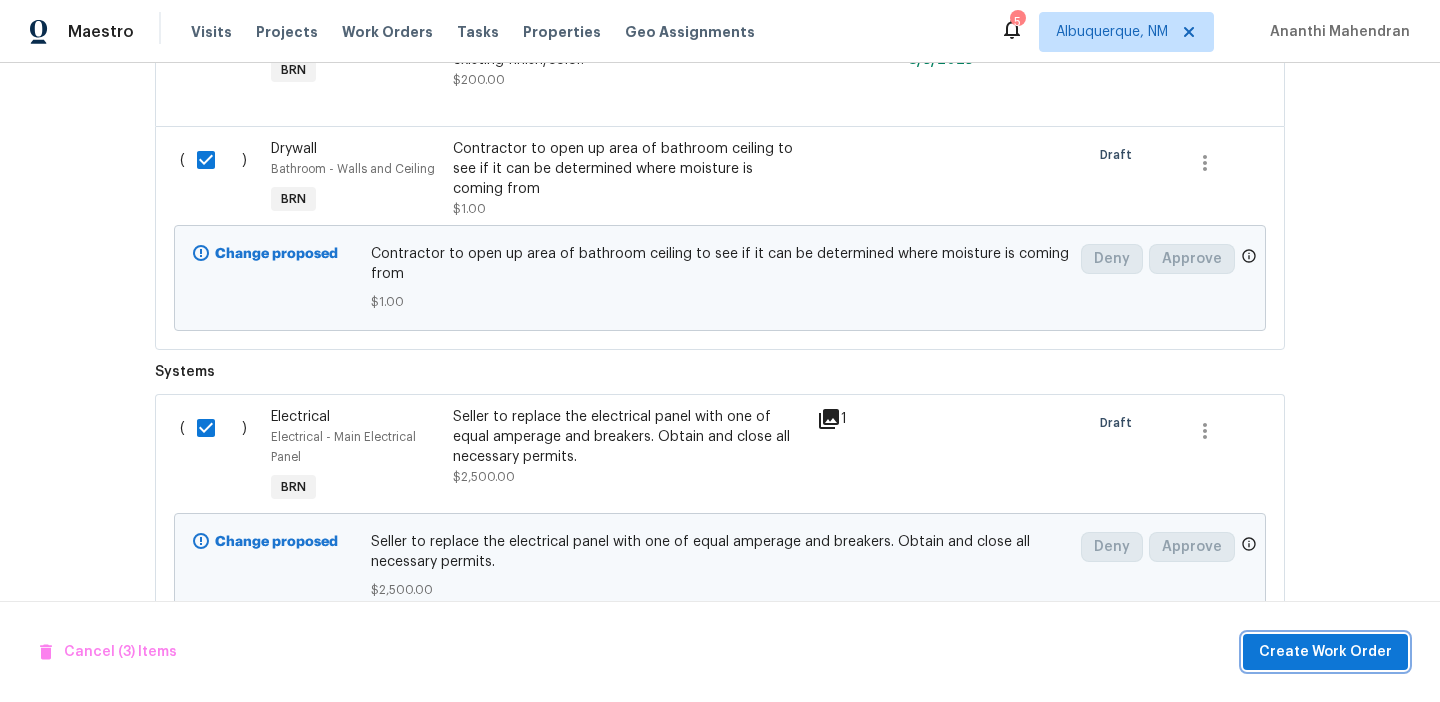 click on "Create Work Order" at bounding box center (1325, 652) 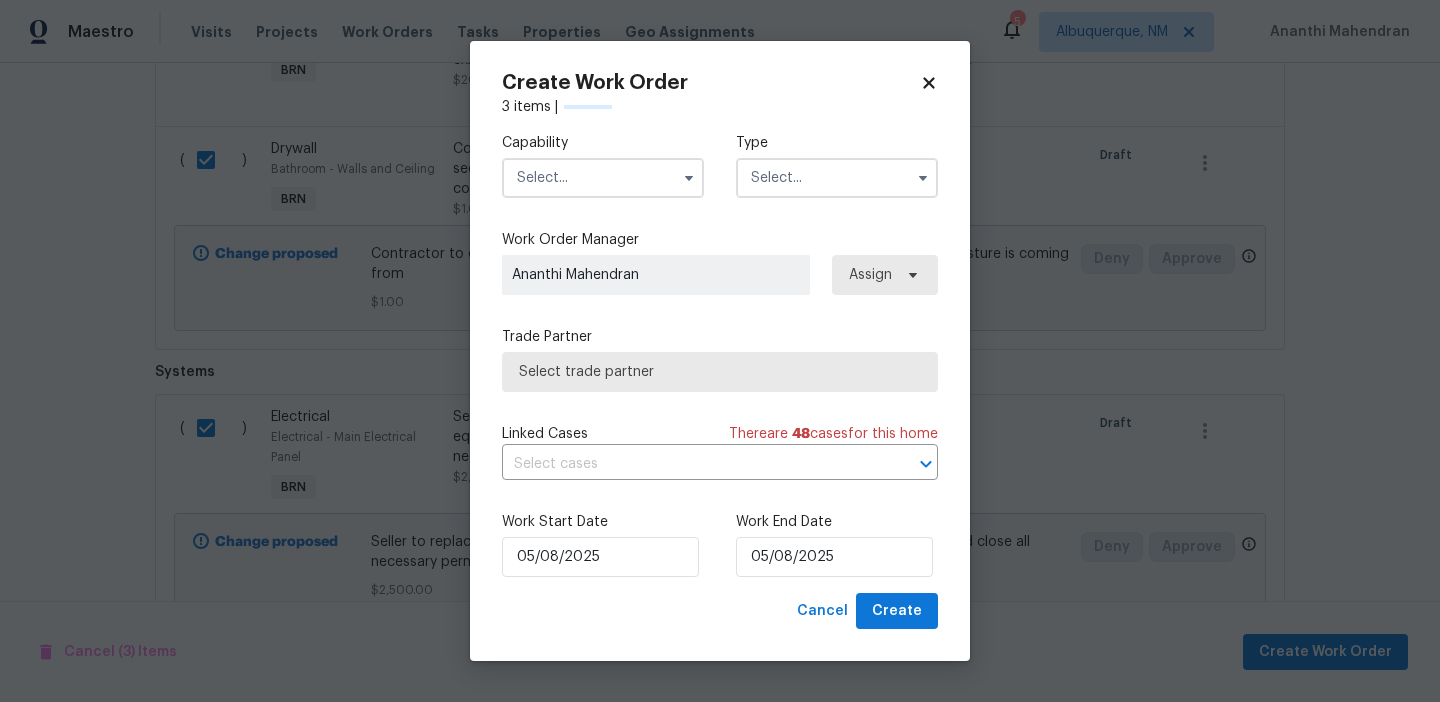 checkbox on "false" 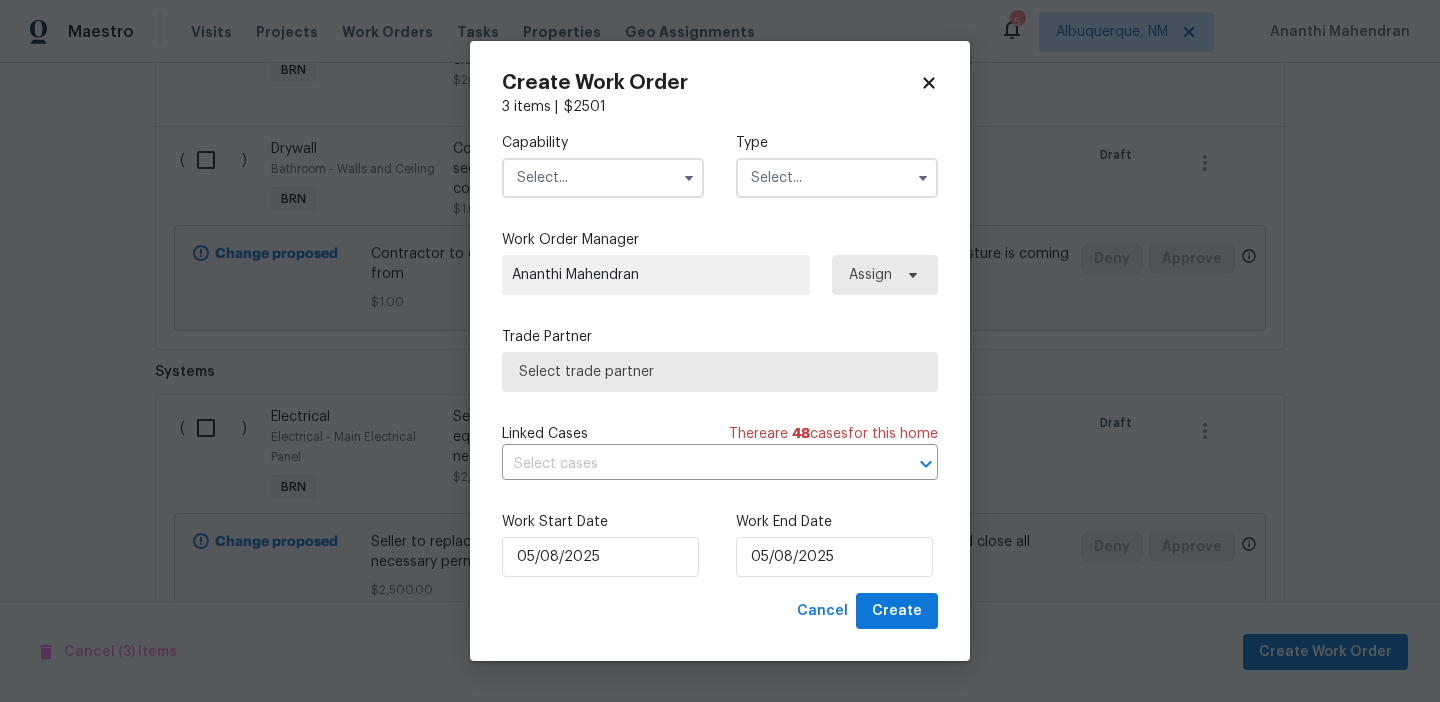 click at bounding box center [603, 178] 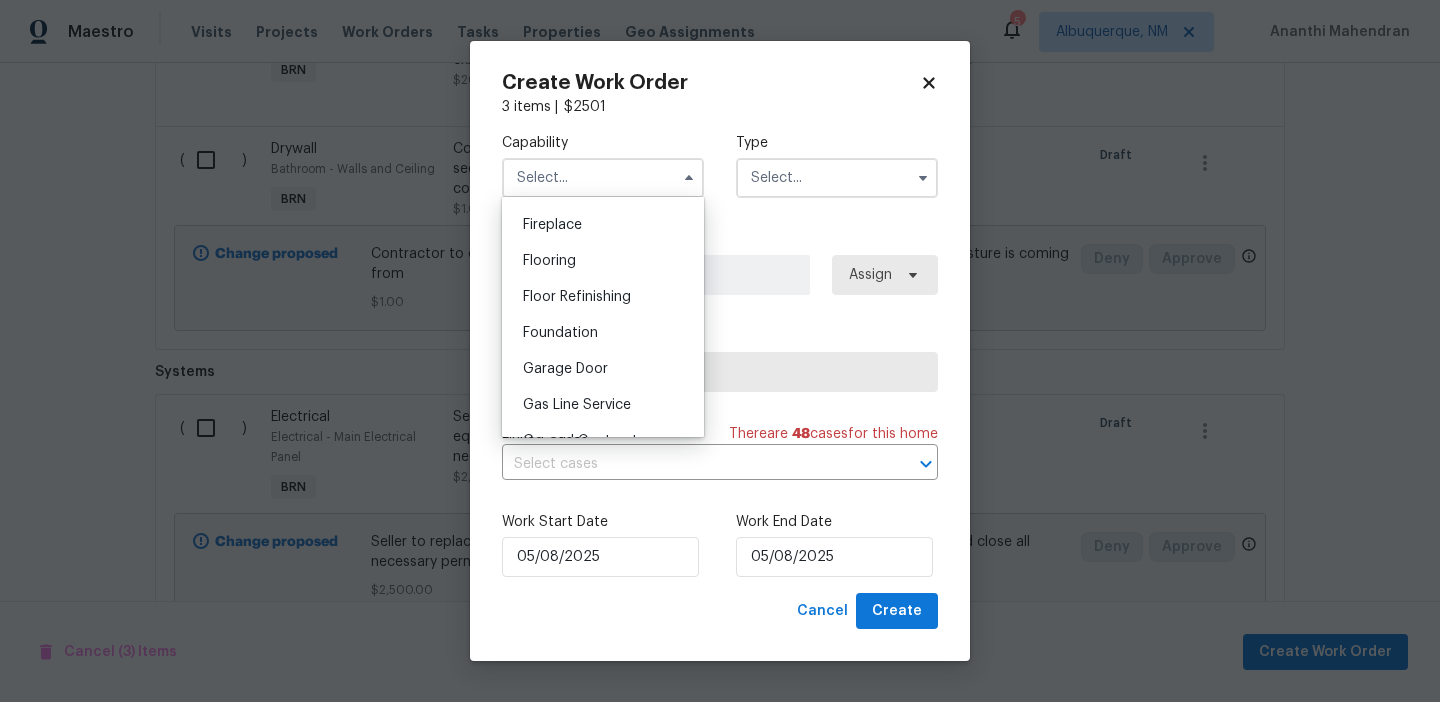 scroll, scrollTop: 872, scrollLeft: 0, axis: vertical 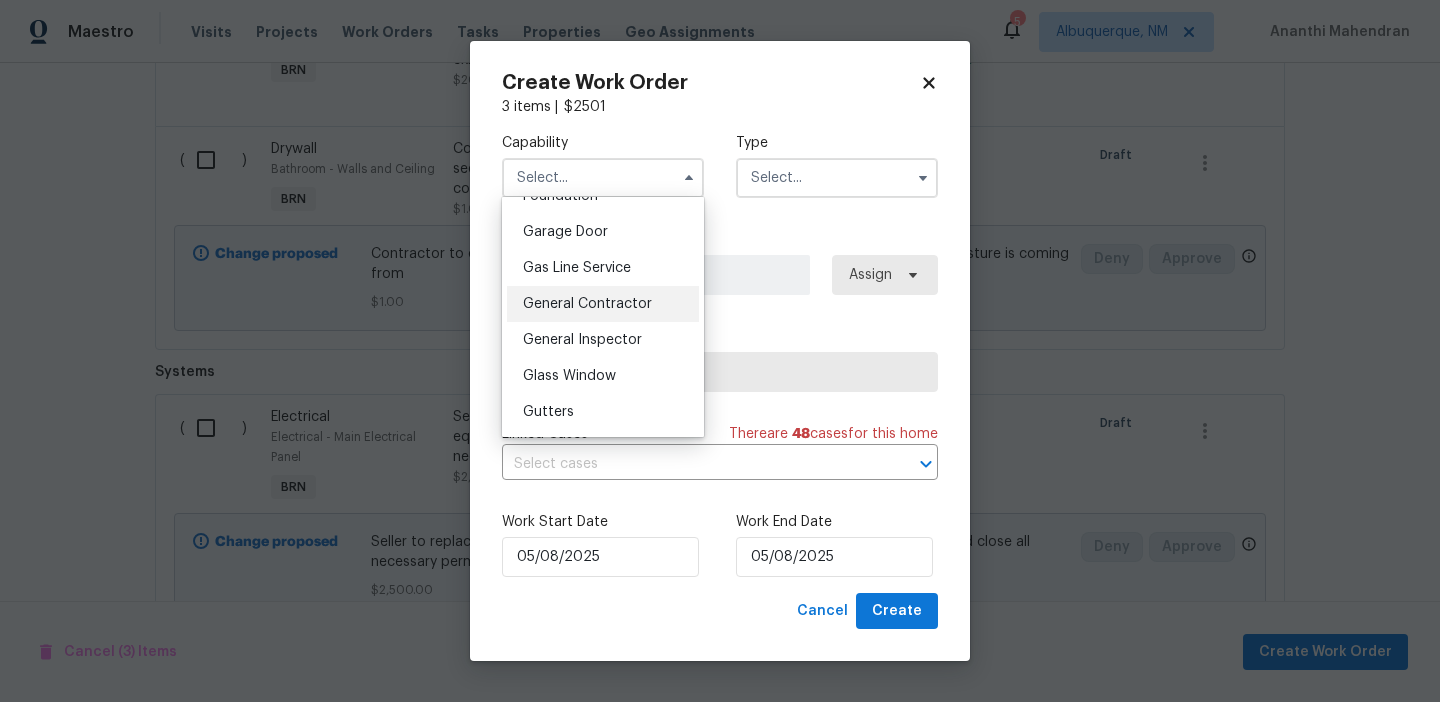 click on "General Contractor" at bounding box center [587, 304] 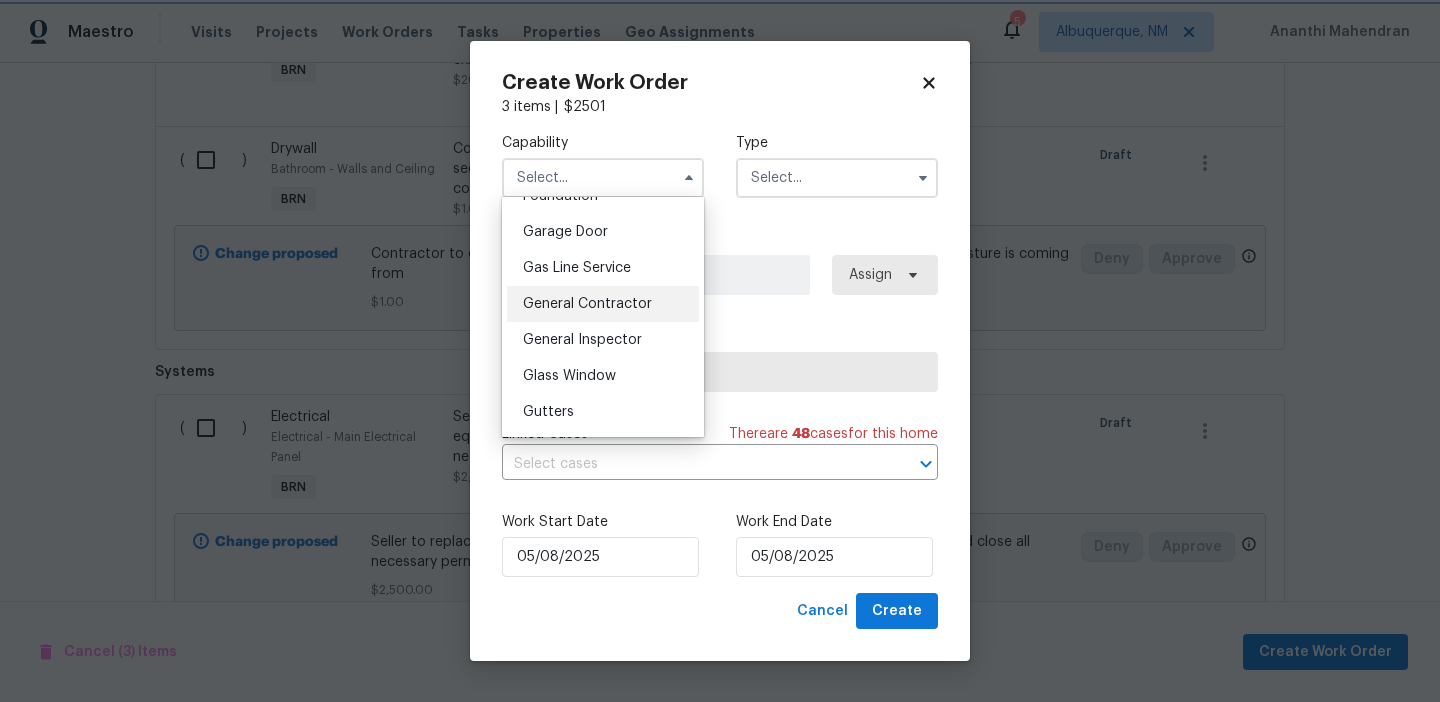 type on "General Contractor" 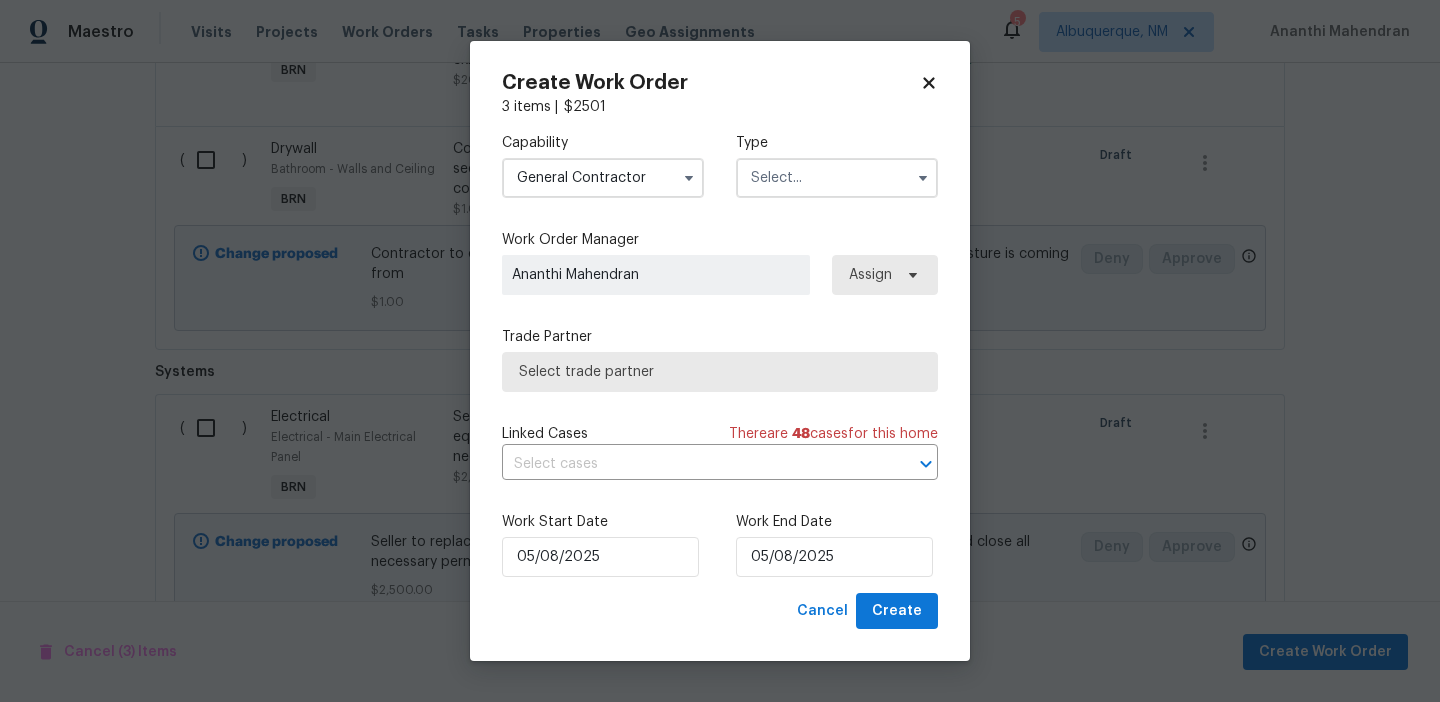 click at bounding box center [837, 178] 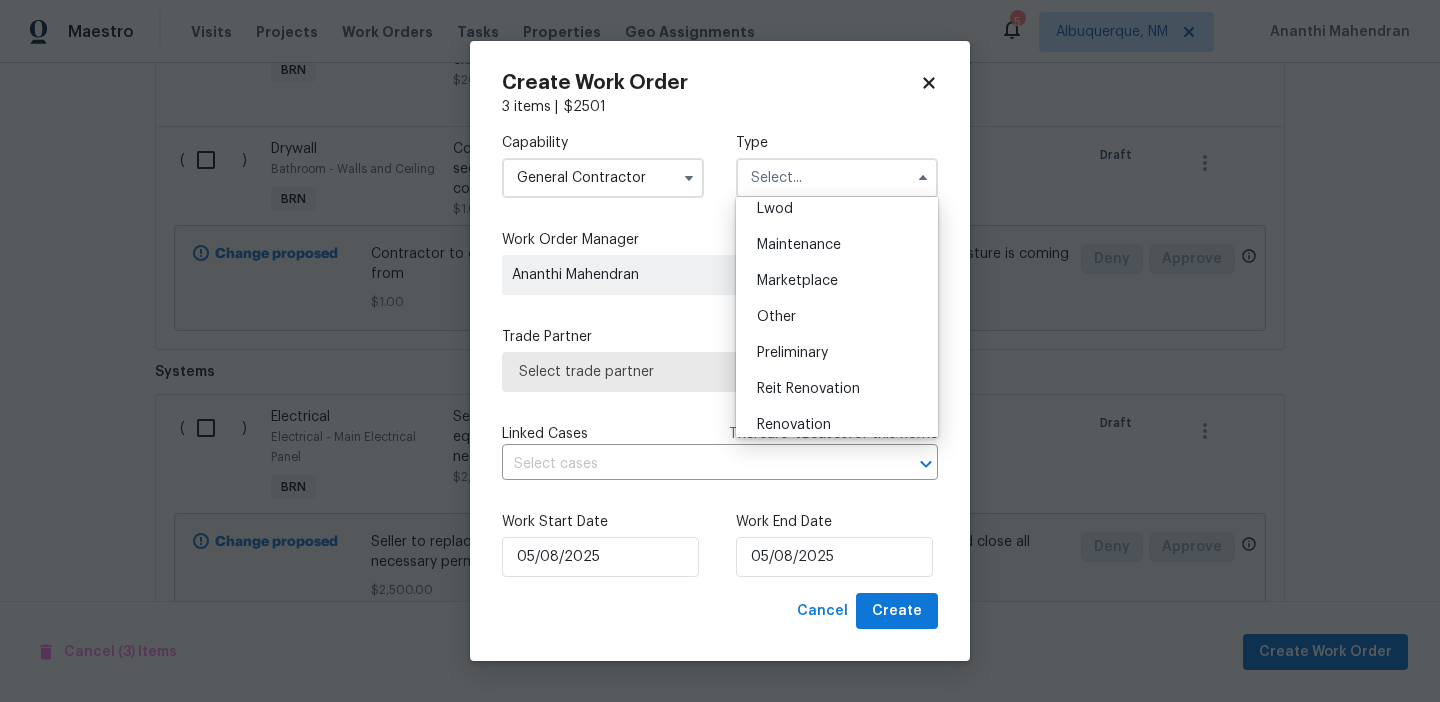 scroll, scrollTop: 454, scrollLeft: 0, axis: vertical 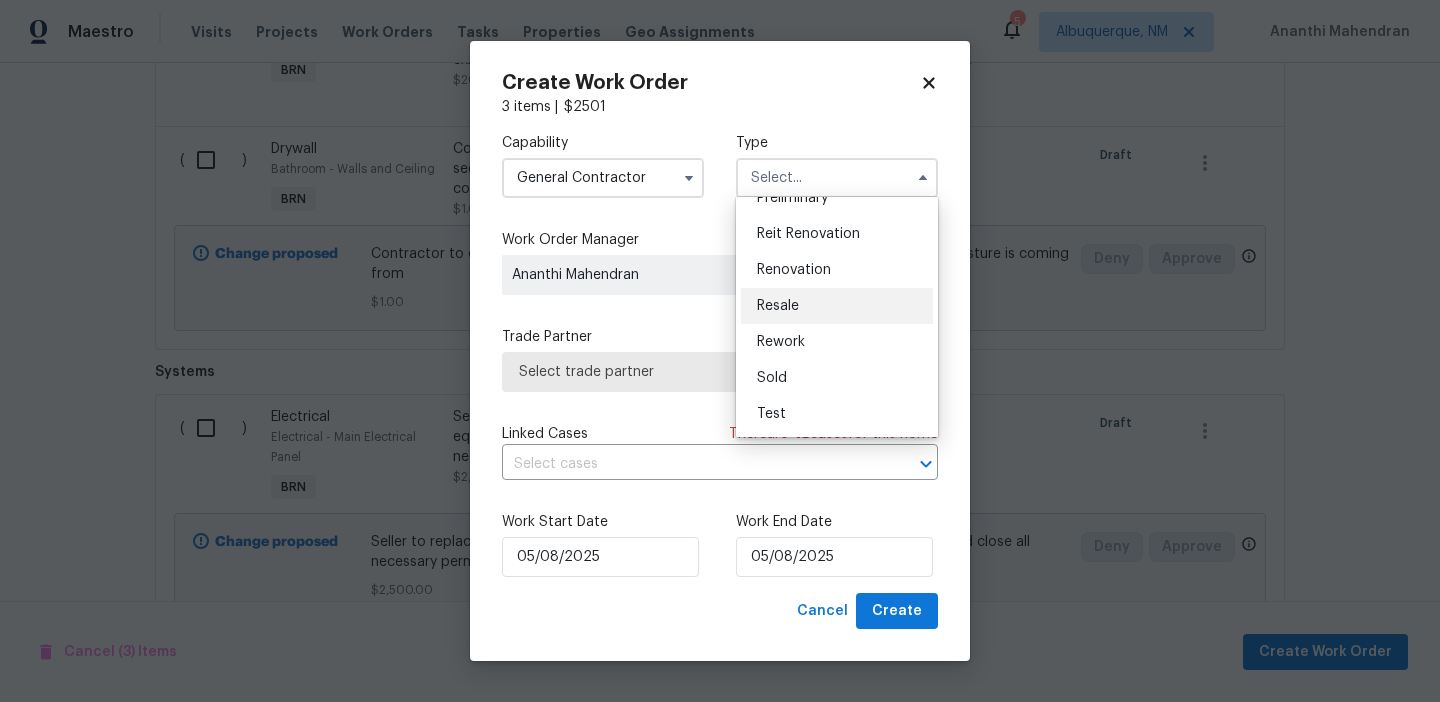 click on "Resale" at bounding box center (778, 306) 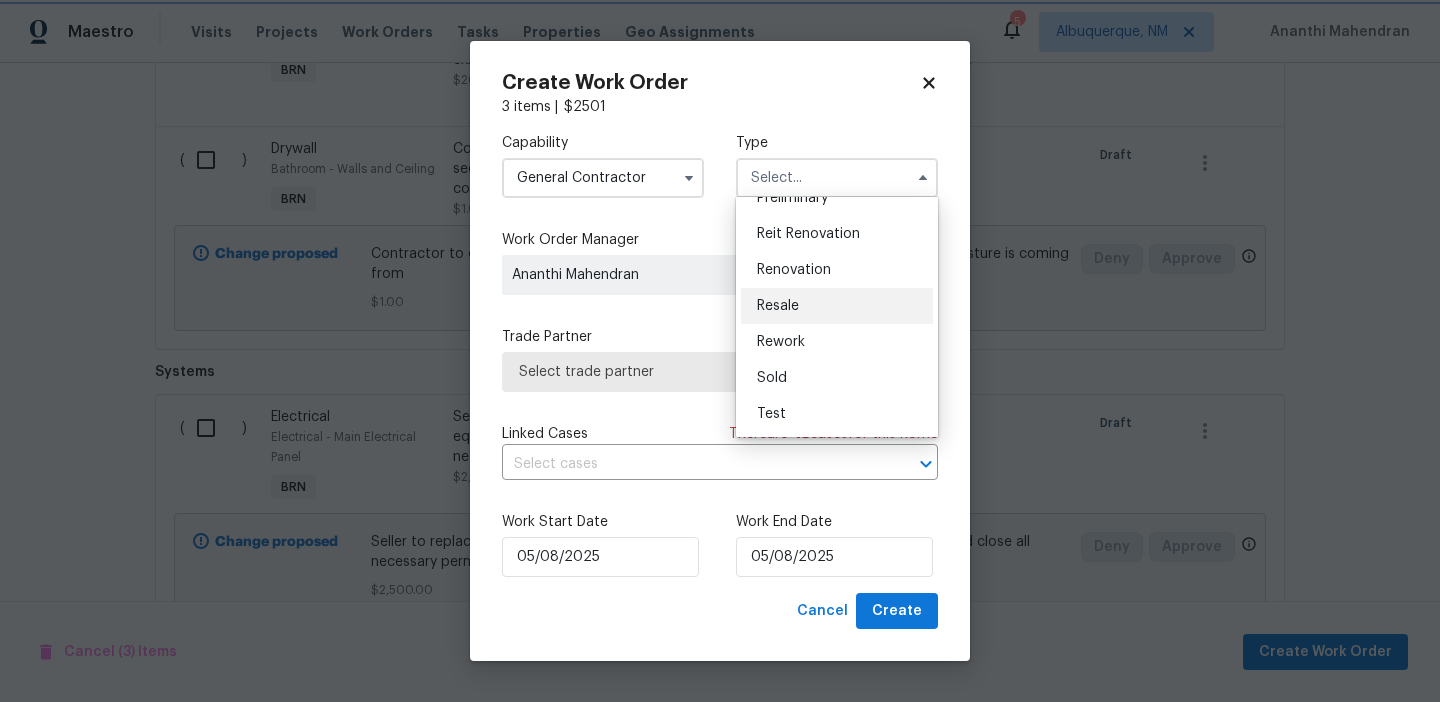 type on "Resale" 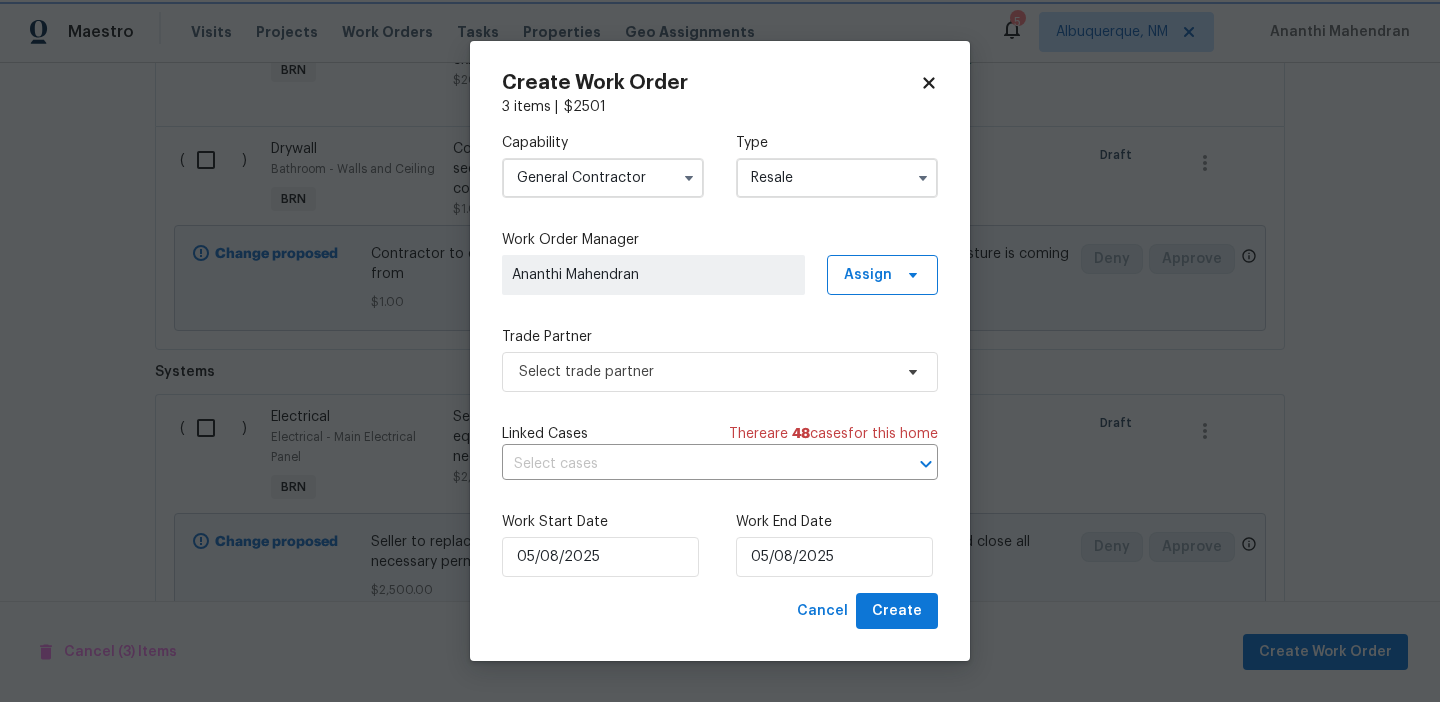 scroll, scrollTop: 0, scrollLeft: 0, axis: both 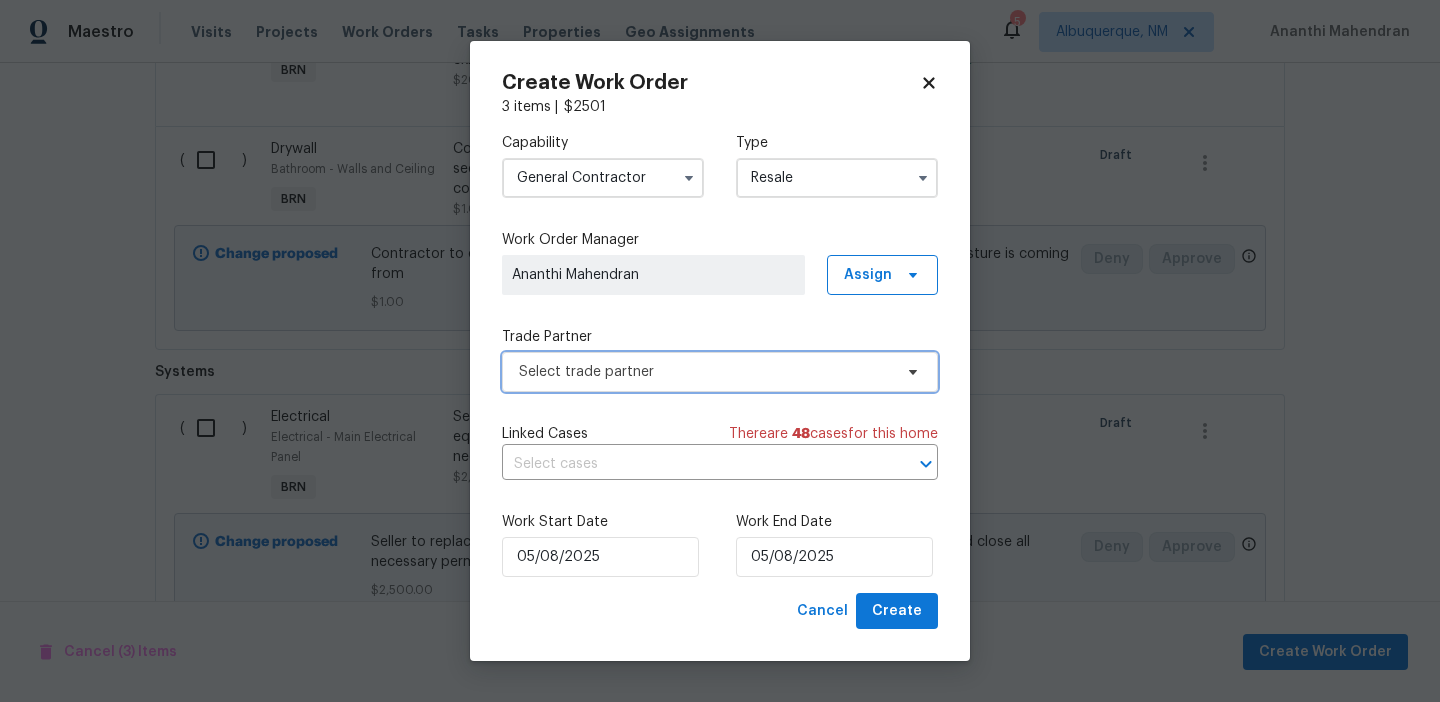 click on "Select trade partner" at bounding box center [705, 372] 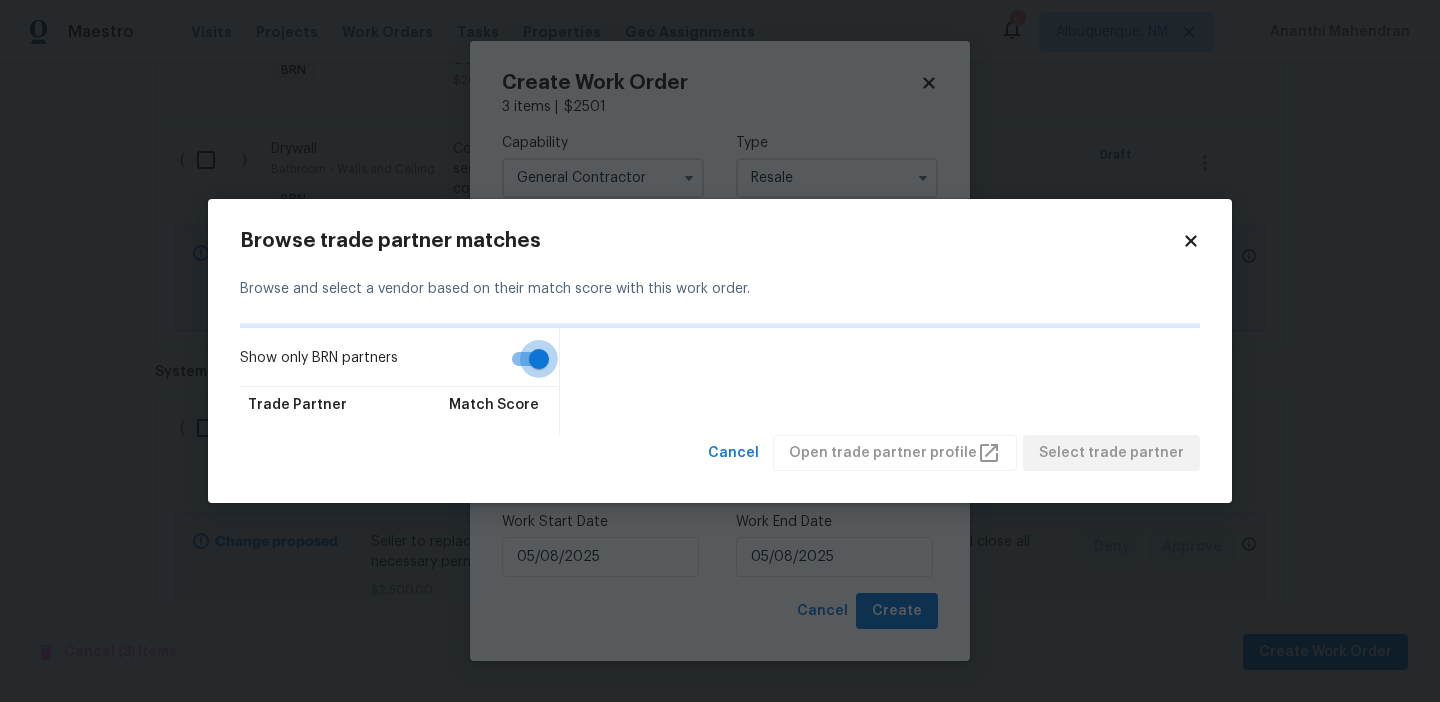 click on "Show only BRN partners" at bounding box center (539, 359) 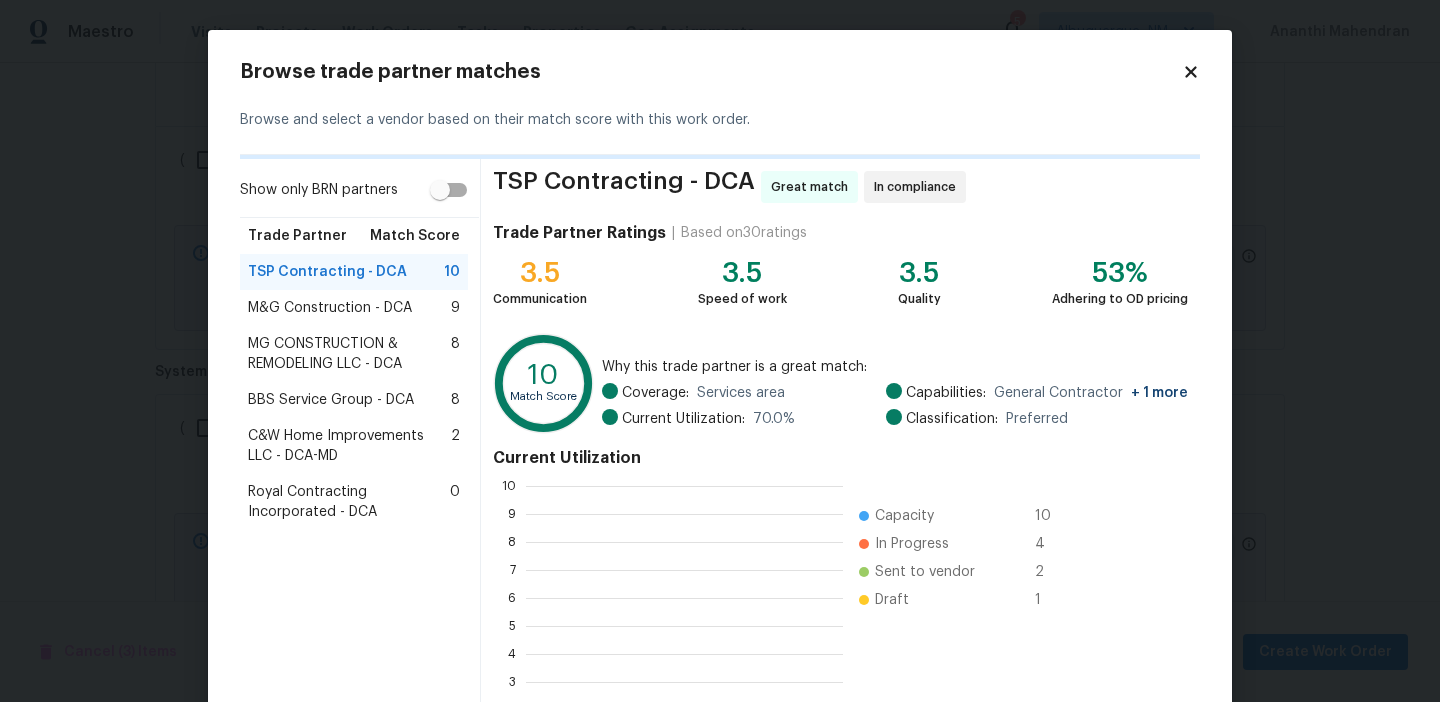 scroll, scrollTop: 2, scrollLeft: 2, axis: both 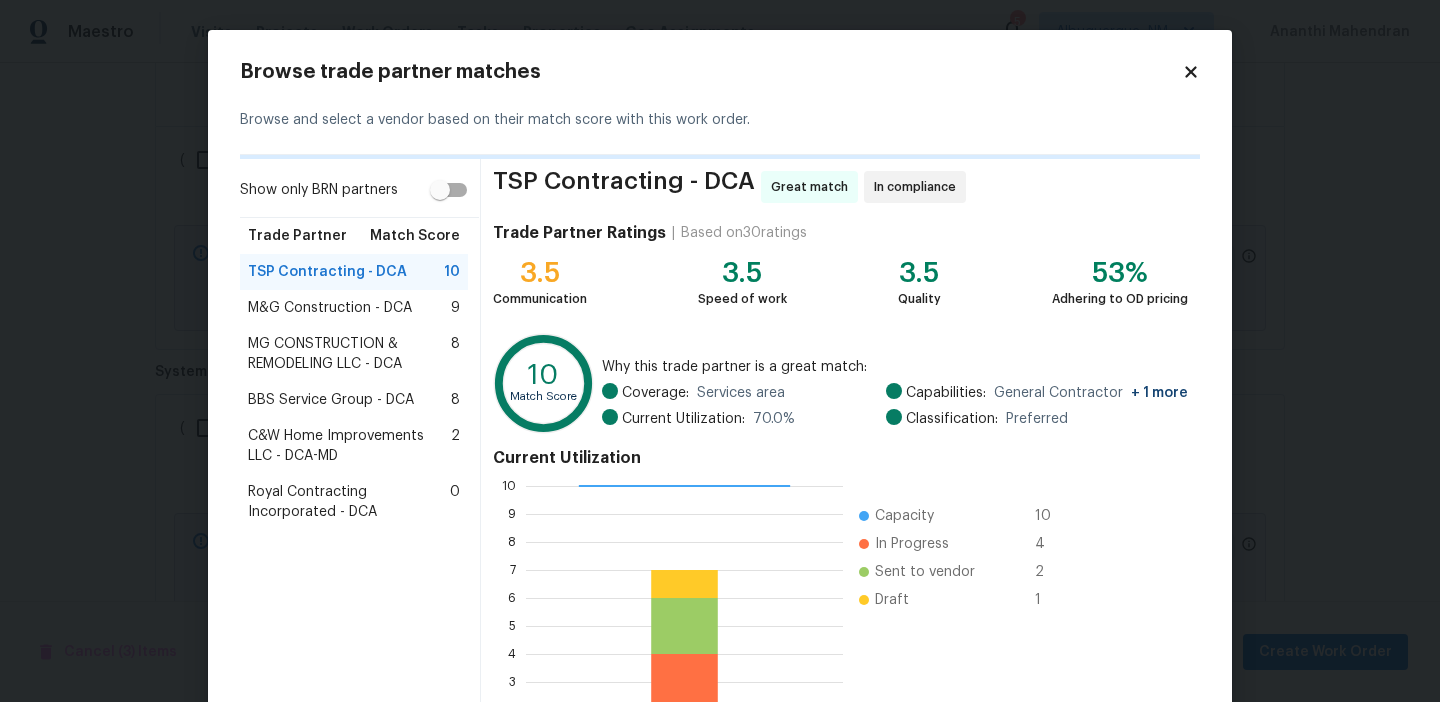 click on "Royal Contracting Incorporated - DCA" at bounding box center [349, 502] 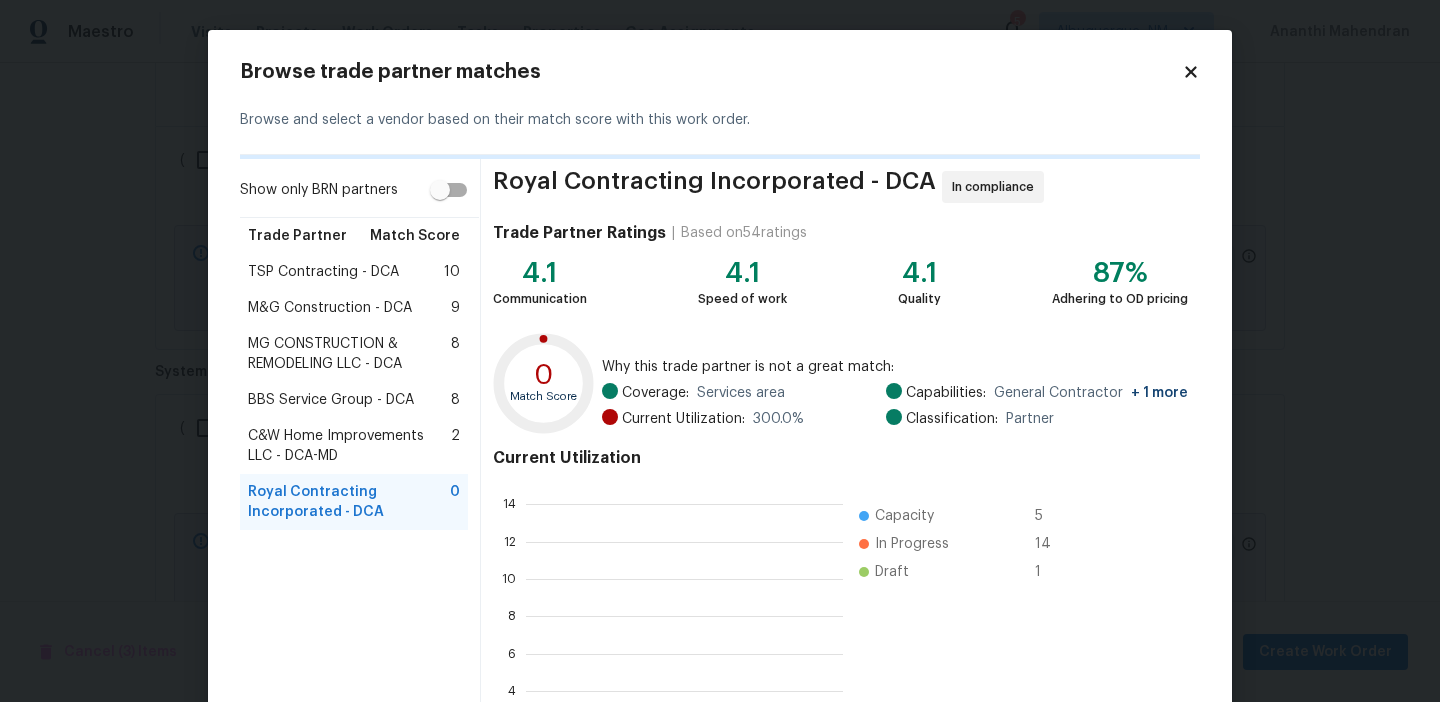 scroll, scrollTop: 2, scrollLeft: 2, axis: both 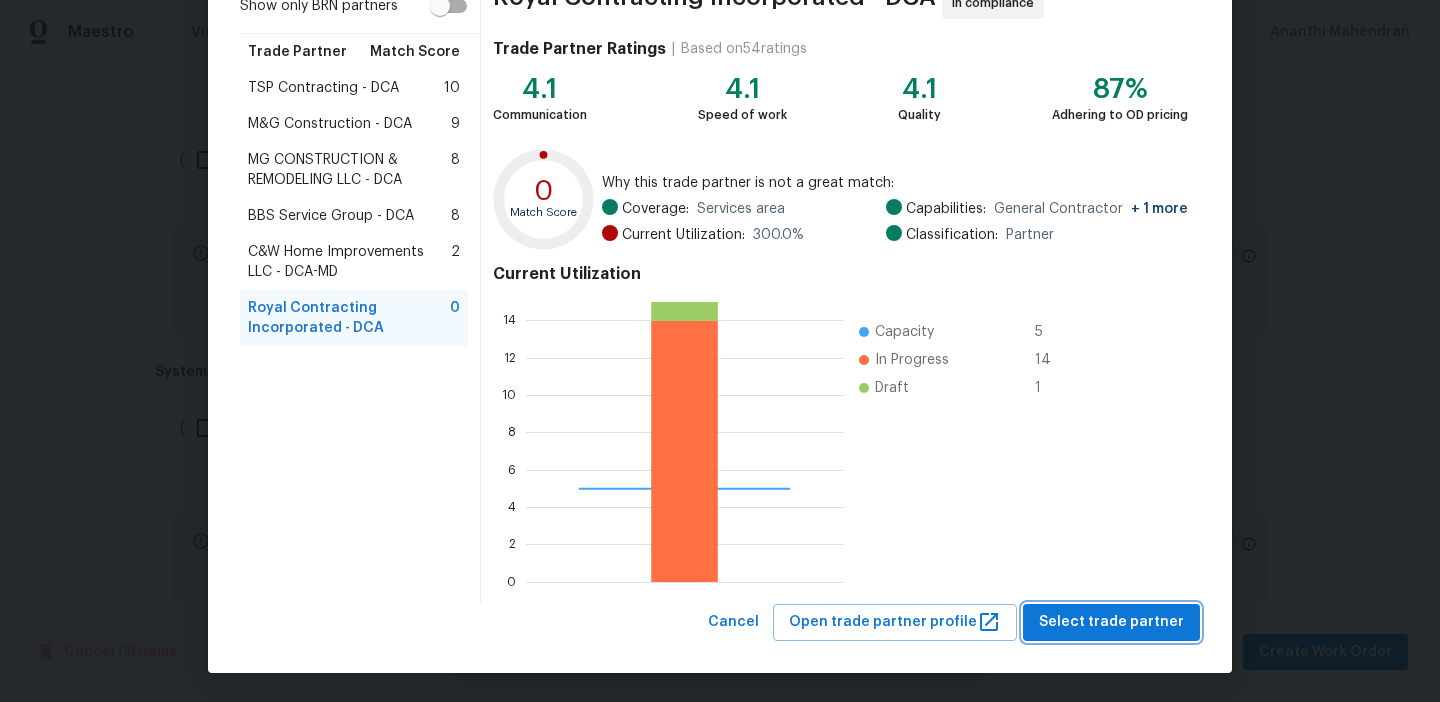 click on "Select trade partner" at bounding box center (1111, 622) 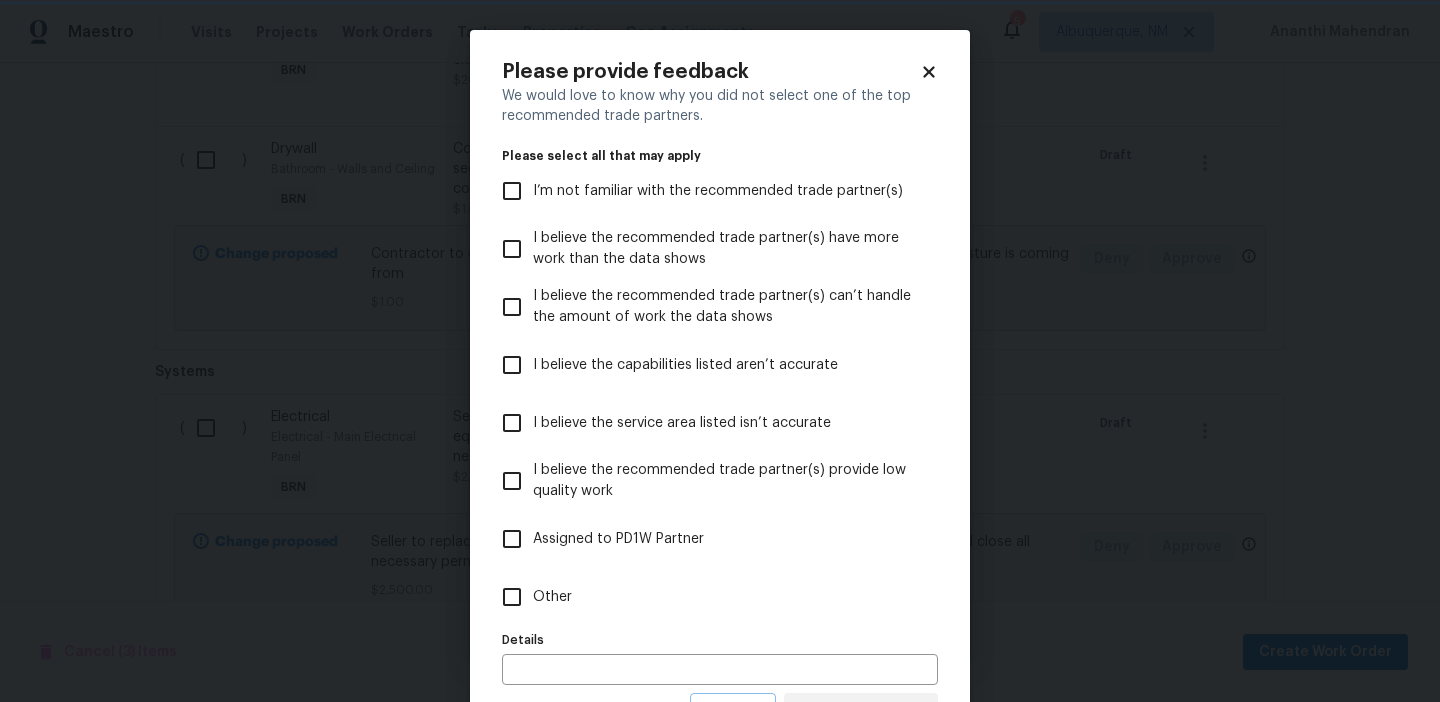 scroll, scrollTop: 0, scrollLeft: 0, axis: both 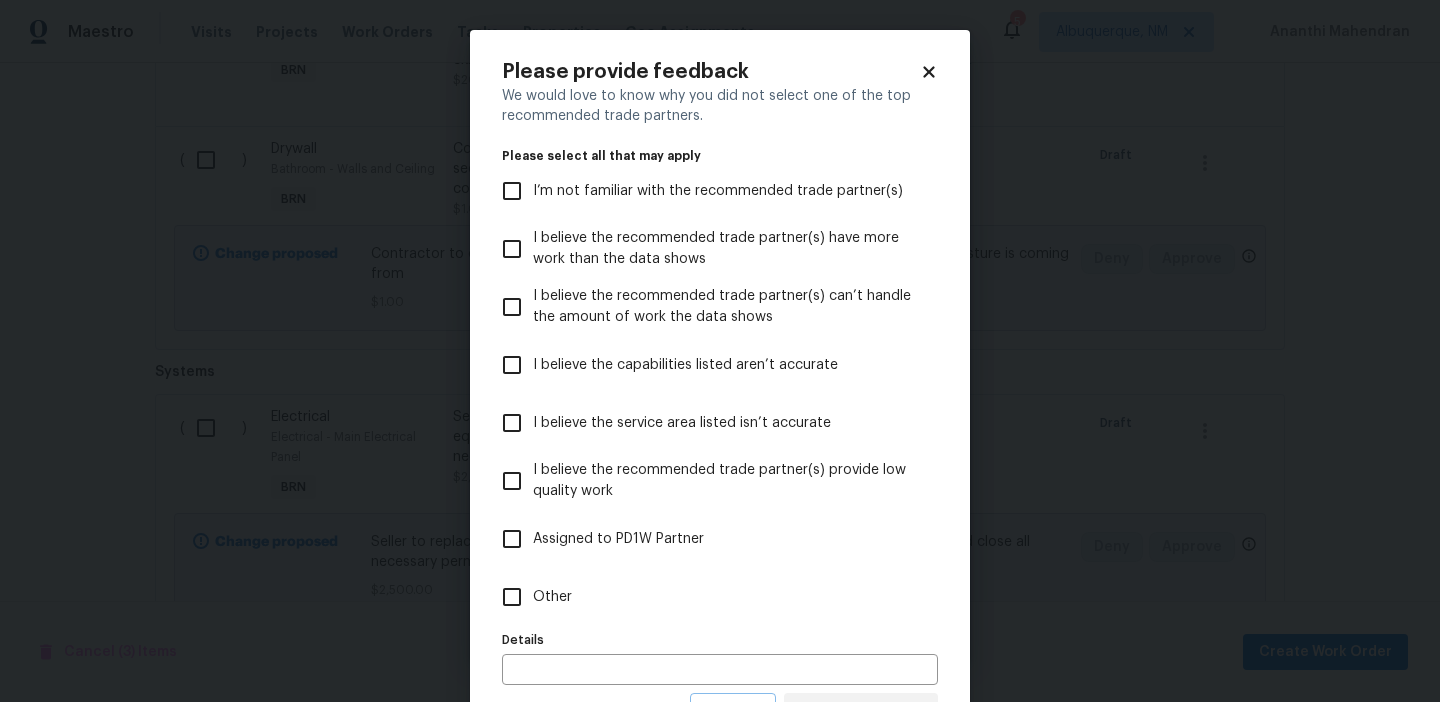 click on "Other" at bounding box center [512, 597] 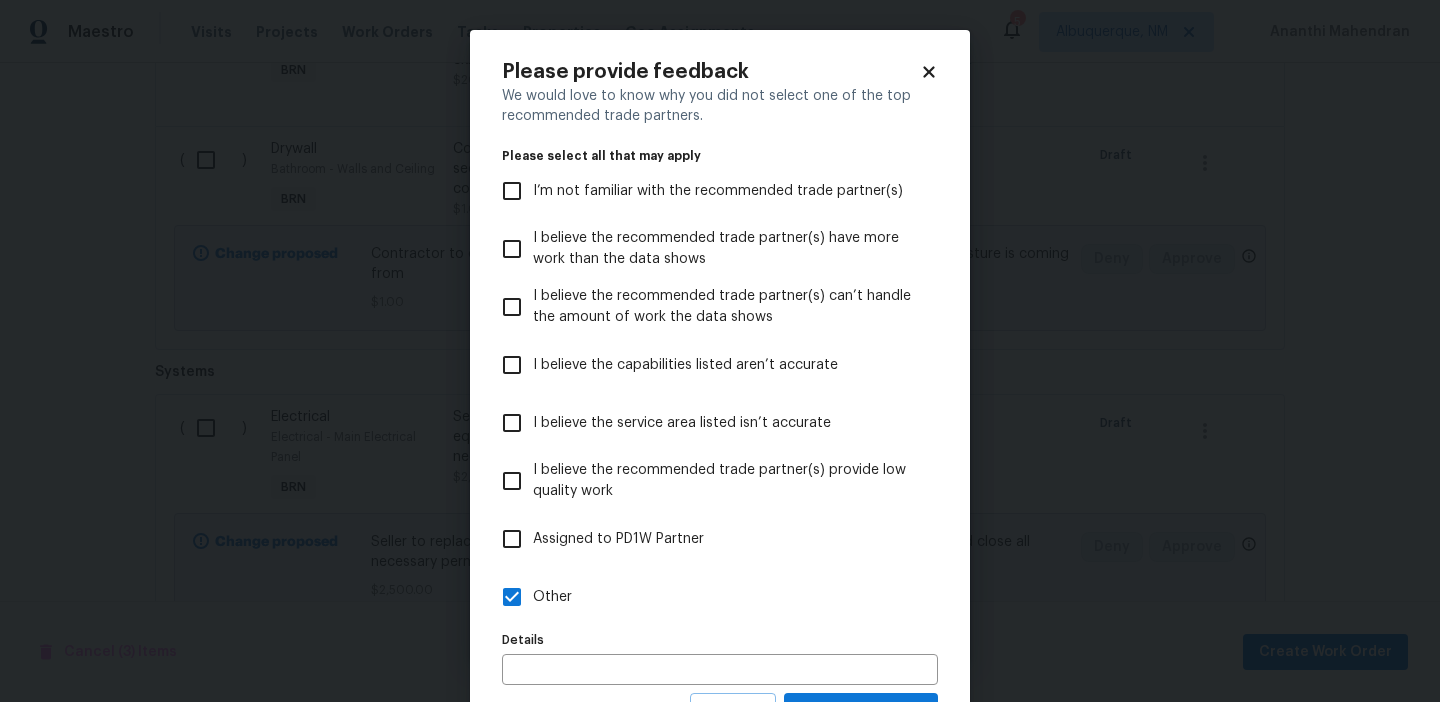 scroll, scrollTop: 90, scrollLeft: 0, axis: vertical 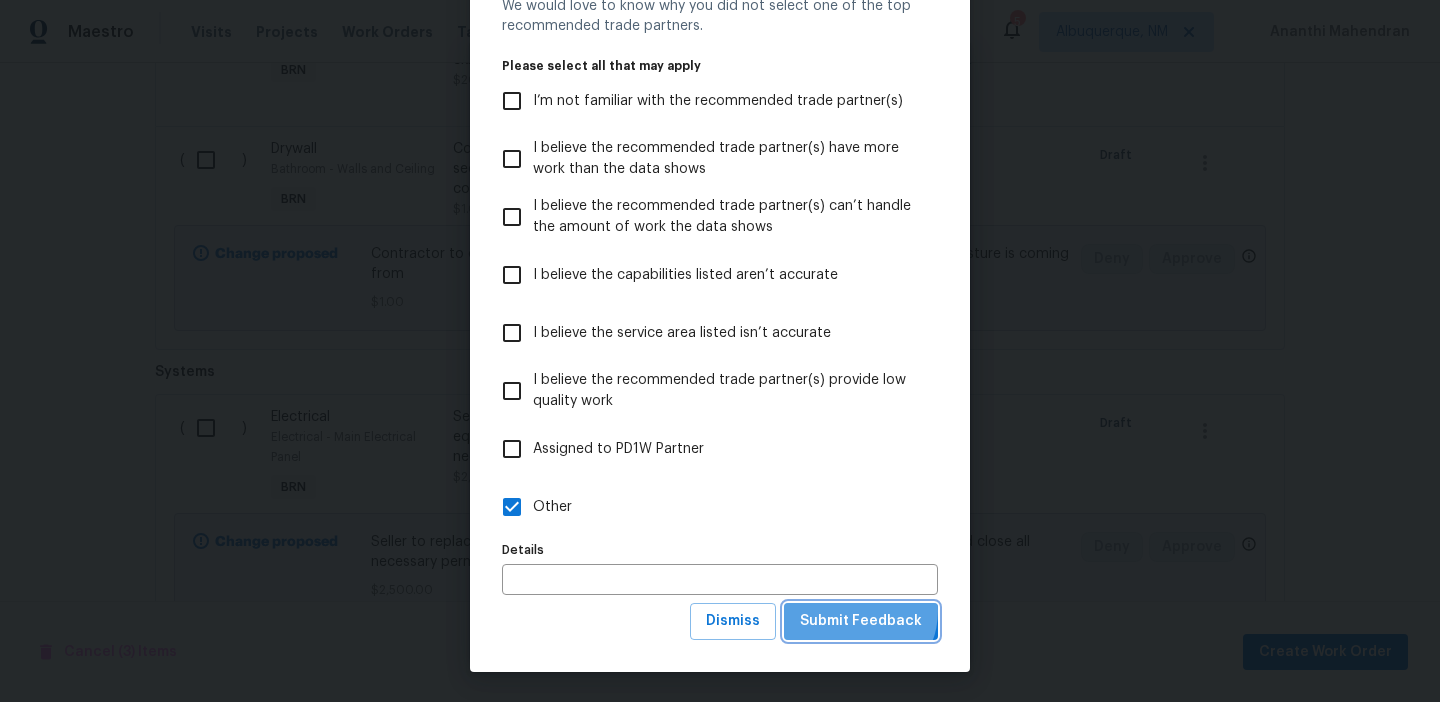 click on "Submit Feedback" at bounding box center (861, 621) 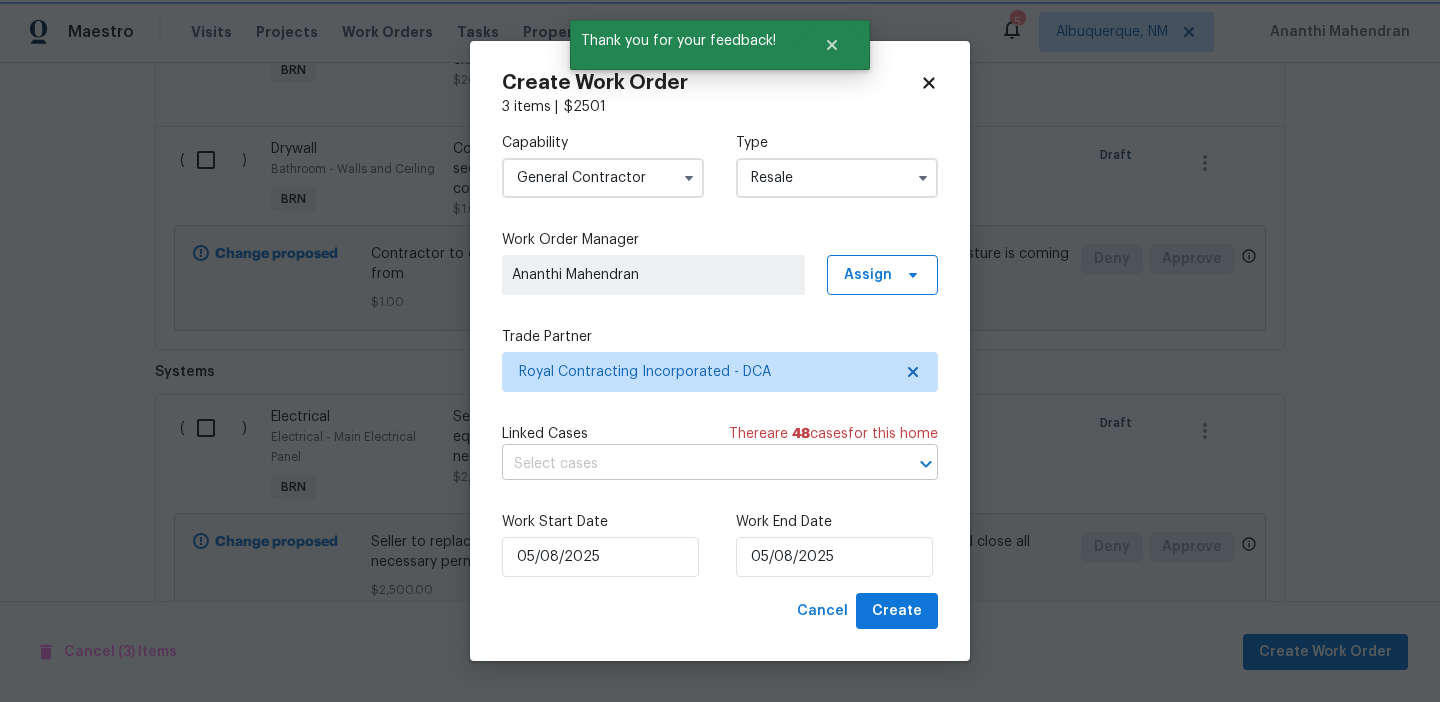 scroll, scrollTop: 0, scrollLeft: 0, axis: both 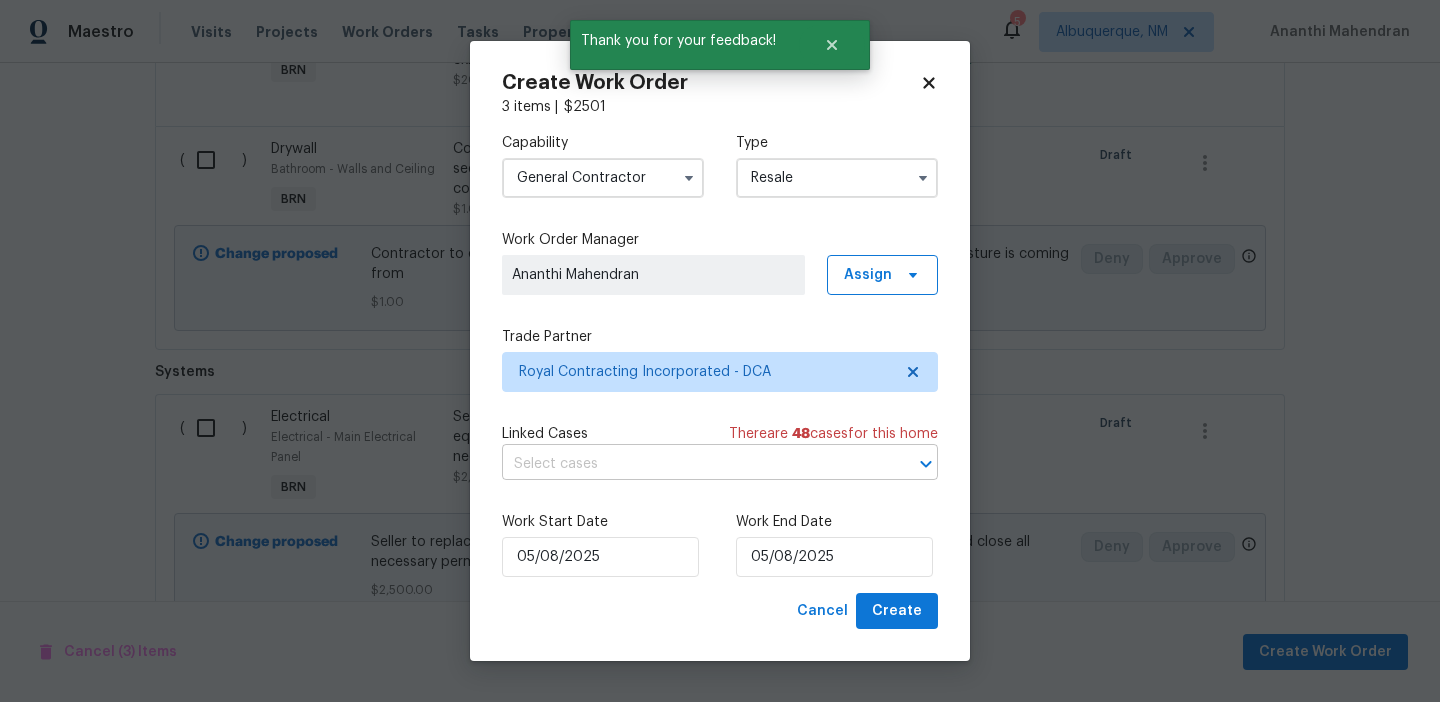 click at bounding box center [692, 464] 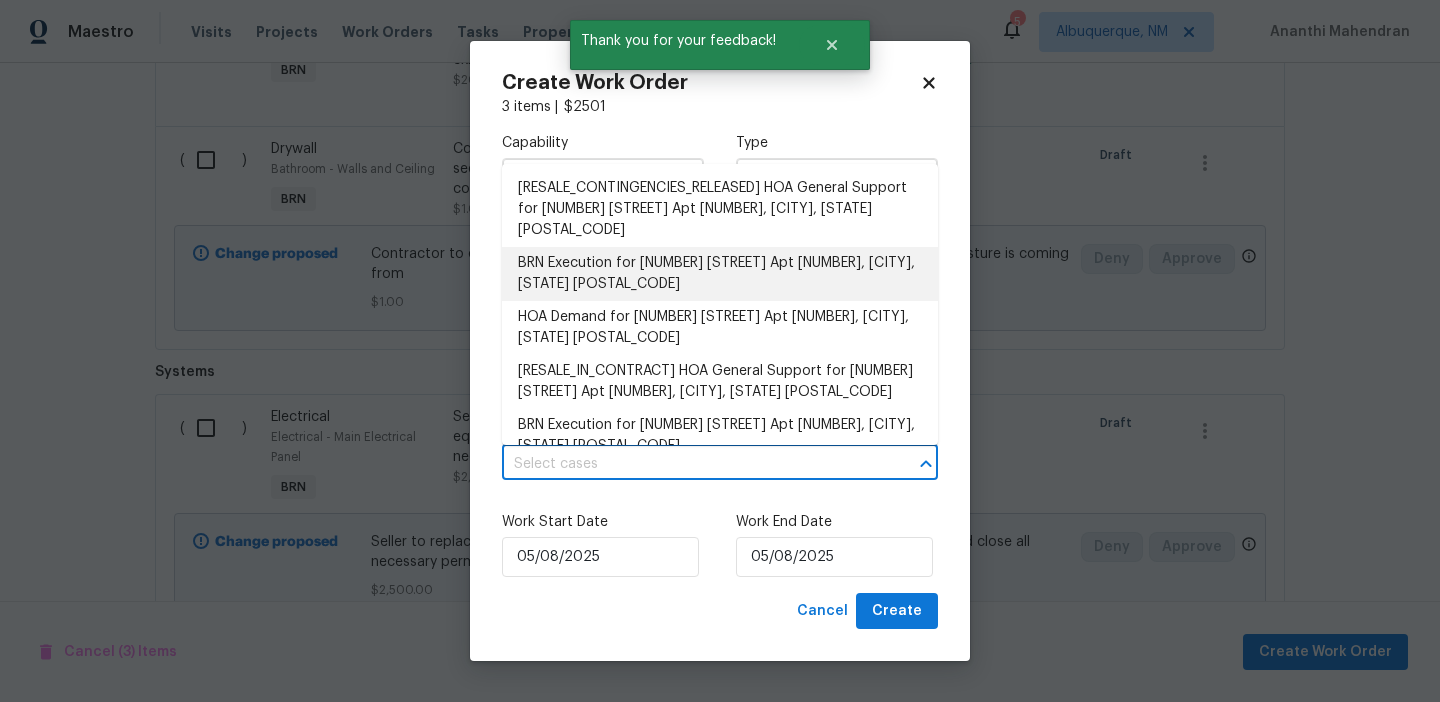 click on "BRN Execution for 11204 Chestnut Grove Sq Apt 206, Reston, VA 20190" at bounding box center [720, 274] 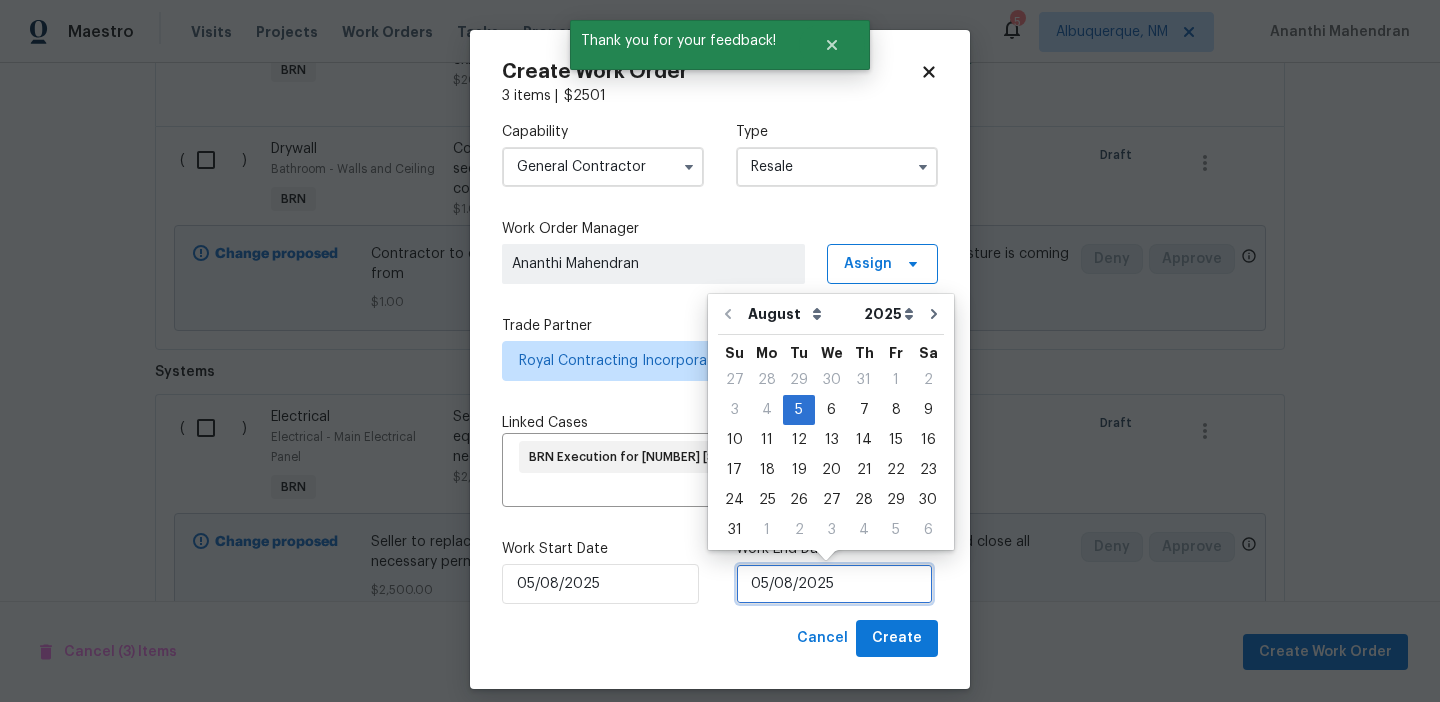 click on "05/08/2025" at bounding box center (834, 584) 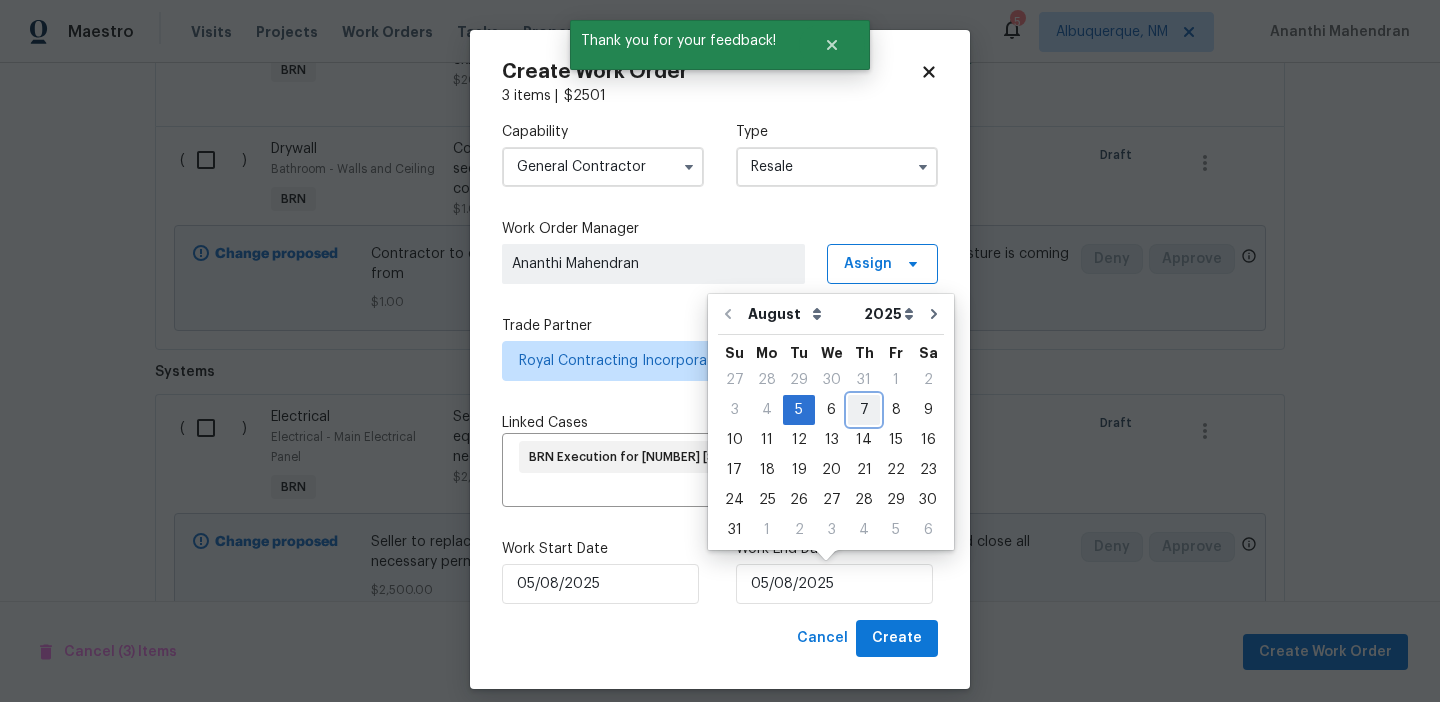 click on "7" at bounding box center [864, 410] 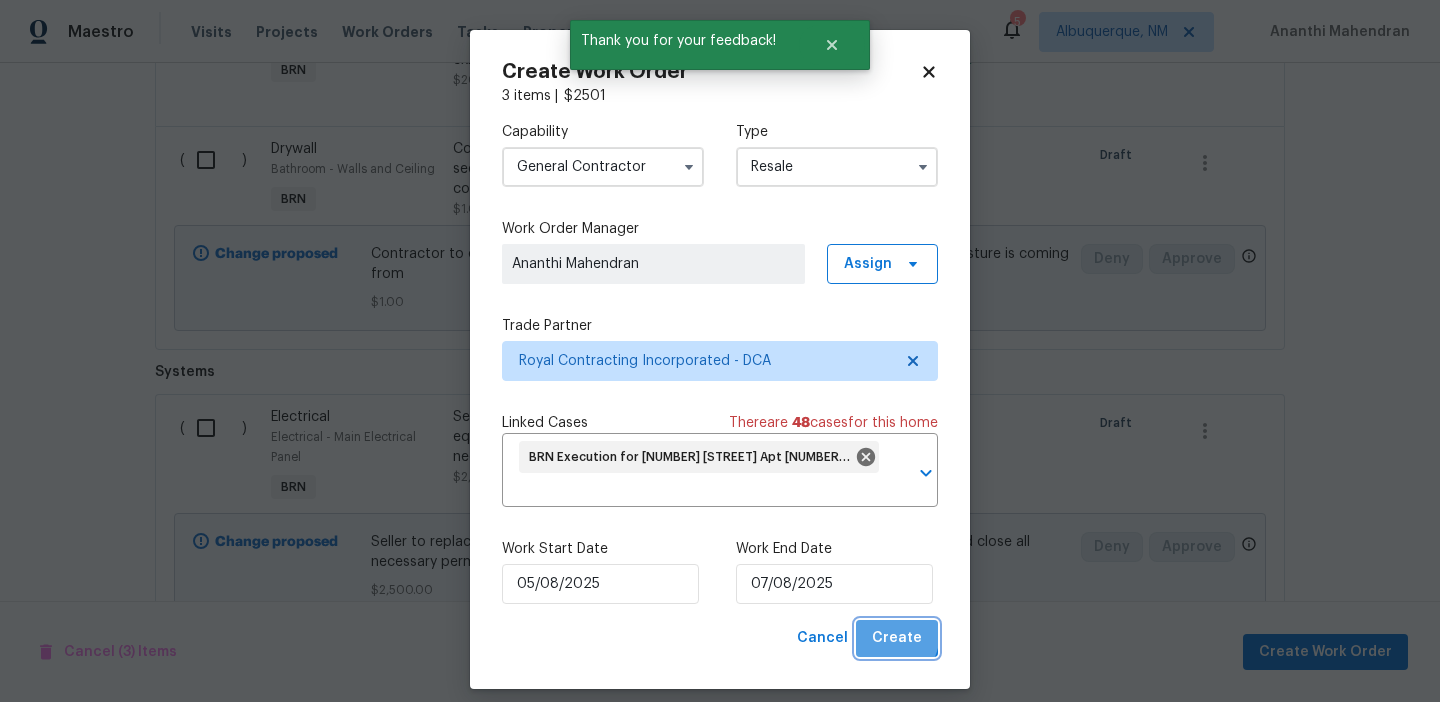 click on "Create" at bounding box center (897, 638) 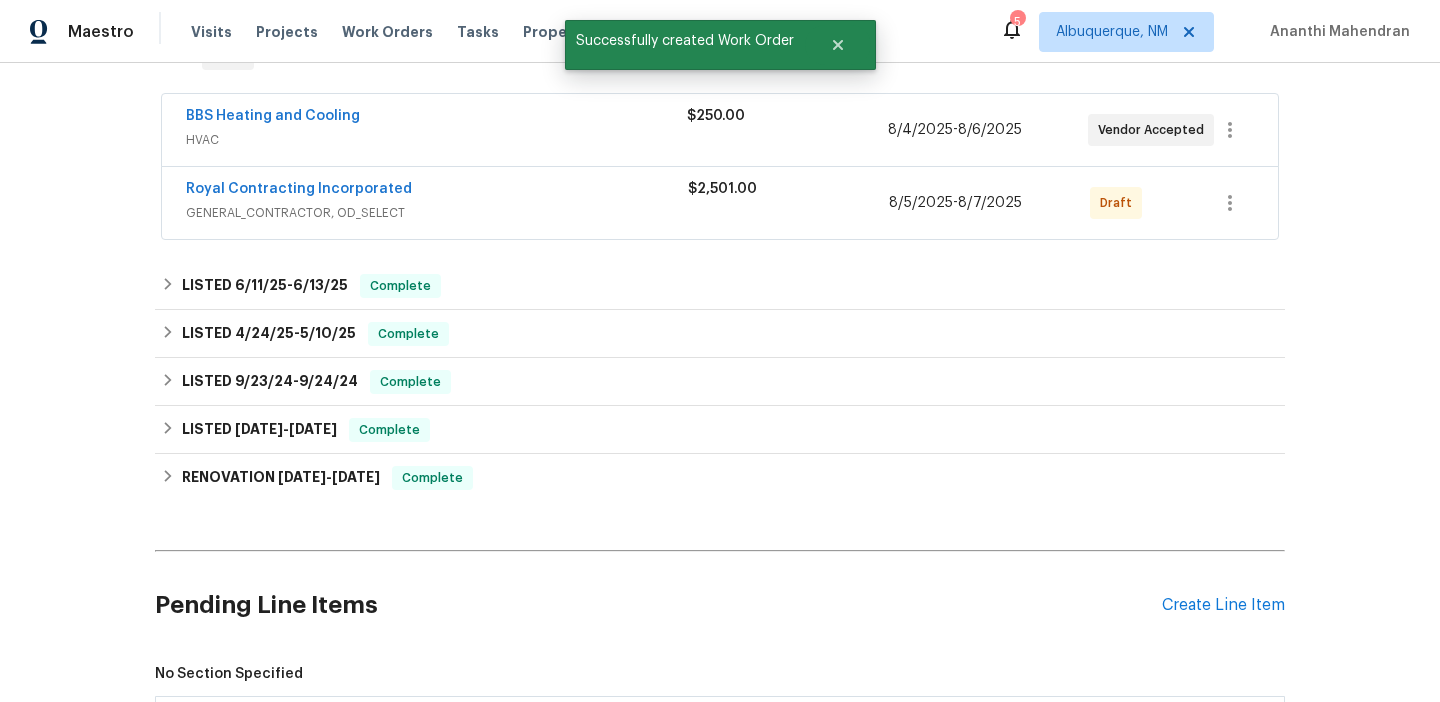 scroll, scrollTop: 221, scrollLeft: 0, axis: vertical 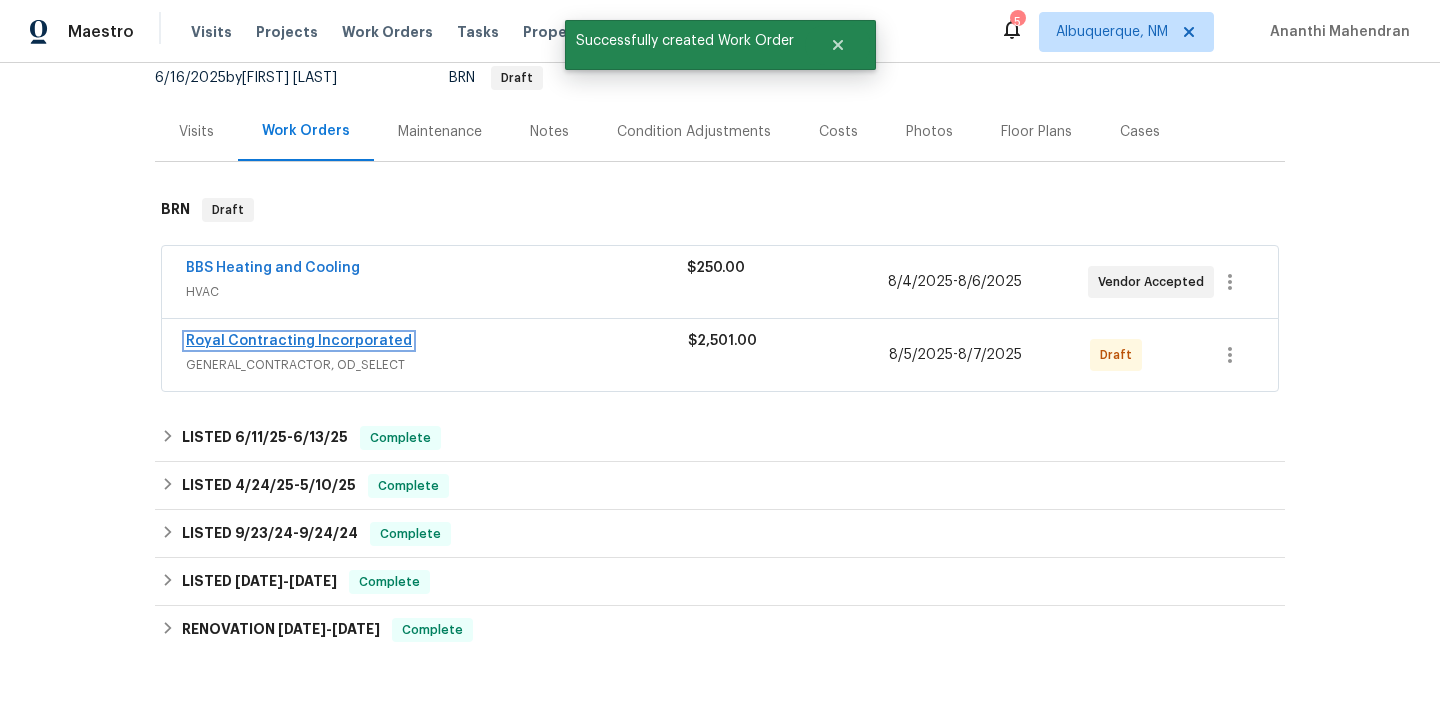 click on "Royal Contracting Incorporated" at bounding box center [299, 341] 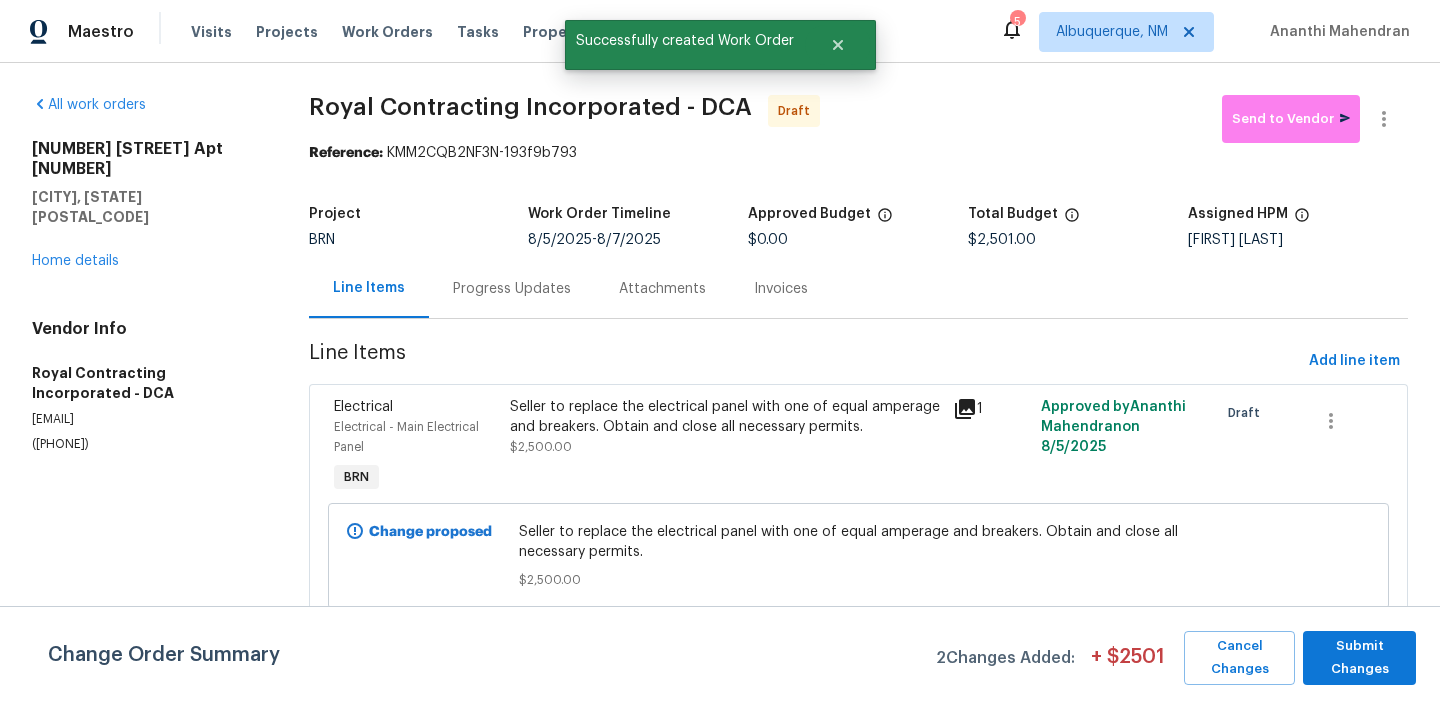 scroll, scrollTop: 206, scrollLeft: 0, axis: vertical 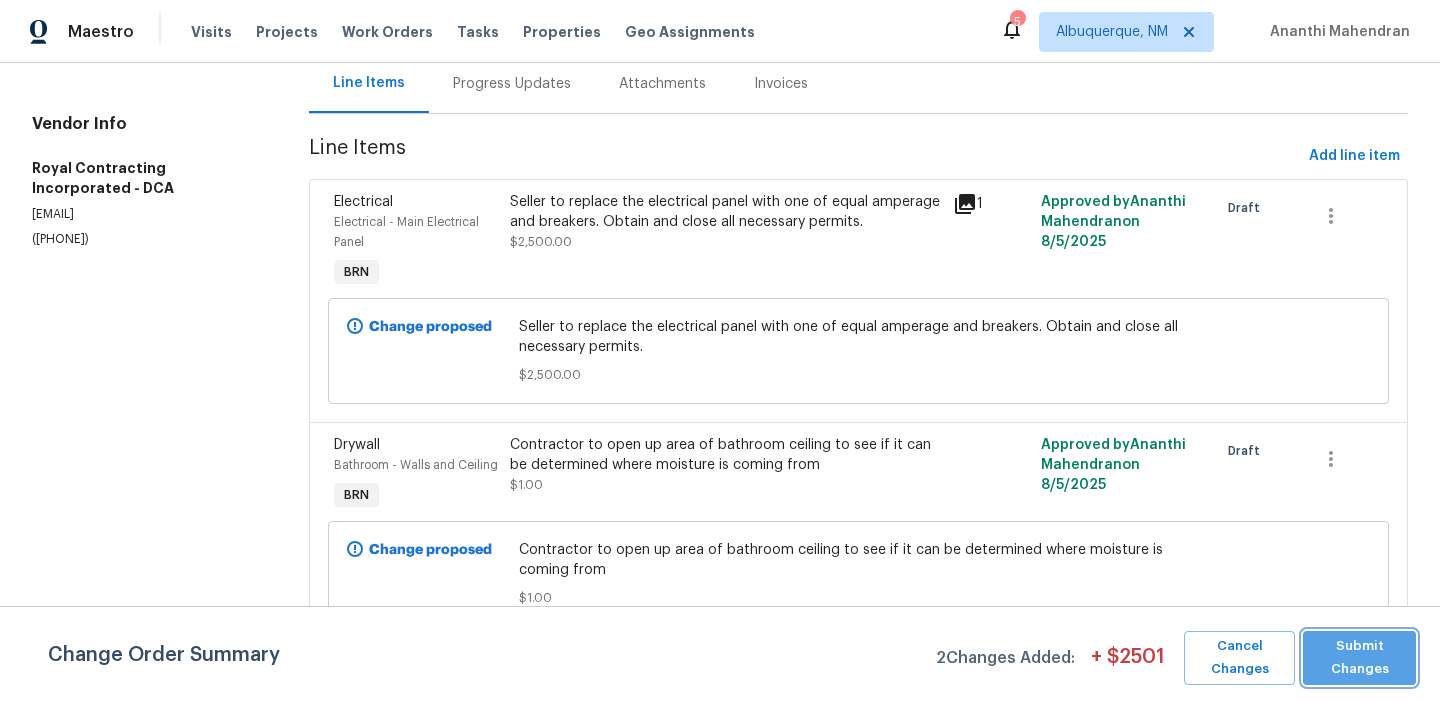 click on "Submit Changes" at bounding box center [1359, 658] 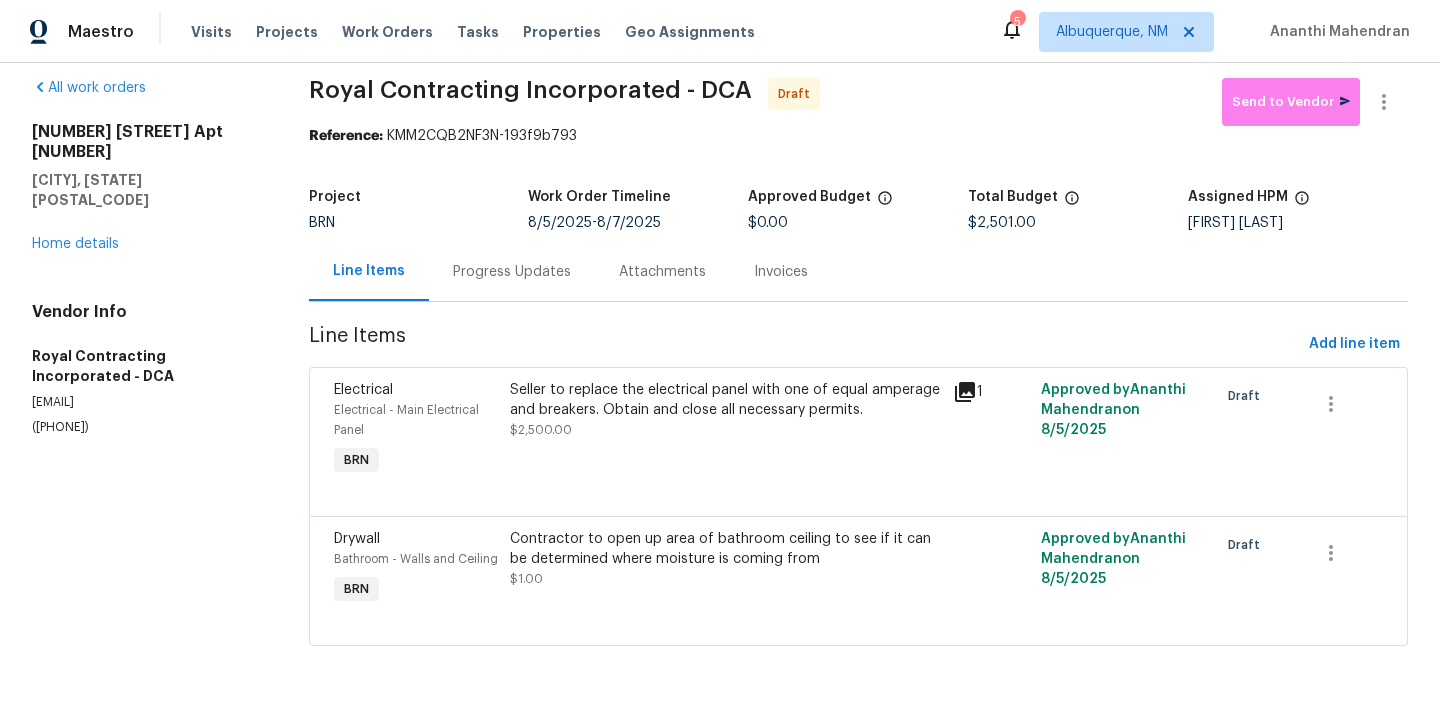 click on "Royal Contracting Incorporated - DCA" at bounding box center [530, 90] 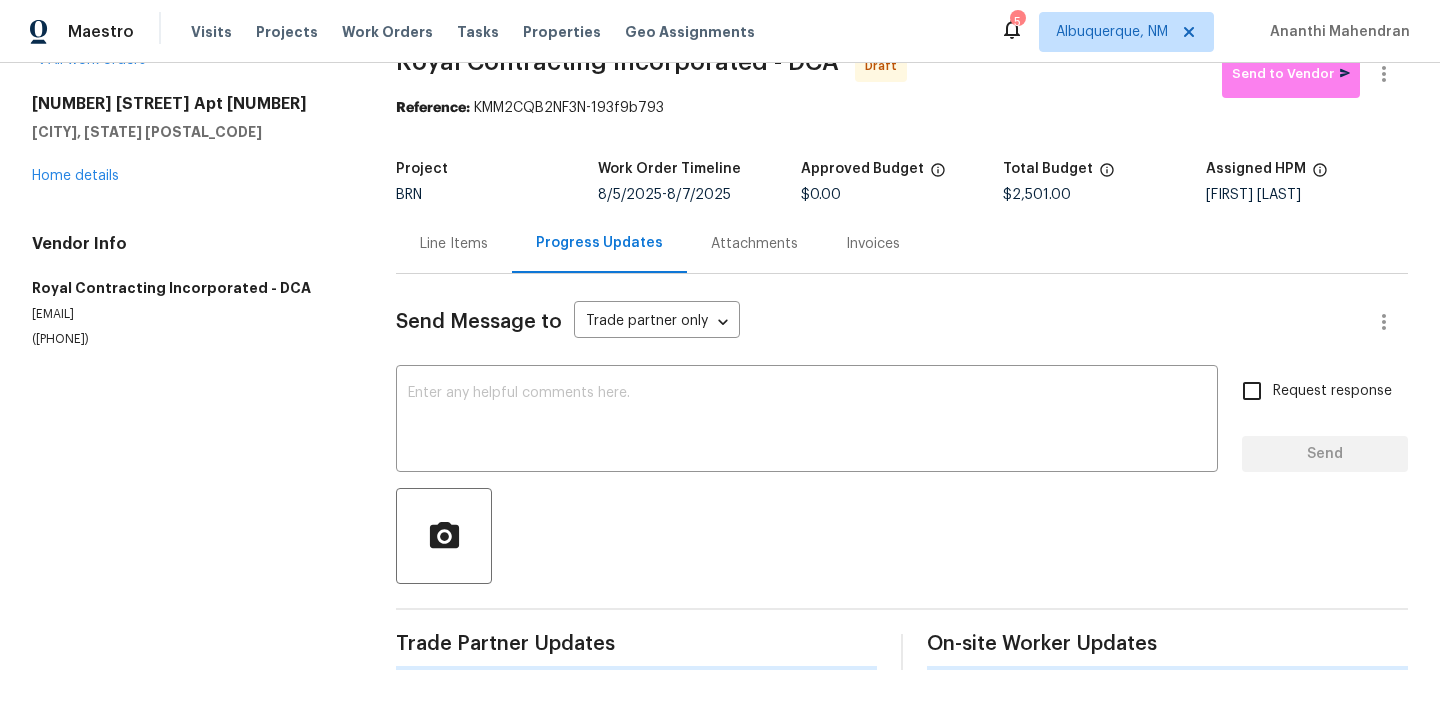 click on "Send Message to Trade partner only Trade partner only ​ x ​ Request response Send Trade Partner Updates On-site Worker Updates" at bounding box center (902, 472) 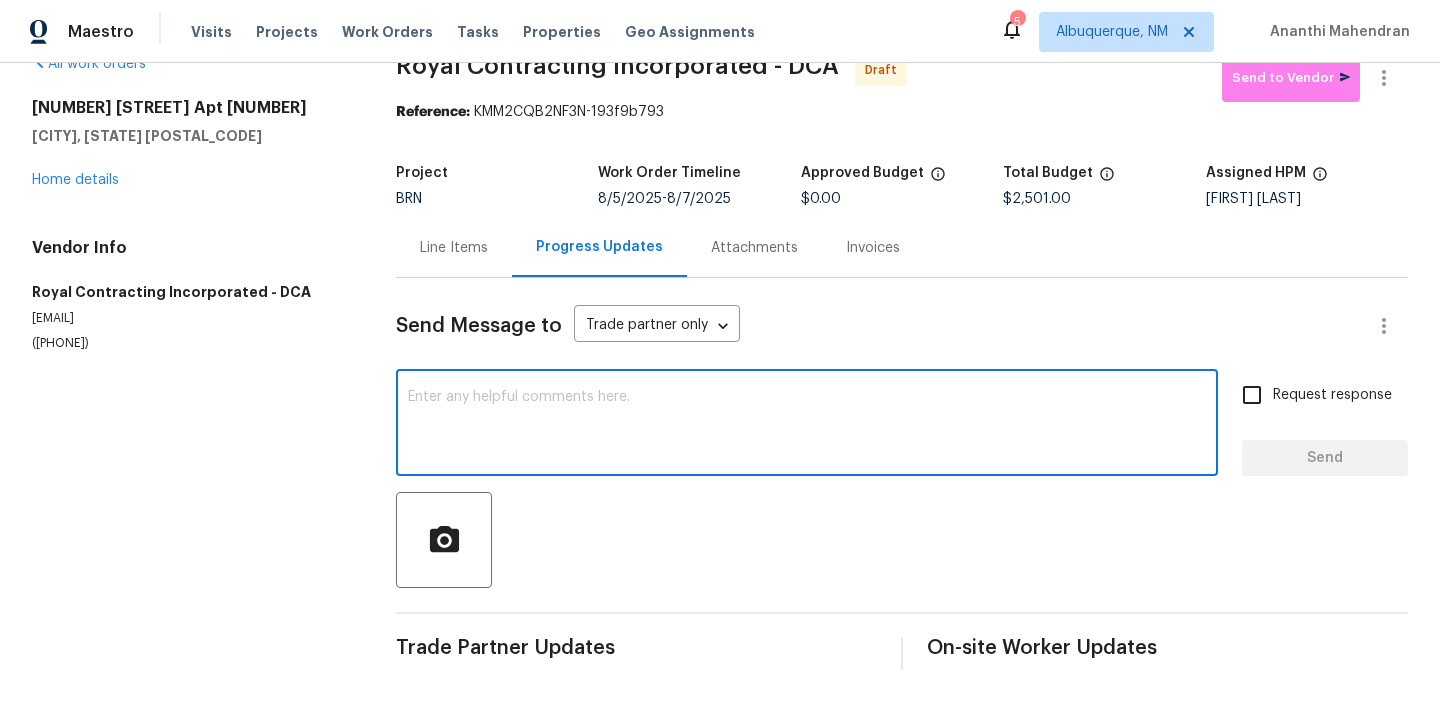 click at bounding box center [807, 425] 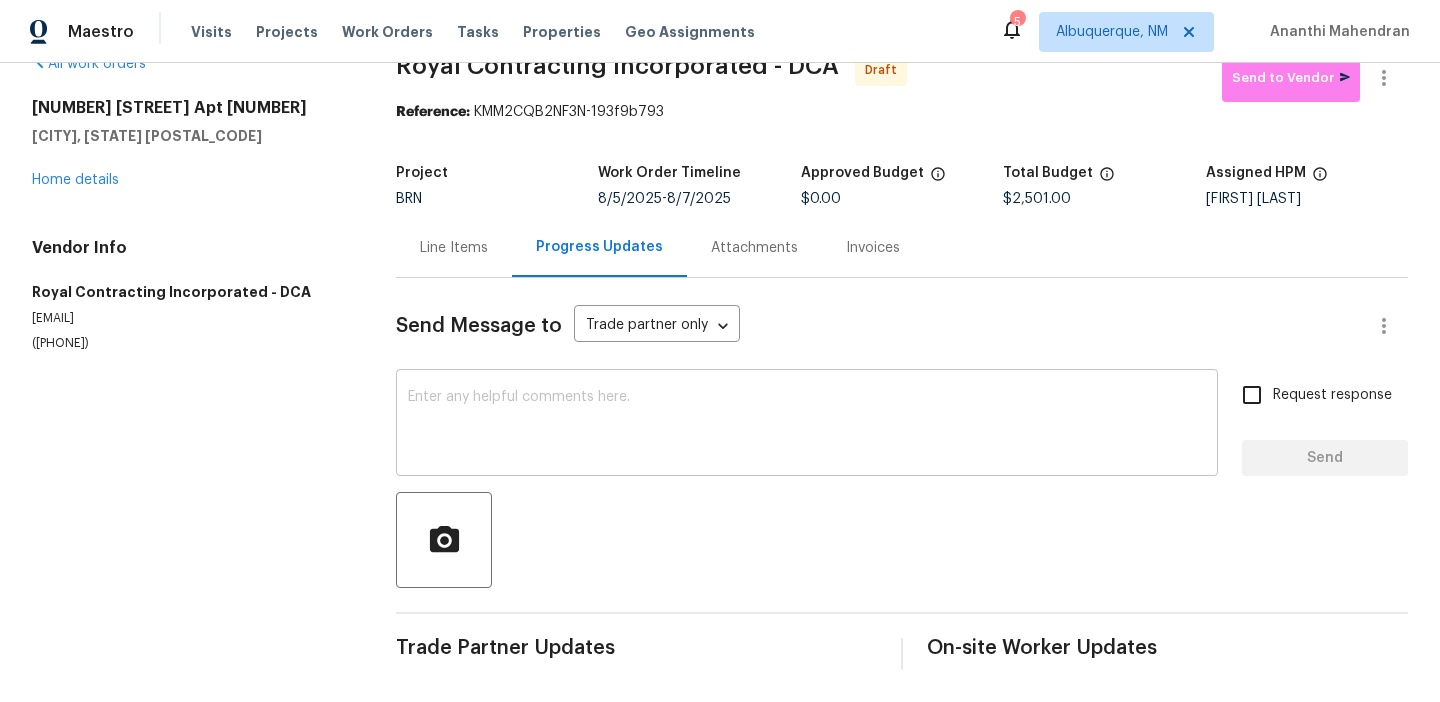paste on "Hi, I'm Ananthi from Opendoor. Just wanted to check if you received the WO for (Property address), due on (Target date). Please review and accept it within 24 hours and provide a schedule by then. Reach out to me via the portal or call/text at 650-800-9524 for any questions or additional details and change orders for this work order." 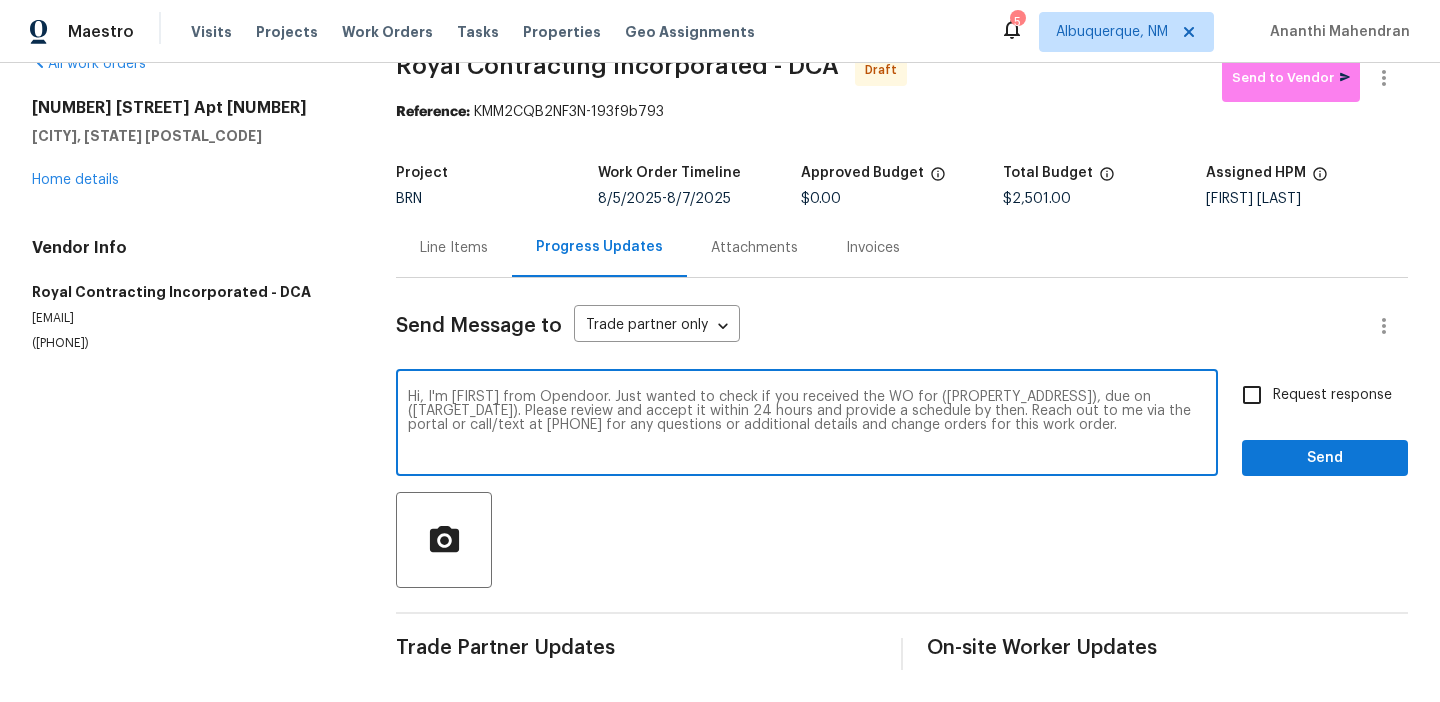 drag, startPoint x: 1052, startPoint y: 398, endPoint x: 937, endPoint y: 396, distance: 115.01739 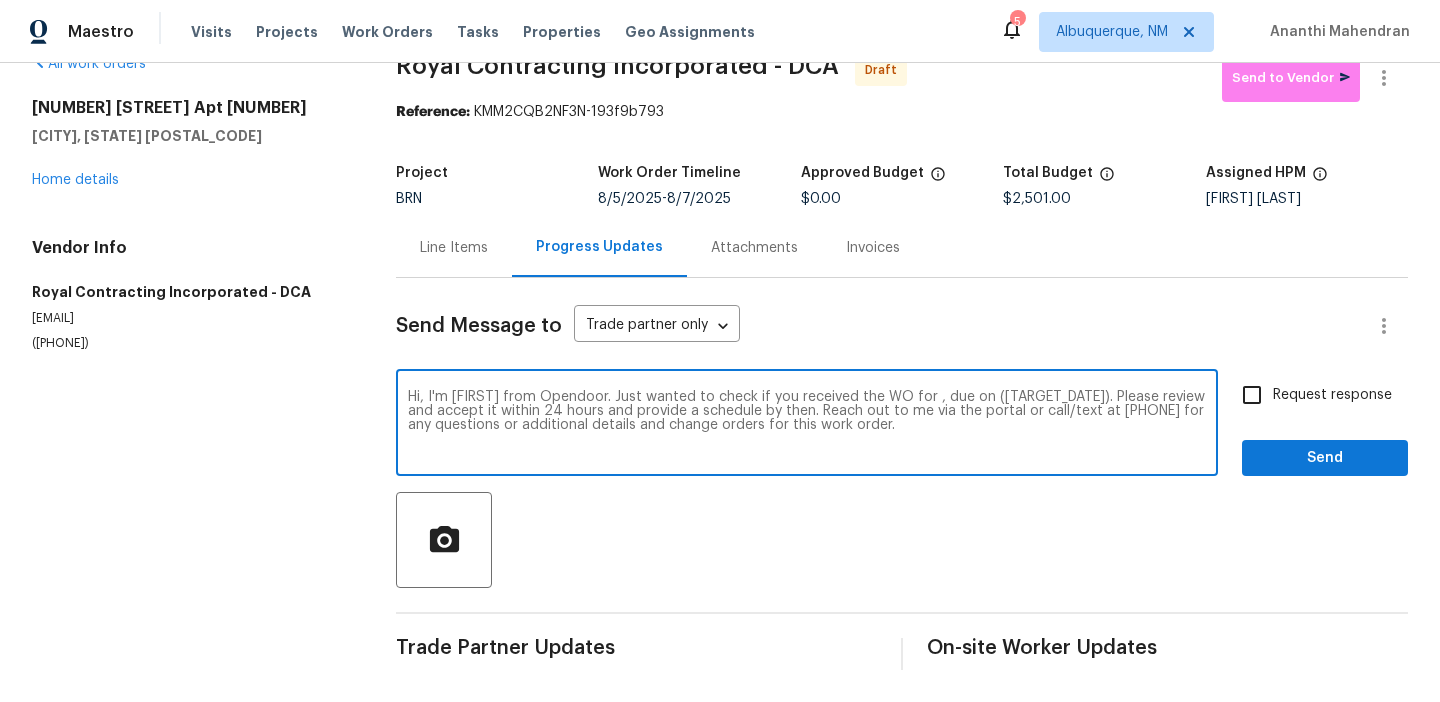 paste on "11204 Chestnut Grove Sq Apt 206, Reston, VA 20190" 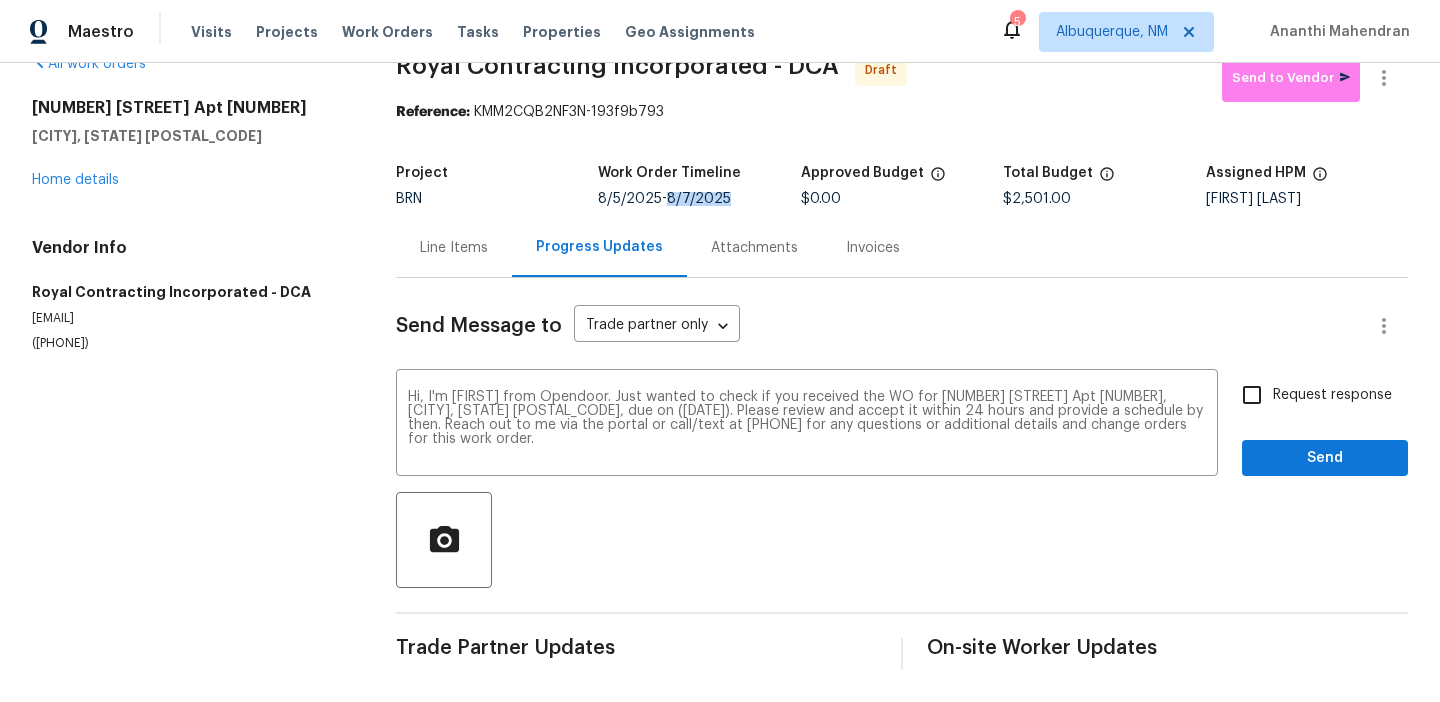 drag, startPoint x: 669, startPoint y: 199, endPoint x: 747, endPoint y: 199, distance: 78 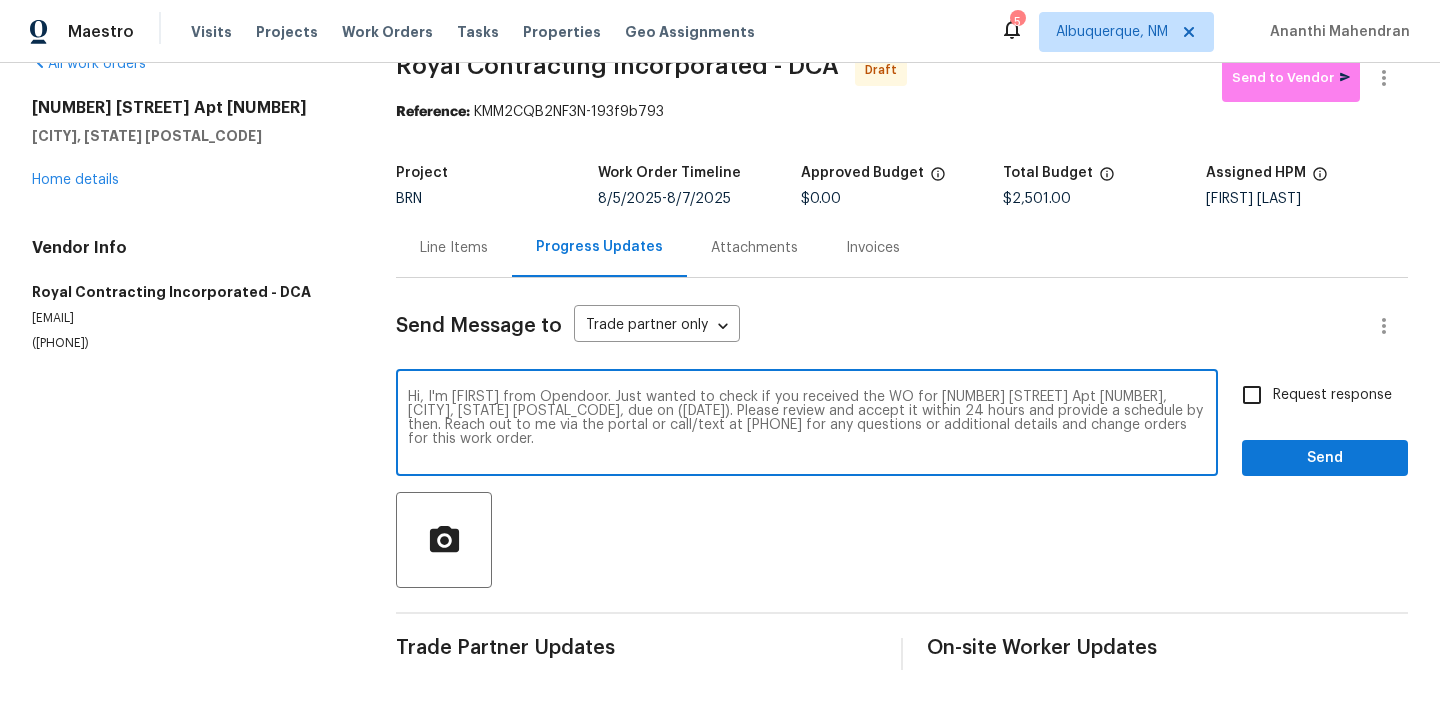 drag, startPoint x: 661, startPoint y: 413, endPoint x: 578, endPoint y: 412, distance: 83.00603 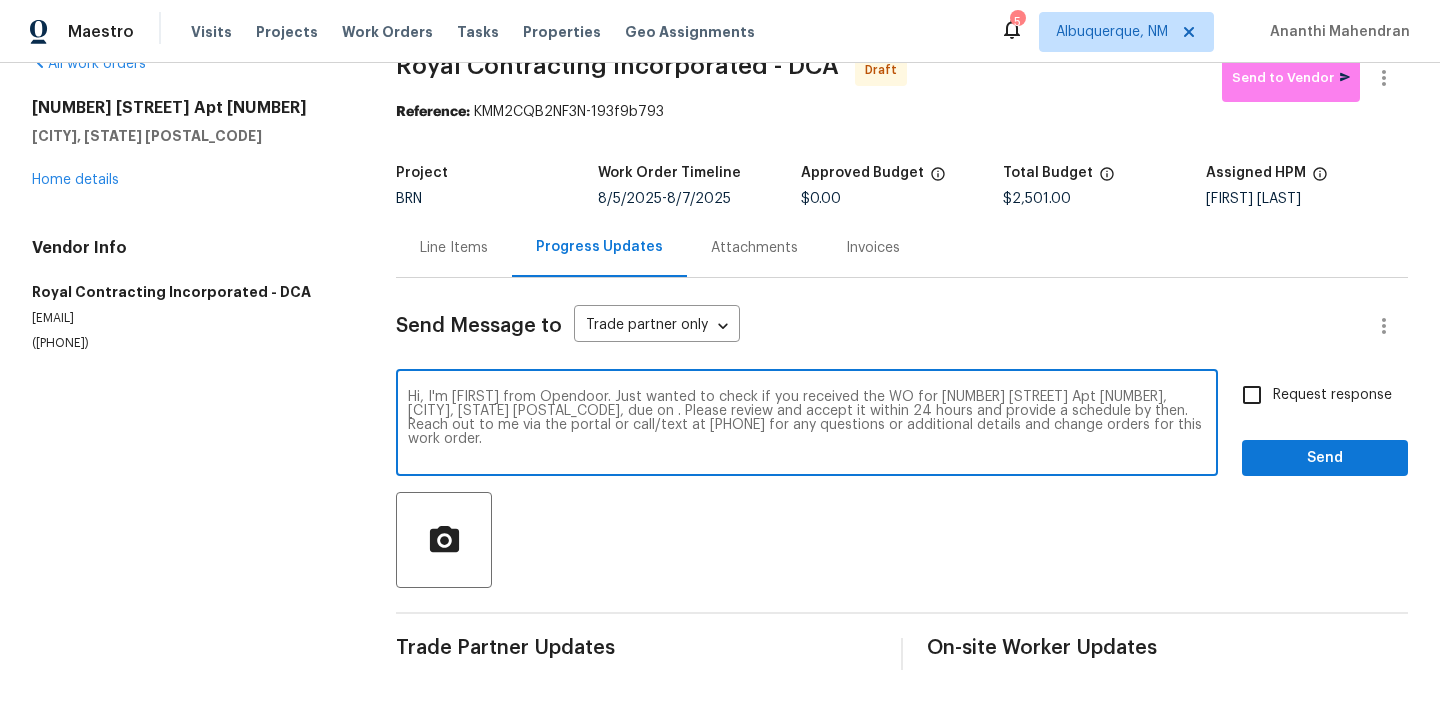 paste on "8/7/2025" 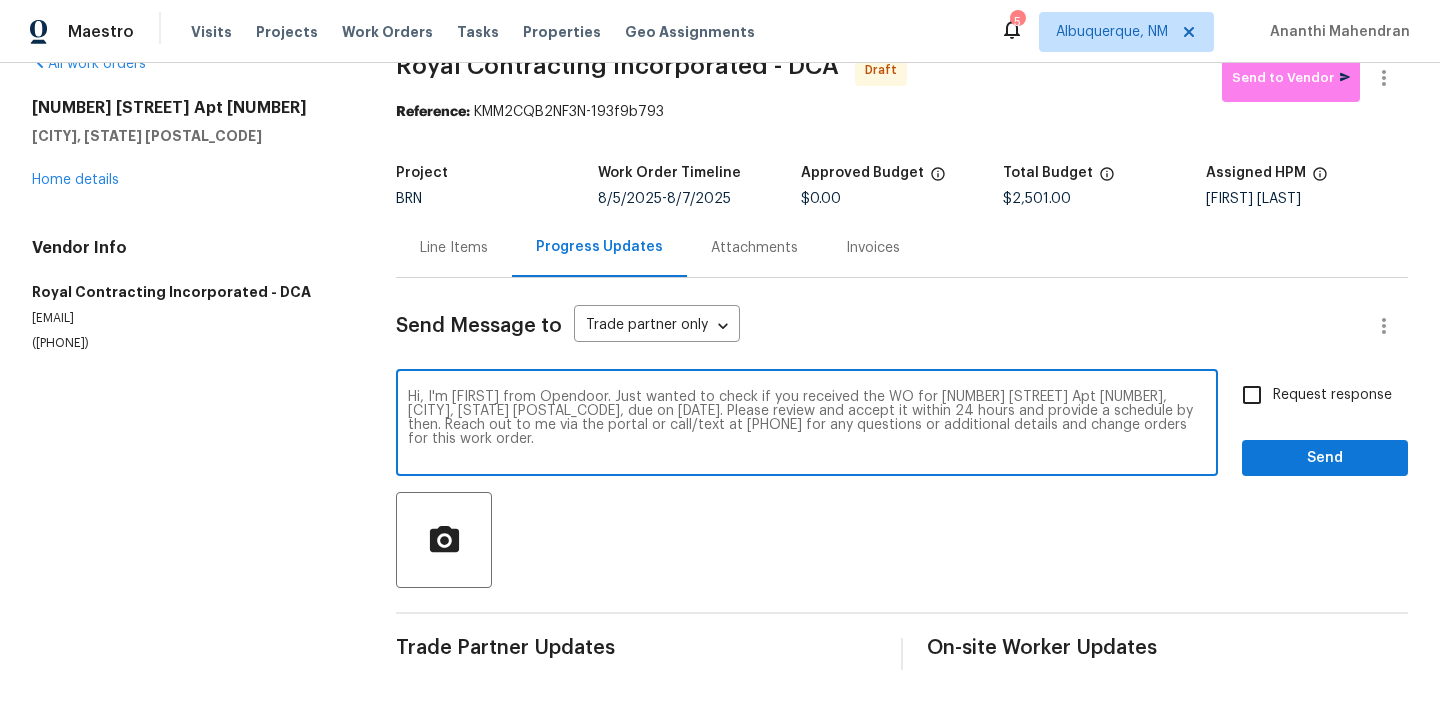 type on "Hi, I'm Ananthi from Opendoor. Just wanted to check if you received the WO for 11204 Chestnut Grove Sq Apt 206, Reston, VA 20190, due on 8/7/2025. Please review and accept it within 24 hours and provide a schedule by then. Reach out to me via the portal or call/text at 650-800-9524 for any questions or additional details and change orders for this work order." 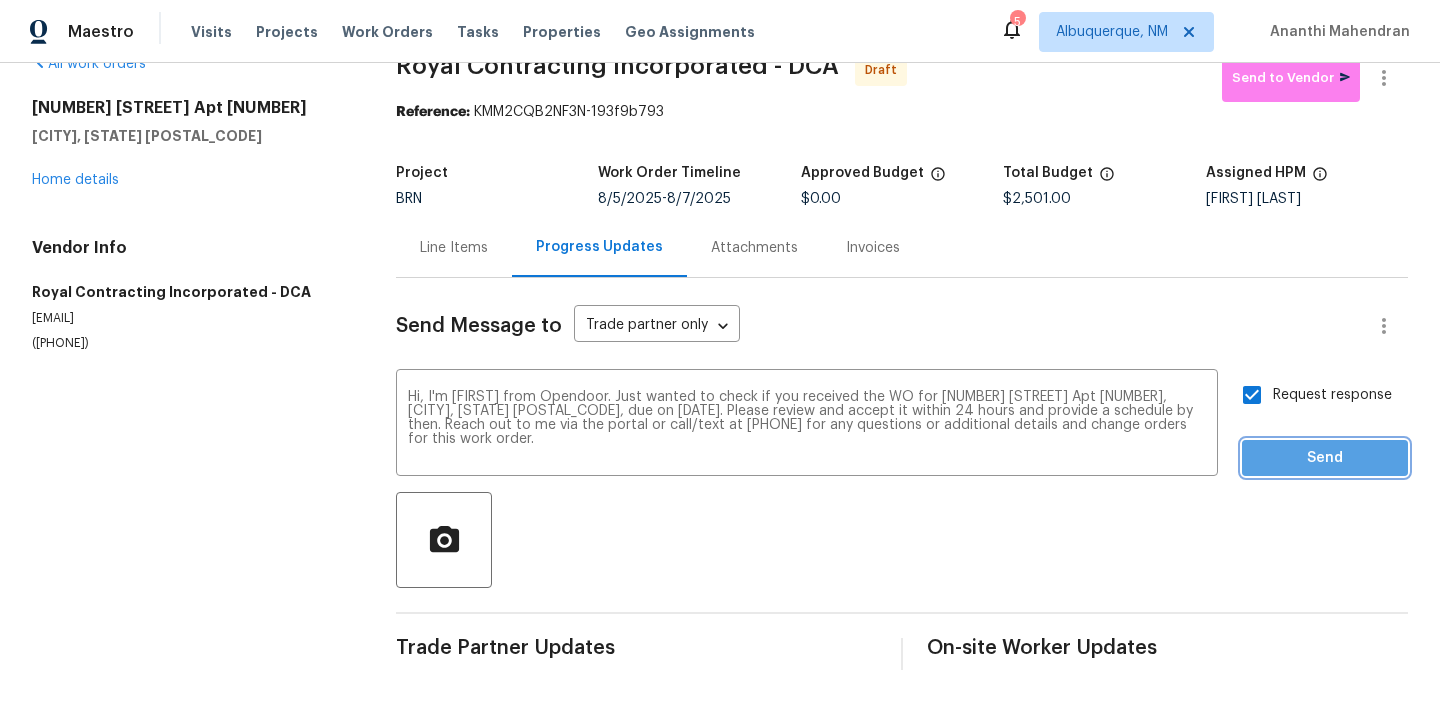 click on "Send" at bounding box center (1325, 458) 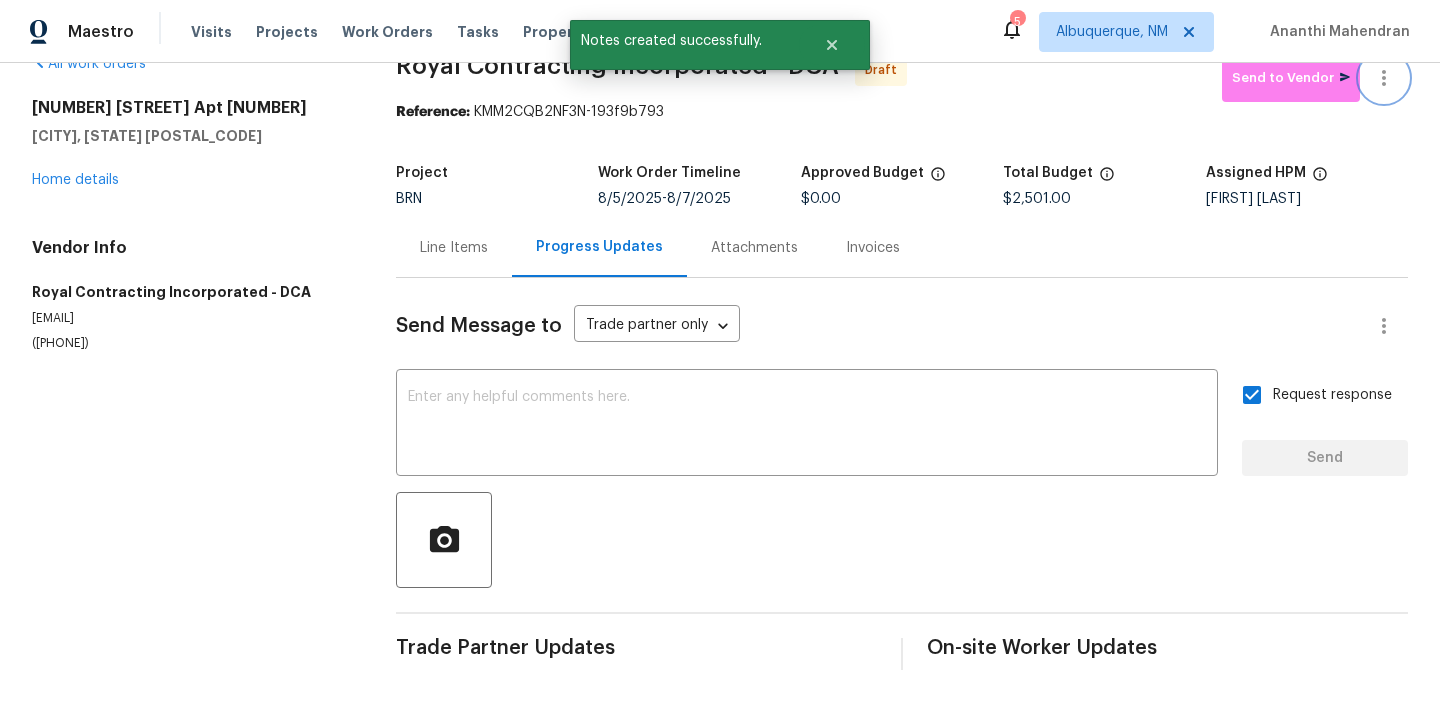click 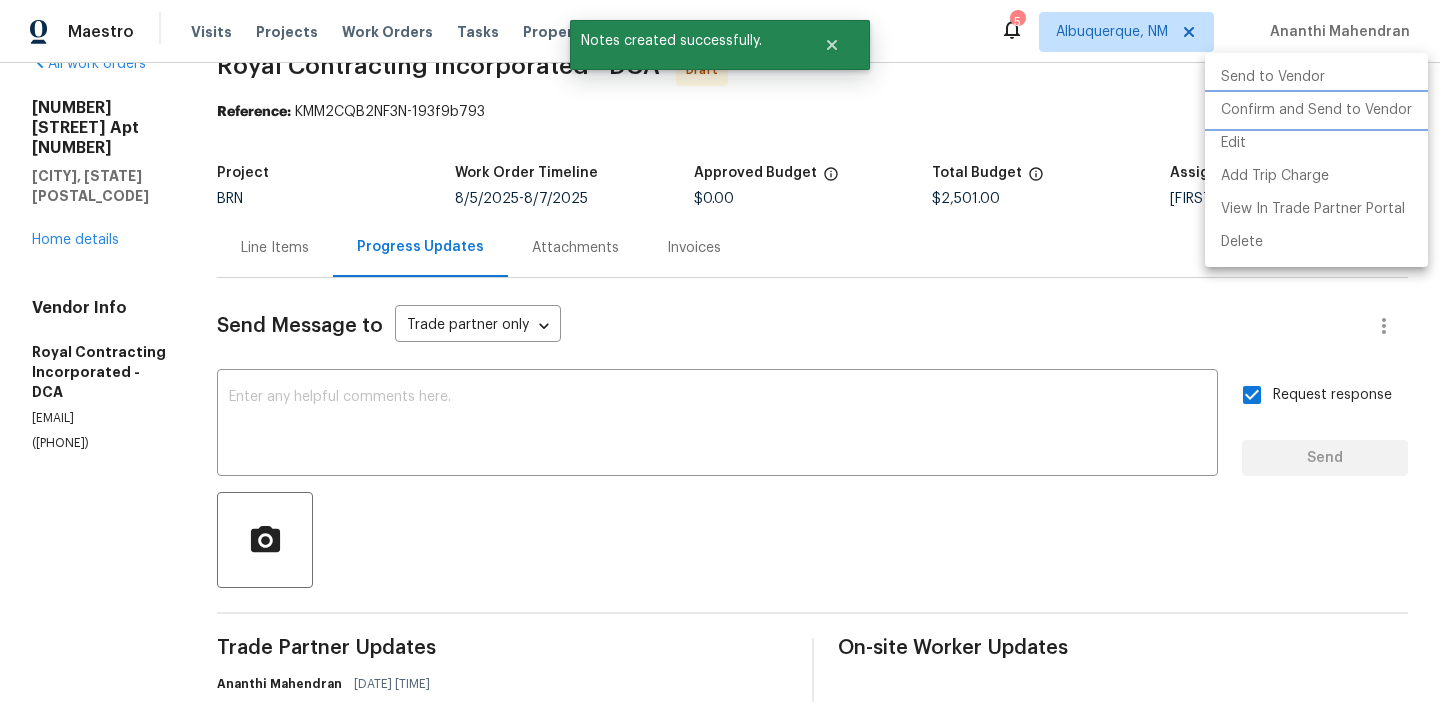 click on "Confirm and Send to Vendor" at bounding box center [1316, 110] 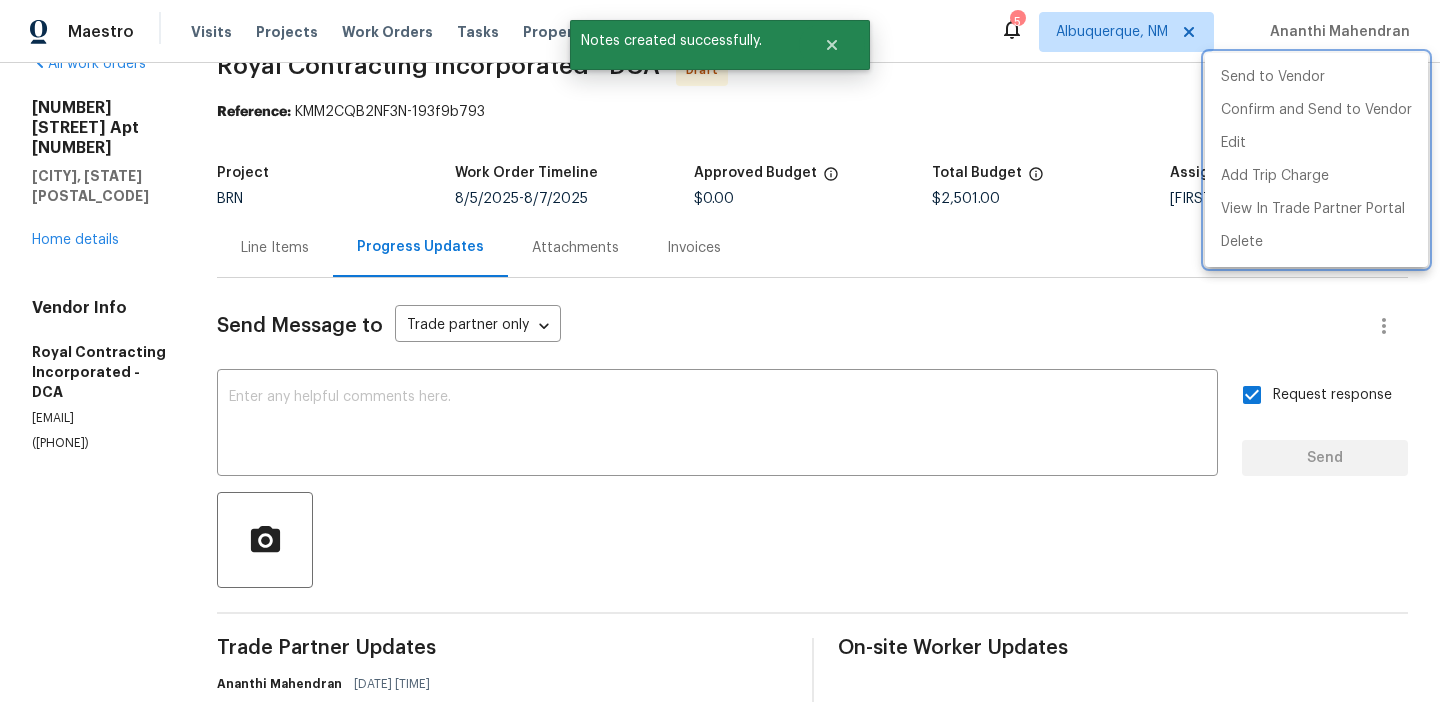 click at bounding box center (720, 351) 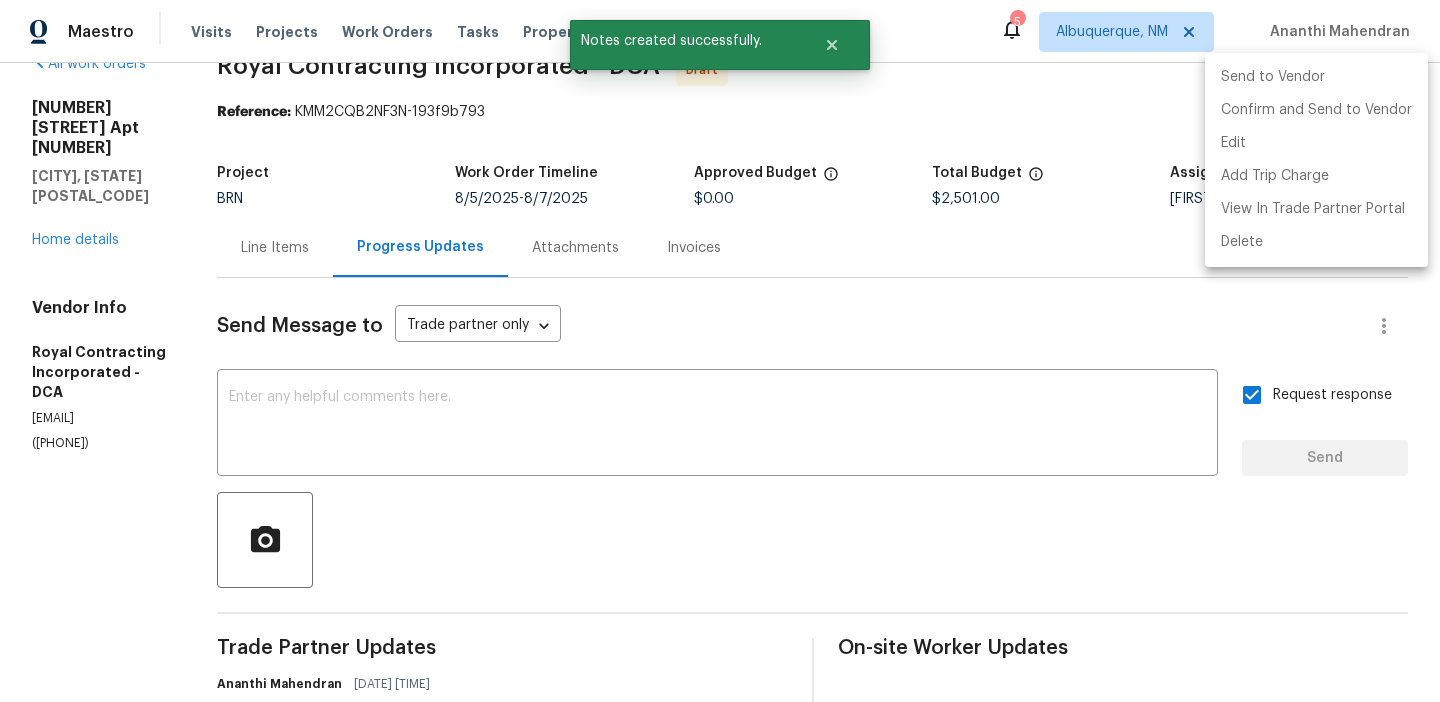 scroll, scrollTop: 32, scrollLeft: 0, axis: vertical 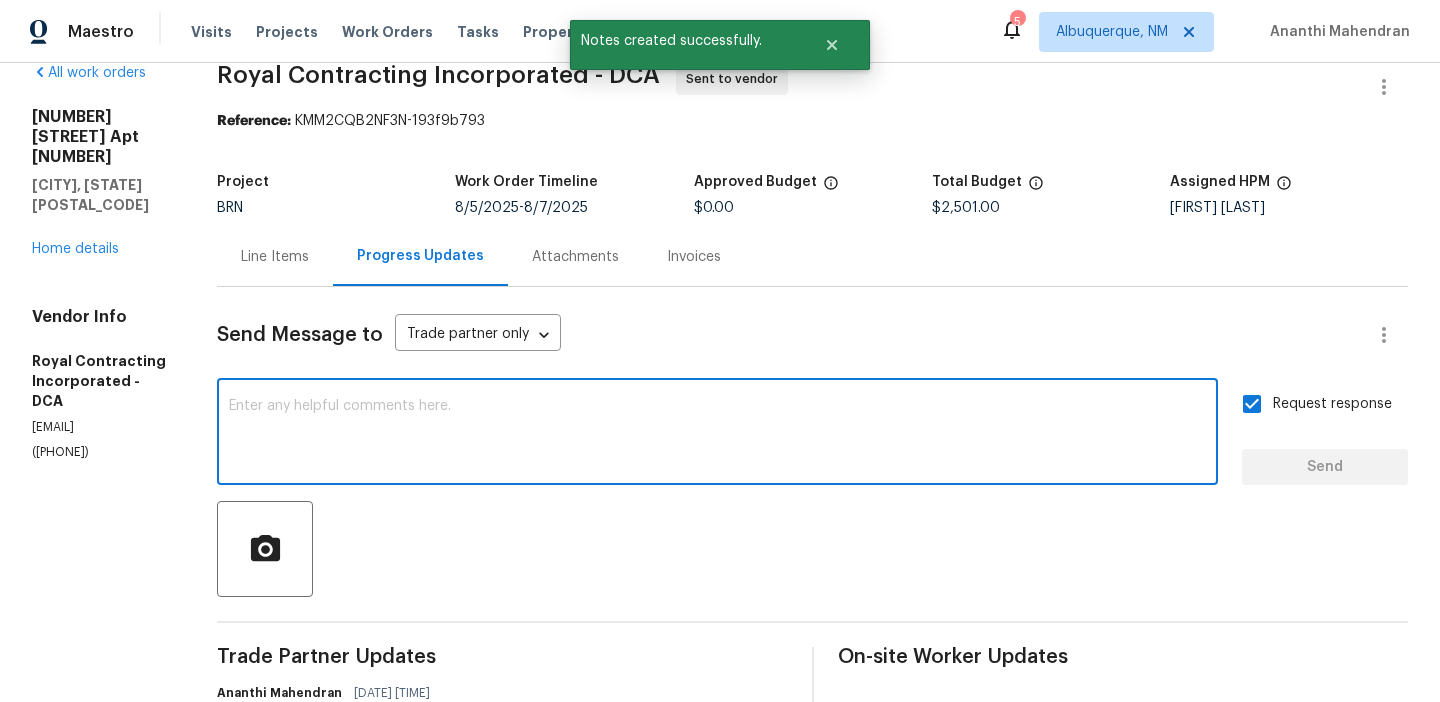 click at bounding box center (717, 434) 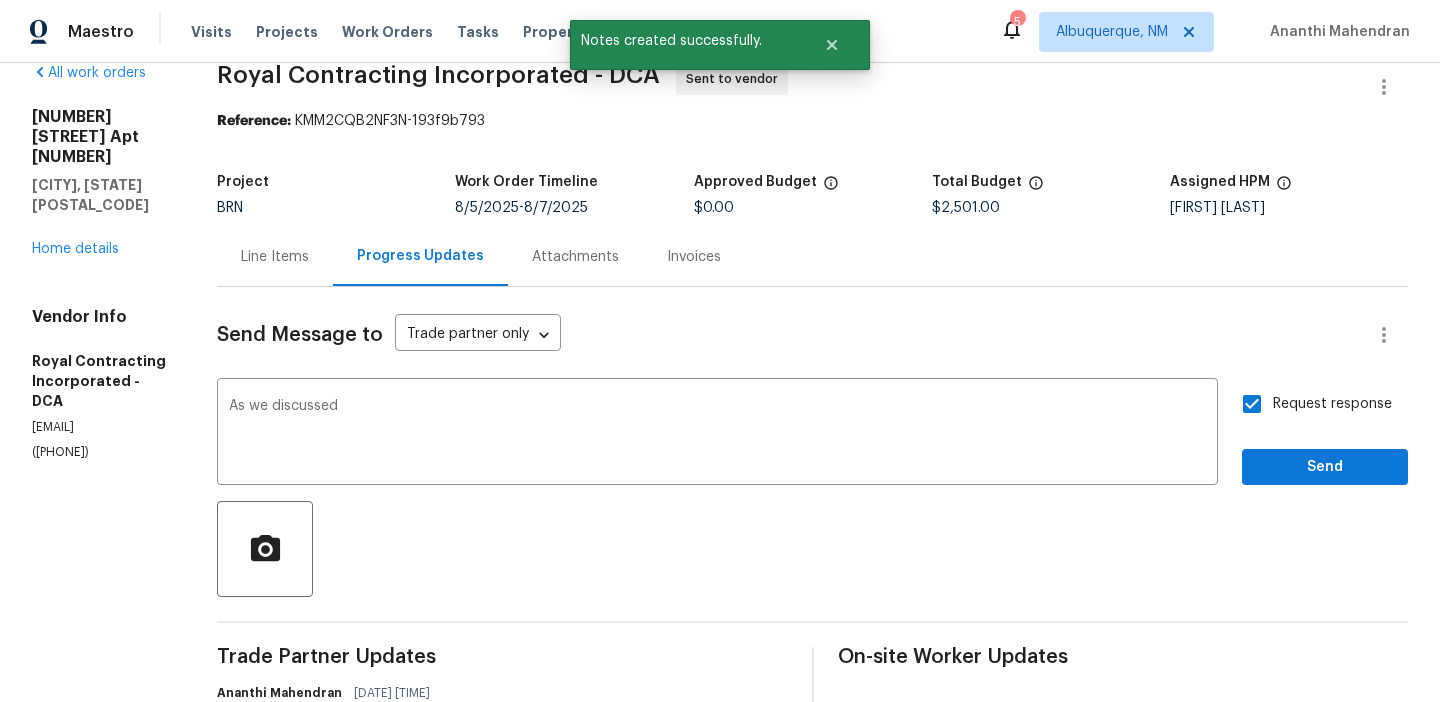 click on "(571) 224-5089" at bounding box center [100, 452] 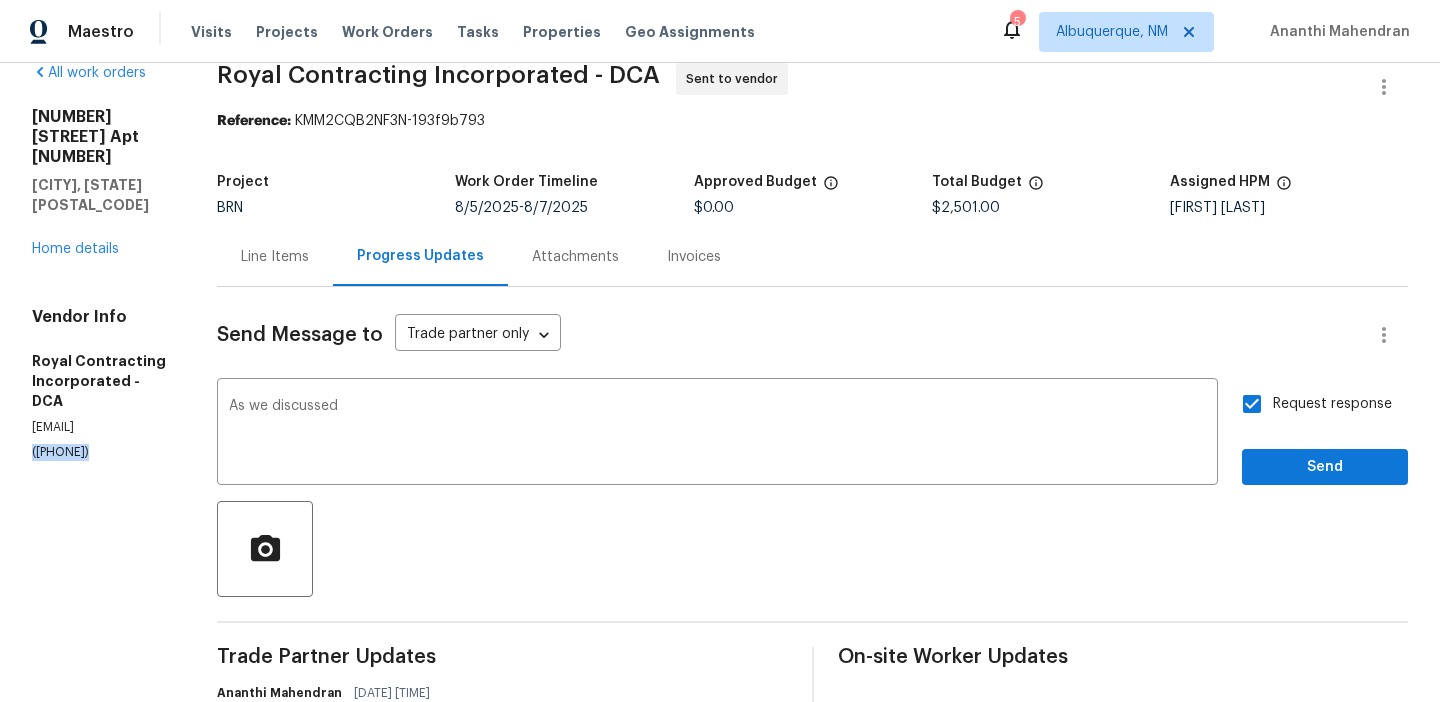 click on "(571) 224-5089" at bounding box center (100, 452) 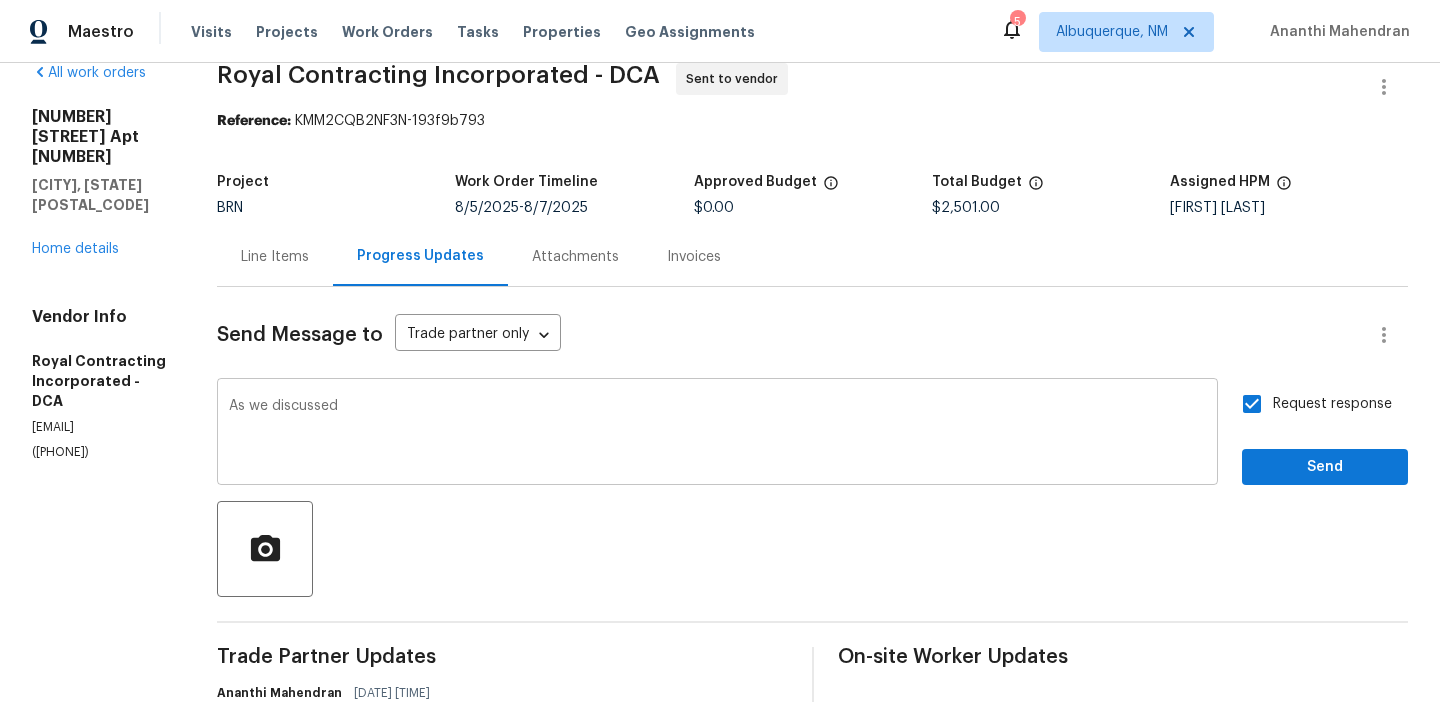 click on "As we discussed" at bounding box center [717, 434] 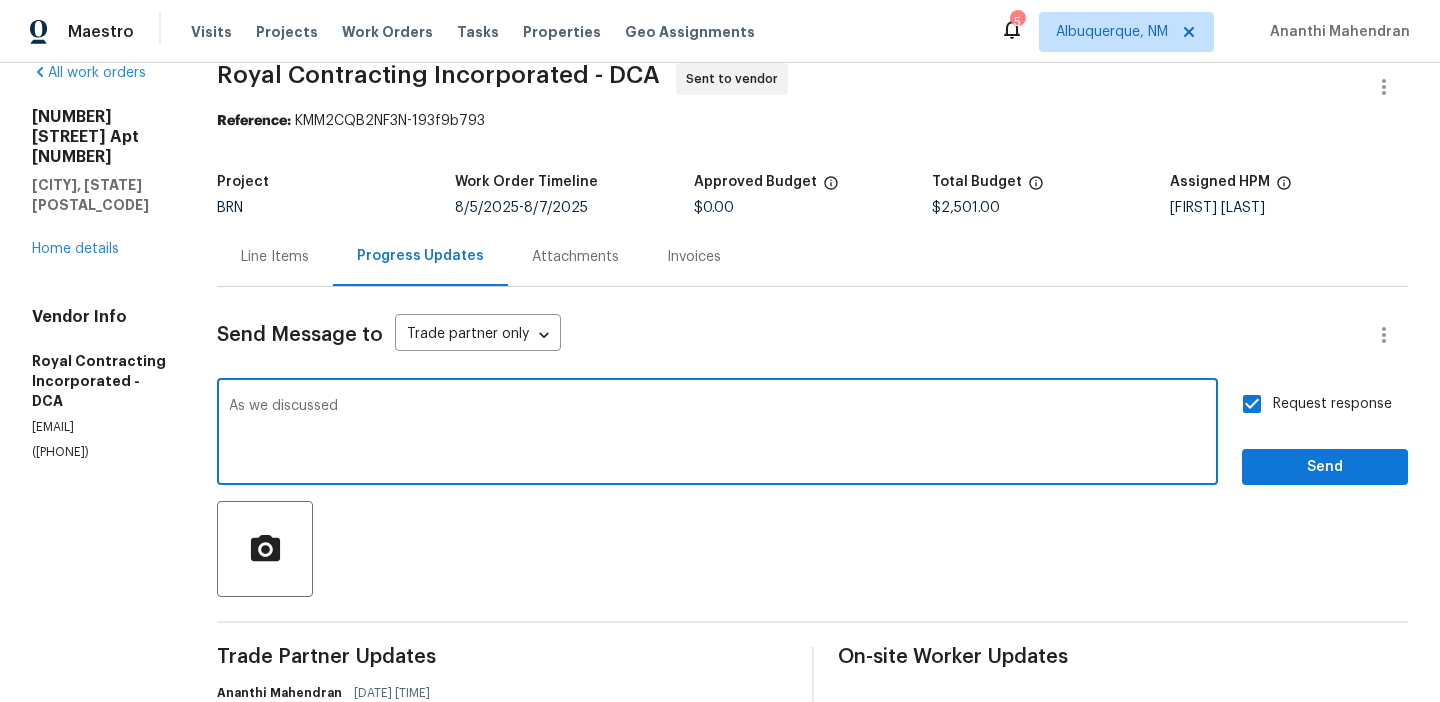 paste on "(571) 224-5089" 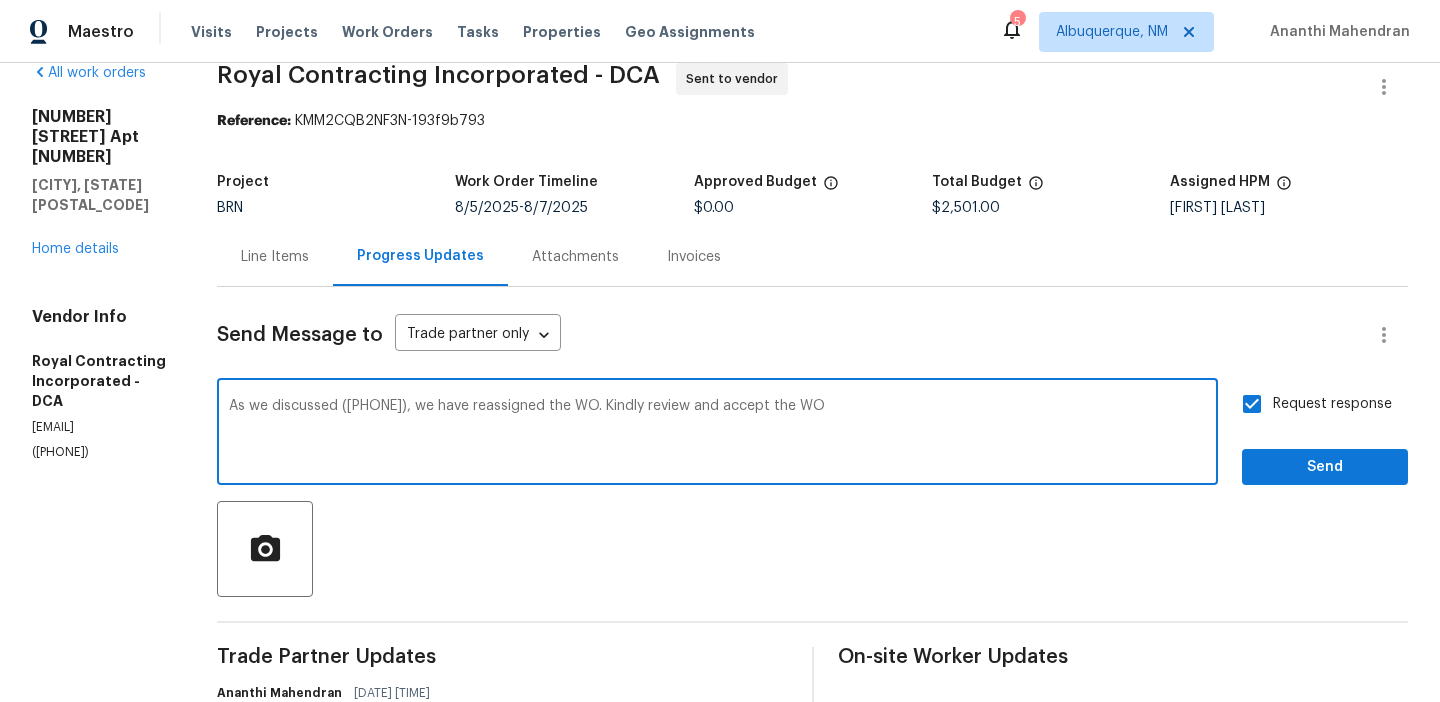 type on "As we discussed (571) 224-5089, we have reassigned the WO. Kindly review and accept the WO" 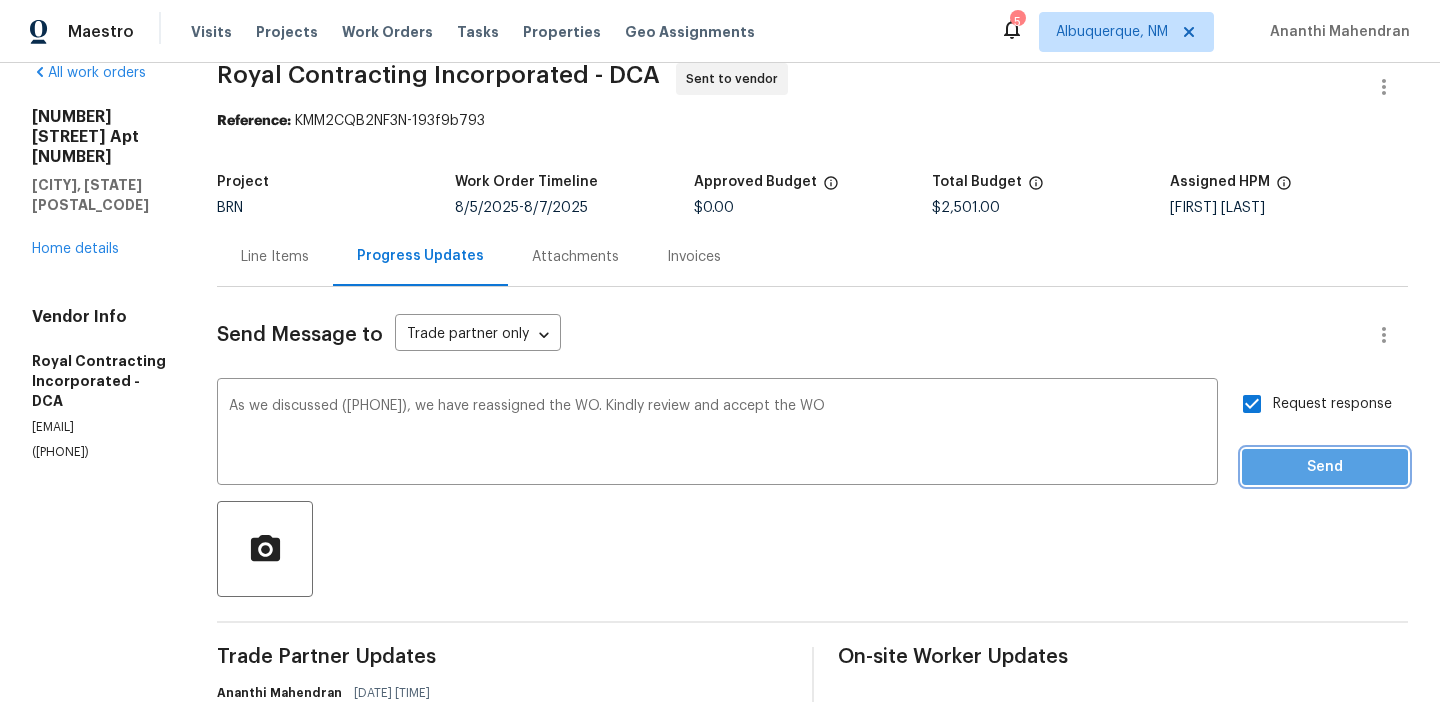click on "Send" at bounding box center [1325, 467] 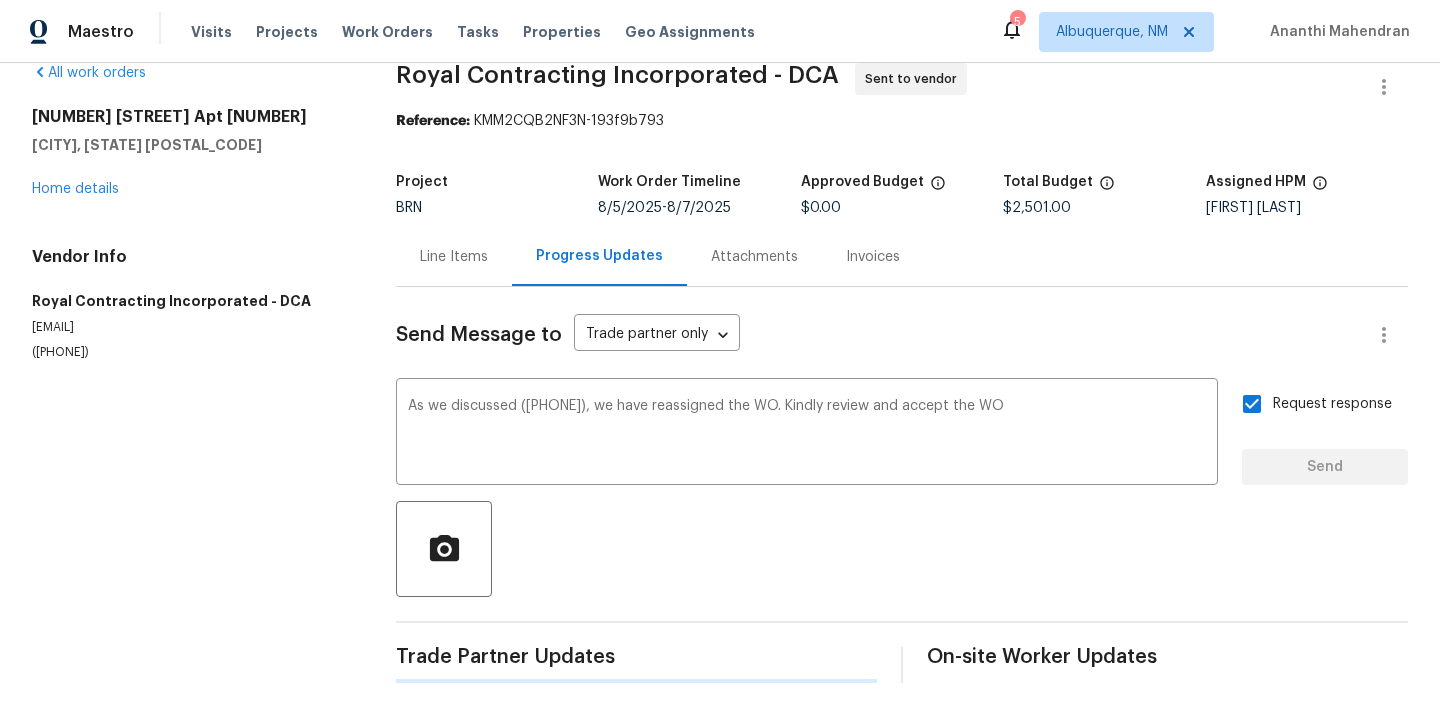type 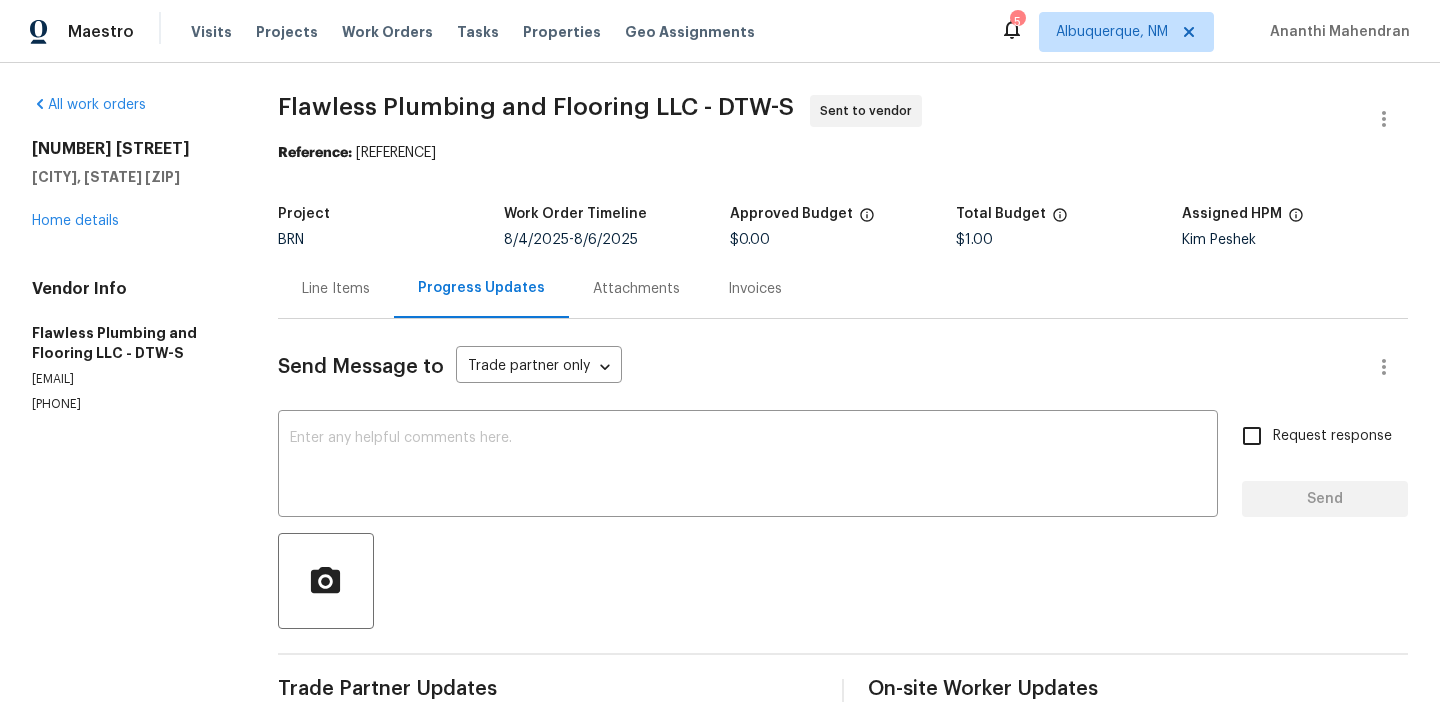 scroll, scrollTop: 0, scrollLeft: 0, axis: both 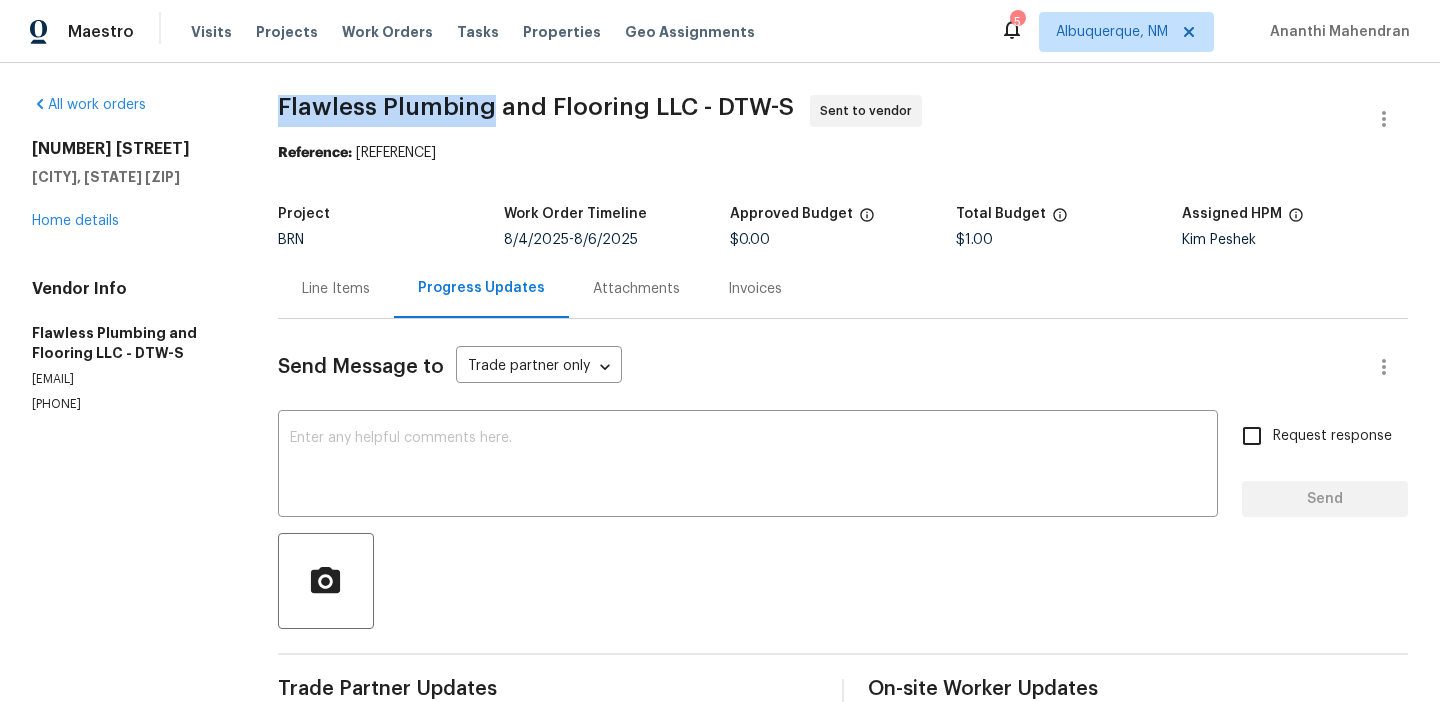drag, startPoint x: 287, startPoint y: 120, endPoint x: 500, endPoint y: 112, distance: 213.15018 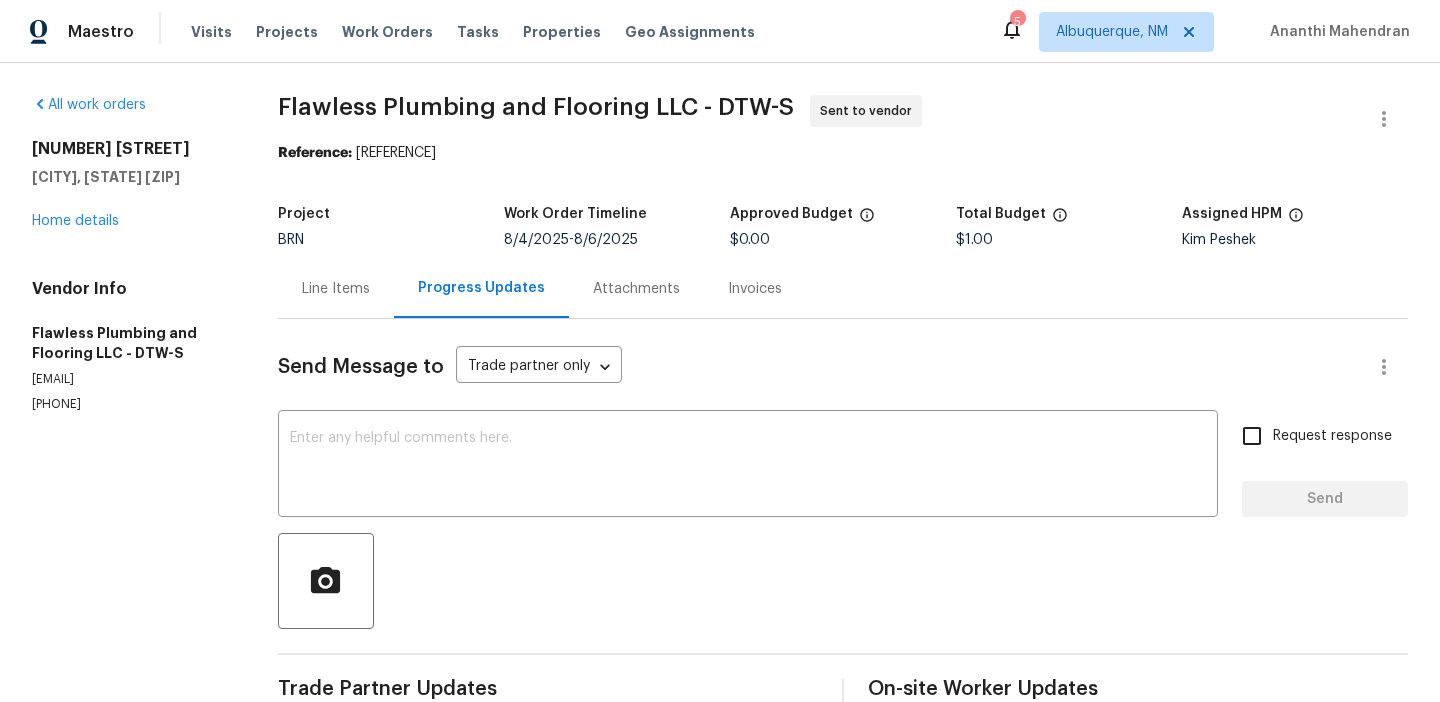 click on "Flawless Plumbing and Flooring LLC - DTW-S" at bounding box center (536, 107) 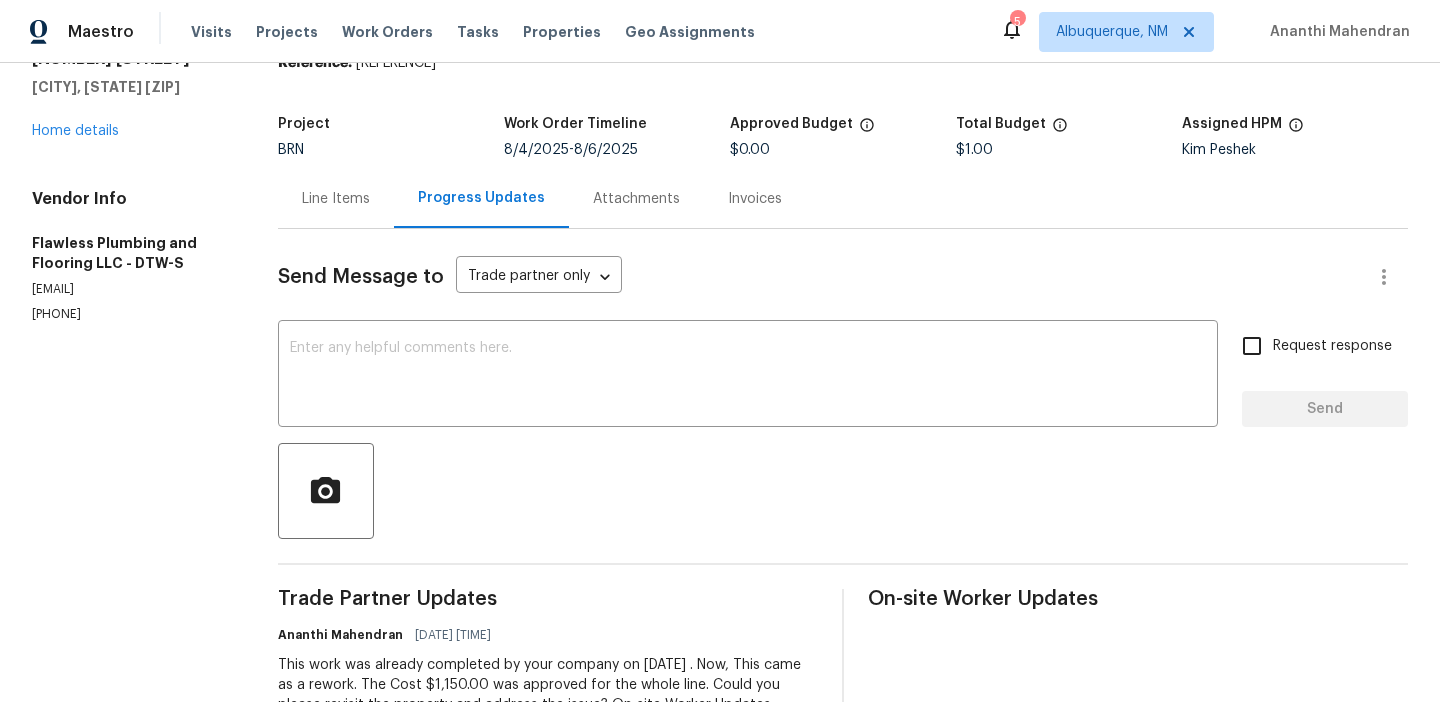 scroll, scrollTop: 159, scrollLeft: 0, axis: vertical 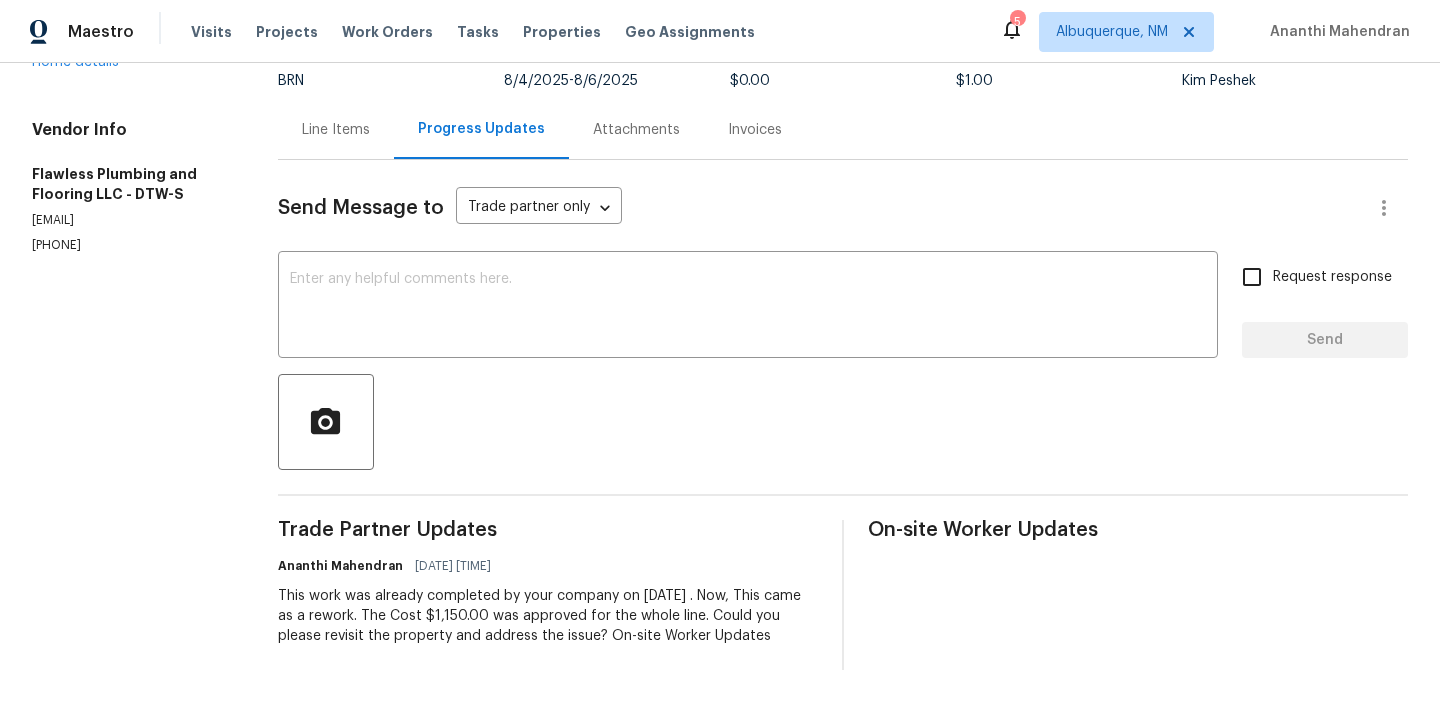click on "(313) 753-6813" at bounding box center [131, 245] 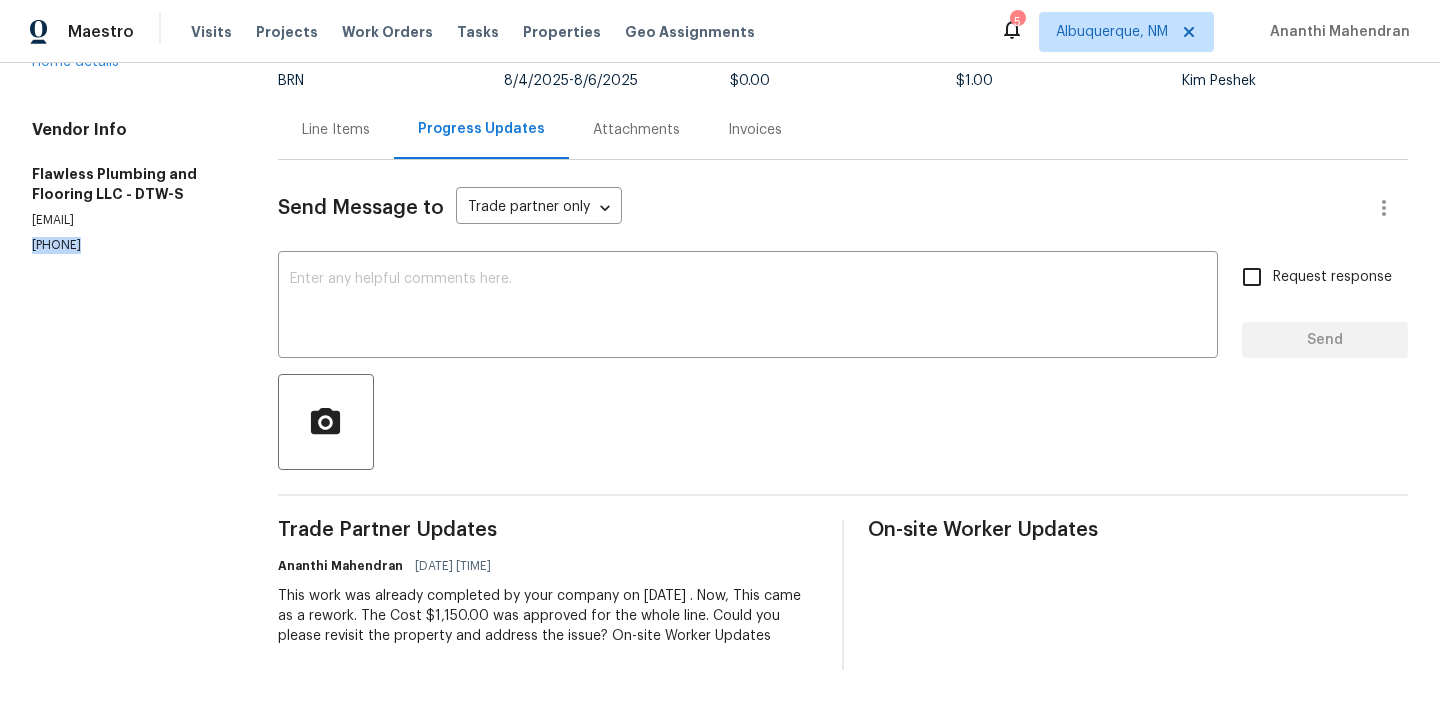 click on "(313) 753-6813" at bounding box center [131, 245] 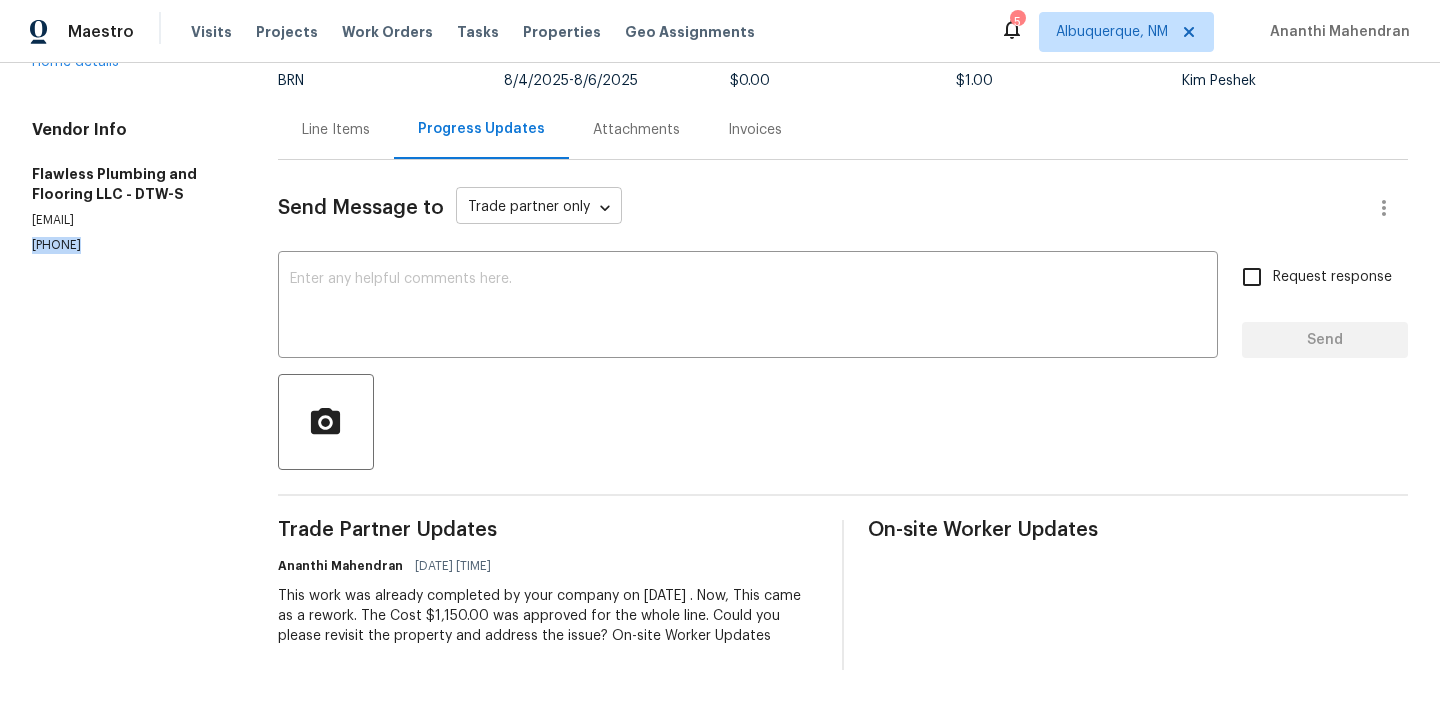 scroll, scrollTop: 0, scrollLeft: 0, axis: both 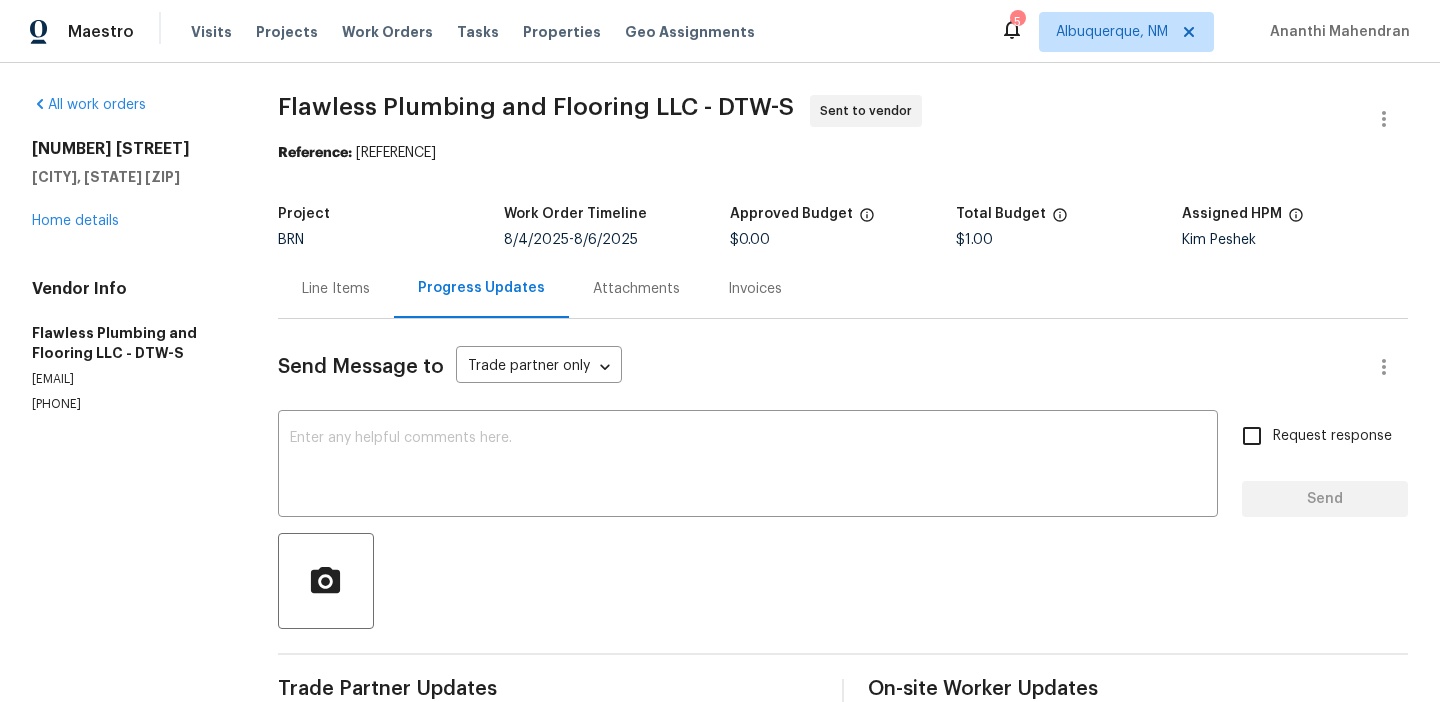 click on "Line Items" at bounding box center [336, 288] 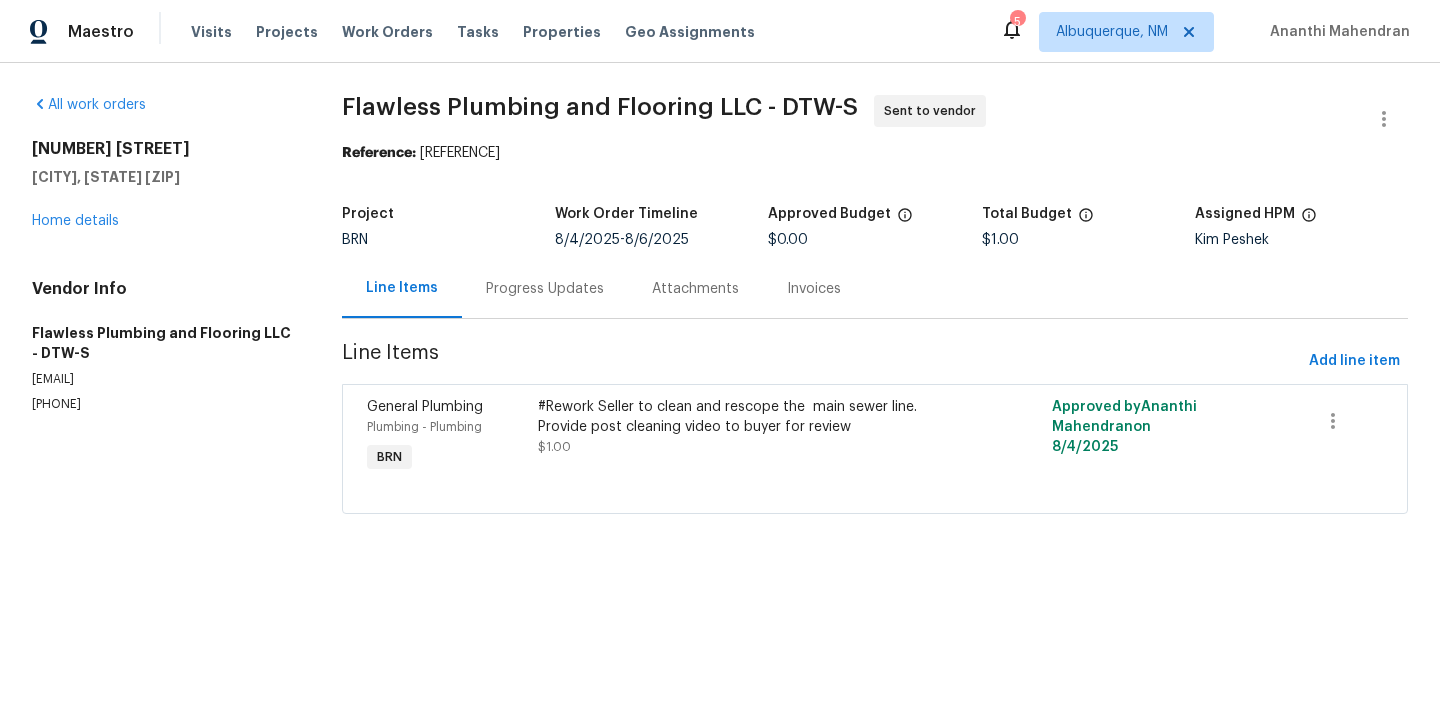 click on "Progress Updates" at bounding box center (545, 288) 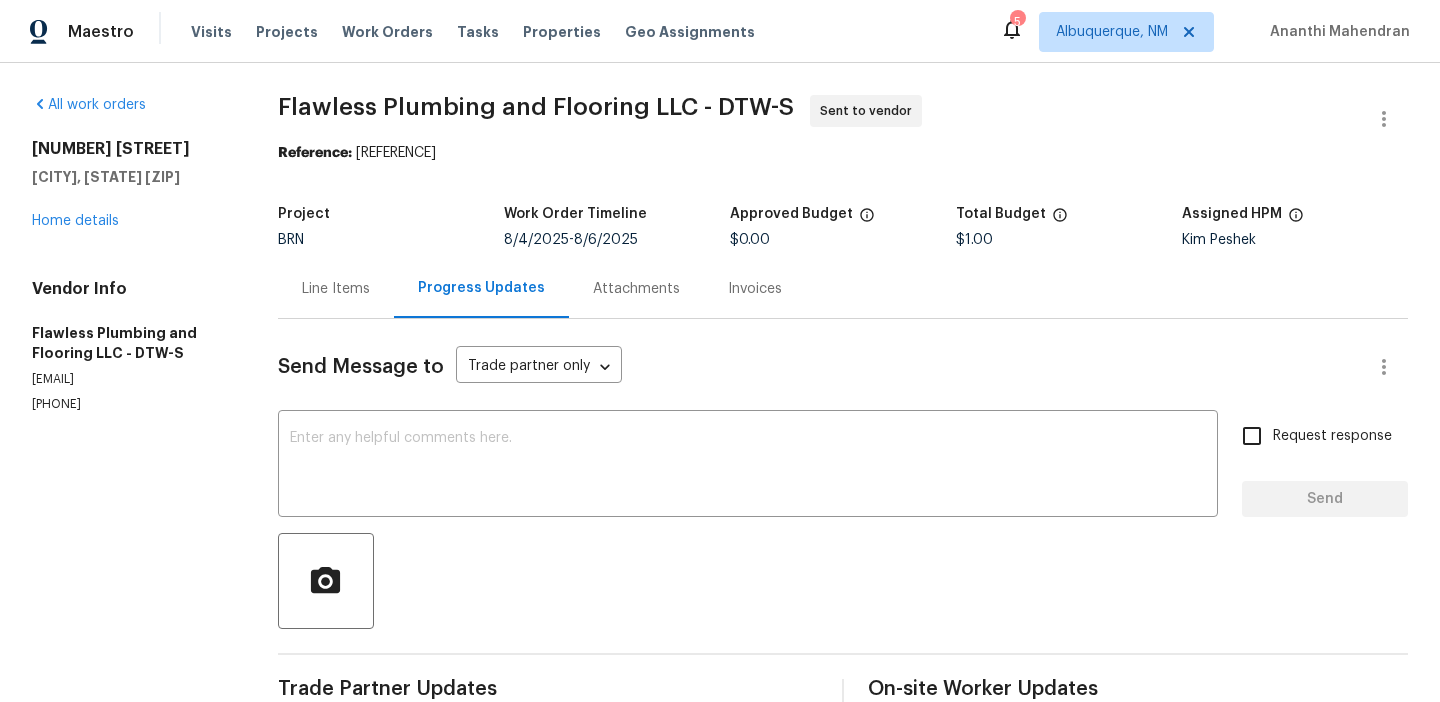 scroll, scrollTop: 159, scrollLeft: 0, axis: vertical 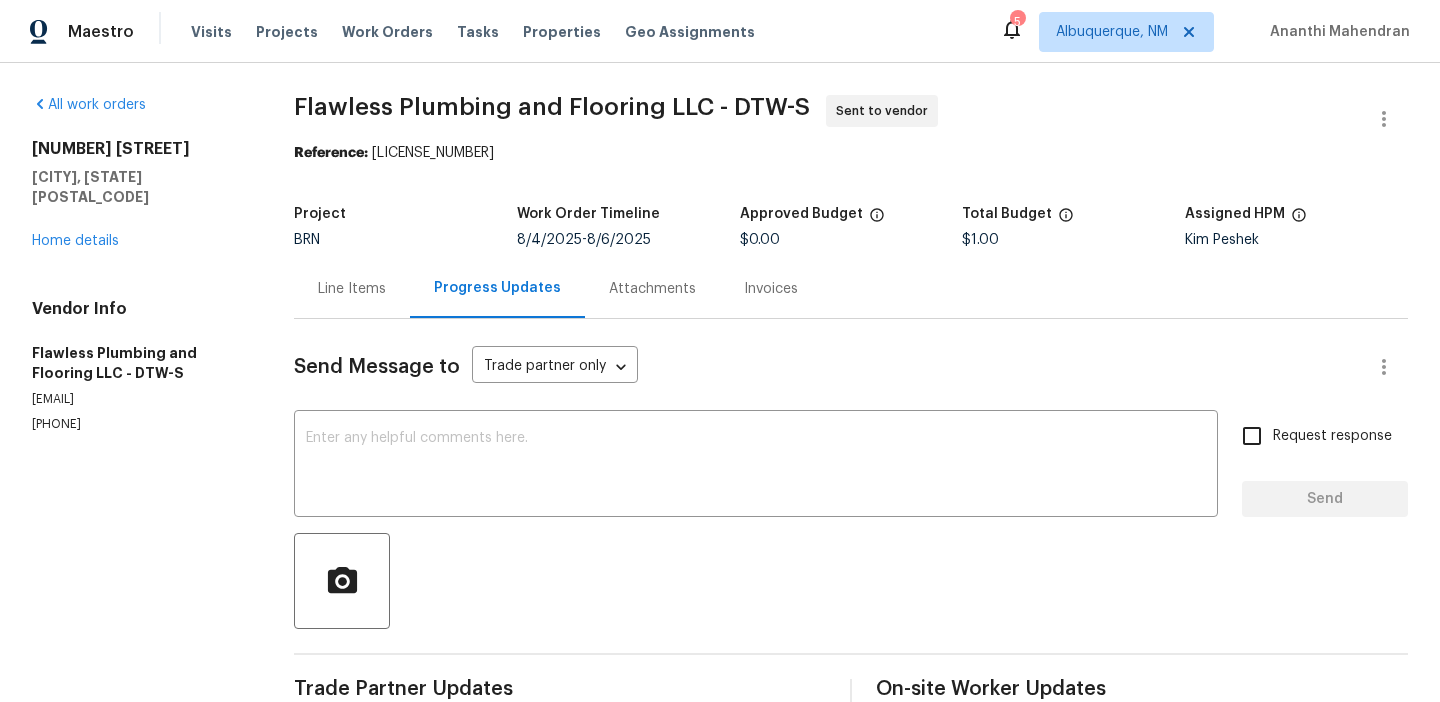 click on "Line Items" at bounding box center [352, 289] 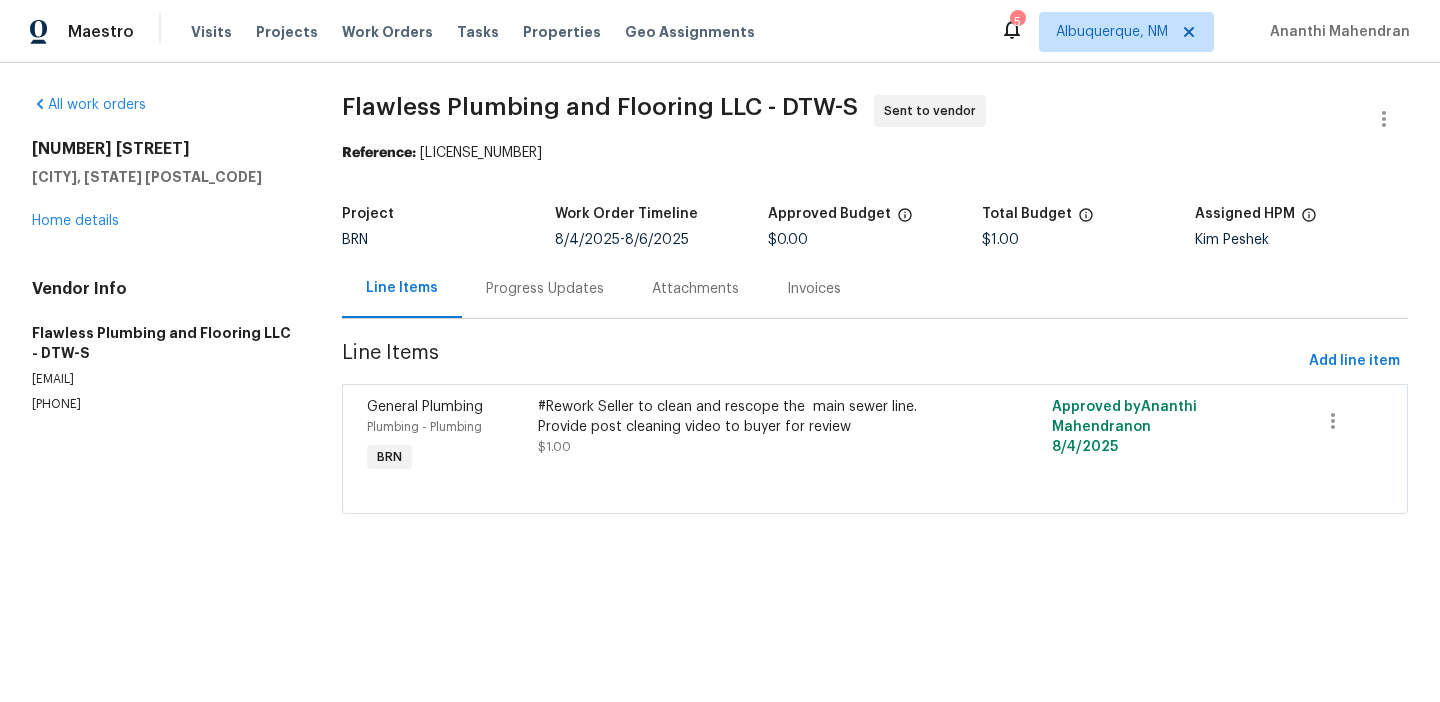 click on "#Rework Seller to clean and rescope the  main sewer line. Provide post cleaning video to buyer for review" at bounding box center (746, 417) 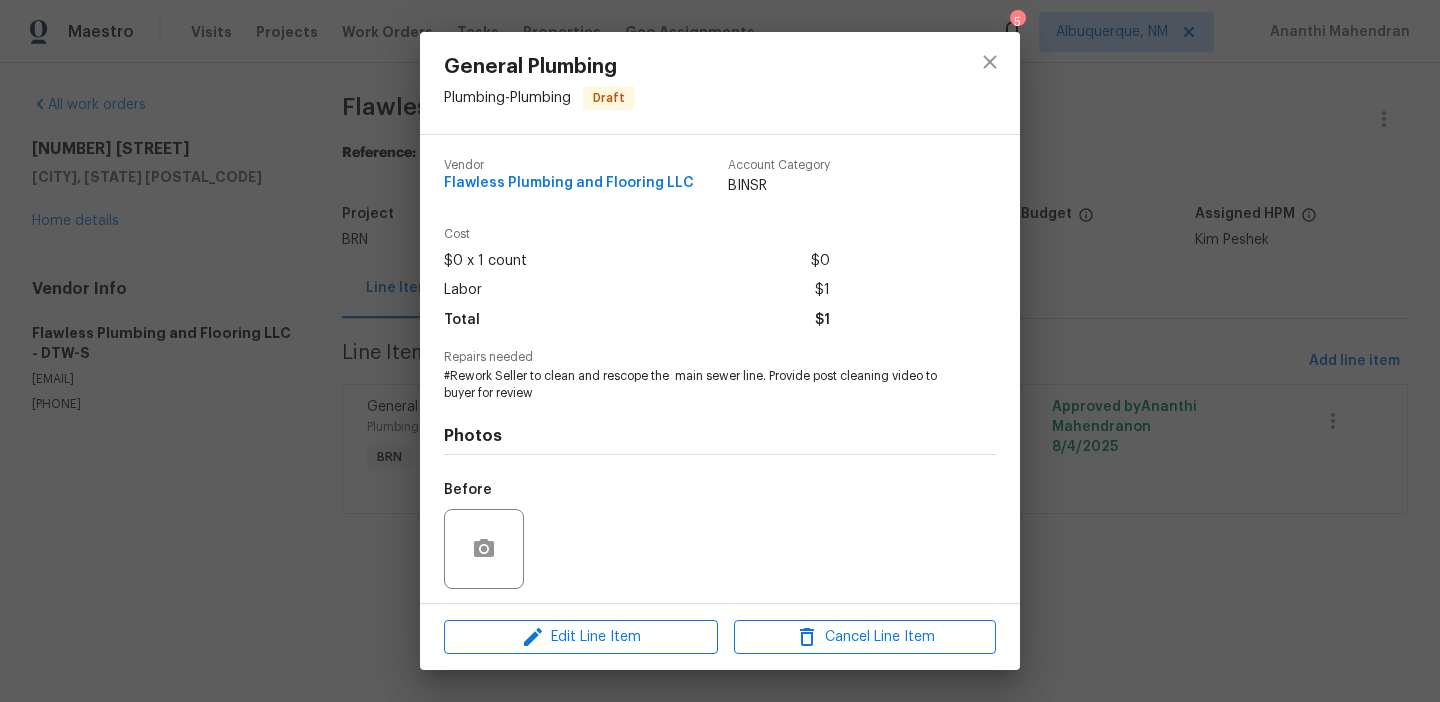 click on "General Plumbing Plumbing  -  Plumbing Draft Vendor Flawless Plumbing and Flooring LLC Account Category BINSR Cost $0 x 1 count $0 Labor $1 Total $1 Repairs needed #Rework Seller to clean and rescope the  main sewer line. Provide post cleaning video to buyer for review Photos Before After  Edit Line Item  Cancel Line Item" at bounding box center [720, 351] 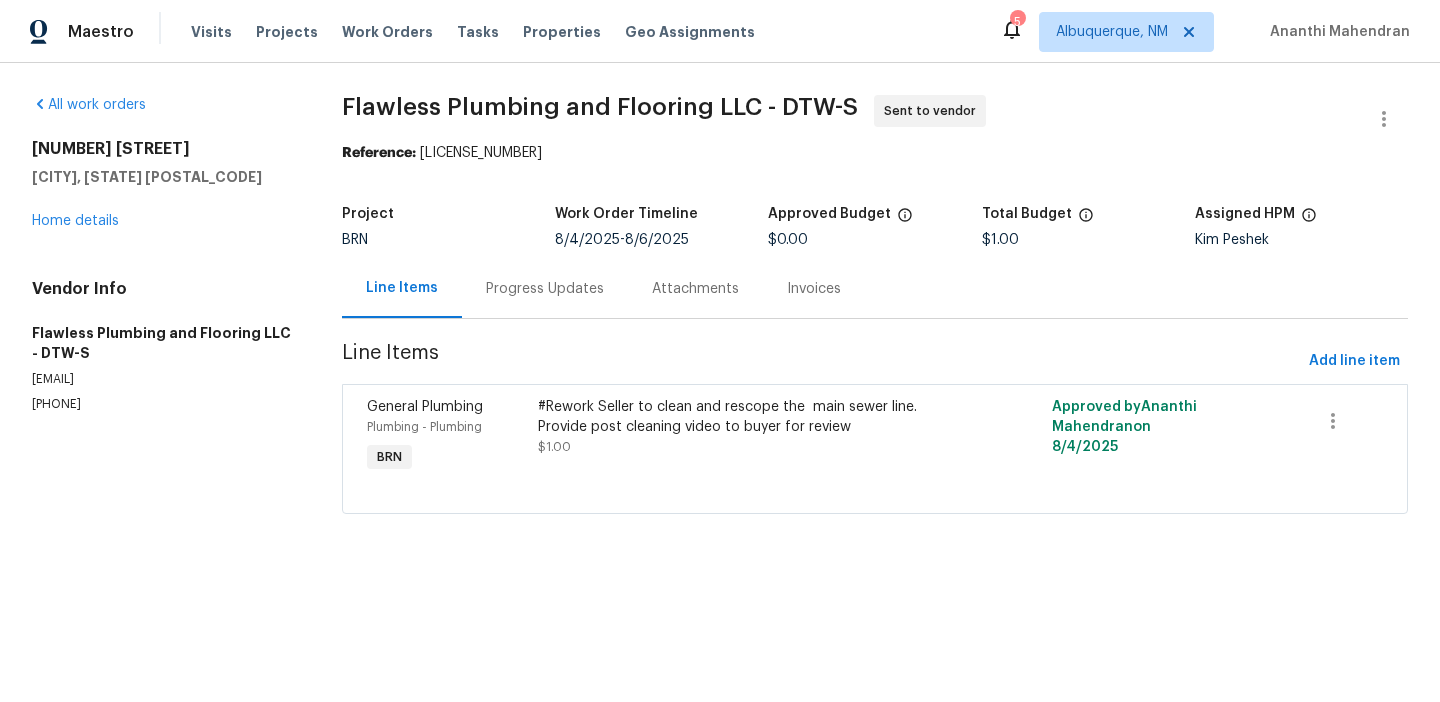 scroll, scrollTop: 0, scrollLeft: 0, axis: both 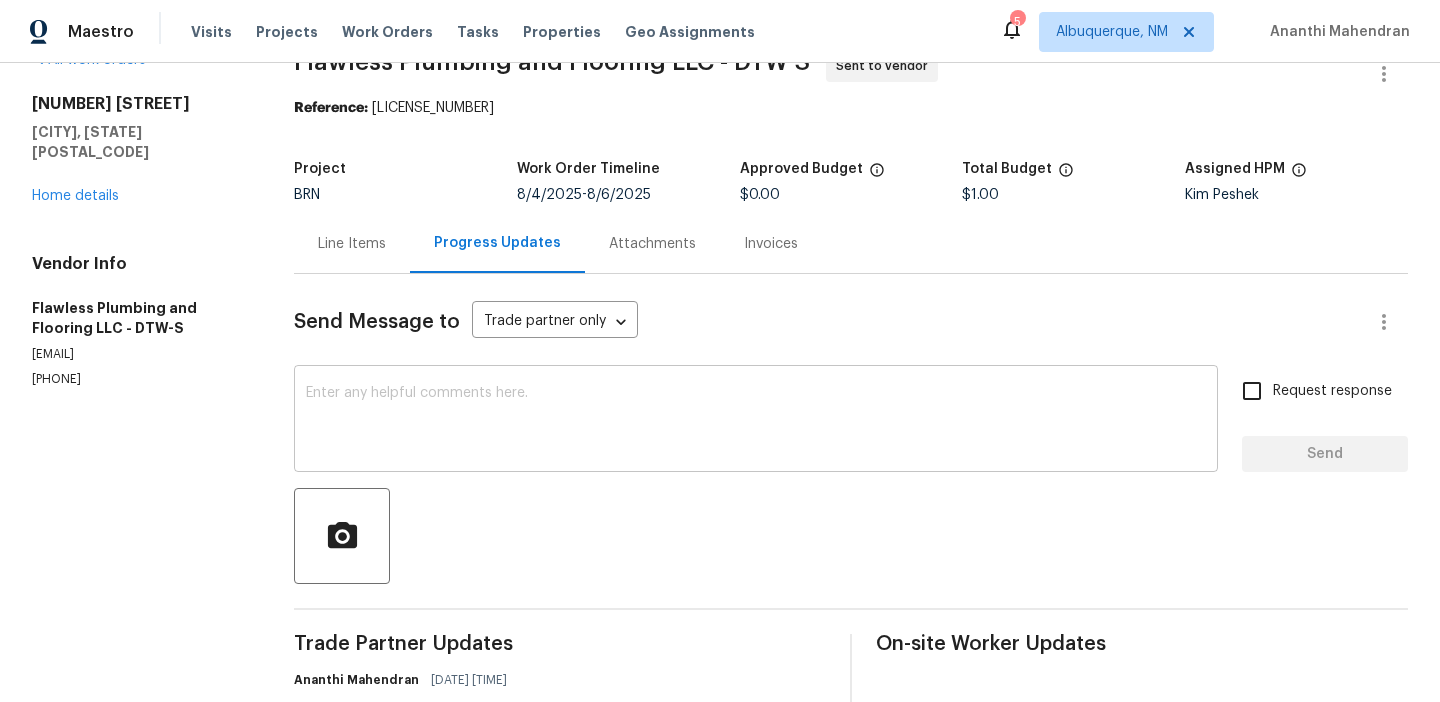 click at bounding box center (756, 421) 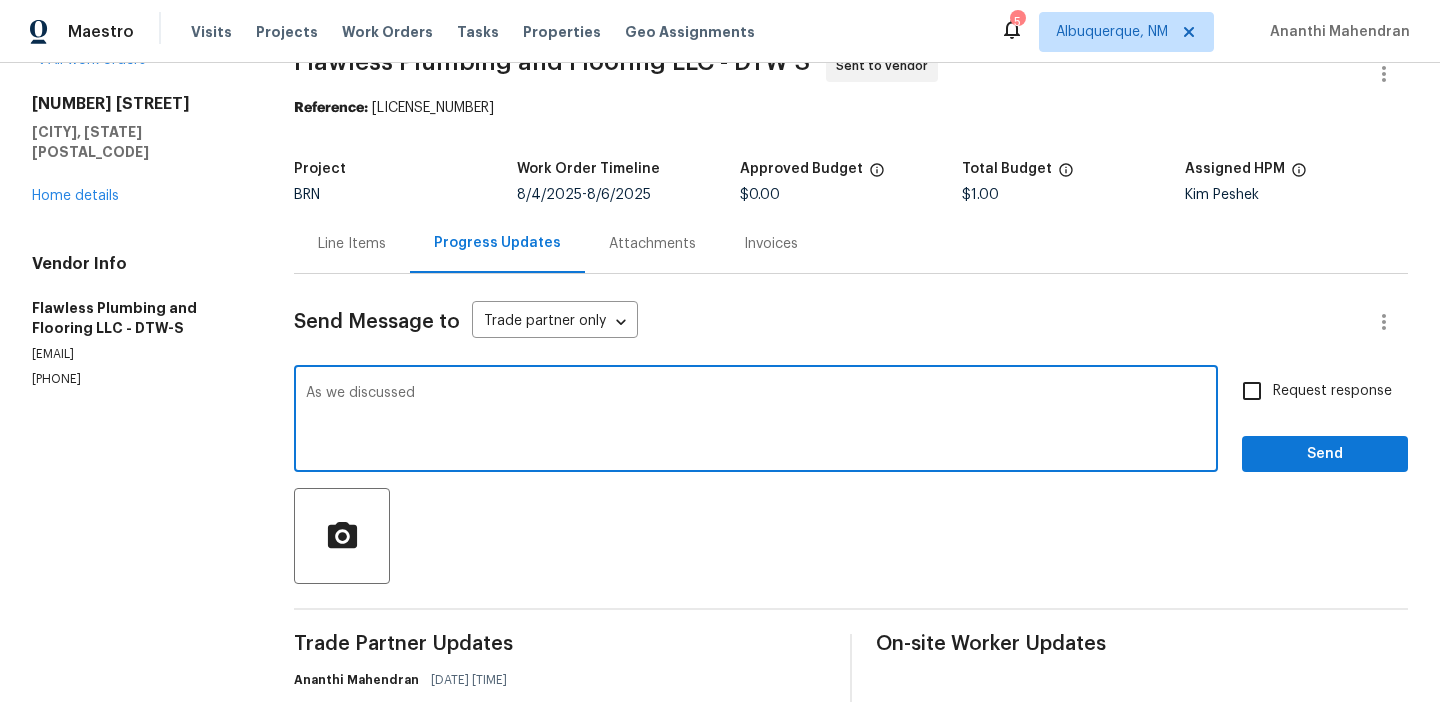 click on "[PHONE]" at bounding box center (139, 379) 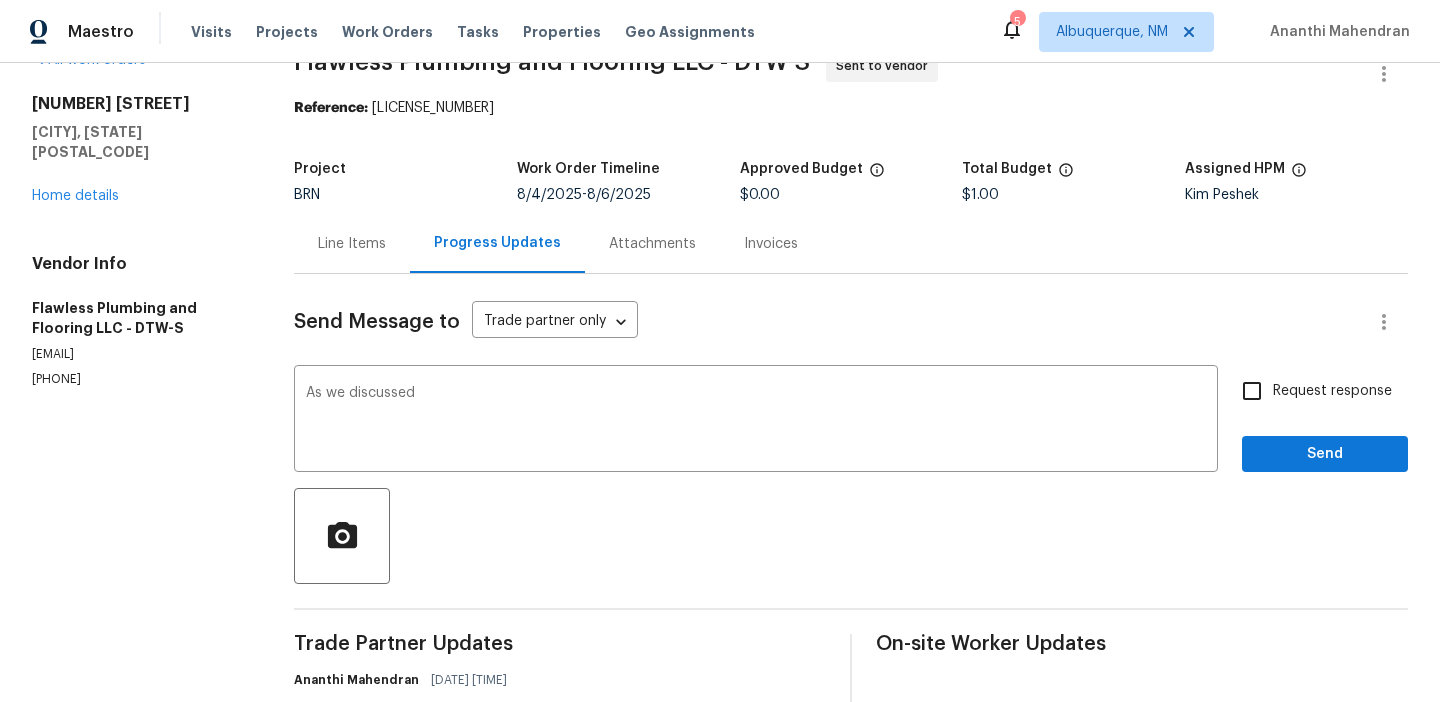 click on "[PHONE]" at bounding box center (139, 379) 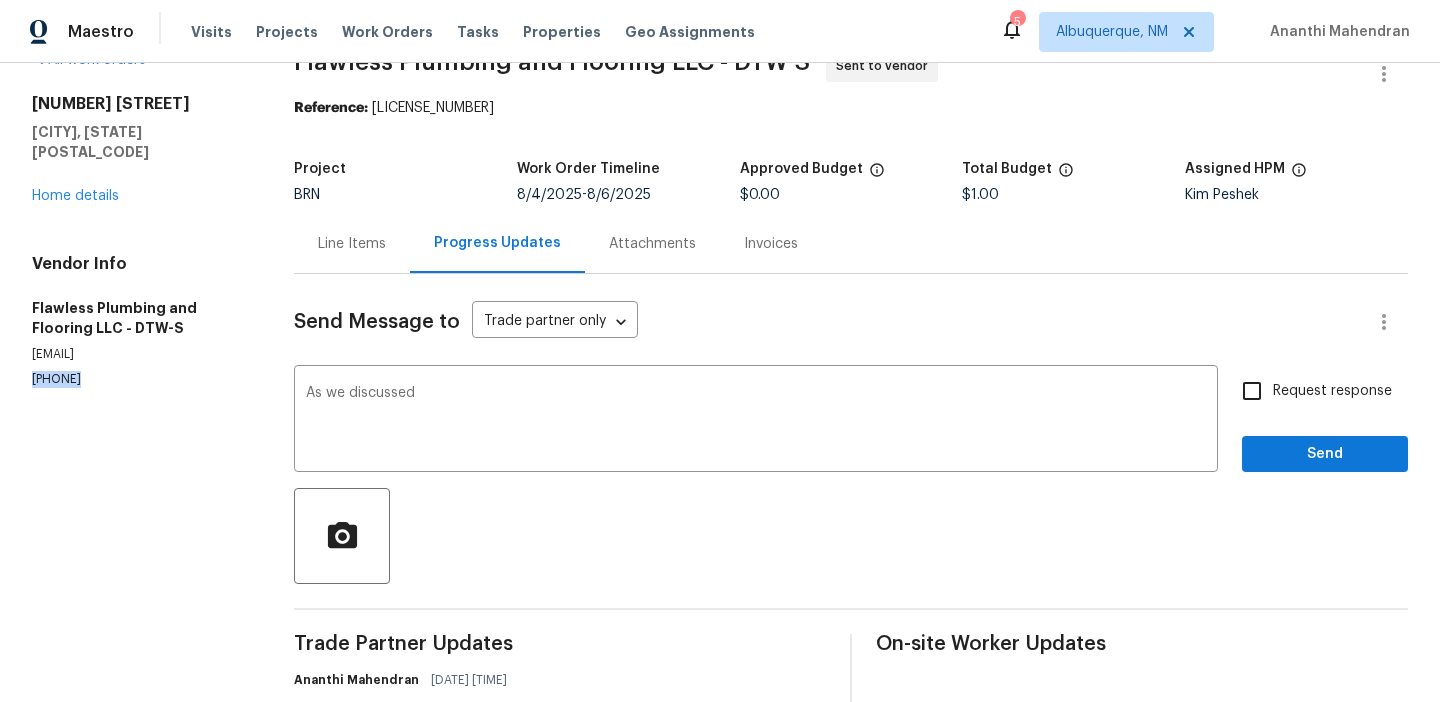 click on "[PHONE]" at bounding box center [139, 379] 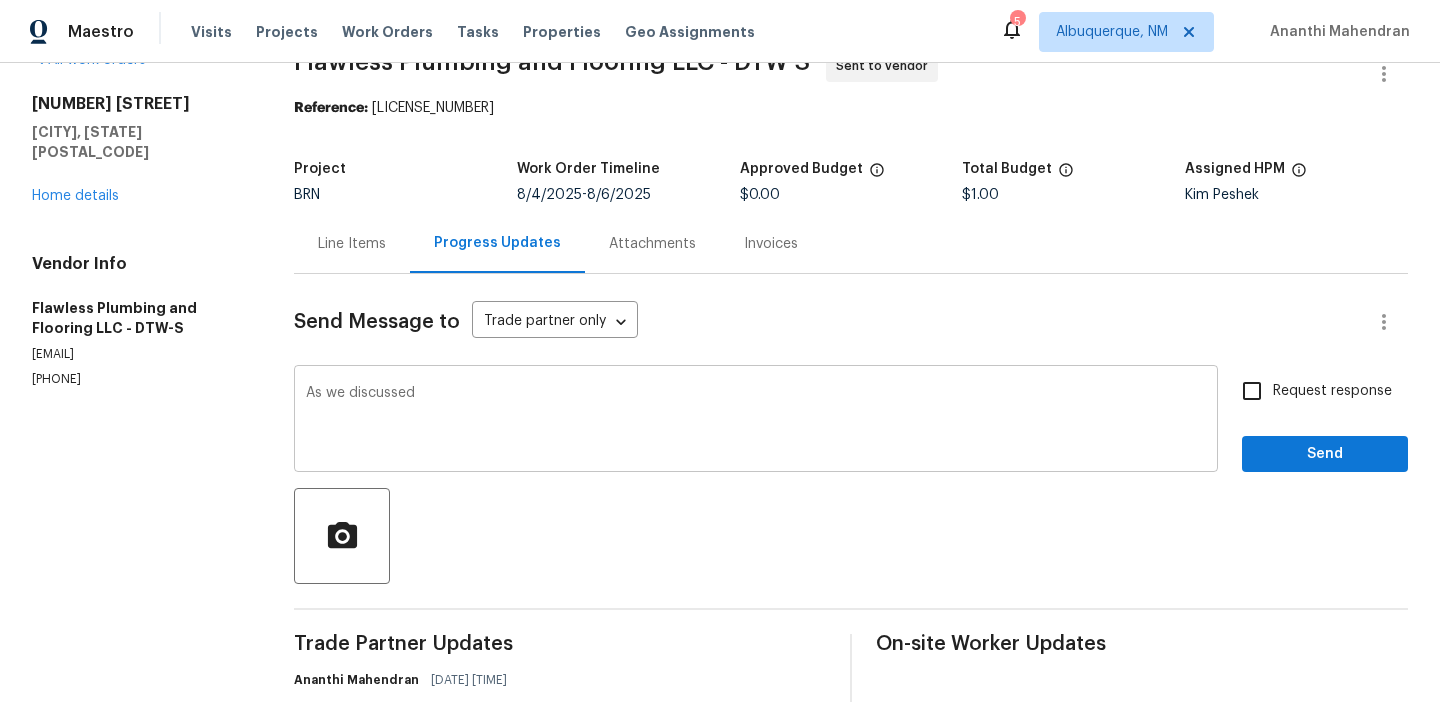 click on "As we discussed" at bounding box center [756, 421] 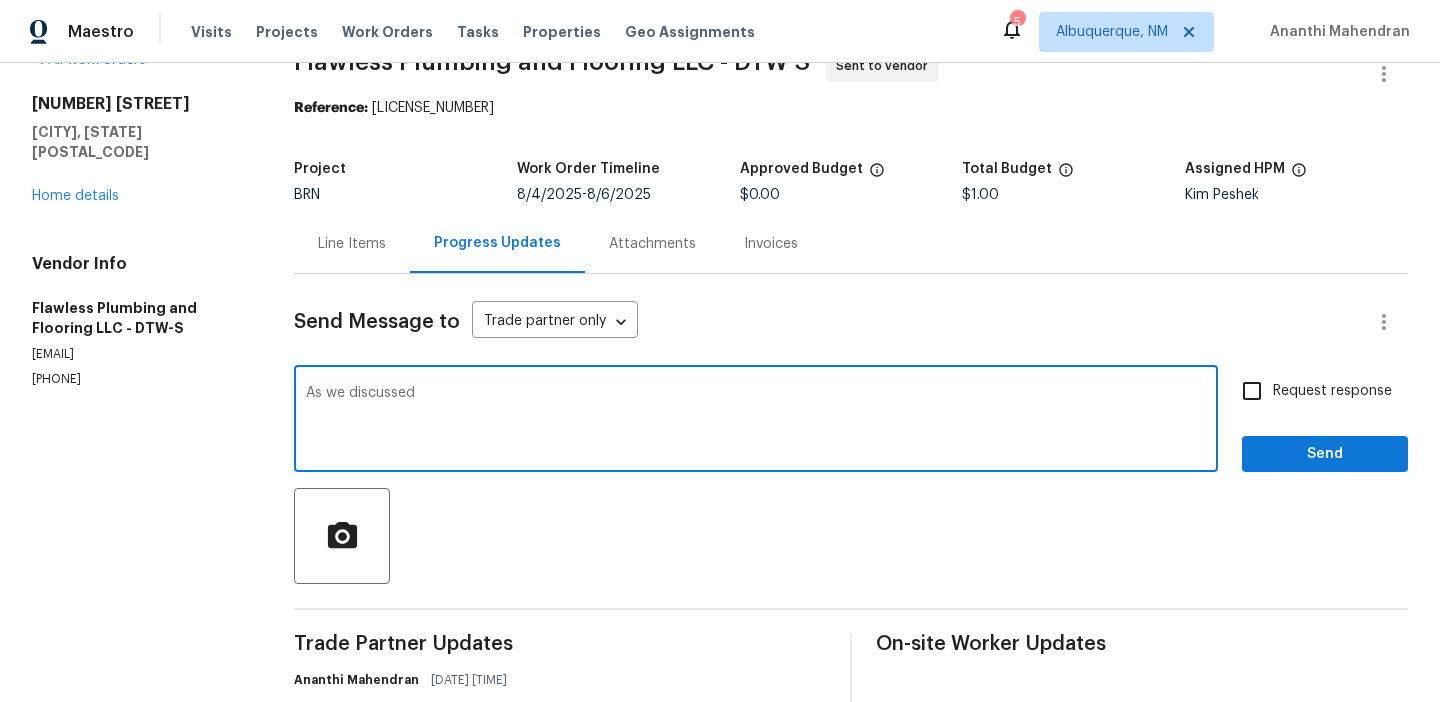 paste on "[PHONE]" 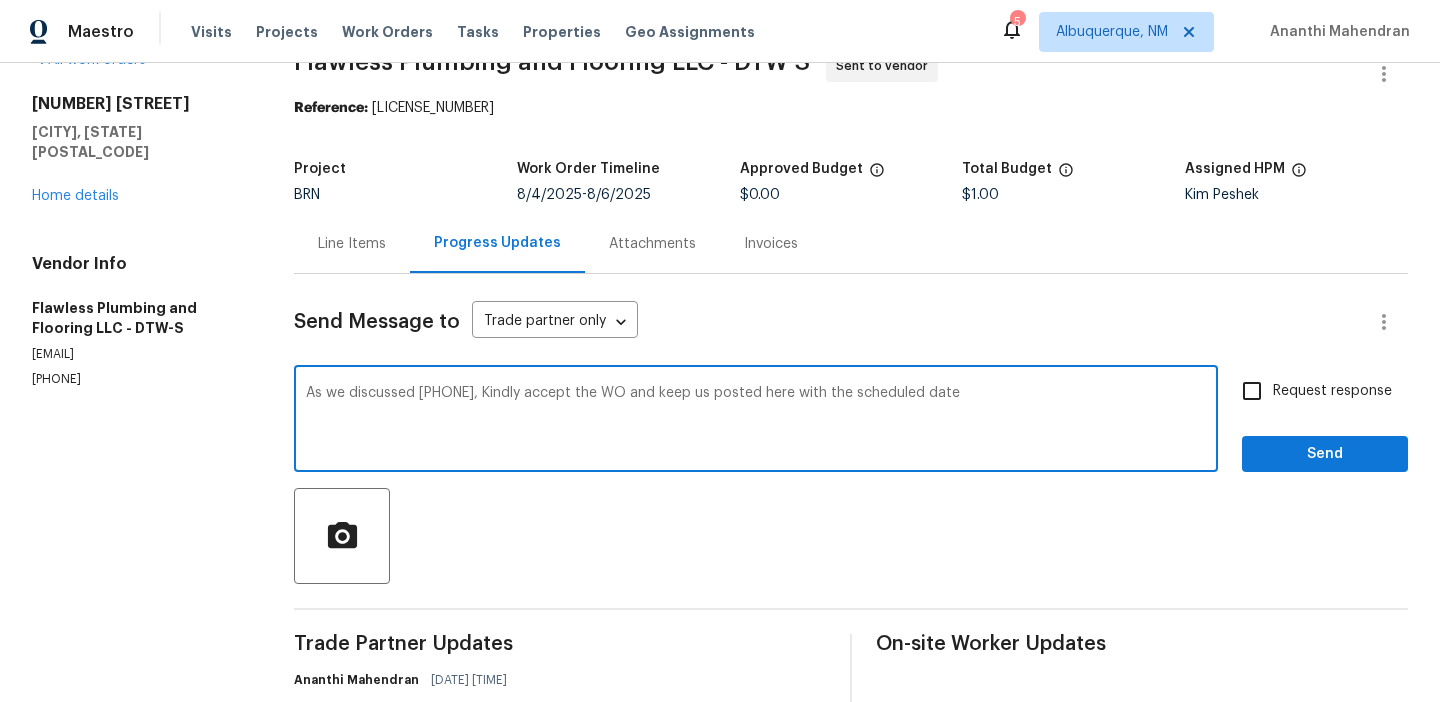 type on "As we discussed [PHONE], Kindly accept the WO and keep us posted here with the scheduled date" 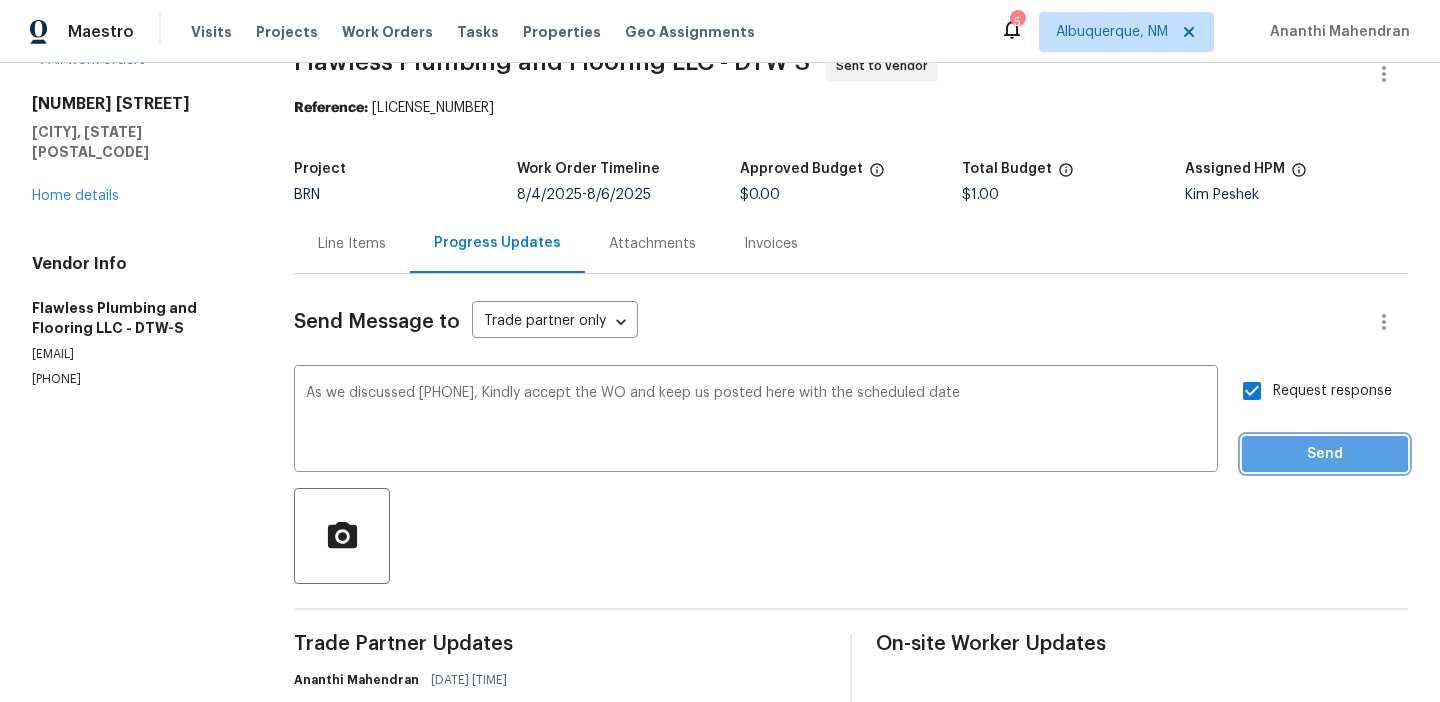 click on "Send" at bounding box center [1325, 454] 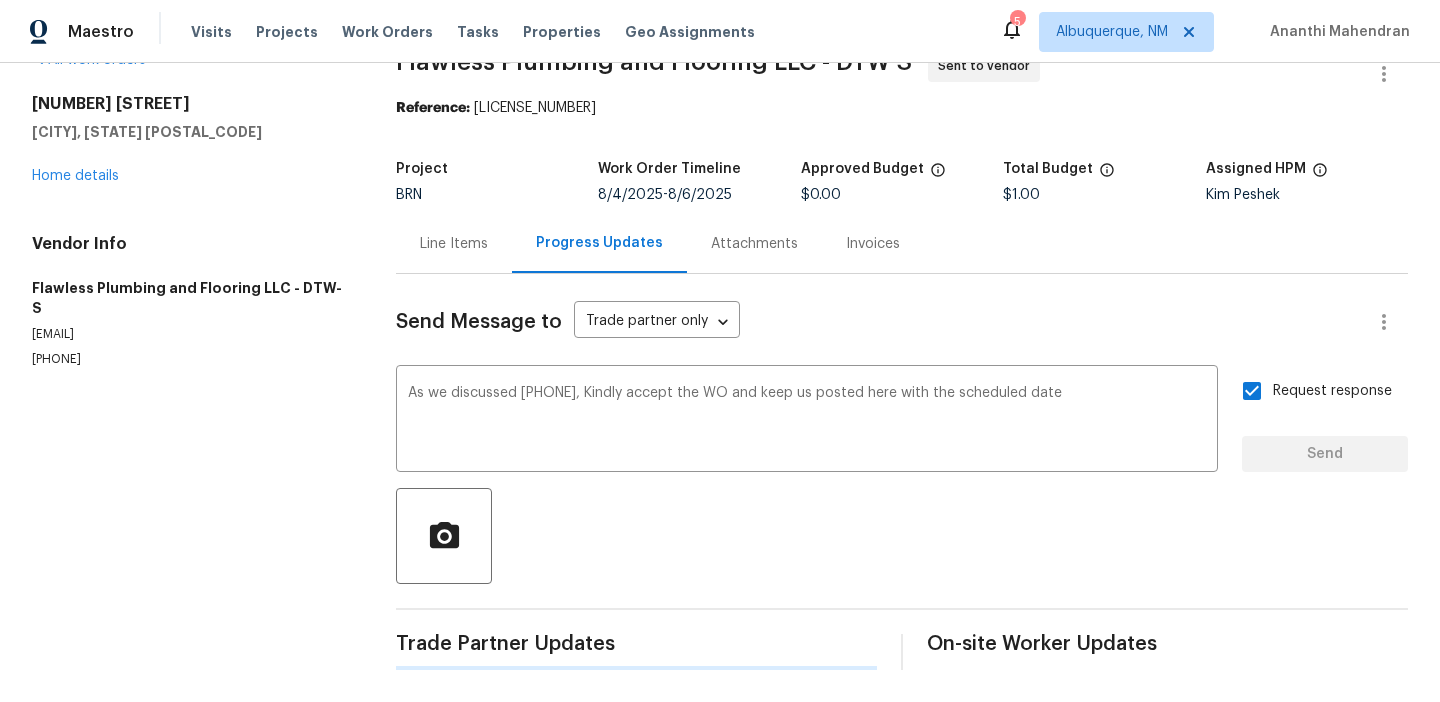 scroll, scrollTop: 0, scrollLeft: 0, axis: both 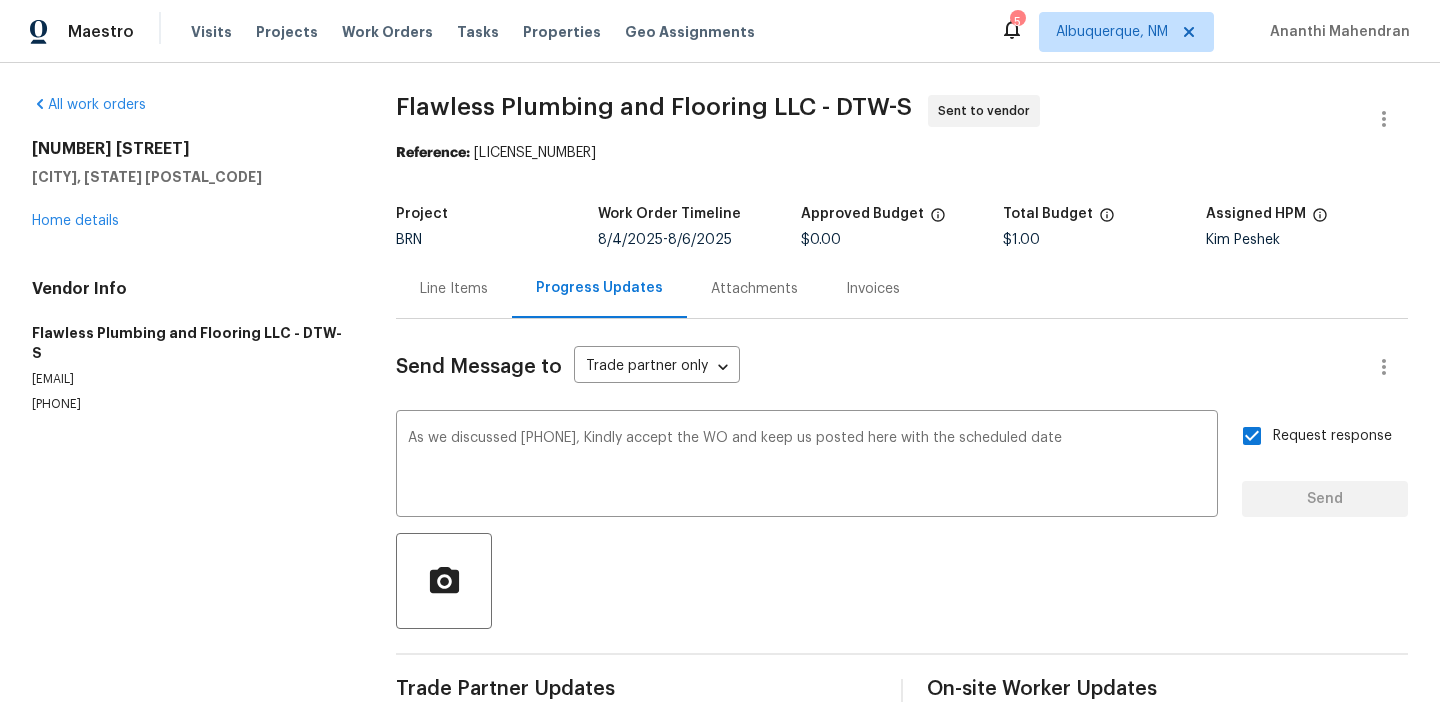 type 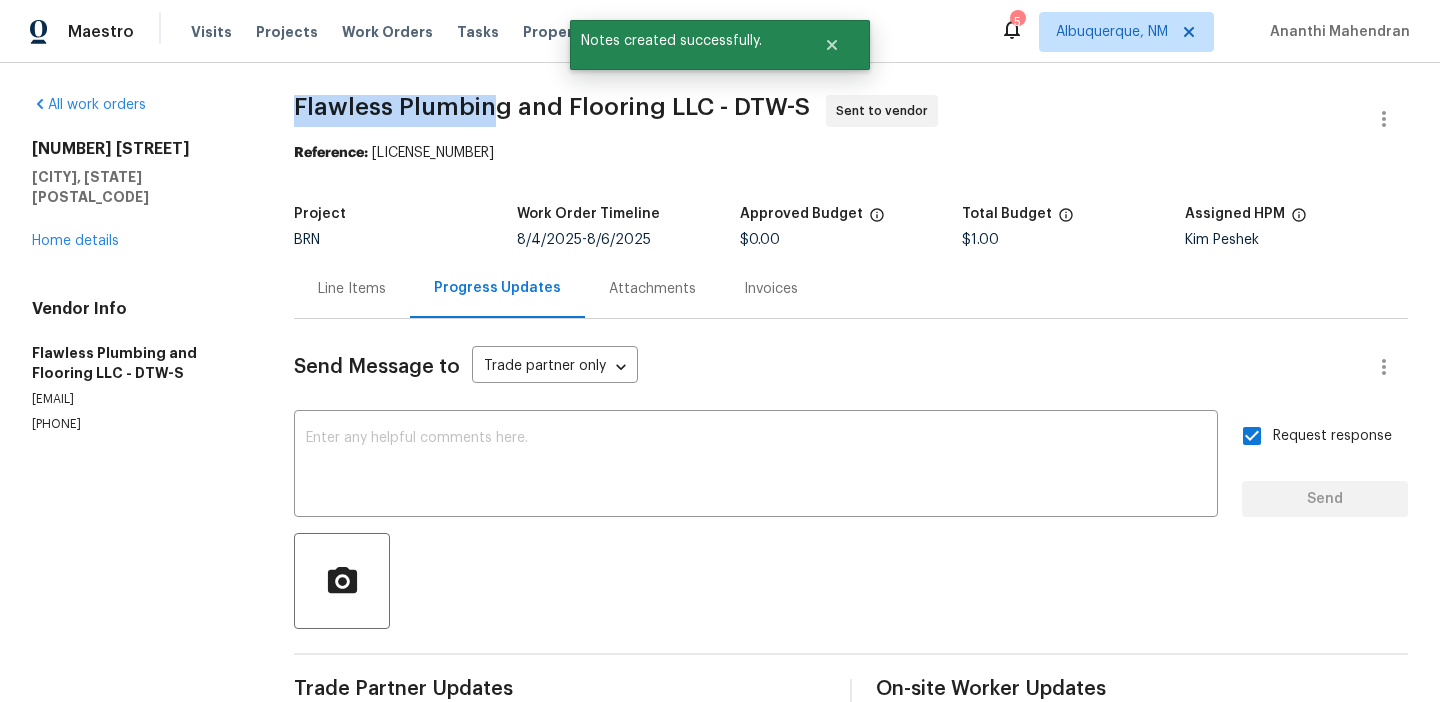 drag, startPoint x: 297, startPoint y: 109, endPoint x: 501, endPoint y: 103, distance: 204.08821 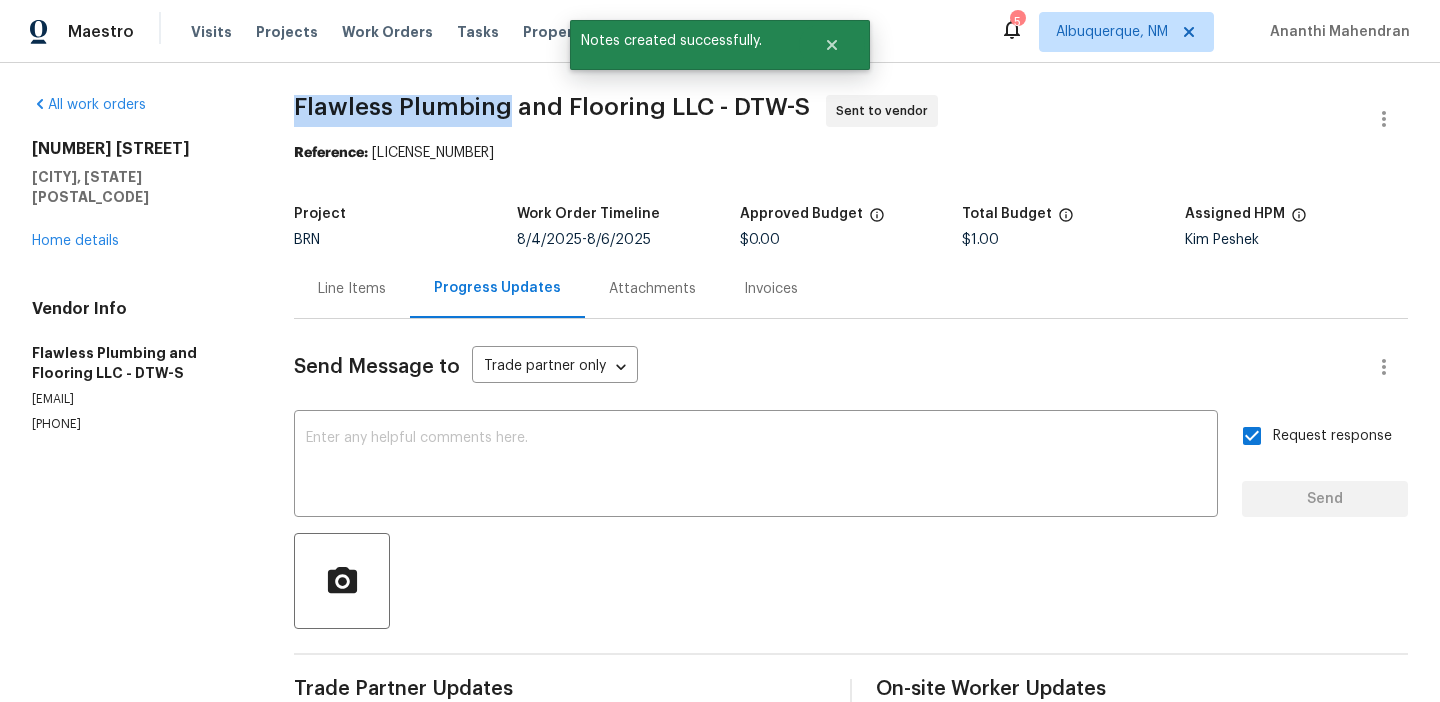 copy on "Flawless Plumbing" 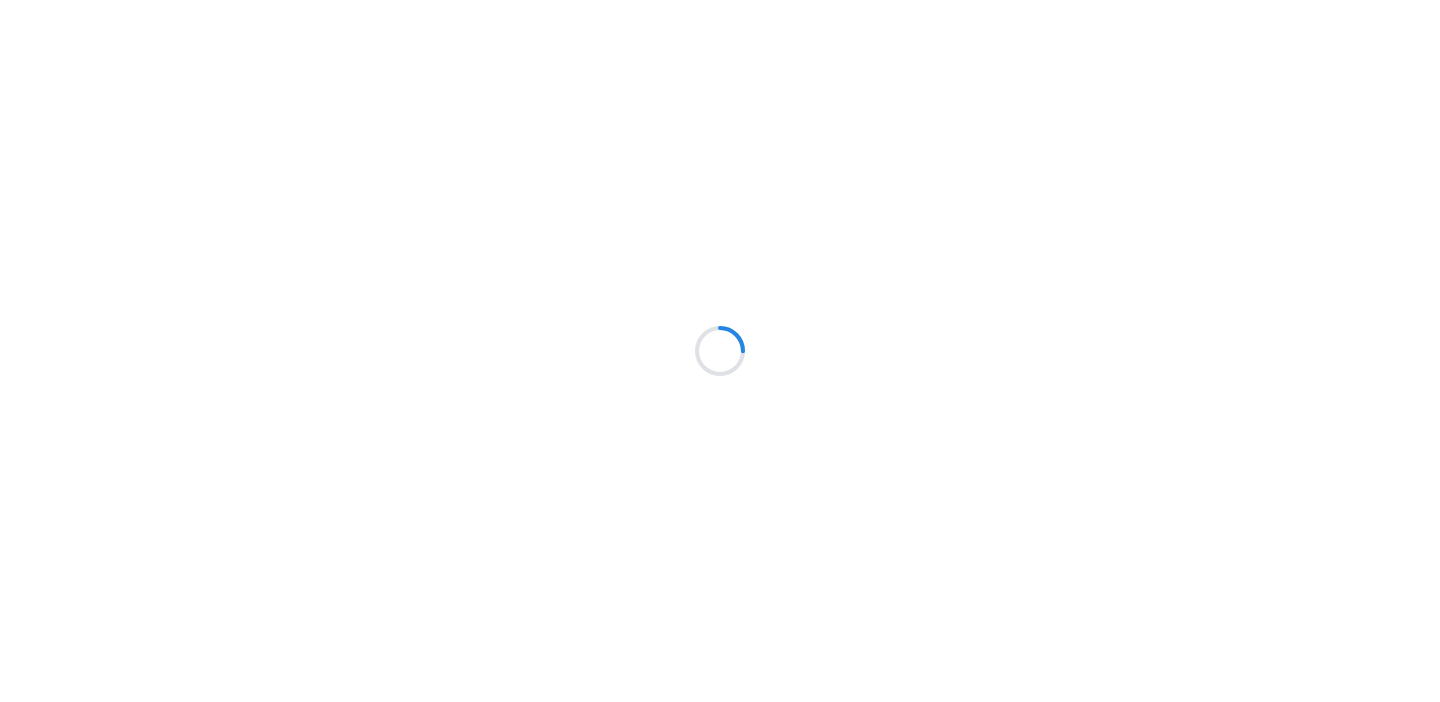 scroll, scrollTop: 0, scrollLeft: 0, axis: both 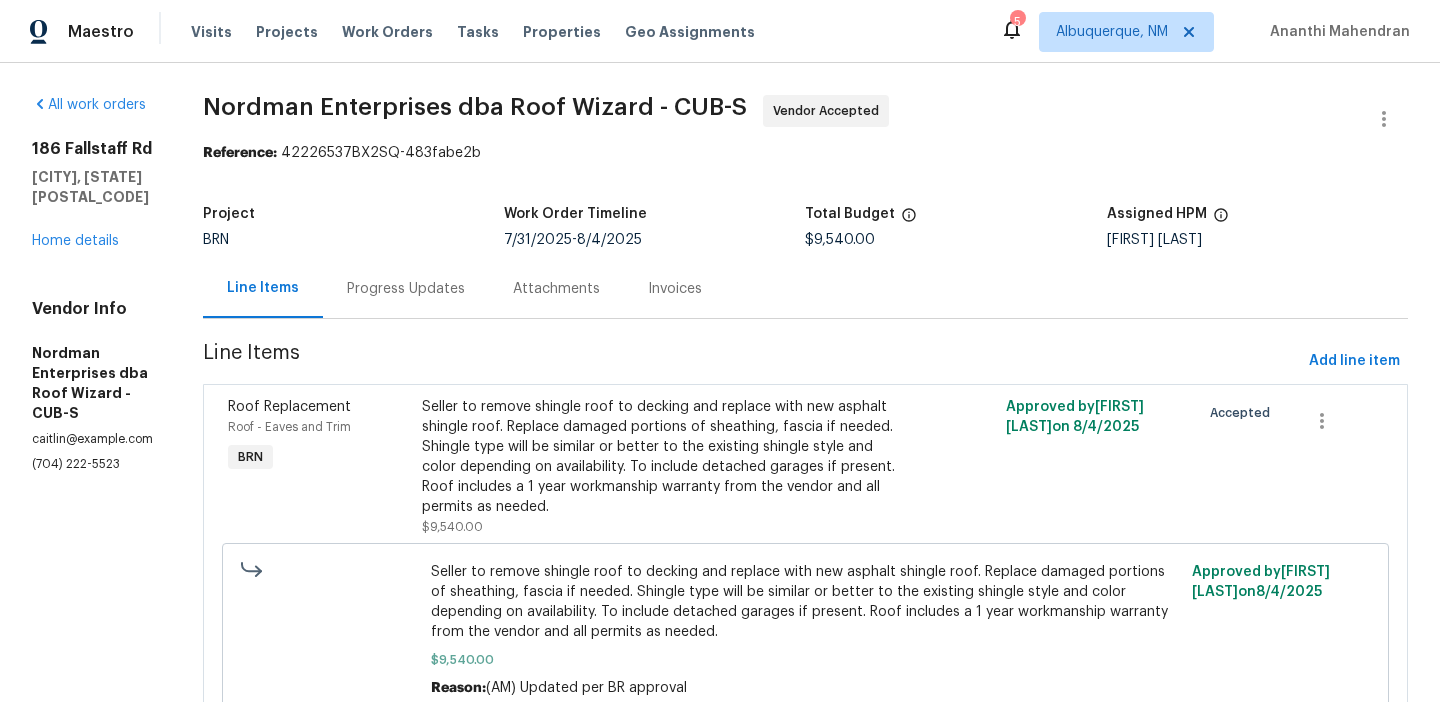 click on "Project BRN   Work Order Timeline 7/31/2025  -  8/4/2025 Total Budget $9,540.00 Assigned HPM Ryan Middleton" at bounding box center (805, 227) 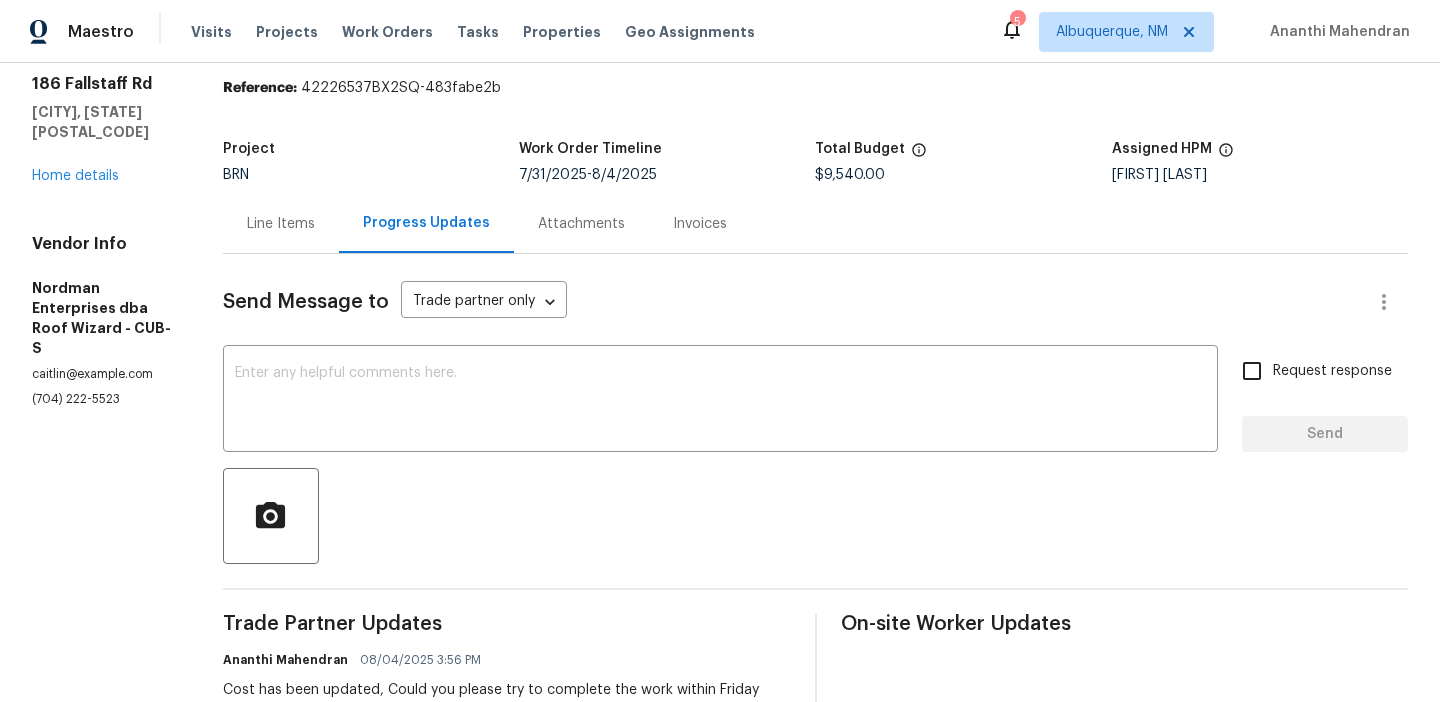 scroll, scrollTop: 165, scrollLeft: 0, axis: vertical 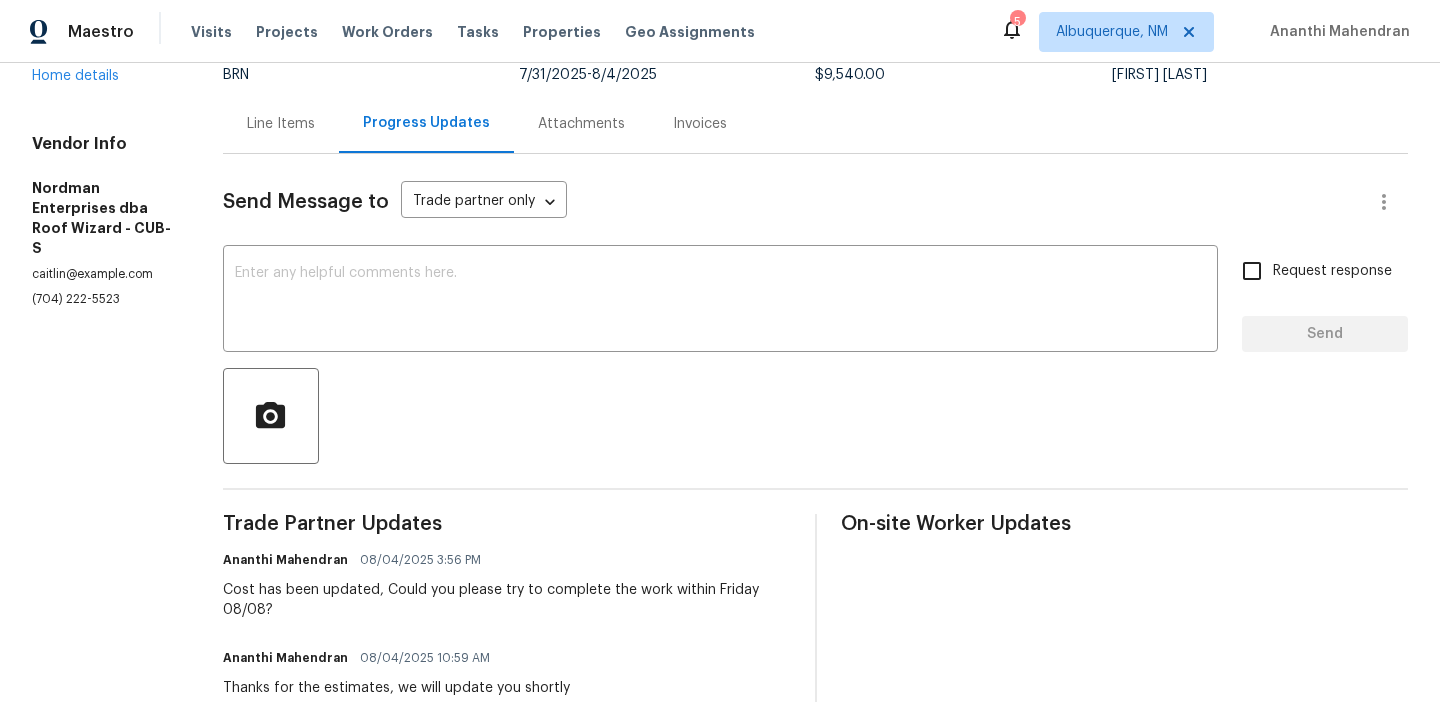 click on "(704) 222-5523" at bounding box center [103, 299] 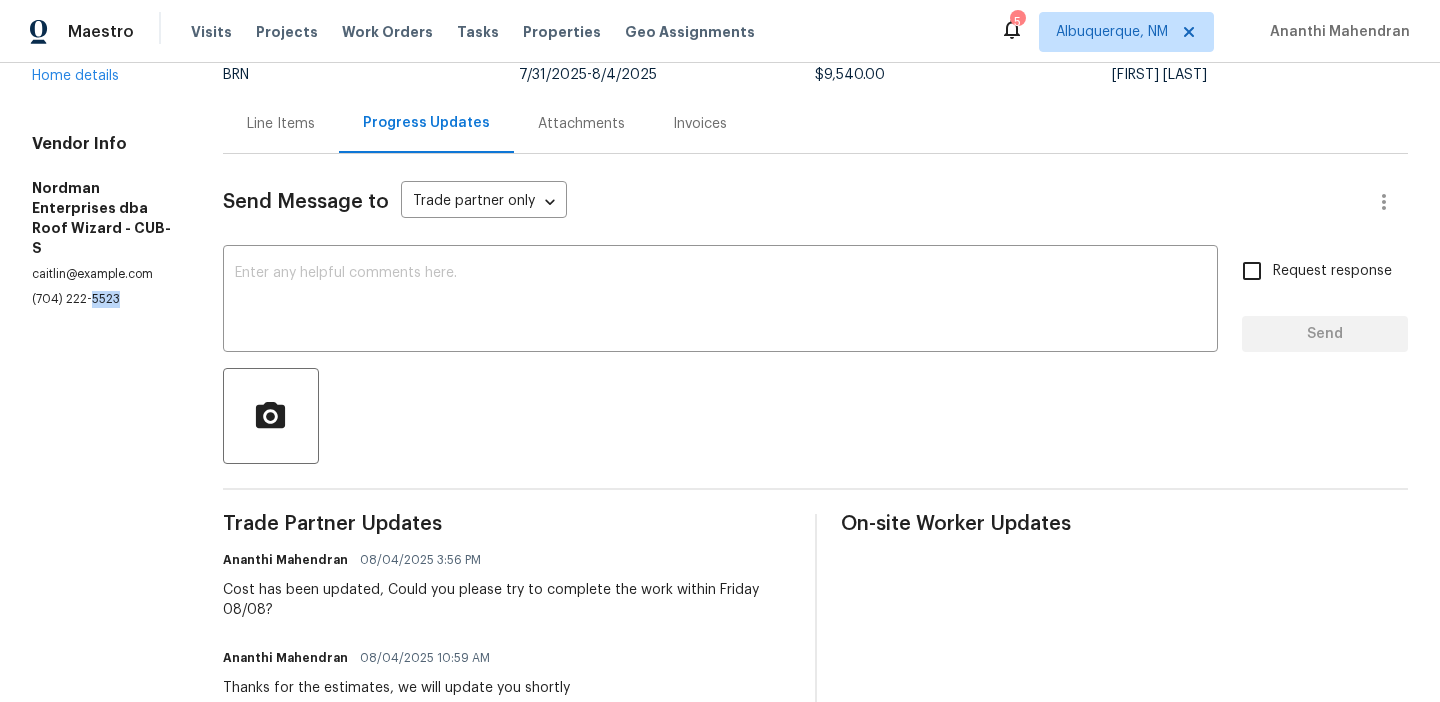 click on "(704) 222-5523" at bounding box center (103, 299) 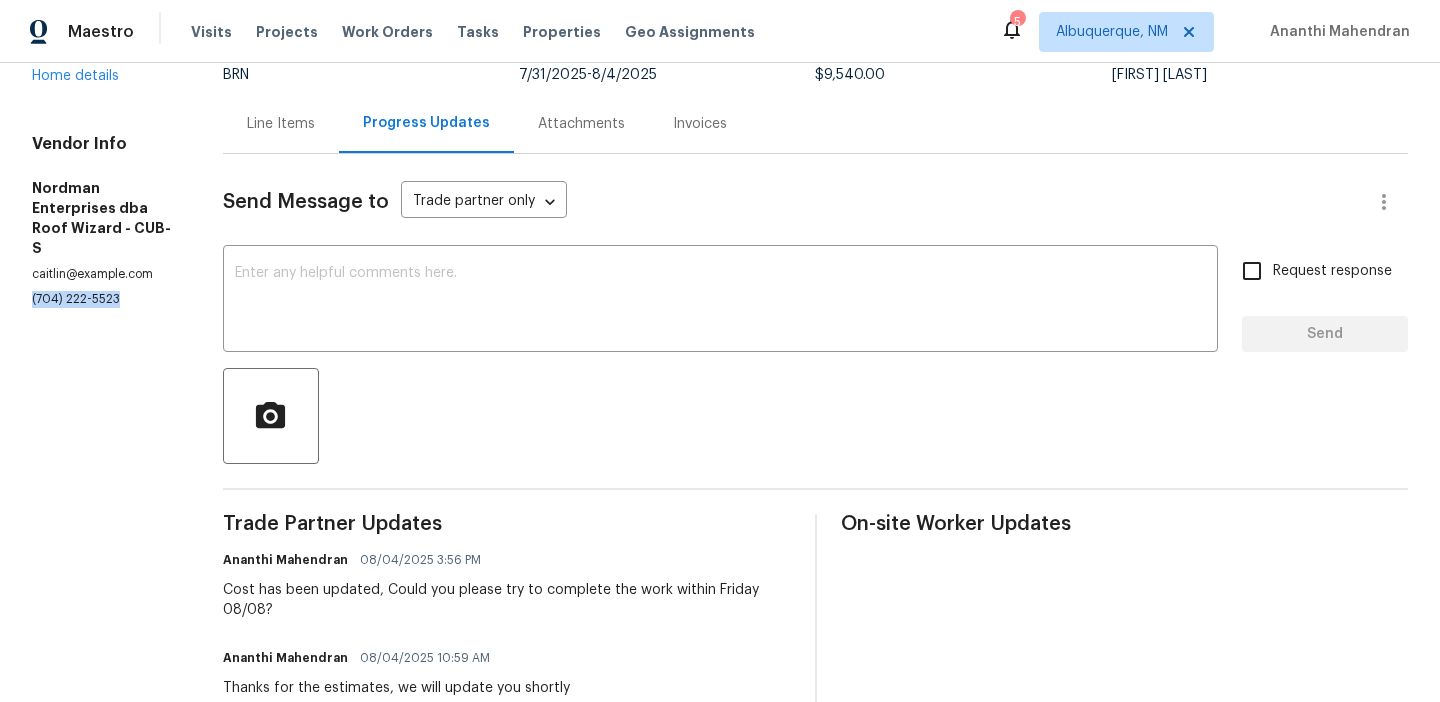 click on "(704) 222-5523" at bounding box center (103, 299) 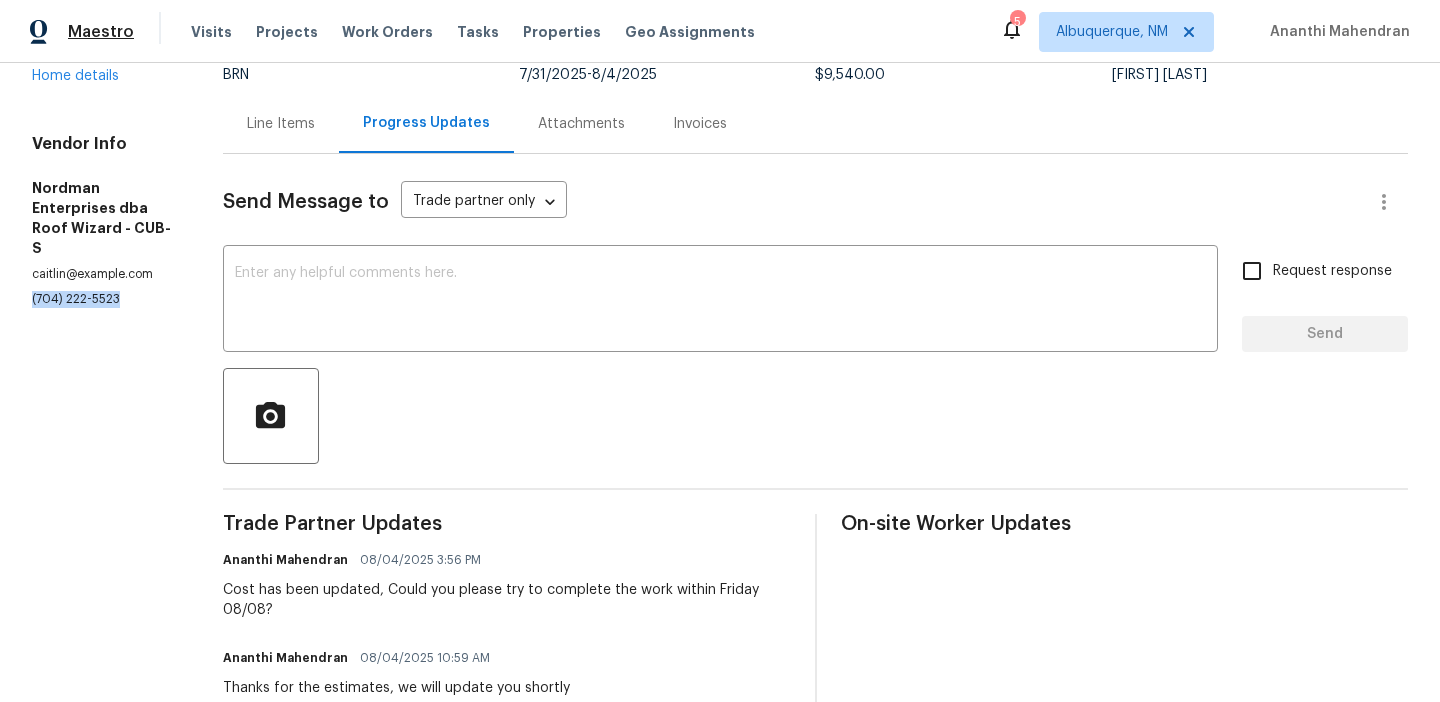 copy on "(704) 222-5523" 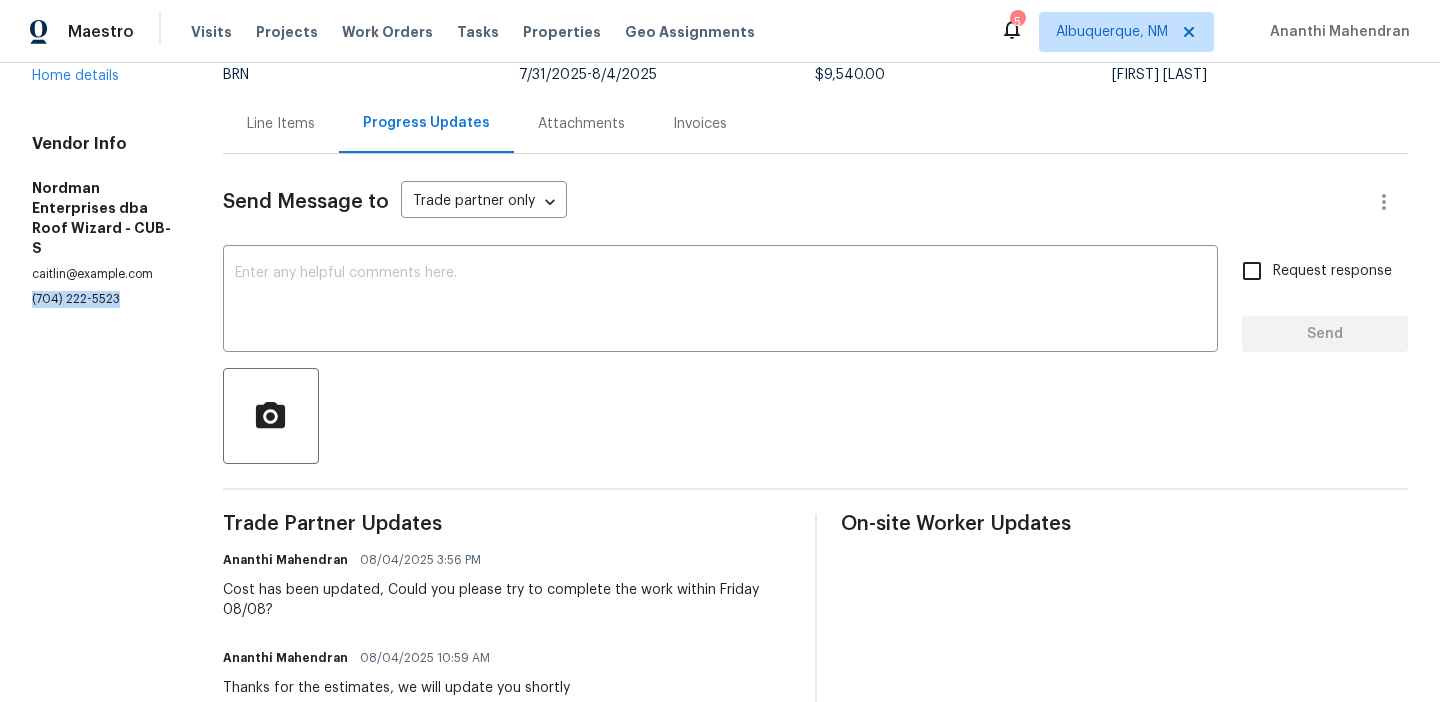 copy on "(704) 222-5523" 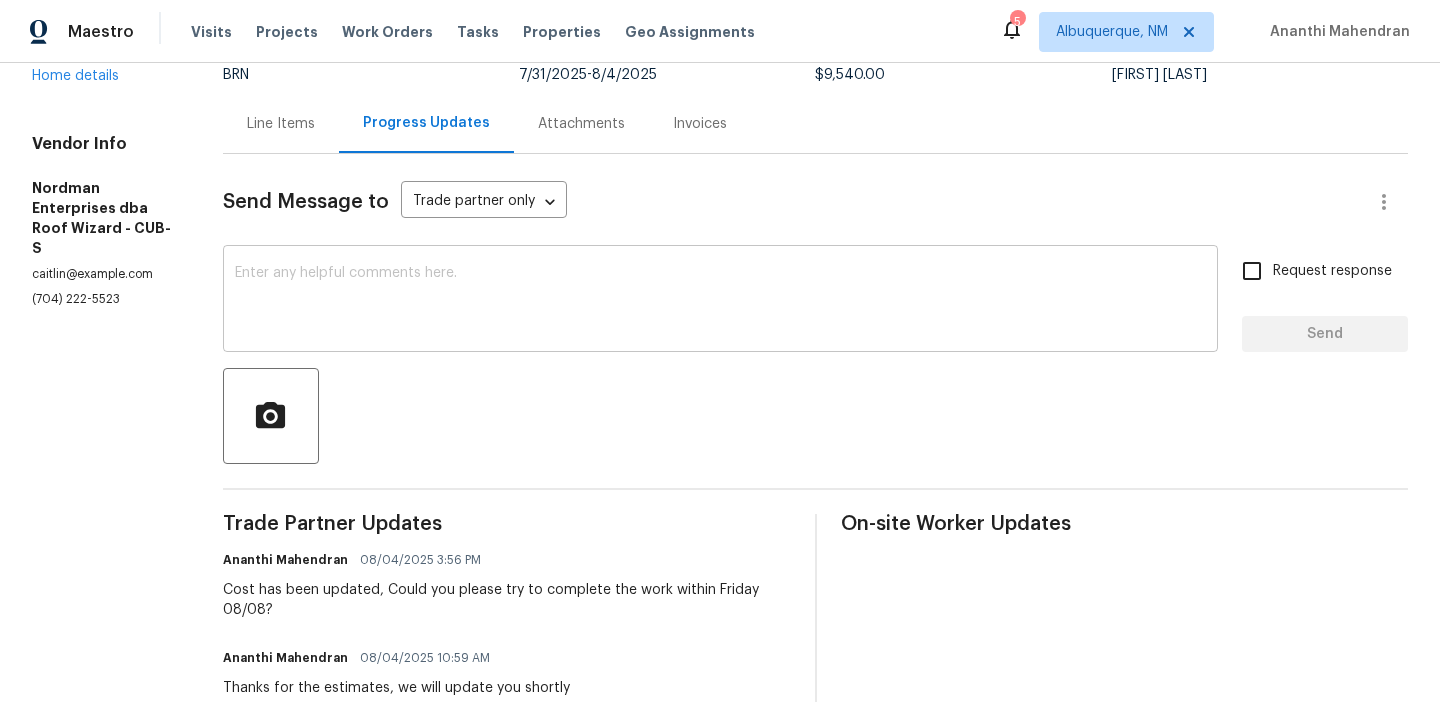 click at bounding box center (720, 301) 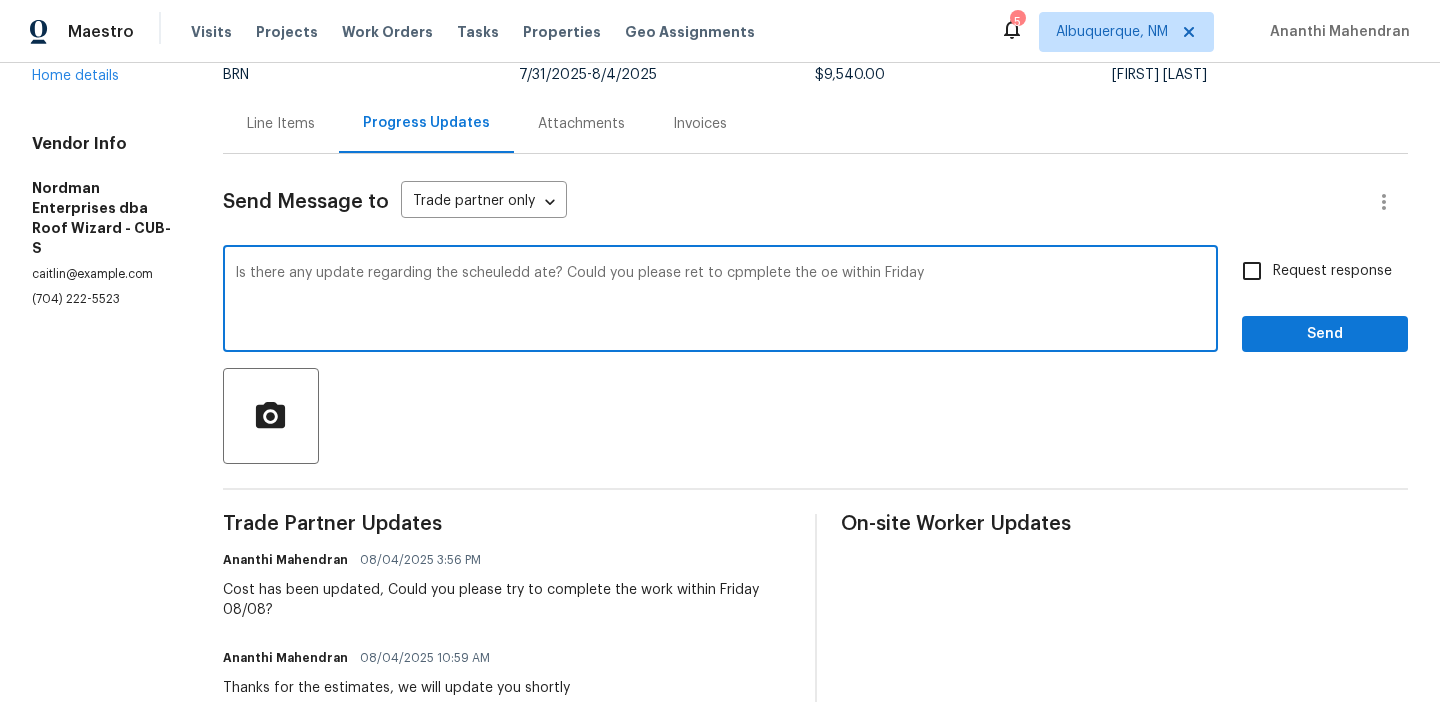 type on "Is there any update regarding the scheuledd ate? Could you please ret to cpmplete the oe within Friday" 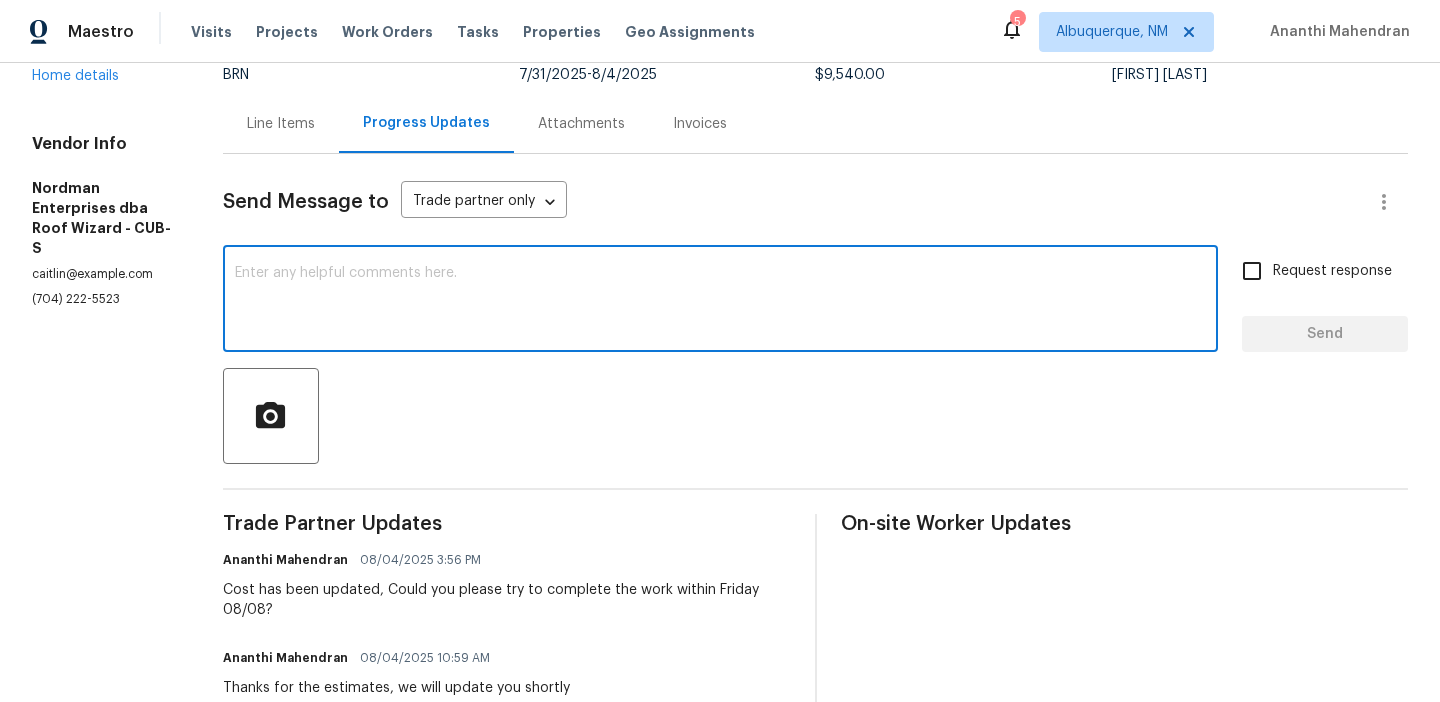 paste on "Is there any update regarding the scheduled date? Could you please try to complete the task by Friday" 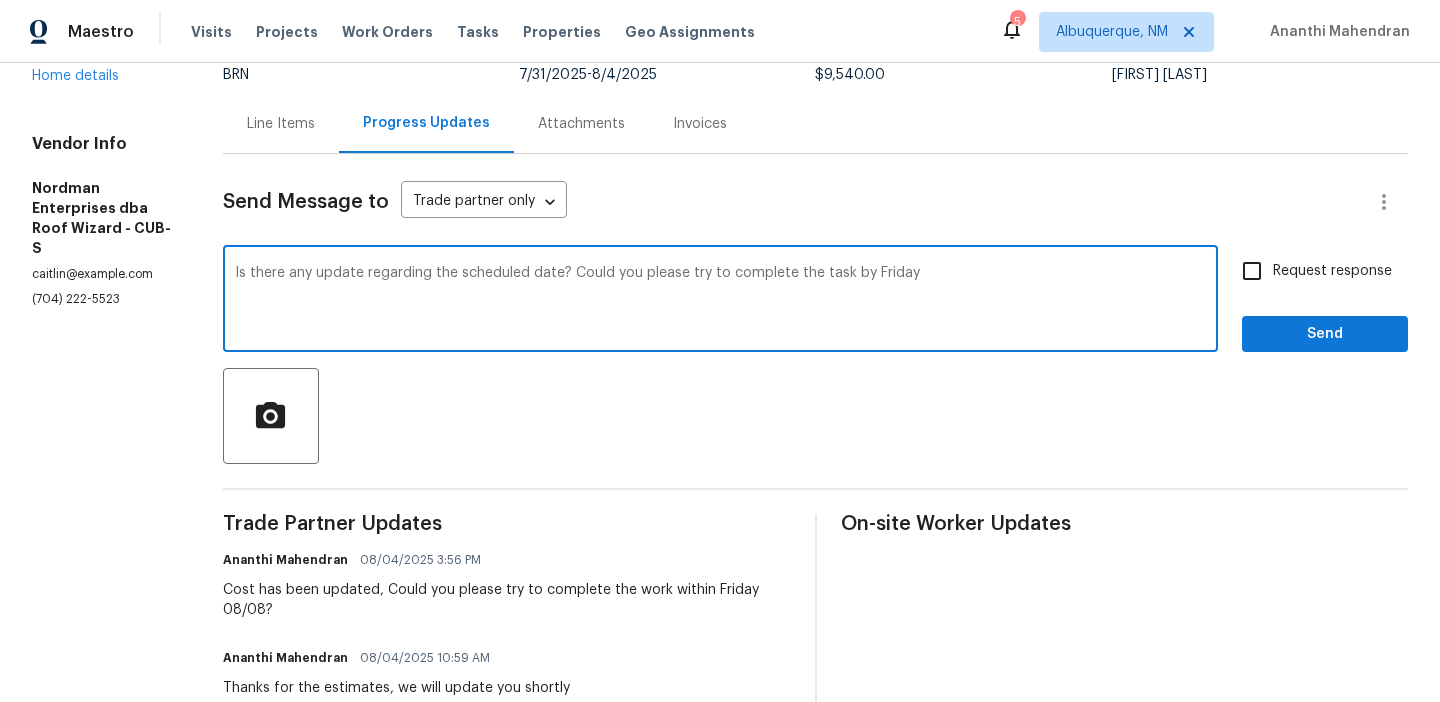 click on "Is there any update regarding the scheduled date? Could you please try to complete the task by Friday" at bounding box center (720, 301) 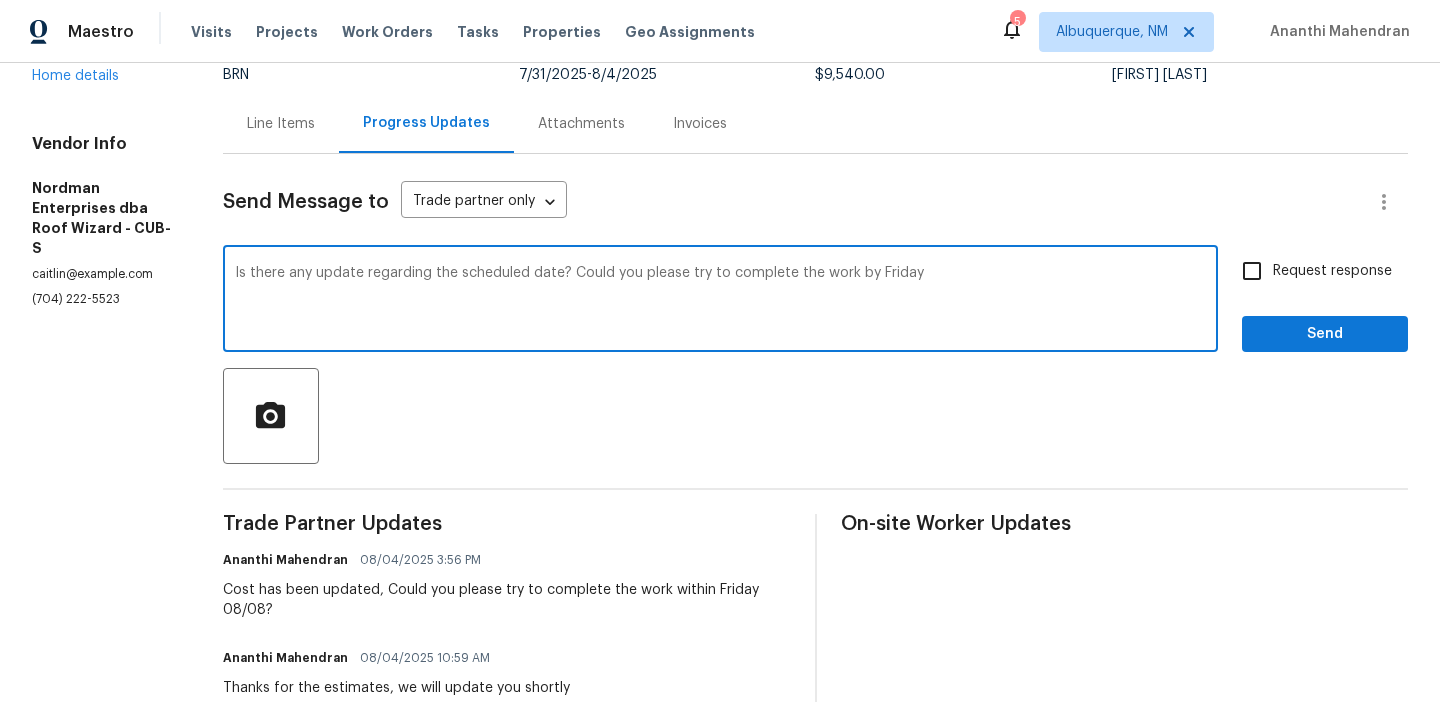 click on "Is there any update regarding the scheduled date? Could you please try to complete the work by Friday" at bounding box center (720, 301) 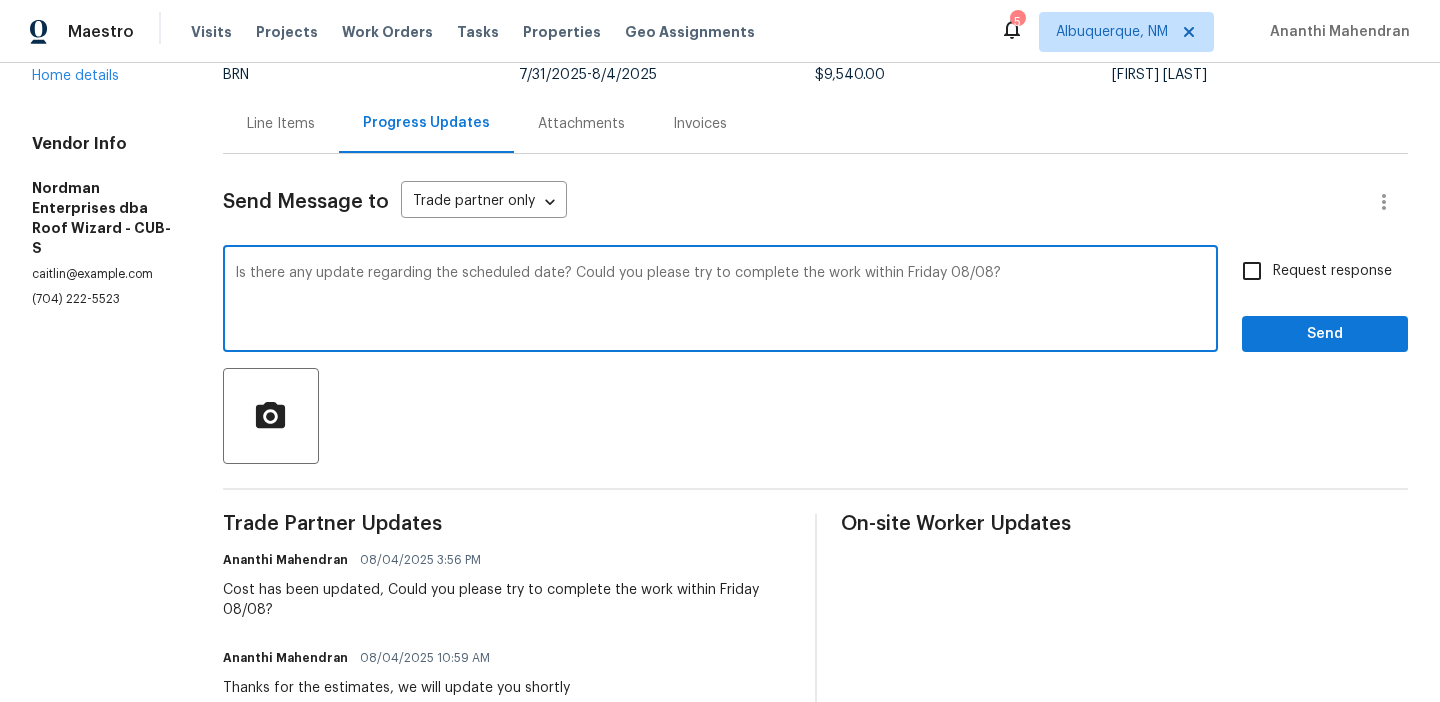 type on "Is there any update regarding the scheduled date? Could you please try to complete the work within Friday 08/08?" 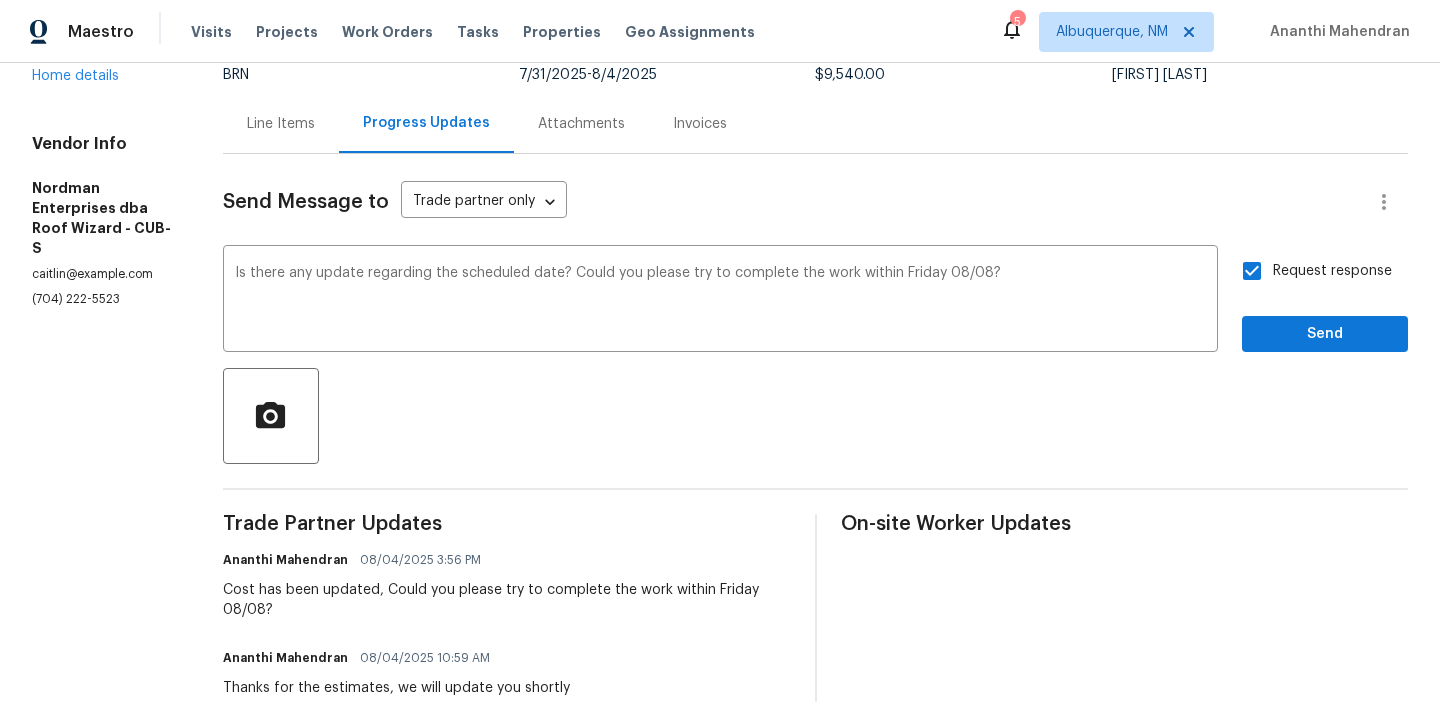 click on "Request response Send" at bounding box center (1325, 301) 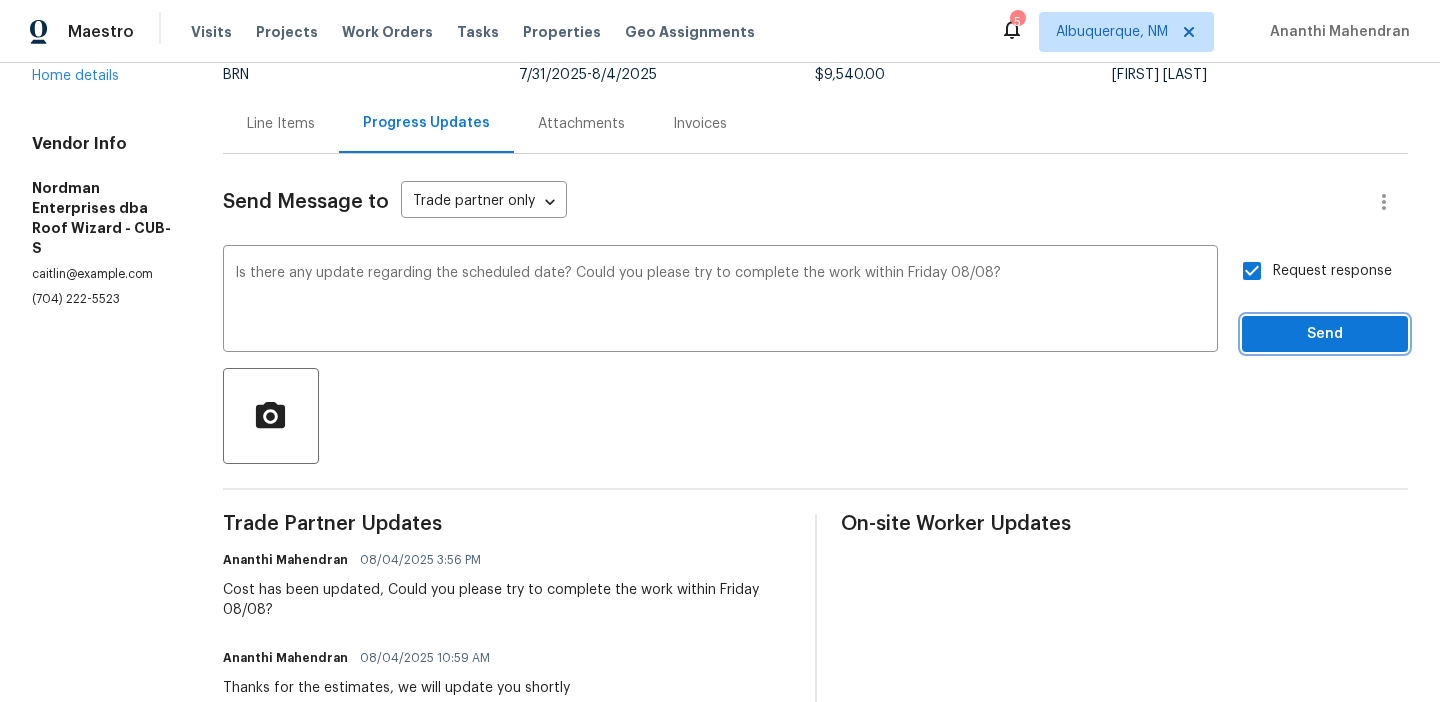click on "Send" at bounding box center (1325, 334) 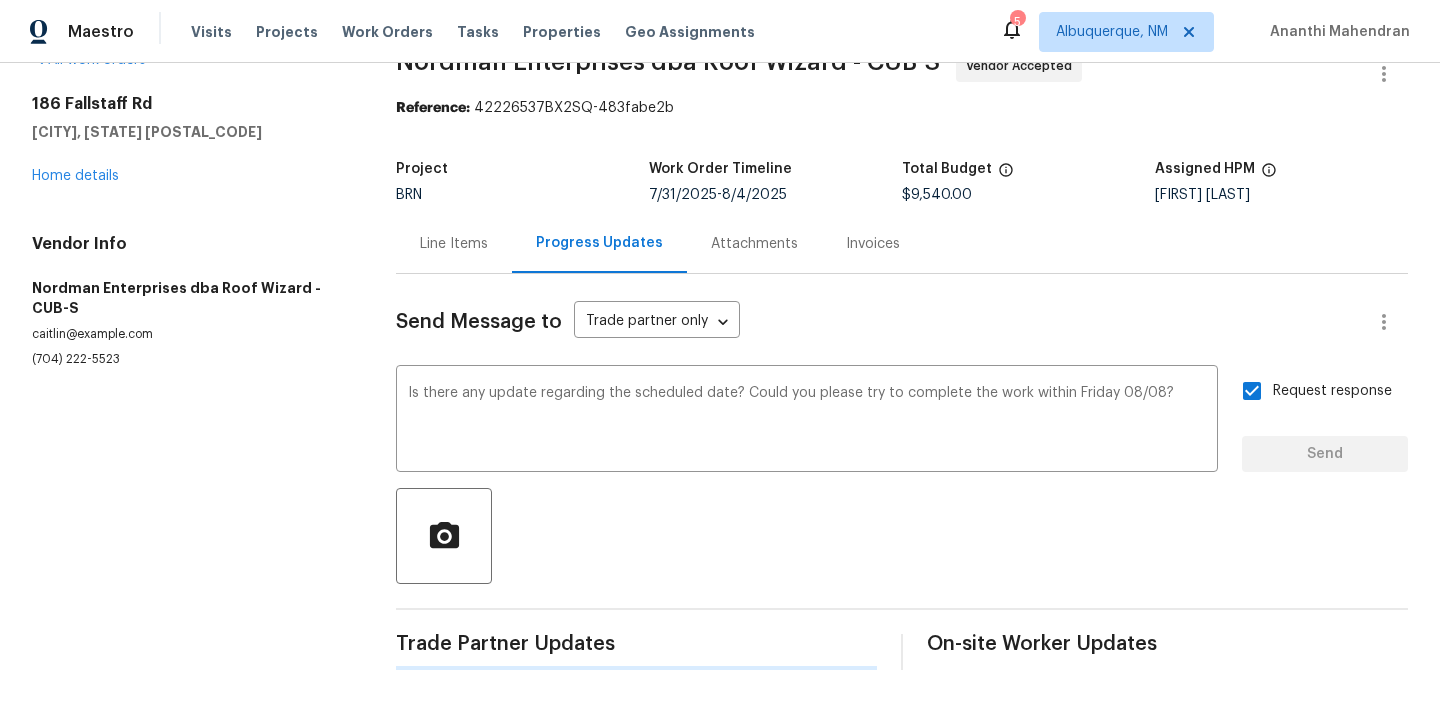 scroll, scrollTop: 0, scrollLeft: 0, axis: both 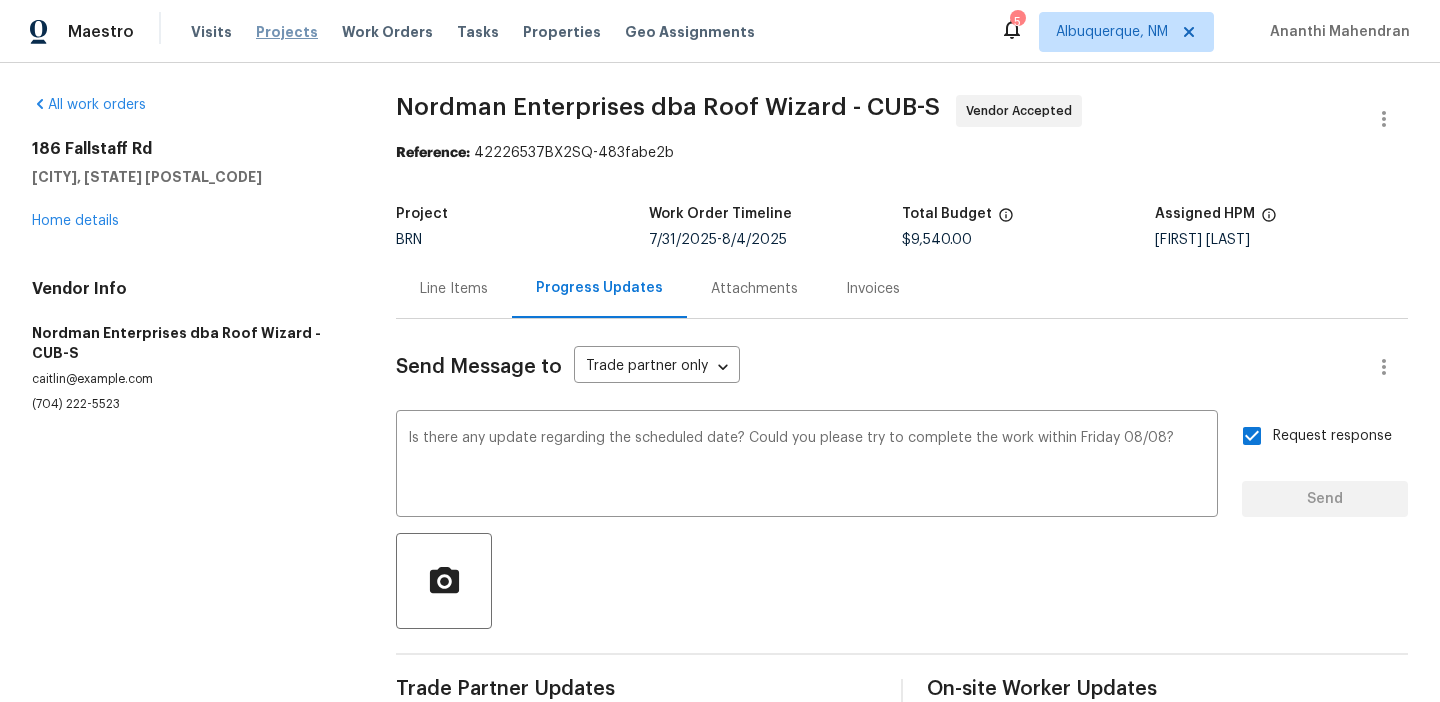 type 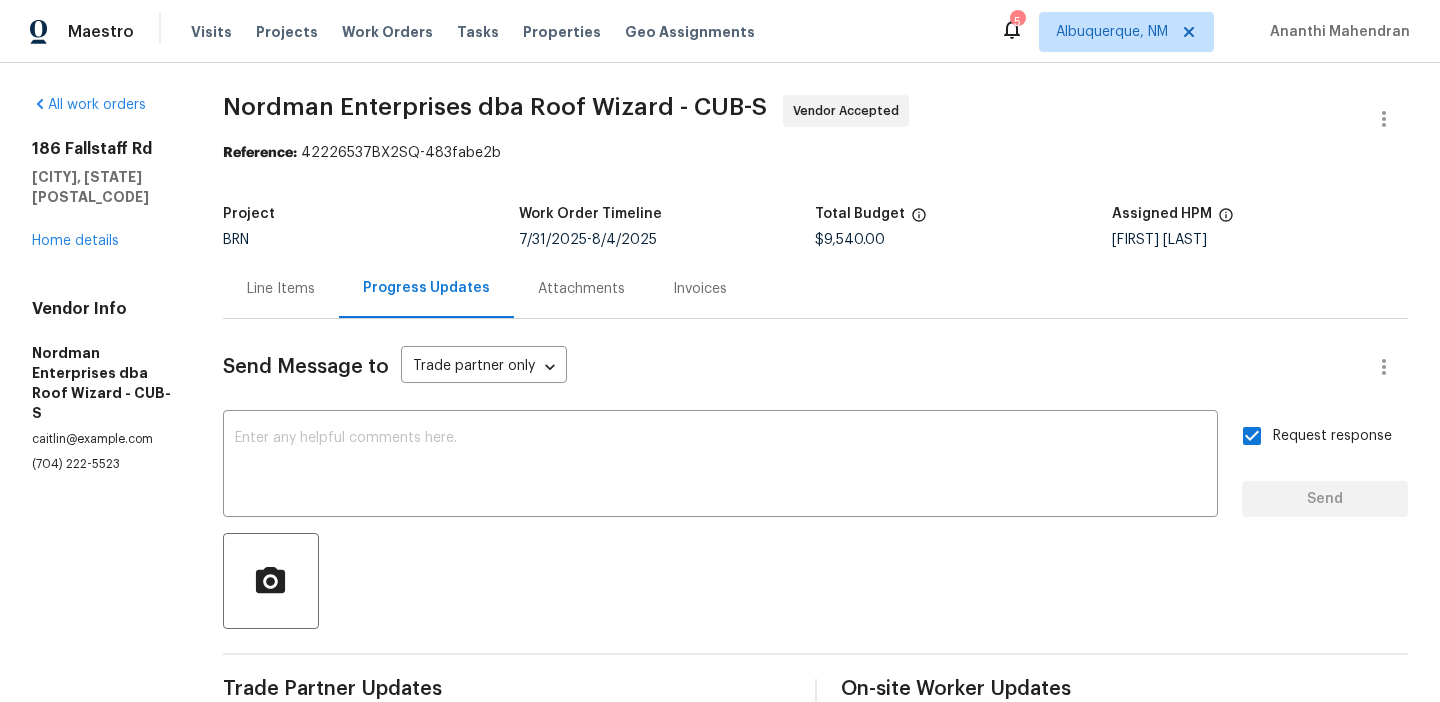 click on "Vendor Info Nordman Enterprises dba Roof Wizard - CUB-S caitlin@roofwizard.com (704) 222-5523" at bounding box center (103, 386) 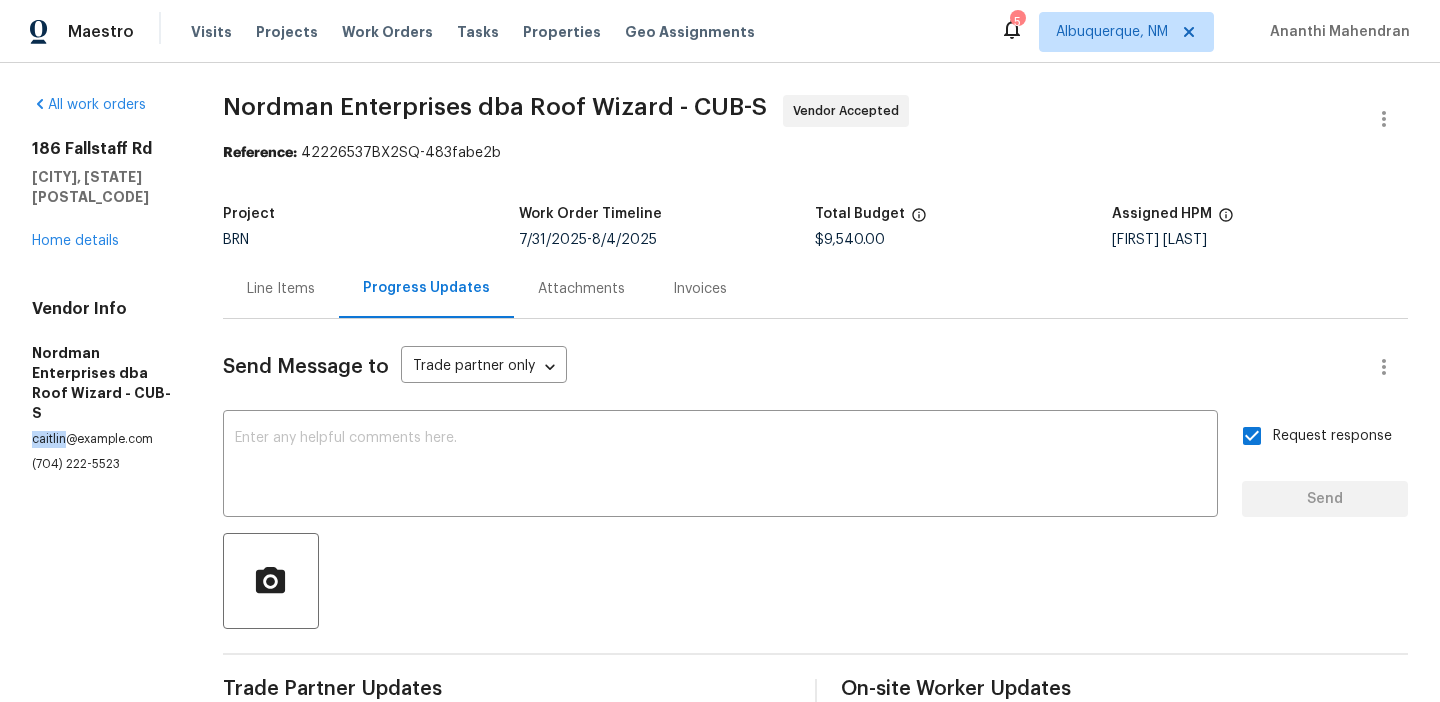 click on "Vendor Info Nordman Enterprises dba Roof Wizard - CUB-S caitlin@roofwizard.com (704) 222-5523" at bounding box center [103, 386] 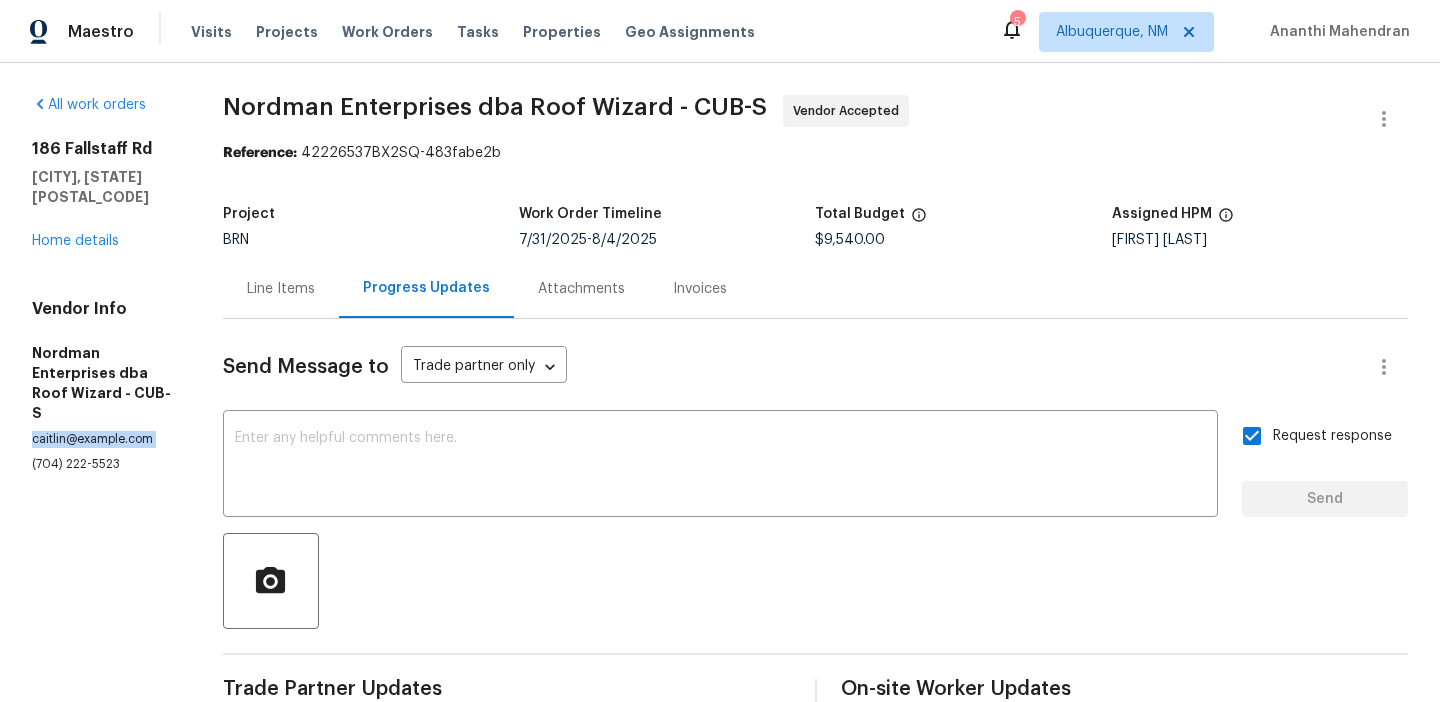 click on "Vendor Info Nordman Enterprises dba Roof Wizard - CUB-S caitlin@roofwizard.com (704) 222-5523" at bounding box center [103, 386] 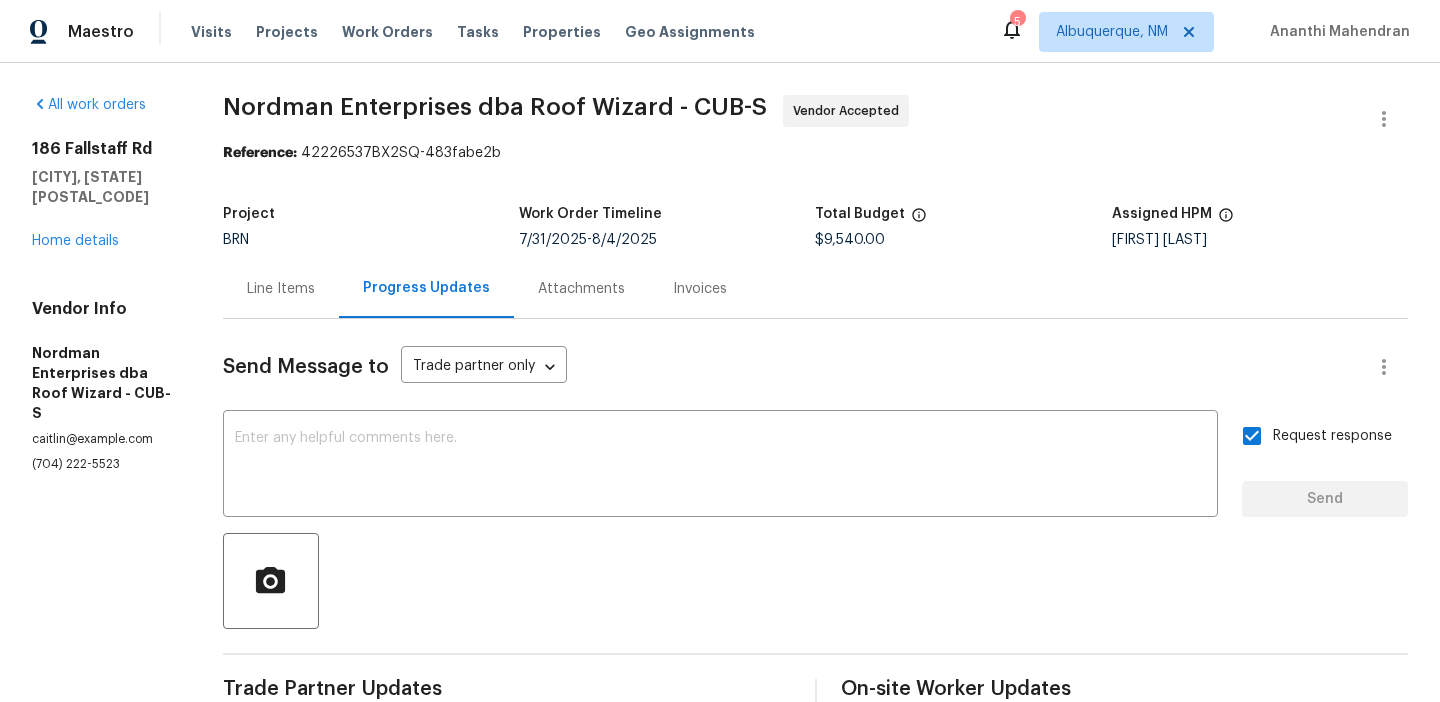 click on "Nordman Enterprises dba Roof Wizard - CUB-S" at bounding box center (495, 107) 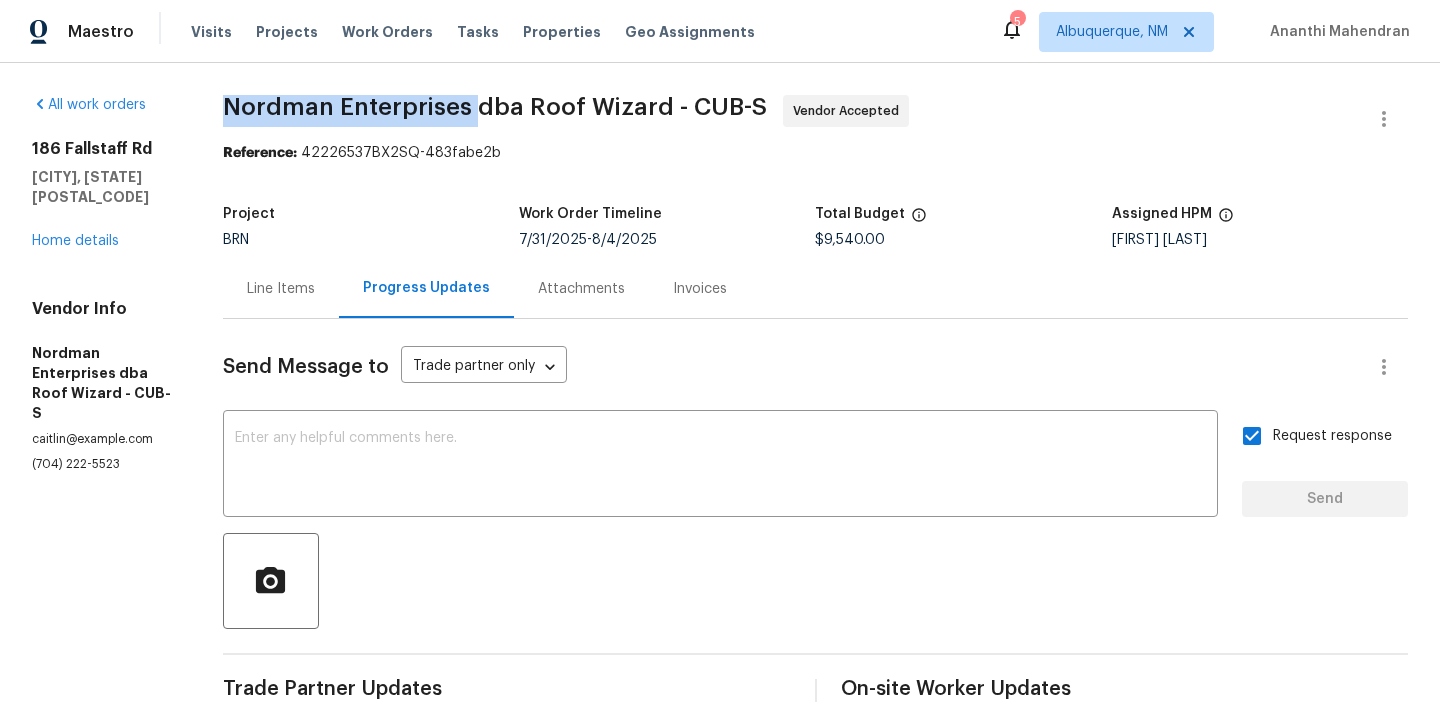 drag, startPoint x: 220, startPoint y: 111, endPoint x: 472, endPoint y: 107, distance: 252.03174 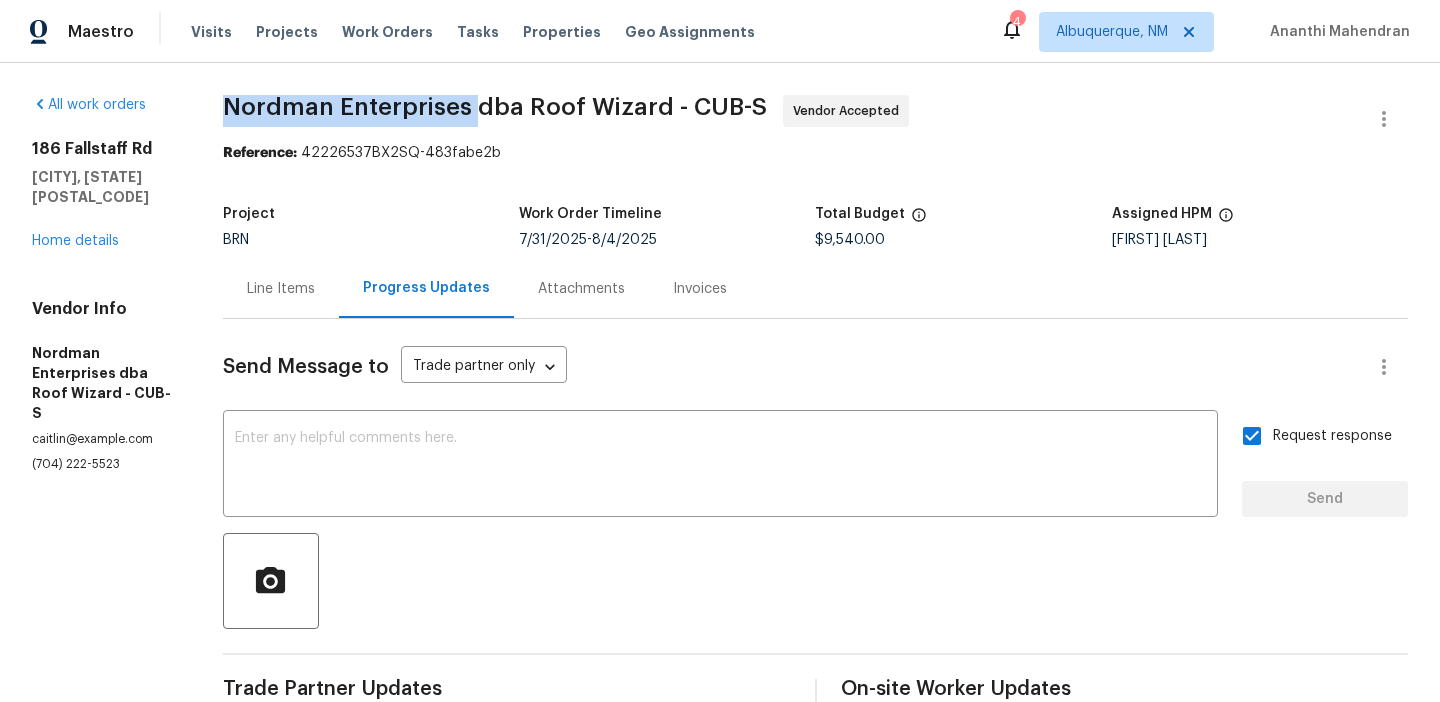 scroll, scrollTop: 285, scrollLeft: 0, axis: vertical 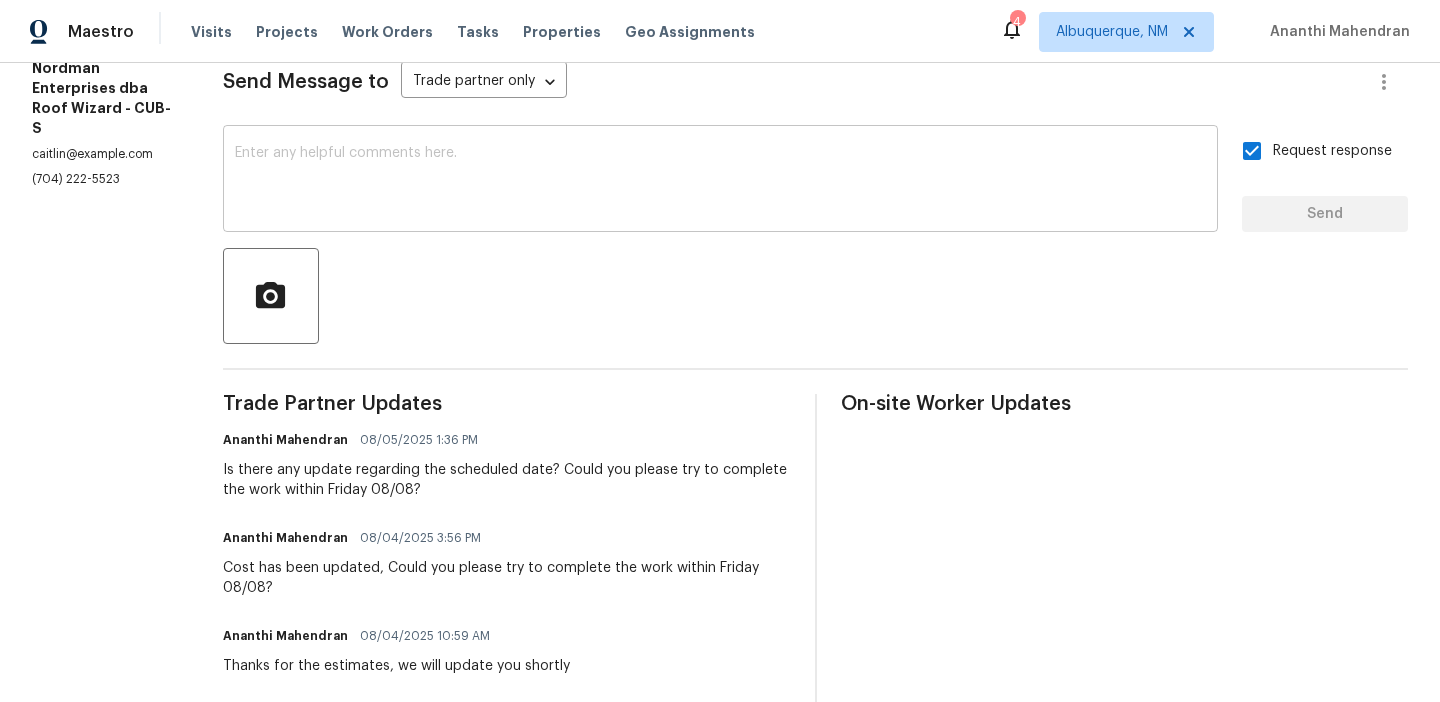 click at bounding box center [720, 181] 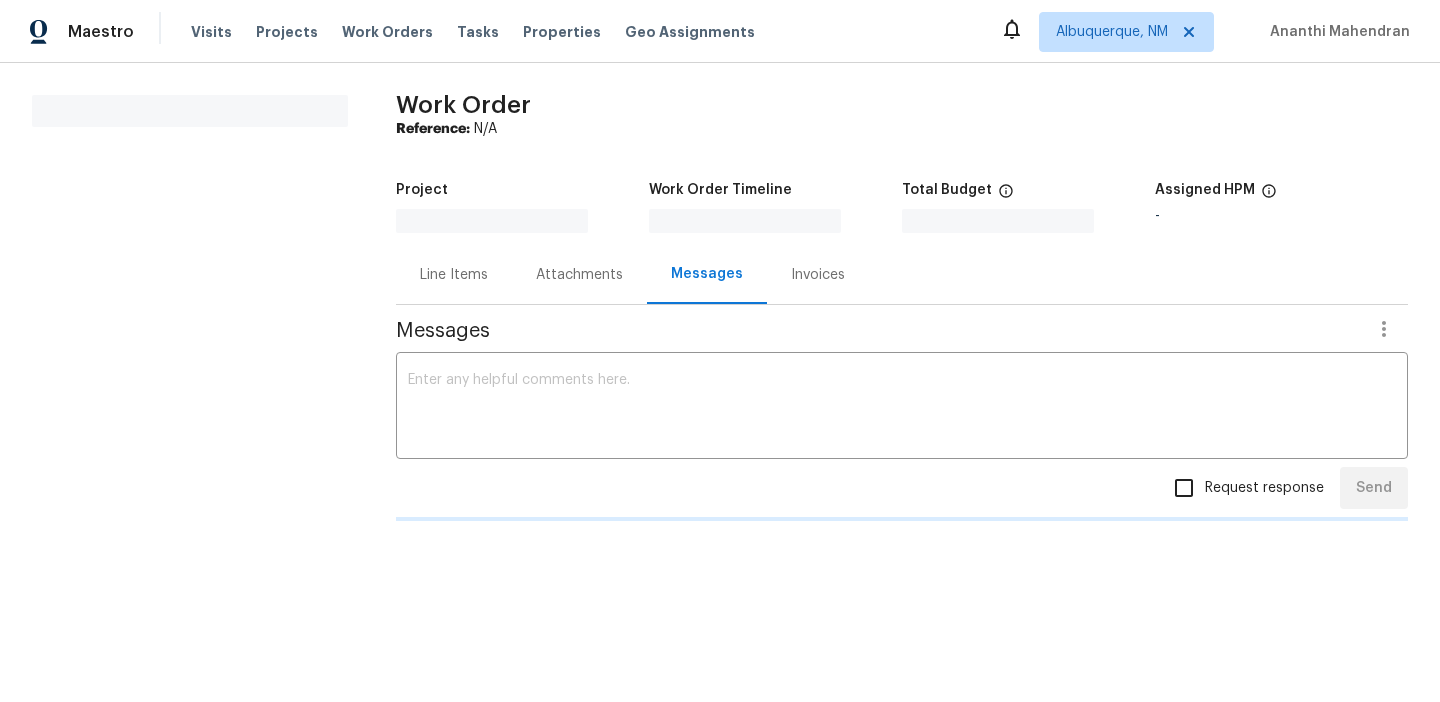 scroll, scrollTop: 0, scrollLeft: 0, axis: both 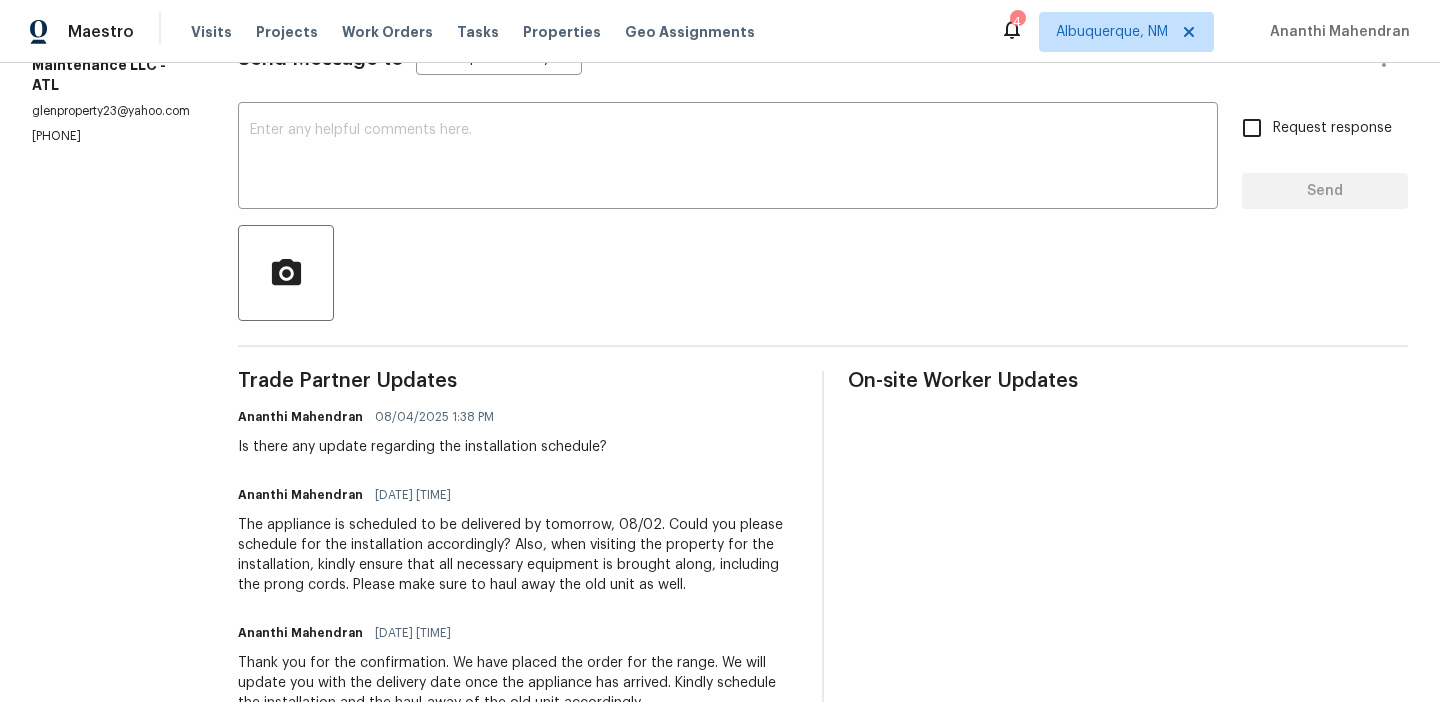 click on "Maestro Visits Projects Work Orders Tasks Properties Geo Assignments 4 [CITY], [STATE] [ZIP] [FIRST] [LAST]" at bounding box center (720, 31) 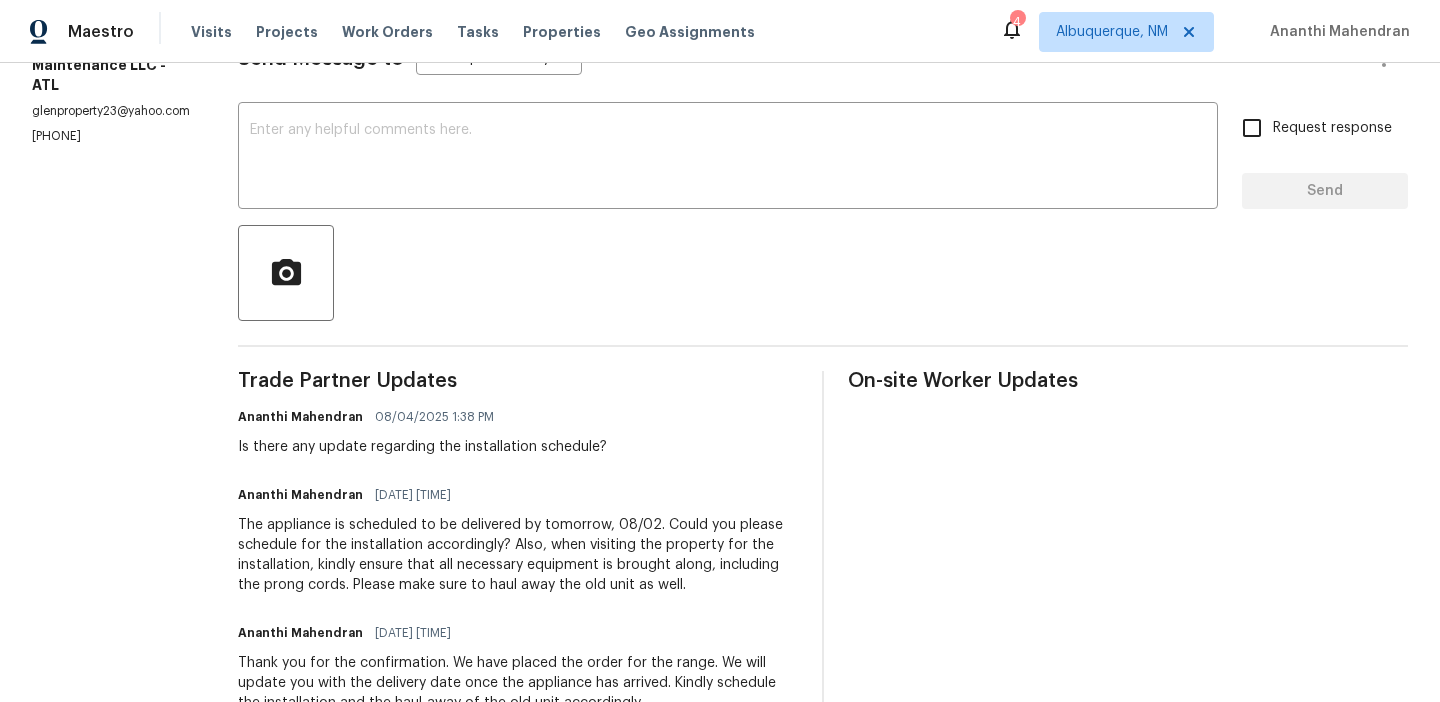 click on "glenproperty23@yahoo.com" at bounding box center [111, 111] 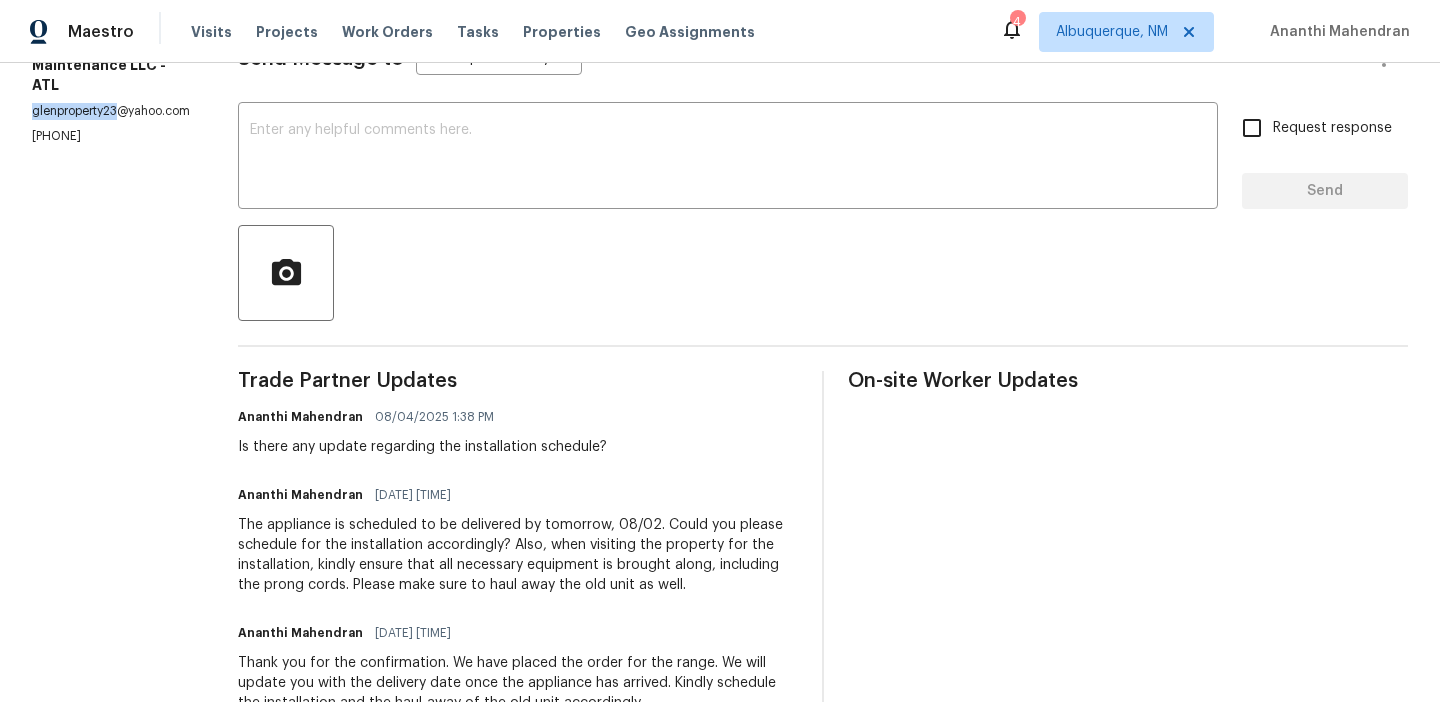 click on "glenproperty23@yahoo.com" at bounding box center (111, 111) 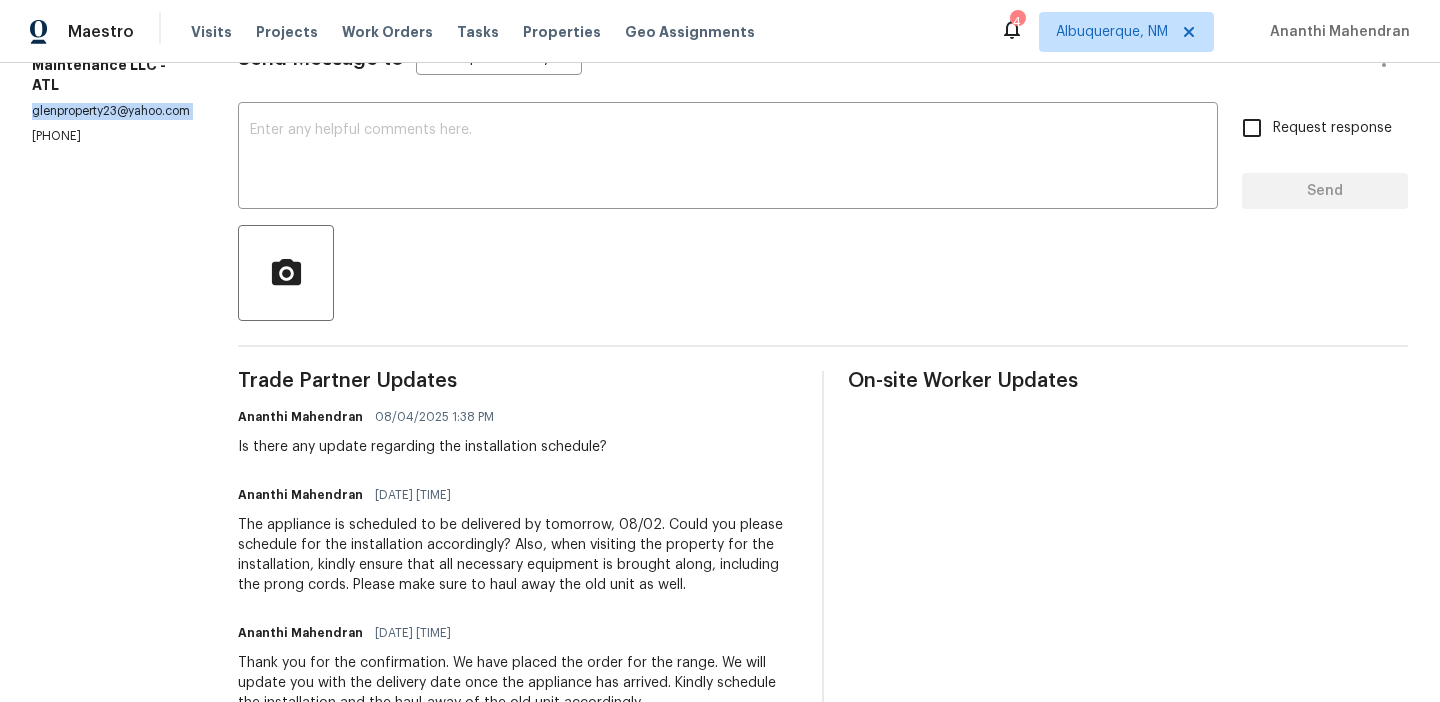 click on "glenproperty23@yahoo.com" at bounding box center [111, 111] 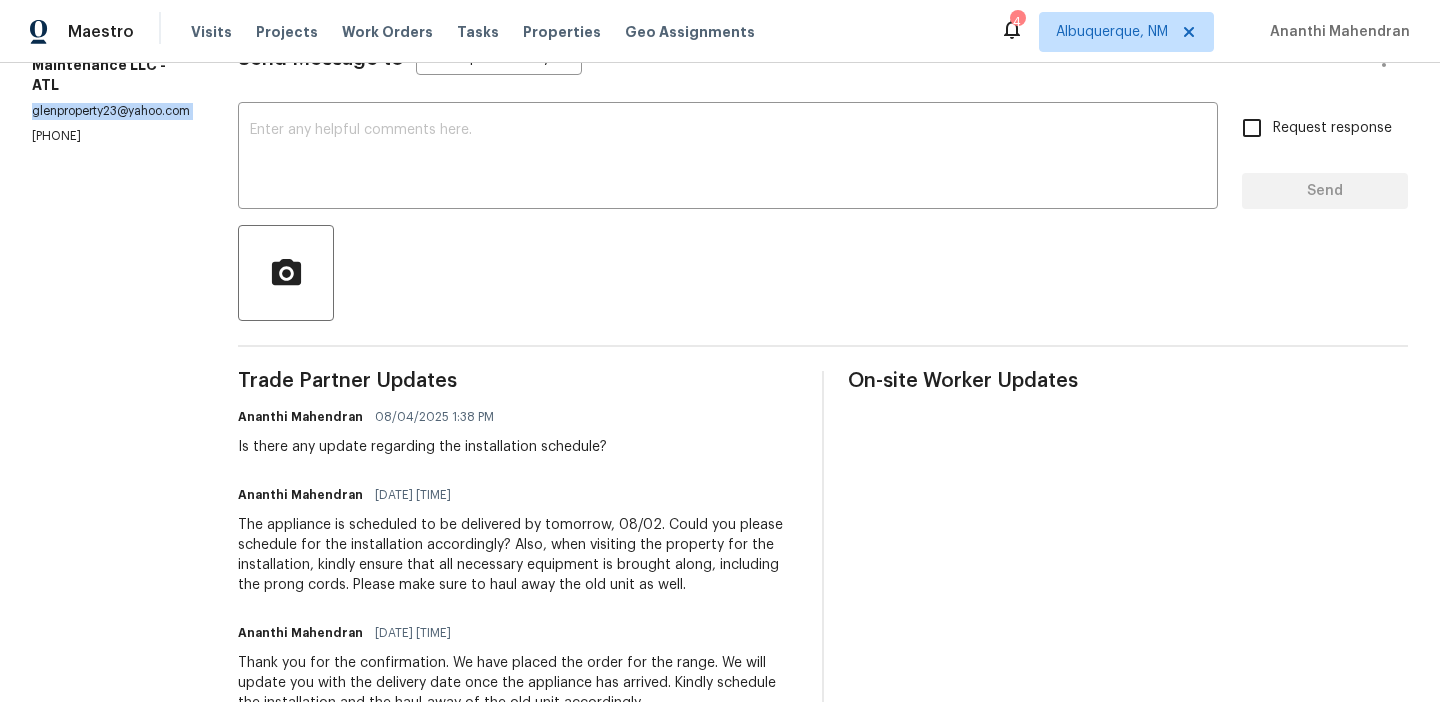 copy on "glenproperty23@yahoo.com" 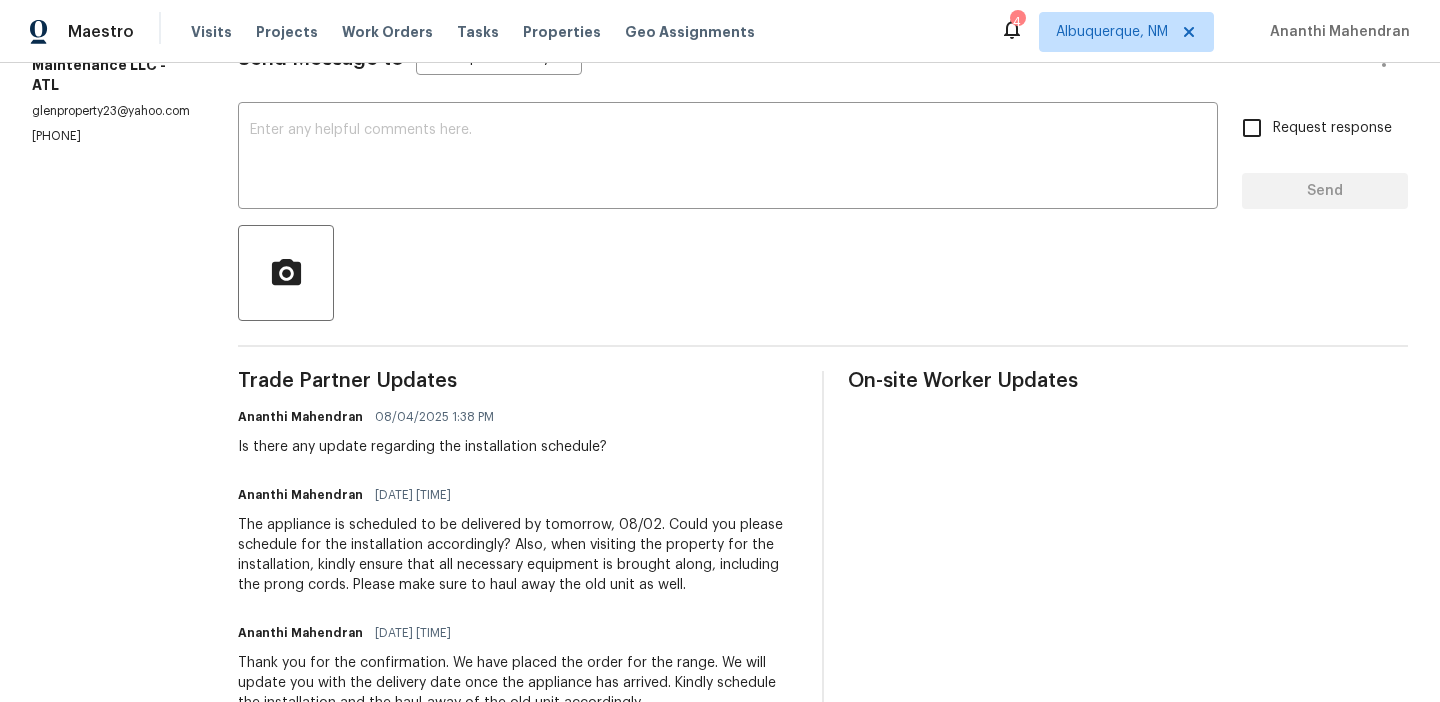 click on "[PHONE]" at bounding box center [111, 136] 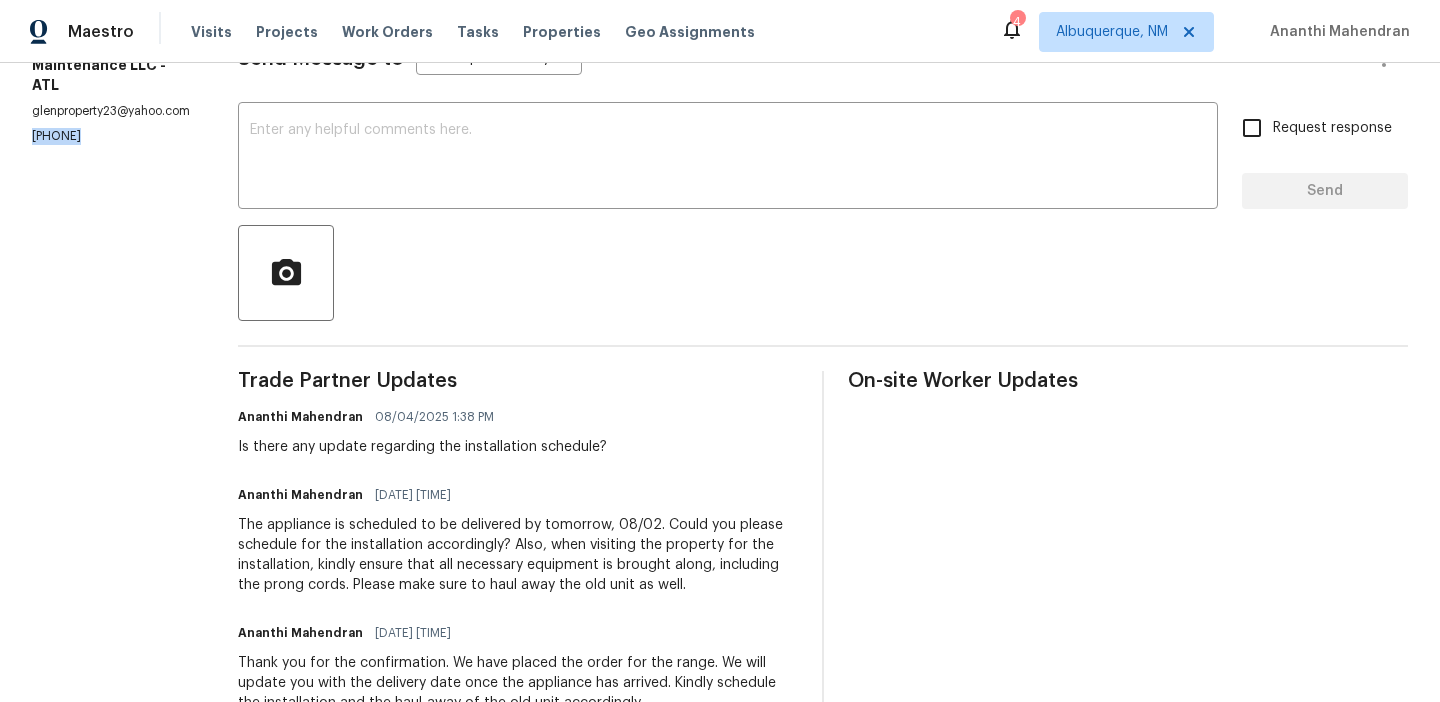 click on "[PHONE]" at bounding box center (111, 136) 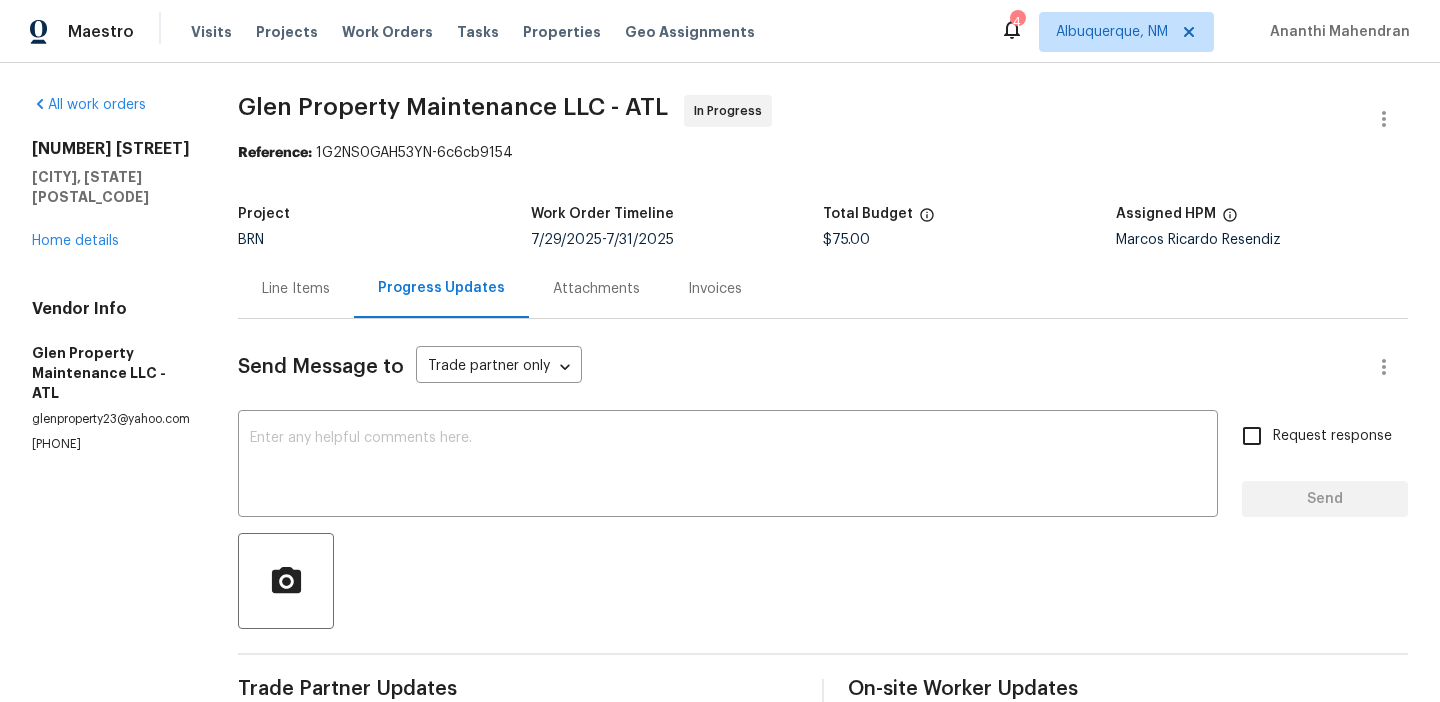 click on "Line Items" at bounding box center (296, 288) 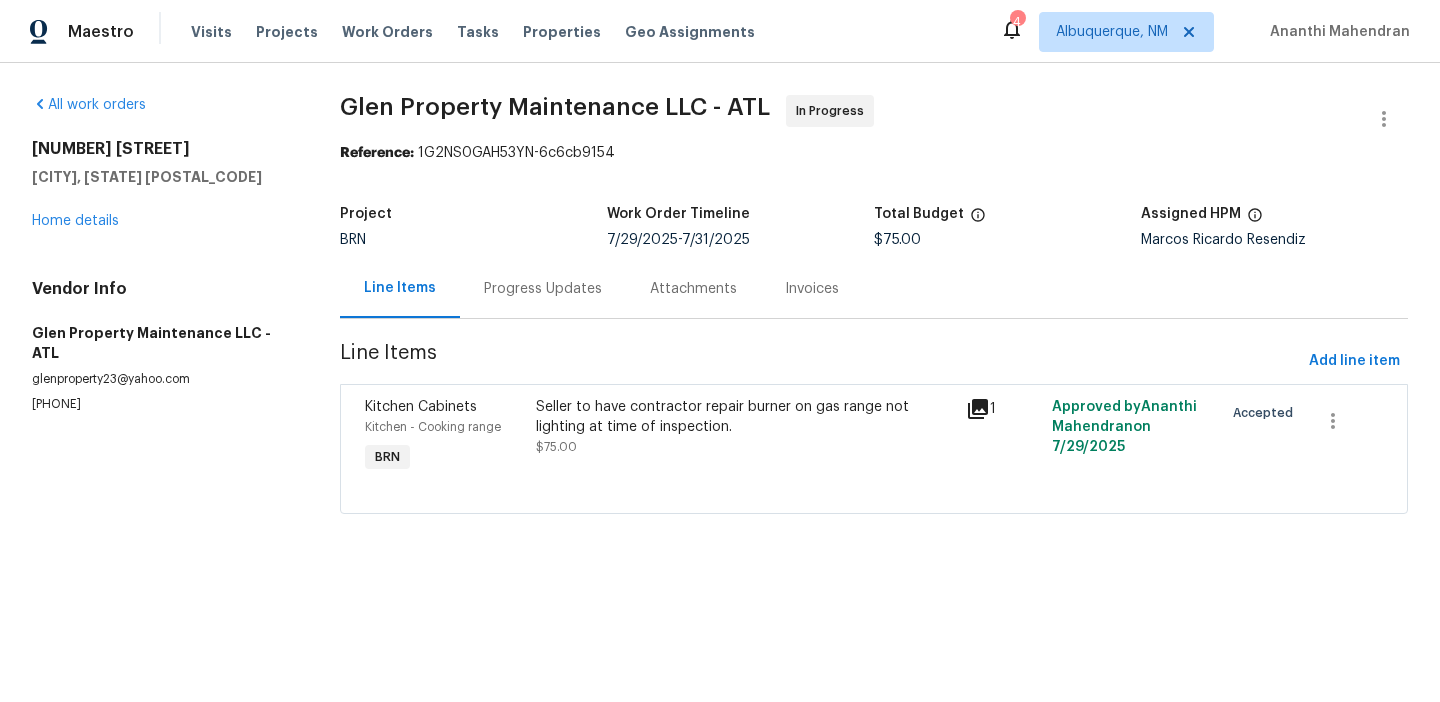 click on "glenproperty23@yahoo.com" at bounding box center [162, 379] 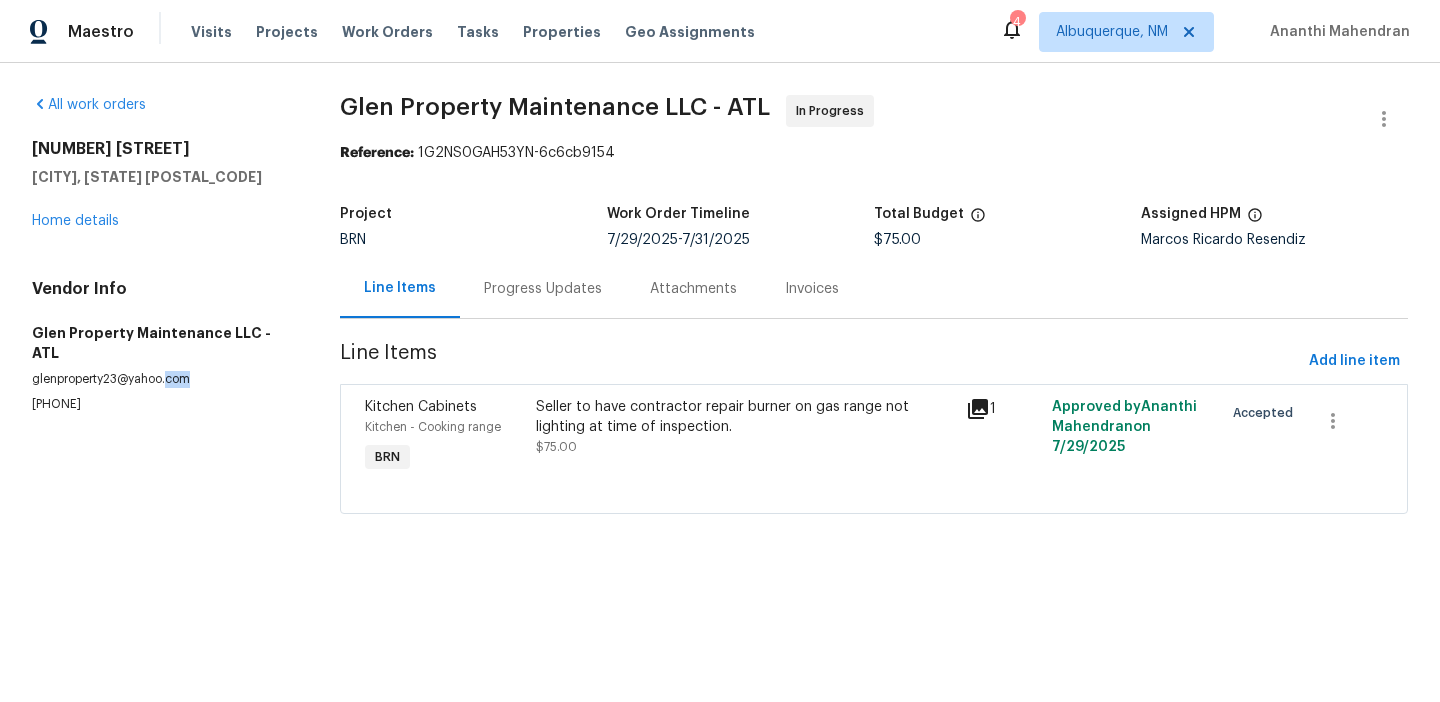 click on "glenproperty23@yahoo.com" at bounding box center (162, 379) 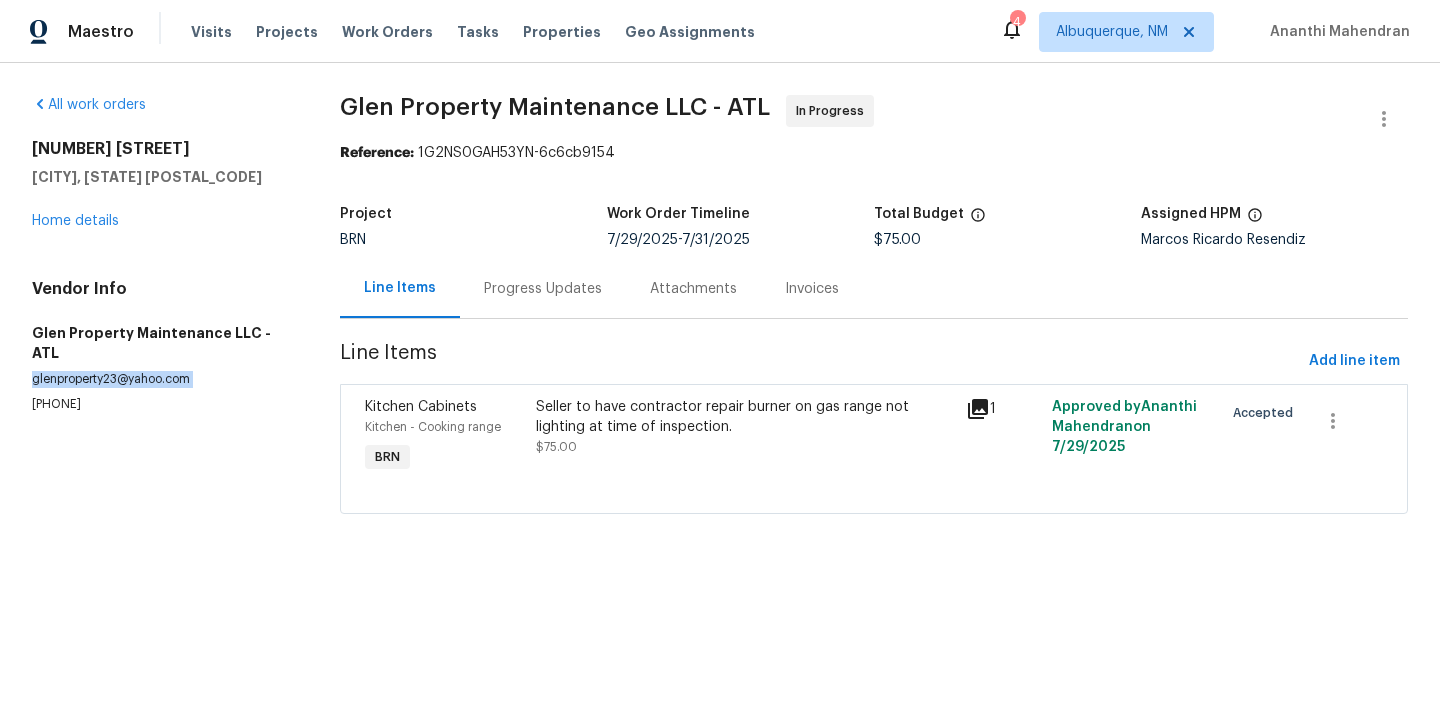 click on "glenproperty23@yahoo.com" at bounding box center [162, 379] 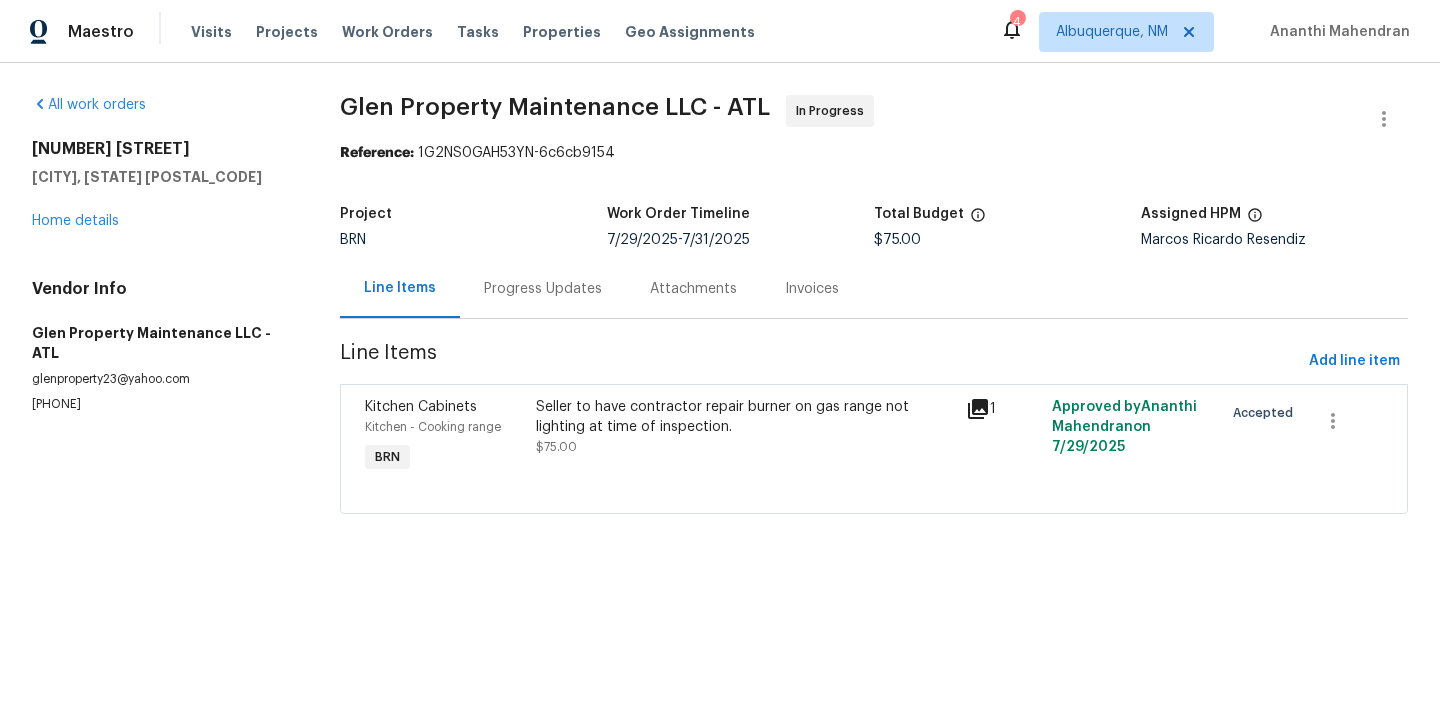 click on "Progress Updates" at bounding box center [543, 289] 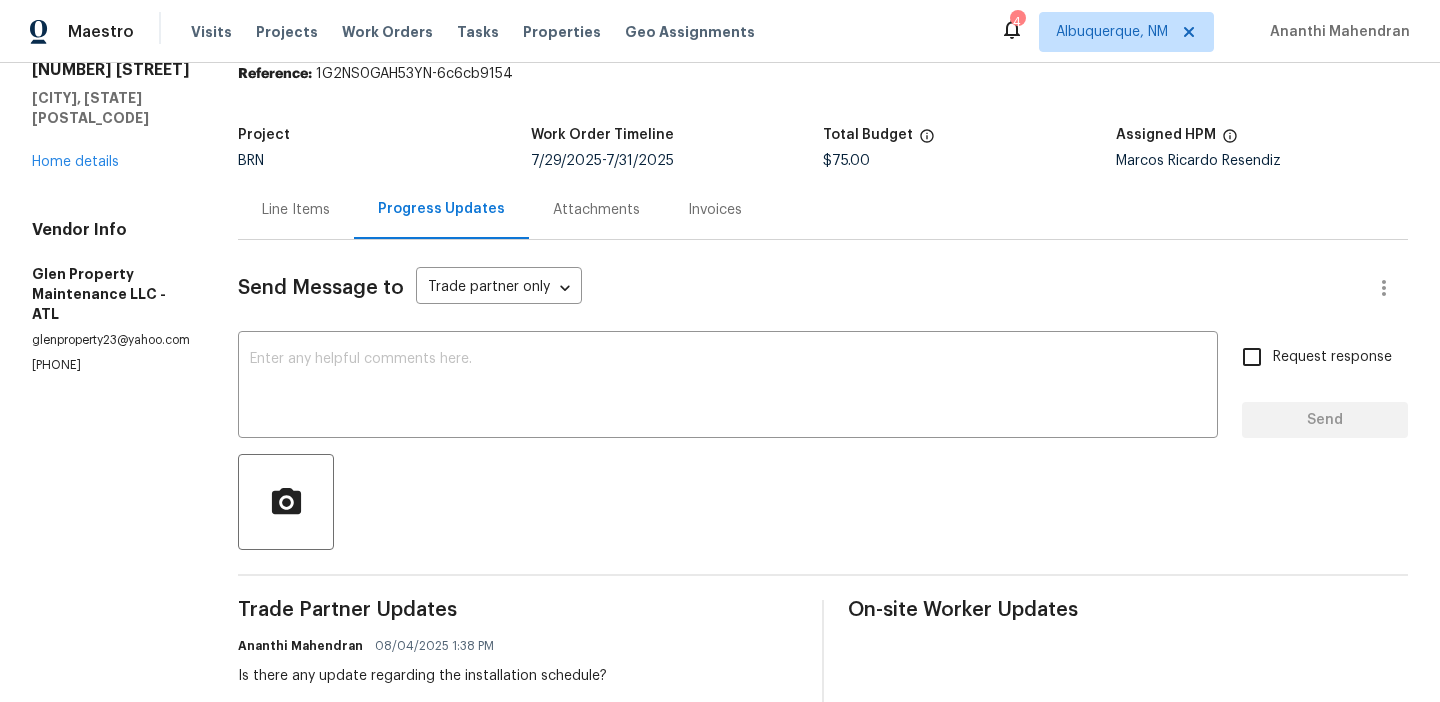 scroll, scrollTop: 122, scrollLeft: 0, axis: vertical 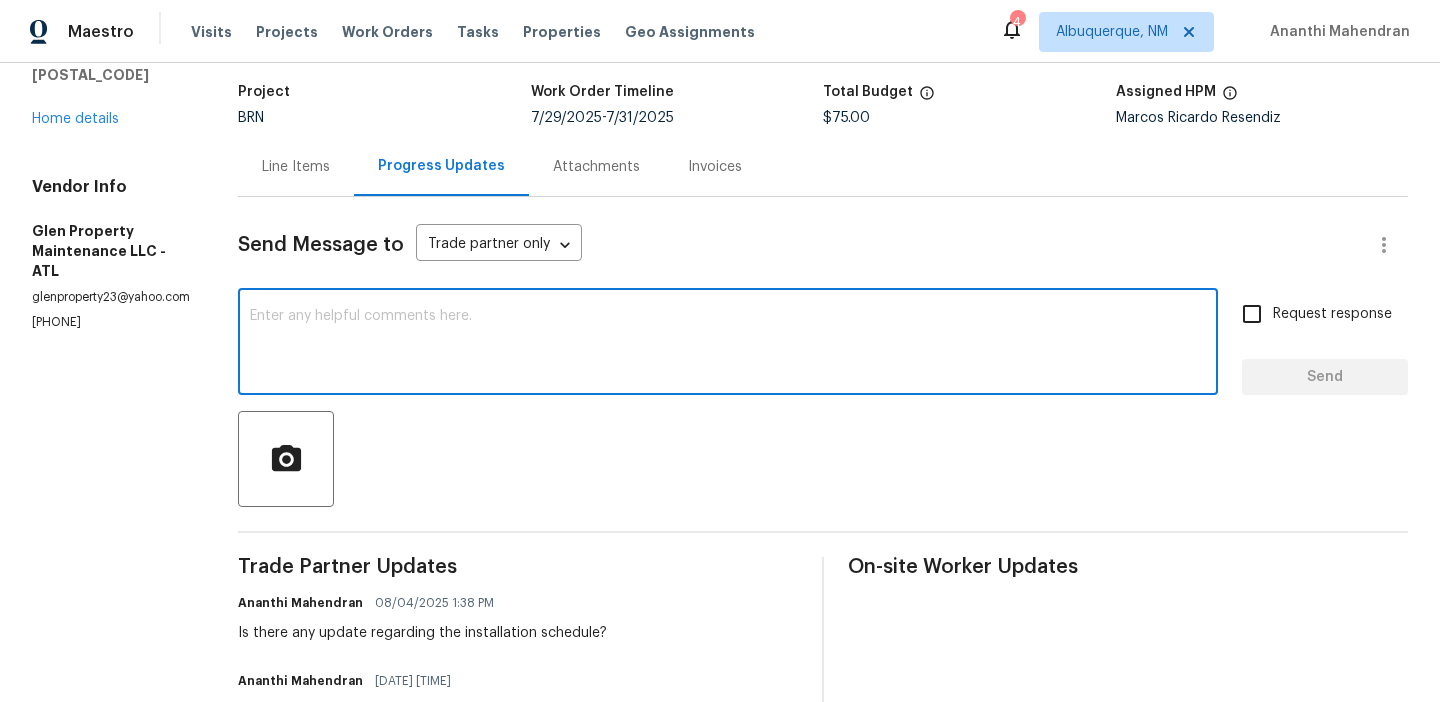 click at bounding box center [728, 344] 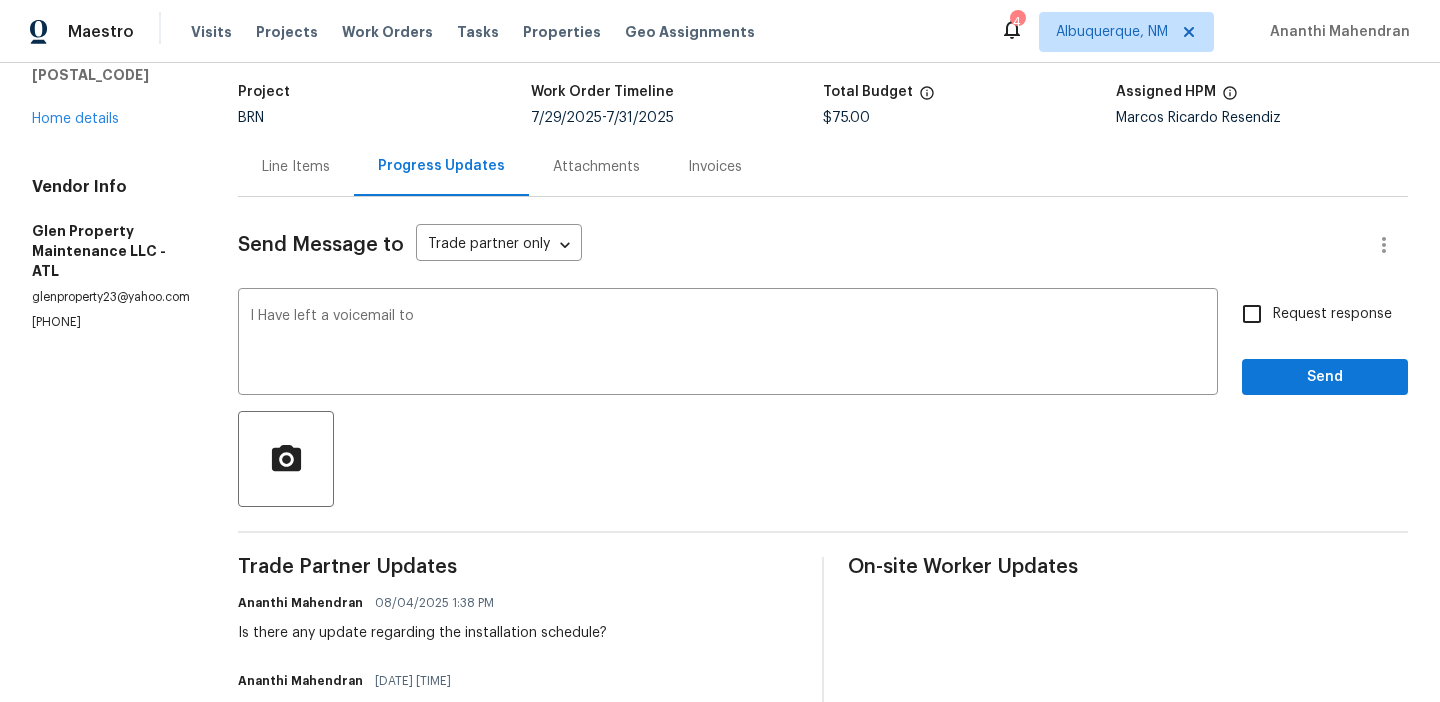 click on "[PHONE]" at bounding box center (111, 322) 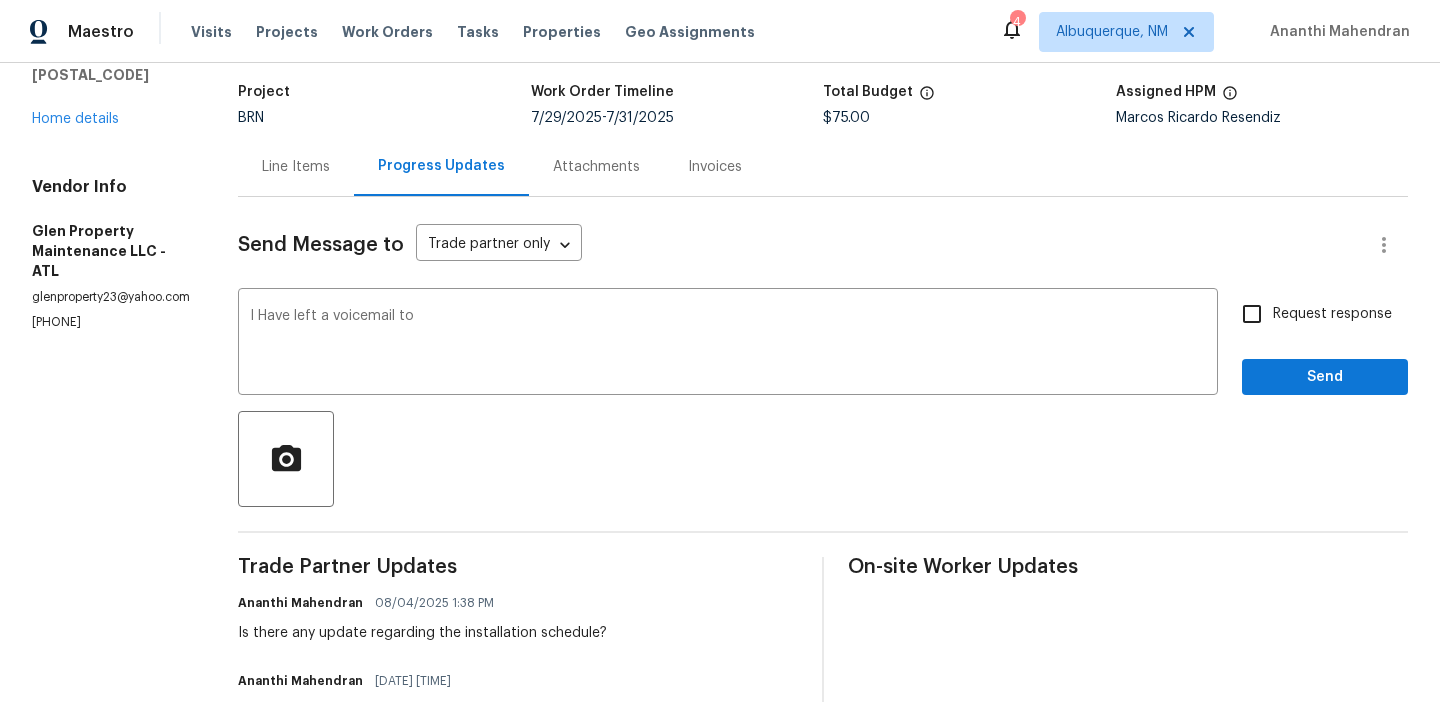 click on "[PHONE]" at bounding box center [111, 322] 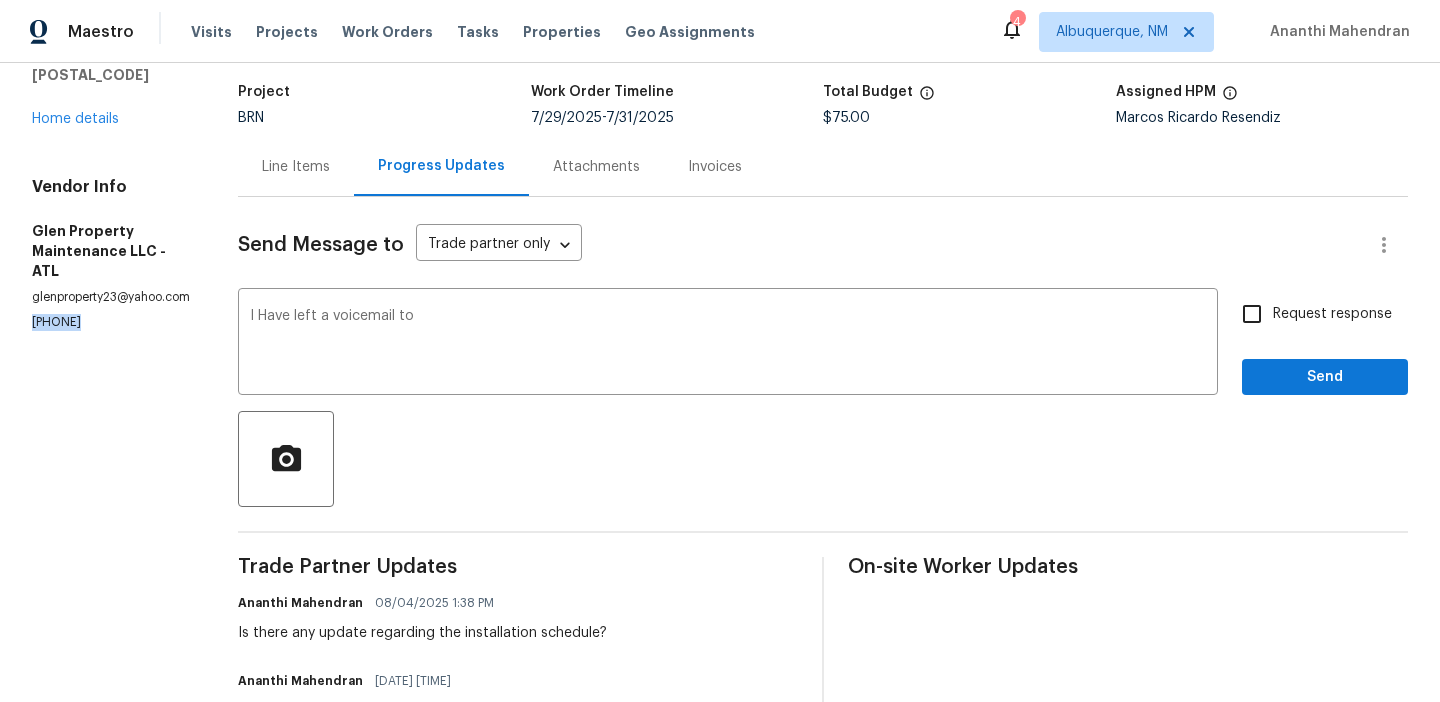 click on "[PHONE]" at bounding box center [111, 322] 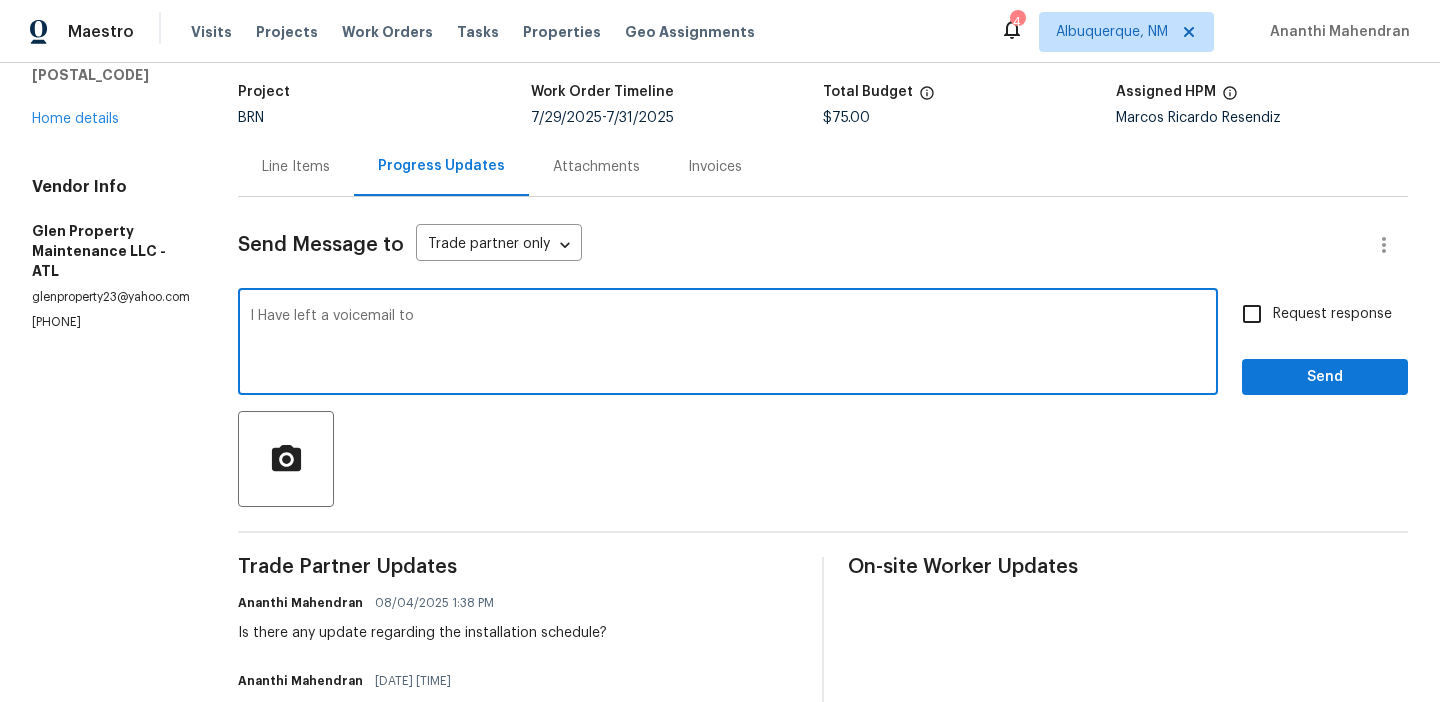 click on "I Have left a voicemail to" at bounding box center (728, 344) 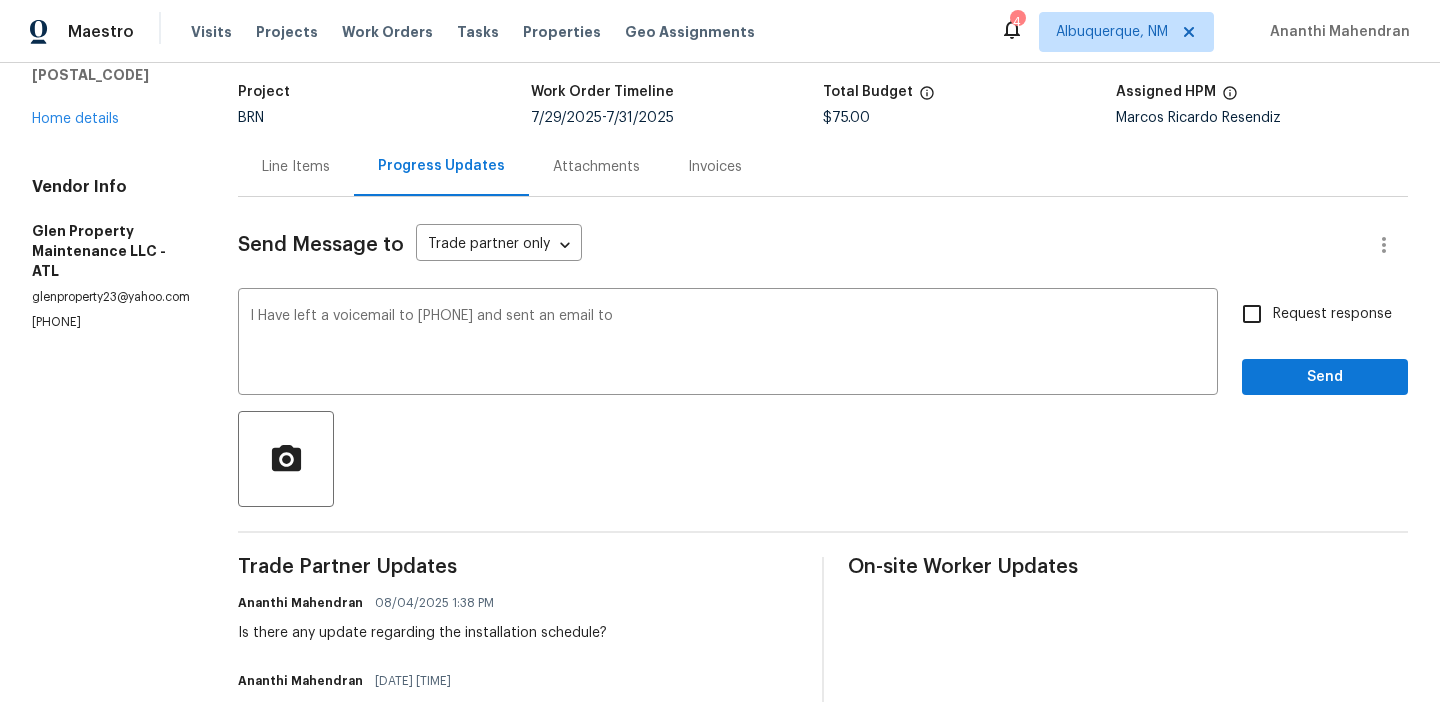 click on "glenproperty23@yahoo.com" at bounding box center [111, 297] 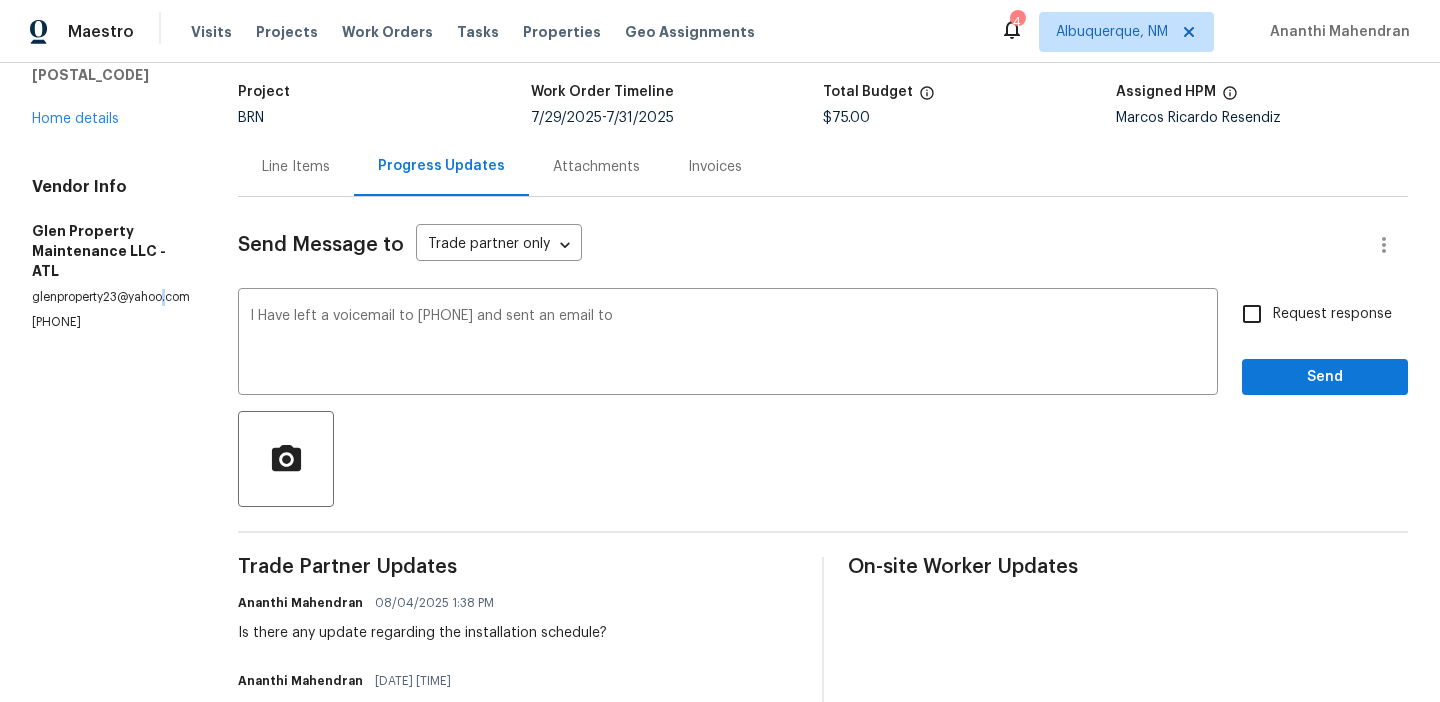 click on "glenproperty23@yahoo.com" at bounding box center [111, 297] 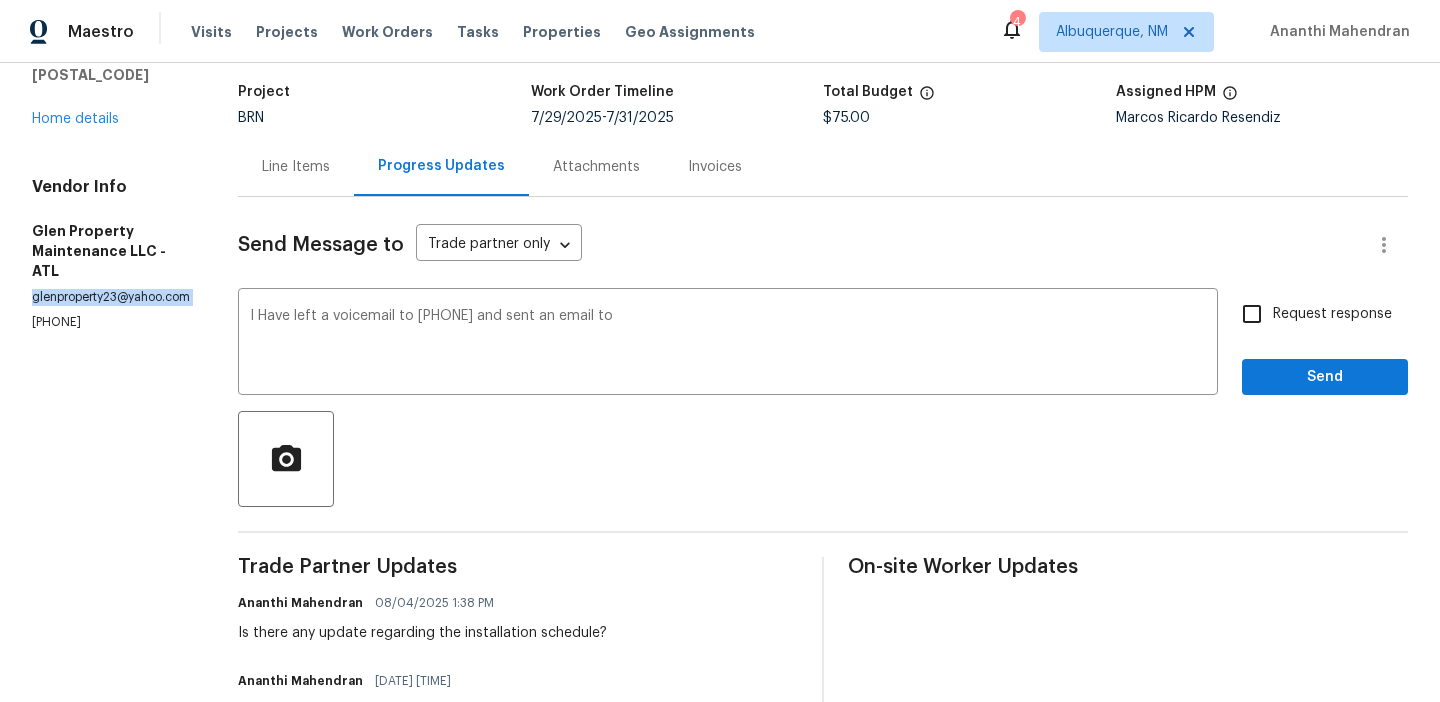 click on "glenproperty23@yahoo.com" at bounding box center (111, 297) 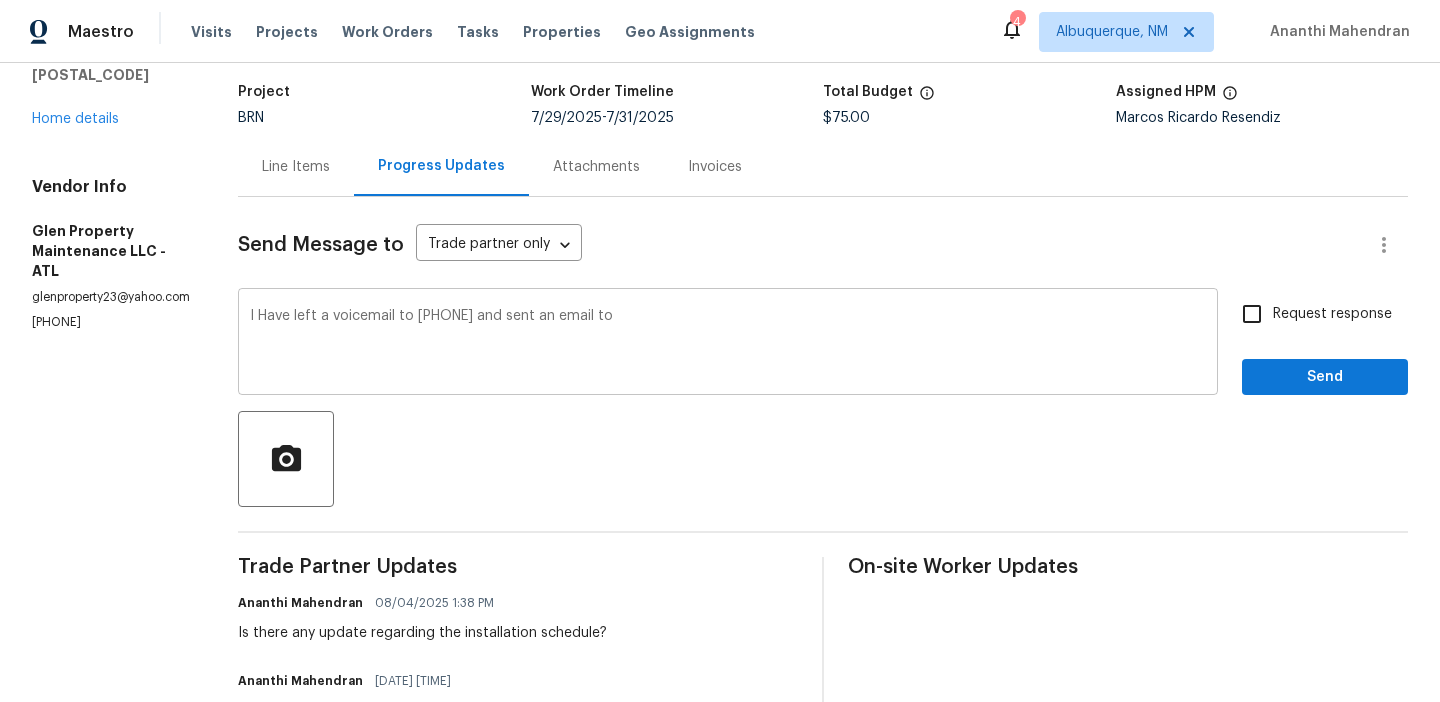 click on "I Have left a voicemail to [PHONE] and sent an email to" at bounding box center (728, 344) 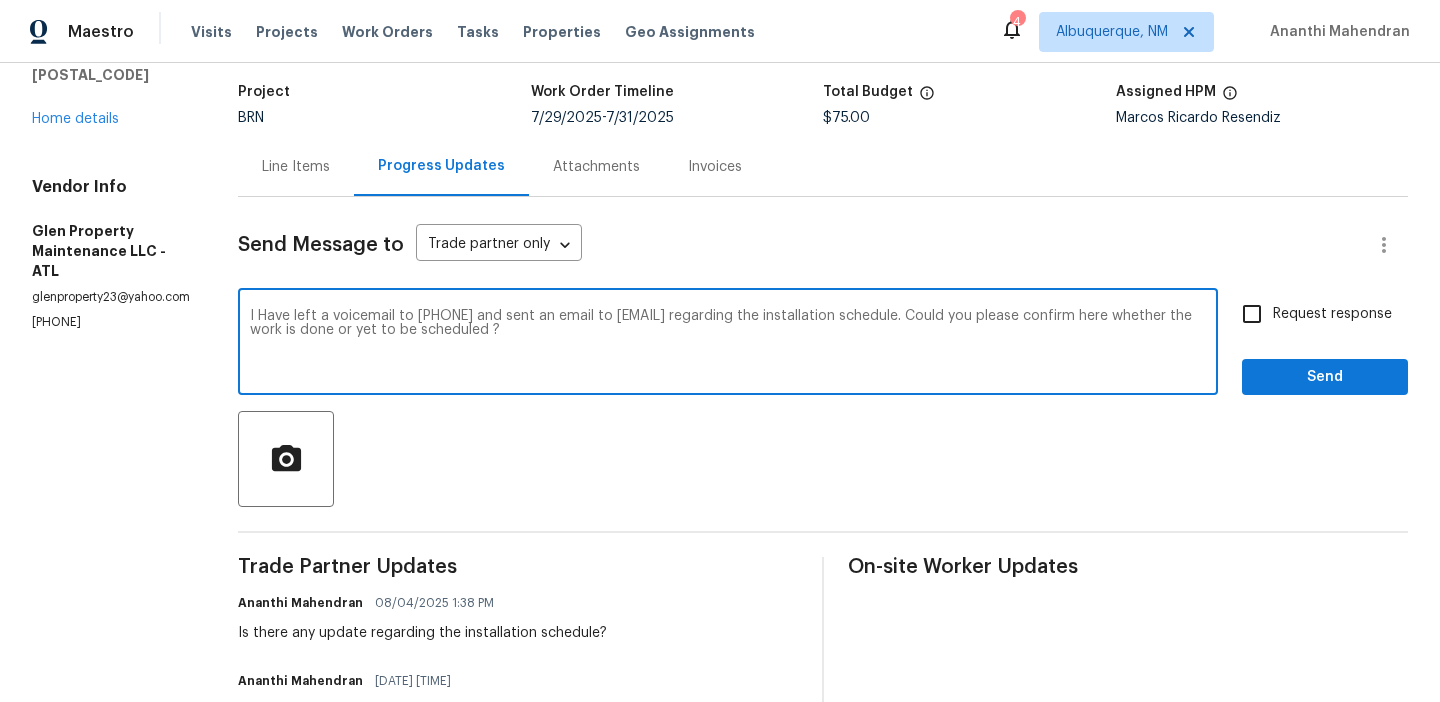 type on "I Have left a voicemail to [PHONE] and sent an email to [EMAIL] regarding the installation schedule. Could you please confirm here whether the work is done or yet to be scheduled ?" 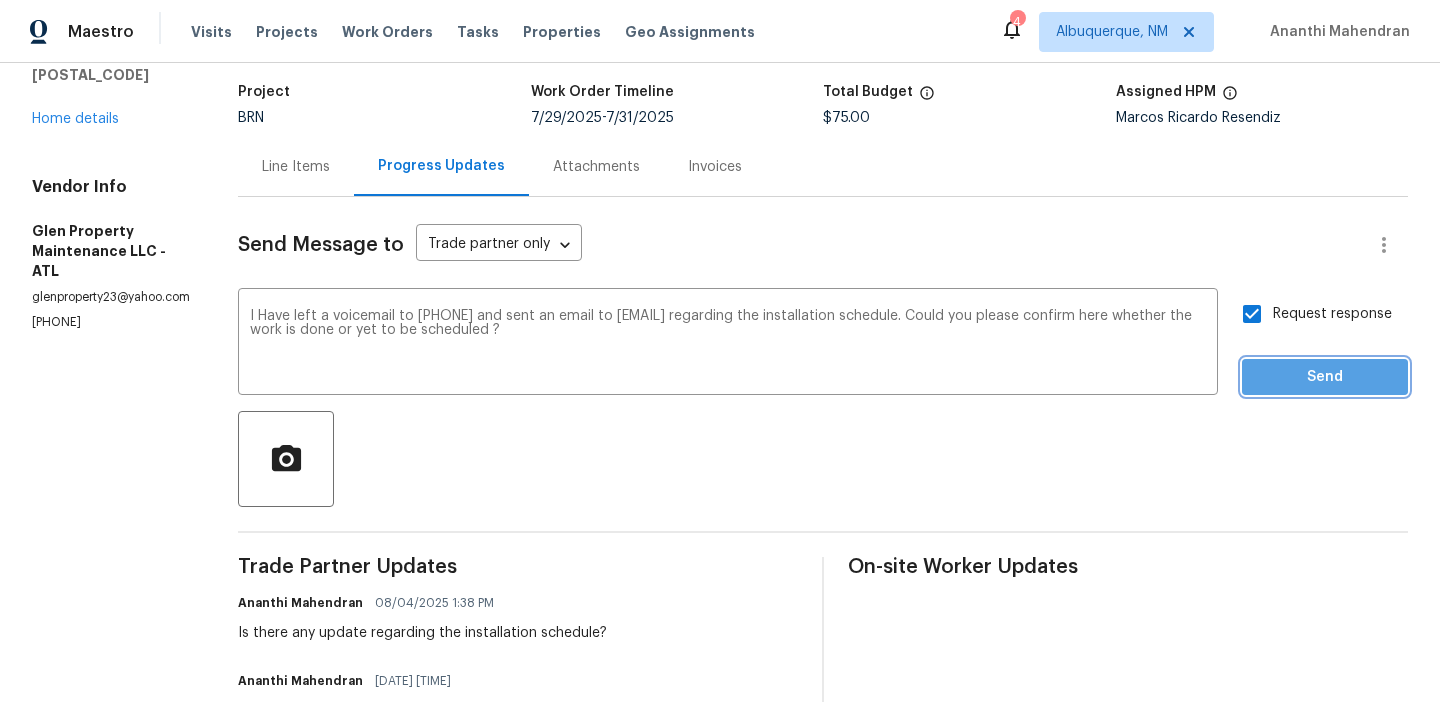 click on "Send" at bounding box center (1325, 377) 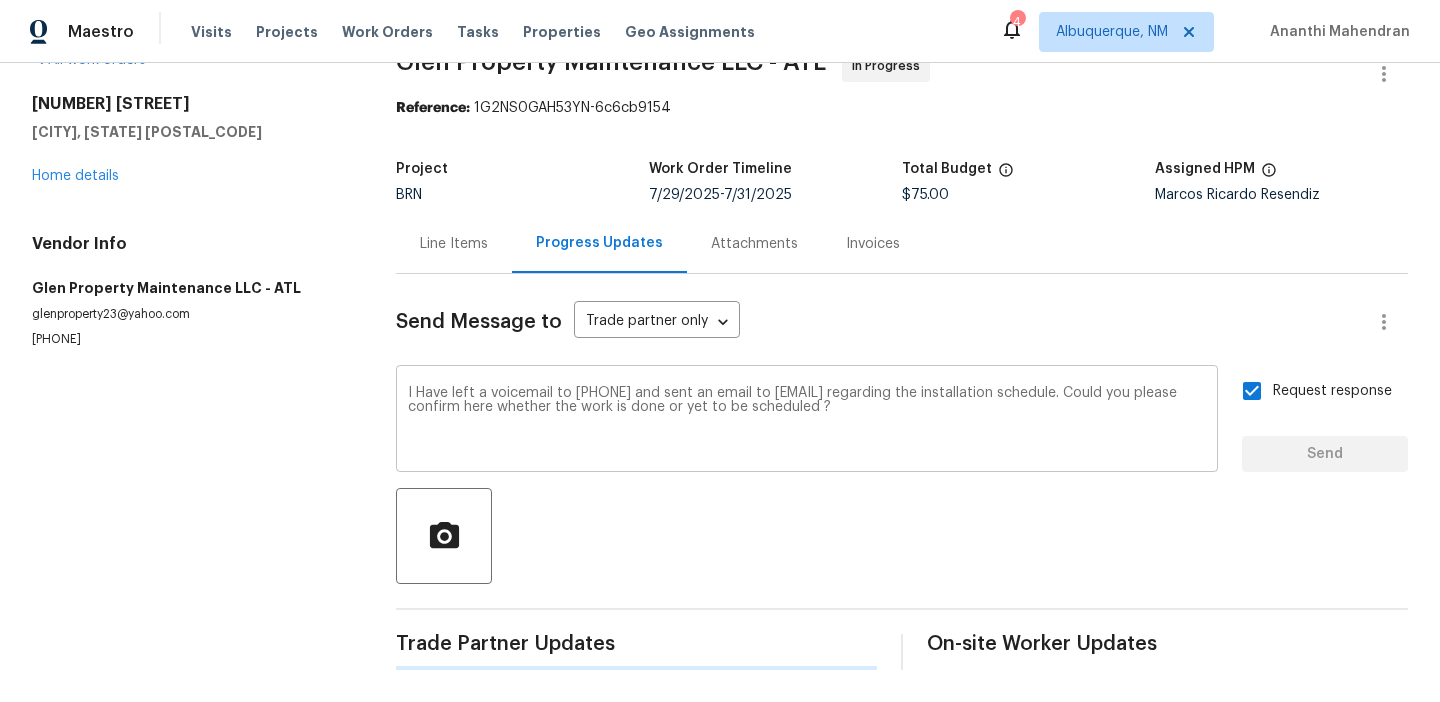 type 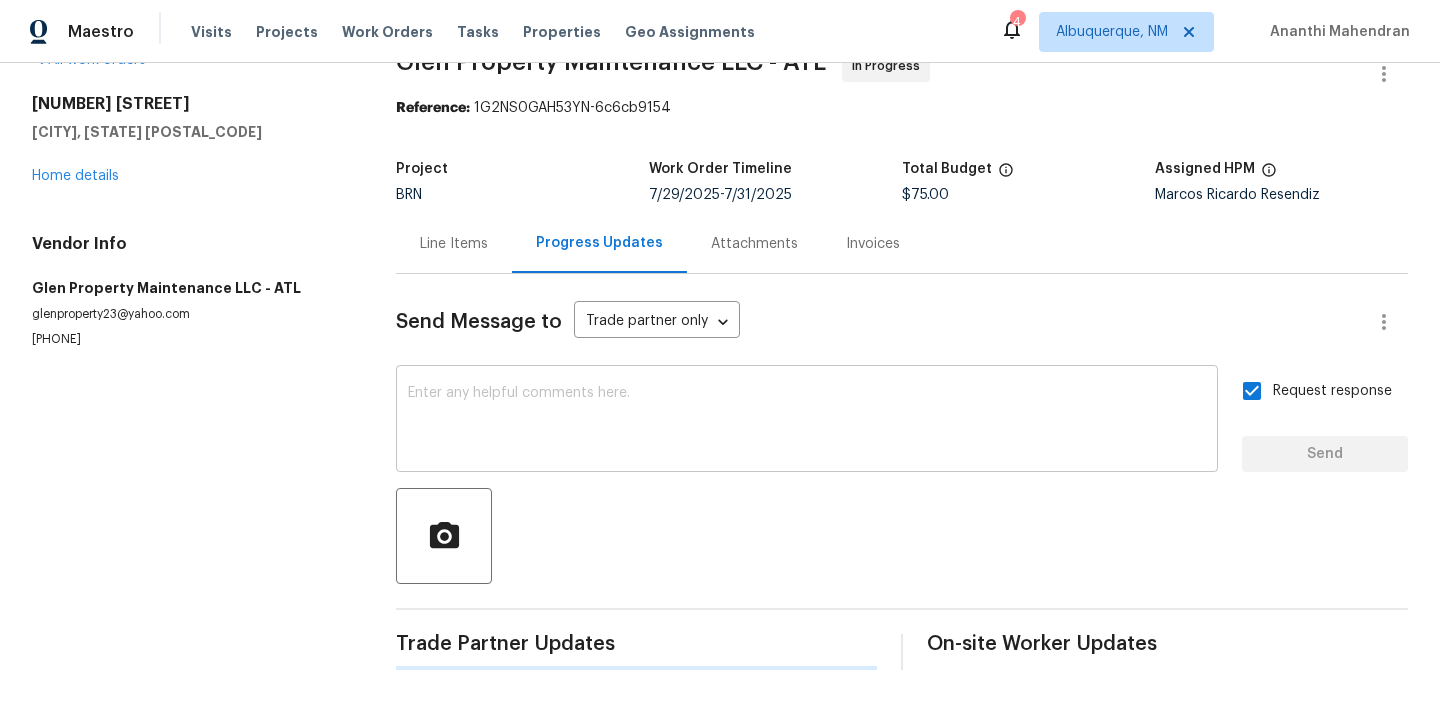 scroll, scrollTop: 122, scrollLeft: 0, axis: vertical 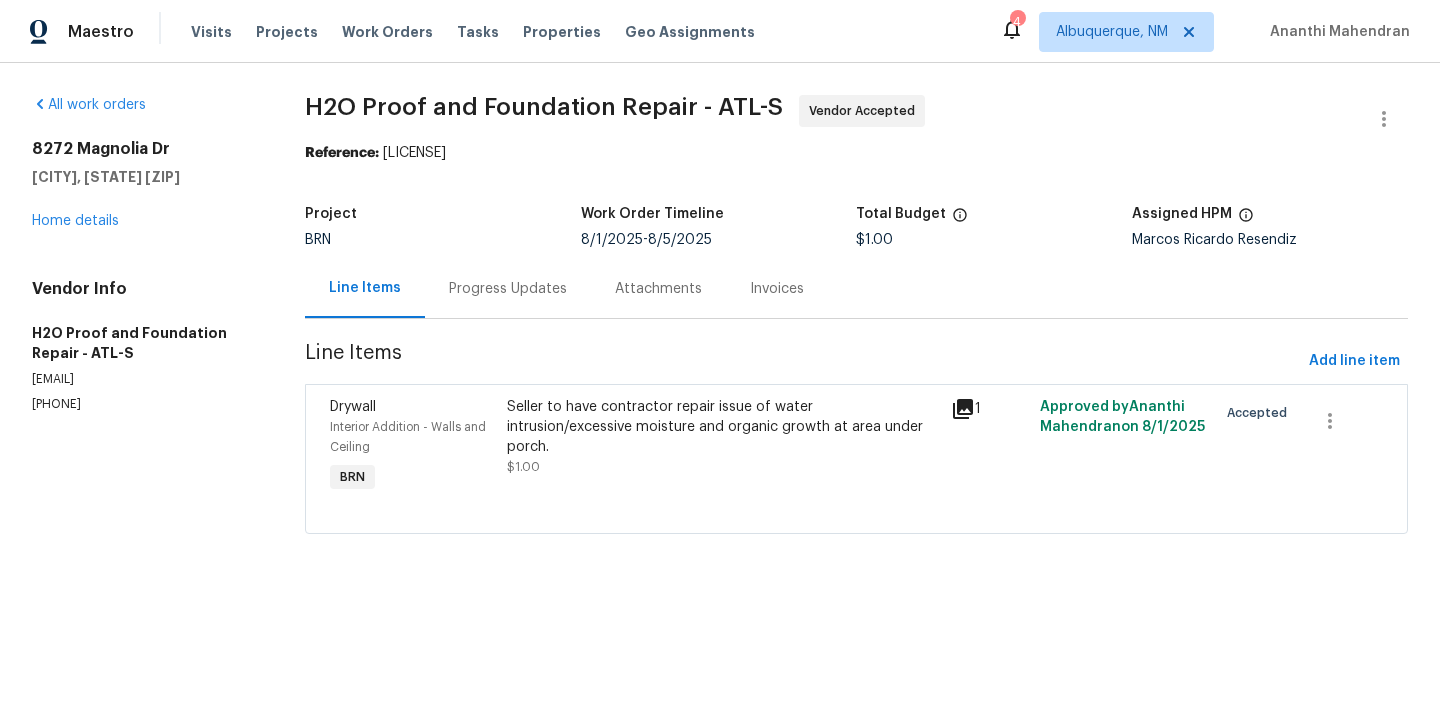 click on "Progress Updates" at bounding box center (508, 289) 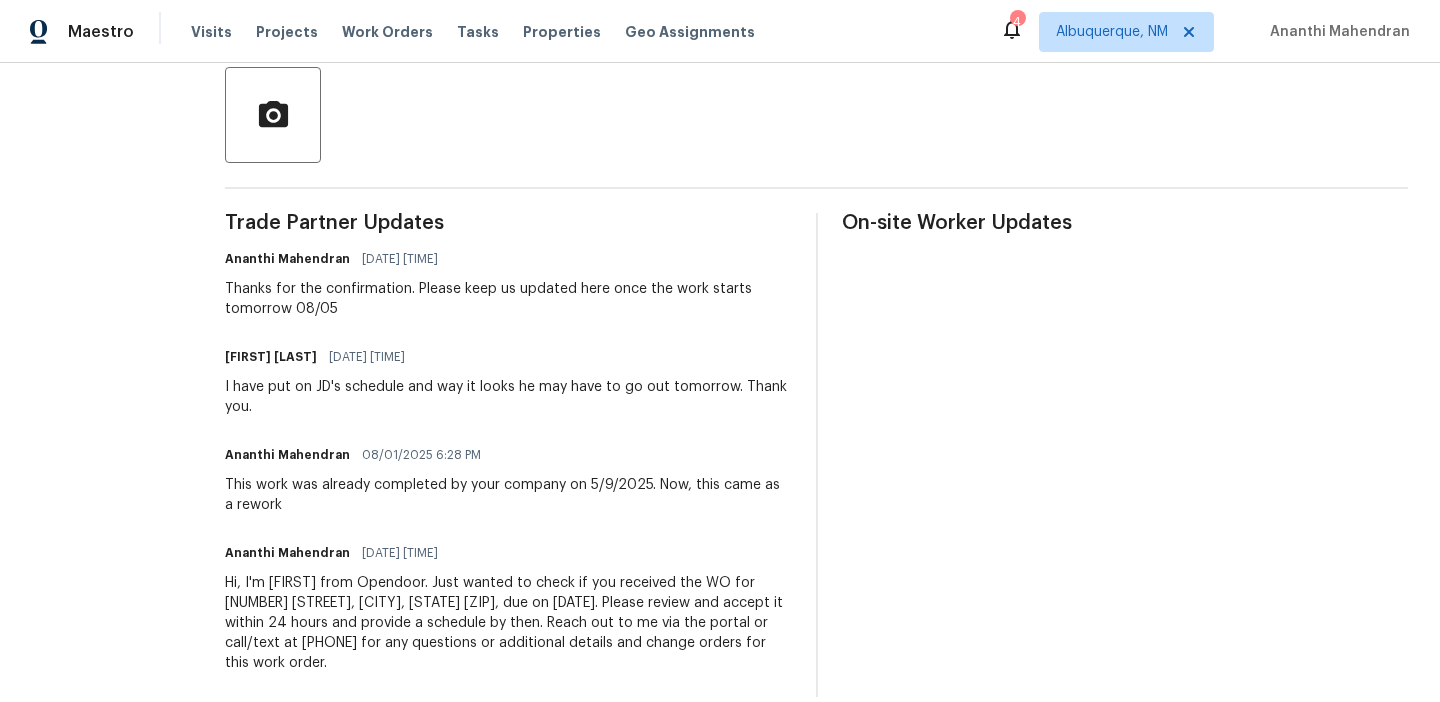 scroll, scrollTop: 334, scrollLeft: 0, axis: vertical 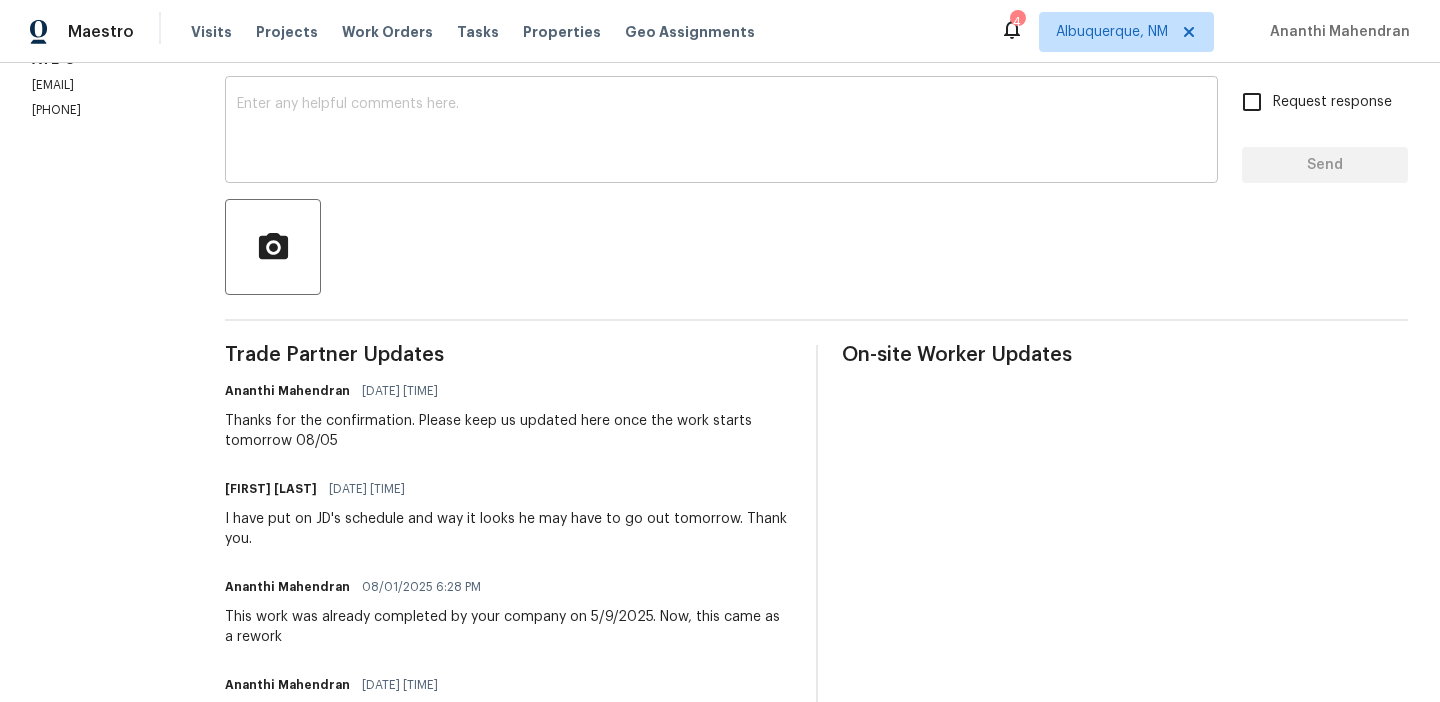 click on "x ​" at bounding box center (721, 132) 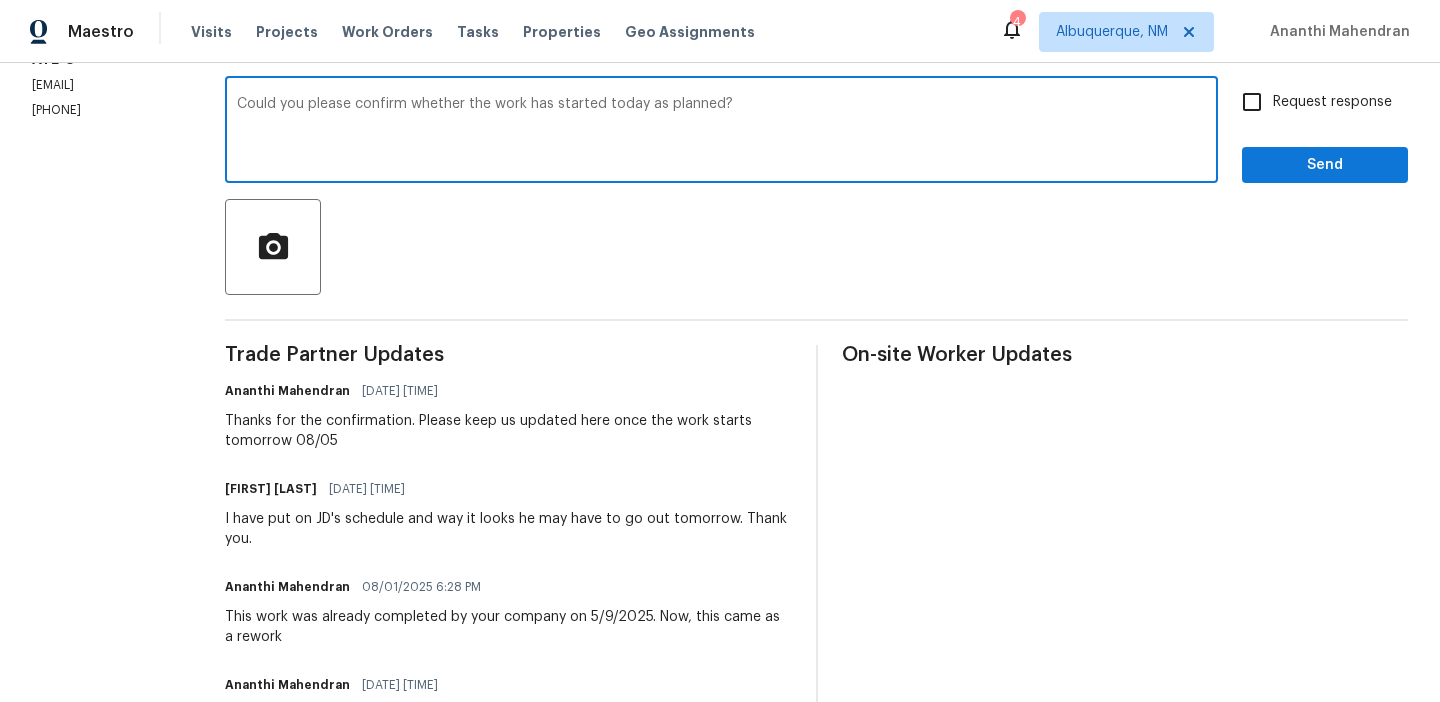 type on "Could you please confirm whether the work has started today as planned?" 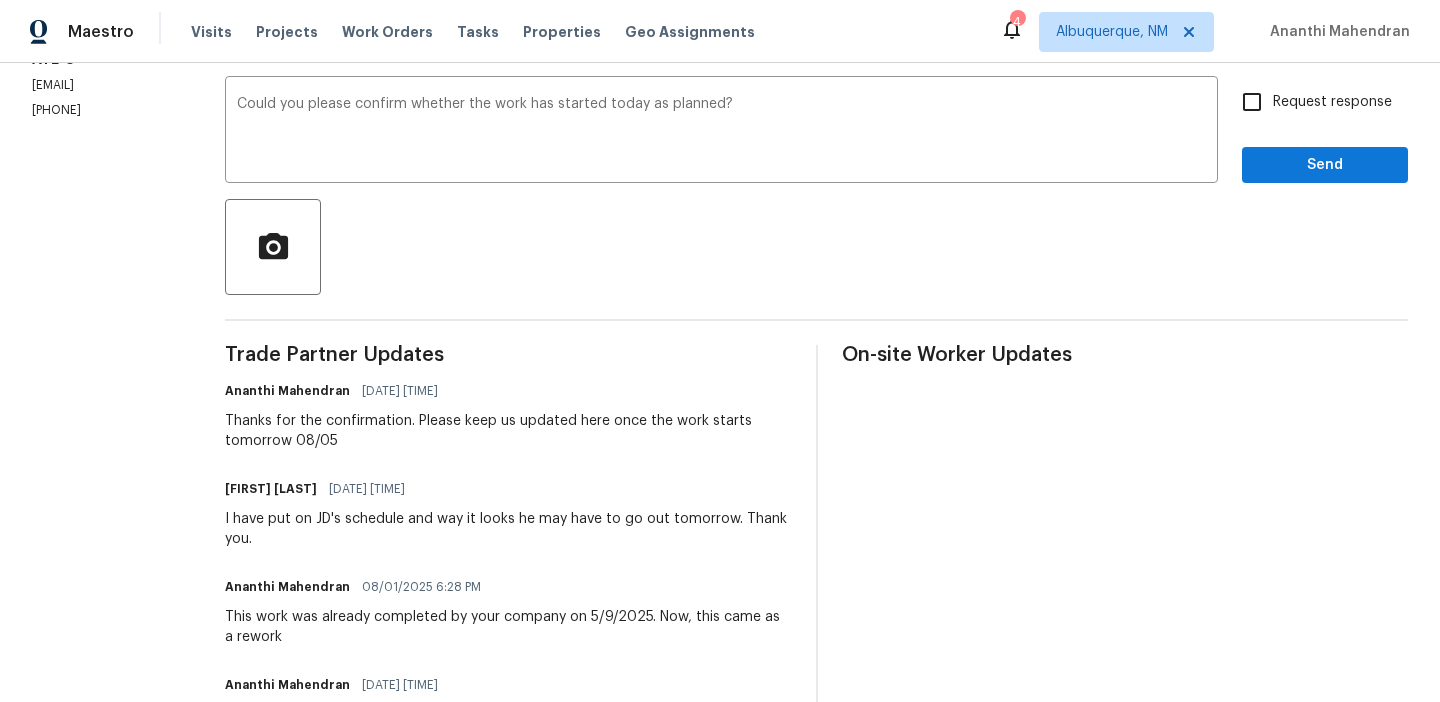 click on "Request response" at bounding box center [1311, 102] 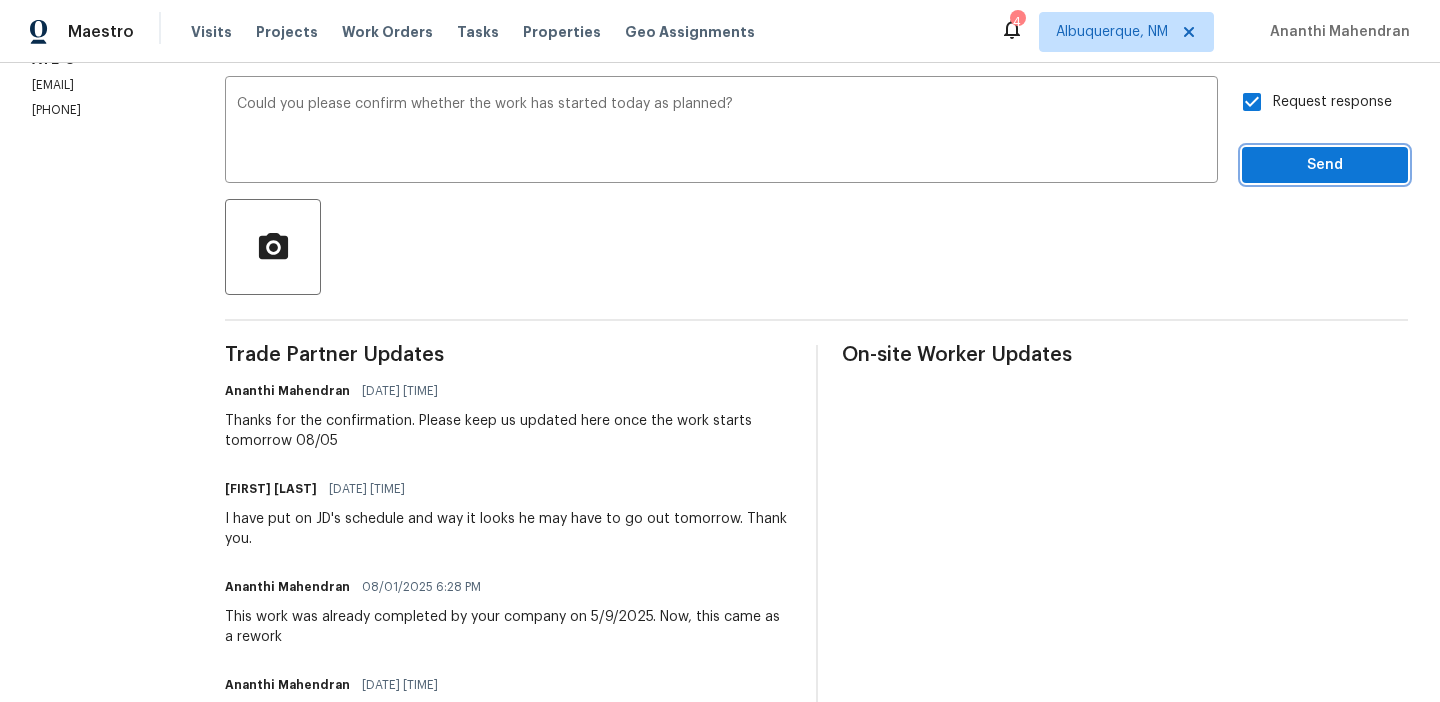 click on "Send" at bounding box center (1325, 165) 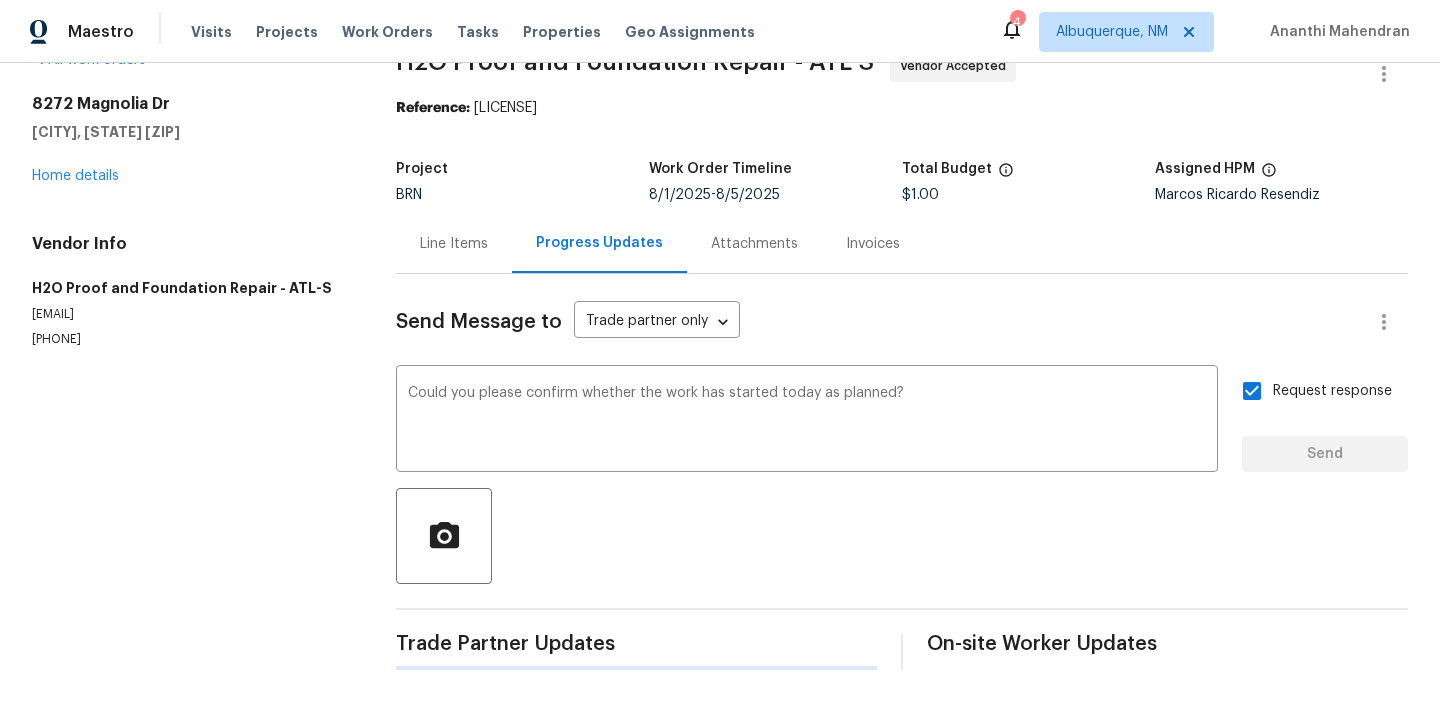 scroll, scrollTop: 45, scrollLeft: 0, axis: vertical 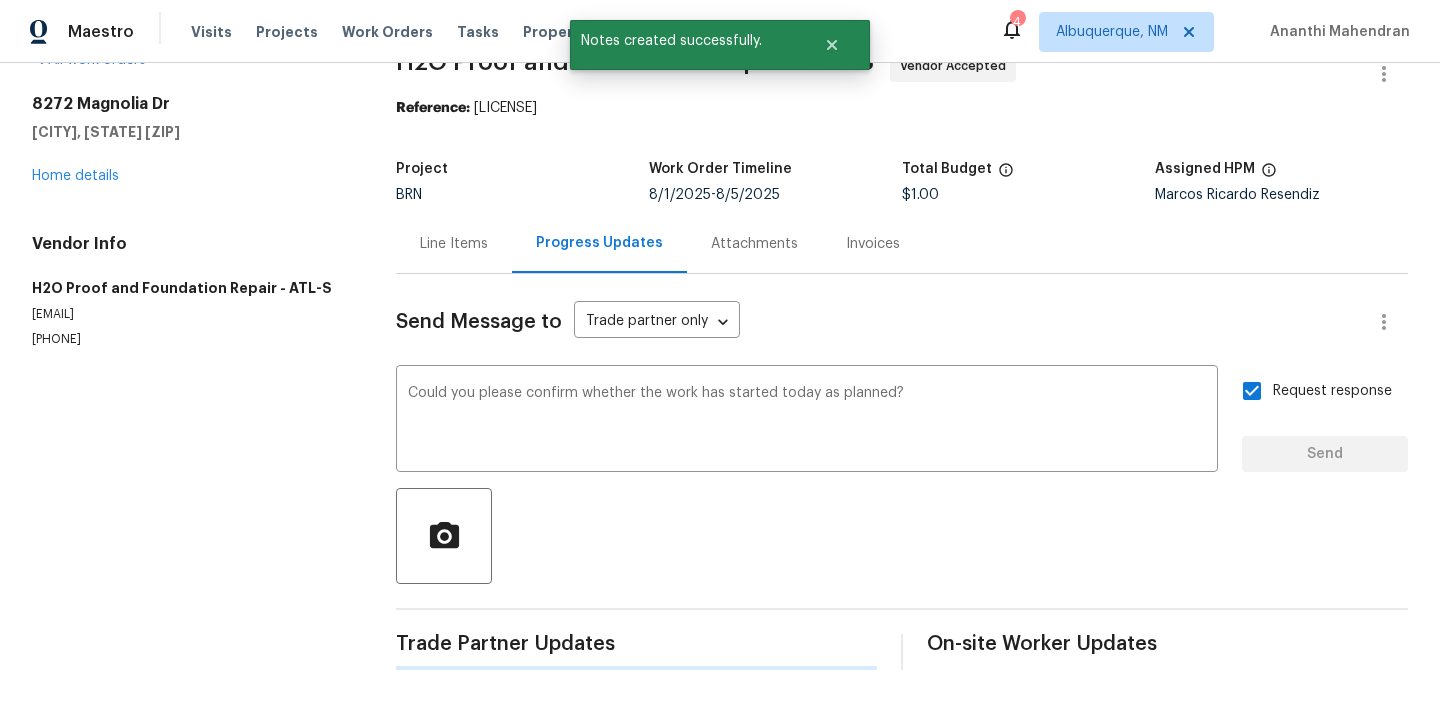 type 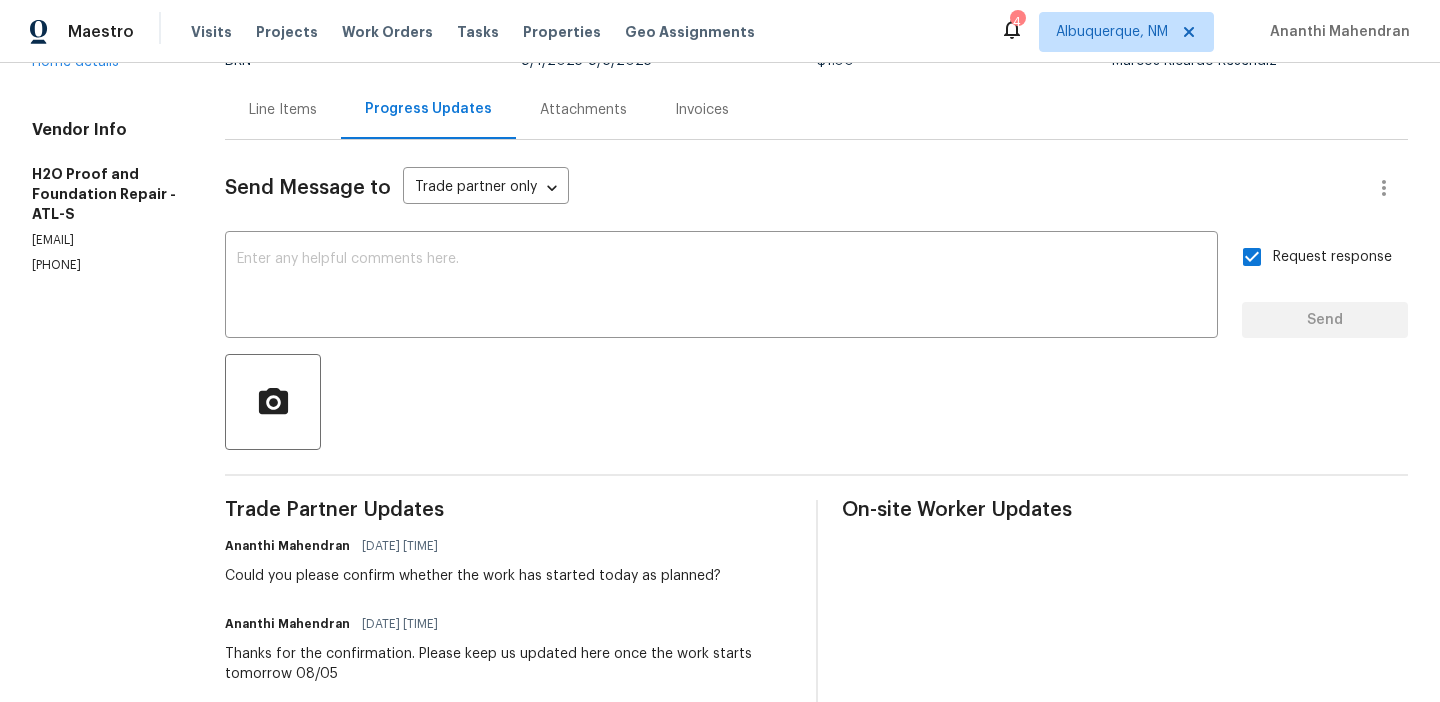 scroll, scrollTop: 102, scrollLeft: 0, axis: vertical 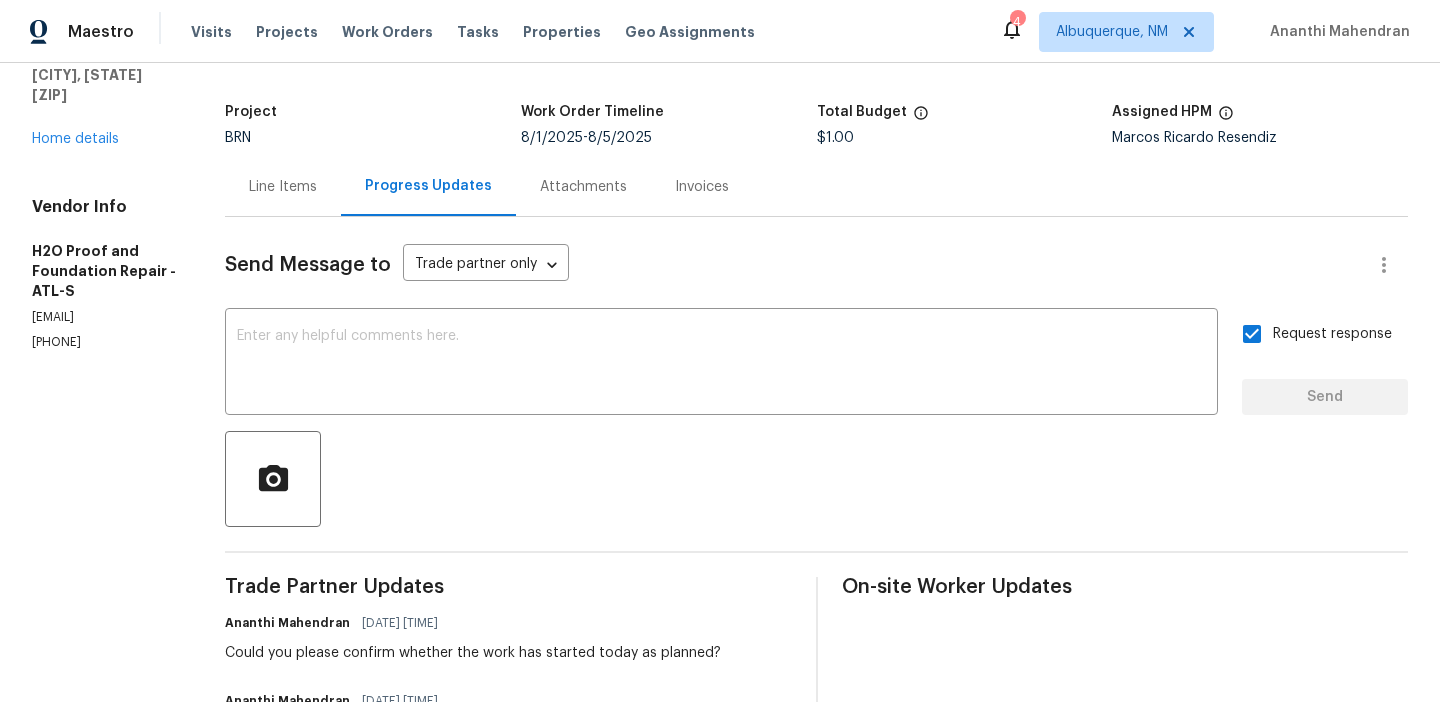 click on "[NUMBER] [STREET] [CITY], [STATE] [ZIP] Home details" at bounding box center (104, 93) 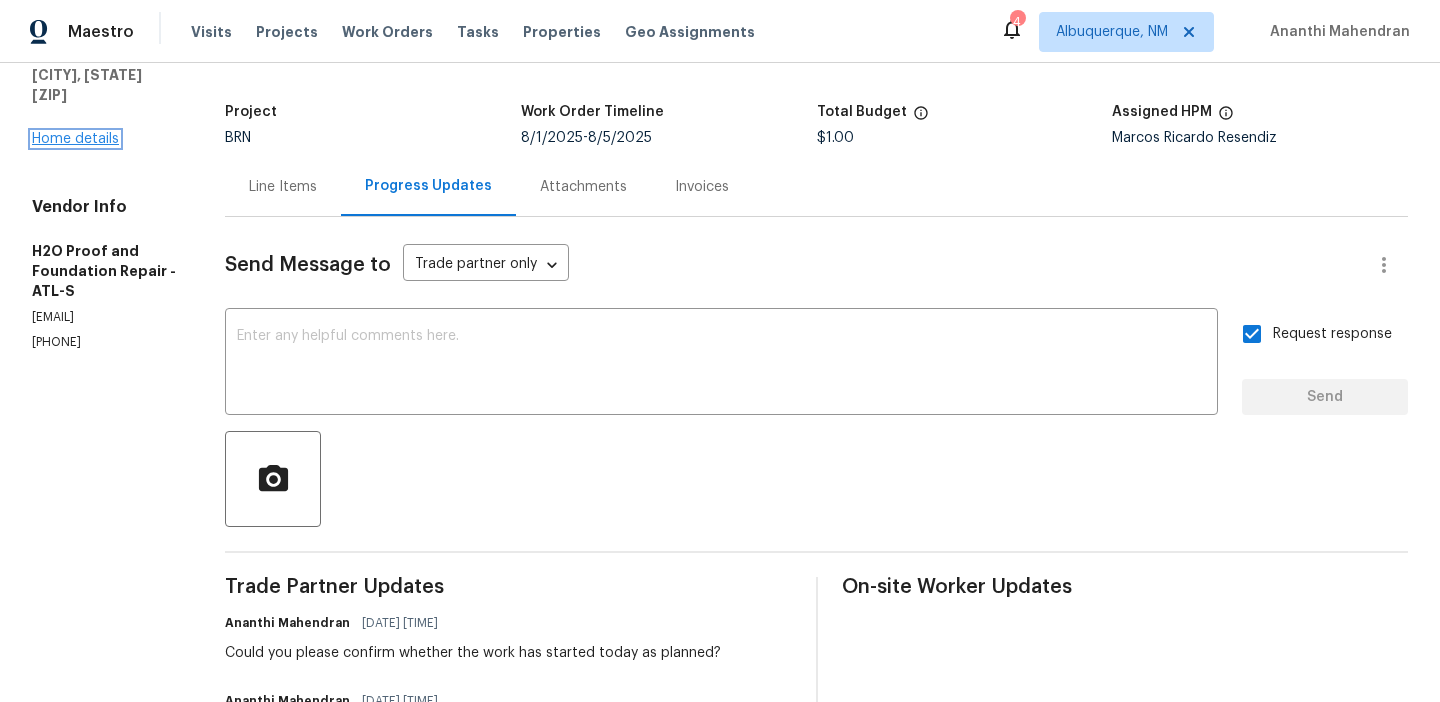 click on "Home details" at bounding box center [75, 139] 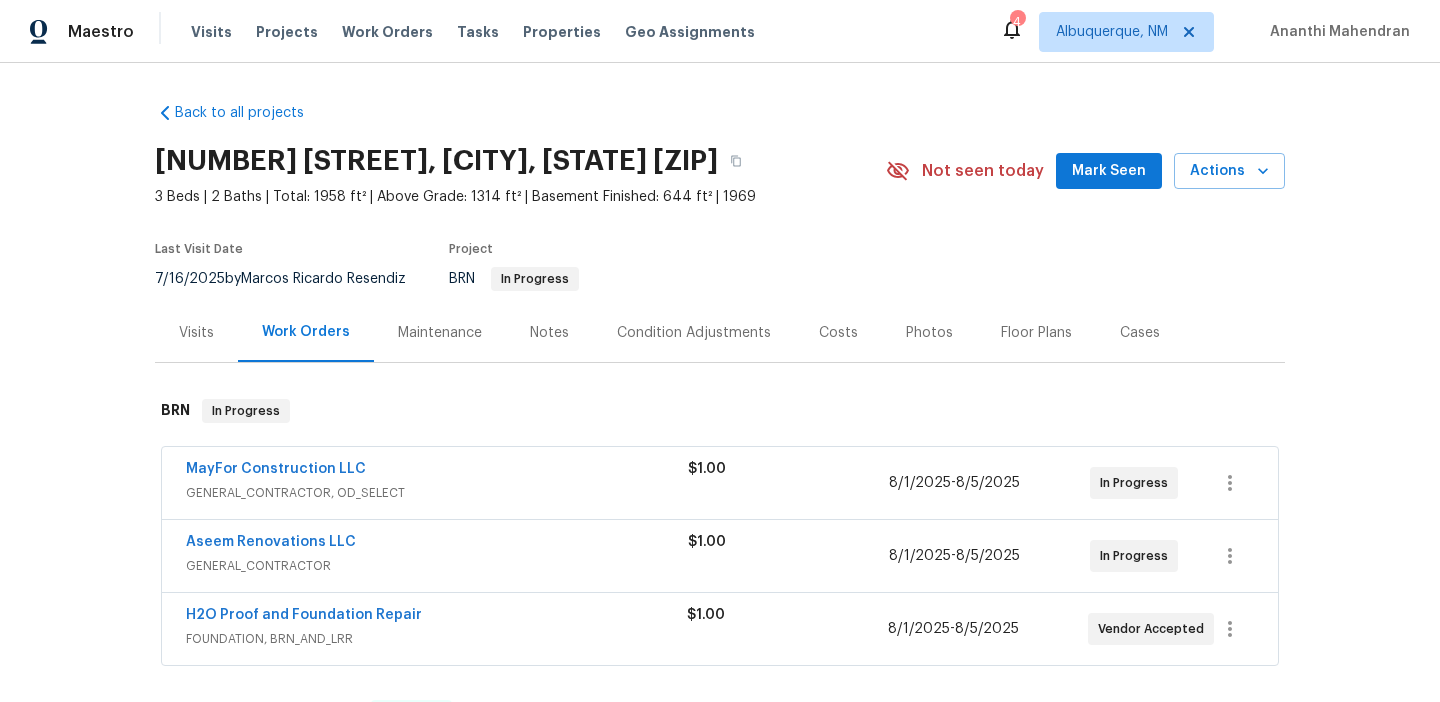 scroll, scrollTop: 13, scrollLeft: 0, axis: vertical 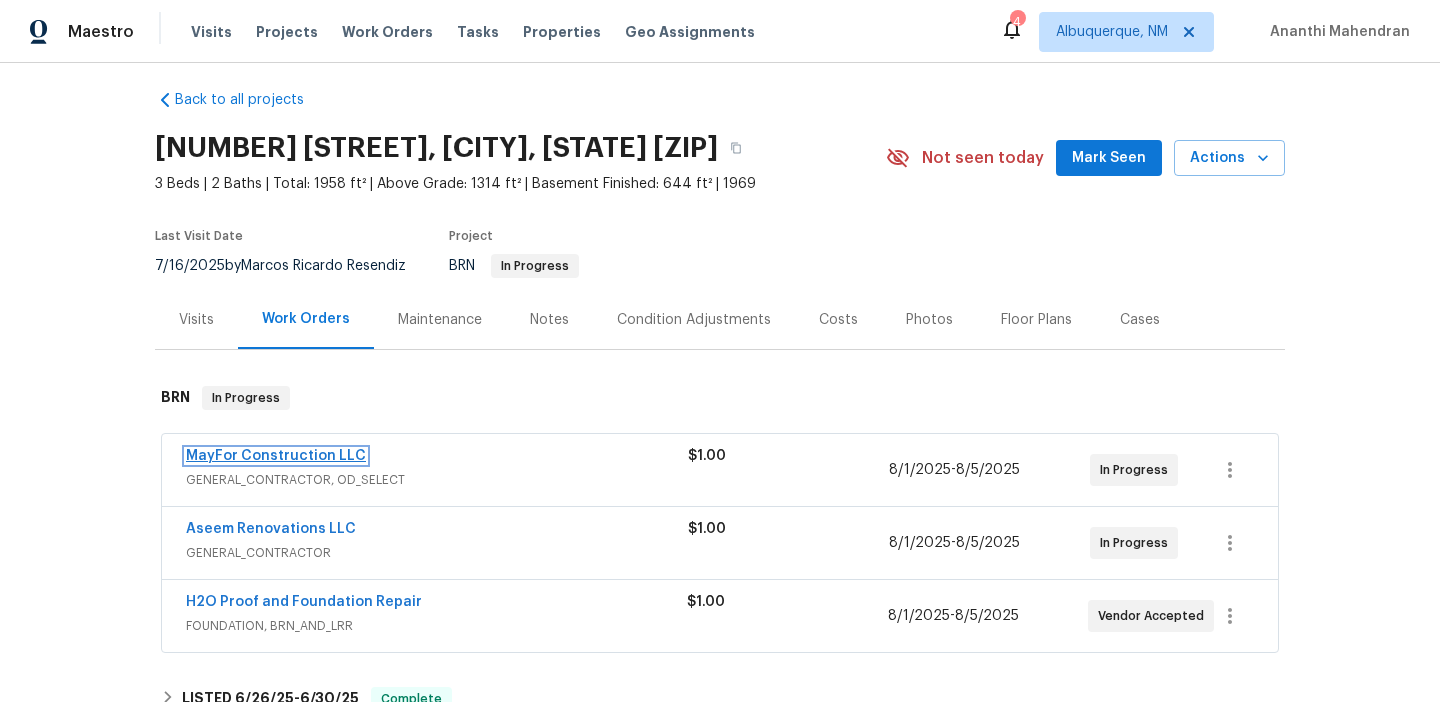 click on "MayFor Construction LLC" at bounding box center [276, 456] 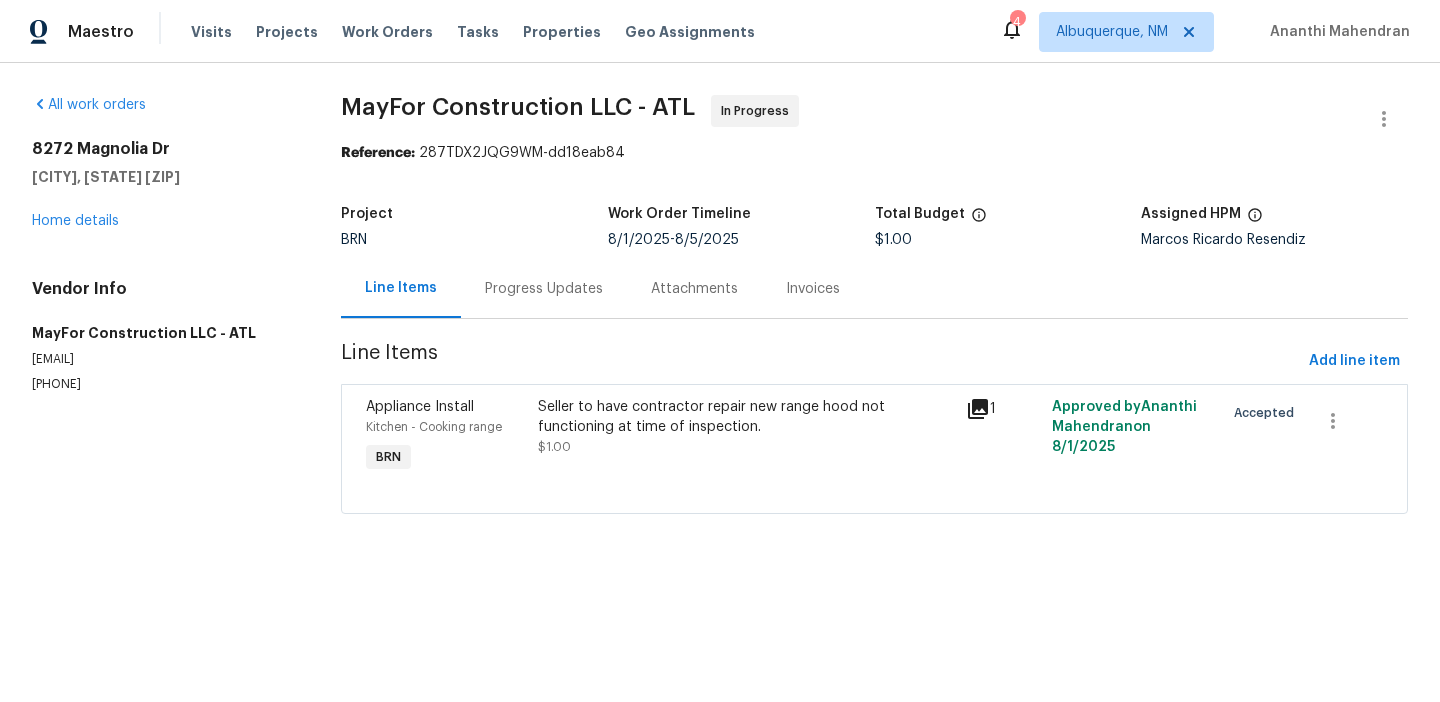 click on "[PHONE]" at bounding box center [162, 384] 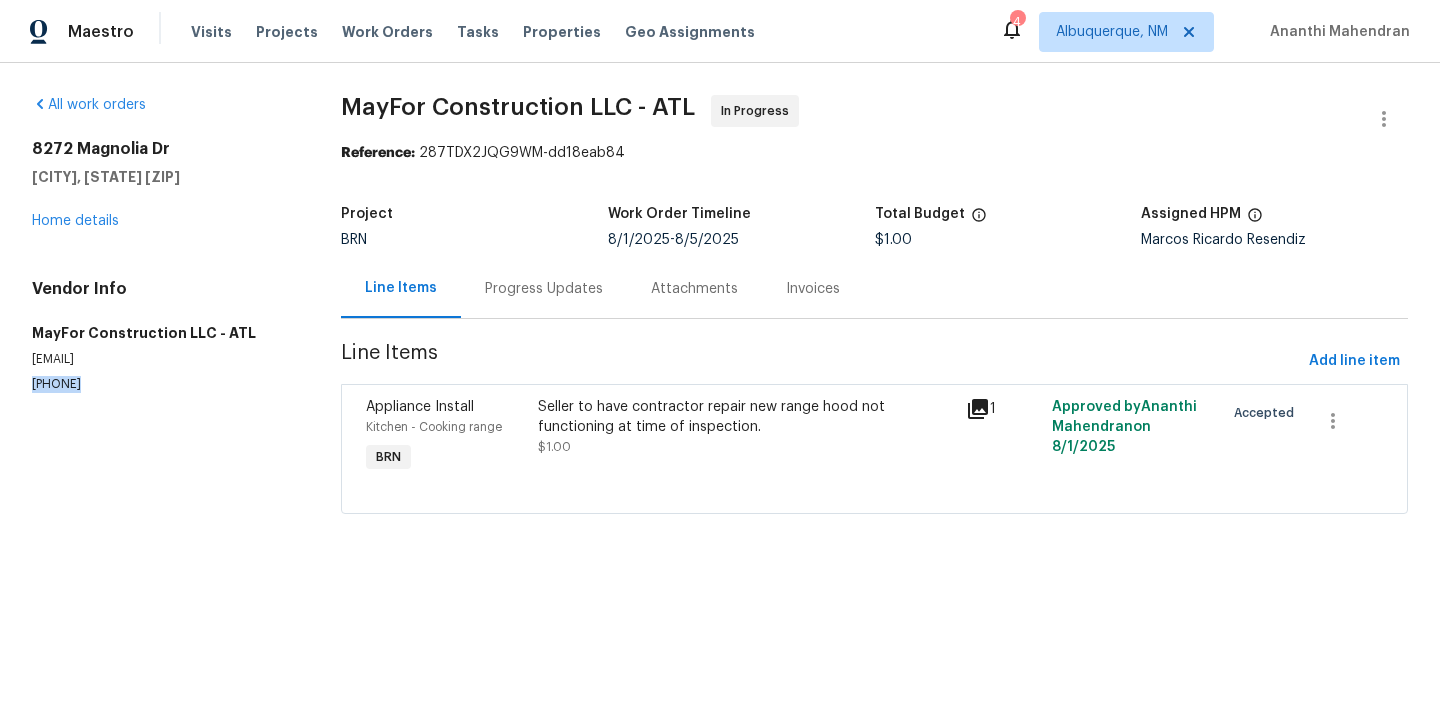 click on "[PHONE]" at bounding box center (162, 384) 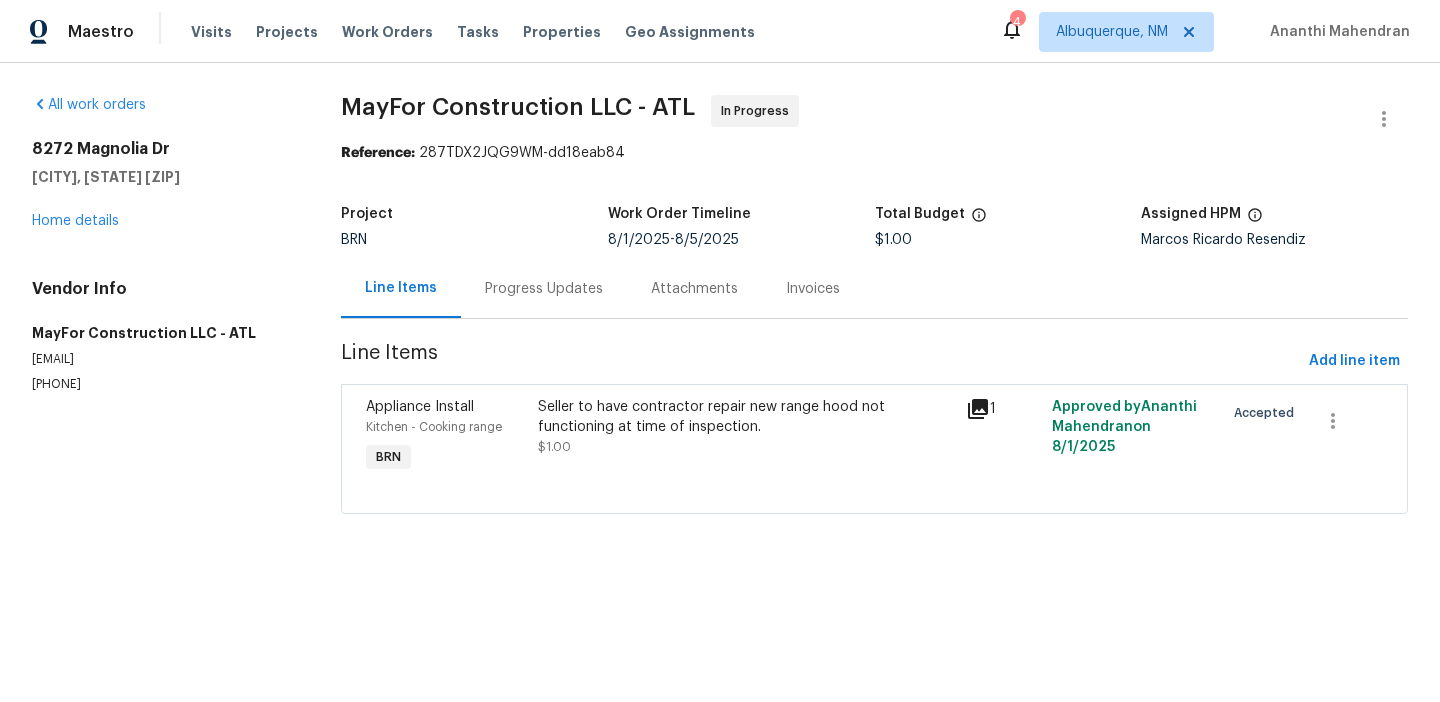 click on "Progress Updates" at bounding box center (544, 289) 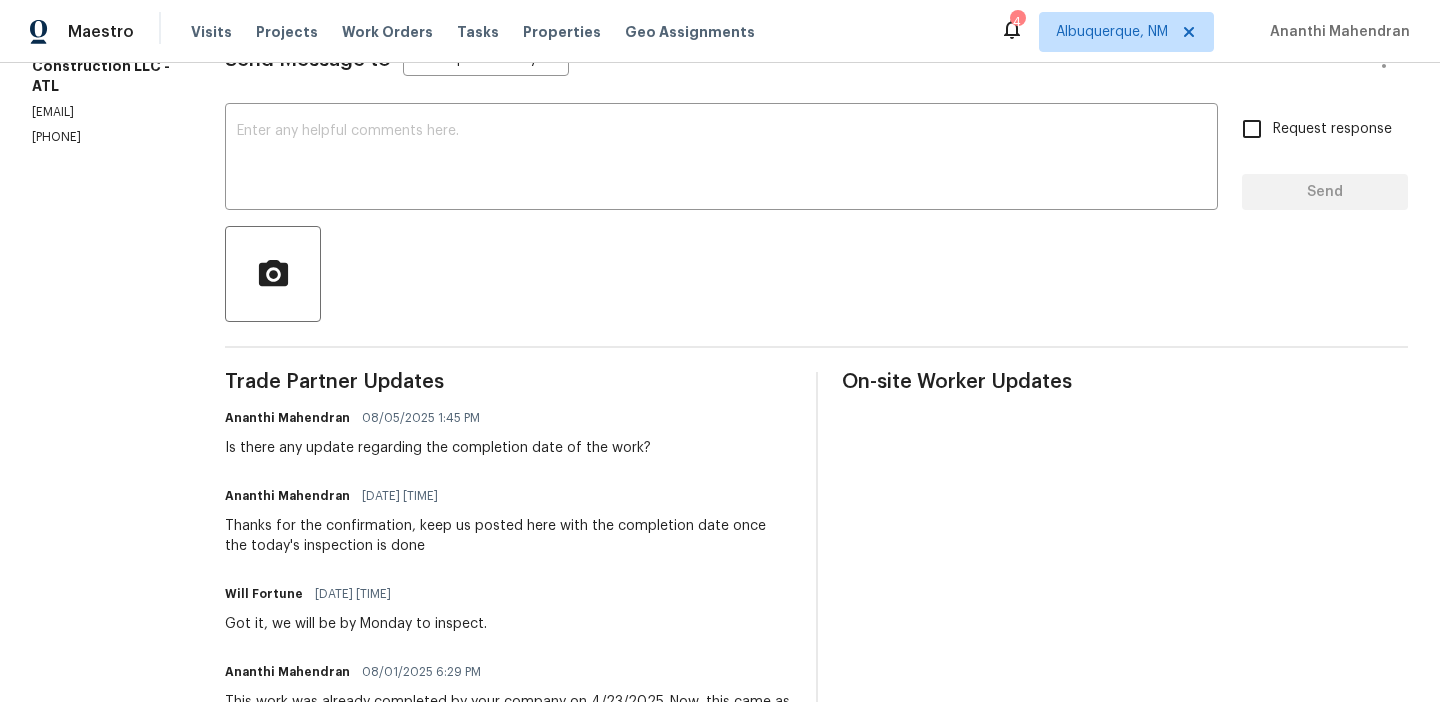 scroll, scrollTop: 256, scrollLeft: 0, axis: vertical 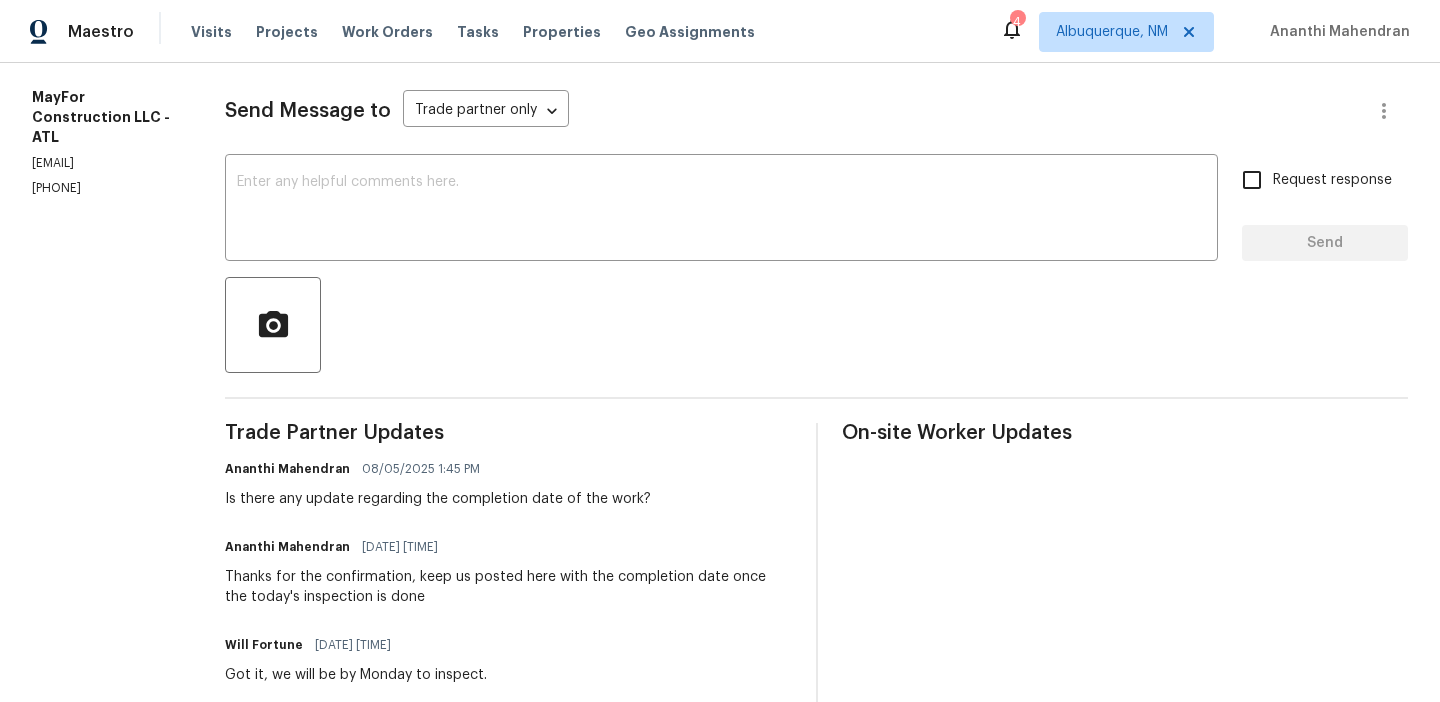 click on "Vendor Info MayFor Construction LLC - ATL [EMAIL] [PHONE]" at bounding box center (104, 120) 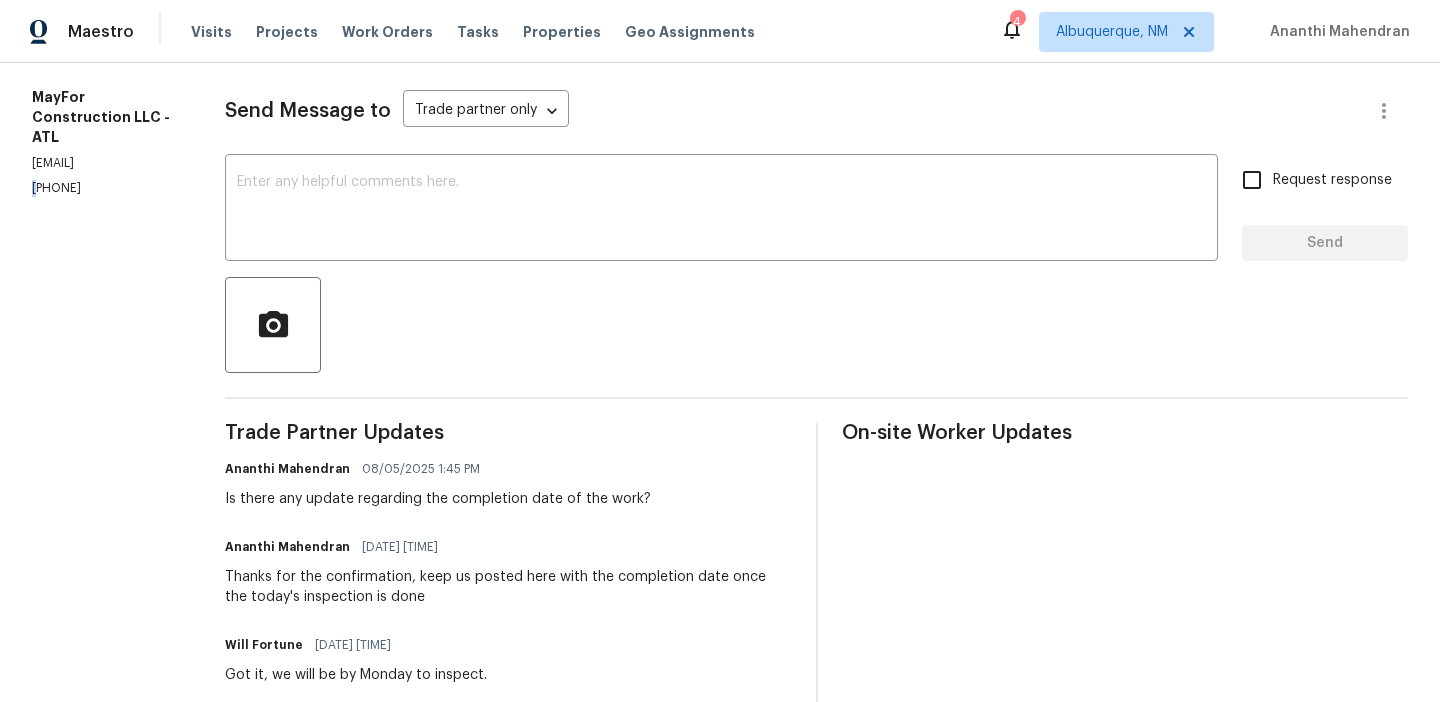 click on "Vendor Info MayFor Construction LLC - ATL [EMAIL] [PHONE]" at bounding box center [104, 120] 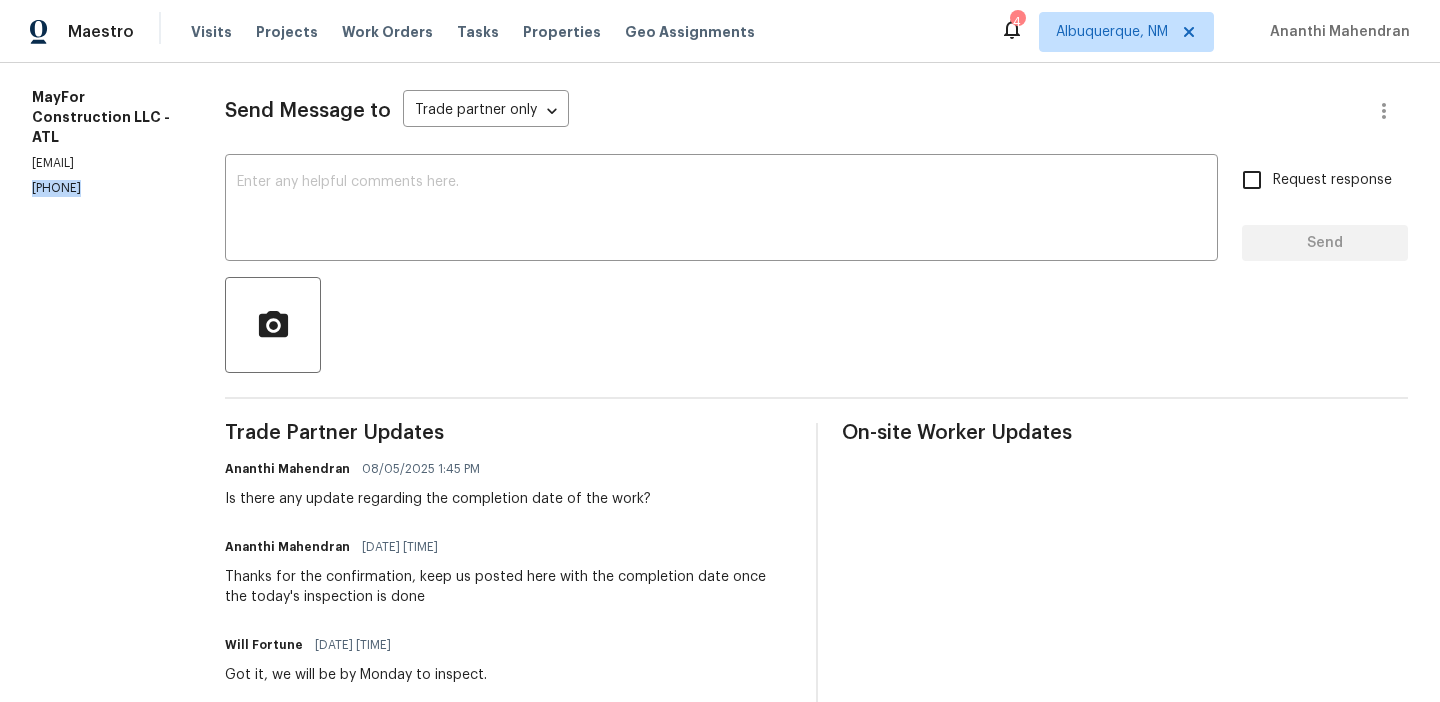 click on "Vendor Info MayFor Construction LLC - ATL [EMAIL] [PHONE]" at bounding box center (104, 120) 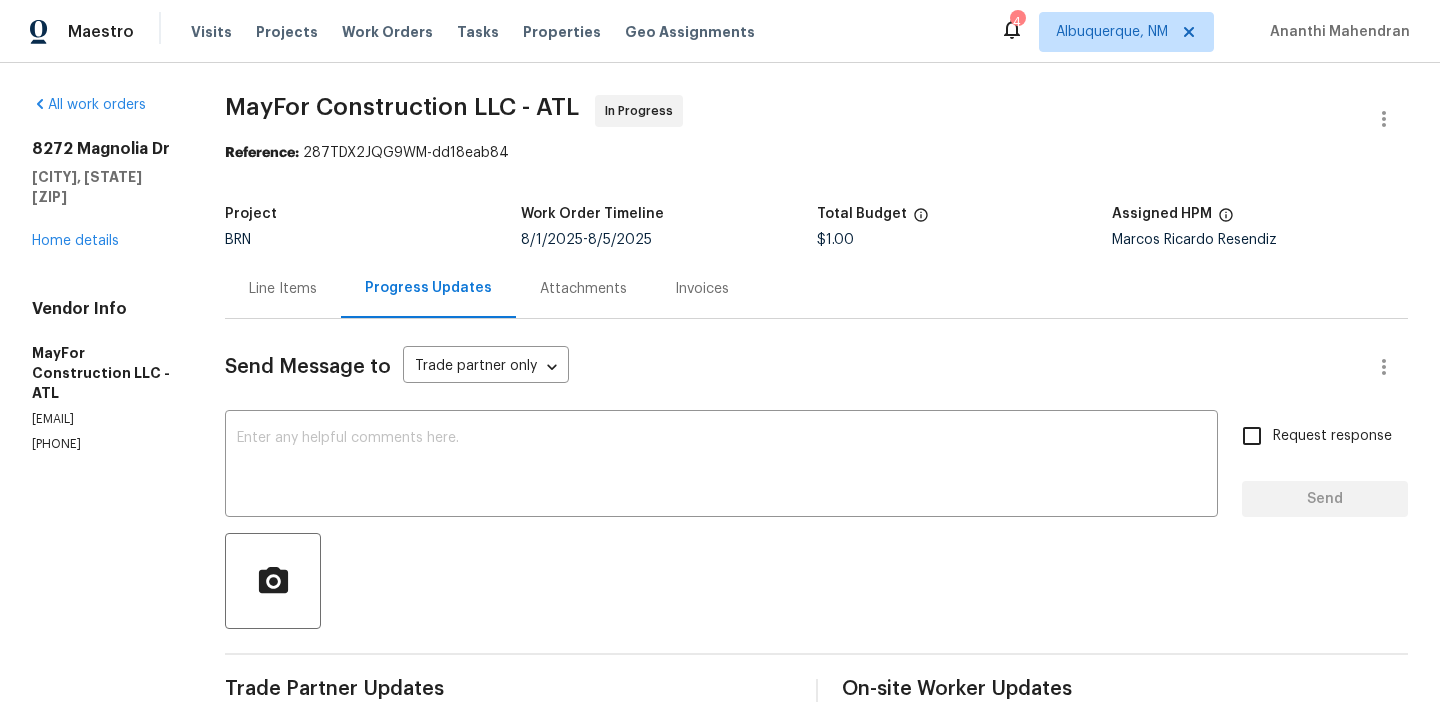 click on "Line Items" at bounding box center [283, 289] 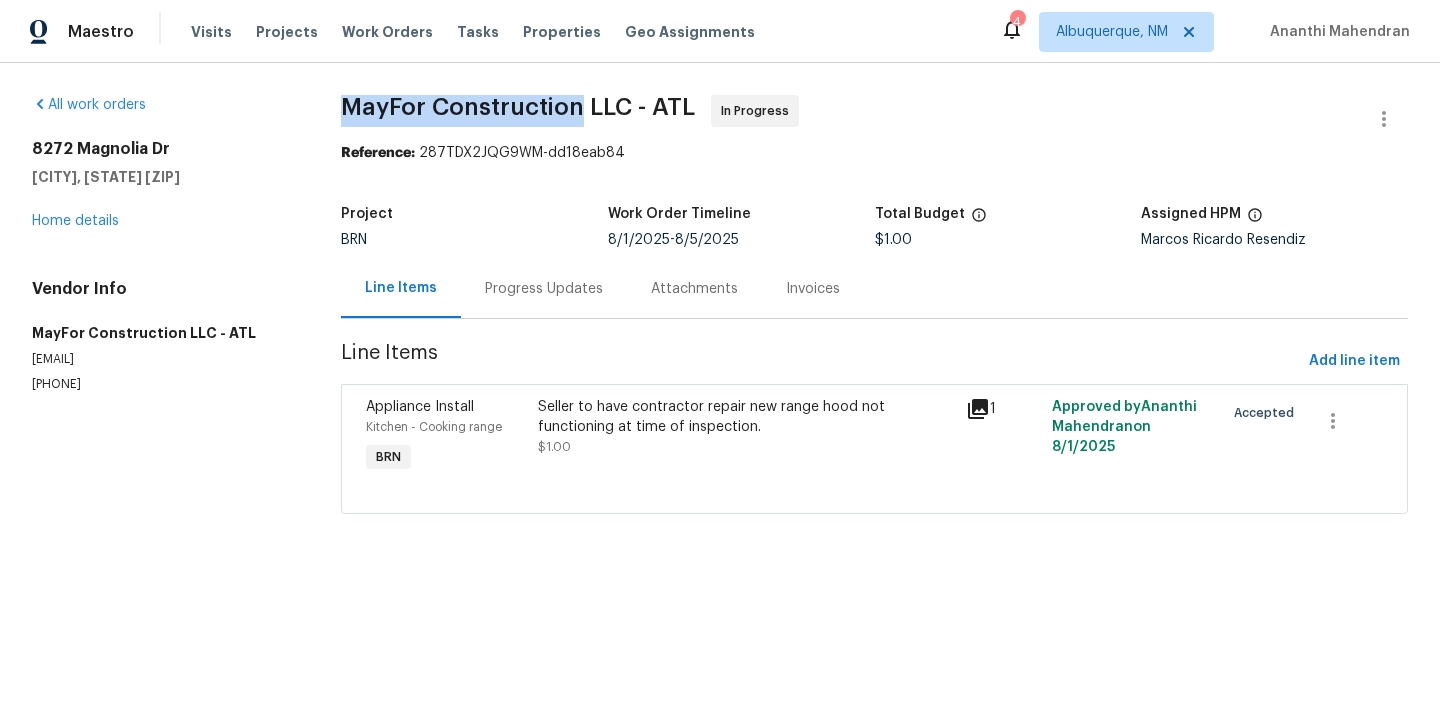 drag, startPoint x: 334, startPoint y: 110, endPoint x: 580, endPoint y: 102, distance: 246.13005 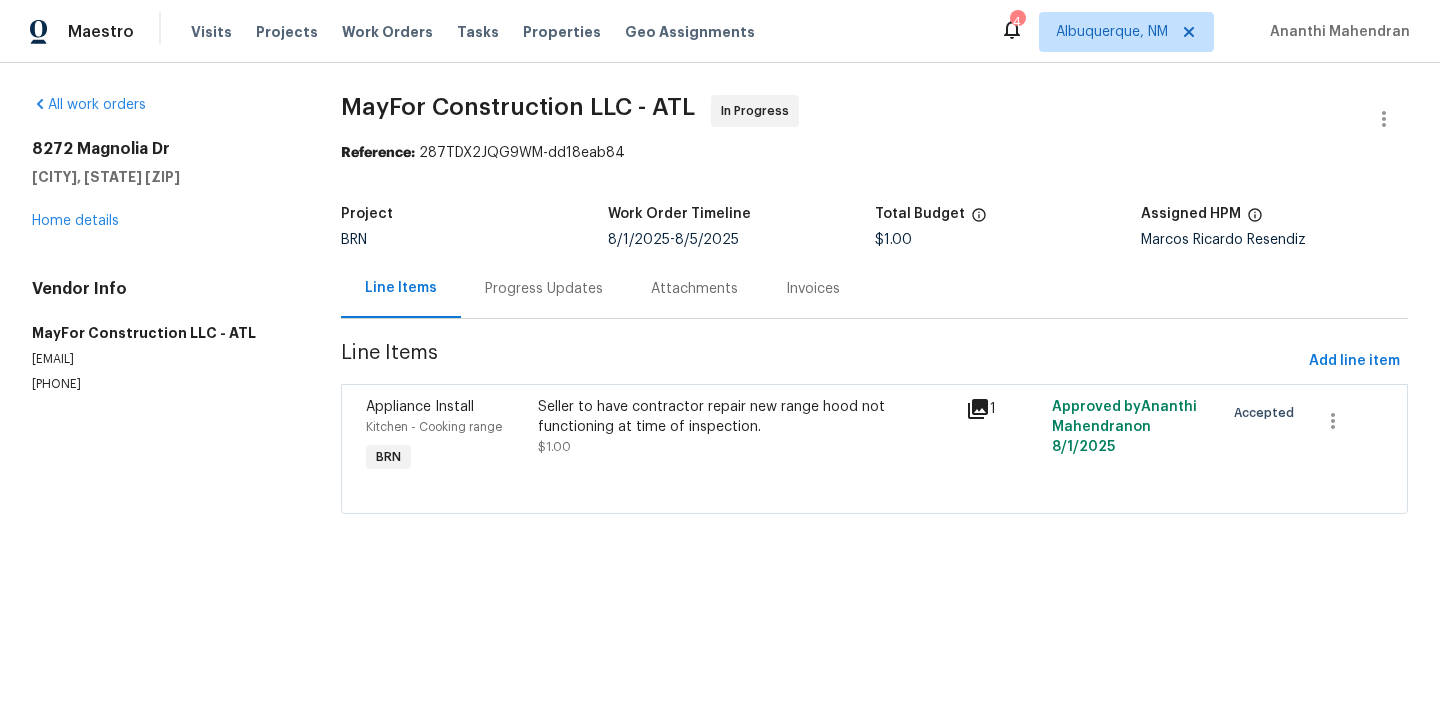click on "Progress Updates" at bounding box center [544, 288] 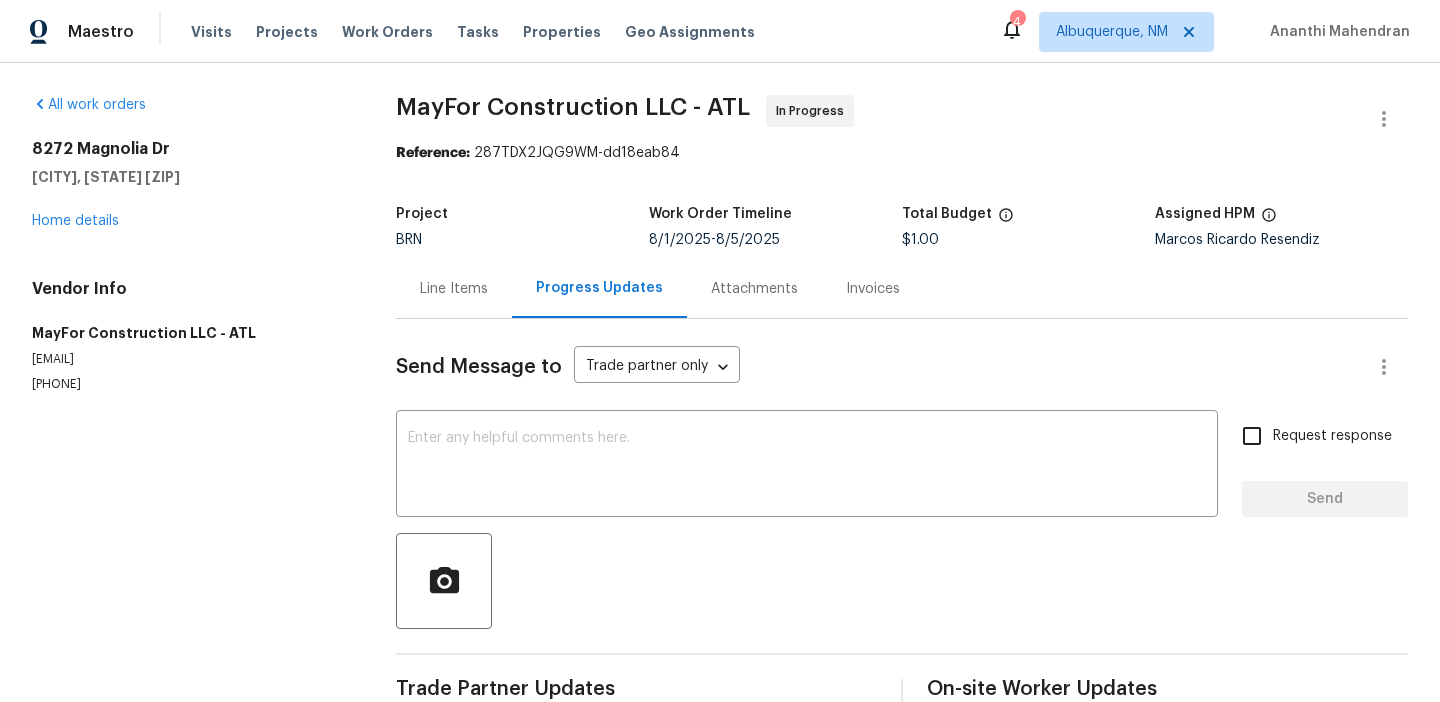 scroll, scrollTop: 45, scrollLeft: 0, axis: vertical 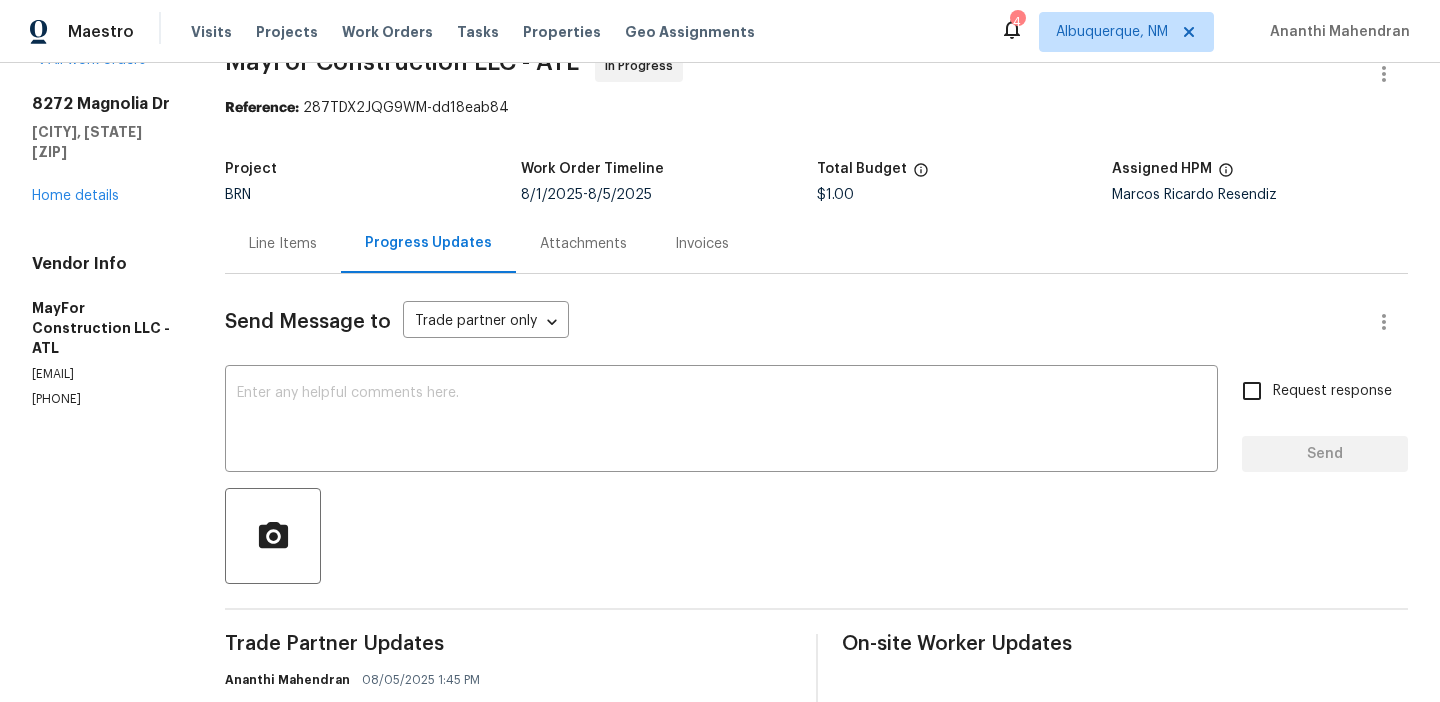 click on "Send Message to Trade partner only Trade partner only ​ x ​ Request response Send Trade Partner Updates [FIRST] [LAST] [DATE] [TIME] Is there any update regarding the completion date of the work? [FIRST] [LAST] [DATE] [TIME] Thanks for the confirmation, keep us posted here with the completion date once the today's inspection is done [FIRST] [LAST] [DATE] [TIME] Got it, we will be by Monday to inspect. [FIRST] [LAST] [DATE] [TIME] This work was already completed by your company on [DATE]. Now, this came as  a rework [FIRST] [LAST] [DATE] [TIME] Hi, I'm [FIRST] from Opendoor. Just wanted to check if you received the WO for [NUMBER] [STREET], [CITY], [STATE] [ZIP], due on [DATE]. Please review and accept it within 24 hours and provide a schedule by then. Reach out to me via the portal or call/text at [PHONE] for any questions or additional details and change orders for this work order. On-site Worker Updates" at bounding box center (816, 725) 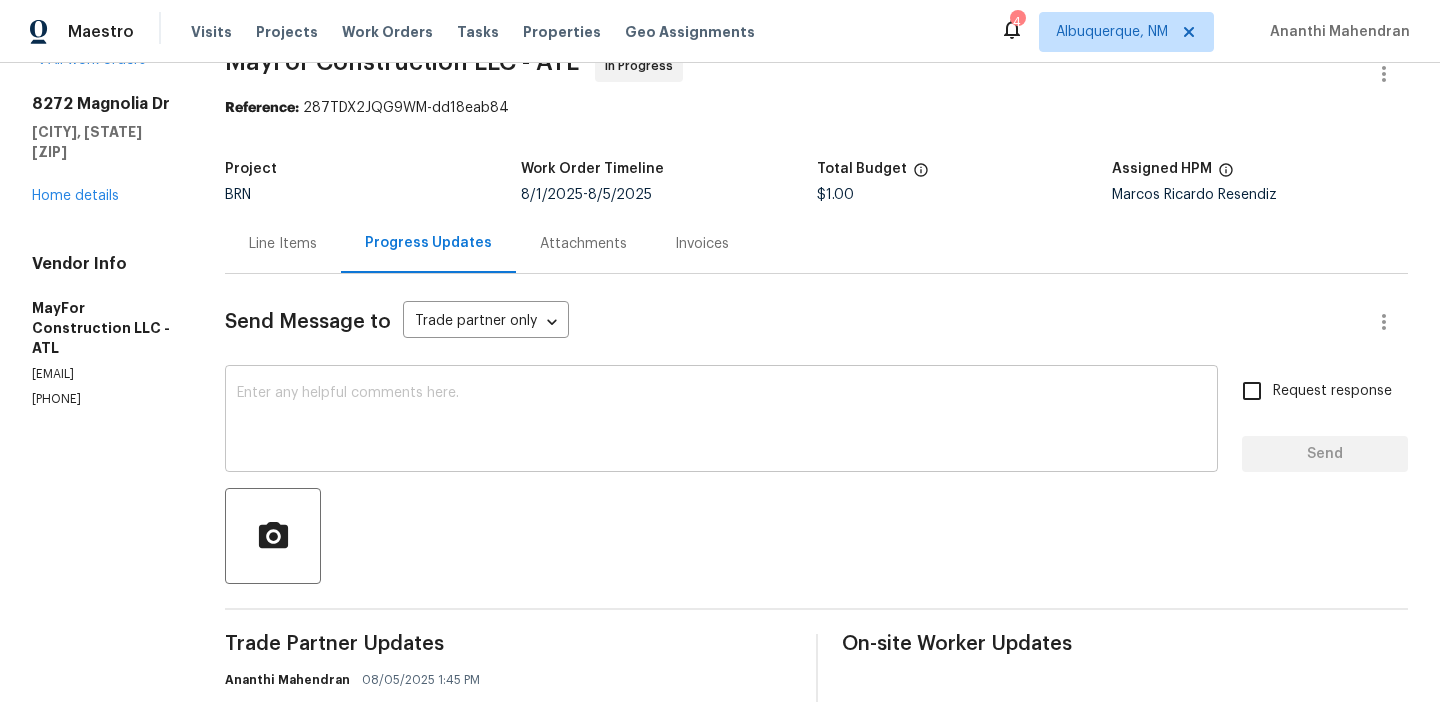 click at bounding box center [721, 421] 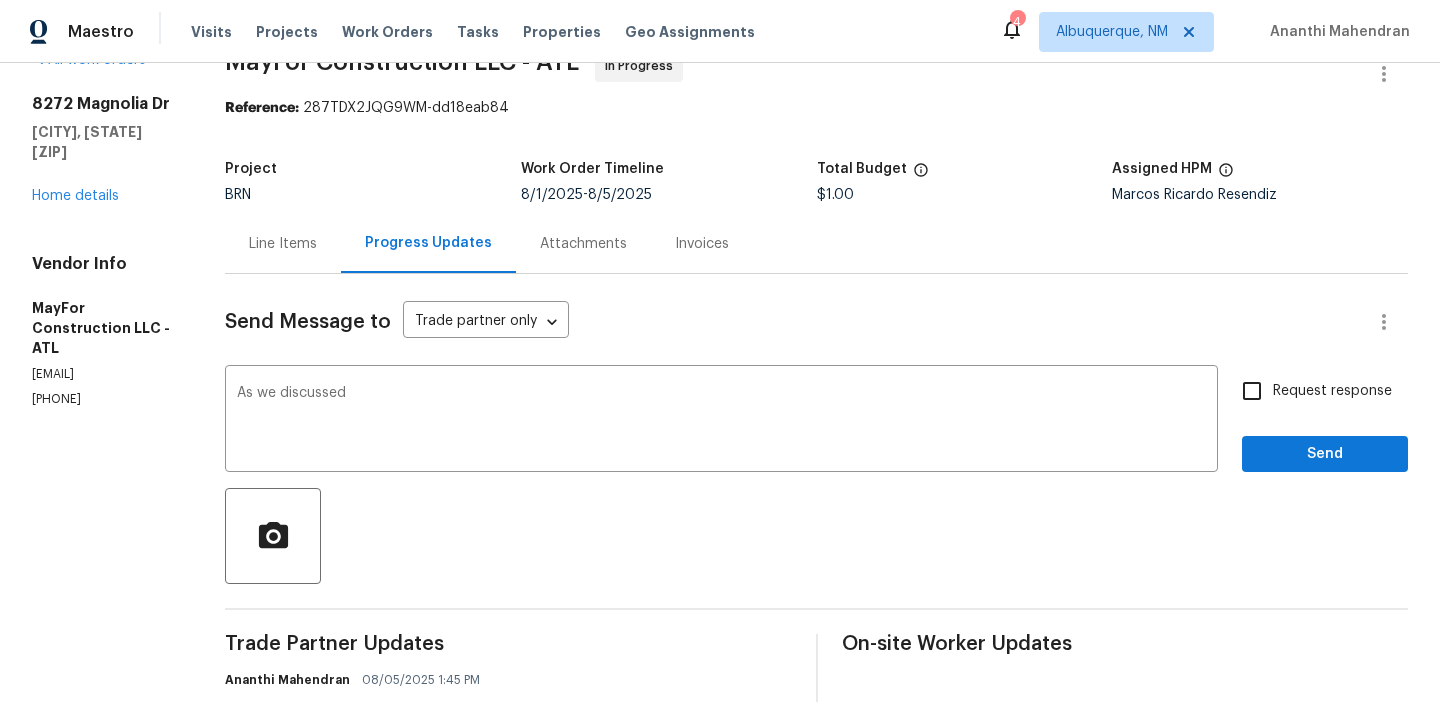 click on "All work orders [NUMBER] [STREET] [CITY], [STATE] [ZIP] Home details Vendor Info MayFor Construction LLC - ATL [EMAIL] [PHONE]" at bounding box center [104, 613] 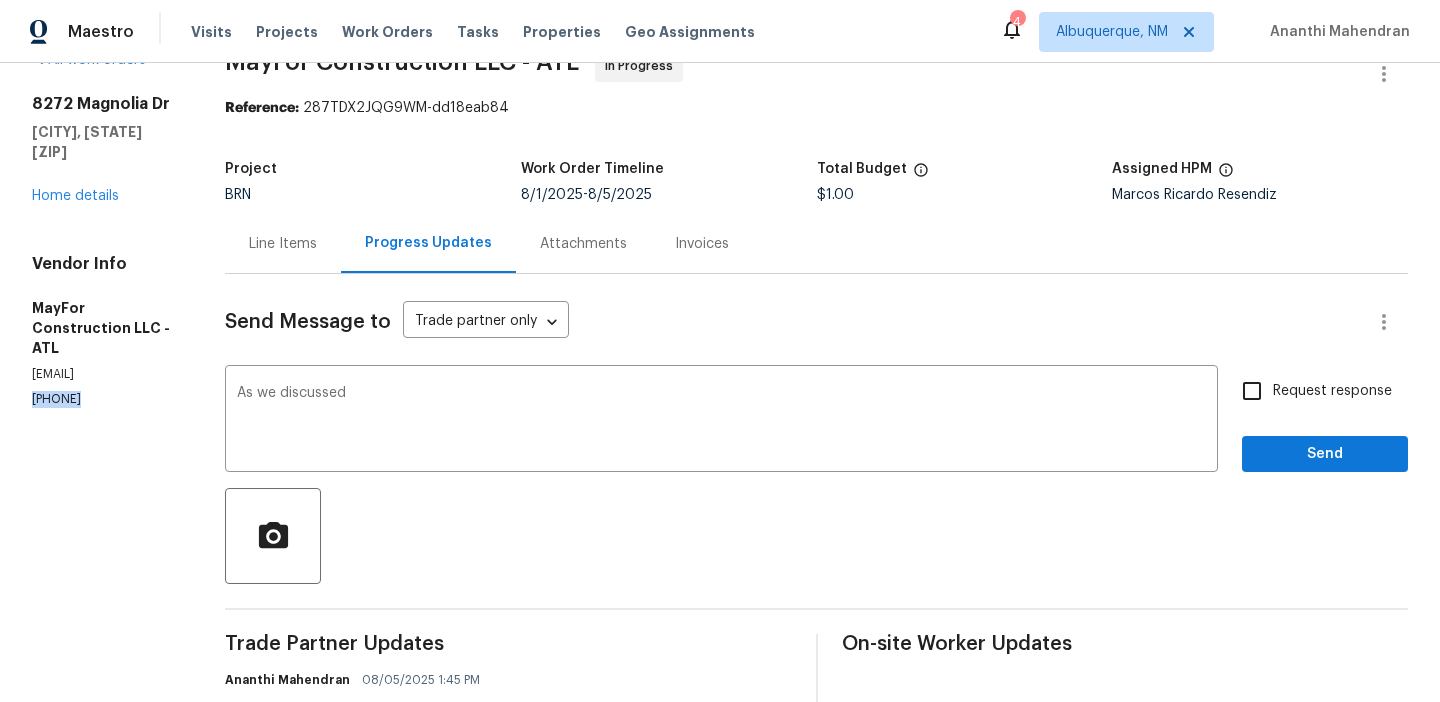 click on "All work orders [NUMBER] [STREET] [CITY], [STATE] [ZIP] Home details Vendor Info MayFor Construction LLC - ATL [EMAIL] [PHONE]" at bounding box center [104, 613] 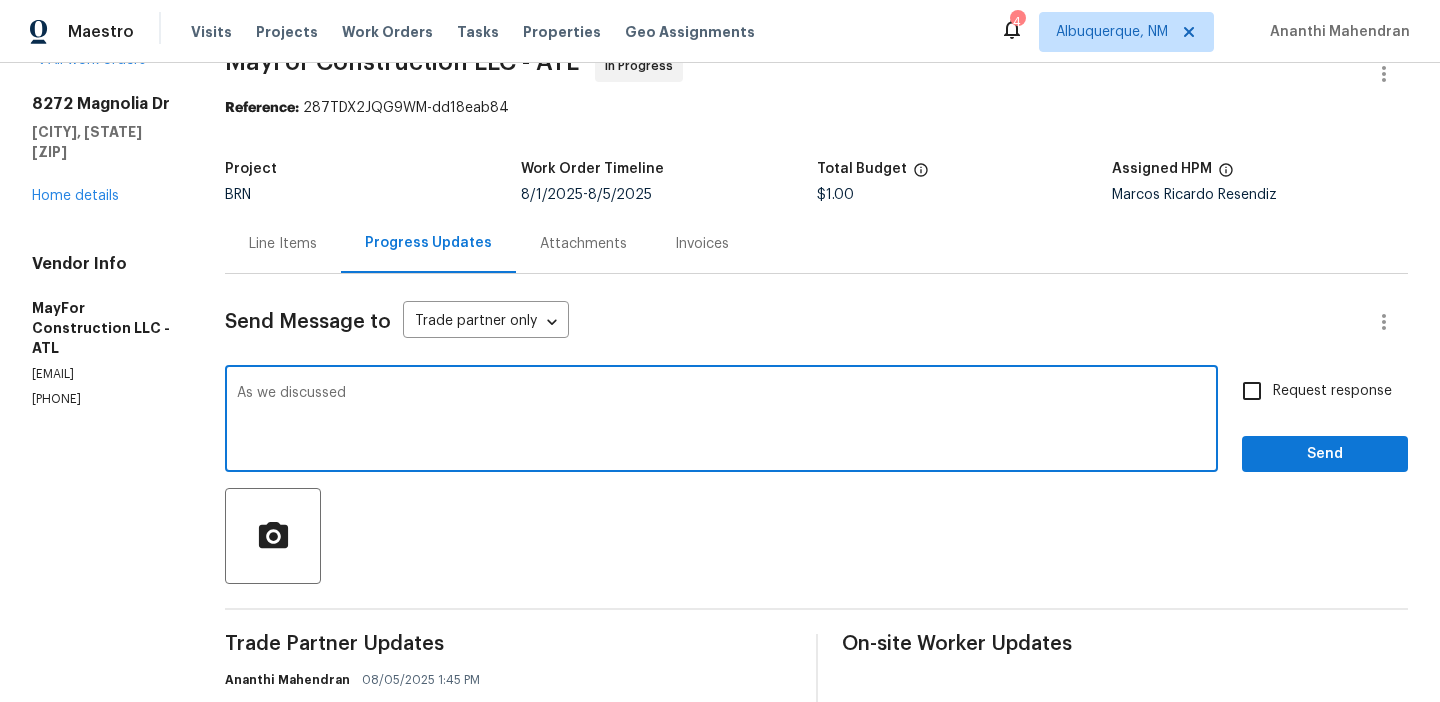 click on "As we discussed" at bounding box center (721, 421) 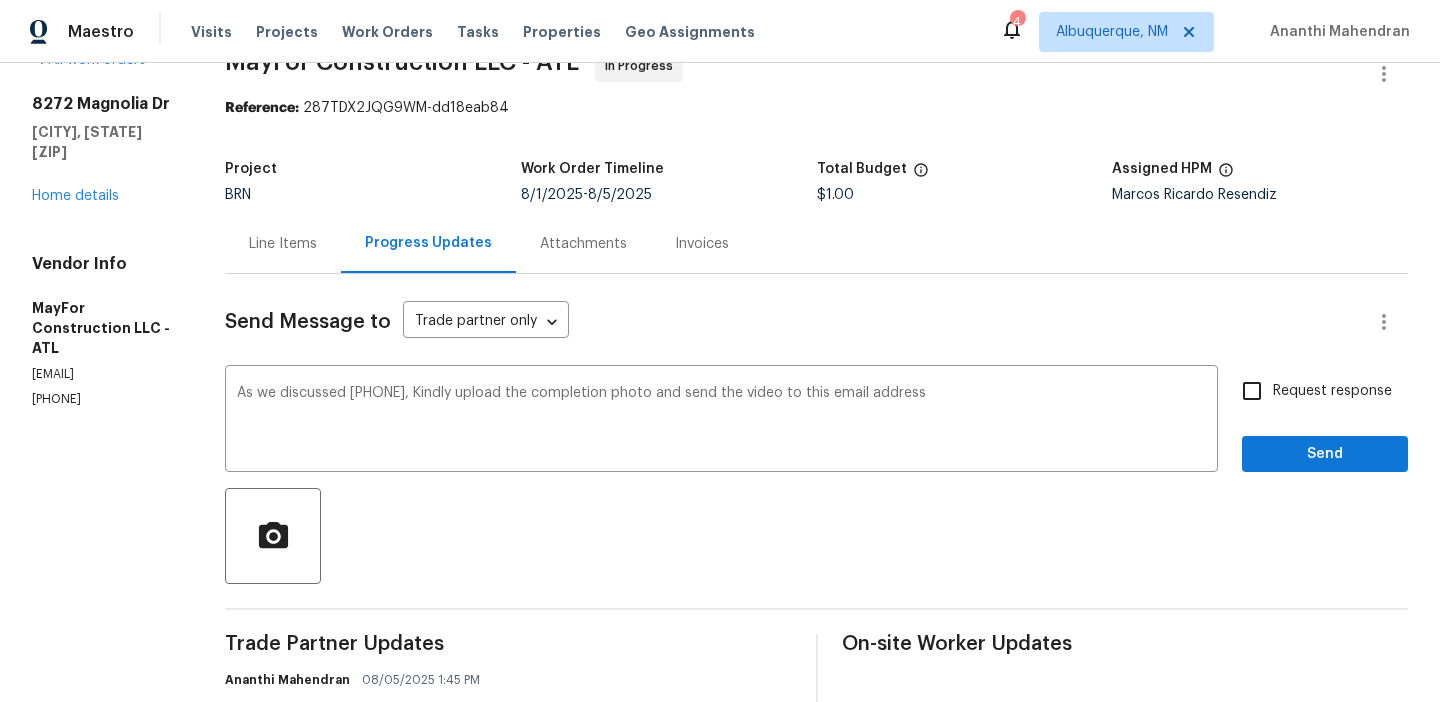paste on "[EMAIL]" 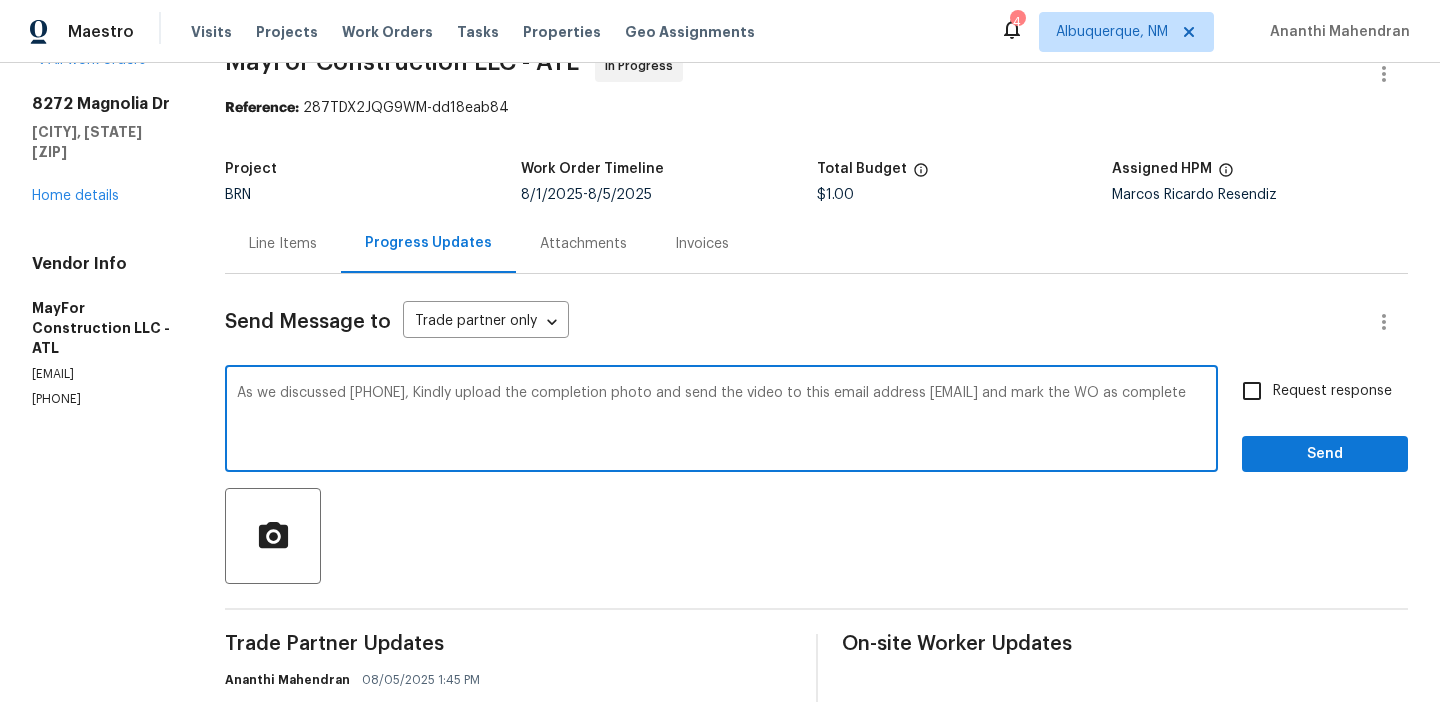 type on "As we discussed [PHONE], Kindly upload the completion photo and send the video to this email address [EMAIL] and mark the WO as complete" 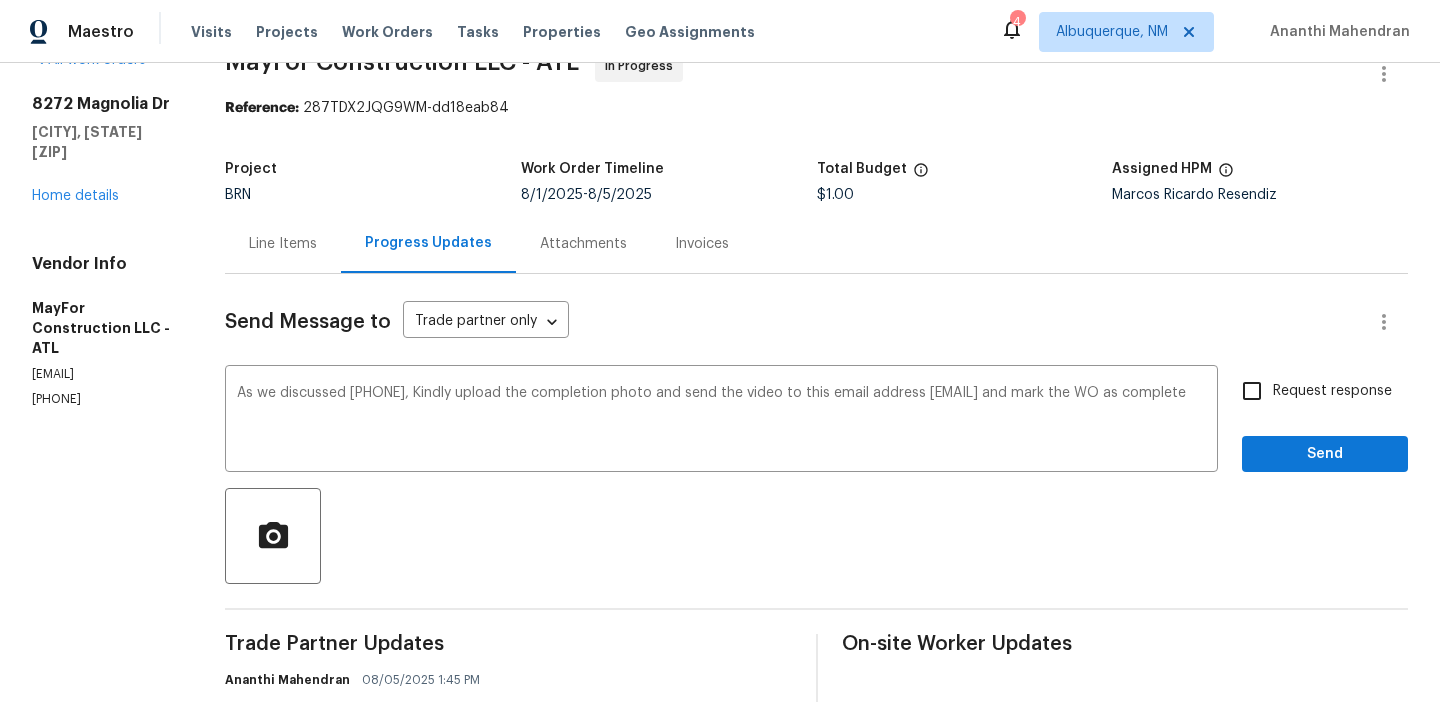 click on "Request response" at bounding box center [1332, 391] 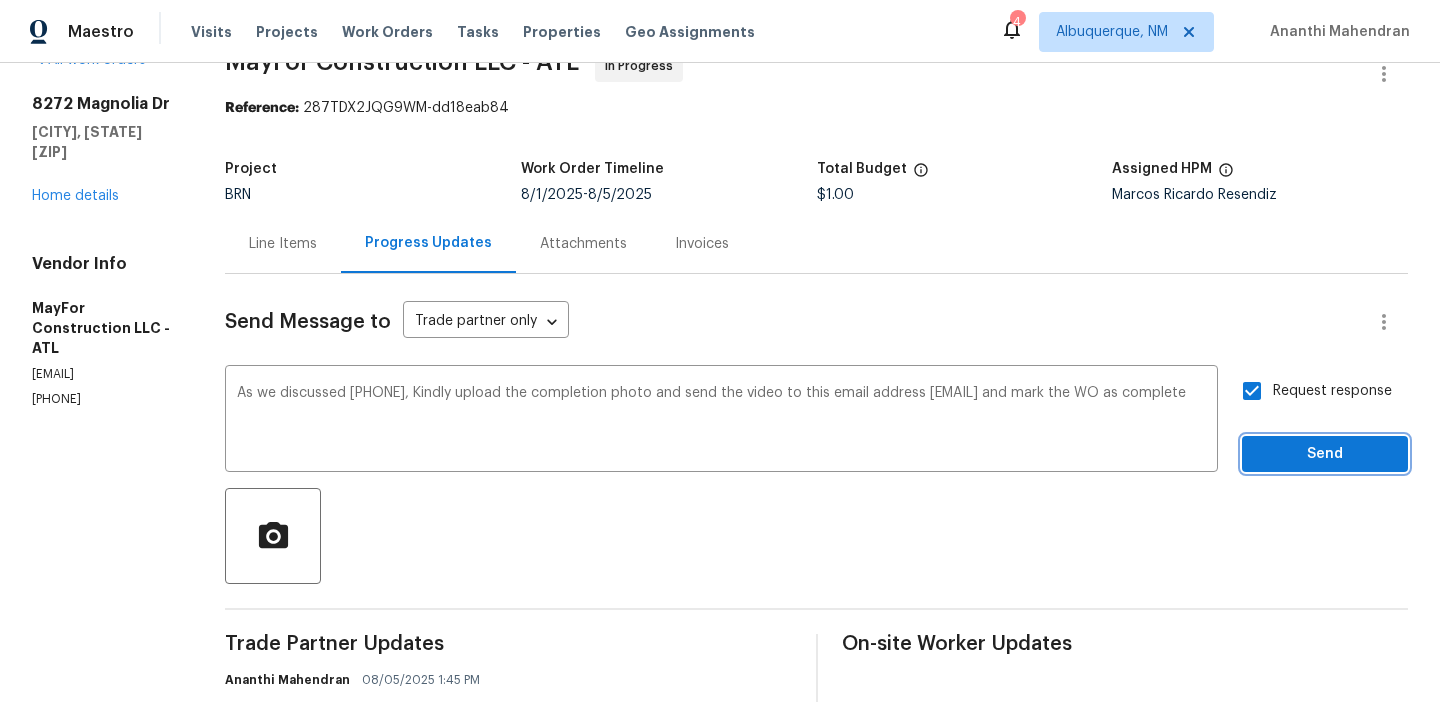 click on "Send" at bounding box center [1325, 454] 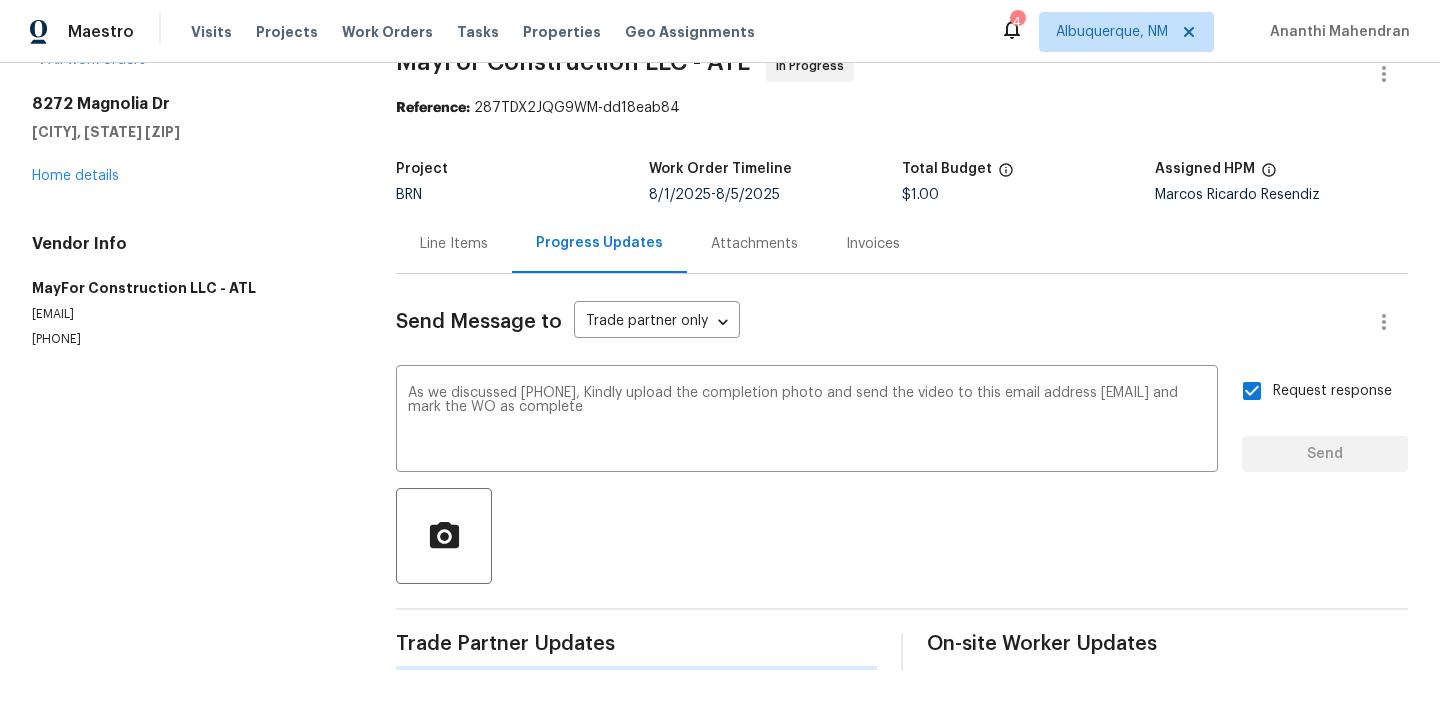 type 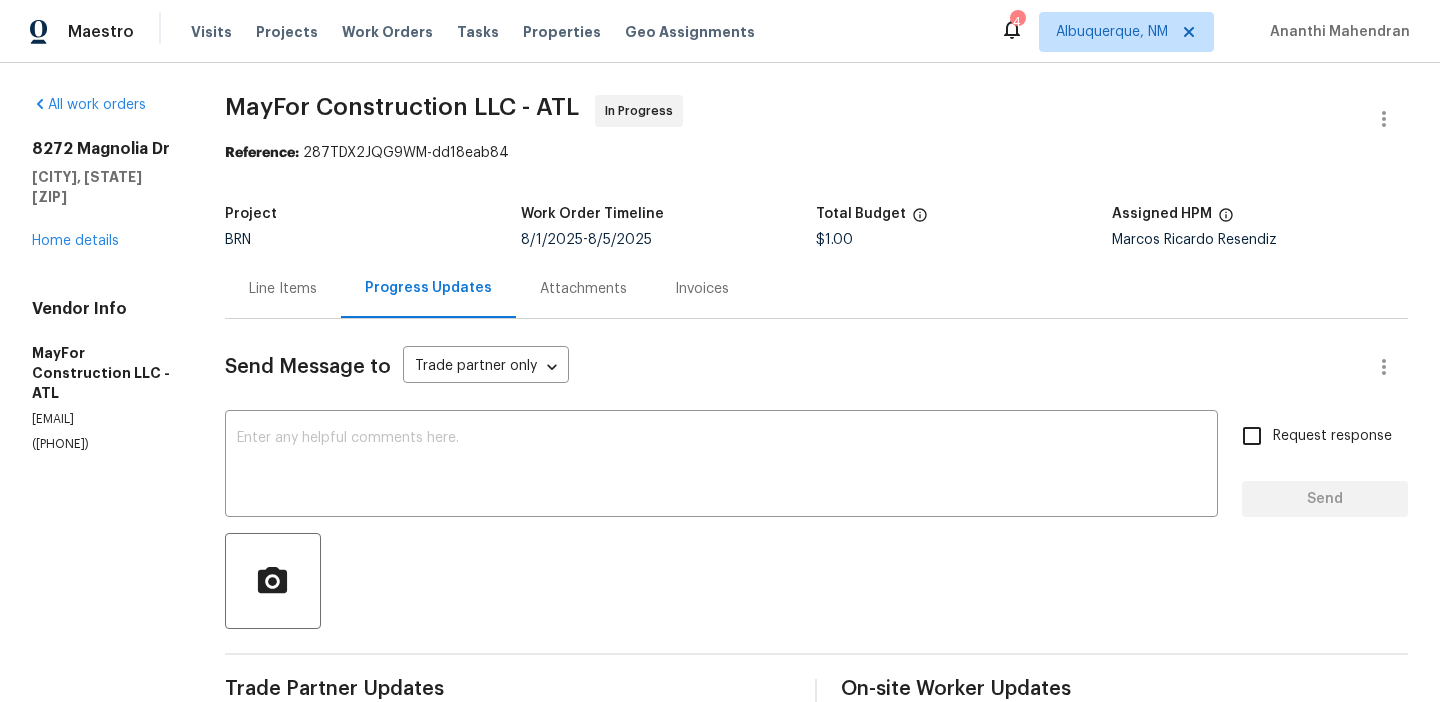 scroll, scrollTop: 0, scrollLeft: 0, axis: both 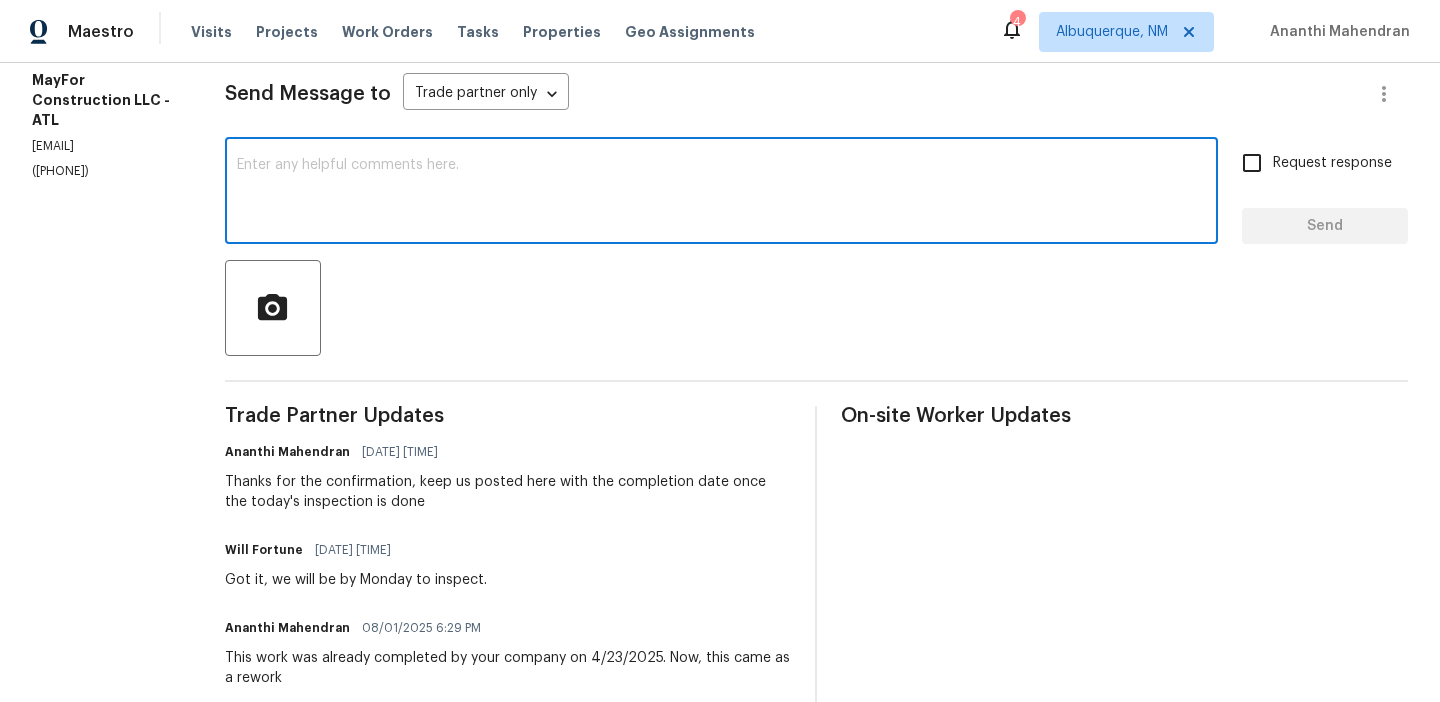 click at bounding box center (721, 193) 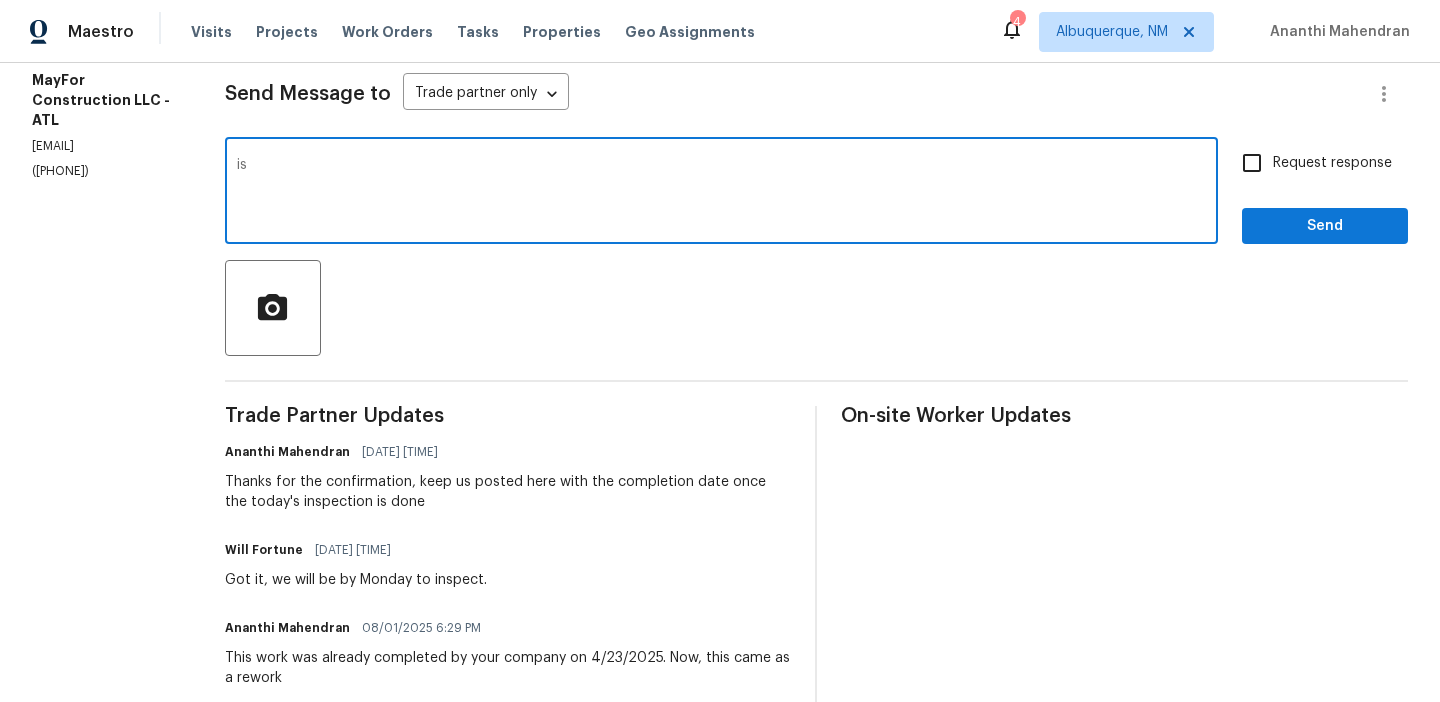 type on "i" 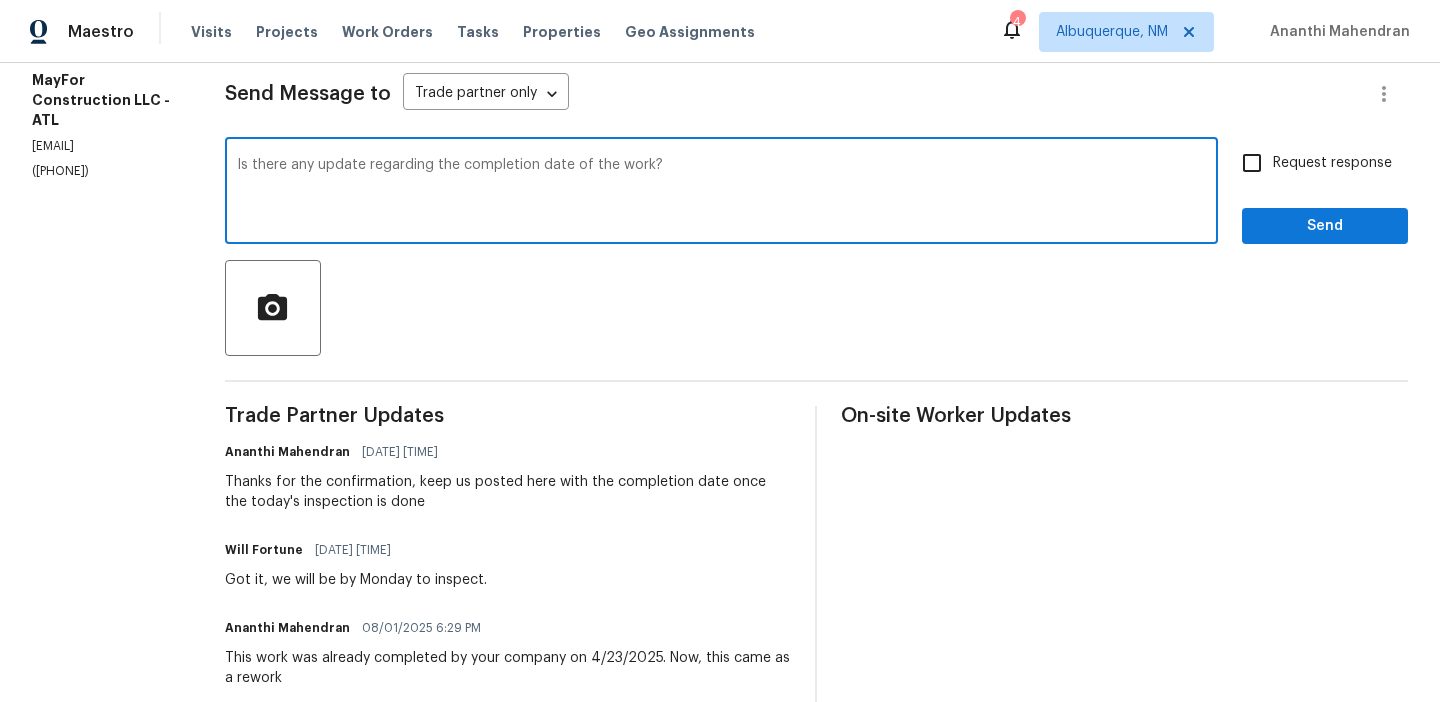 type on "Is there any update regarding the completion date of the work?" 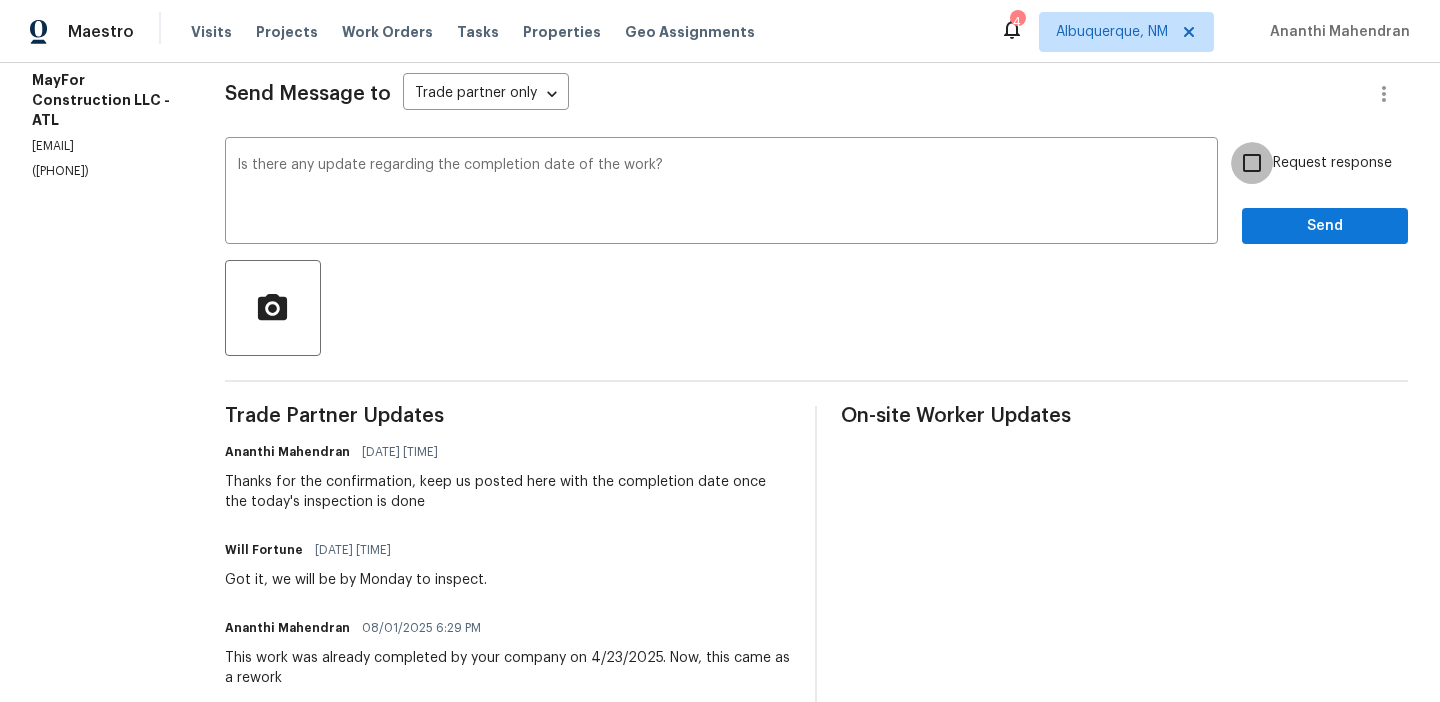 click on "Request response" at bounding box center (1252, 163) 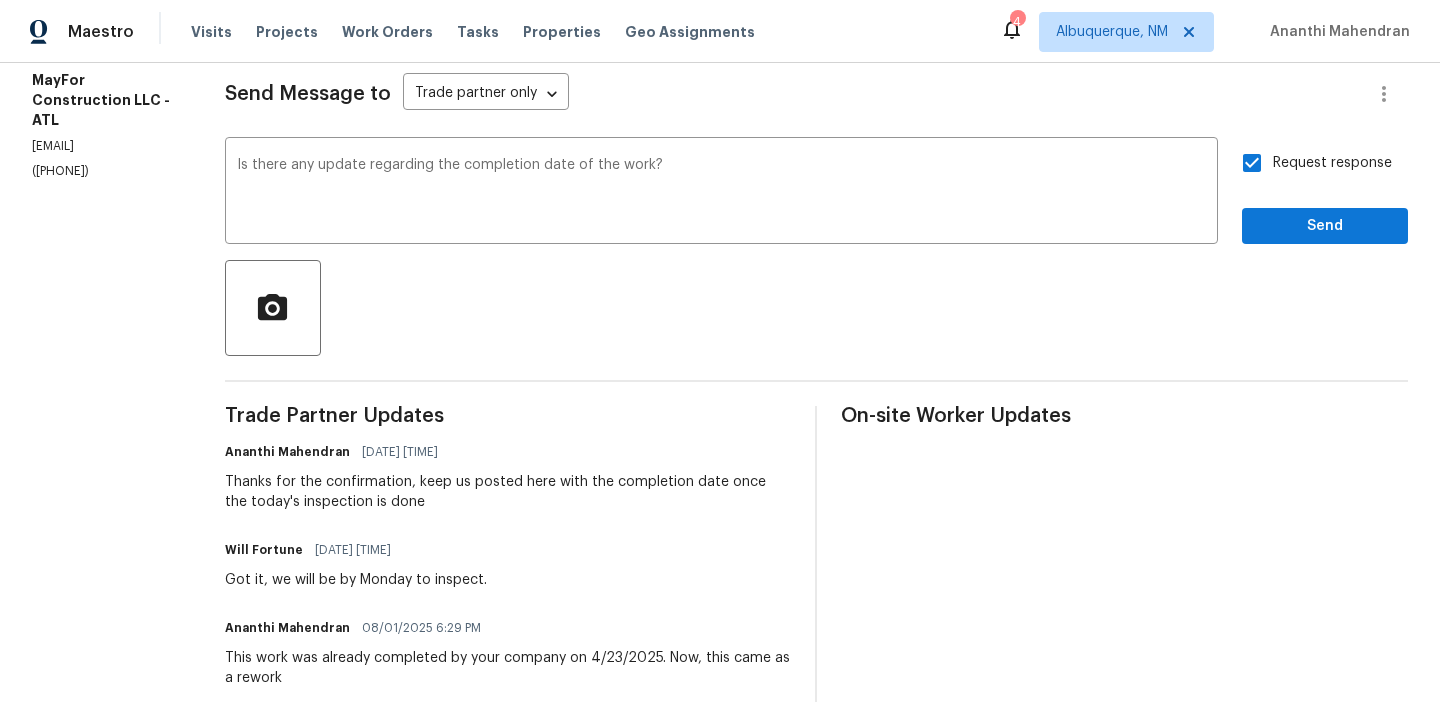 click on "Send Message to Trade partner only Trade partner only ​ Is there any update regarding the completion date of the work?  x ​ Request response Send Trade Partner Updates [FIRST] [LAST] [DATE] [TIME] Thanks for the confirmation, keep us posted here with the completion date once the today's inspection is done [FIRST] [LAST] [DATE] [TIME] Got it, we will be by Monday to inspect. [FIRST] [LAST] [DATE] [TIME] This work was already completed by your company on [DATE]. Now, this came as  a rework [FIRST] [LAST] [DATE] [TIME] Hi, I'm [FIRST] from Opendoor. Just wanted to check if you received the WO for [NUMBER] [STREET], [CITY], [STATE], due on [DATE]. Please review and accept it within 24 hours and provide a schedule by then. Reach out to me via the portal or call/text at [PHONE] for any questions or additional details and change orders for this work order. On-site Worker Updates" at bounding box center [816, 458] 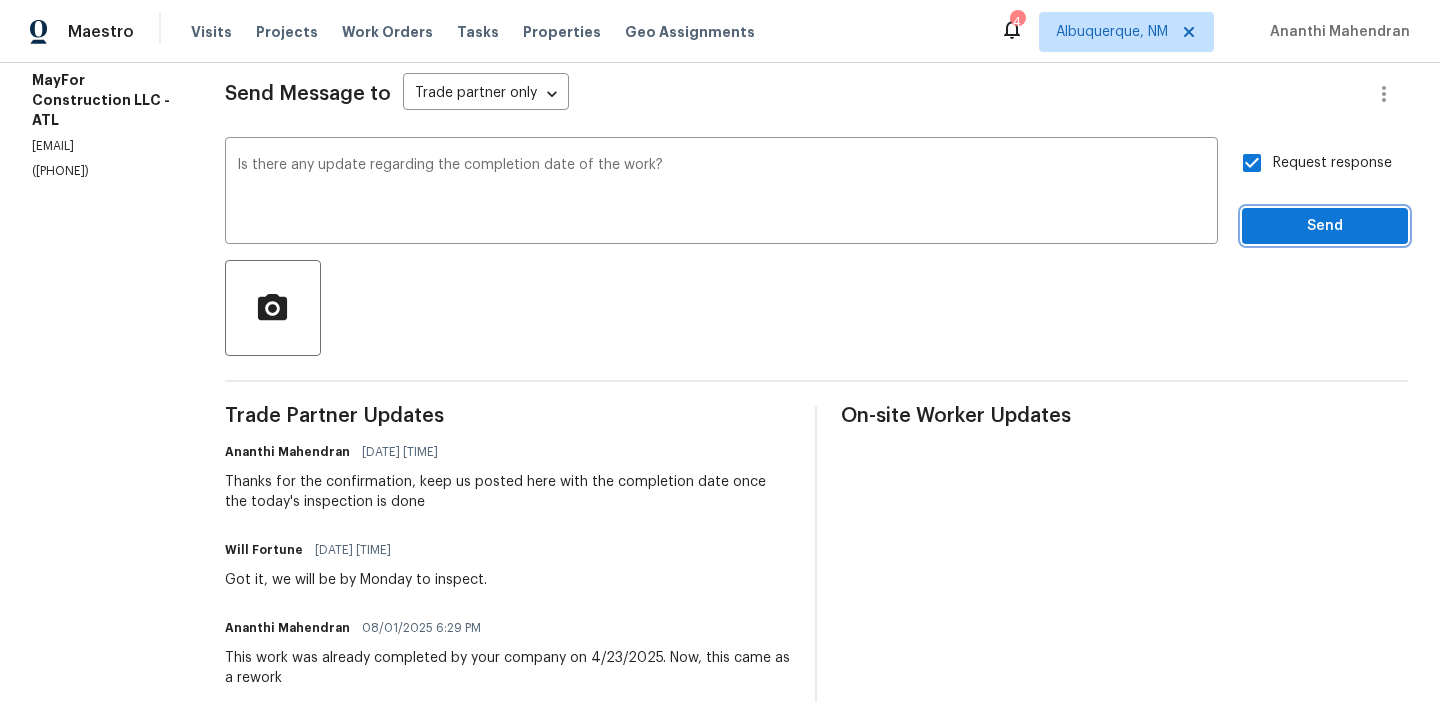 click on "Send" at bounding box center [1325, 226] 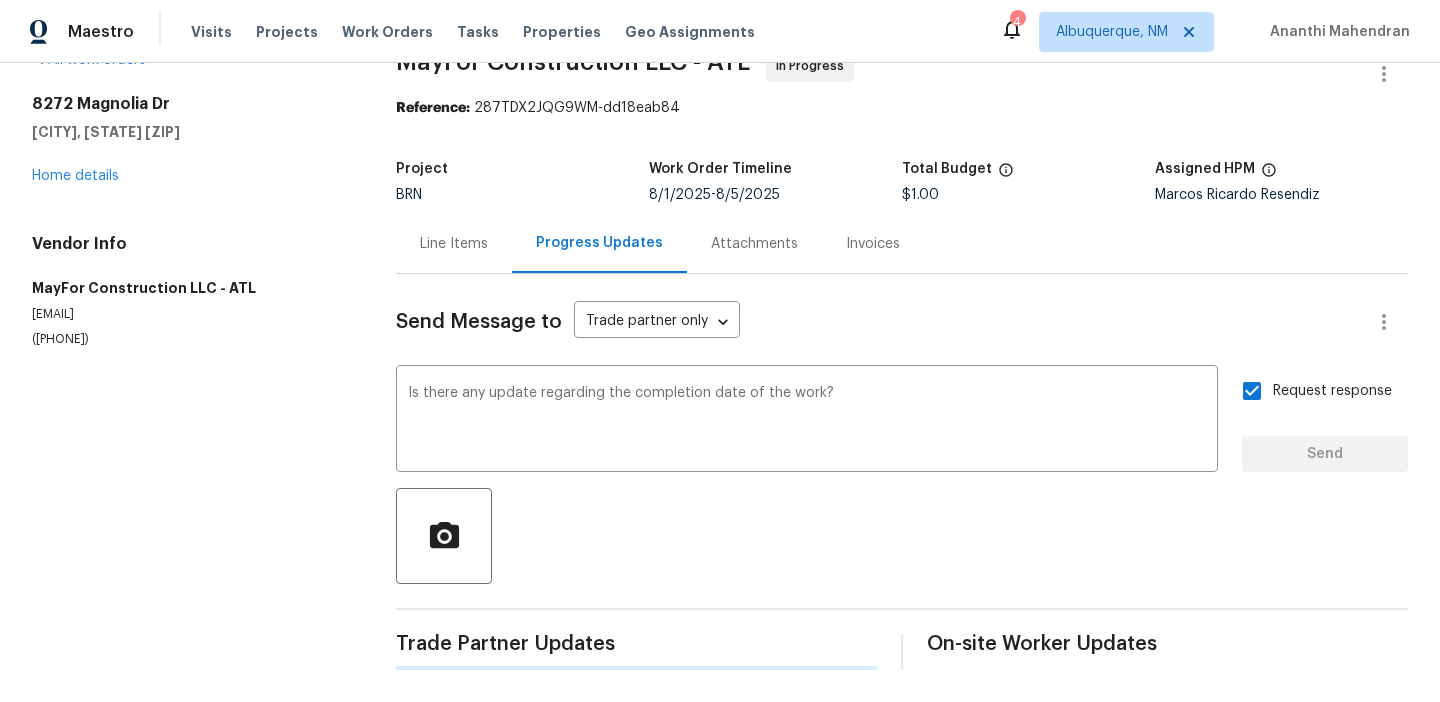 type 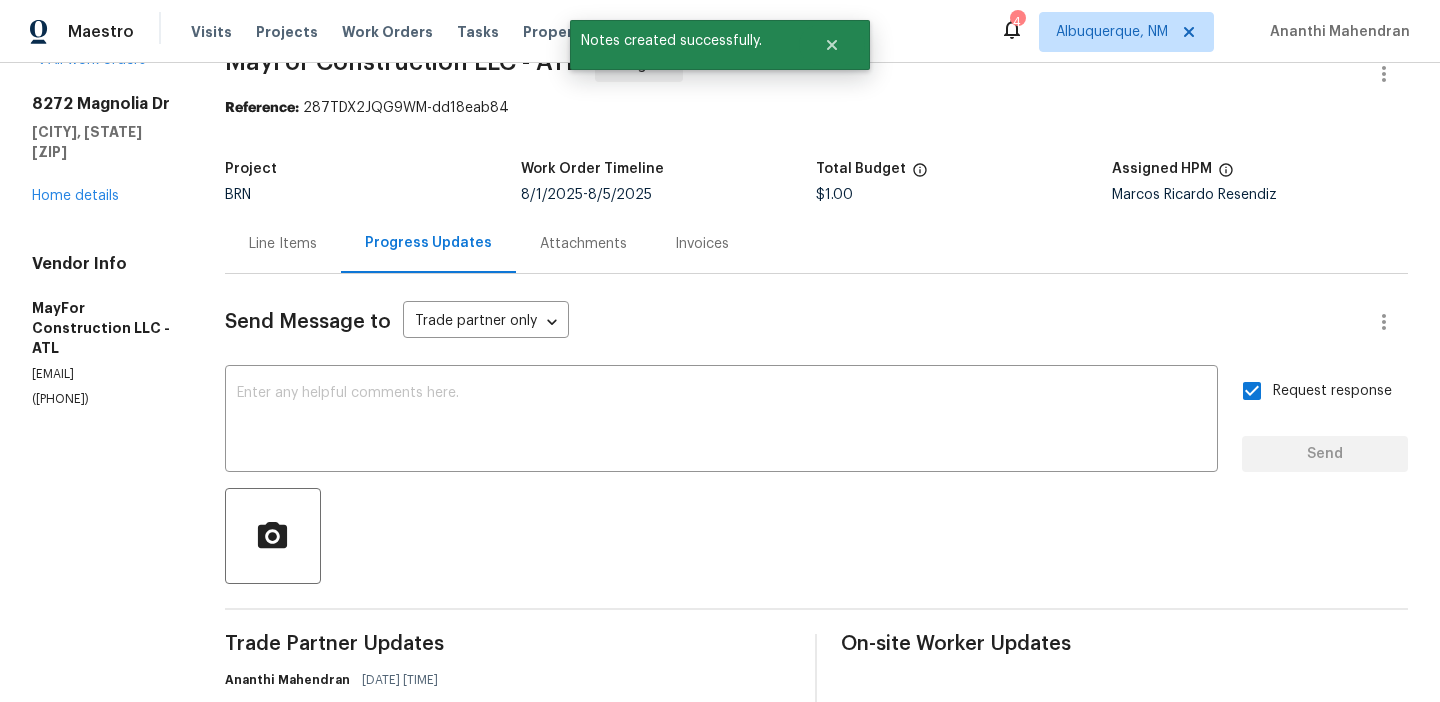 scroll, scrollTop: 273, scrollLeft: 0, axis: vertical 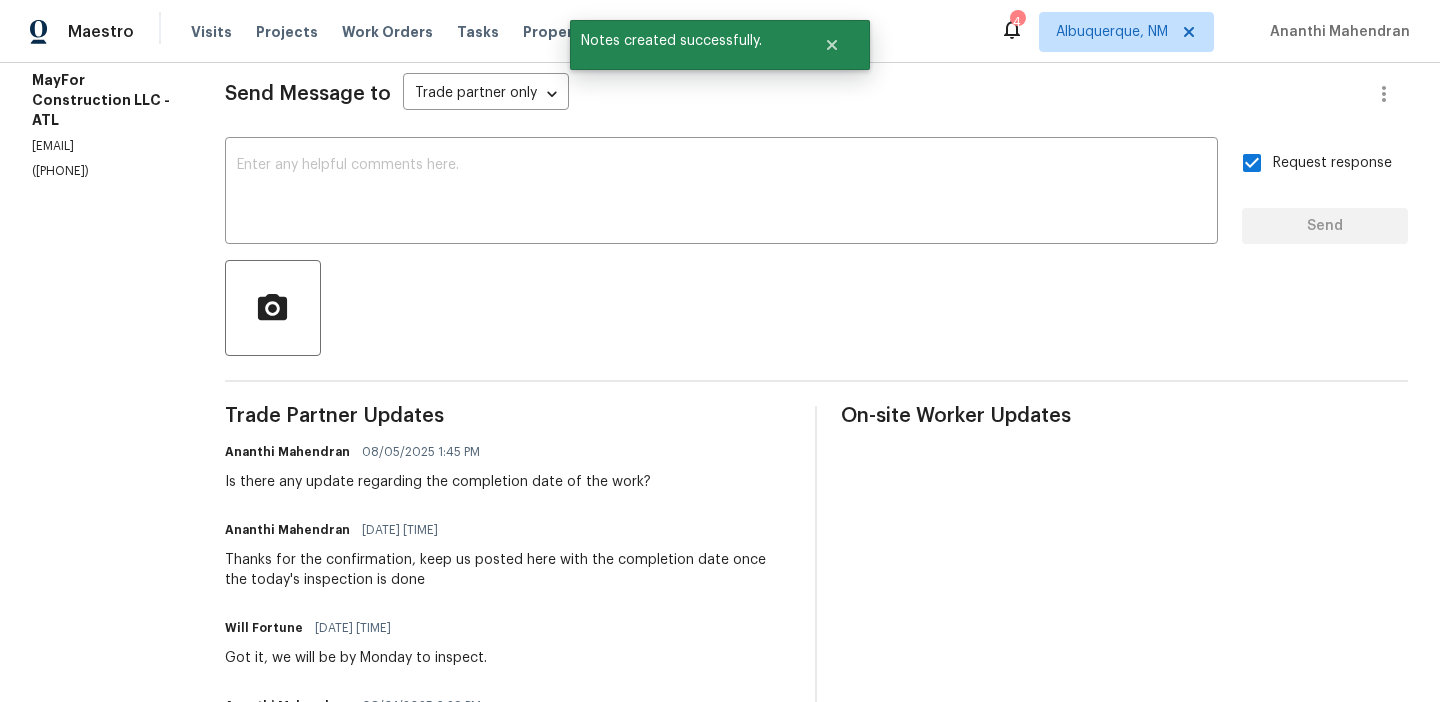 click on "([PHONE])" at bounding box center (104, 171) 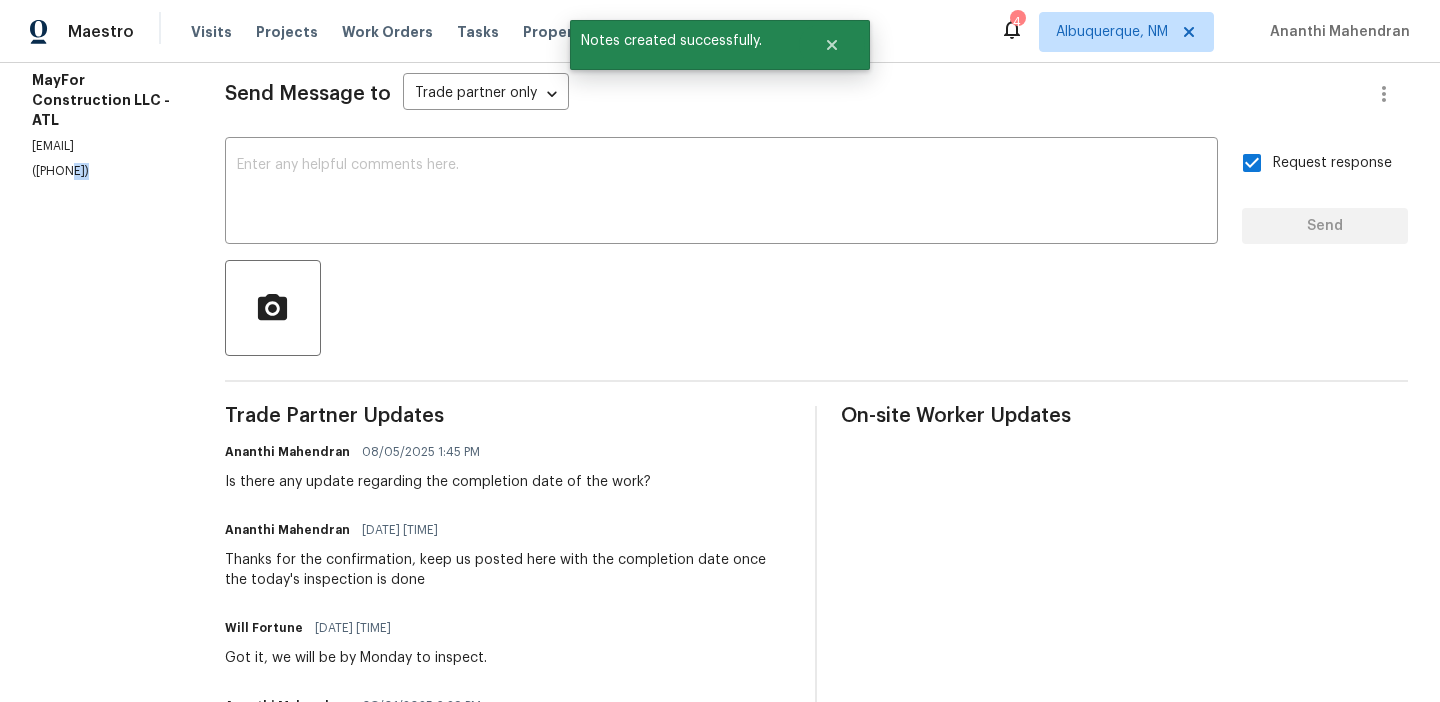 click on "([PHONE])" at bounding box center [104, 171] 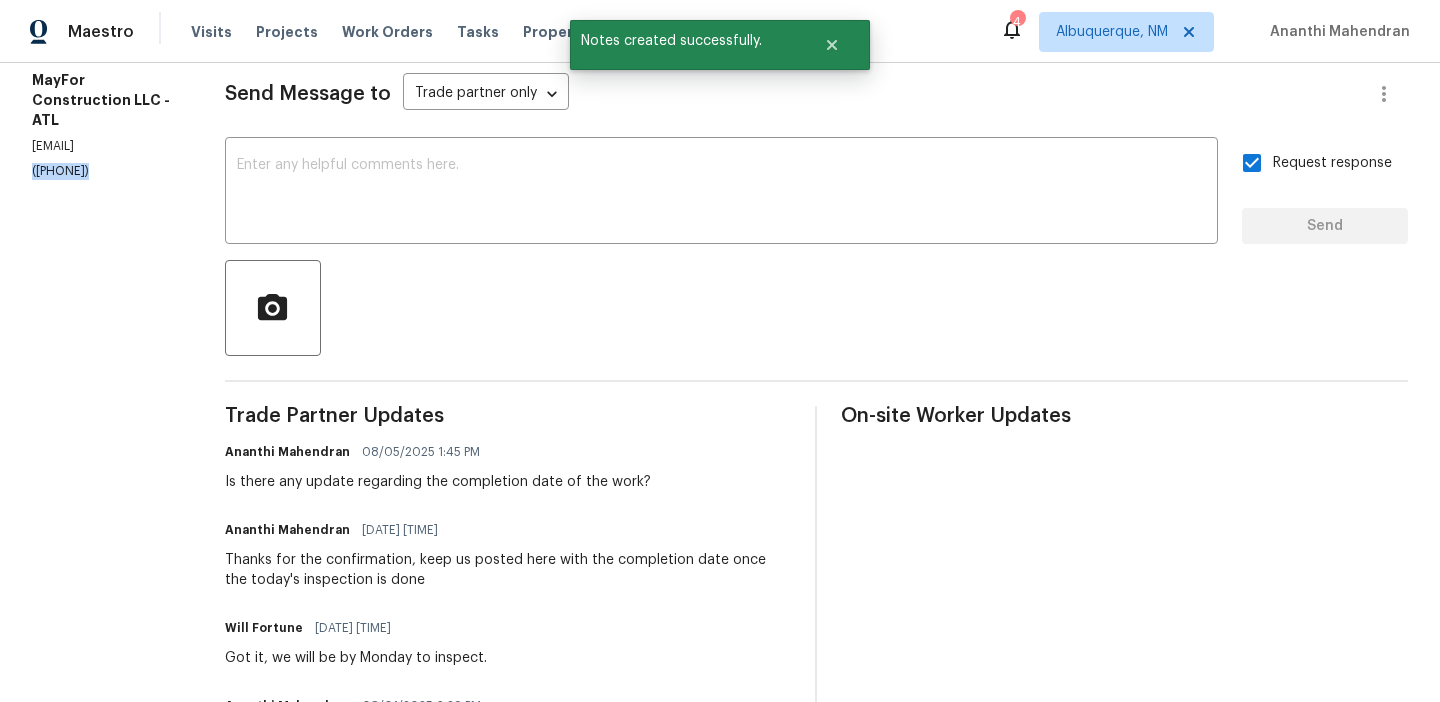 click on "([PHONE])" at bounding box center [104, 171] 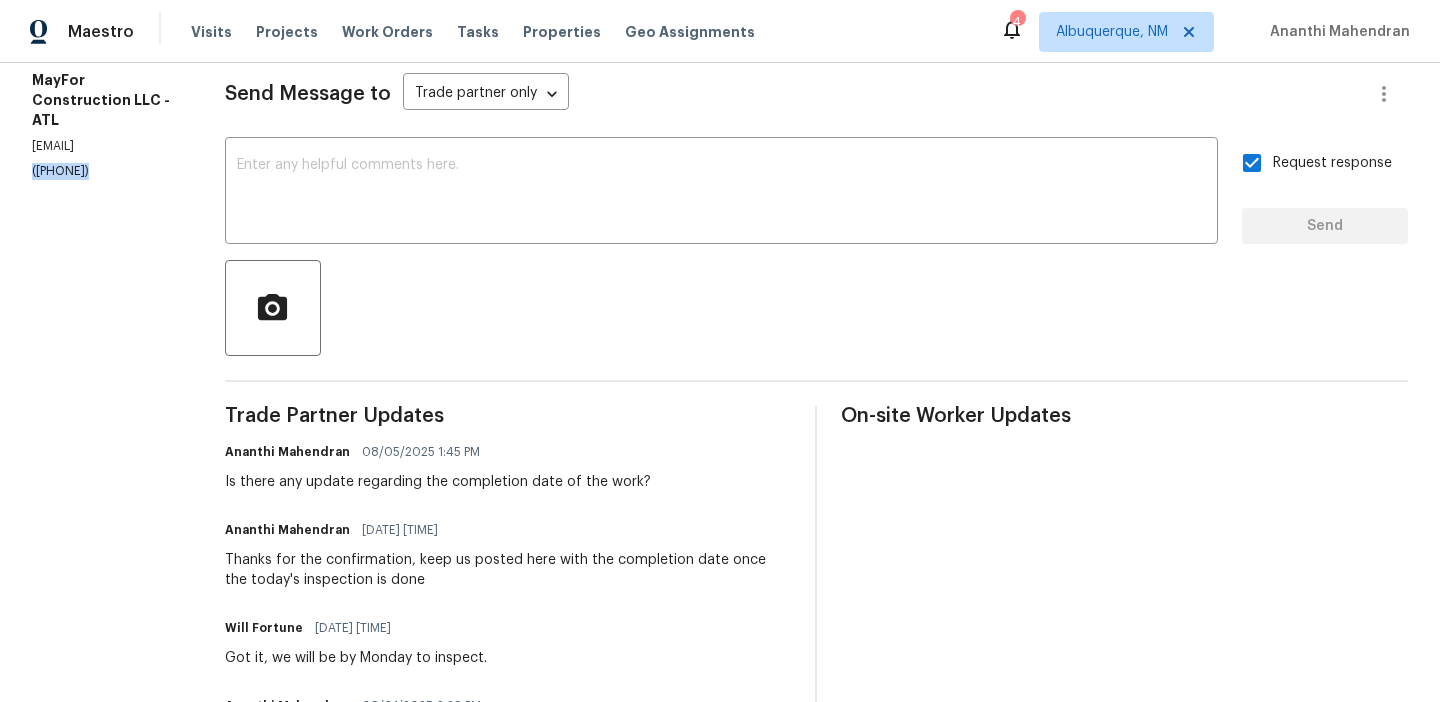 scroll, scrollTop: 84, scrollLeft: 0, axis: vertical 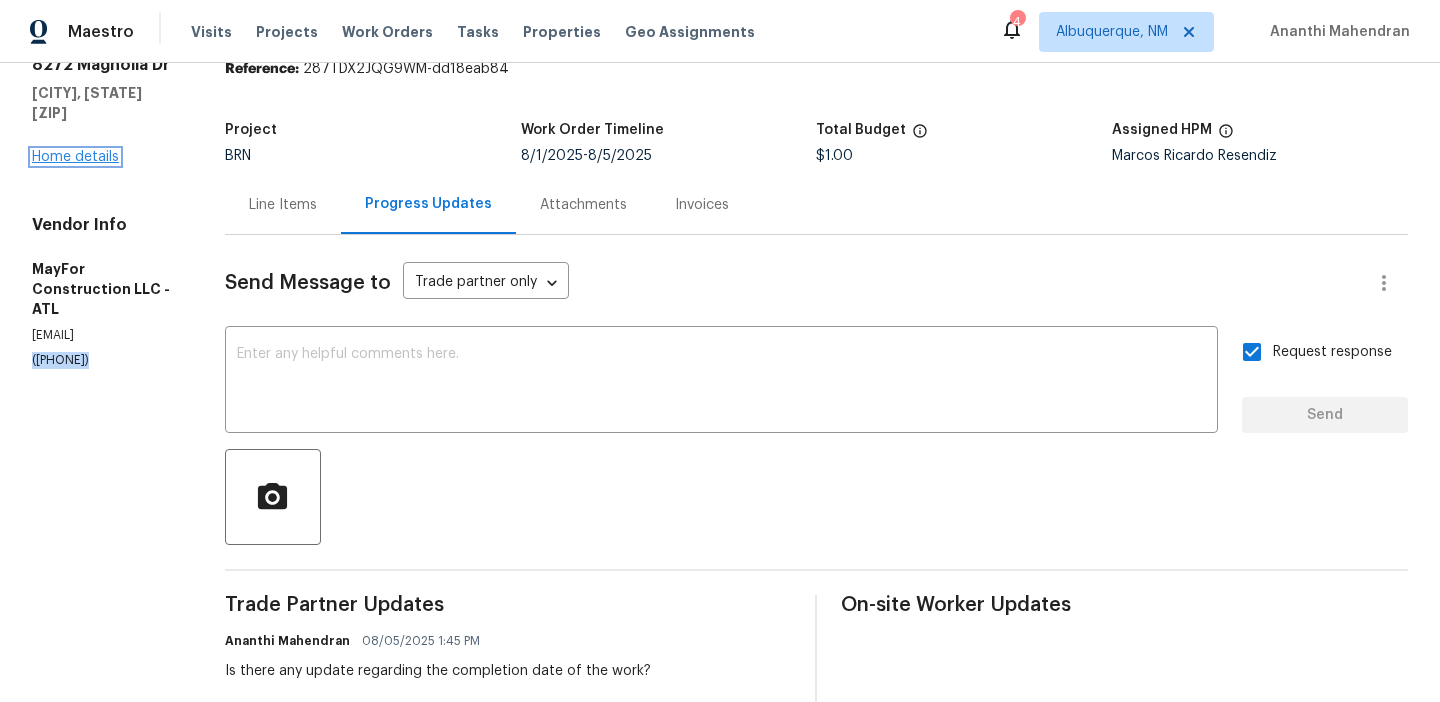 click on "Home details" at bounding box center (75, 157) 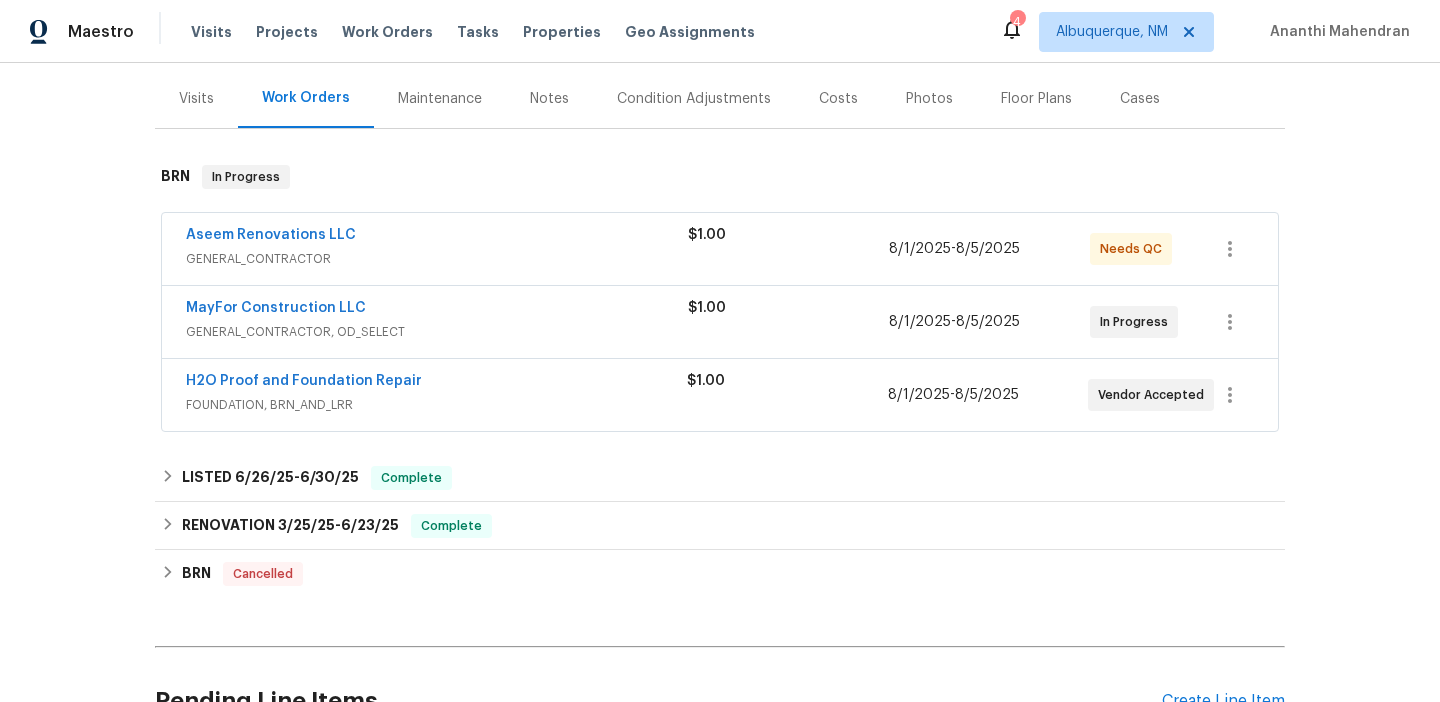 scroll, scrollTop: 254, scrollLeft: 0, axis: vertical 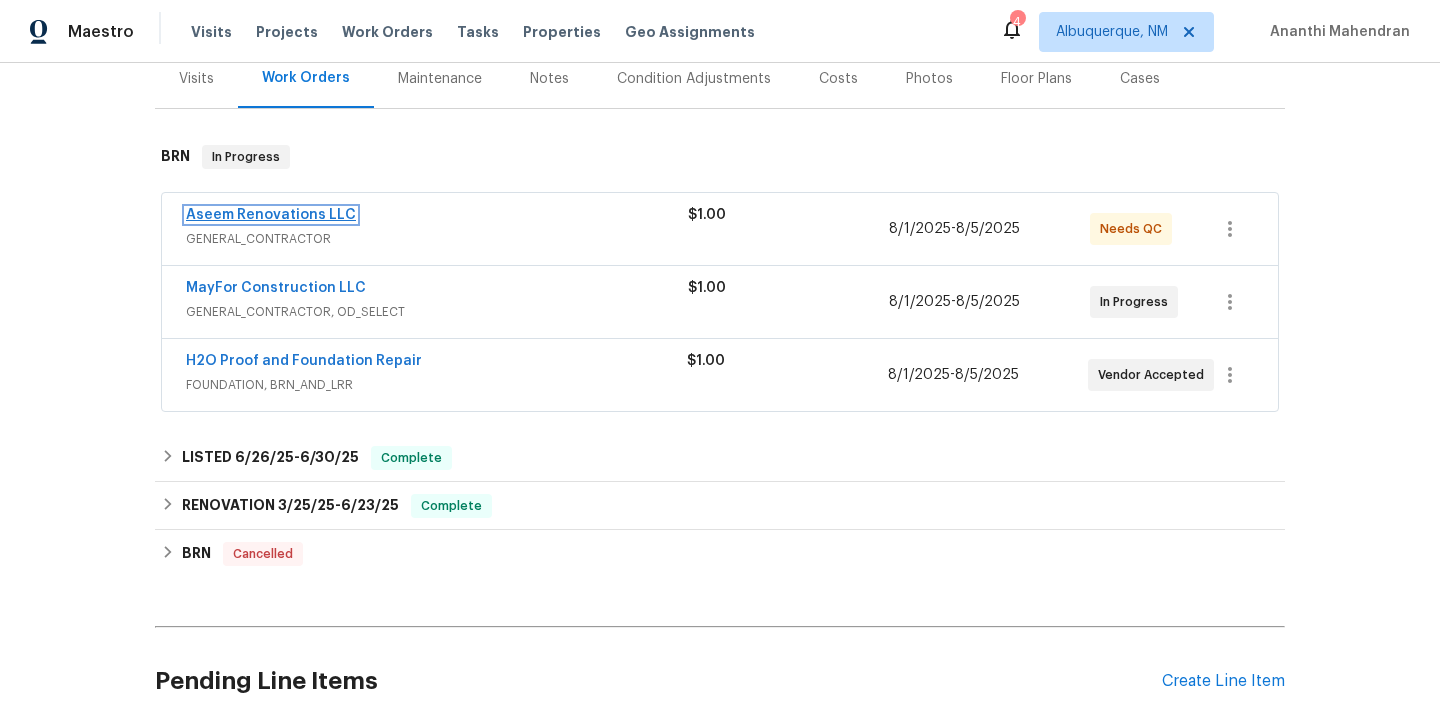click on "Aseem Renovations LLC" at bounding box center (271, 215) 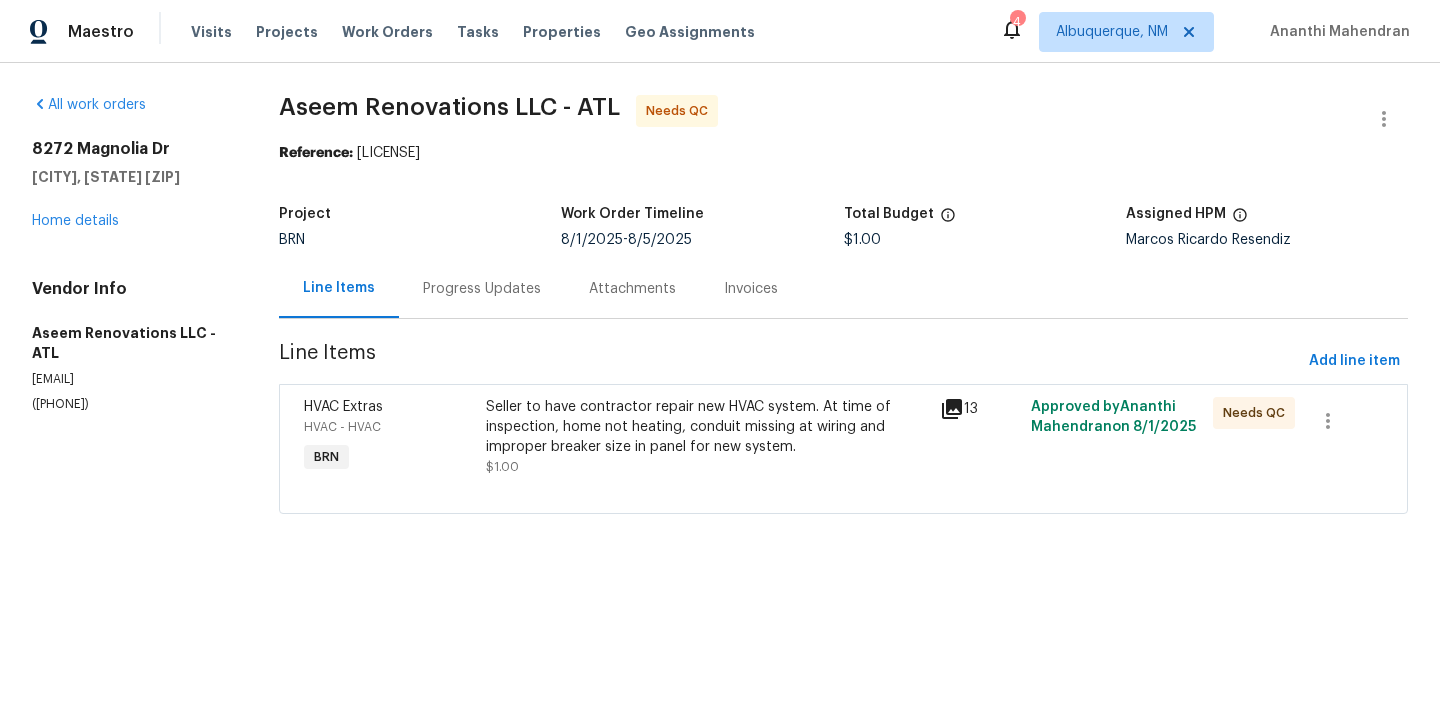 click on "Seller to have contractor repair new HVAC system. At time of inspection, home not heating, conduit missing at wiring and improper breaker size in panel for new system." at bounding box center (707, 427) 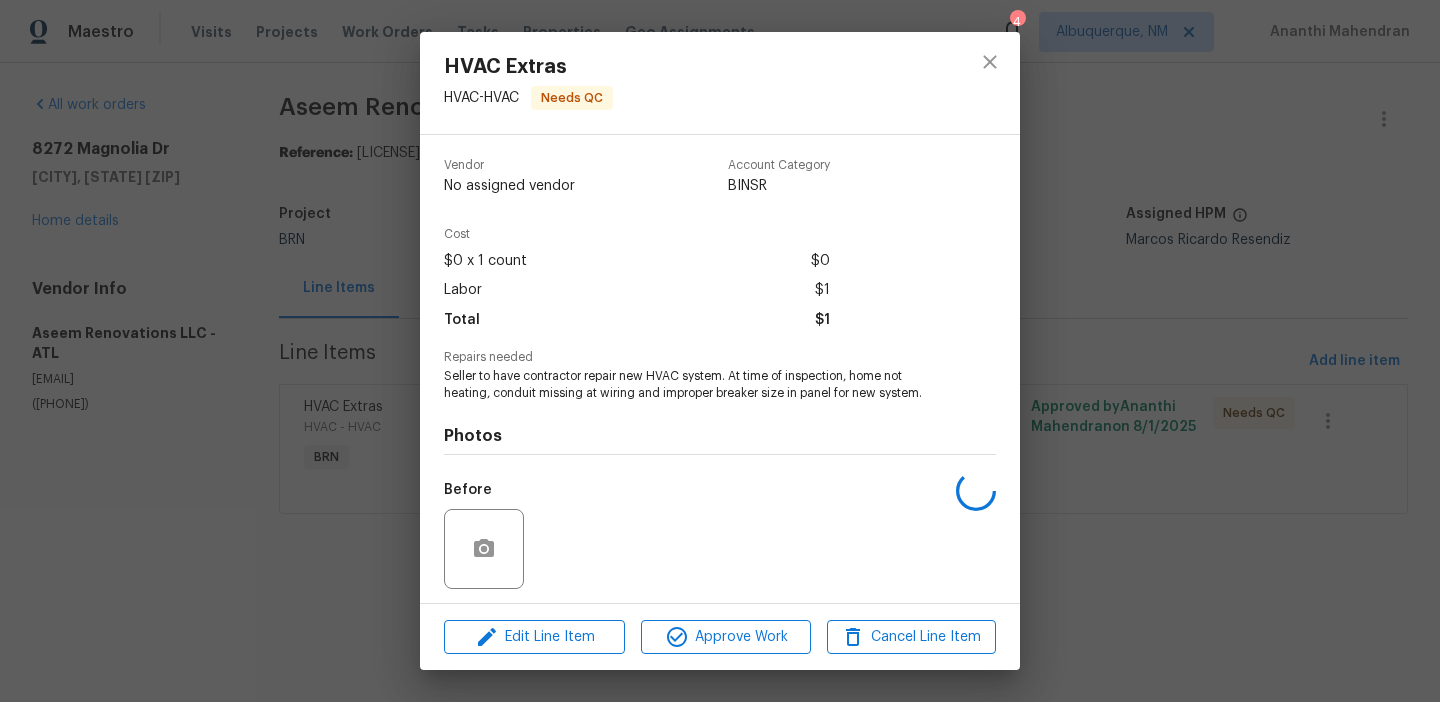 scroll, scrollTop: 136, scrollLeft: 0, axis: vertical 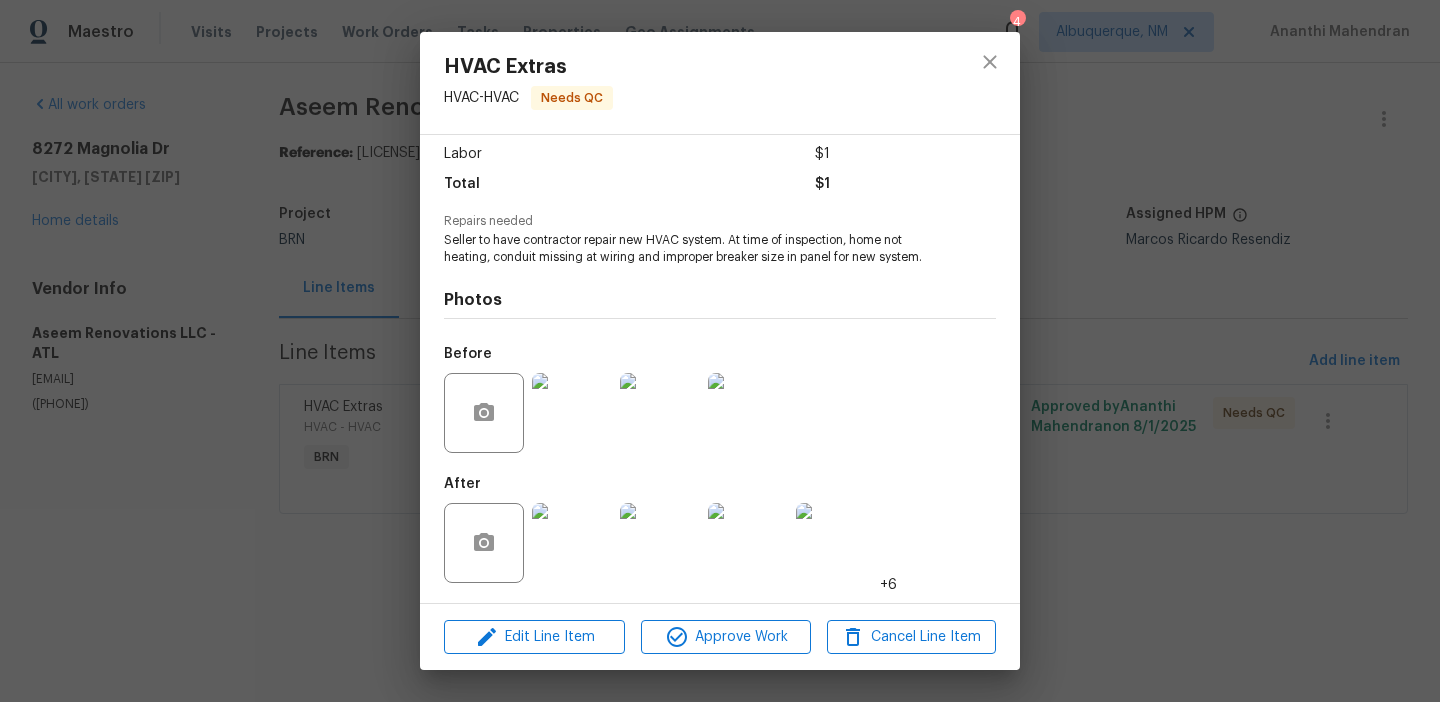 click at bounding box center (572, 413) 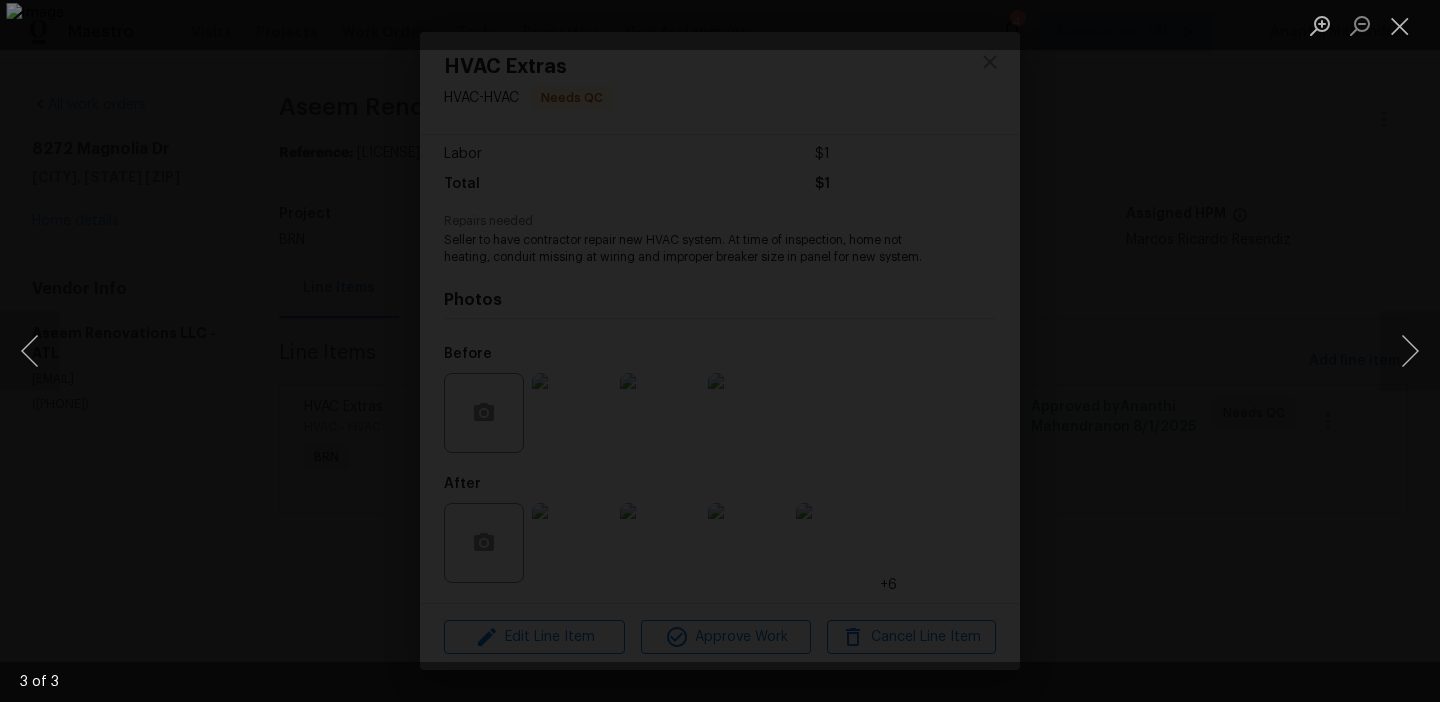 click at bounding box center [720, 351] 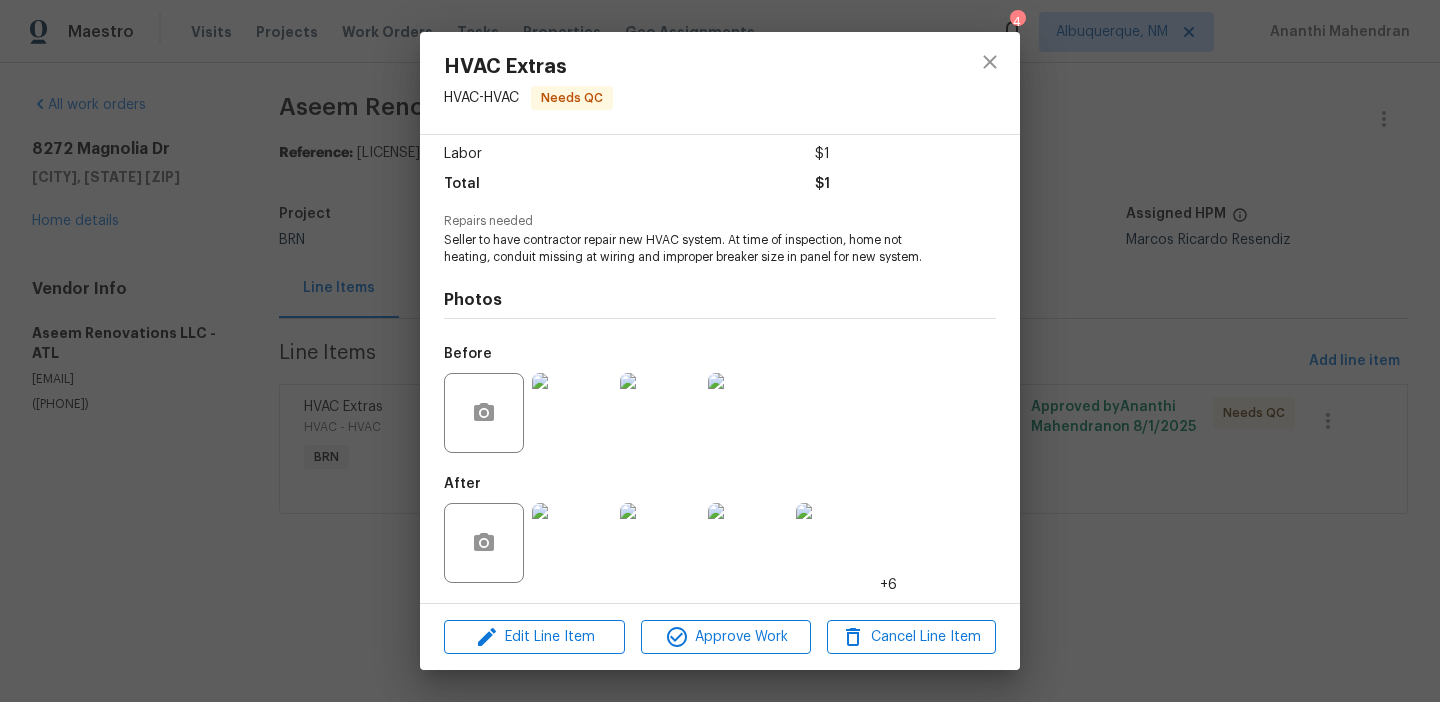 click on "HVAC Extras HVAC  -  HVAC Needs QC Vendor Aseem Renovations LLC Account Category BINSR Cost $0 x 1 count $0 Labor $1 Total $1 Repairs needed Seller to have contractor repair new HVAC system. At time of inspection, home not heating, conduit missing at wiring and improper breaker size in panel for new system. Photos Before After  +6  Edit Line Item  Approve Work  Cancel Line Item" at bounding box center [720, 351] 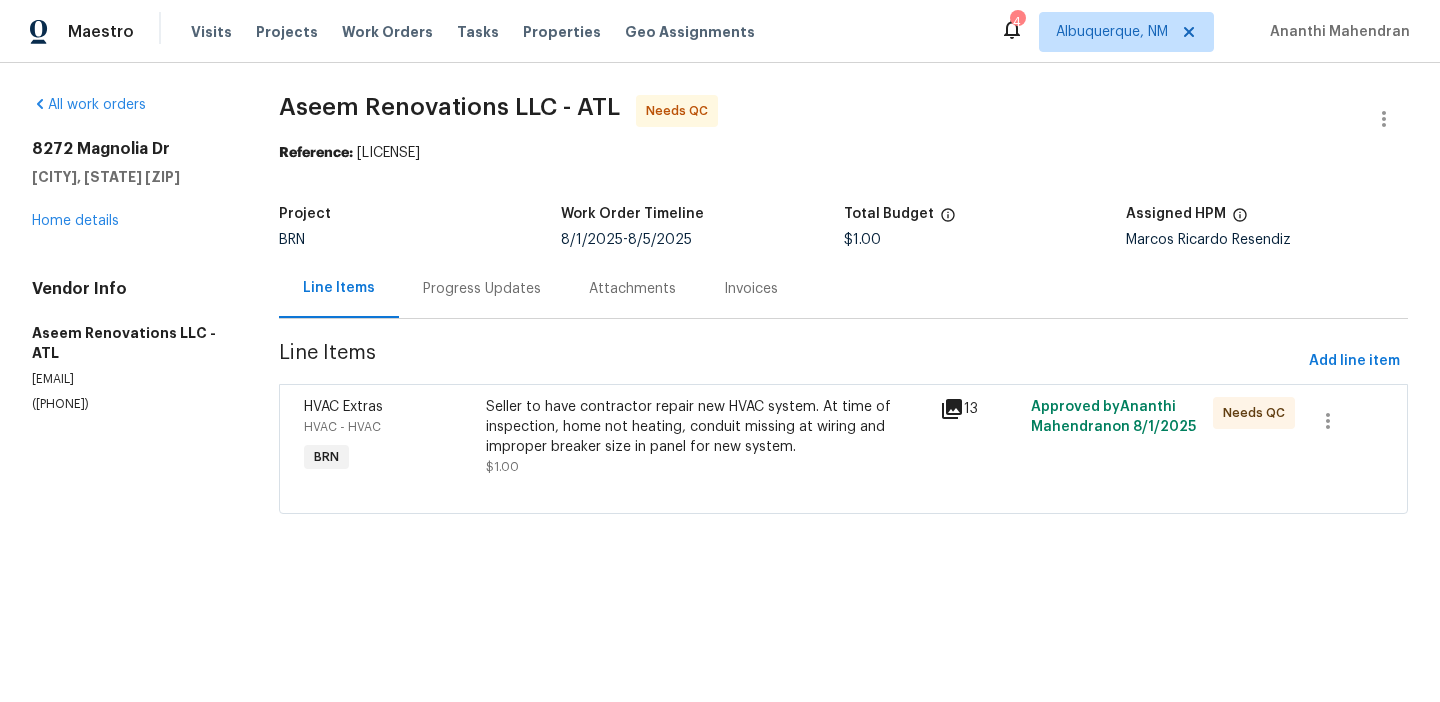 click on "Progress Updates" at bounding box center [482, 288] 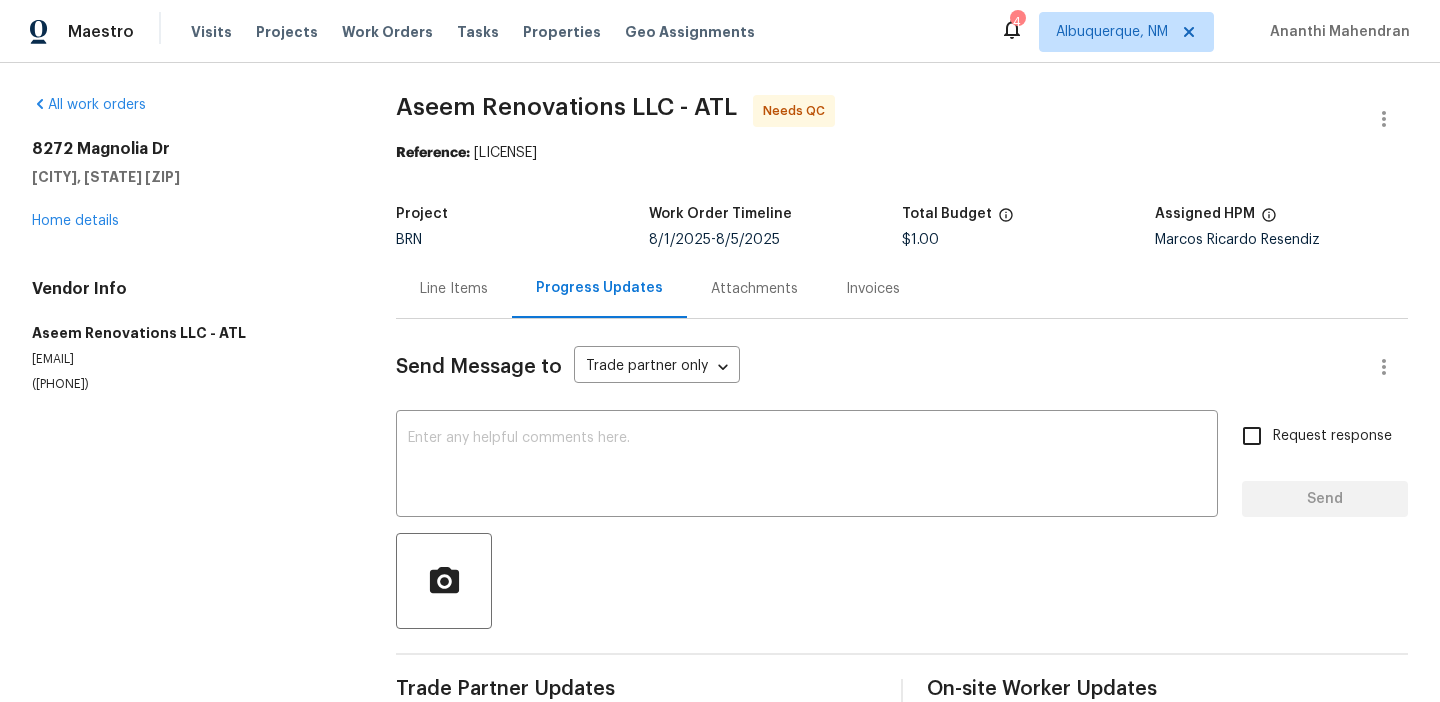 scroll, scrollTop: 45, scrollLeft: 0, axis: vertical 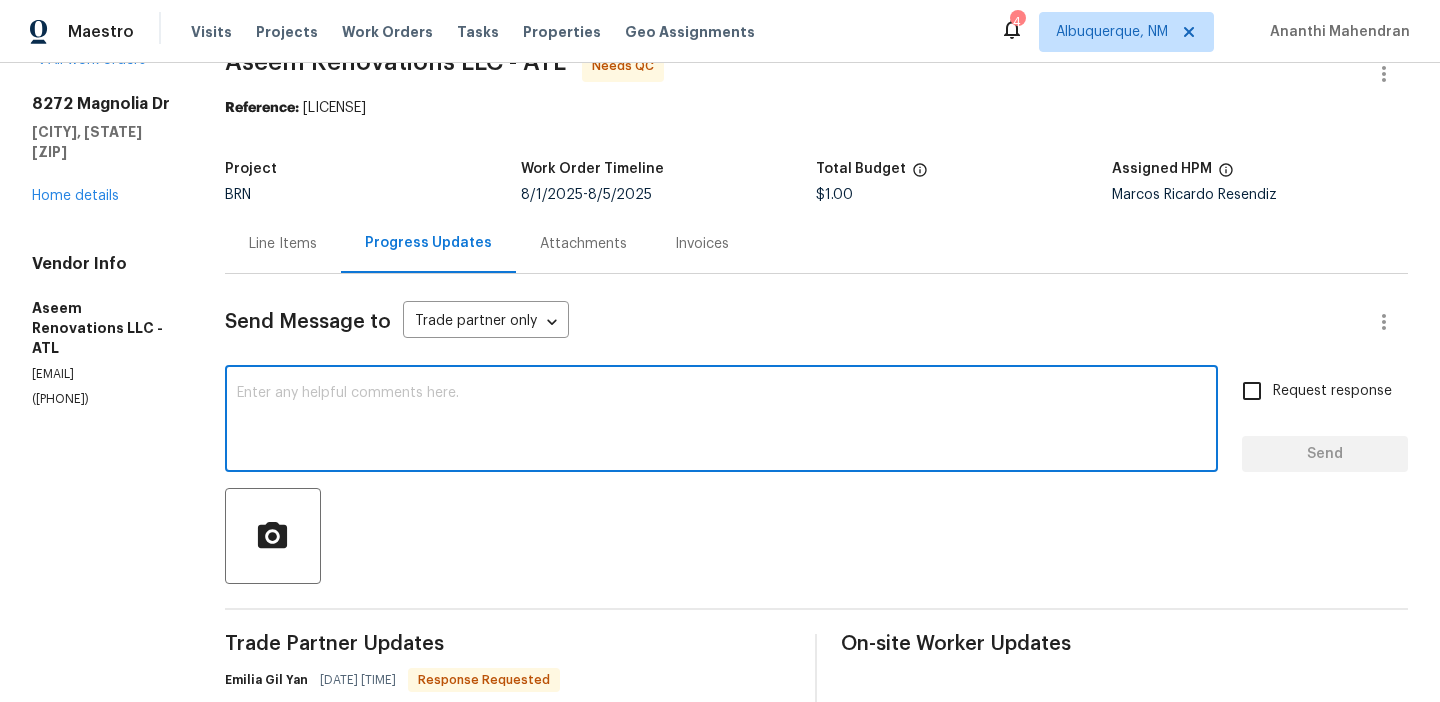 click at bounding box center (721, 421) 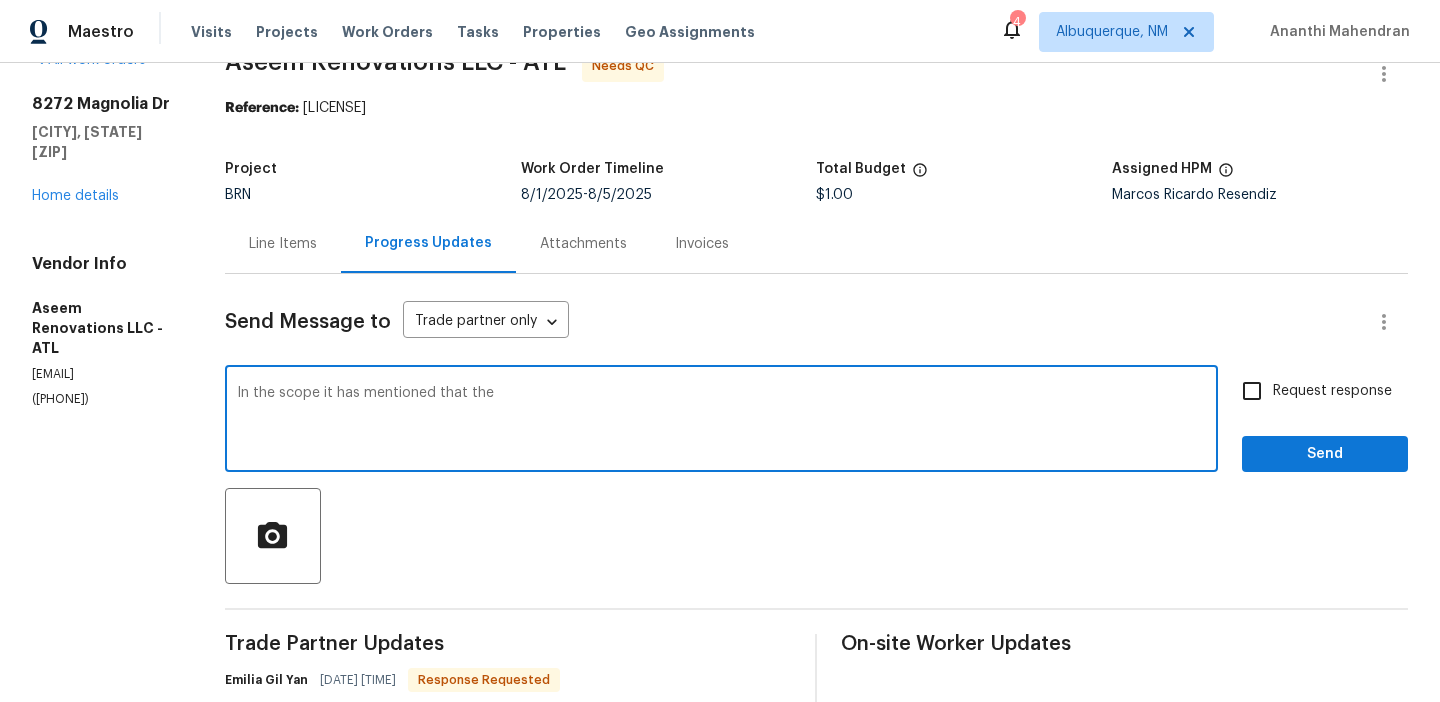 type on "In the scope it has mentioned that the" 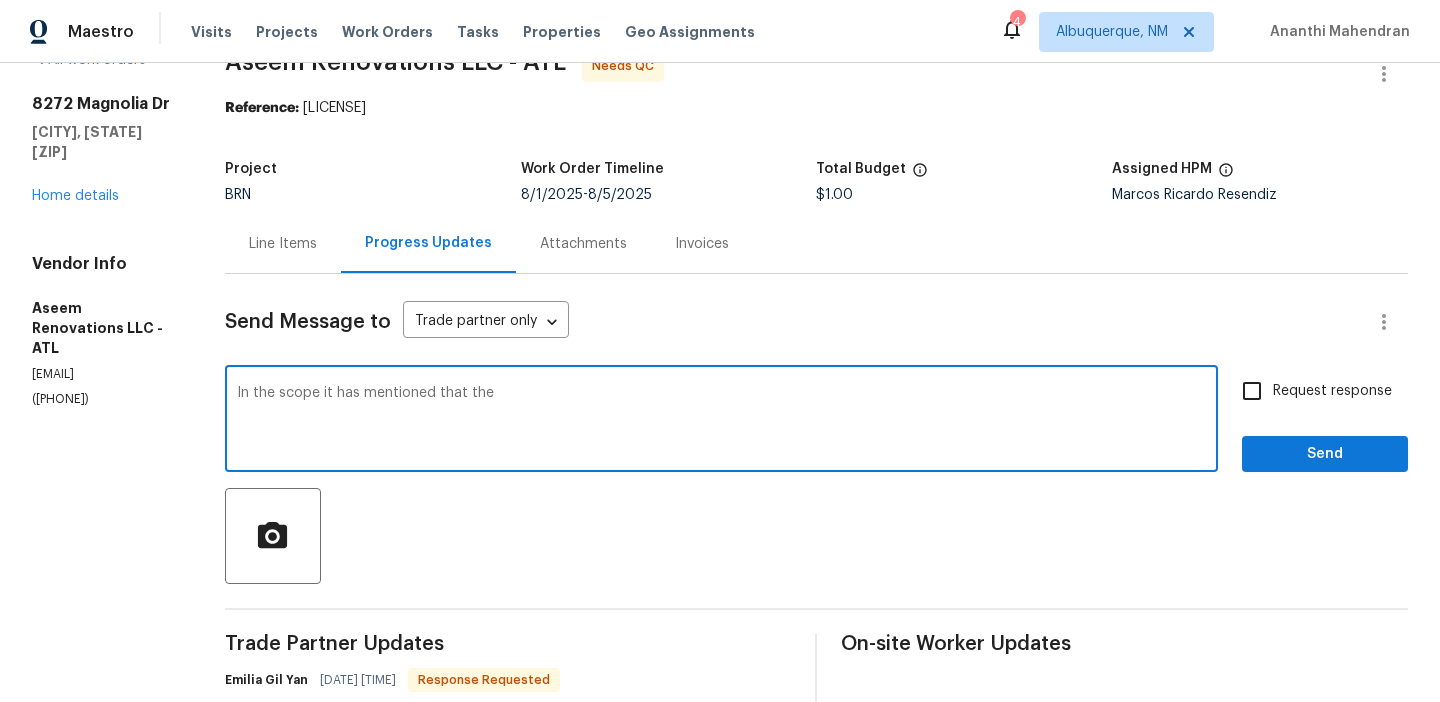 click on "In the scope it has mentioned that the" at bounding box center [721, 421] 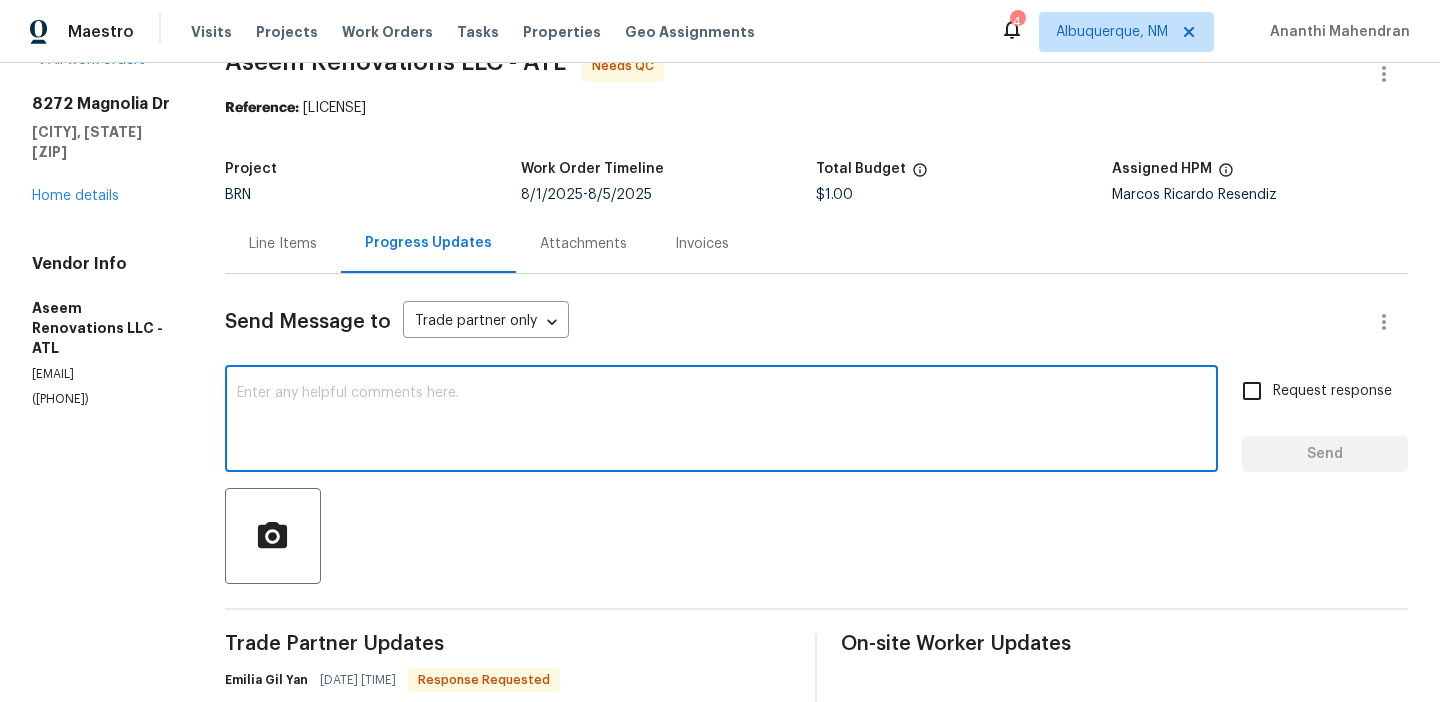 type 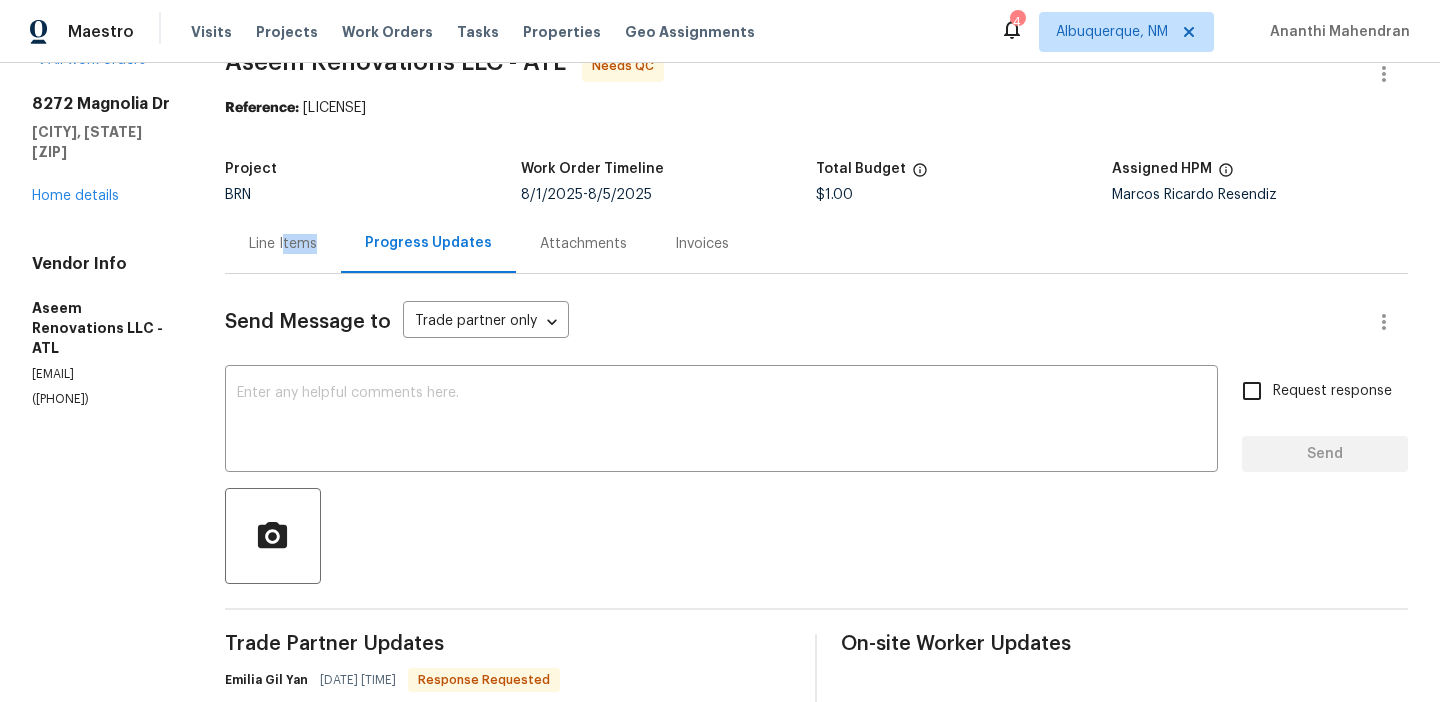 click on "Line Items" at bounding box center (283, 243) 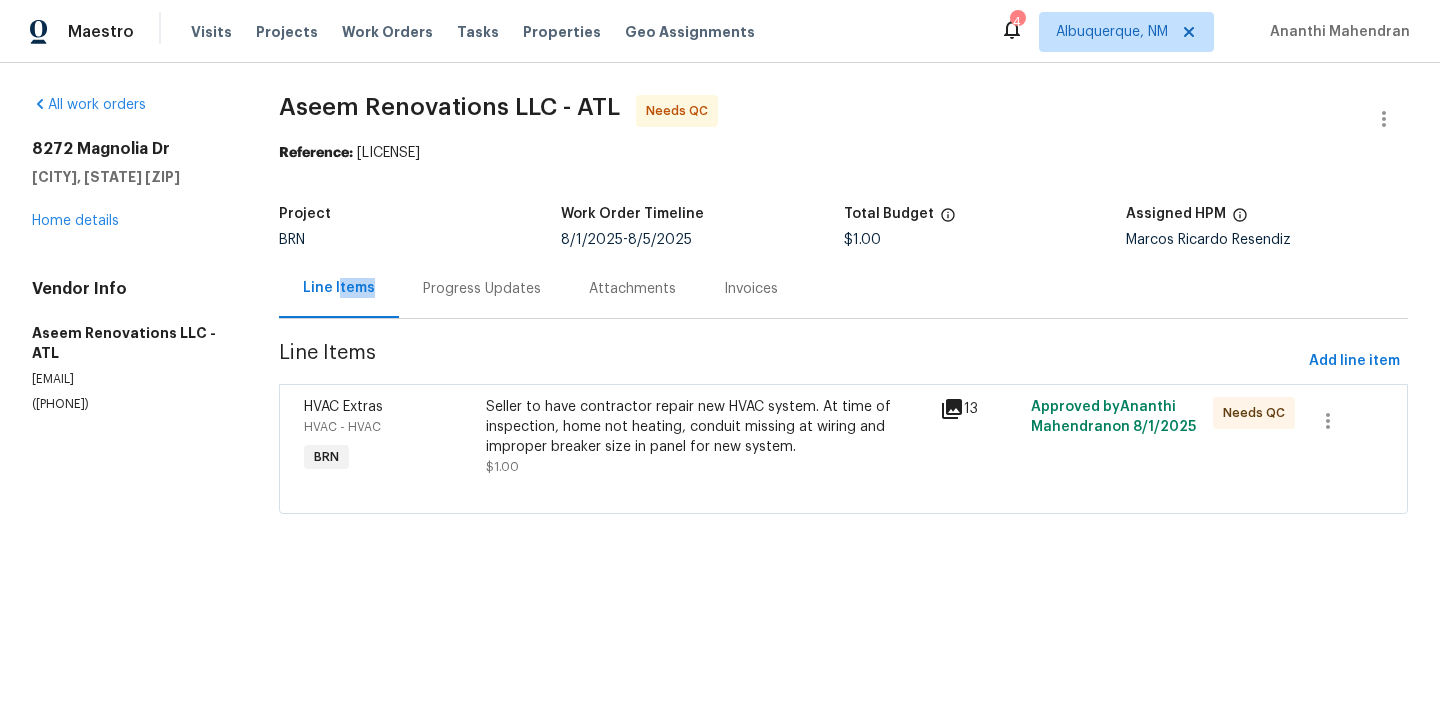 scroll, scrollTop: 0, scrollLeft: 0, axis: both 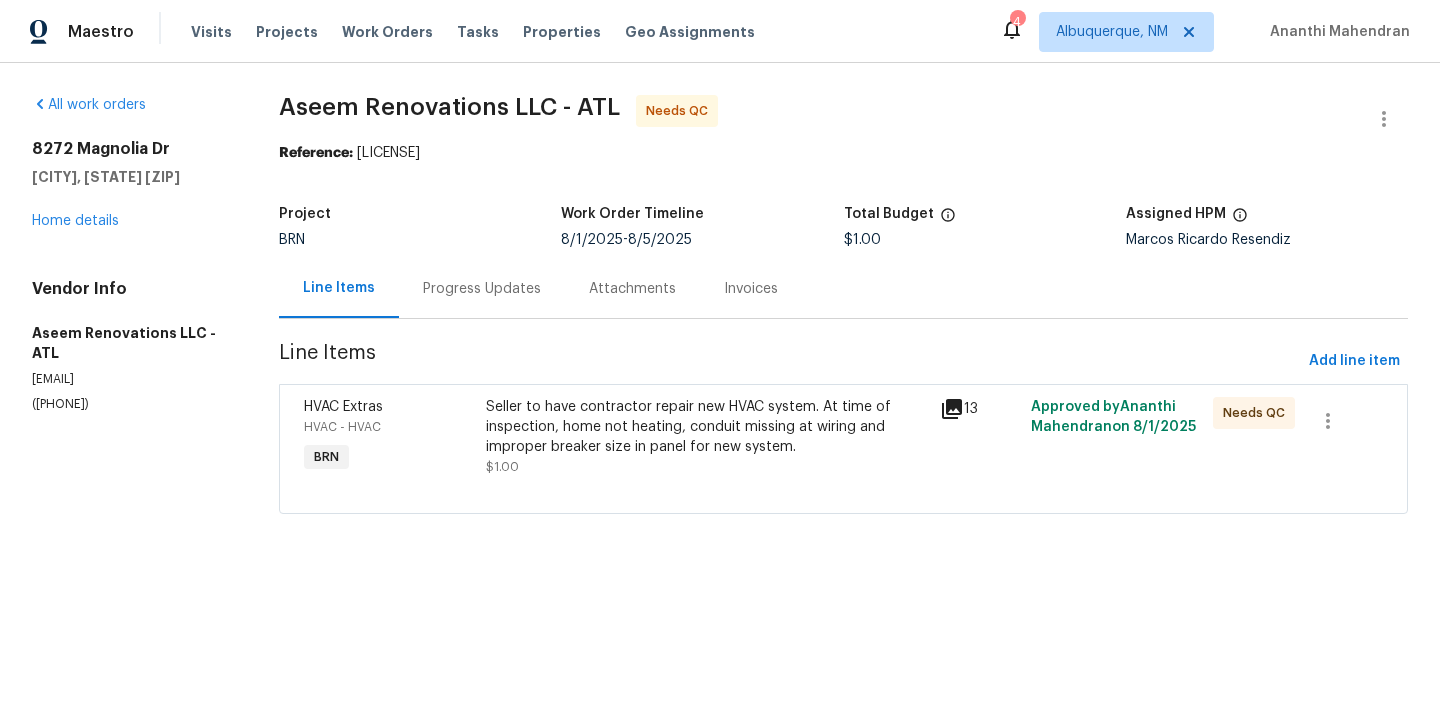 click on "Progress Updates" at bounding box center (482, 289) 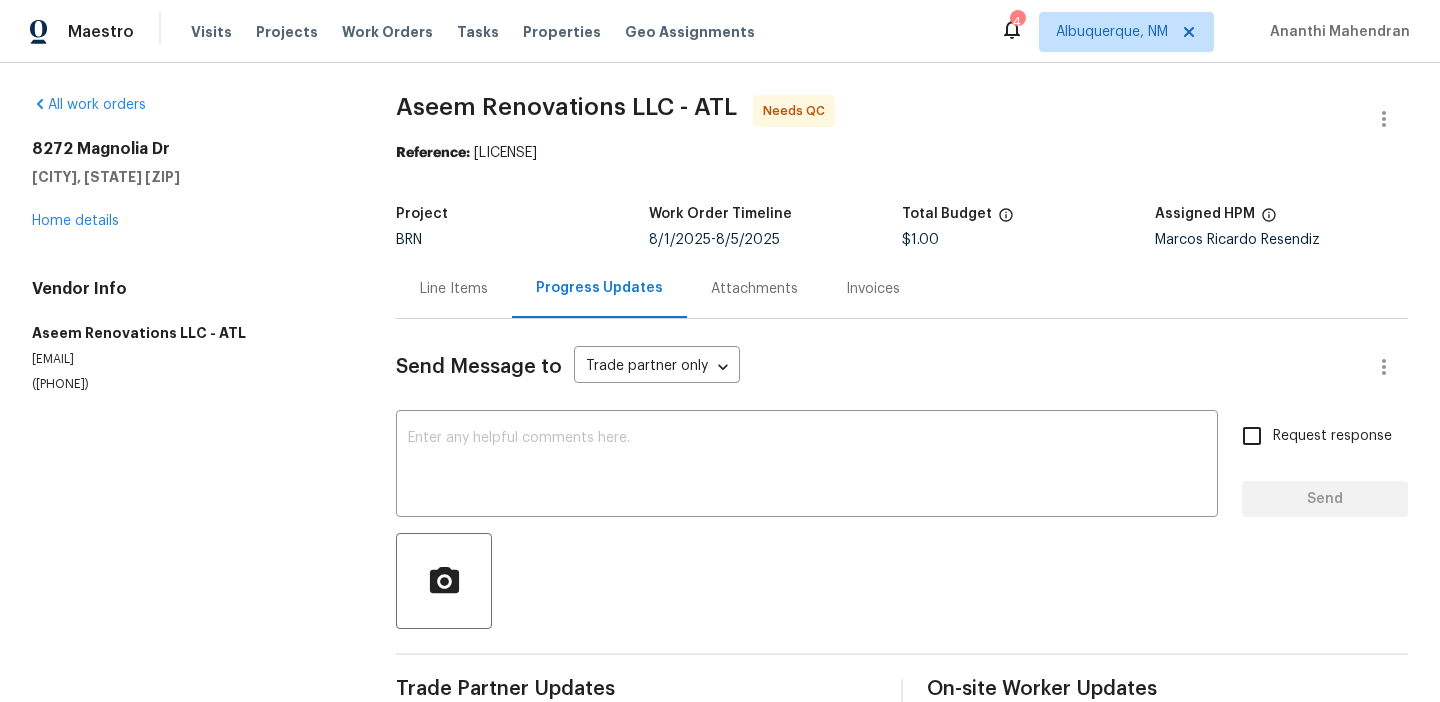 click on "Send Message to Trade partner only Trade partner only ​ x ​ Request response Send Trade Partner Updates On-site Worker Updates" at bounding box center [902, 517] 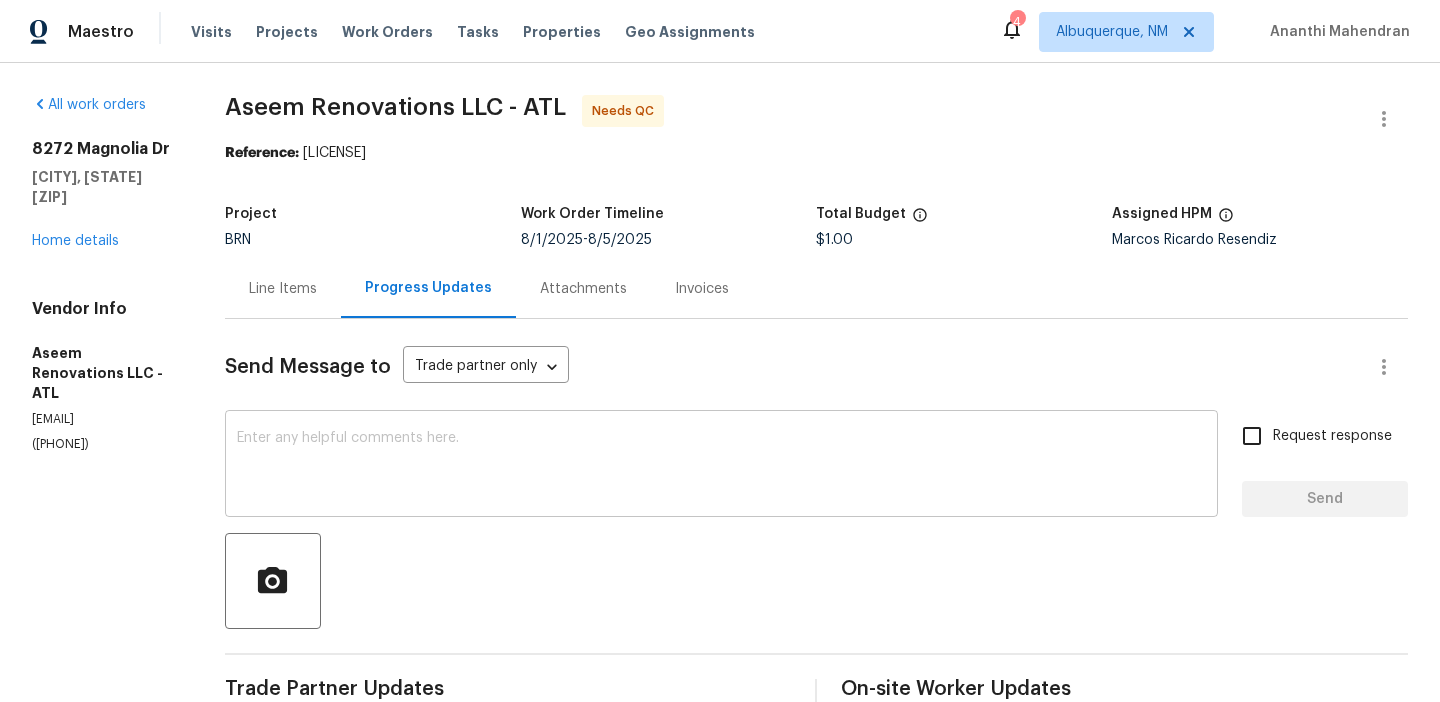 click at bounding box center [721, 466] 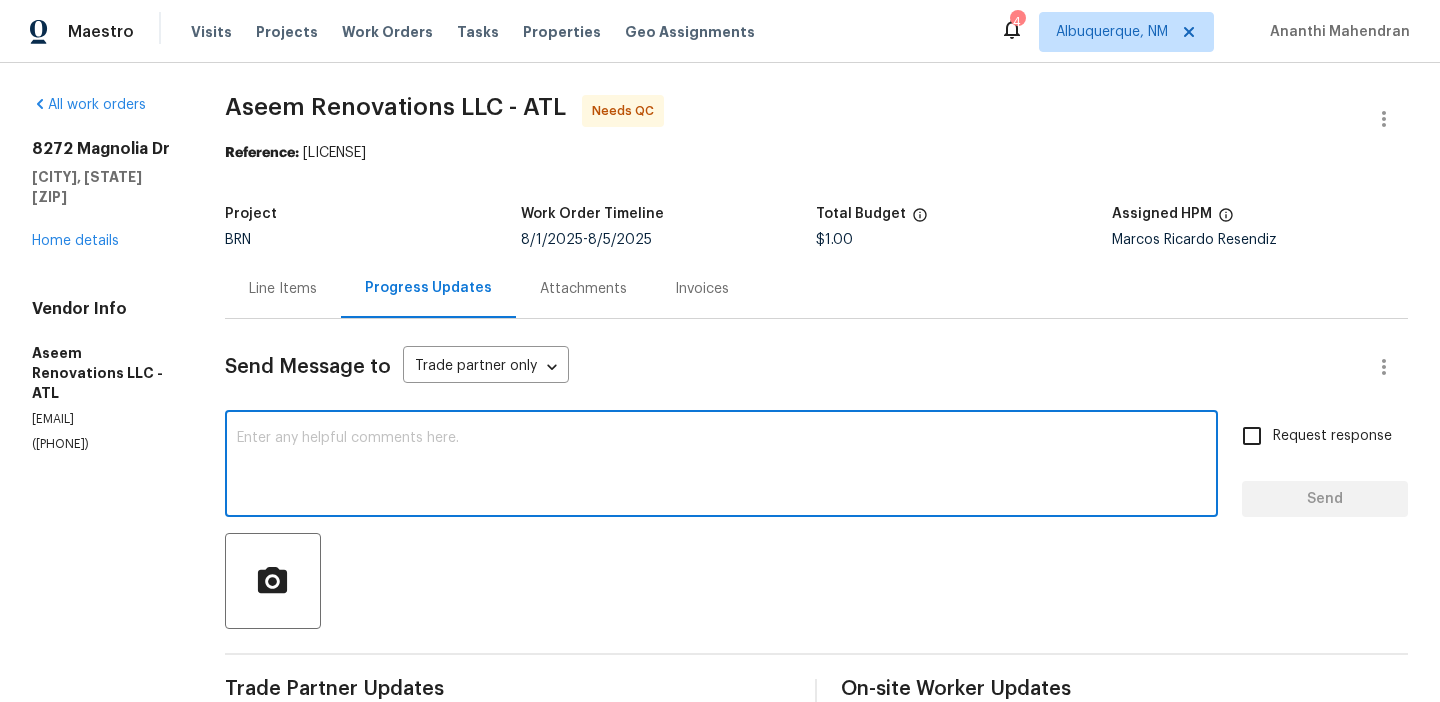 paste on "In the scope it has mentioned that the" 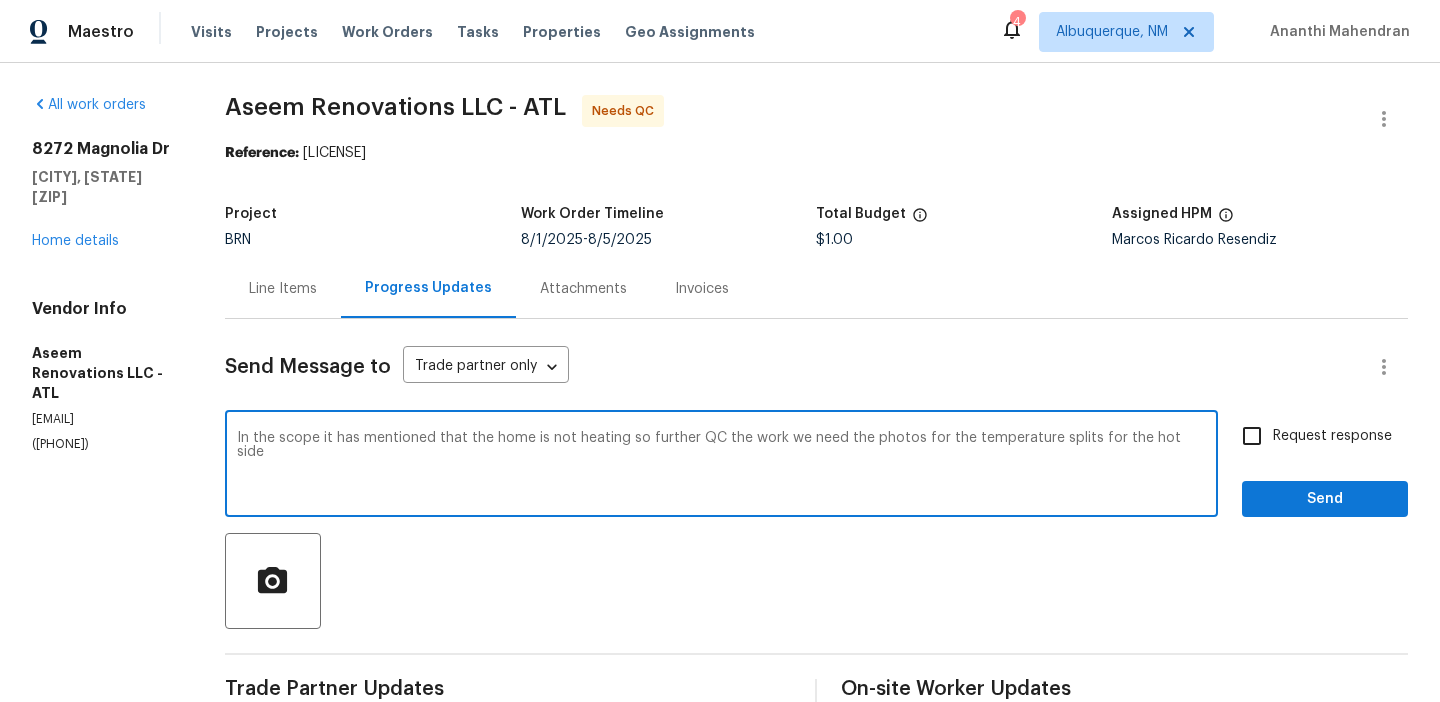 type on "In the scope it has mentioned that the home is not heating so further QC the work we need the photos for the temperature splits for the hot side" 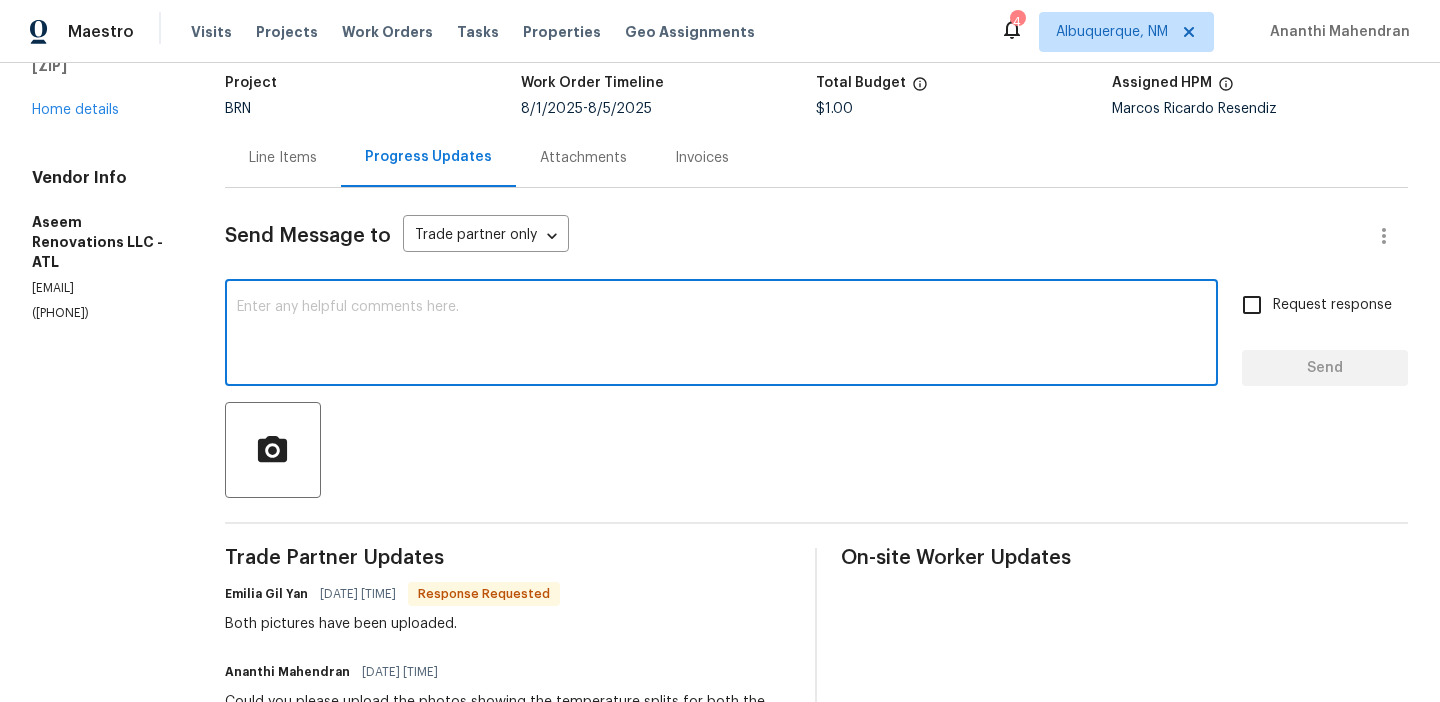scroll, scrollTop: 145, scrollLeft: 0, axis: vertical 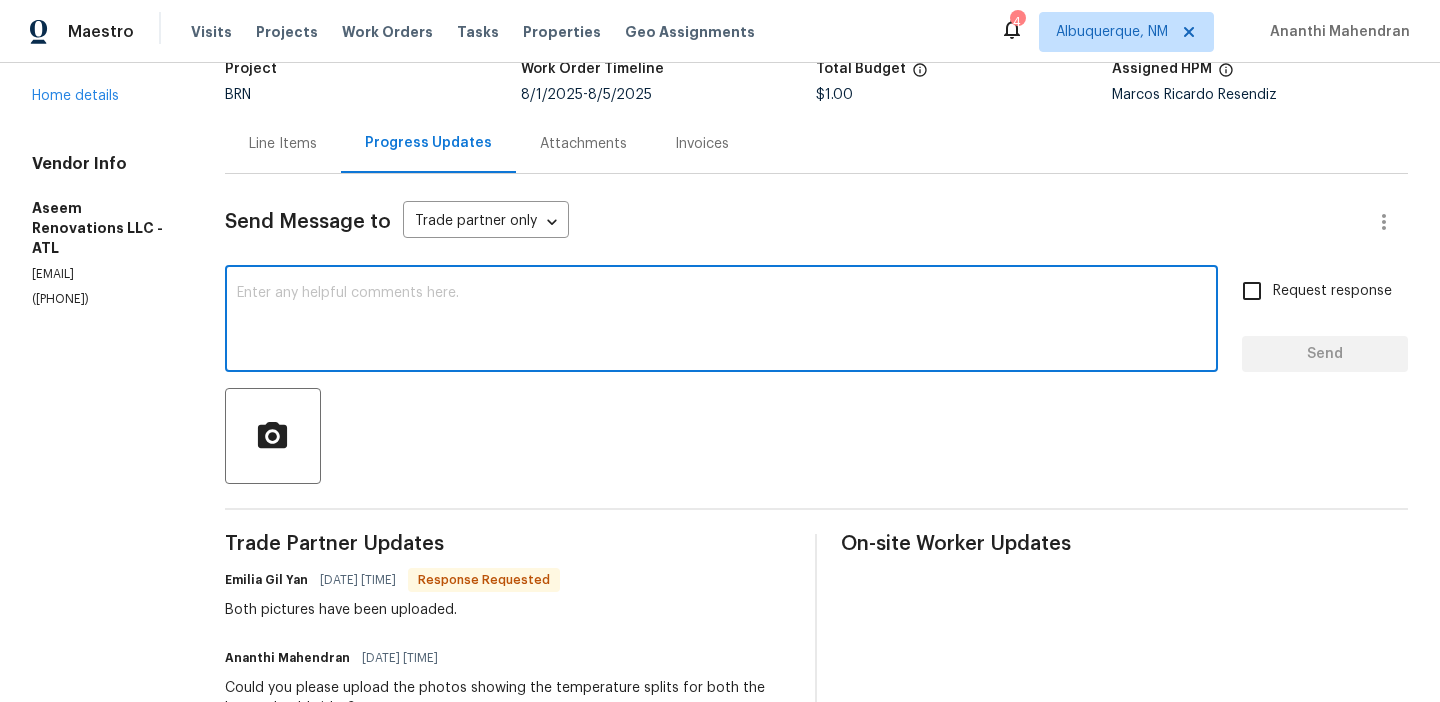 paste on "Since the scope mentions that the home is not heating, we require temperature split photos for the hot side in order to proceed with further quality control of the work." 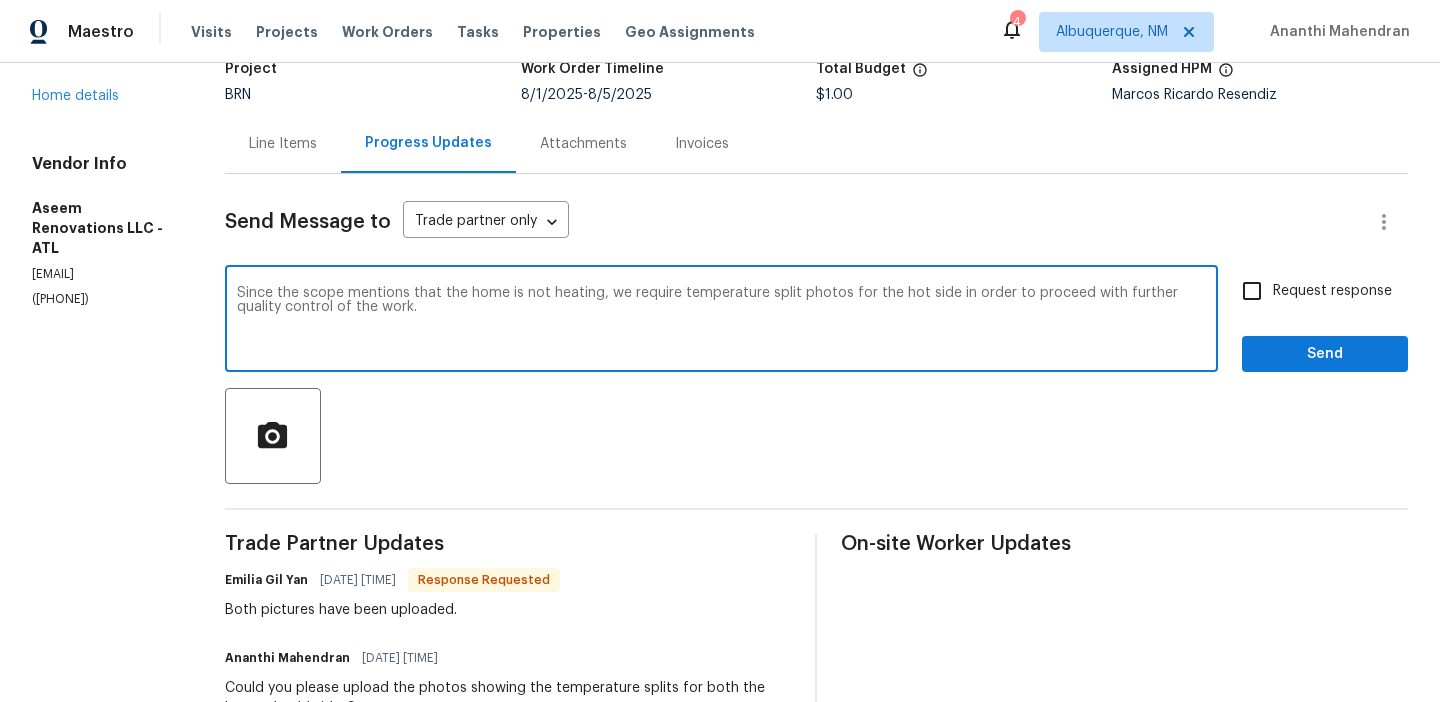 drag, startPoint x: 362, startPoint y: 311, endPoint x: 237, endPoint y: 309, distance: 125.016 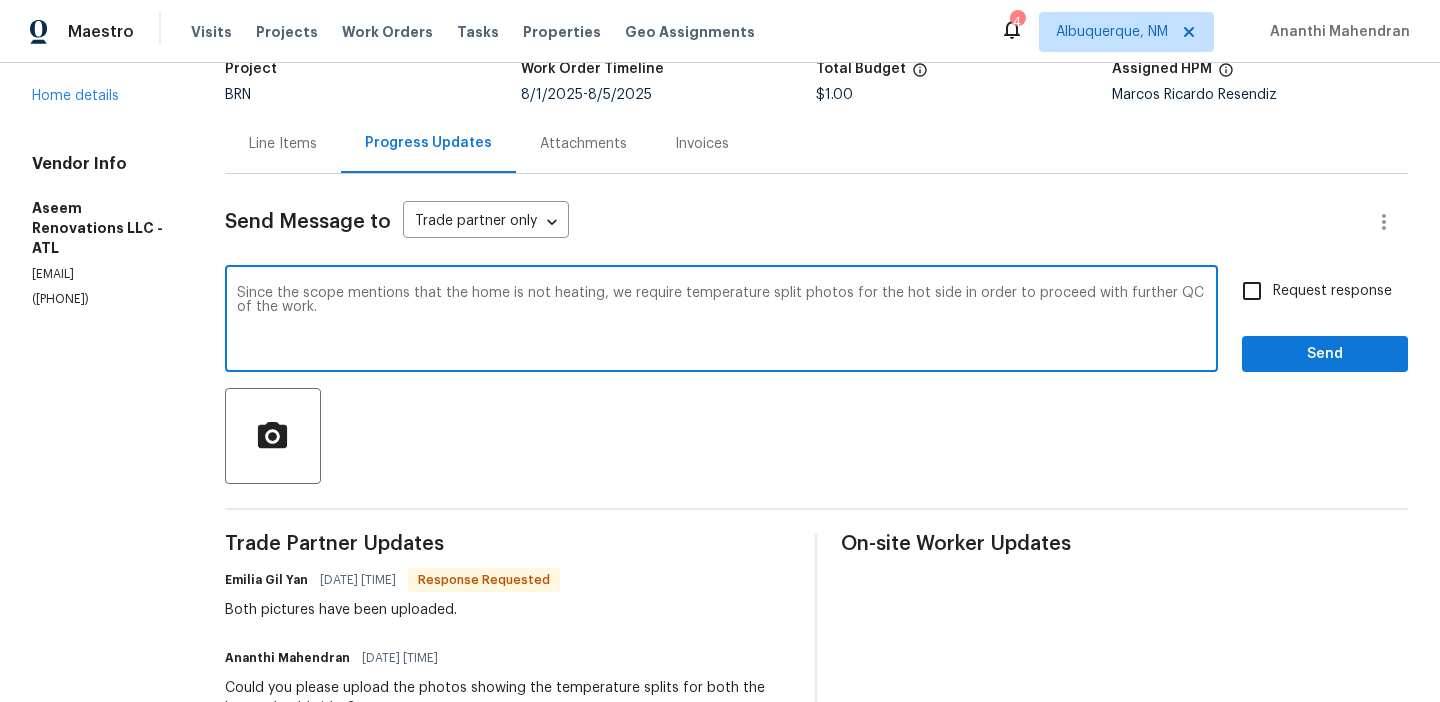 click on "Since the scope mentions that the home is not heating, we require temperature split photos for the hot side in order to proceed with further QC of the work." at bounding box center (721, 321) 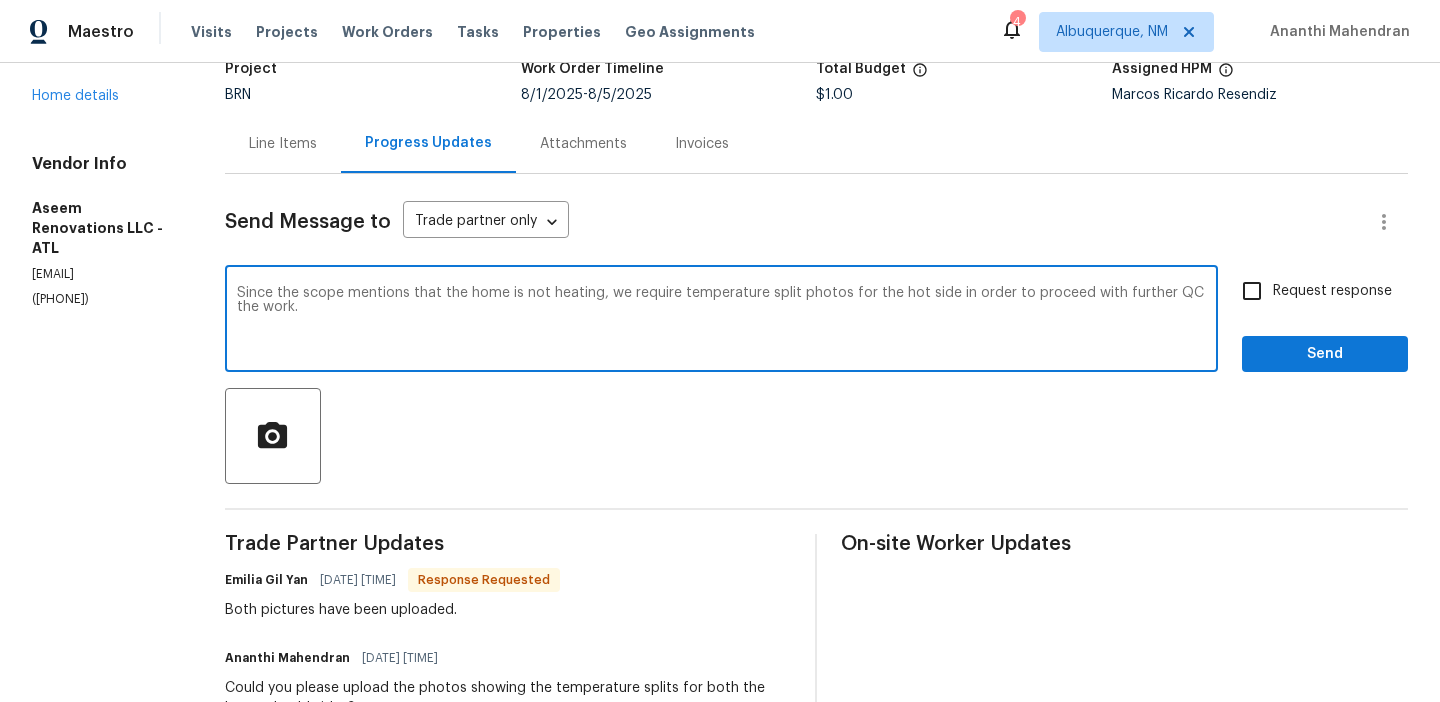type on "Since the scope mentions that the home is not heating, we require temperature split photos for the hot side in order to proceed with further QC the work." 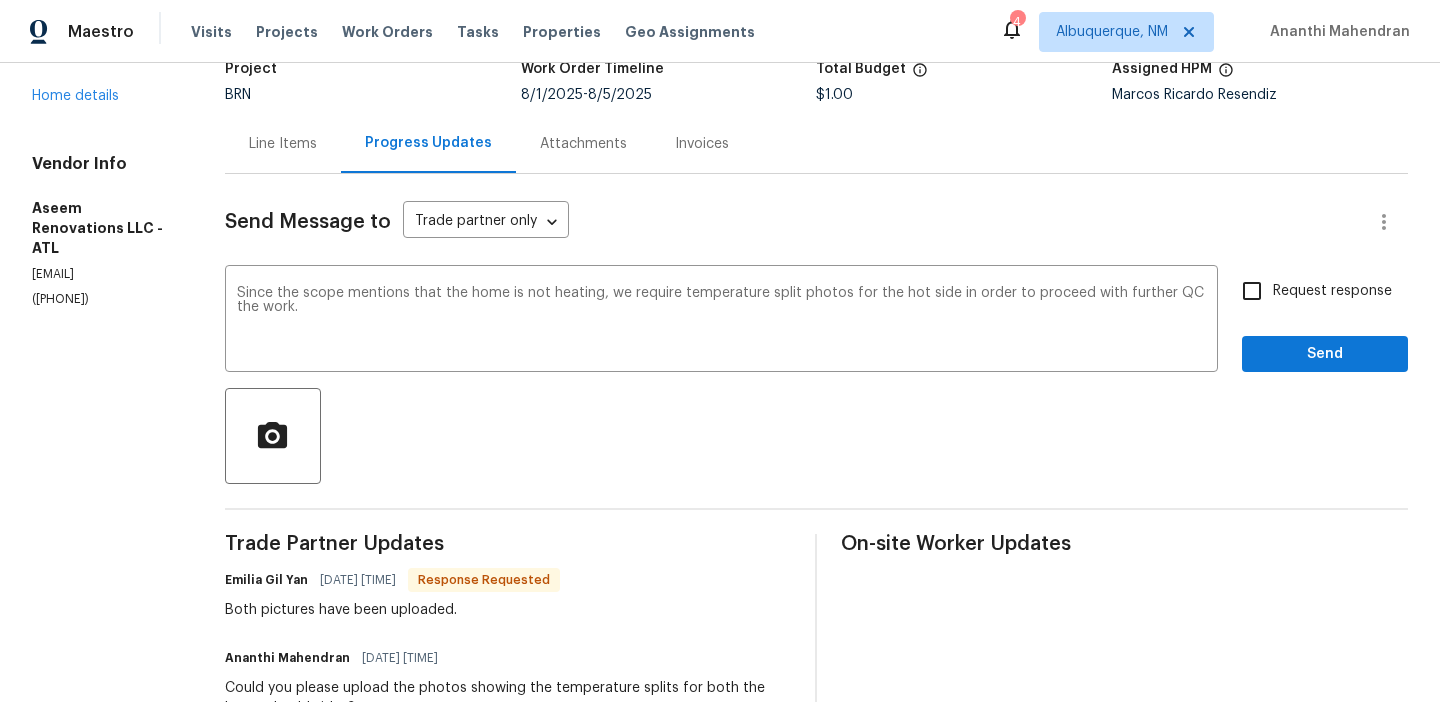 click on "Request response" at bounding box center [1332, 291] 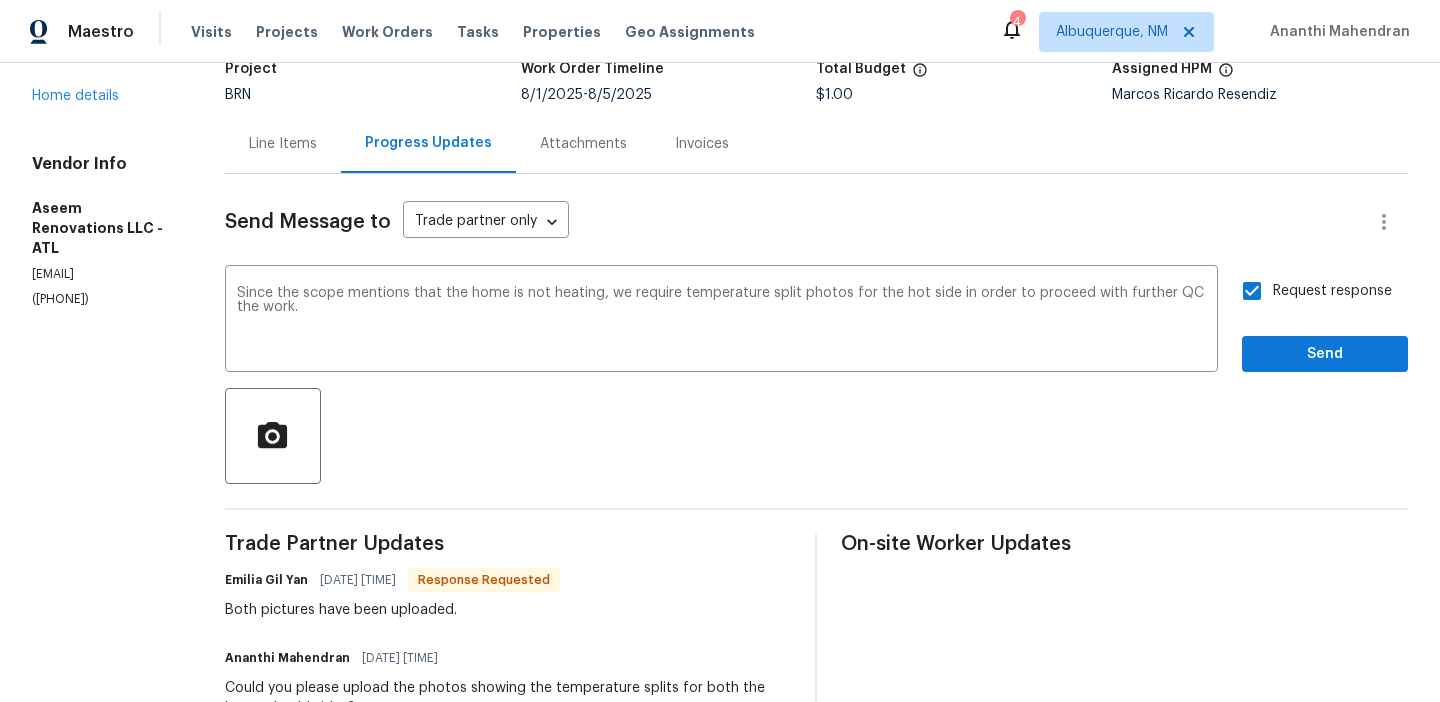 click on "Send Message to Trade partner only Trade partner only ​ Since the scope mentions that the home is not heating, we require temperature split photos for the hot side in order to proceed with further QC the work. x ​ Request response Send Trade Partner Updates [FIRST] [LAST] [DATE] [TIME] Response Requested Both pictures have been uploaded. [FIRST] [LAST] [DATE] [TIME] Could you please upload the photos showing the temperature splits for both the hot and cold sides? [FIRST] [LAST] [DATE] [TIME] Hello everything has been completed and the furnace is working now.
If possible please add $180 for breaker and new corrugated line, this electrical repairs where not part of the original repair. [FIRST] [LAST] [DATE] [TIME] This work was already completed by your company on [DATE]. Now, this came as  a rework [FIRST] [LAST] [DATE] [TIME] On-site Worker Updates" at bounding box center (816, 645) 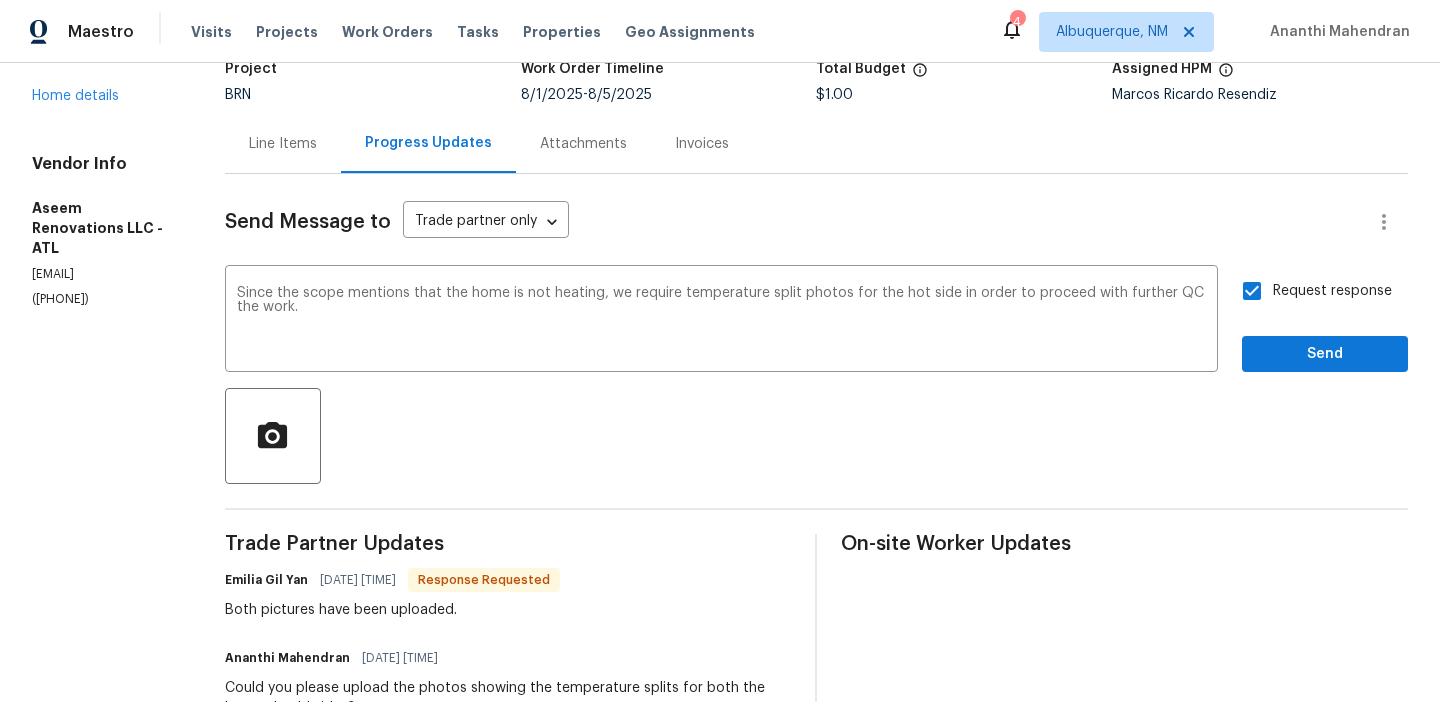 click on "Send Message to Trade partner only Trade partner only ​ Since the scope mentions that the home is not heating, we require temperature split photos for the hot side in order to proceed with further QC the work. x ​ Request response Send Trade Partner Updates [FIRST] [LAST] [DATE] [TIME] Response Requested Both pictures have been uploaded. [FIRST] [LAST] [DATE] [TIME] Could you please upload the photos showing the temperature splits for both the hot and cold sides? [FIRST] [LAST] [DATE] [TIME] Hello everything has been completed and the furnace is working now.
If possible please add $180 for breaker and new corrugated line, this electrical repairs where not part of the original repair. [FIRST] [LAST] [DATE] [TIME] This work was already completed by your company on [DATE]. Now, this came as  a rework [FIRST] [LAST] [DATE] [TIME] On-site Worker Updates" at bounding box center [816, 645] 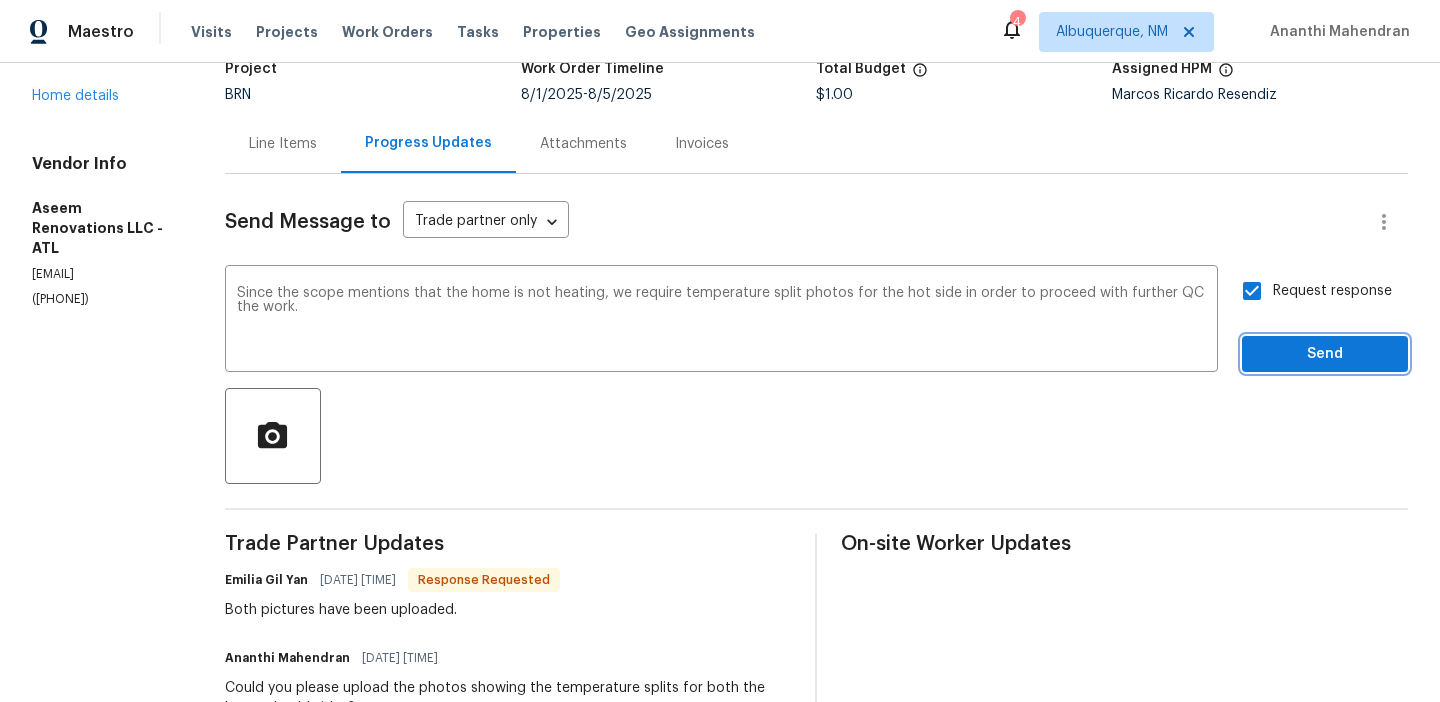 click on "Send" at bounding box center (1325, 354) 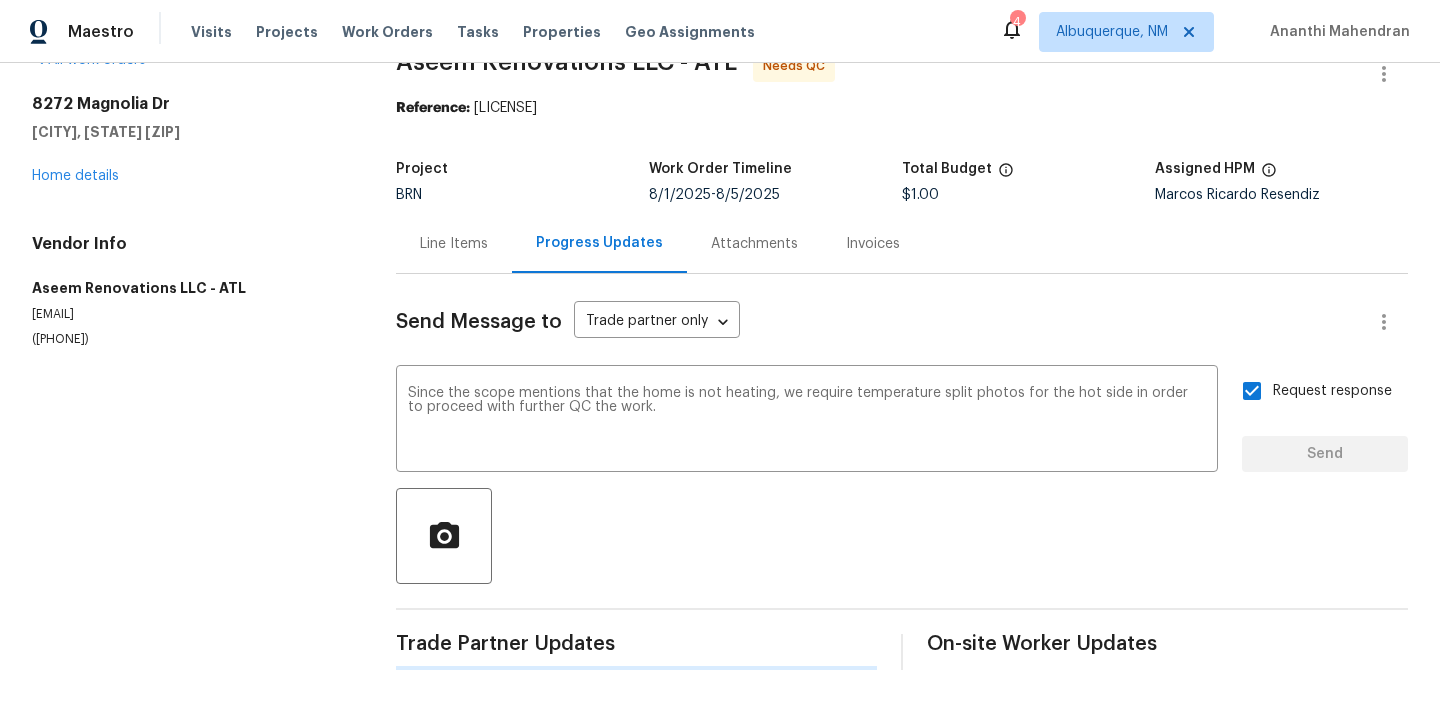 type 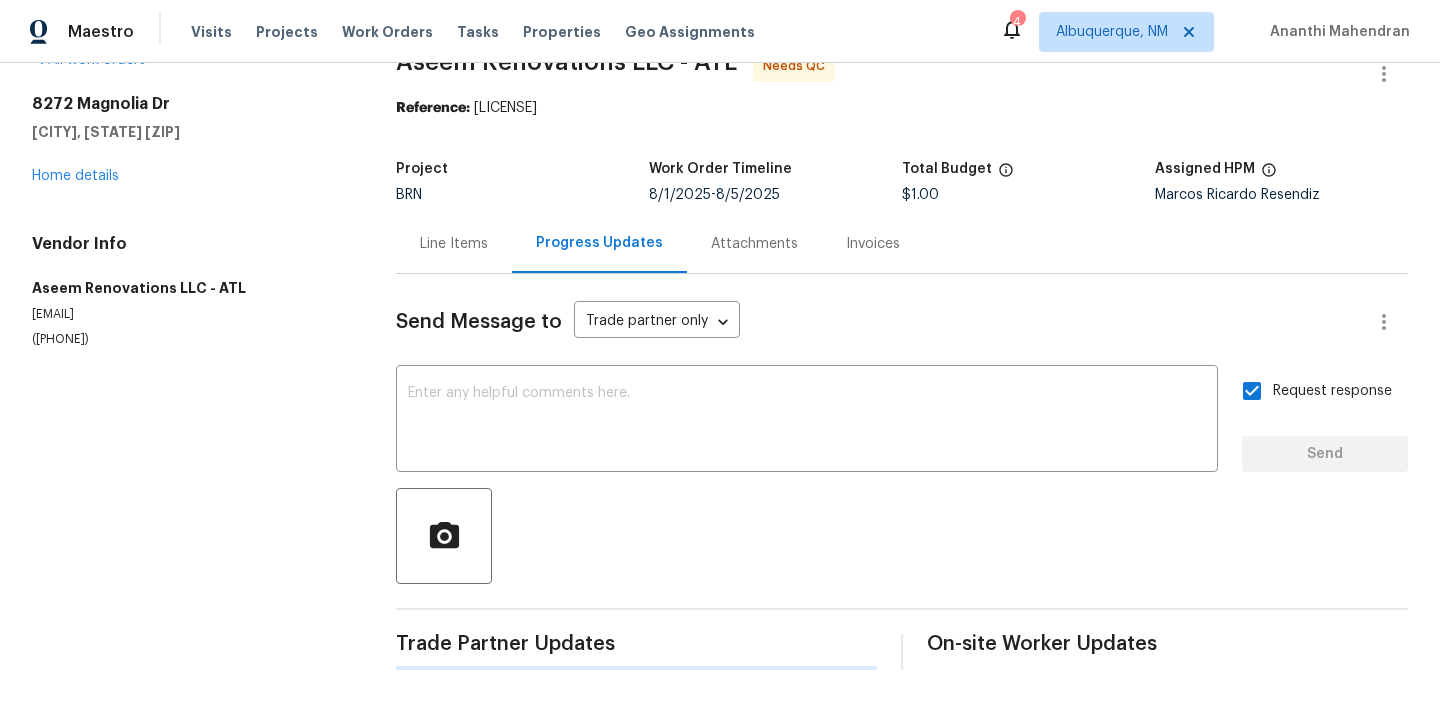 scroll, scrollTop: 145, scrollLeft: 0, axis: vertical 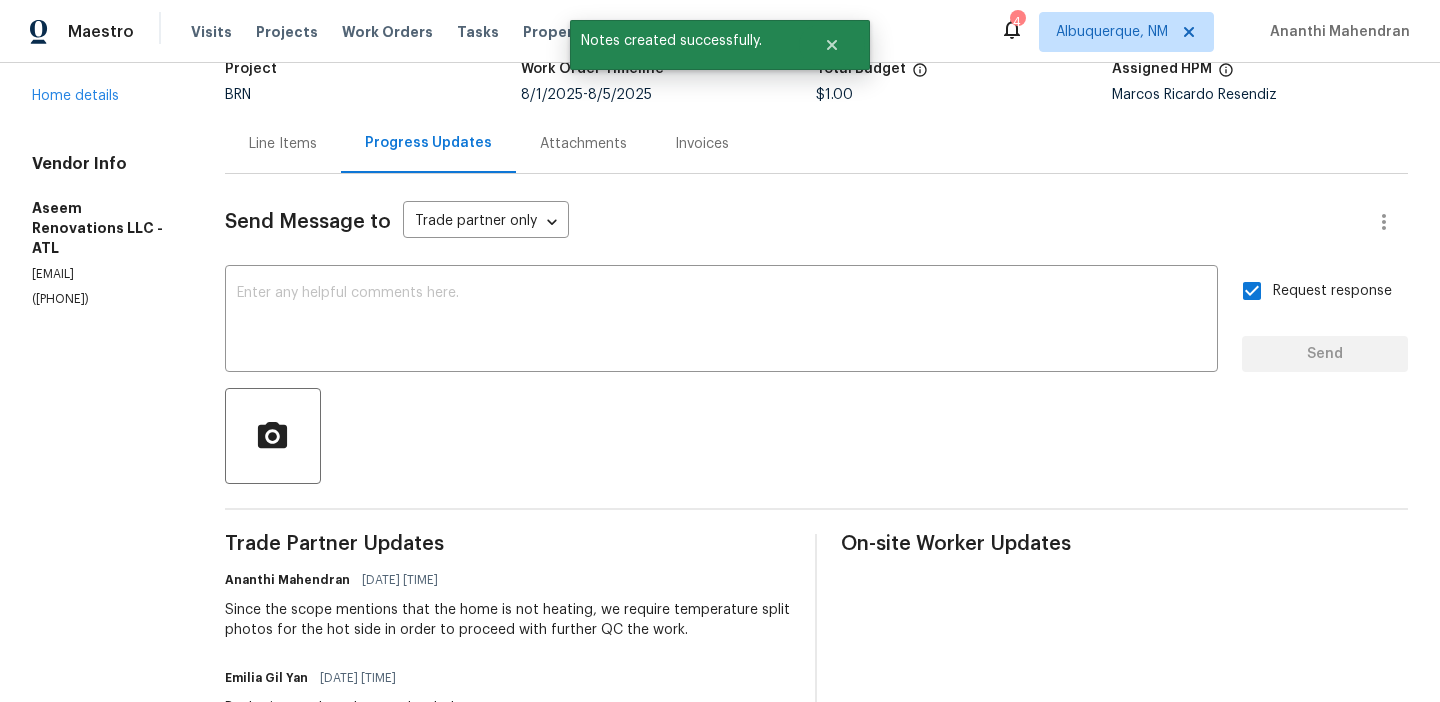 click on "Line Items" at bounding box center [283, 143] 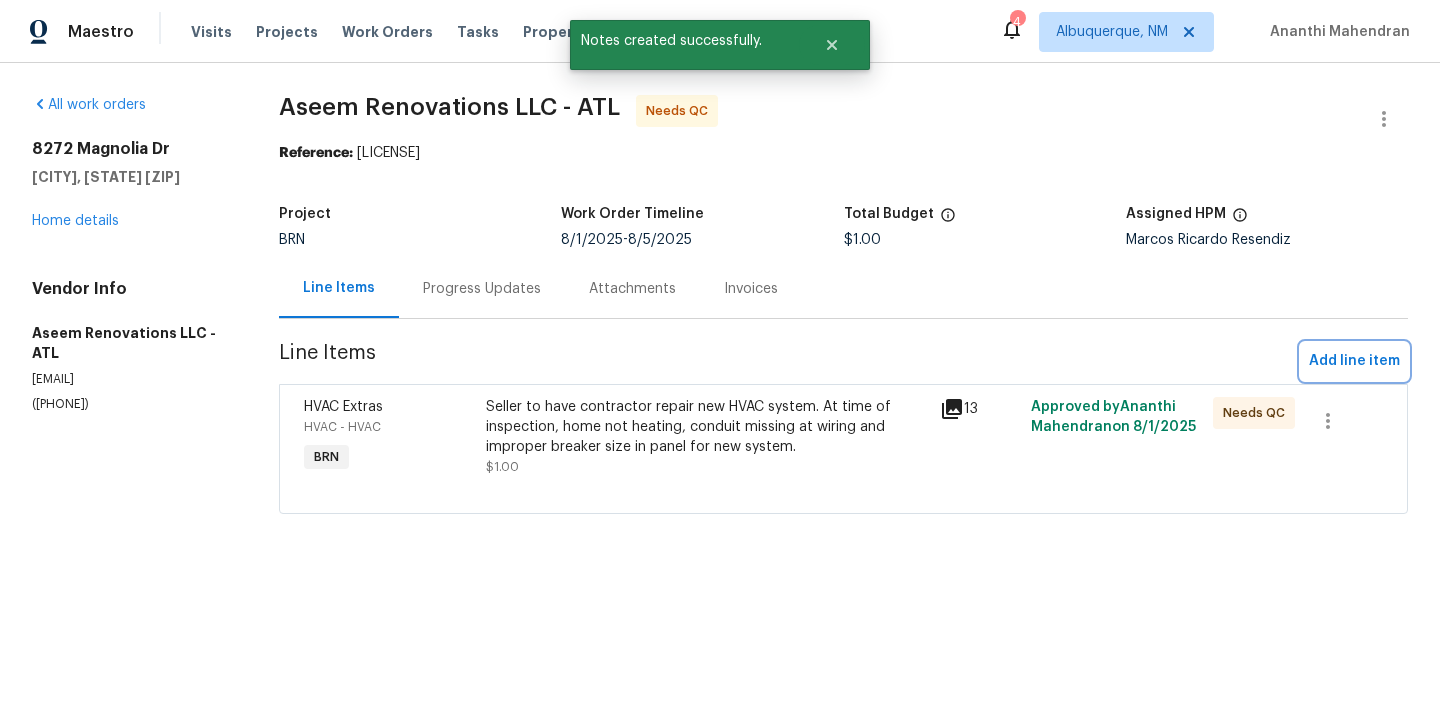 click on "Add line item" at bounding box center [1354, 361] 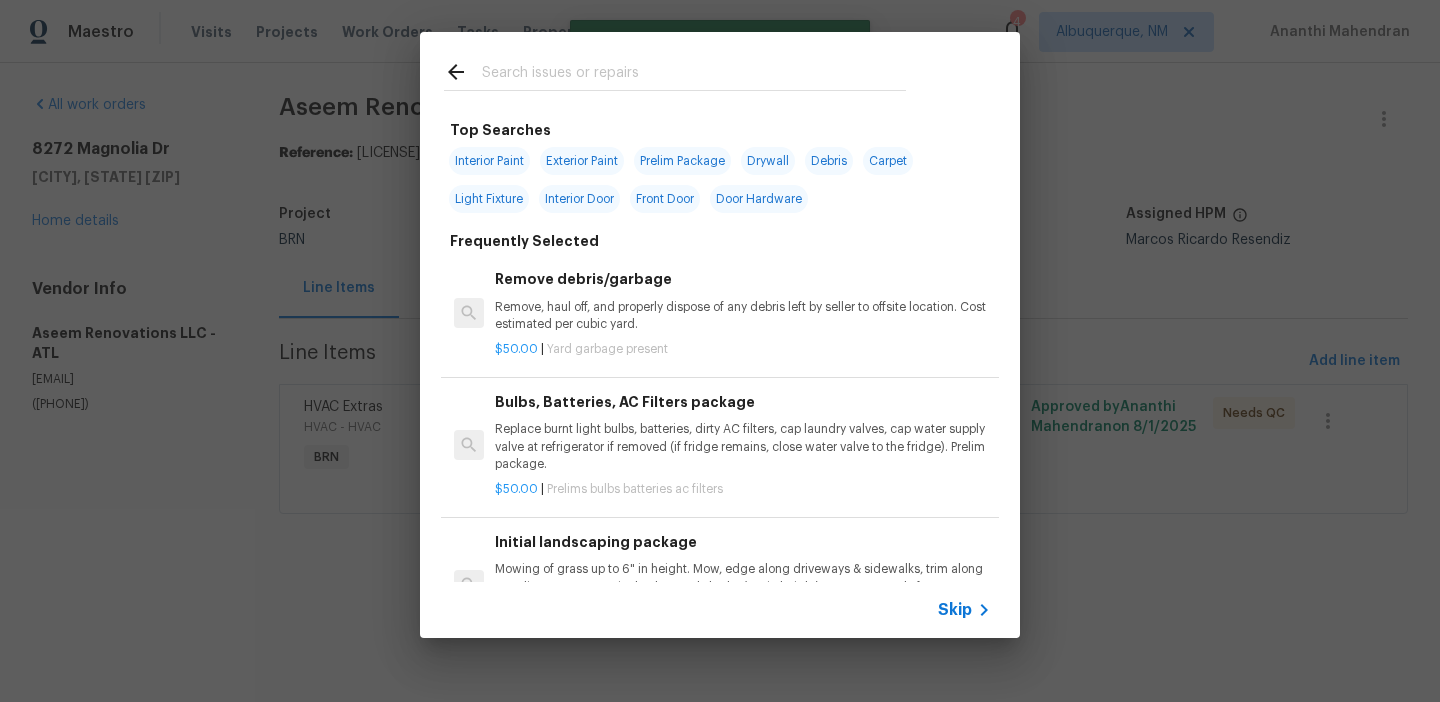 click on "Skip" at bounding box center (720, 610) 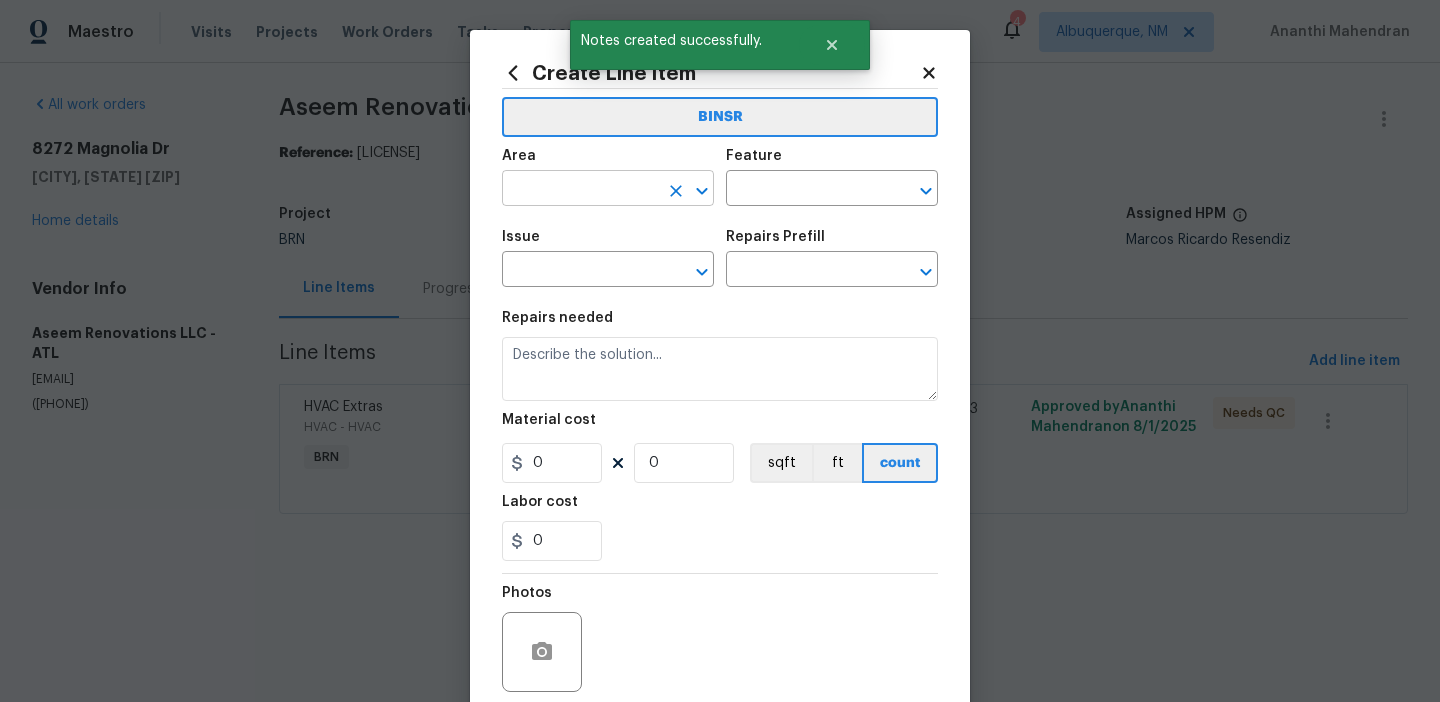 click at bounding box center (580, 190) 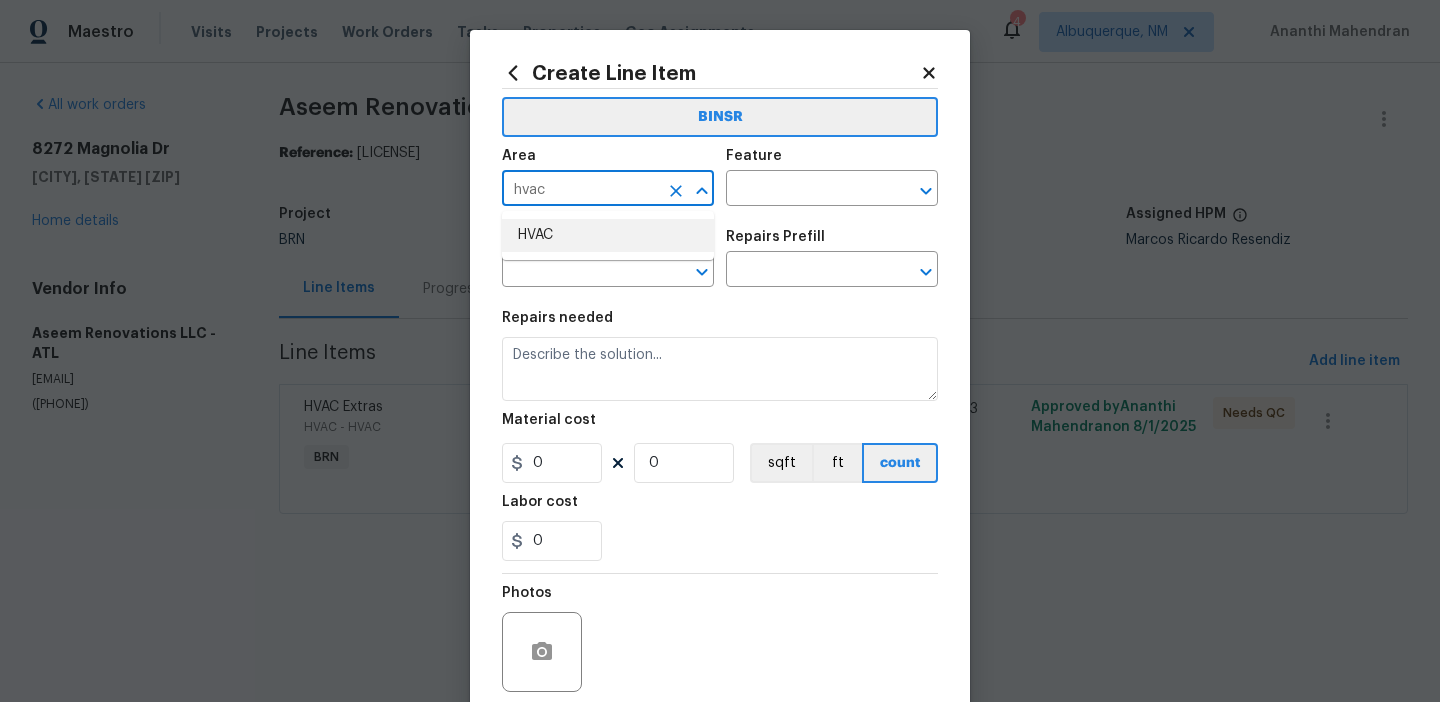 click on "HVAC" at bounding box center [608, 235] 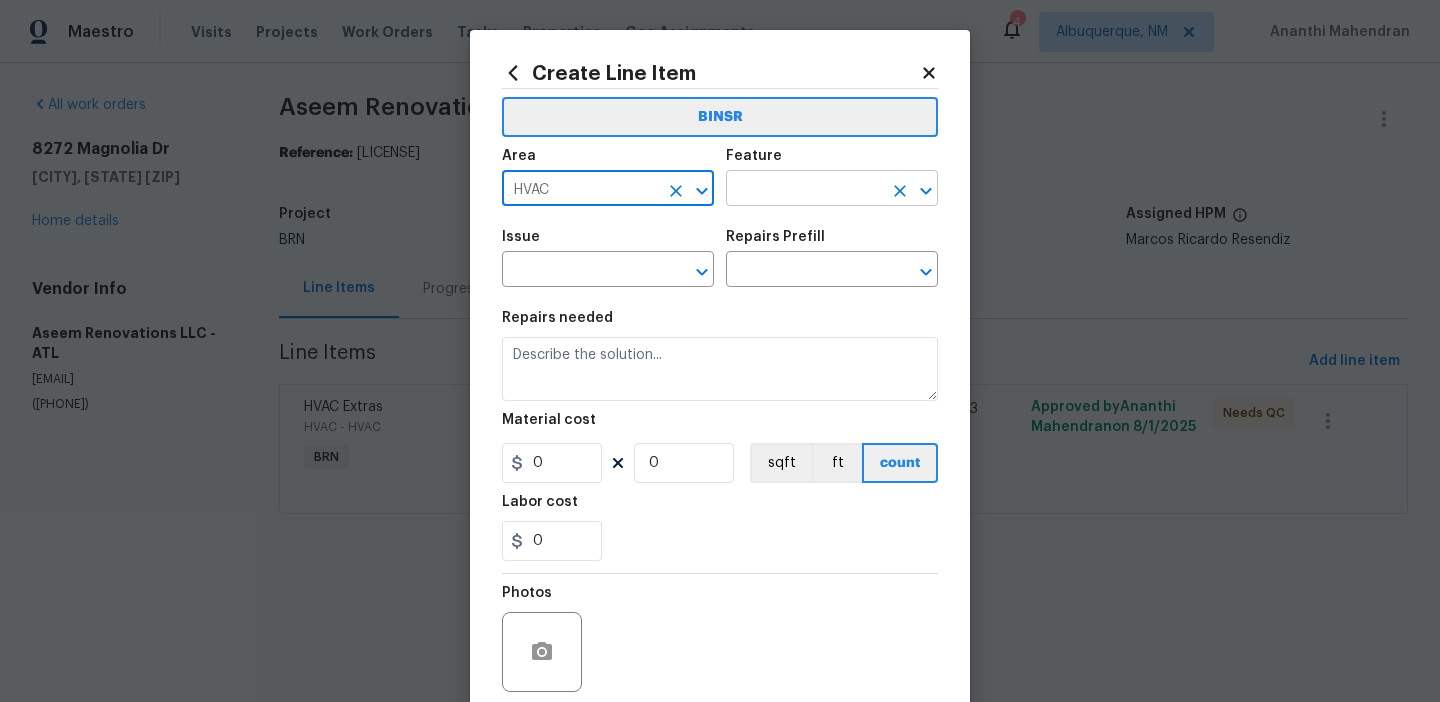 type on "HVAC" 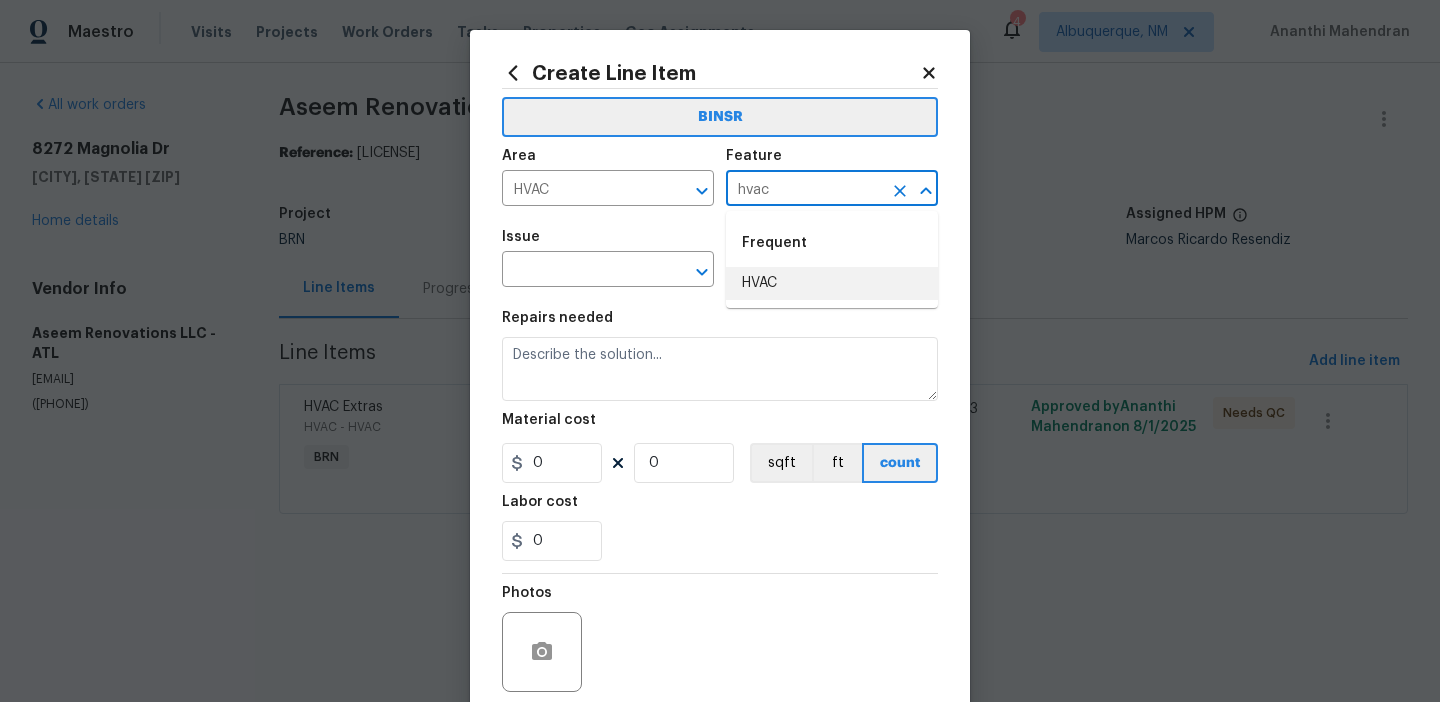 click on "HVAC" at bounding box center (832, 283) 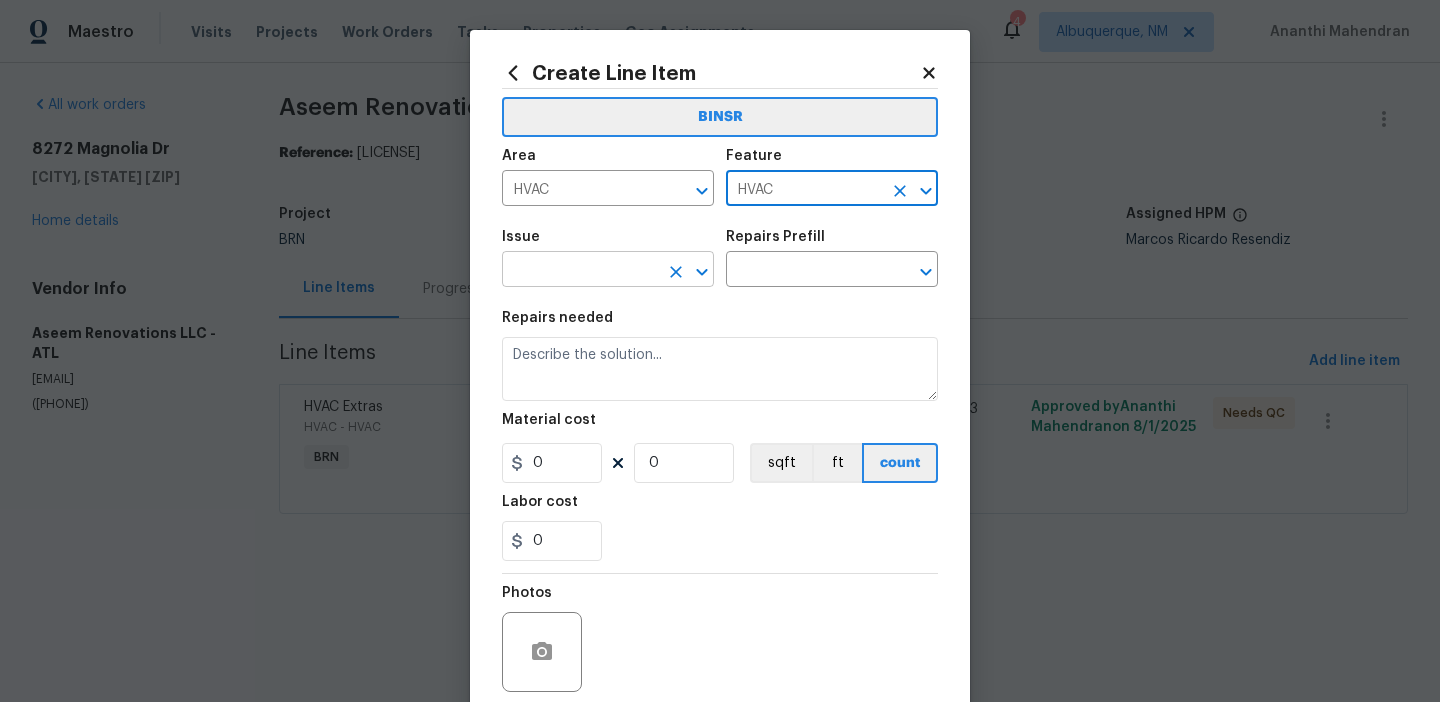 type on "HVAC" 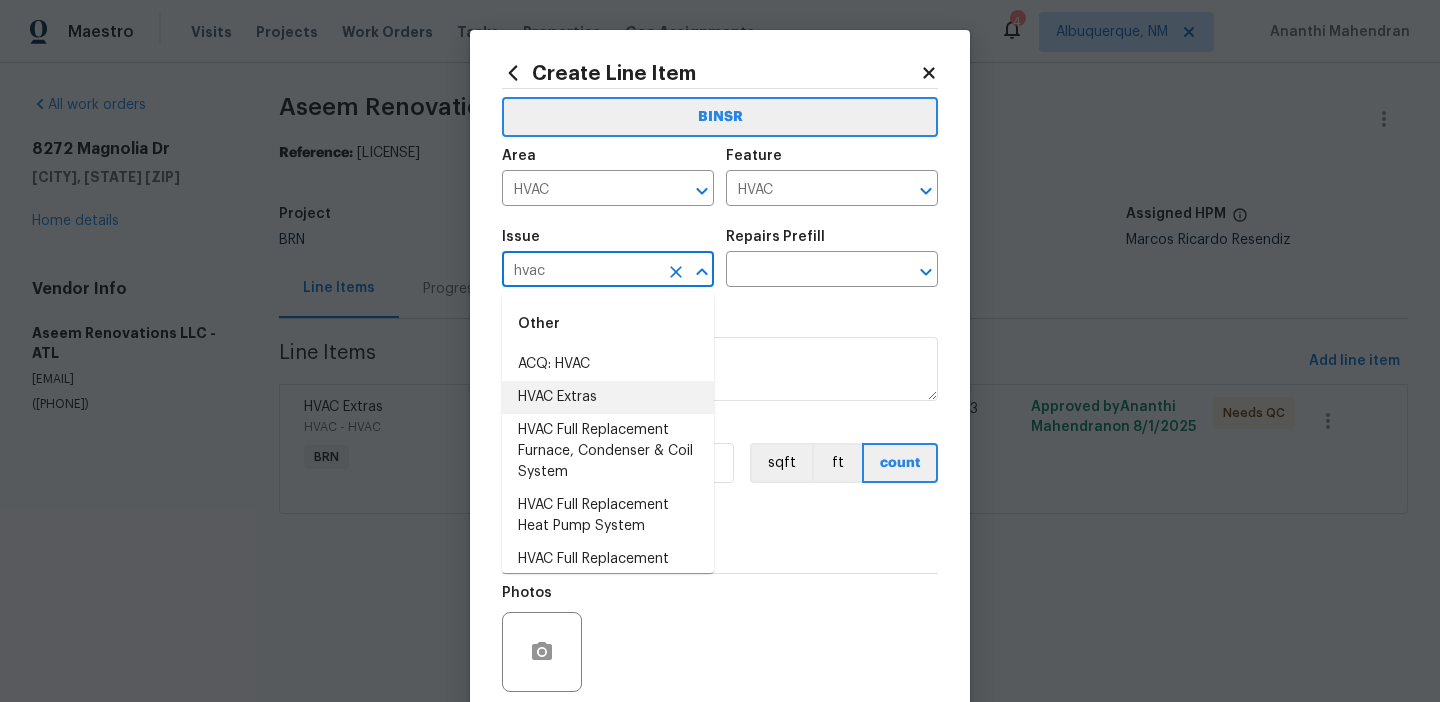 click on "HVAC Extras" at bounding box center [608, 397] 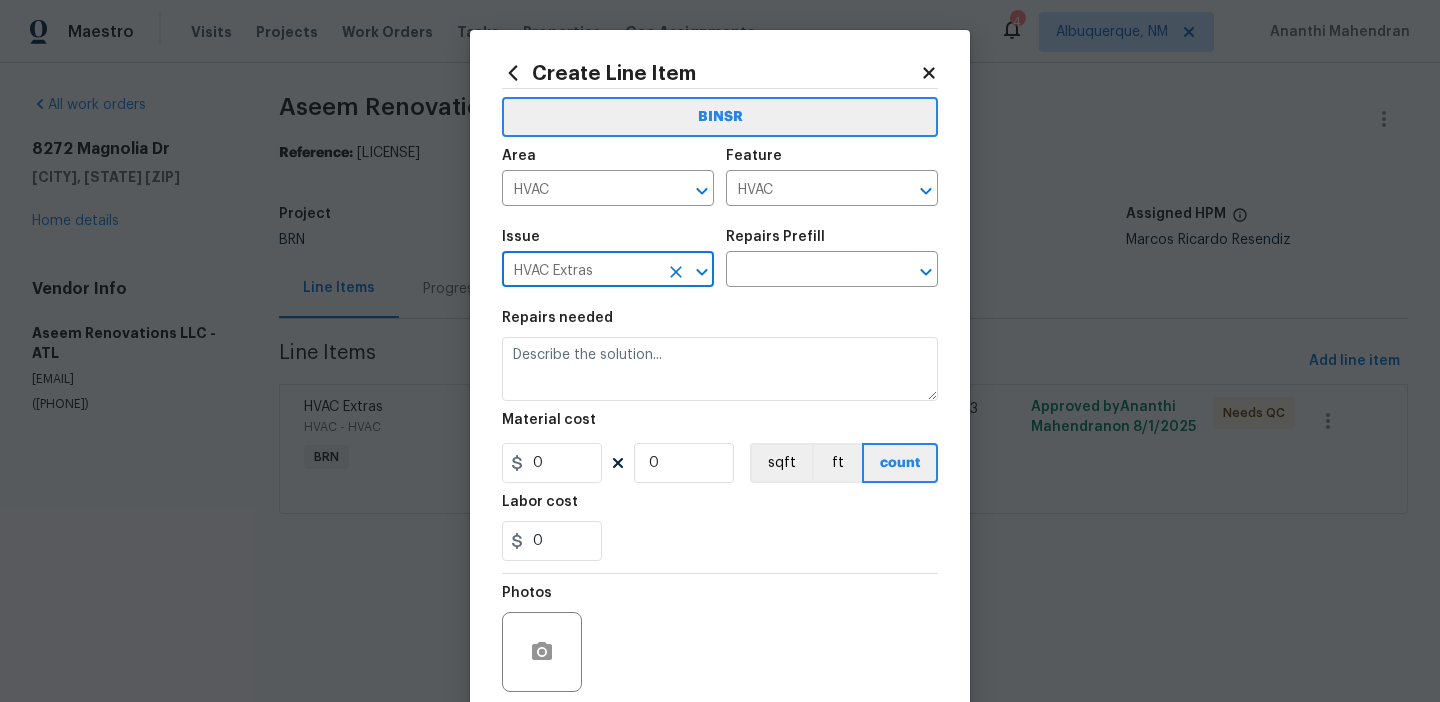 type on "HVAC Extras" 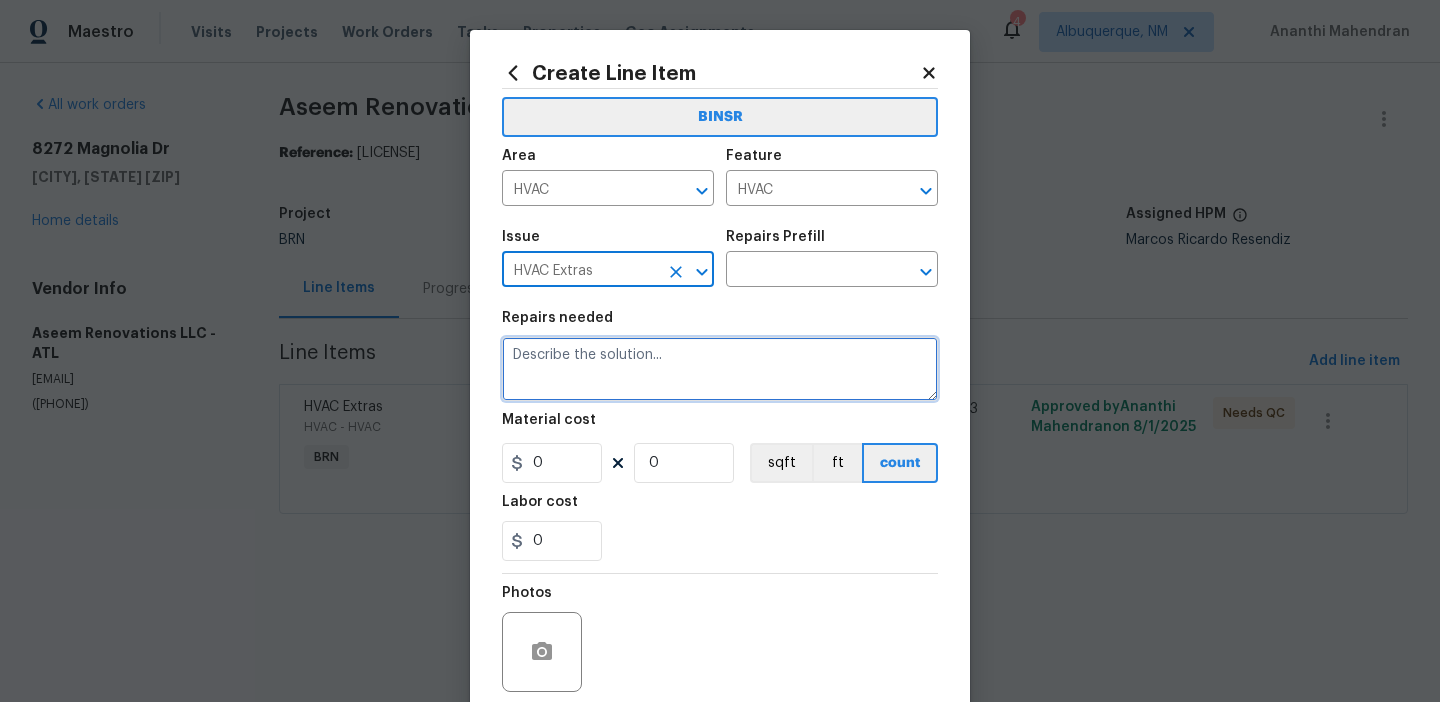 click at bounding box center [720, 369] 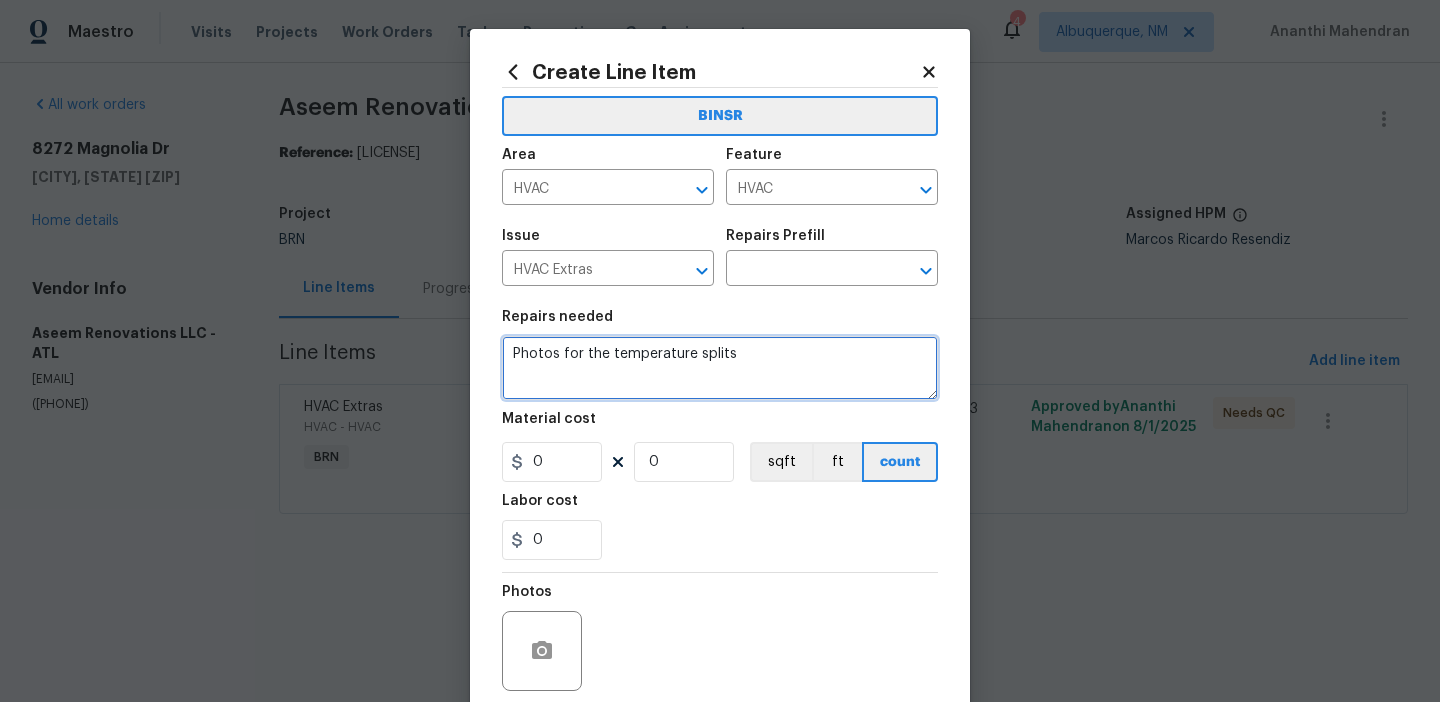 scroll, scrollTop: 160, scrollLeft: 0, axis: vertical 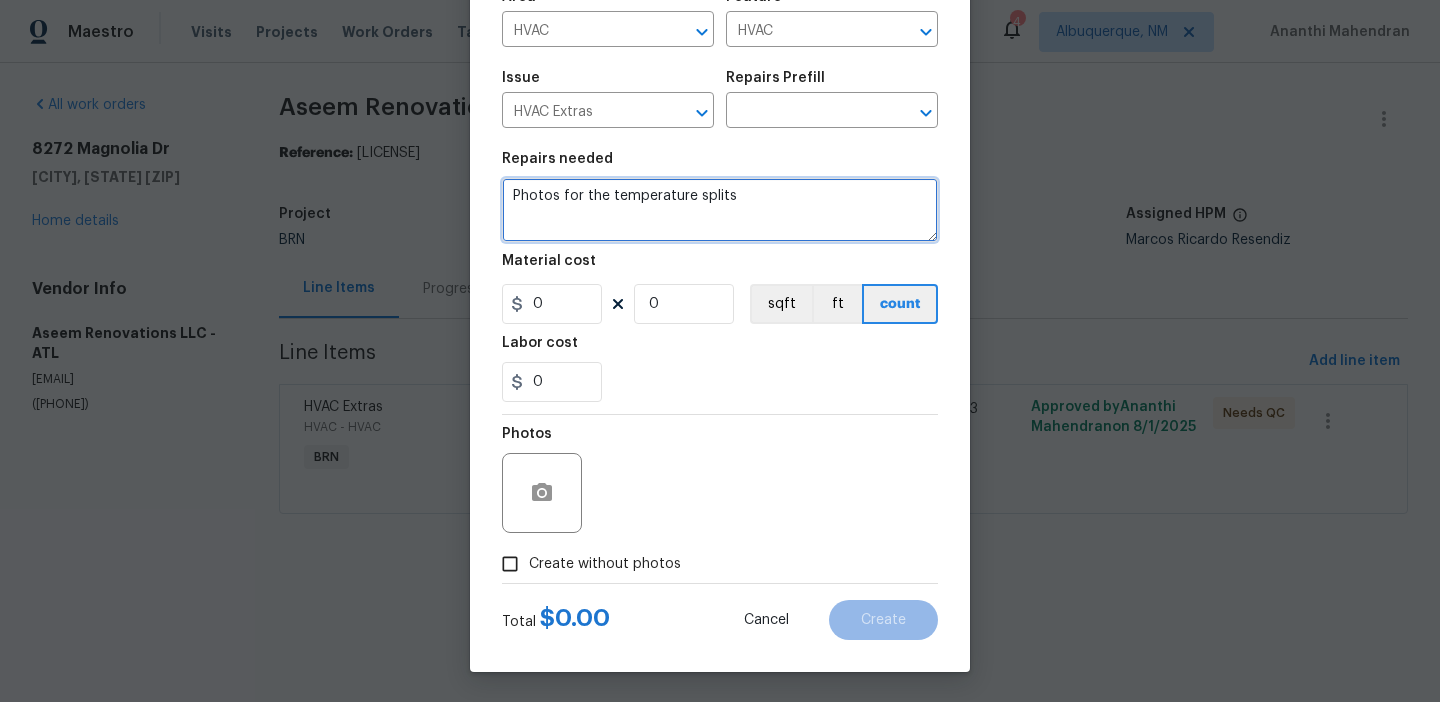 type on "Photos for the temperature splits" 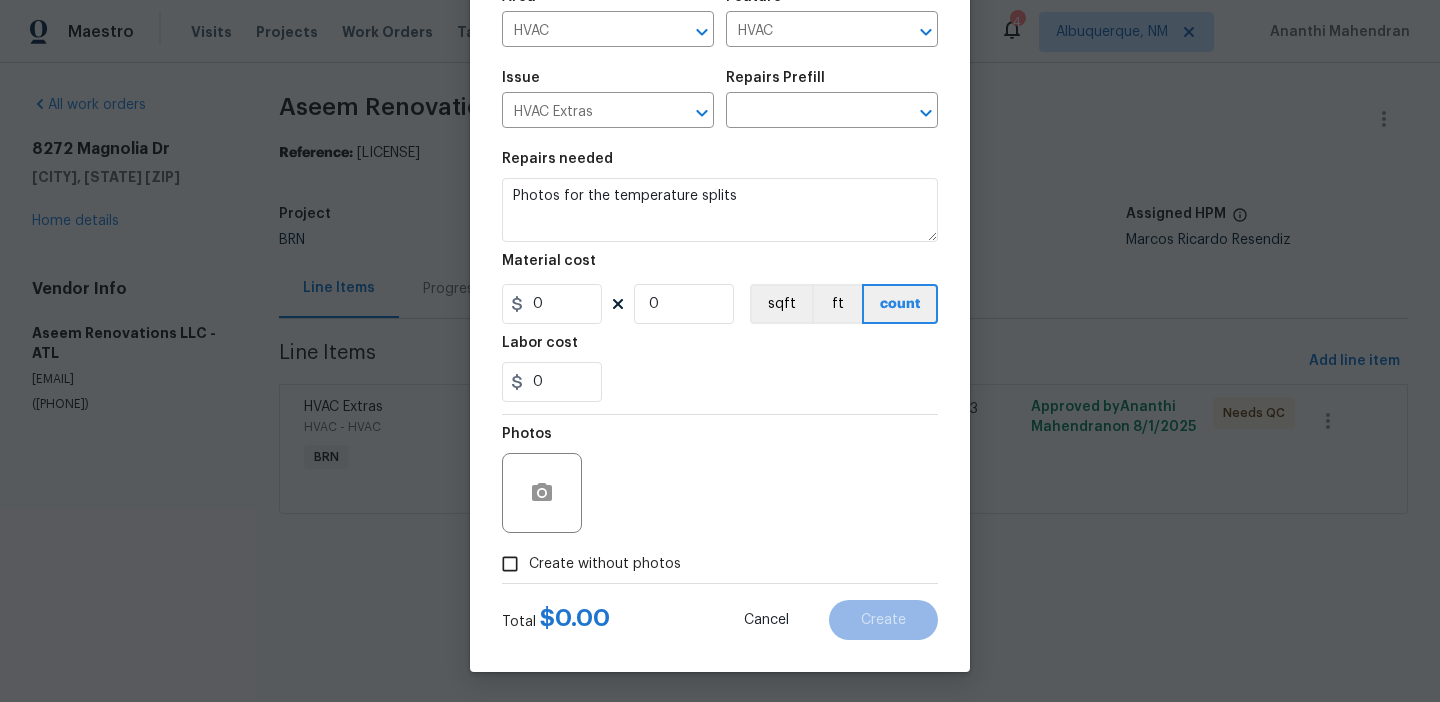 click on "Create without photos" at bounding box center [586, 564] 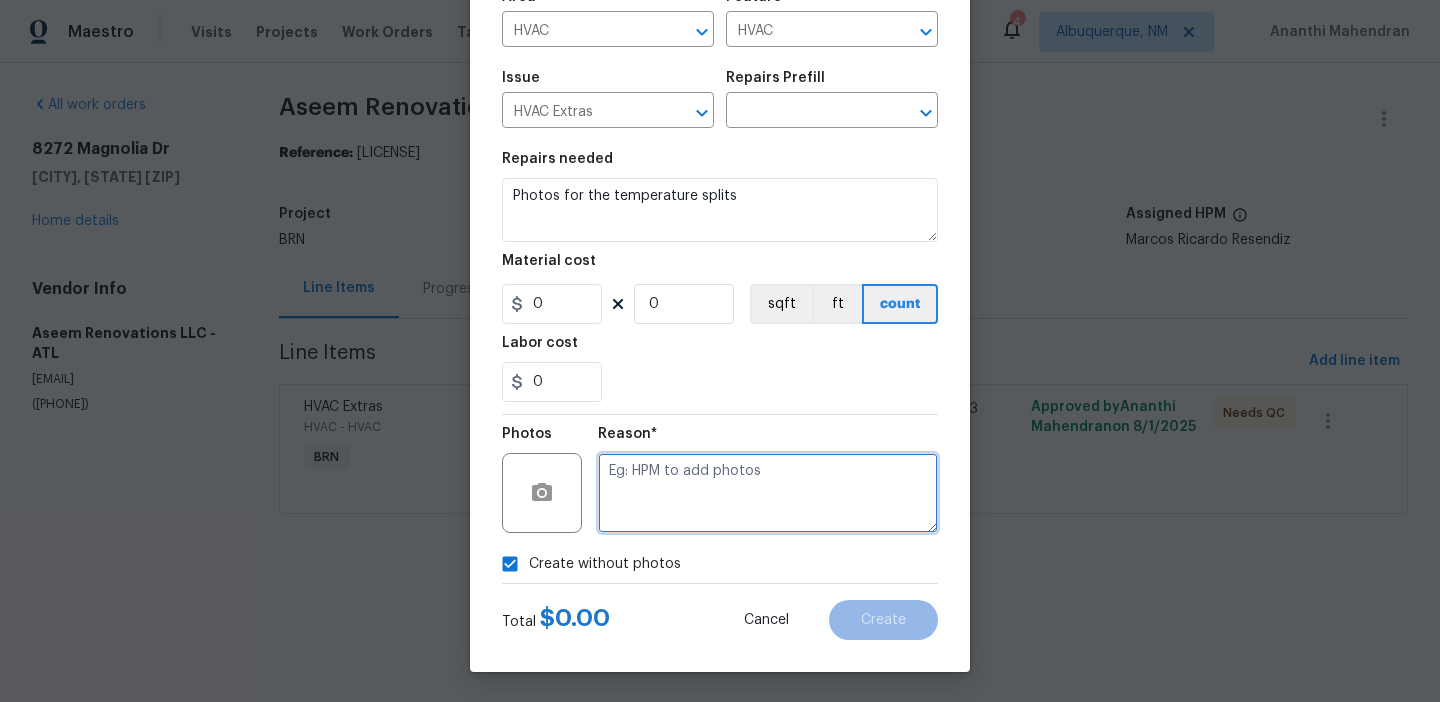 click at bounding box center (768, 493) 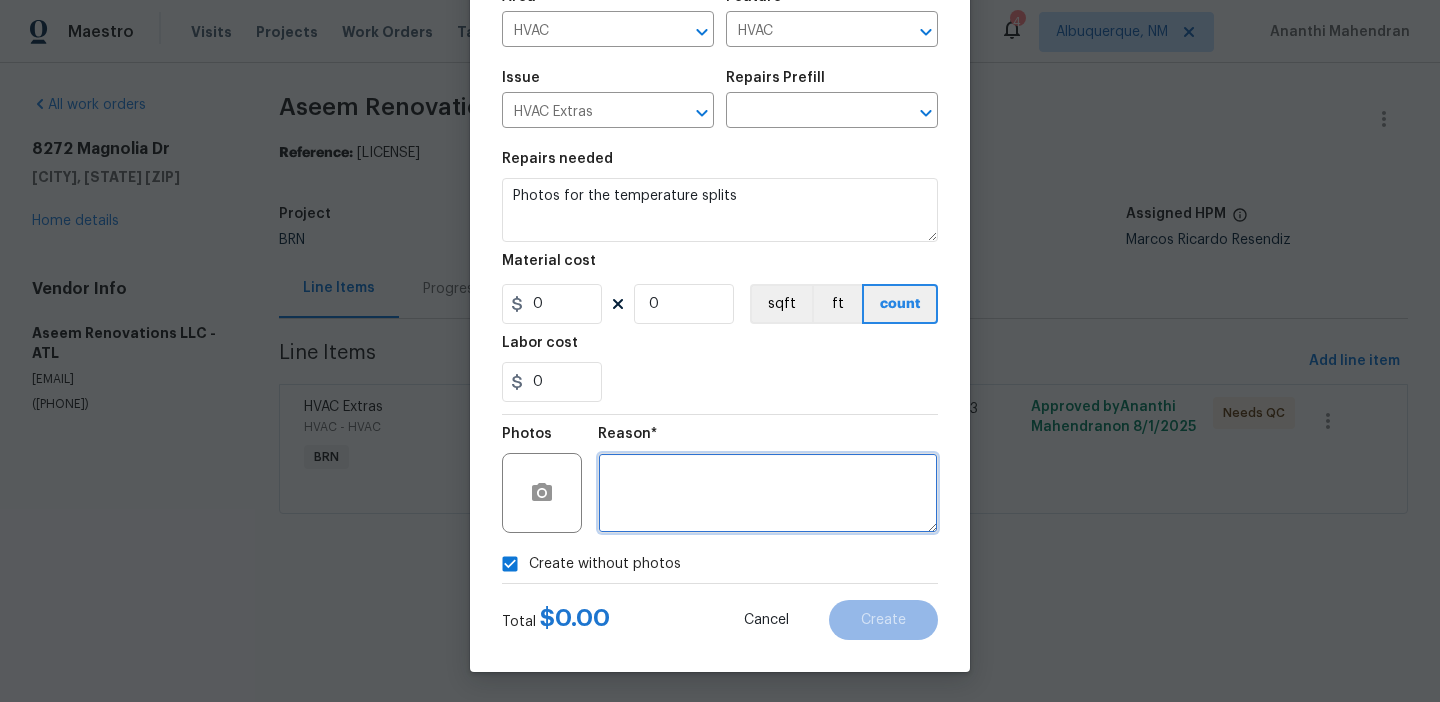 type 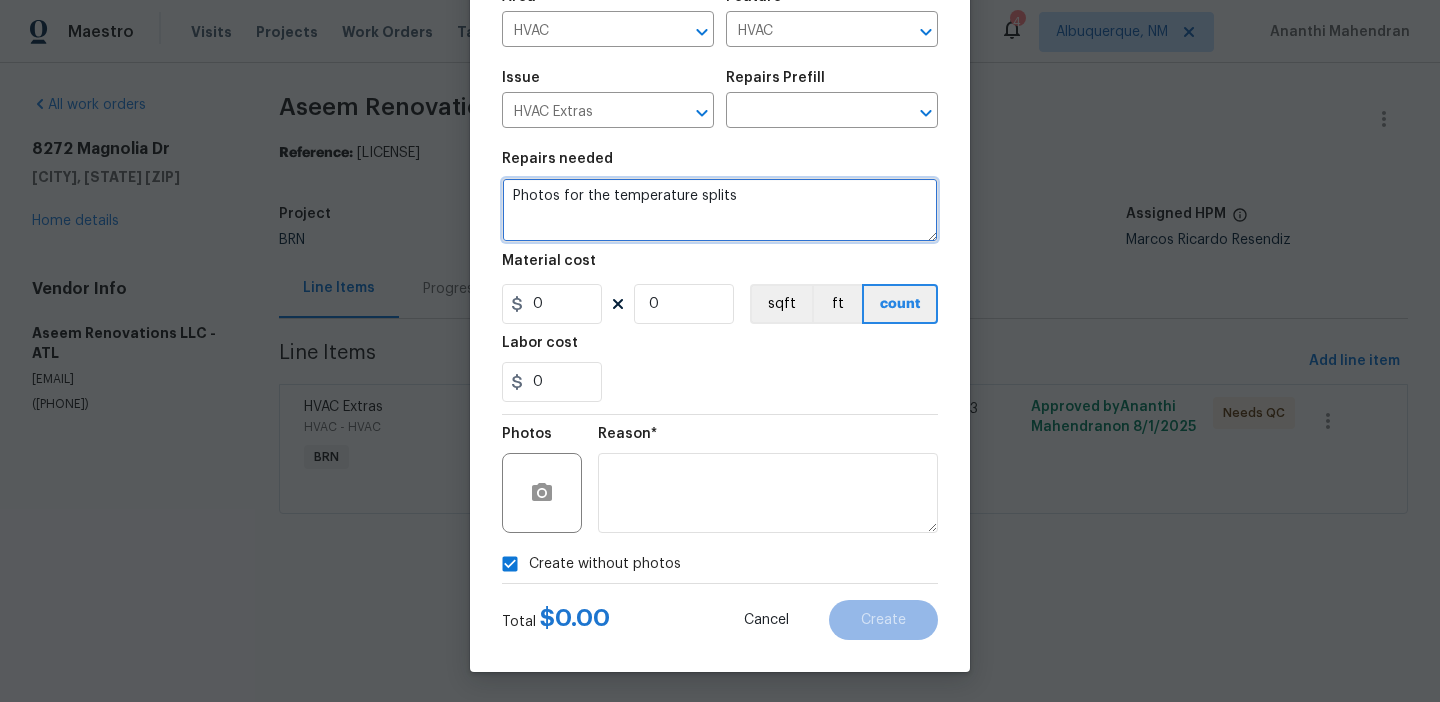click on "Photos for the temperature splits" at bounding box center (720, 210) 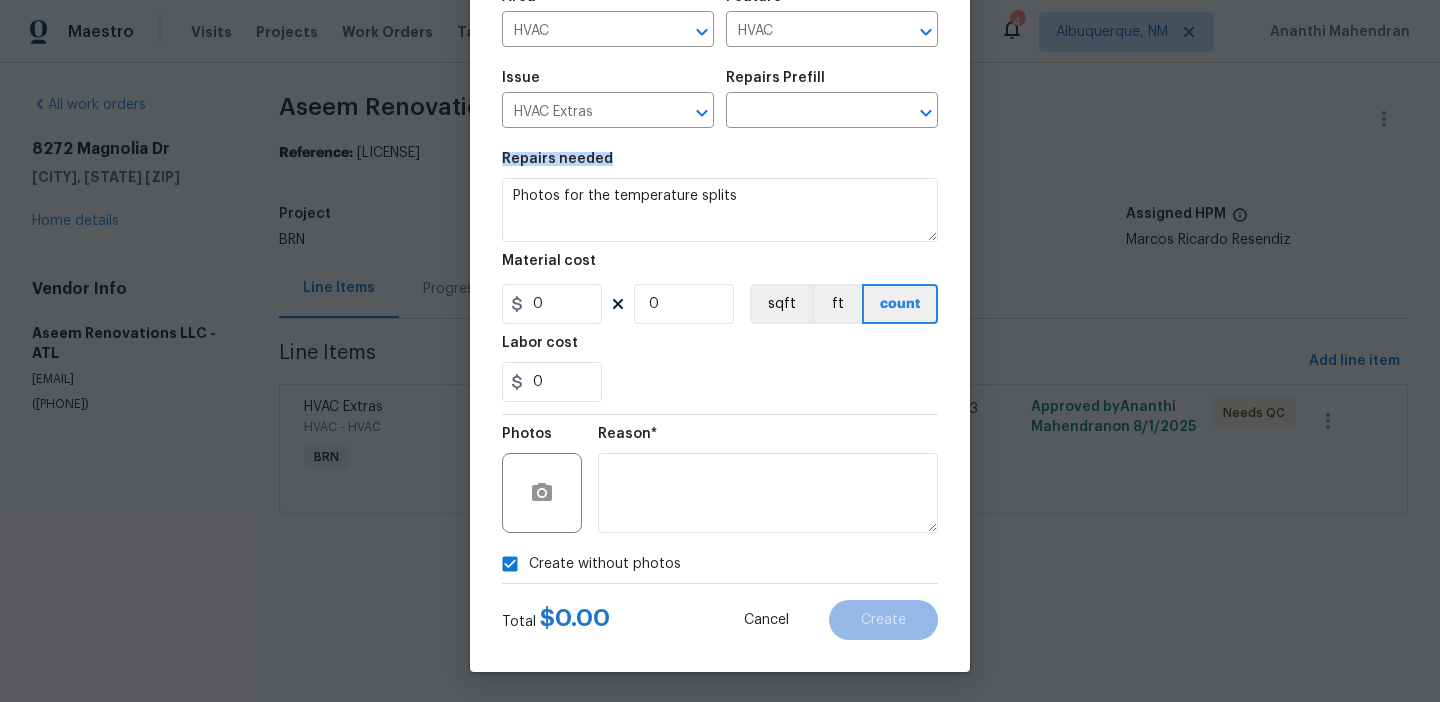 click on "Repairs needed" at bounding box center [720, 165] 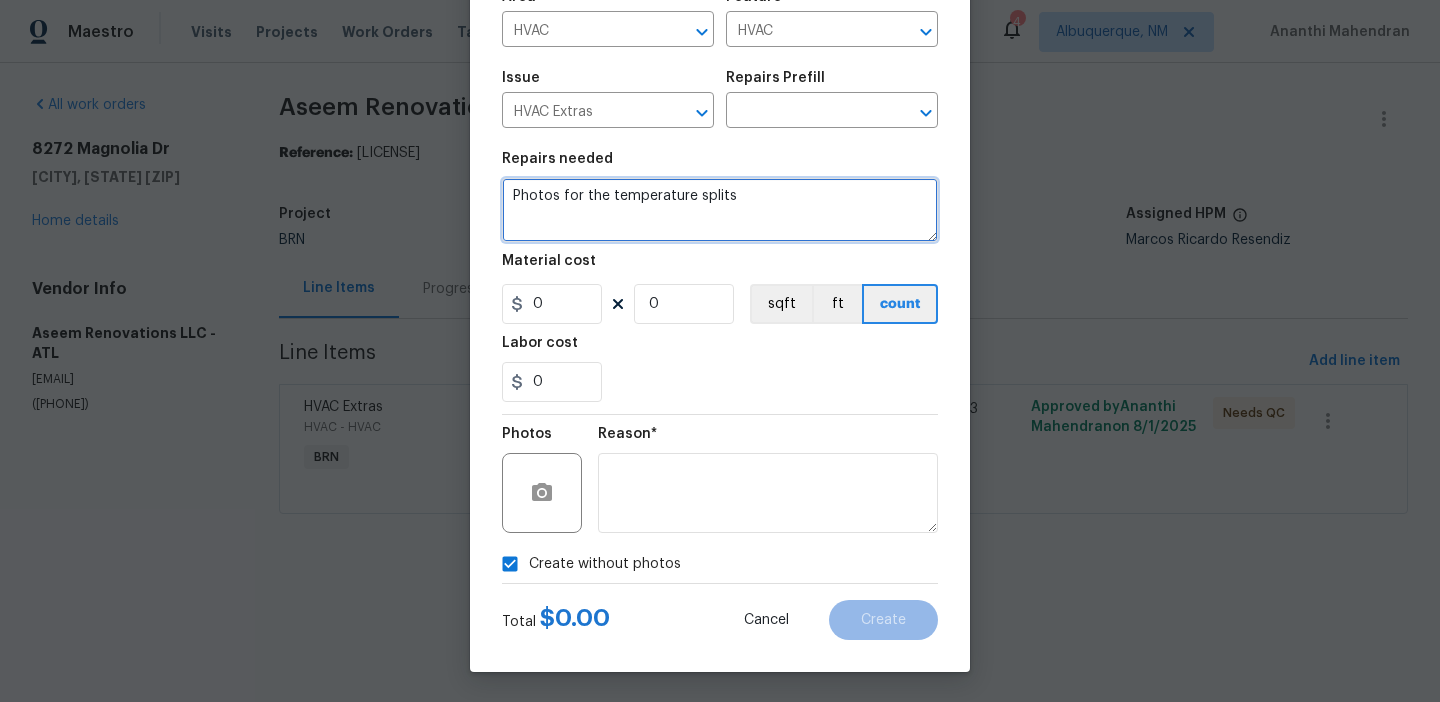 click on "Photos for the temperature splits" at bounding box center [720, 210] 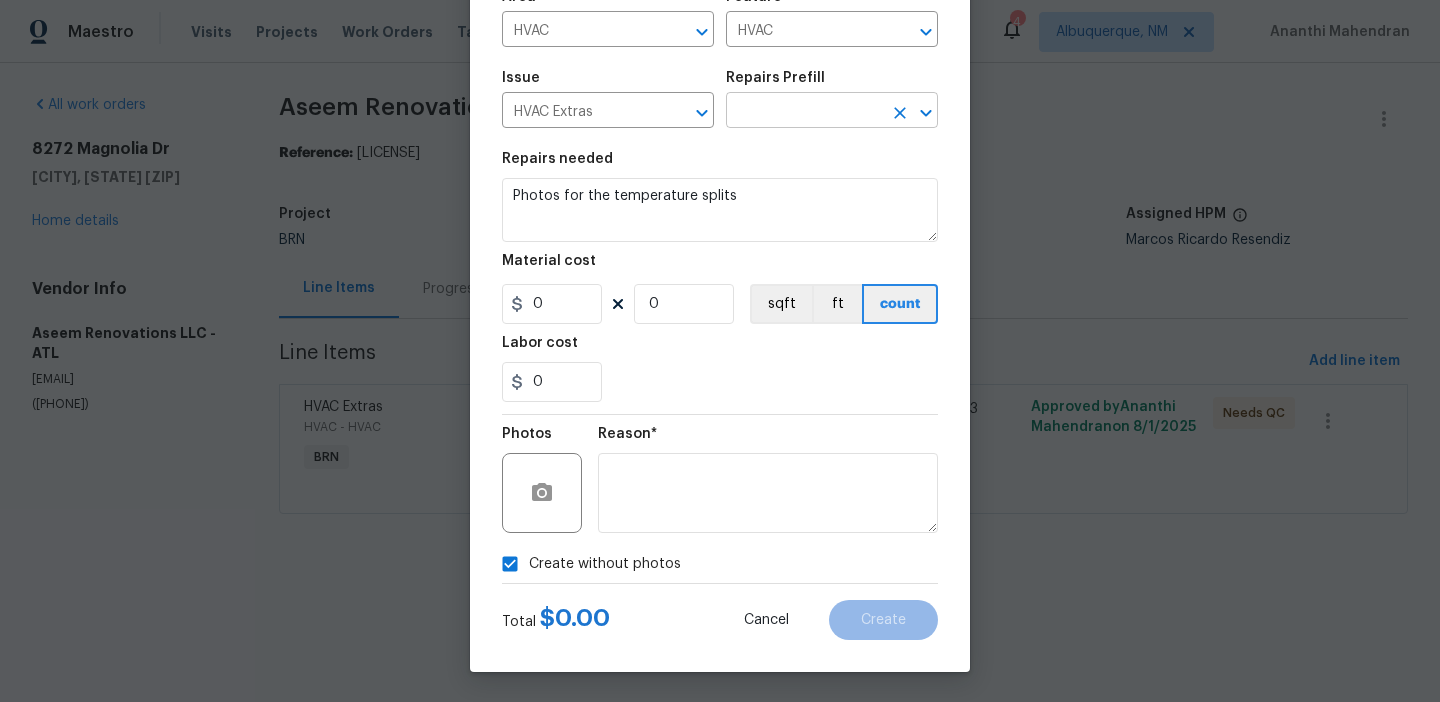 click at bounding box center [804, 112] 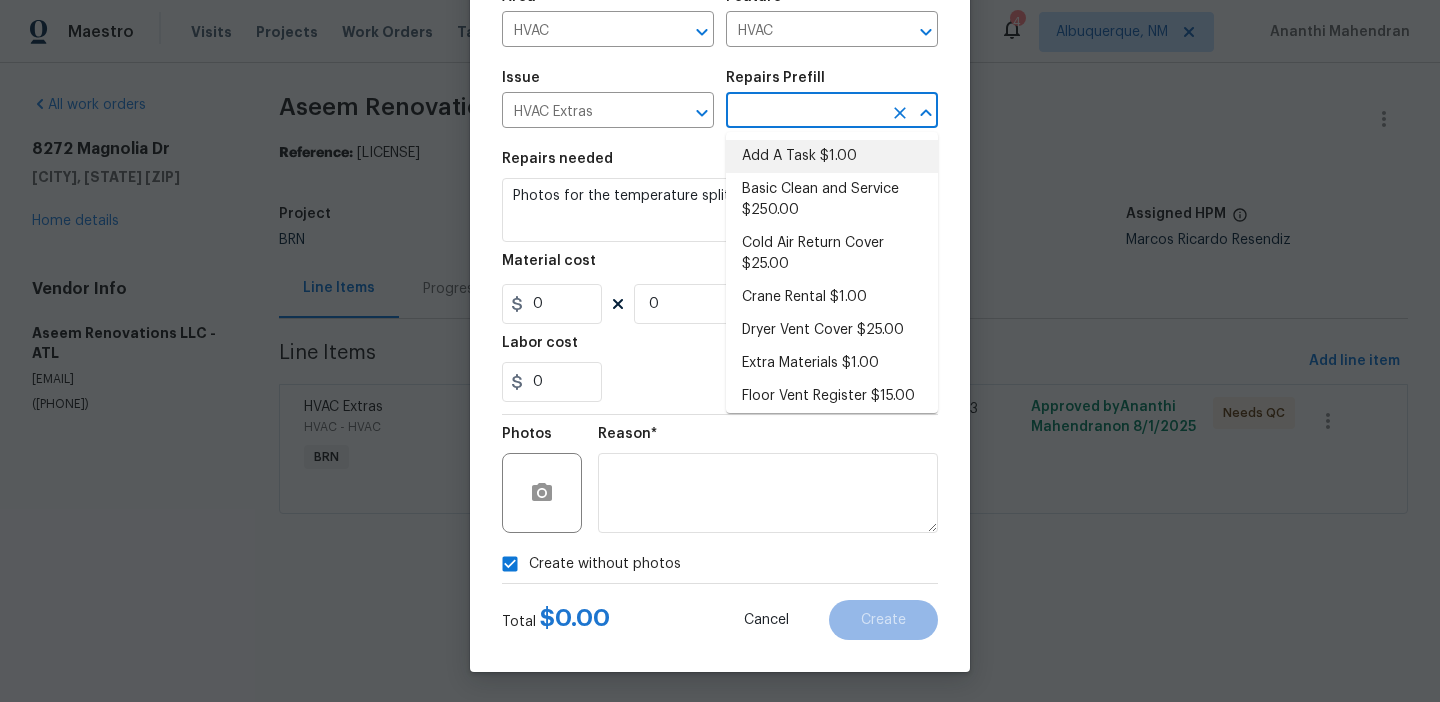 click on "Add A Task $1.00" at bounding box center [832, 156] 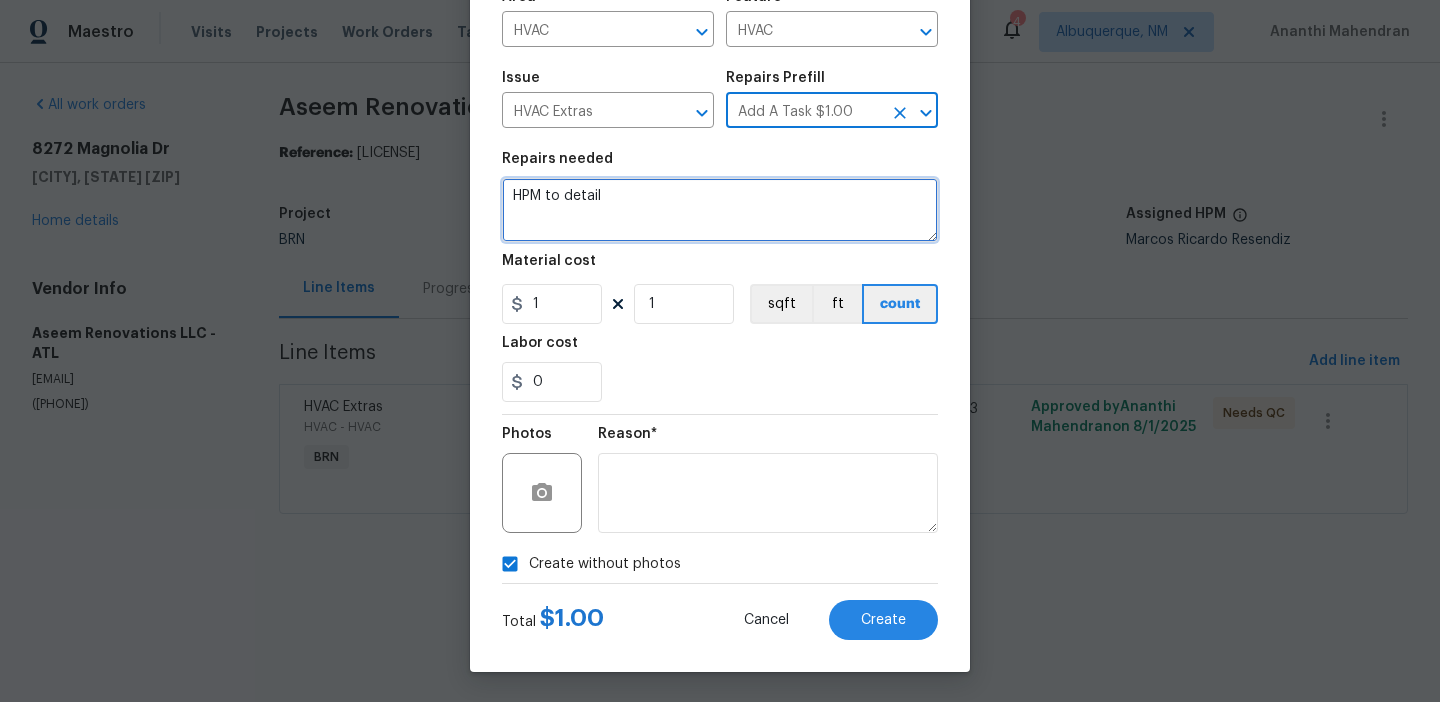 click on "HPM to detail" at bounding box center (720, 210) 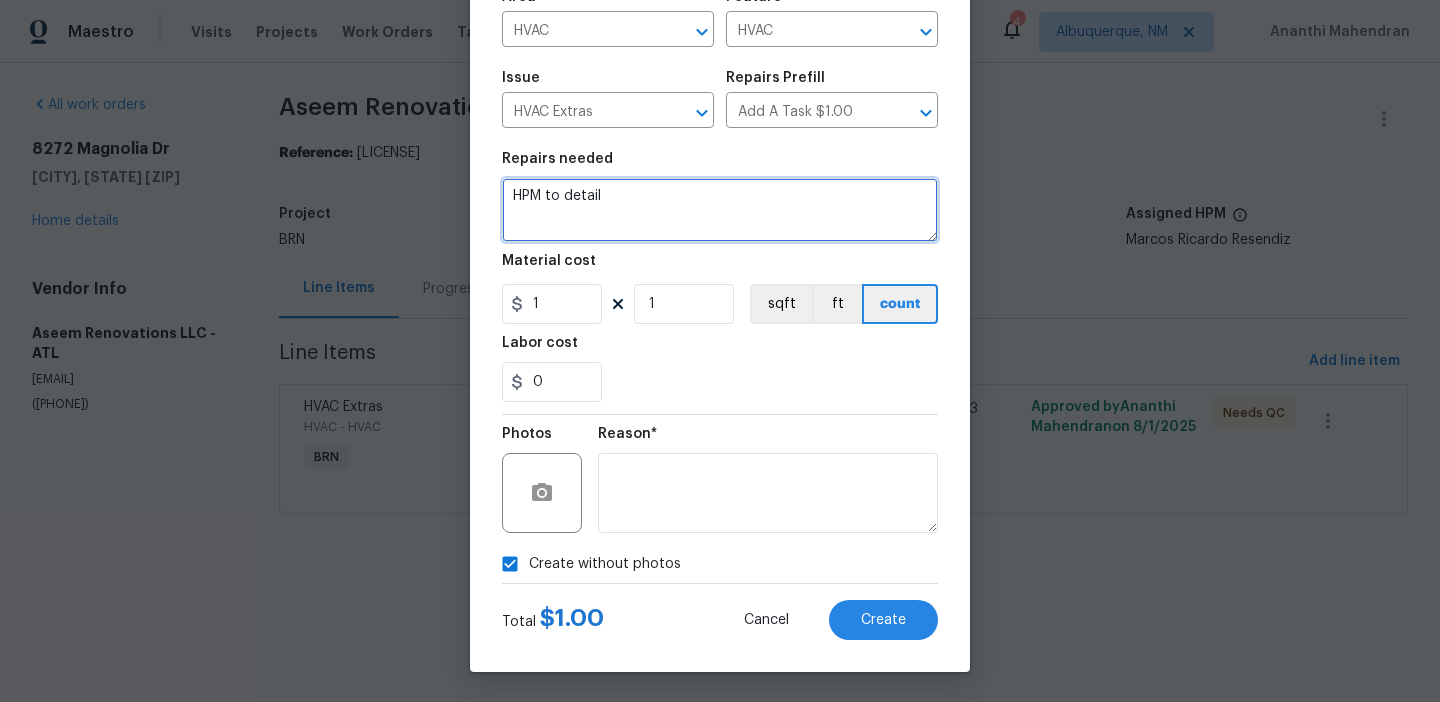 click on "HPM to detail" at bounding box center [720, 210] 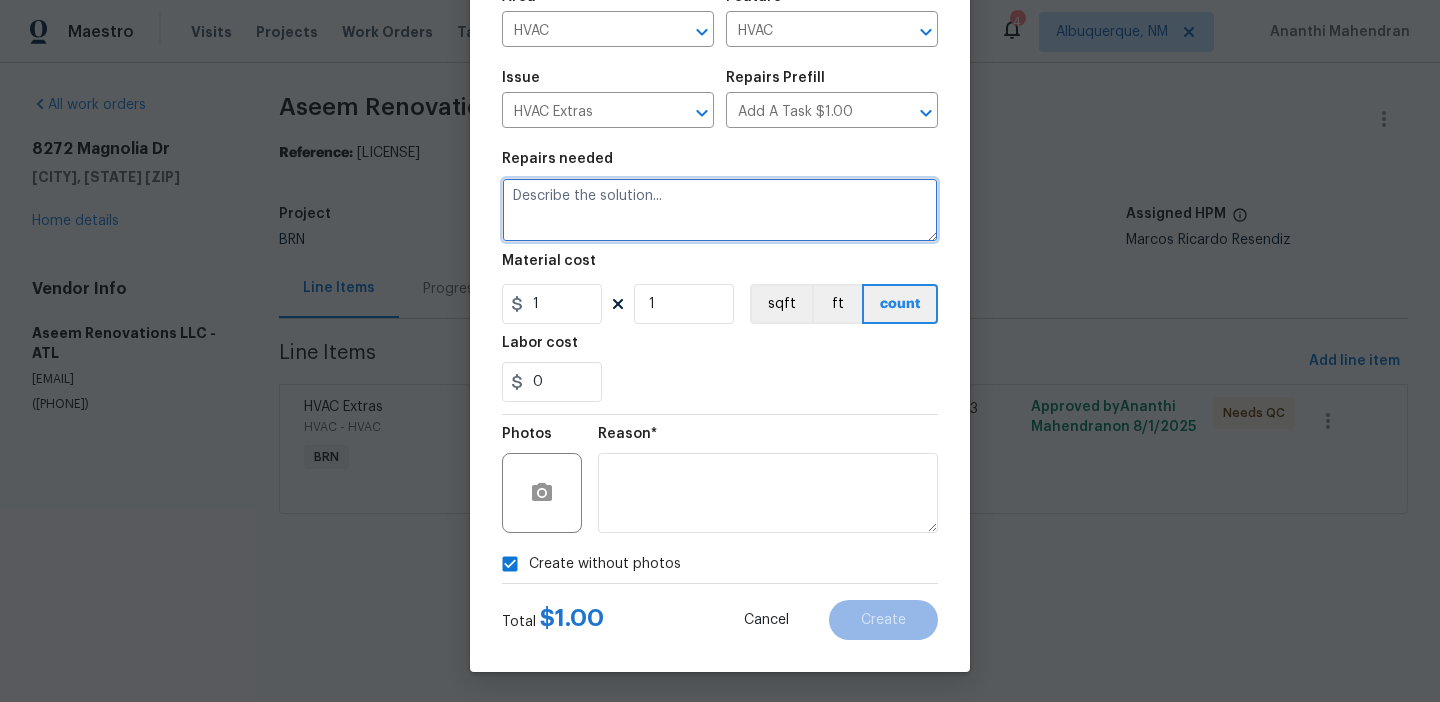 paste on "Photos for the temperature splits" 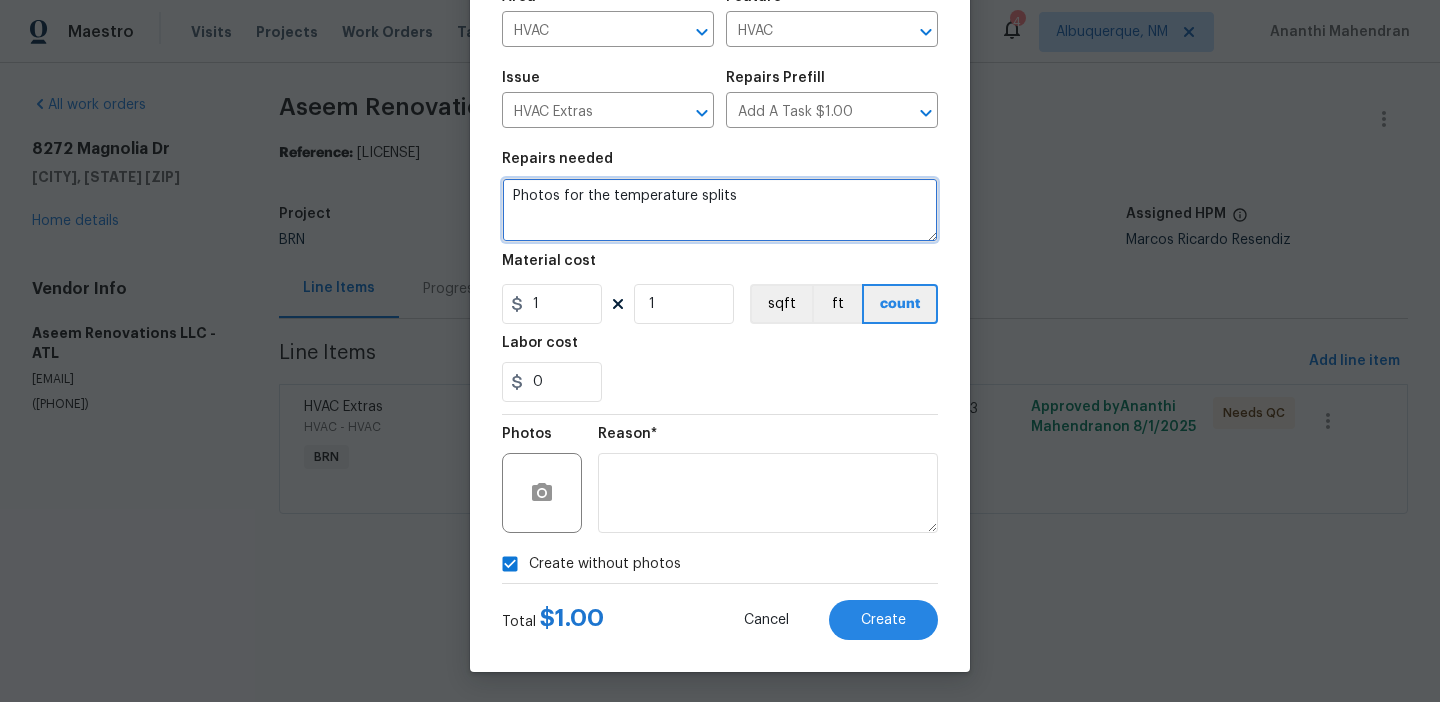 type on "Photos for the temperature splits" 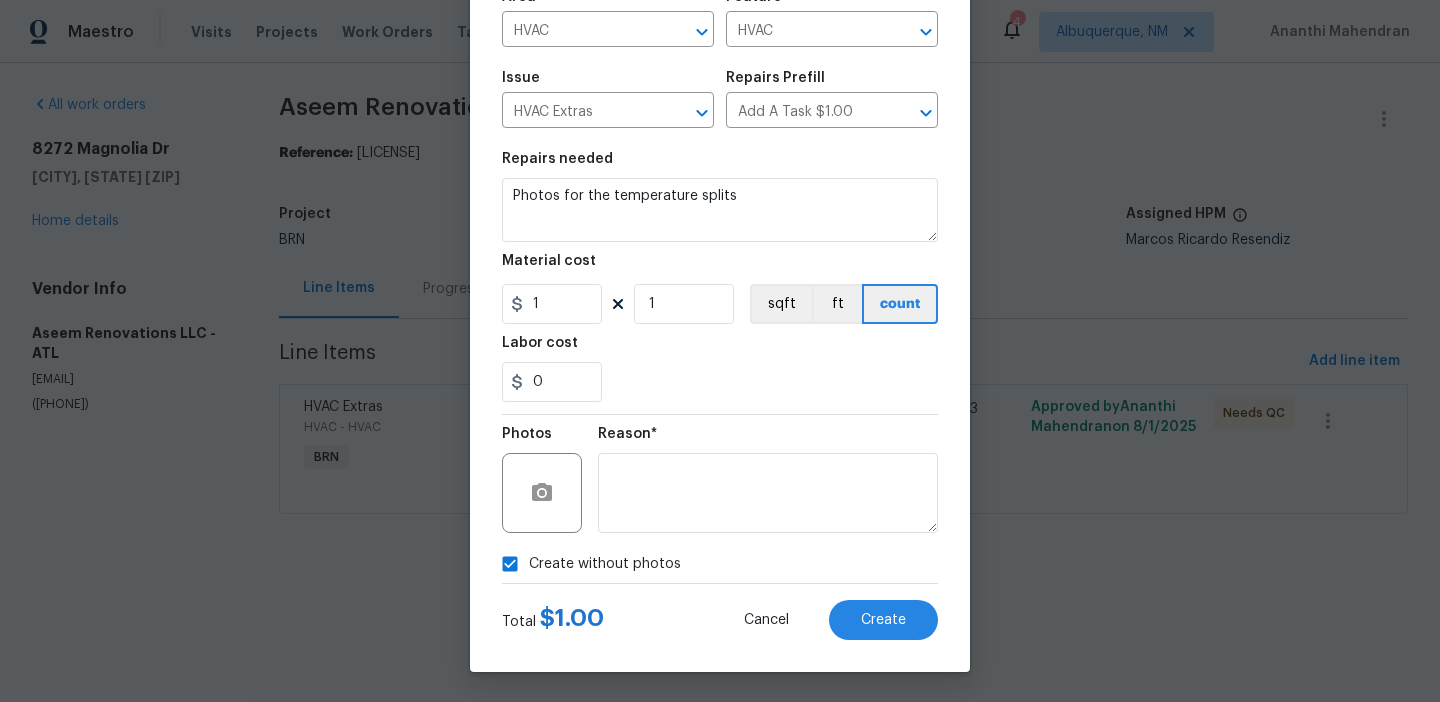 click on "Repairs needed Photos for the temperature splits  Material cost 1 1 sqft ft count Labor cost 0" at bounding box center [720, 277] 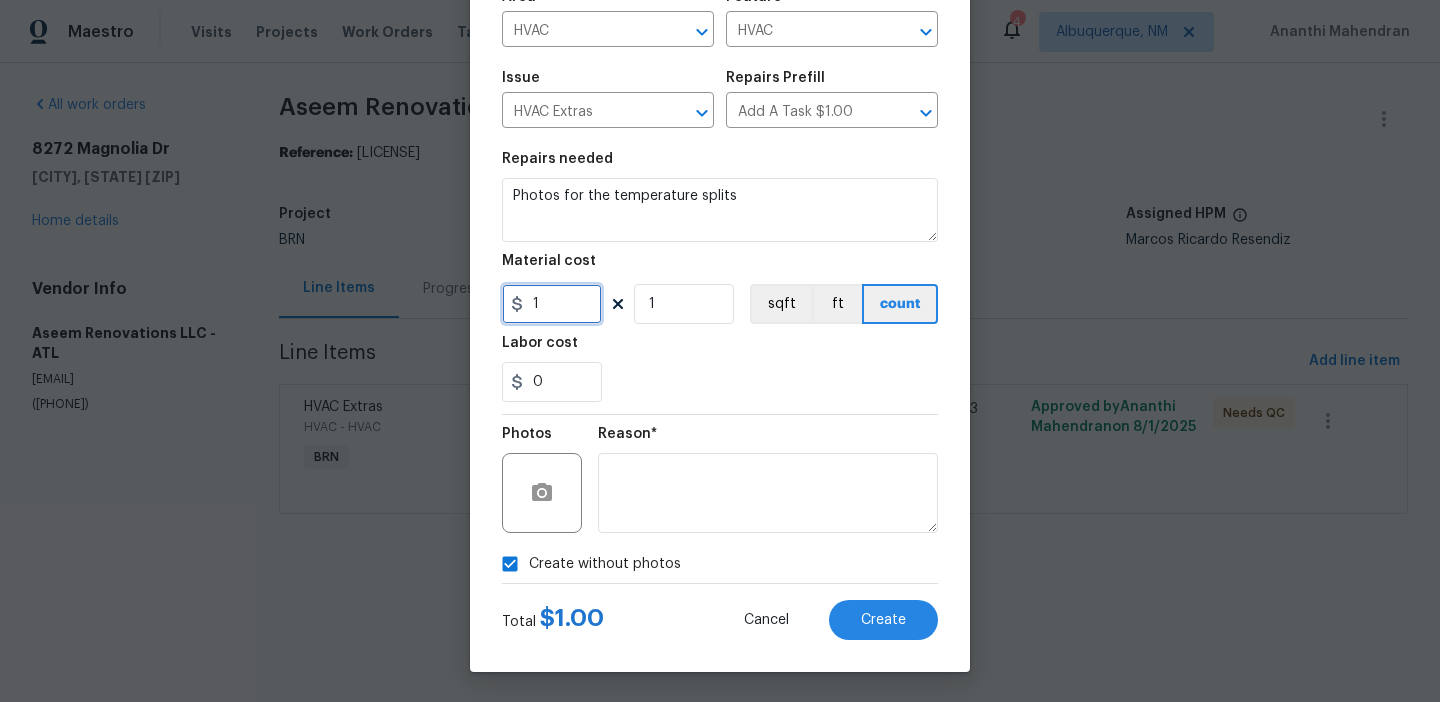 click on "1" at bounding box center (552, 304) 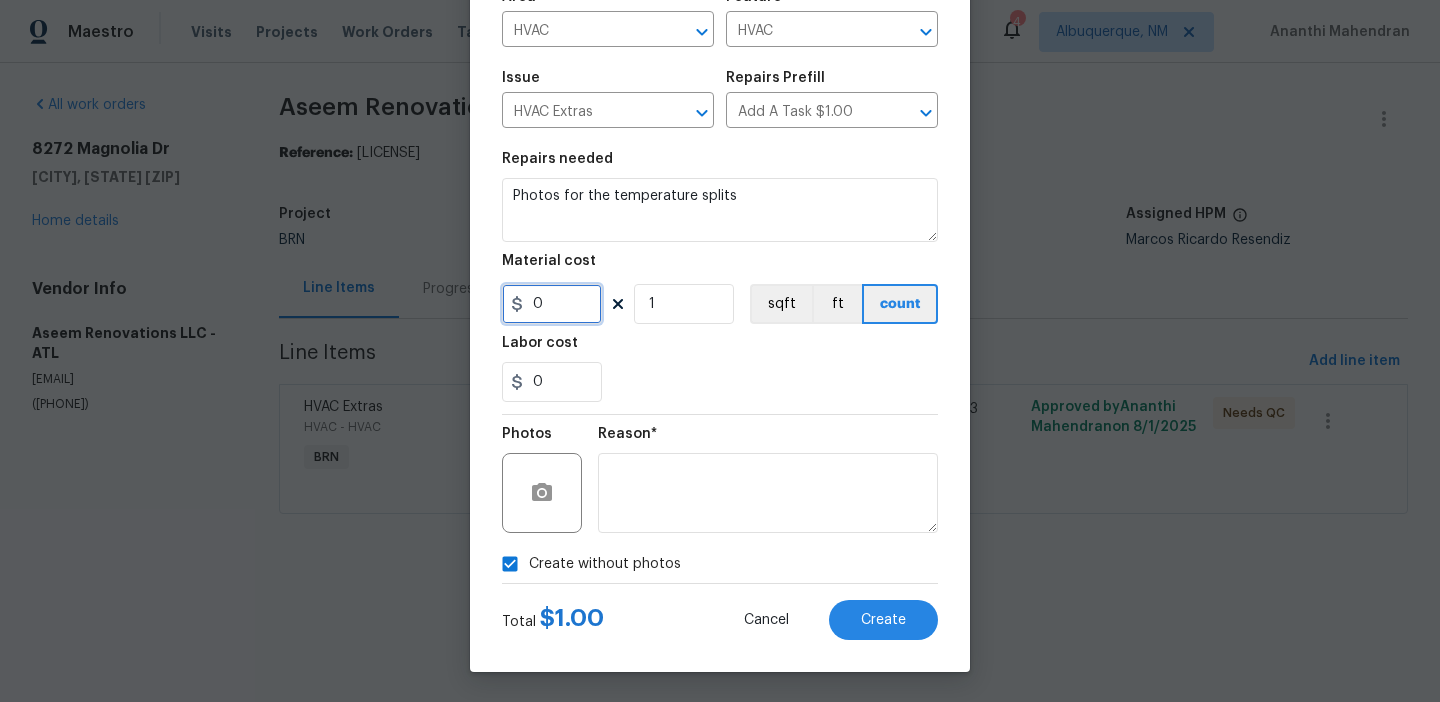 type on "0" 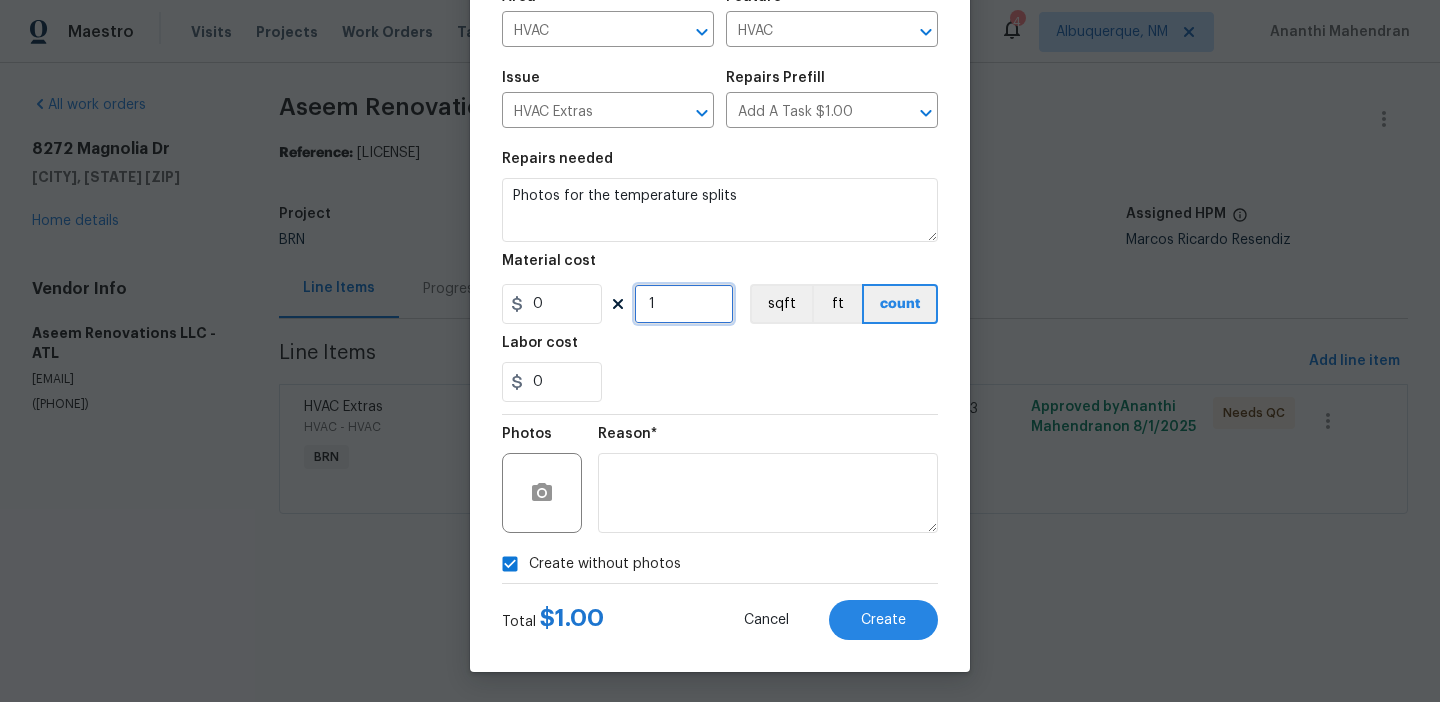 click on "1" at bounding box center (684, 304) 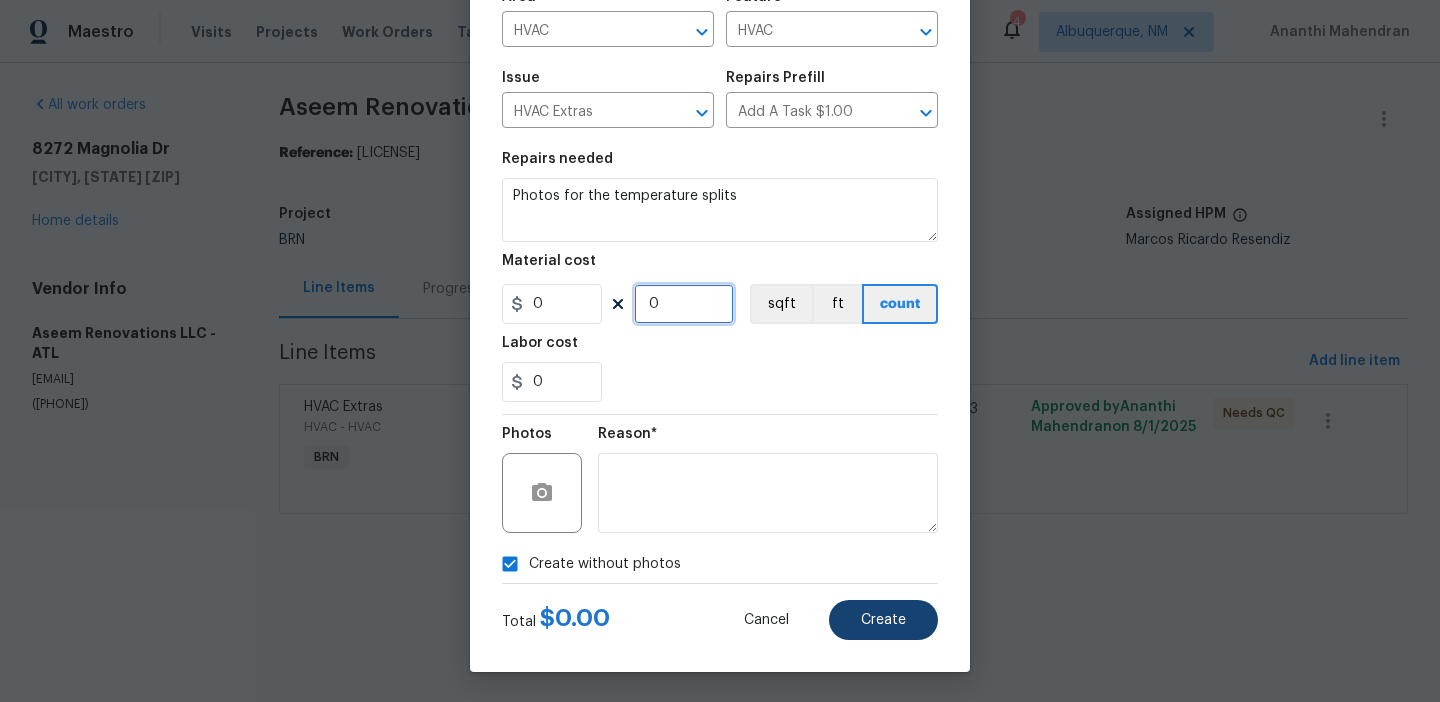 type on "0" 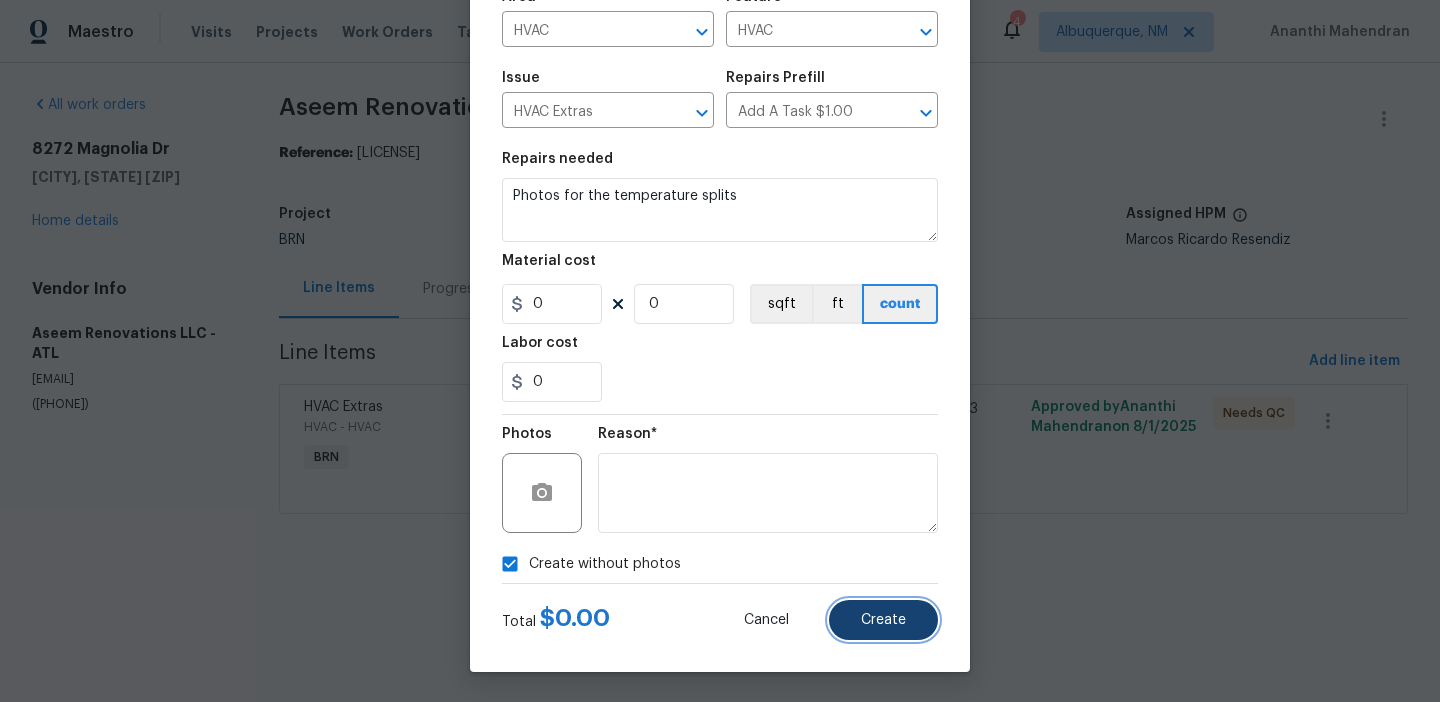 click on "Create" at bounding box center [883, 620] 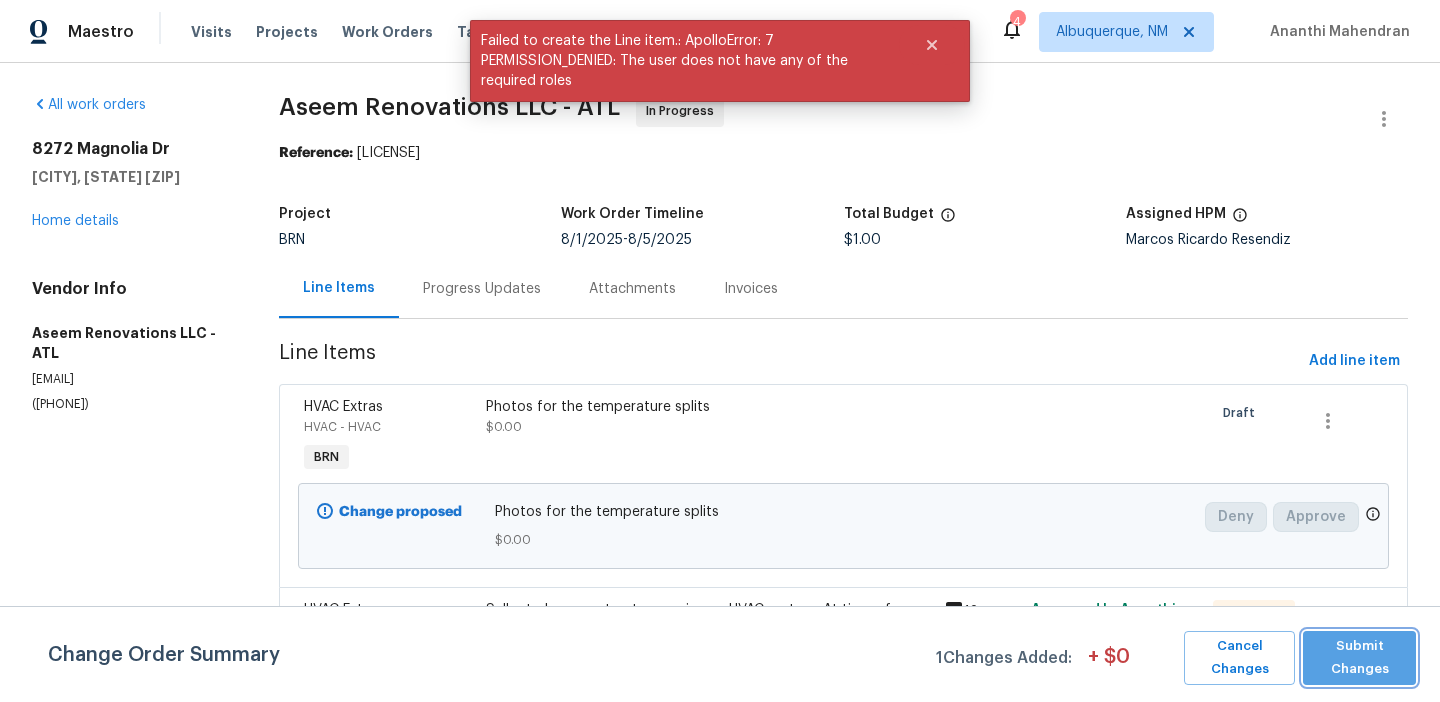click on "Submit Changes" at bounding box center (1359, 658) 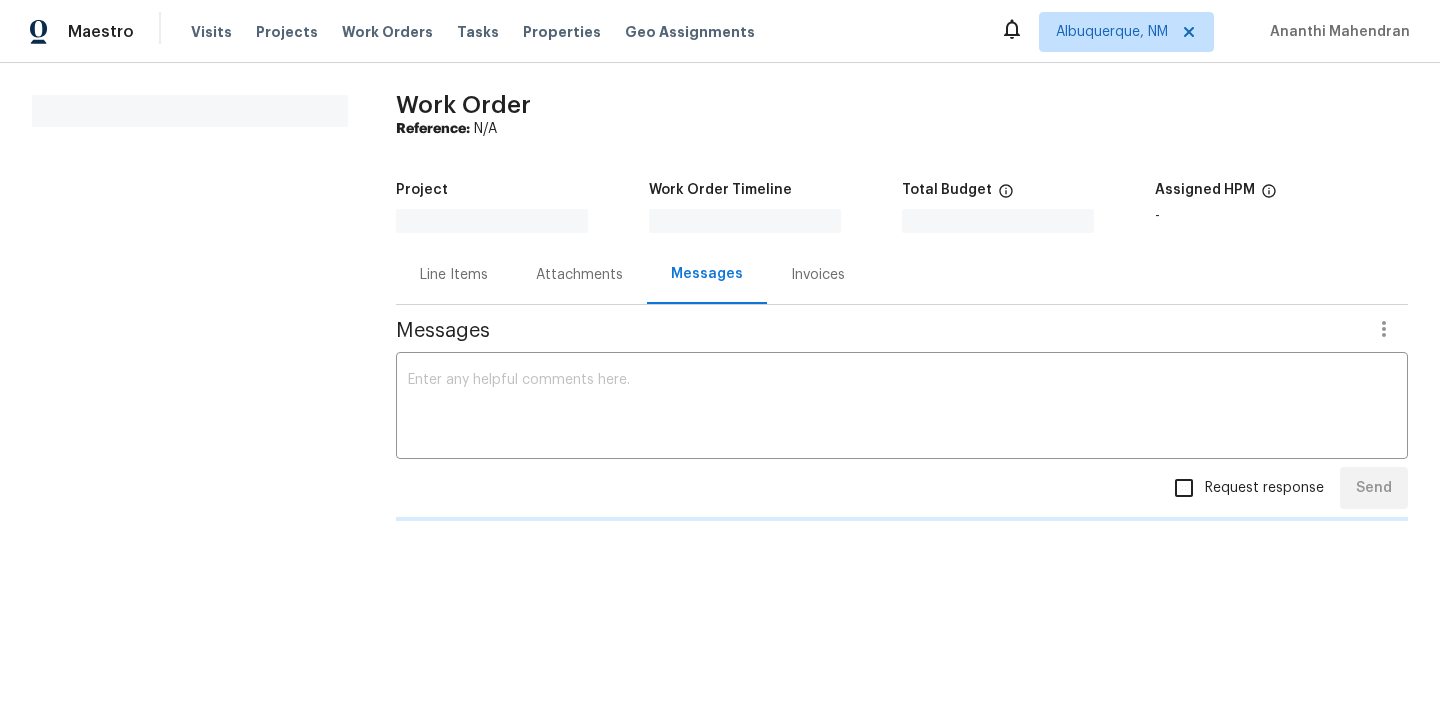 scroll, scrollTop: 0, scrollLeft: 0, axis: both 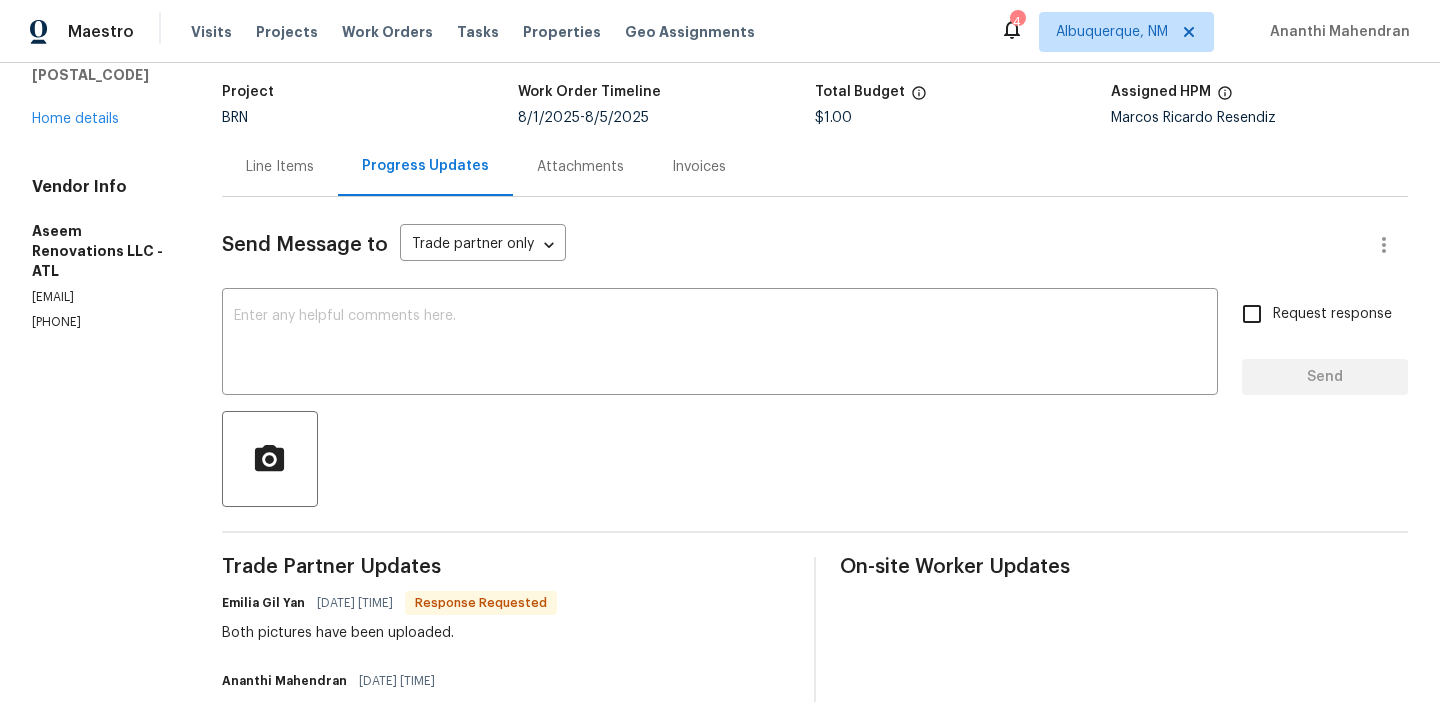 click on "Line Items" at bounding box center (280, 166) 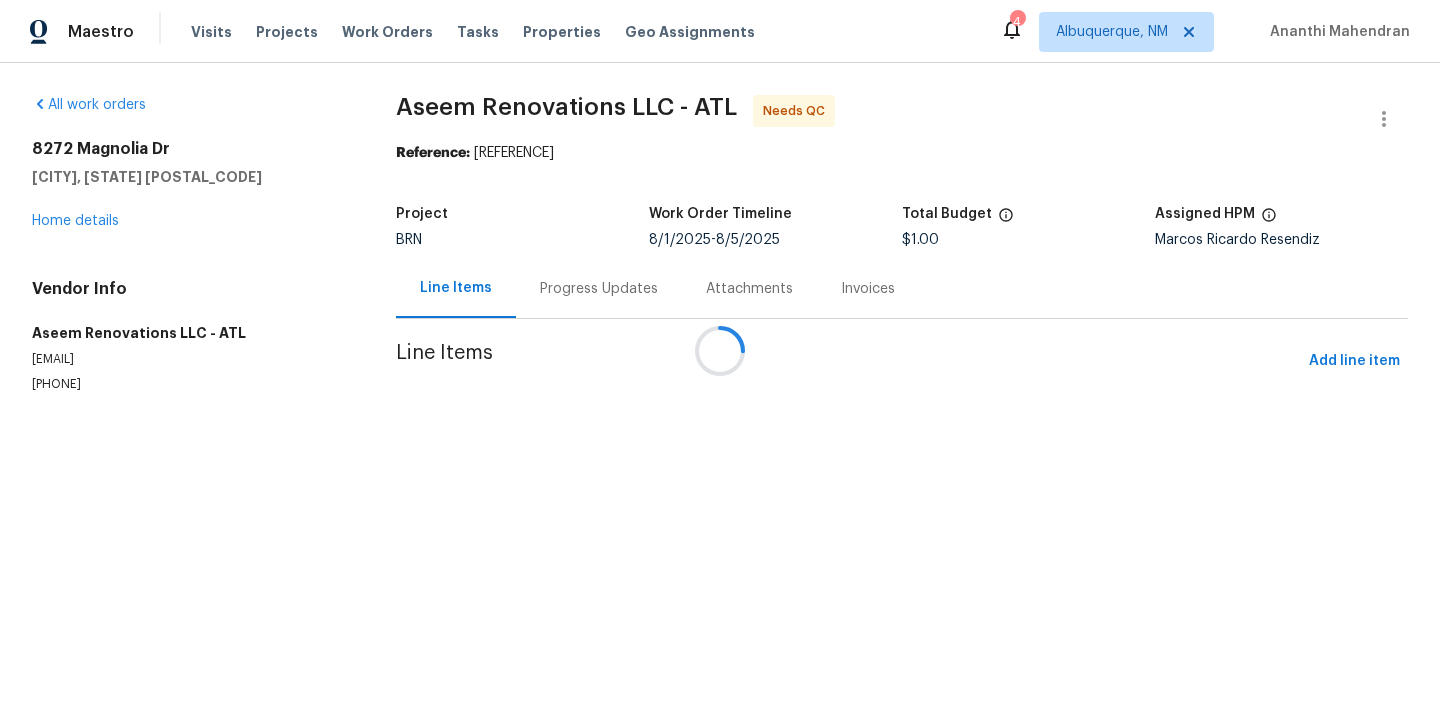 click at bounding box center (720, 351) 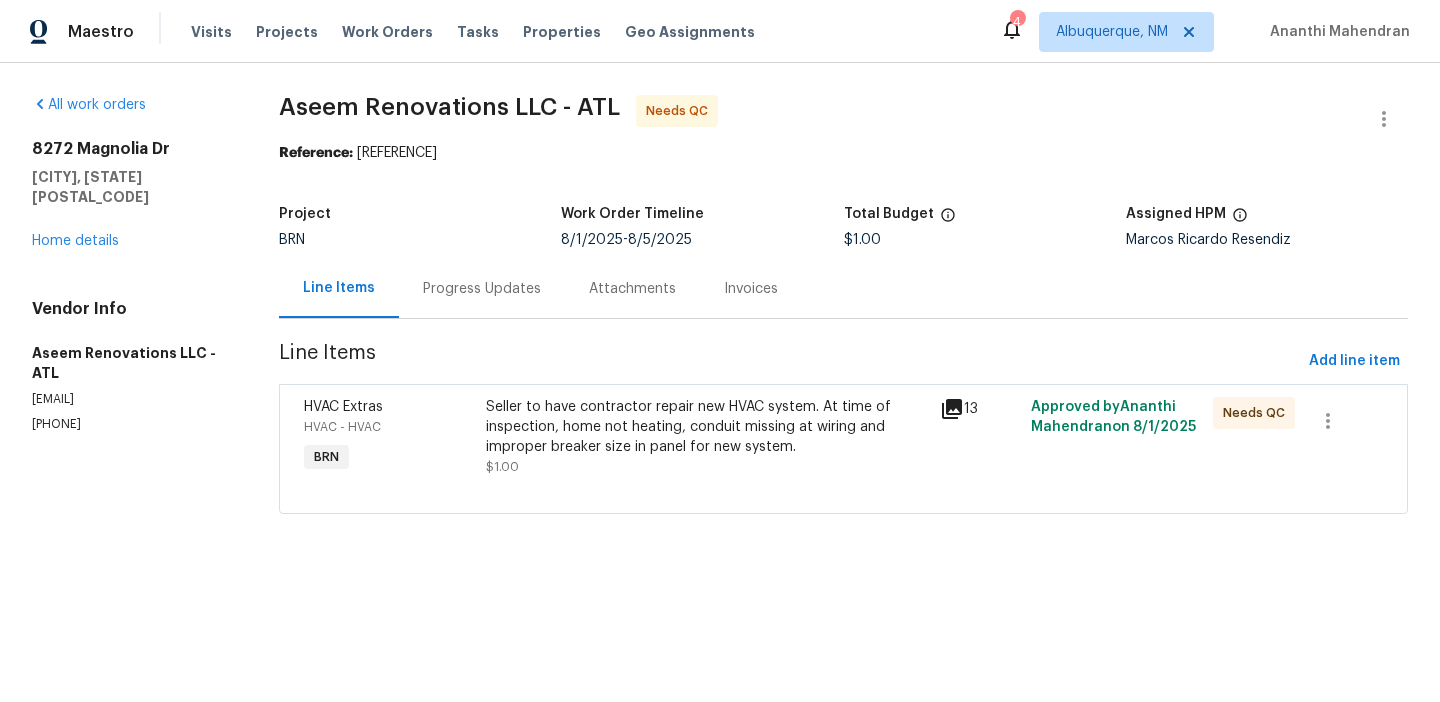 click on "Seller to have contractor repair new HVAC system. At time of inspection, home not heating, conduit missing at wiring and improper breaker size in panel for new system." at bounding box center (707, 427) 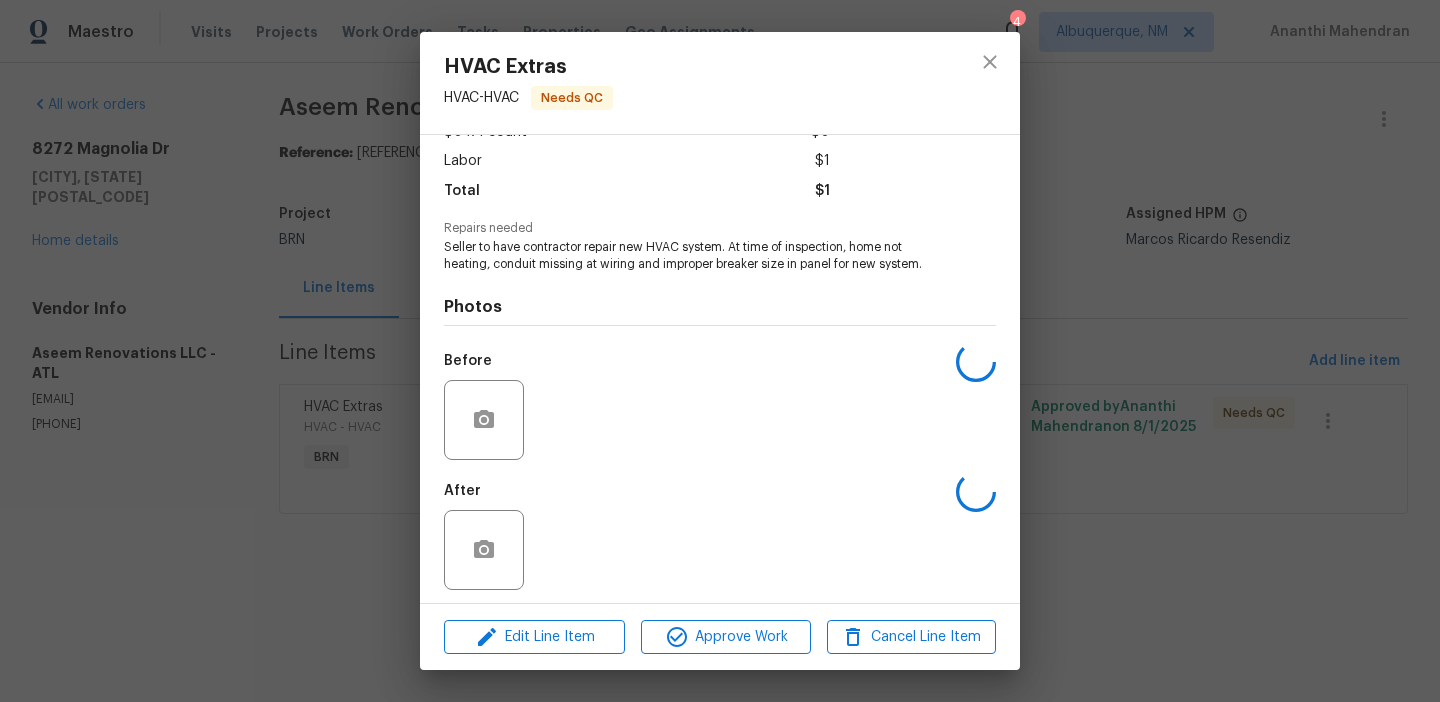 scroll, scrollTop: 136, scrollLeft: 0, axis: vertical 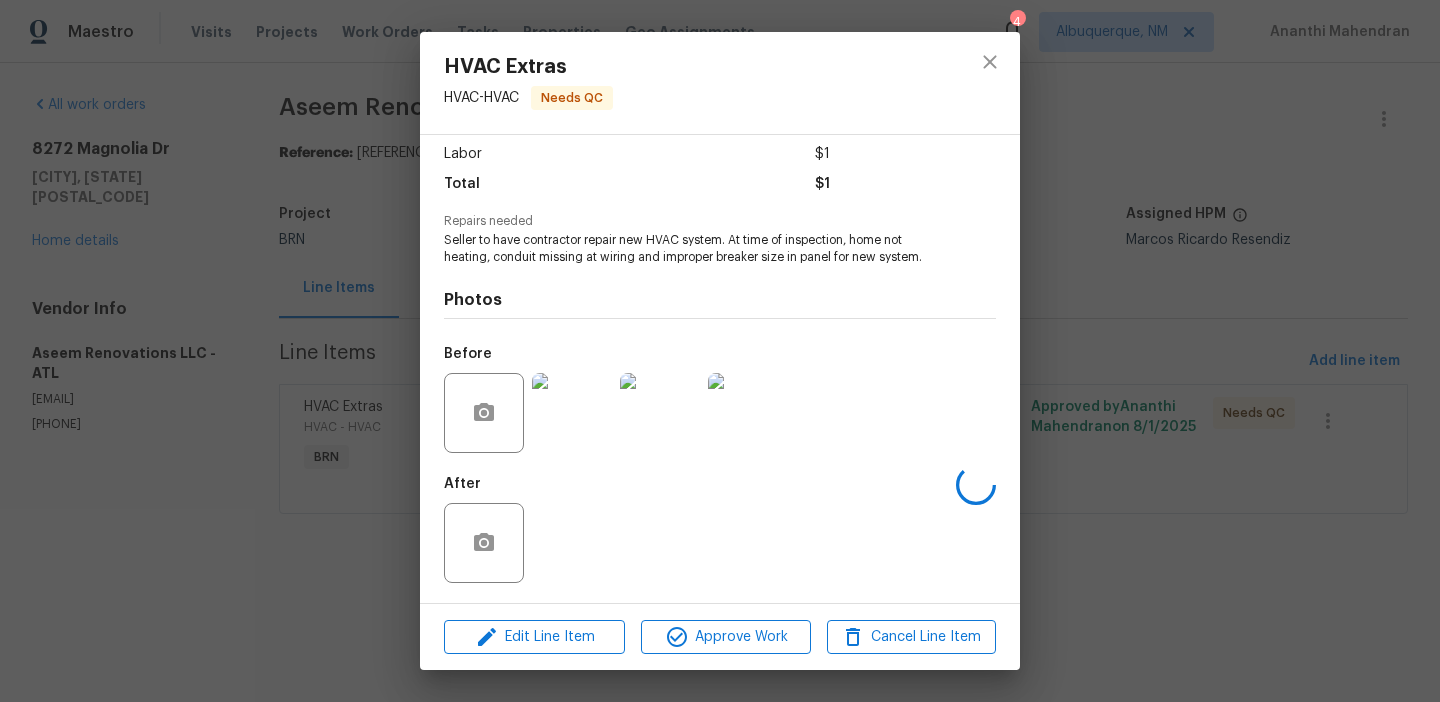 click on "After" at bounding box center (720, 530) 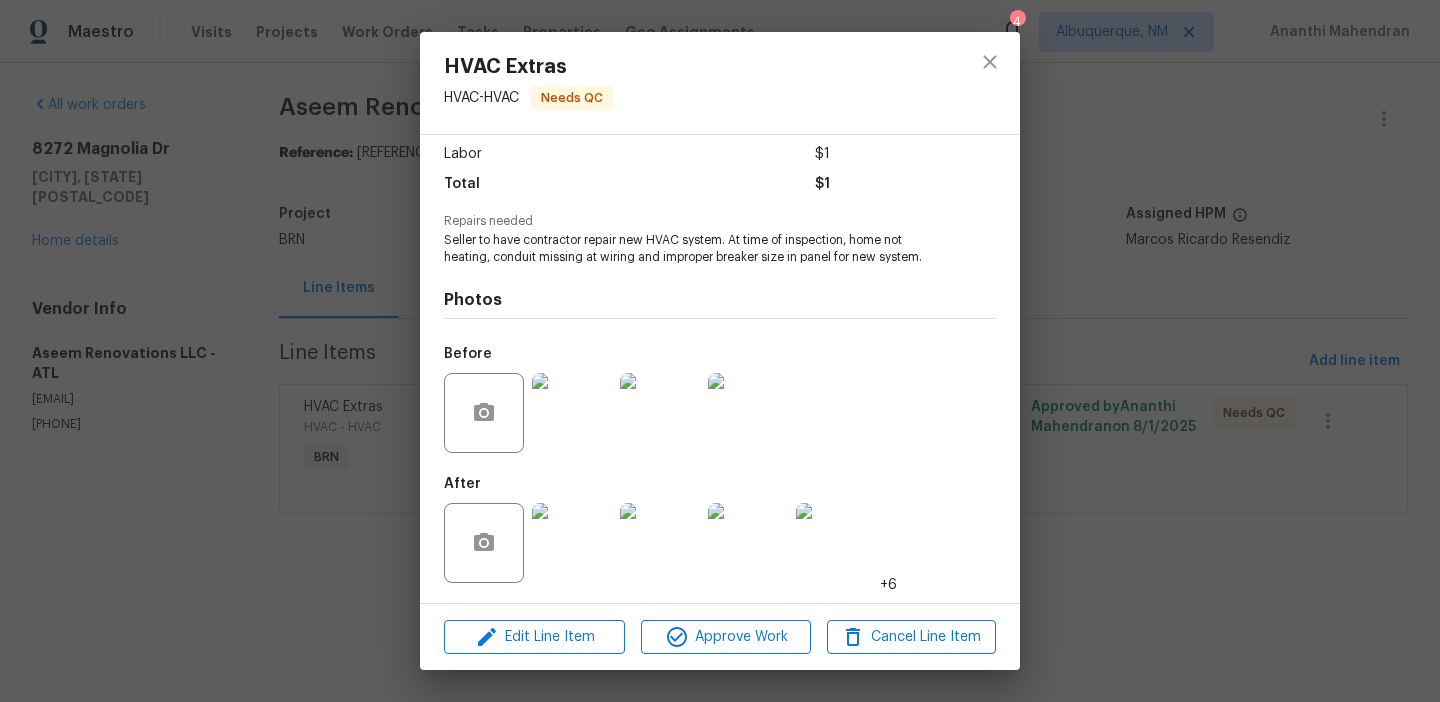 click at bounding box center (572, 543) 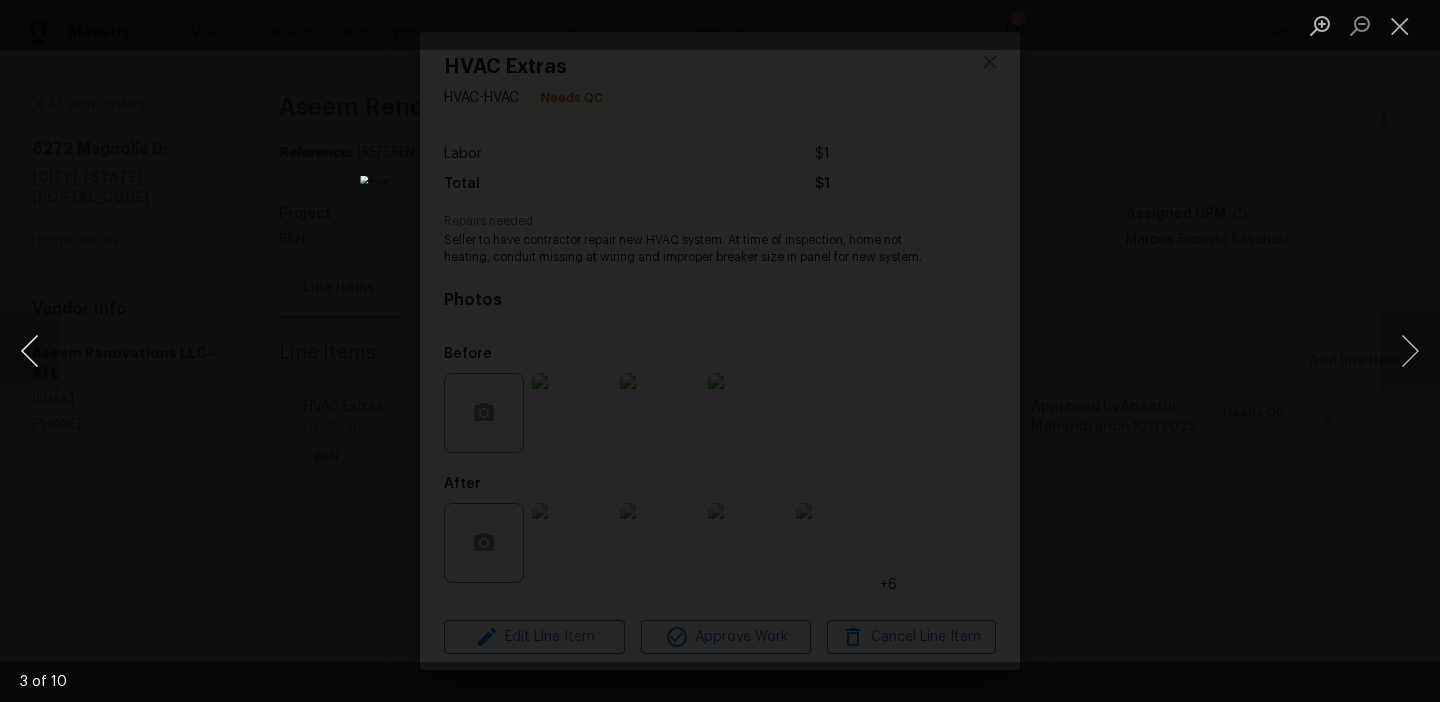 click at bounding box center [30, 351] 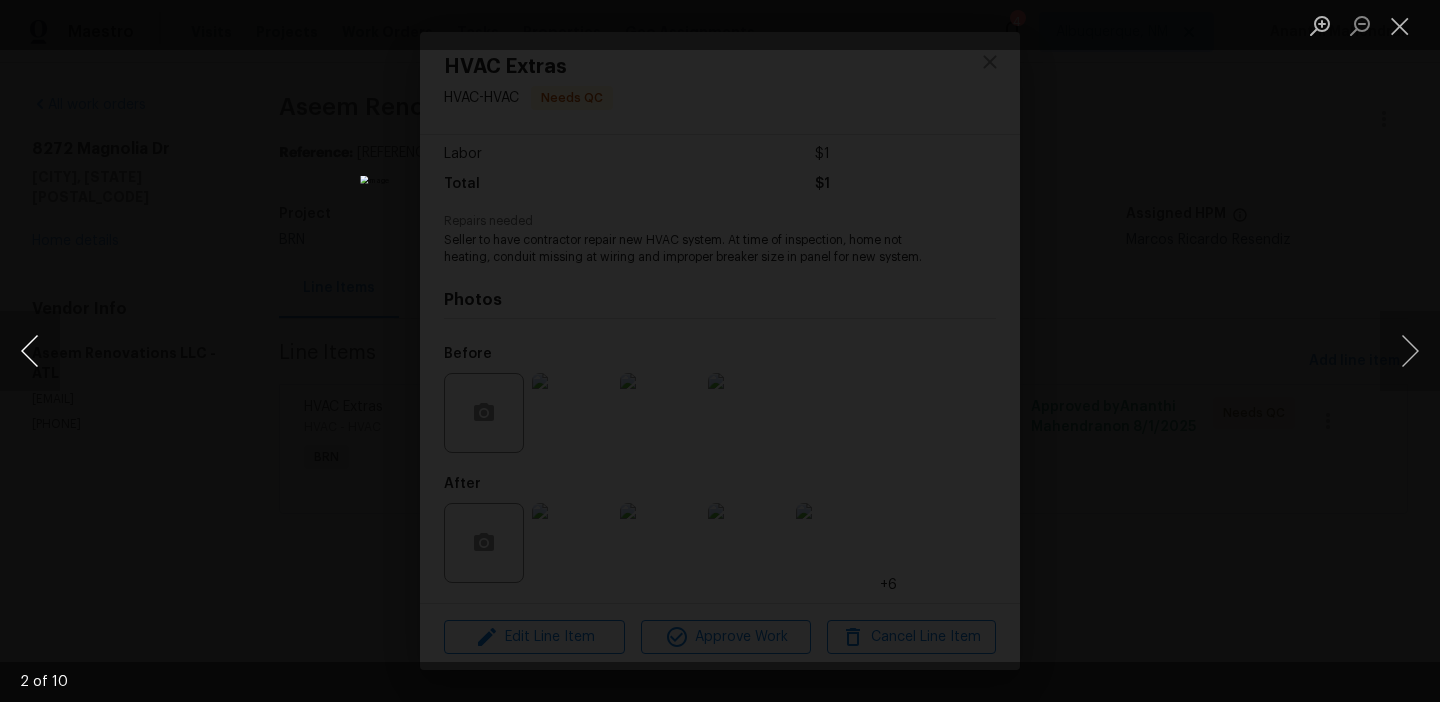 click at bounding box center (30, 351) 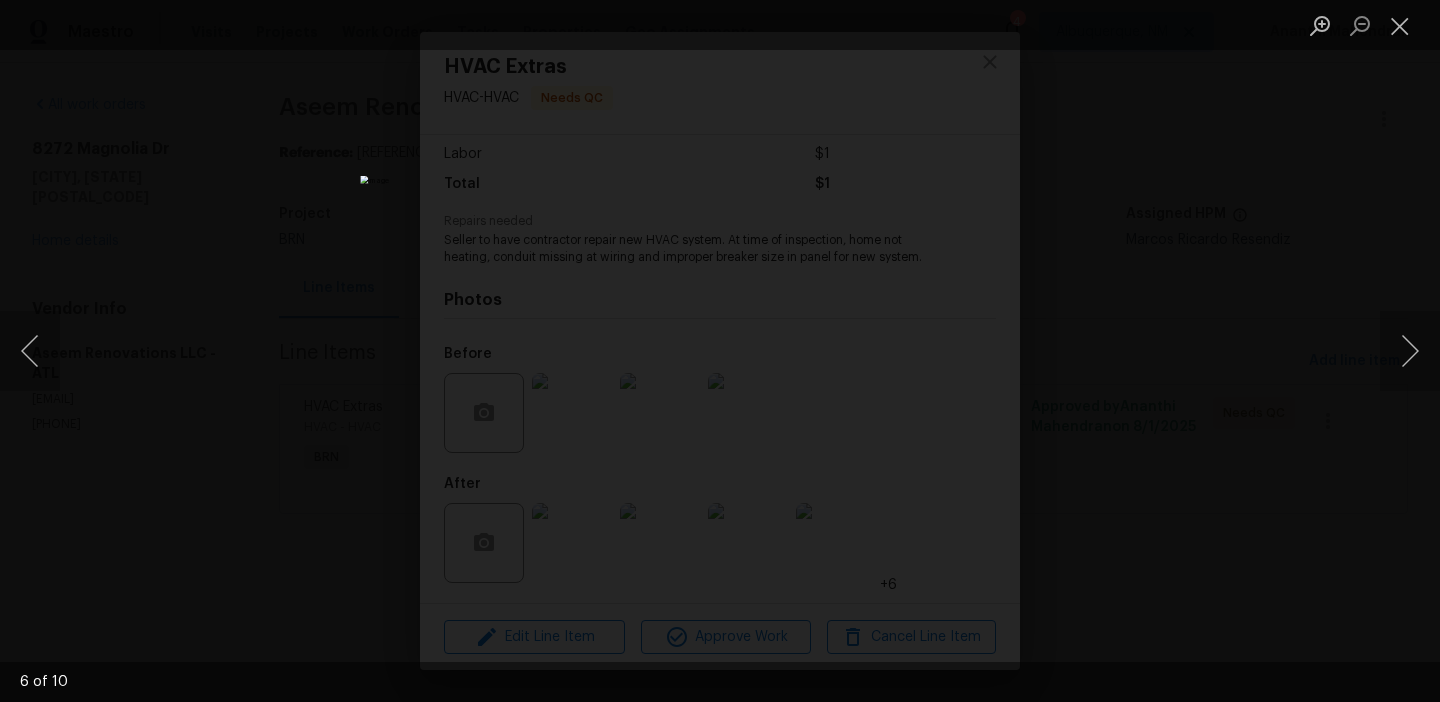 click at bounding box center [720, 351] 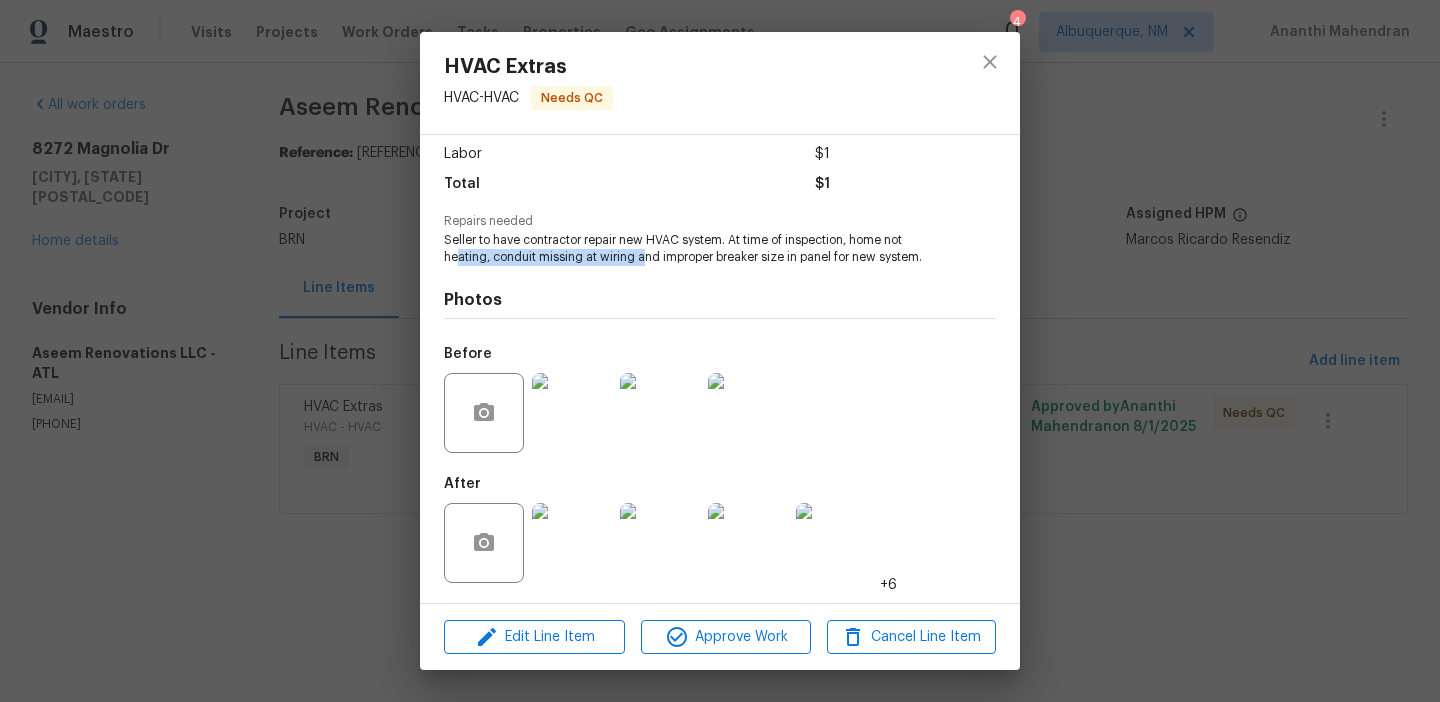 drag, startPoint x: 457, startPoint y: 255, endPoint x: 645, endPoint y: 258, distance: 188.02394 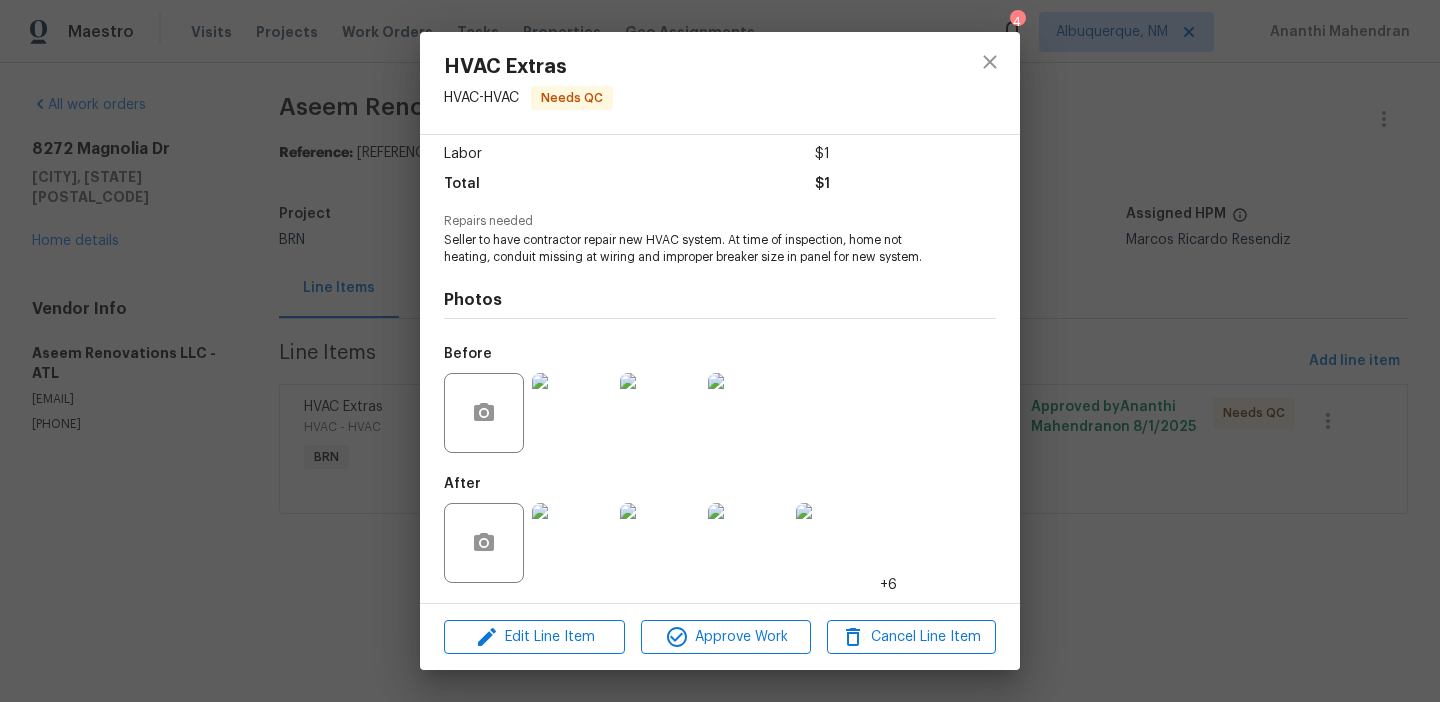 click on "Seller to have contractor repair new HVAC system. At time of inspection, home not heating, conduit missing at wiring and improper breaker size in panel for new system." at bounding box center [692, 249] 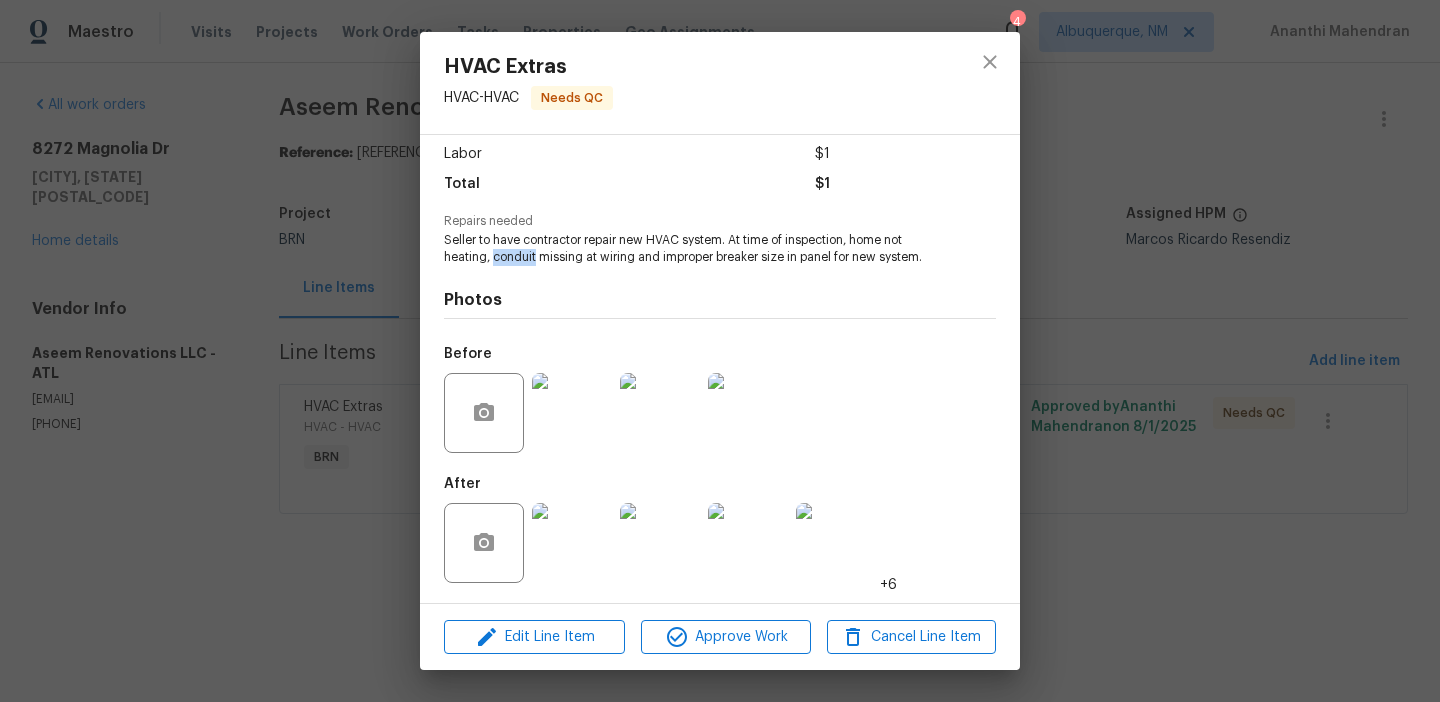 click on "Seller to have contractor repair new HVAC system. At time of inspection, home not heating, conduit missing at wiring and improper breaker size in panel for new system." at bounding box center (692, 249) 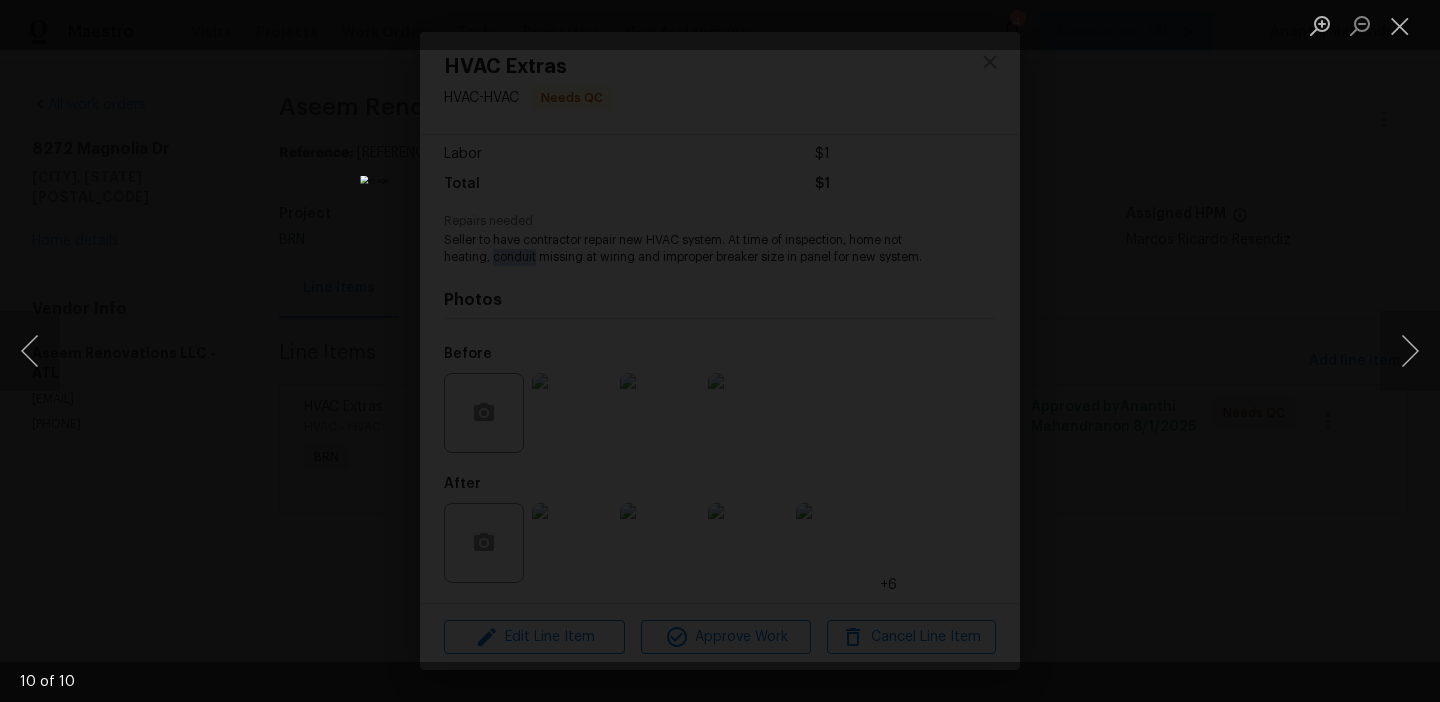 click at bounding box center (720, 351) 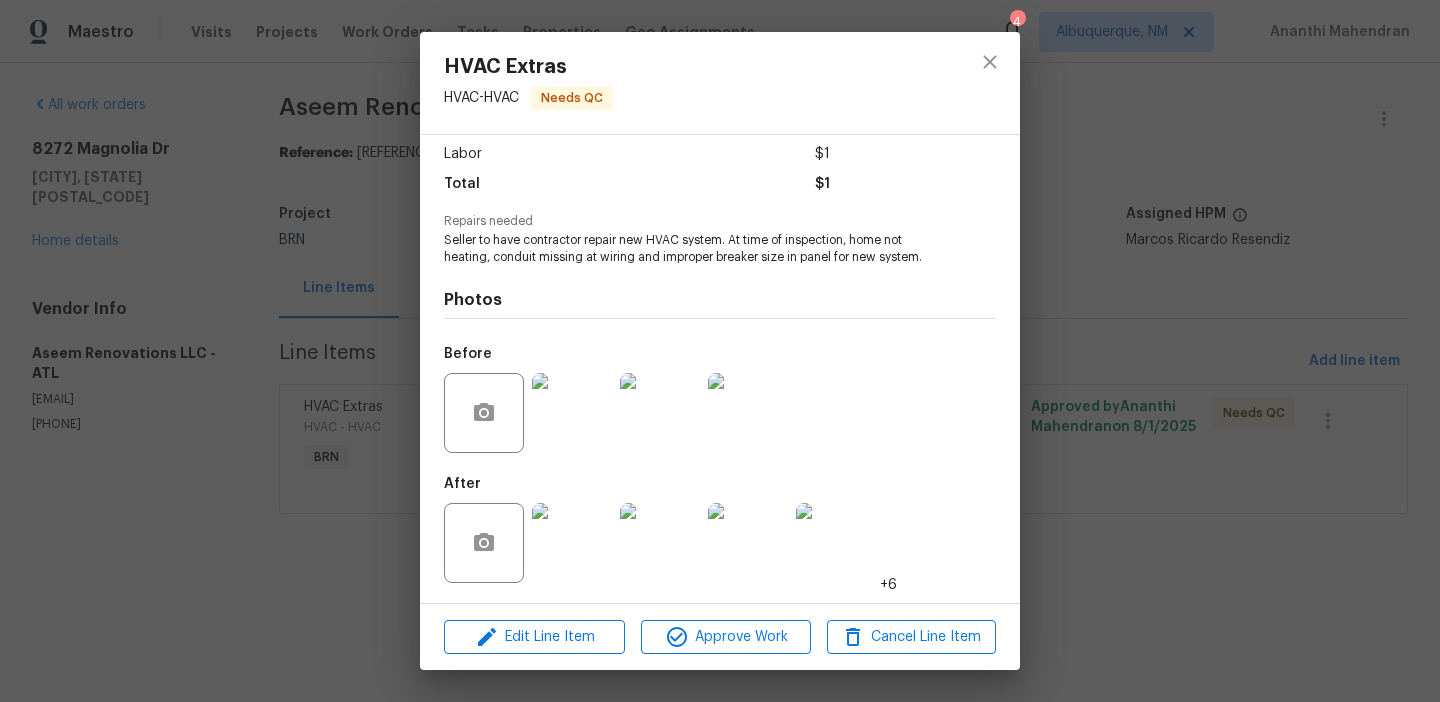 click on "HVAC Extras HVAC  -  HVAC Needs QC Vendor Aseem Renovations LLC Account Category BINSR Cost $0 x 1 count $0 Labor $1 Total $1 Repairs needed Seller to have contractor repair new HVAC system. At time of inspection, home not heating, conduit missing at wiring and improper breaker size in panel for new system. Photos Before After  +6  Edit Line Item  Approve Work  Cancel Line Item" at bounding box center (720, 351) 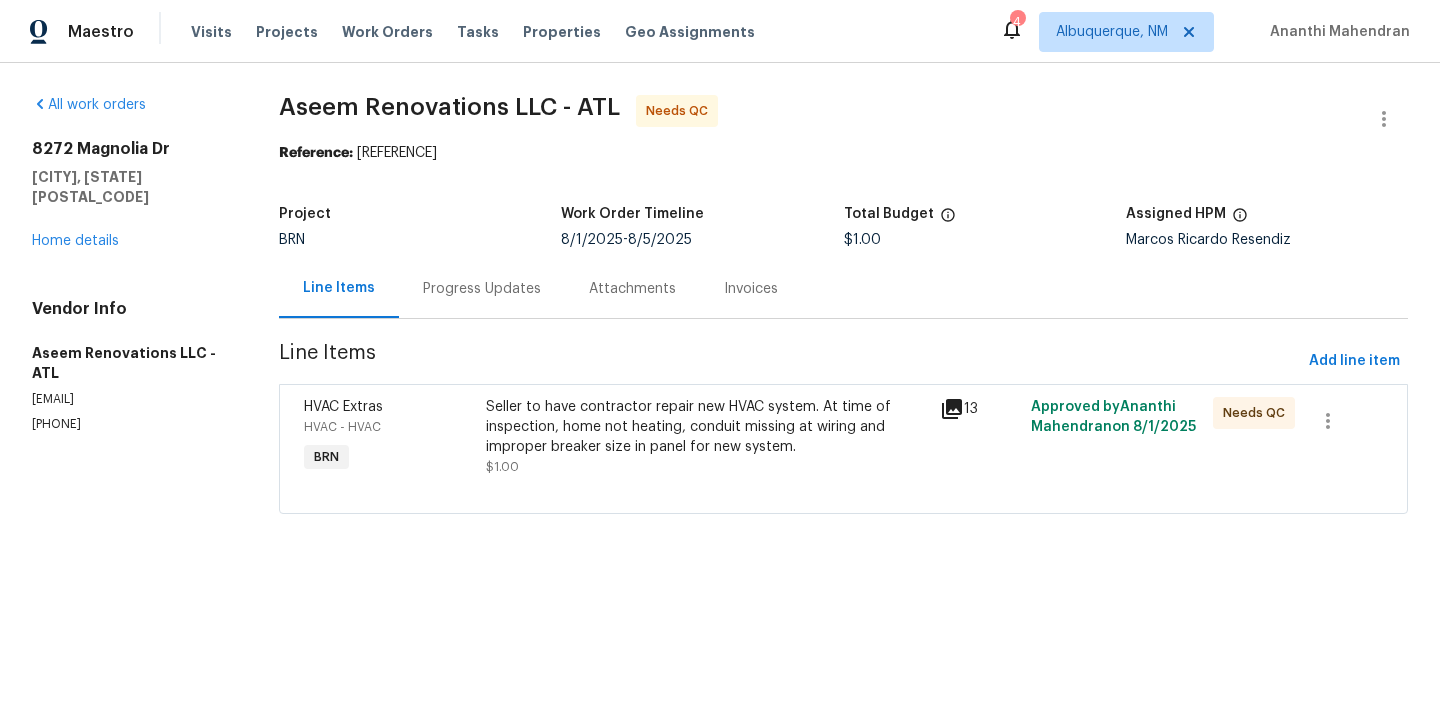 click on "Progress Updates" at bounding box center [482, 289] 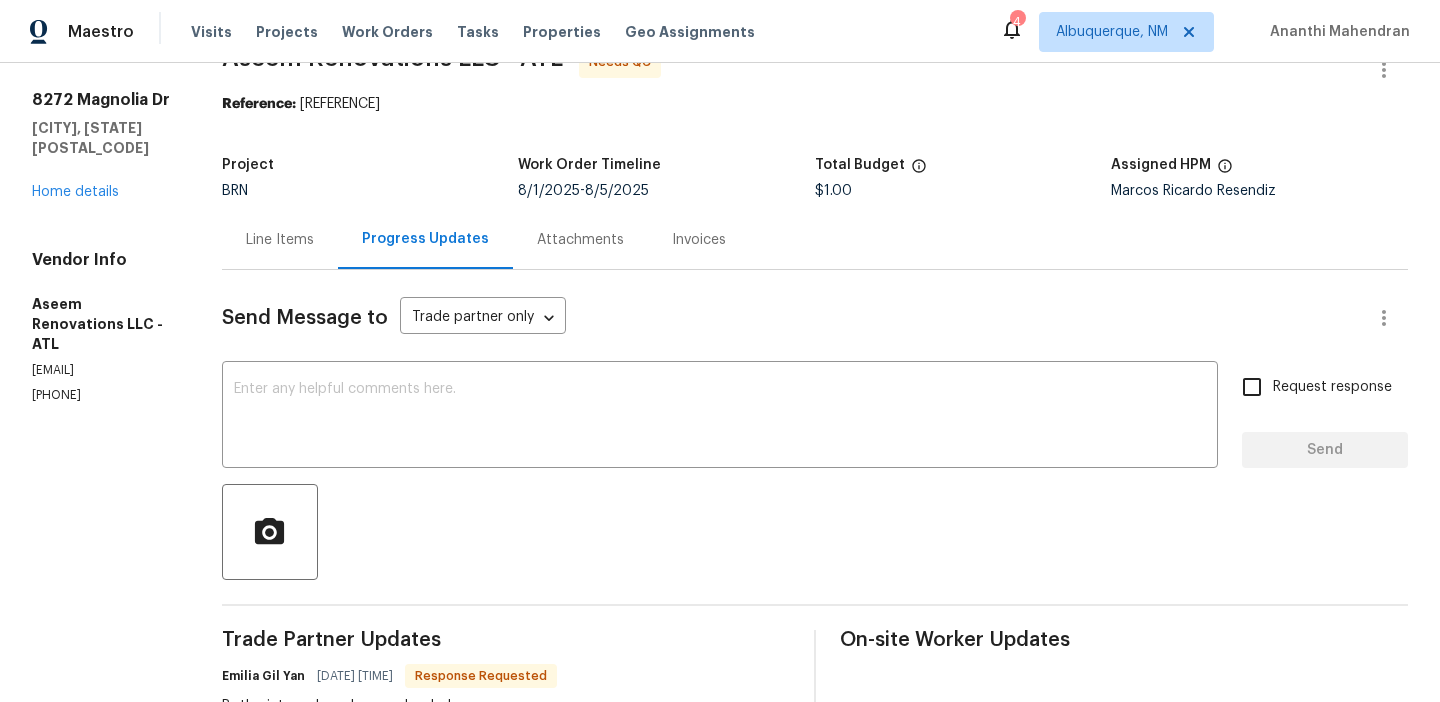 scroll, scrollTop: 0, scrollLeft: 0, axis: both 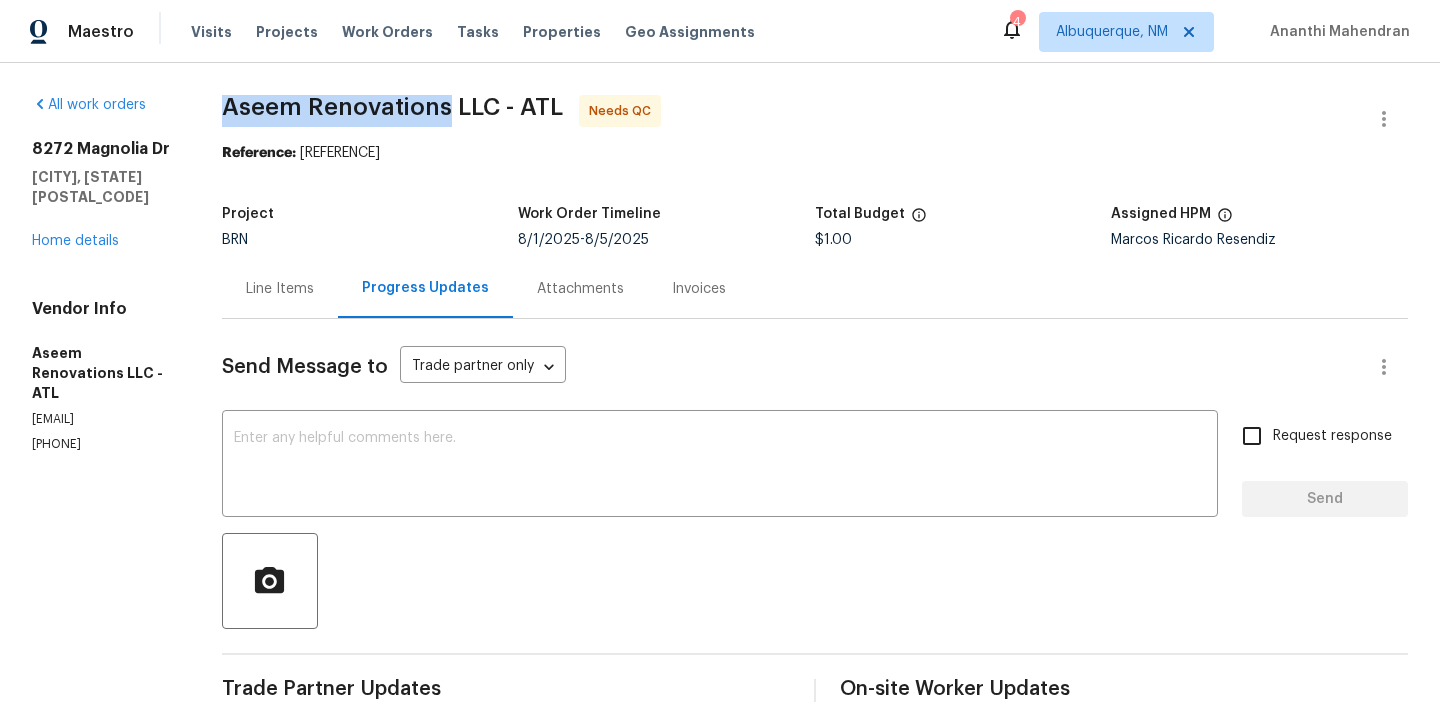 drag, startPoint x: 247, startPoint y: 109, endPoint x: 480, endPoint y: 105, distance: 233.03433 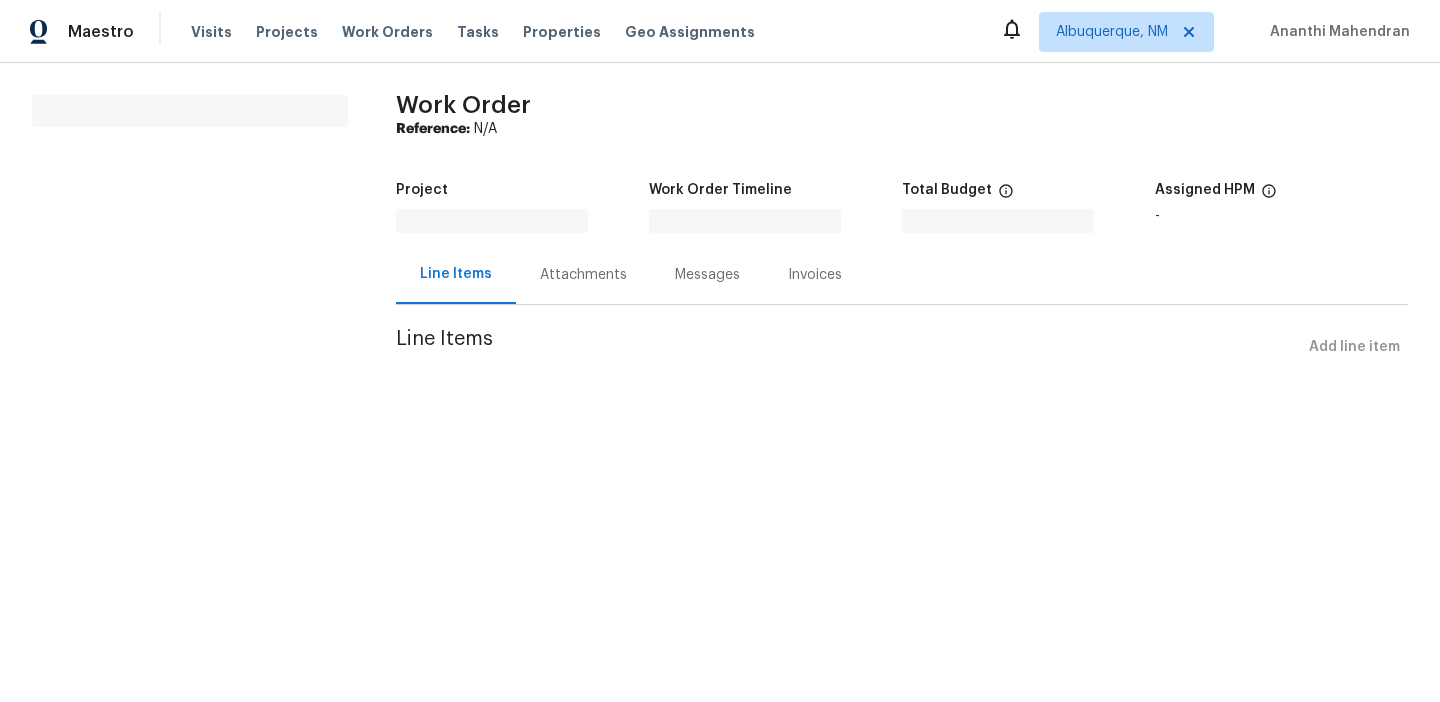 scroll, scrollTop: 0, scrollLeft: 0, axis: both 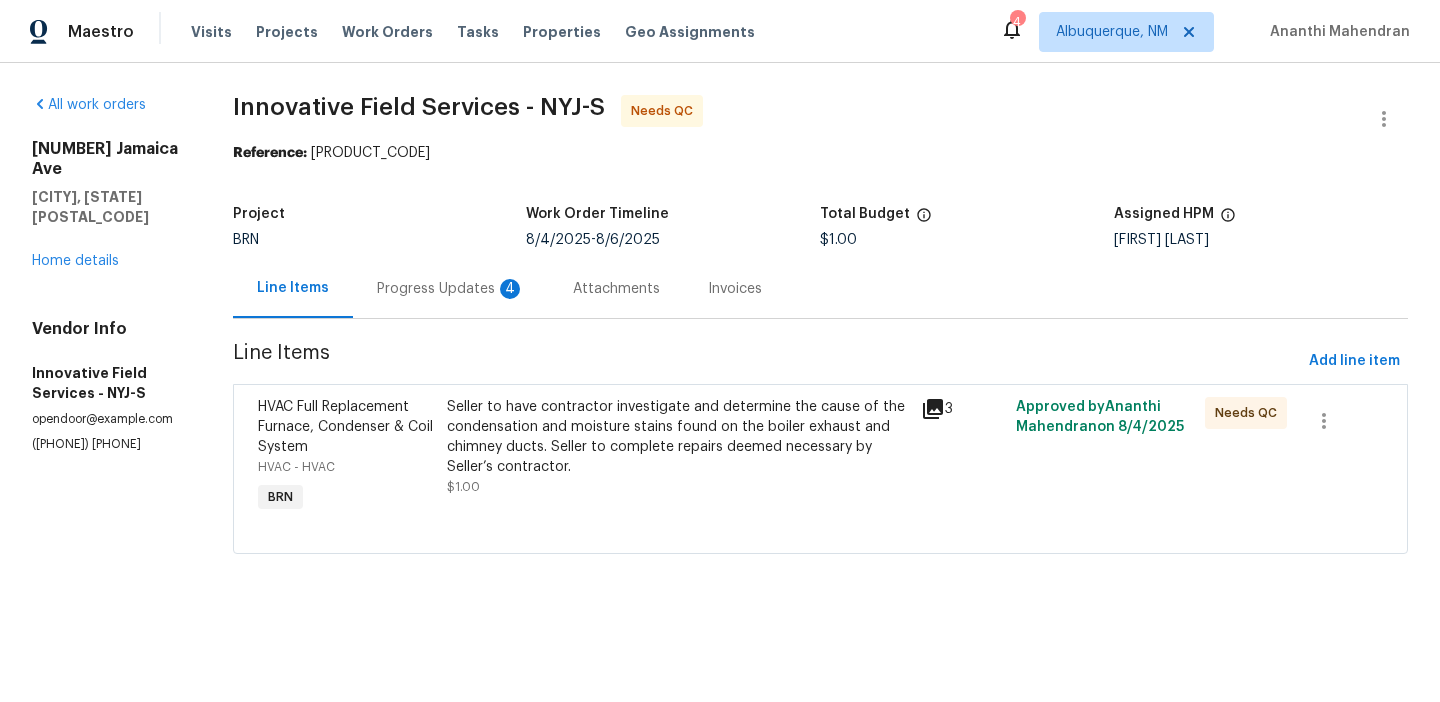 click on "Progress Updates 4" at bounding box center [451, 289] 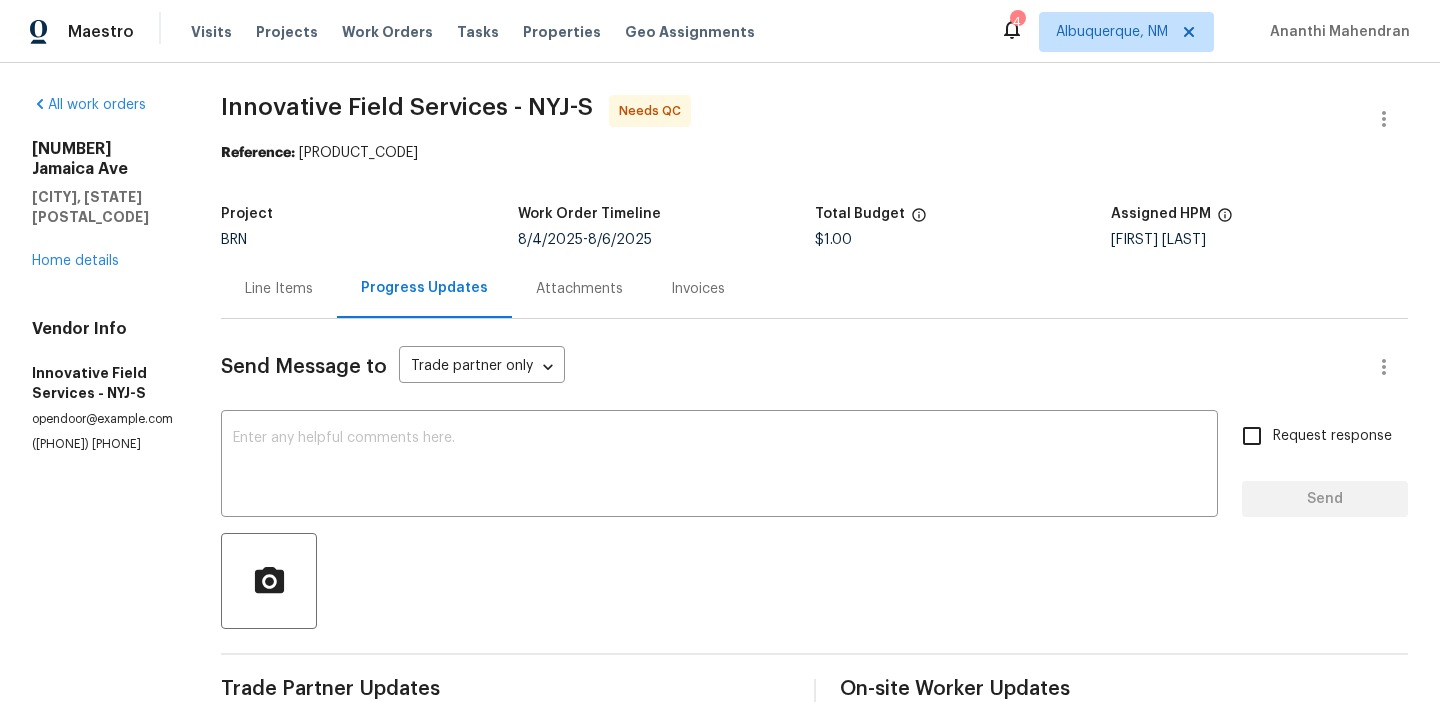 click on "Line Items" at bounding box center (279, 289) 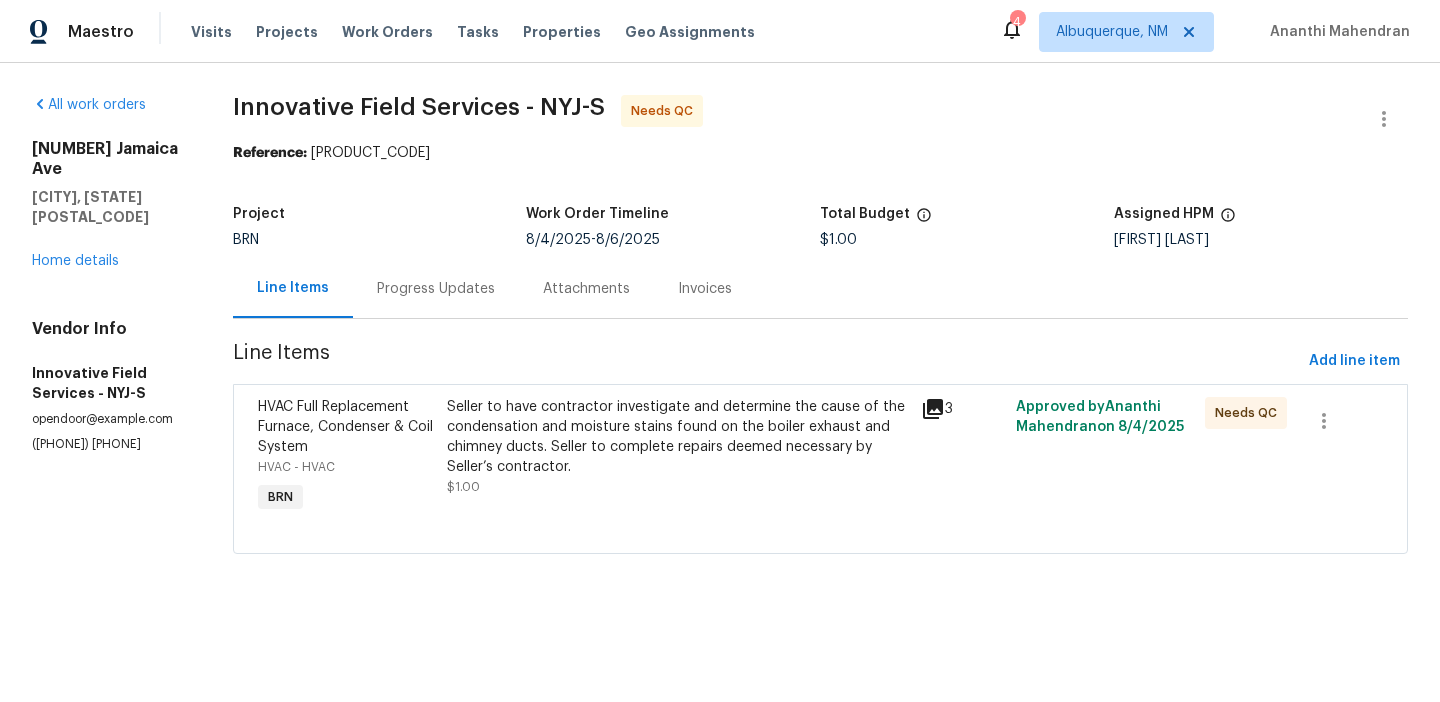 click on "Seller to have contractor investigate and determine the cause of the condensation and moisture stains found on the boiler exhaust and chimney ducts.  Seller to complete repairs deemed necessary by Seller’s contractor." at bounding box center (678, 437) 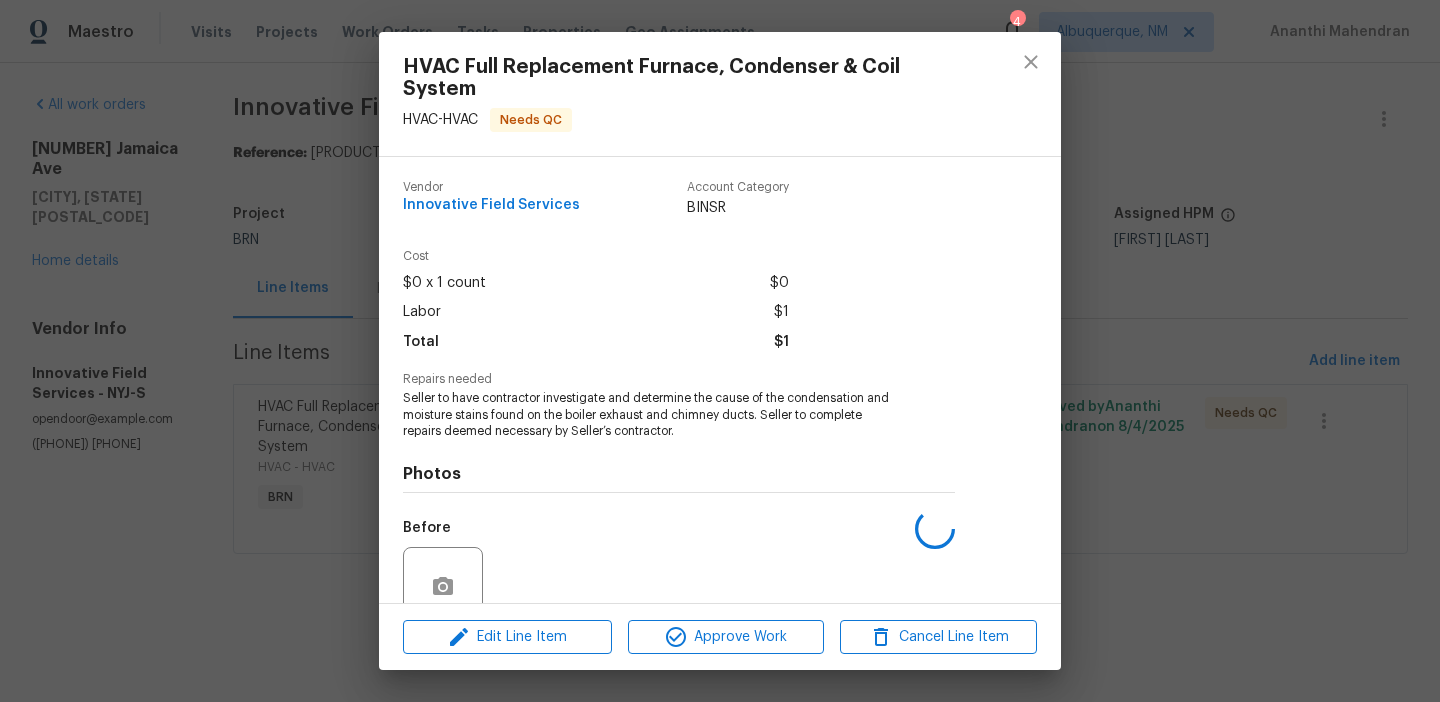 scroll, scrollTop: 174, scrollLeft: 0, axis: vertical 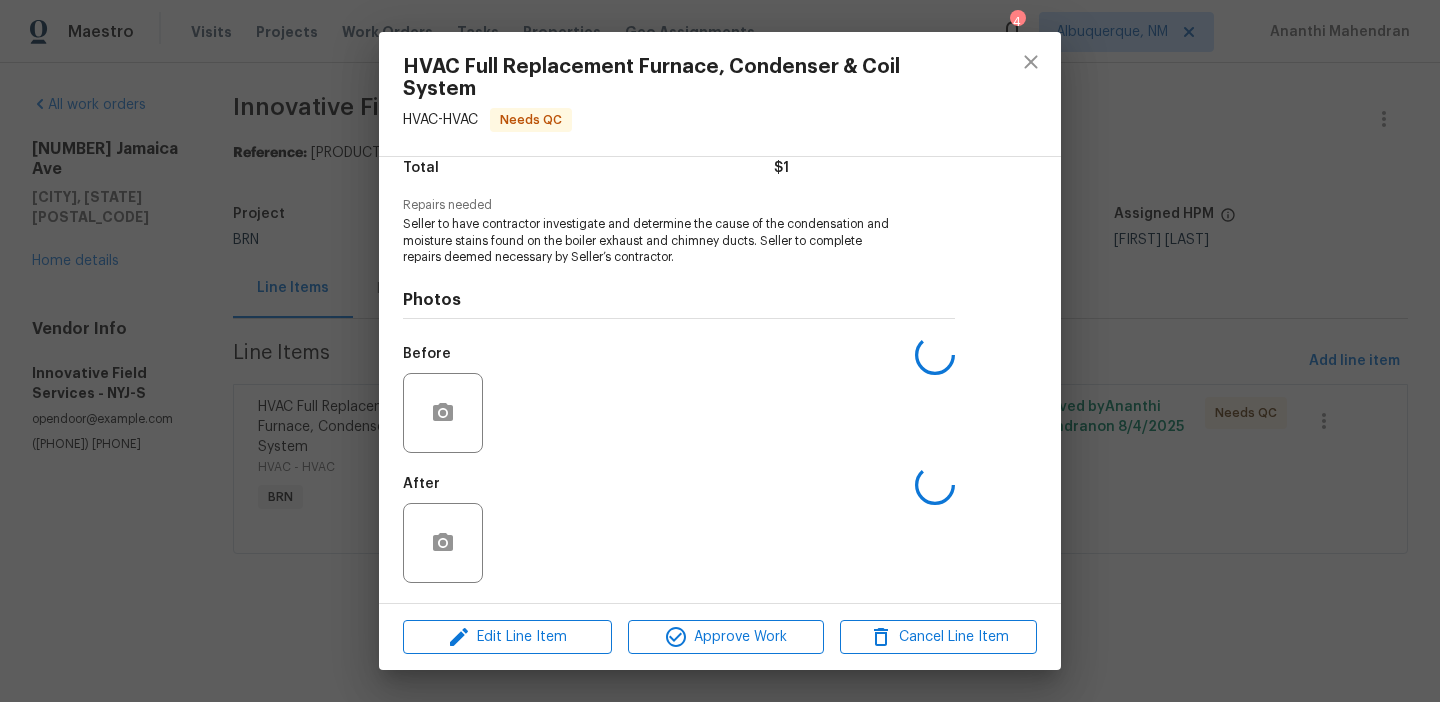 click on "Before" at bounding box center (679, 400) 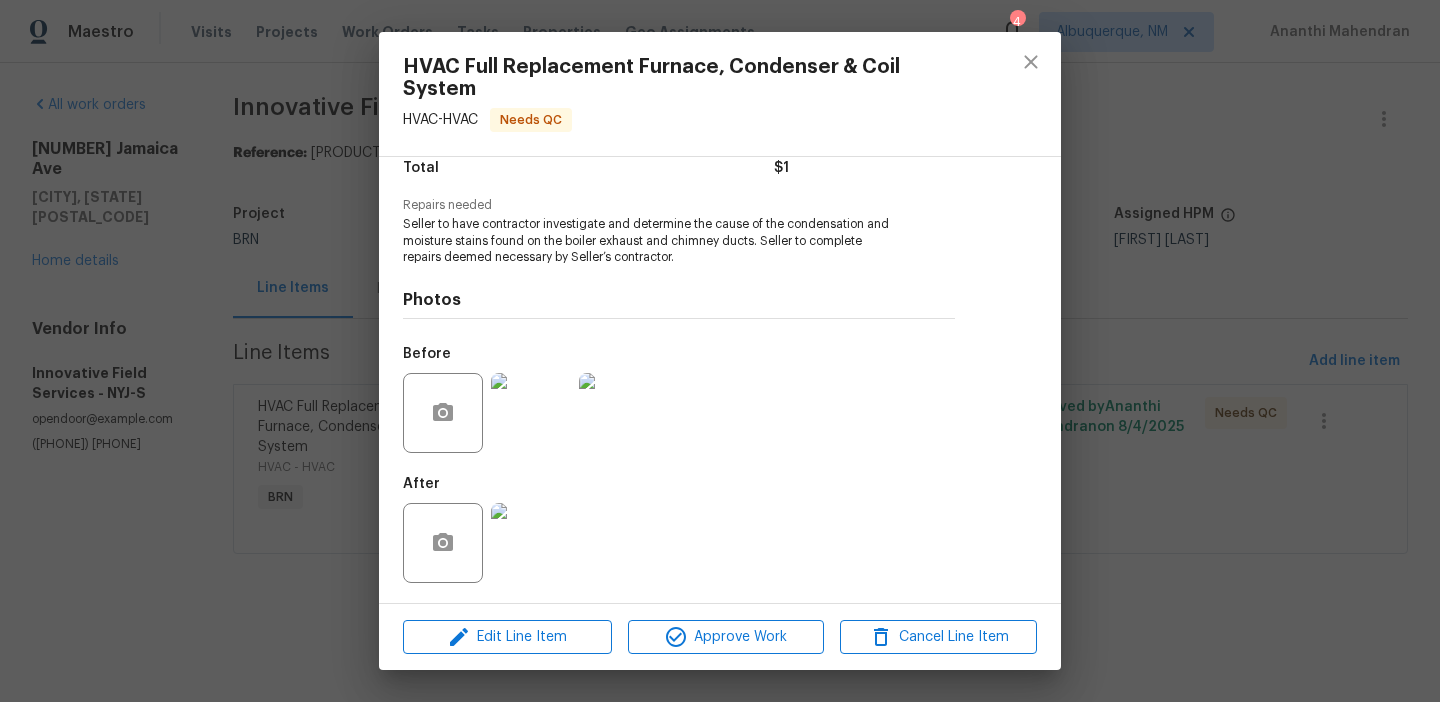 click at bounding box center (531, 413) 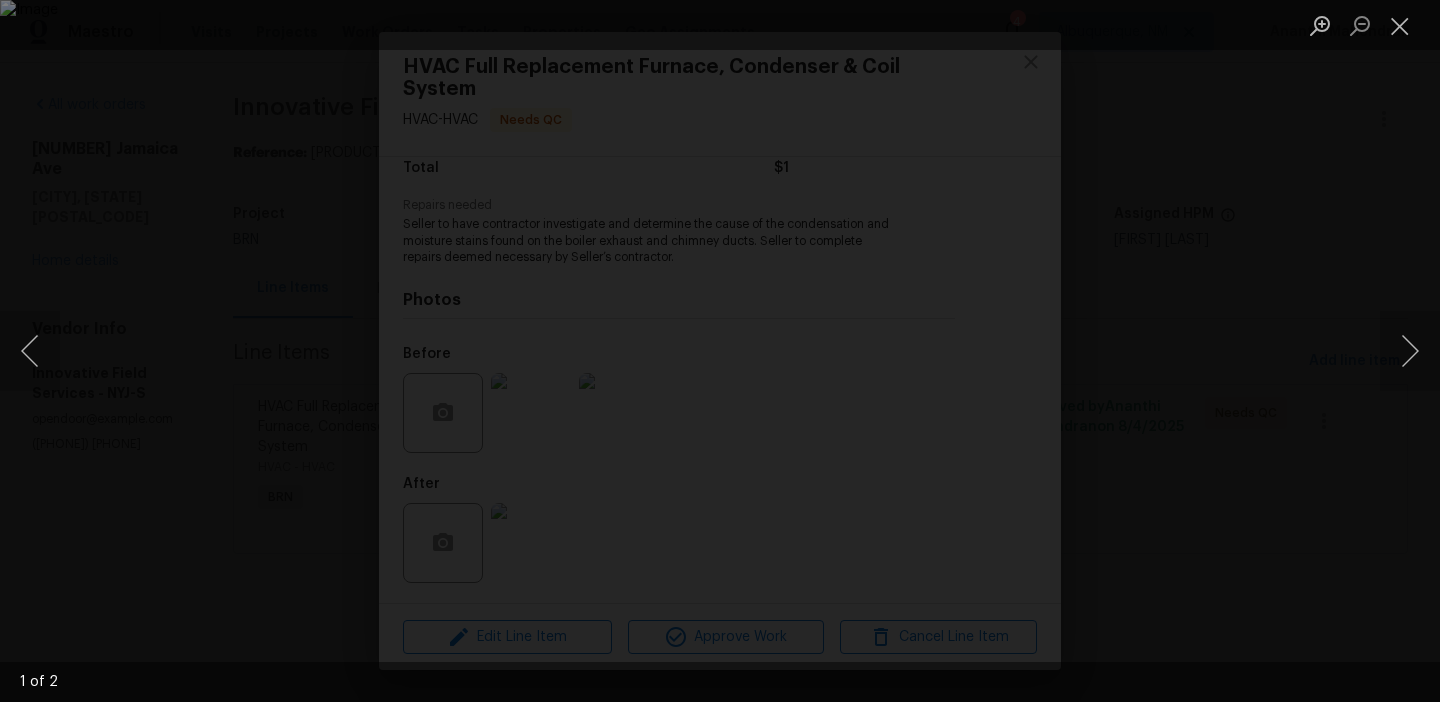 click at bounding box center [720, 351] 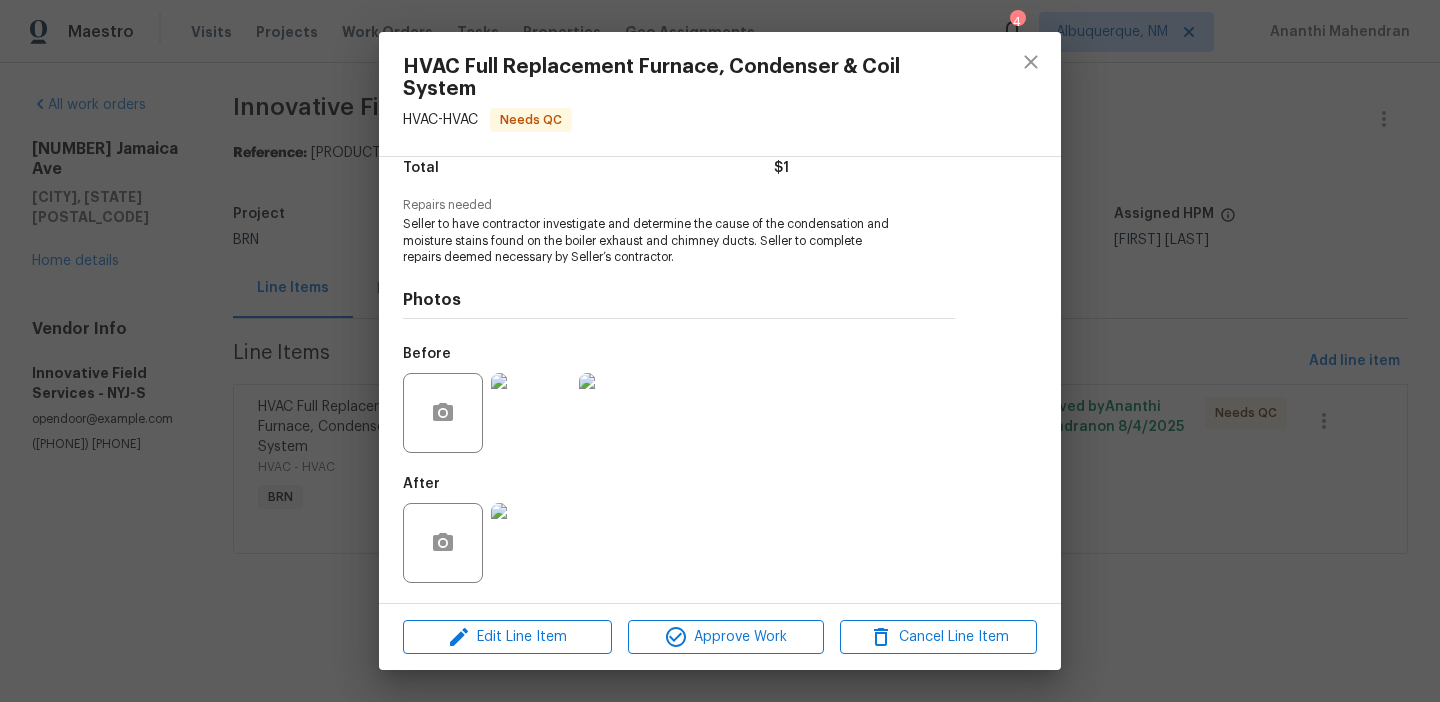 click on "HVAC Full Replacement Furnace, Condenser & Coil System HVAC  -  HVAC Needs QC Vendor Innovative Field Services Account Category BINSR Cost $0 x 1 count $0 Labor $1 Total $1 Repairs needed Seller to have contractor investigate and determine the cause of the condensation and moisture stains found on the boiler exhaust and chimney ducts.  Seller to complete repairs deemed necessary by Seller’s contractor. Photos Before After  Edit Line Item  Approve Work  Cancel Line Item" at bounding box center (720, 351) 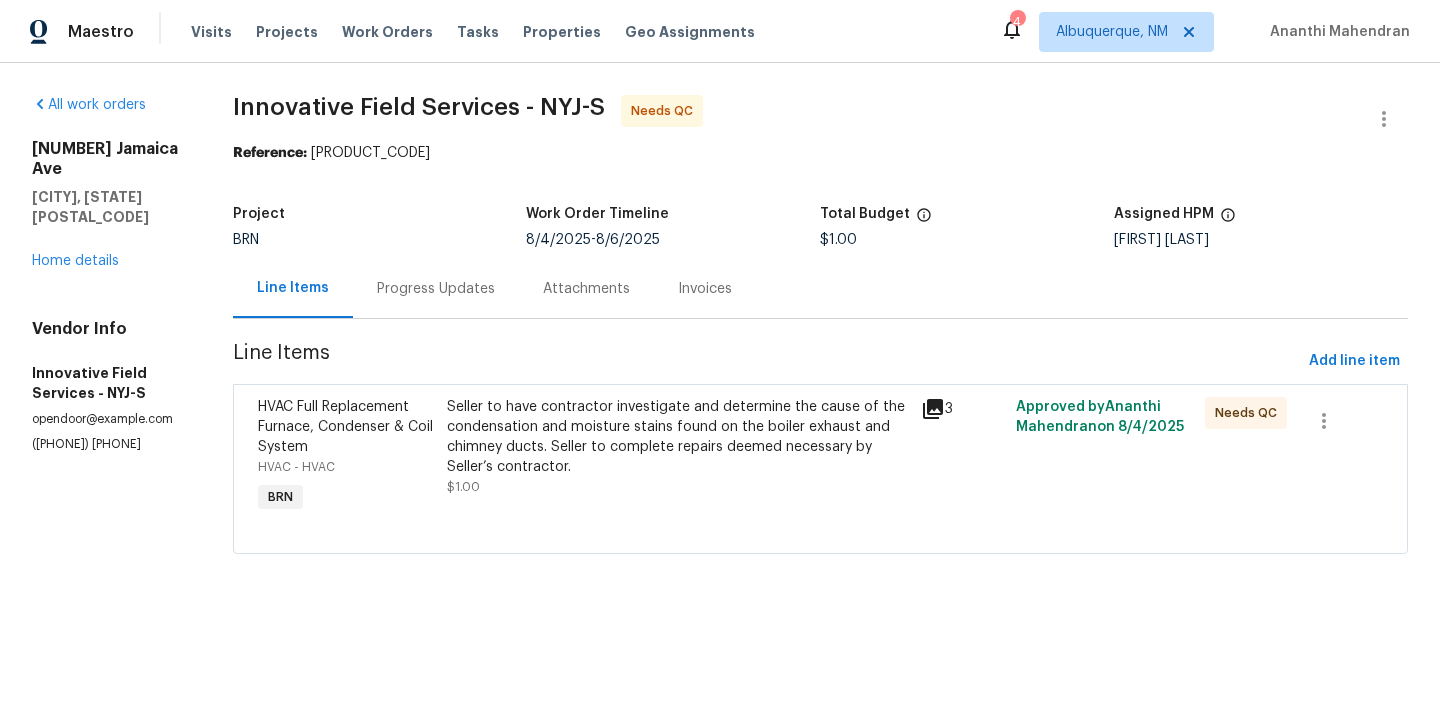 click on "(631) 676-4222" at bounding box center [108, 444] 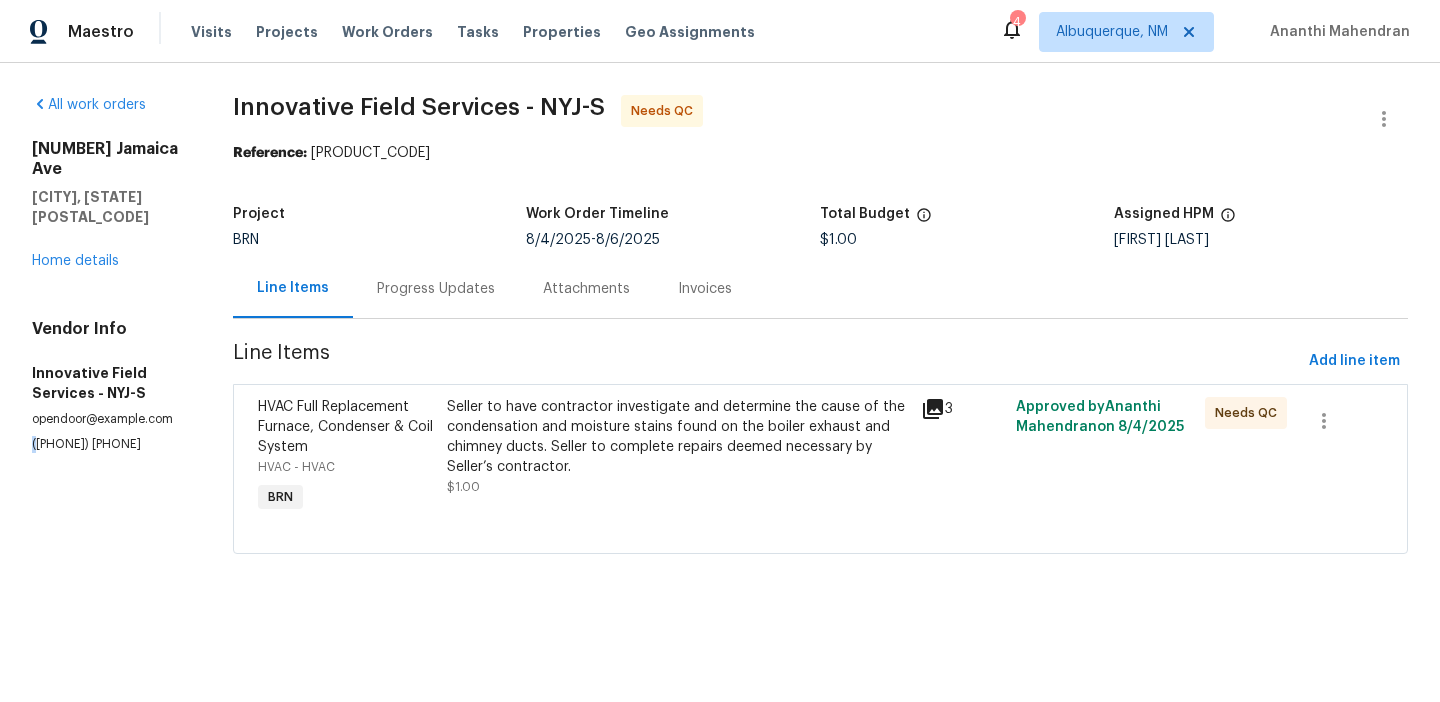 click on "(631) 676-4222" at bounding box center (108, 444) 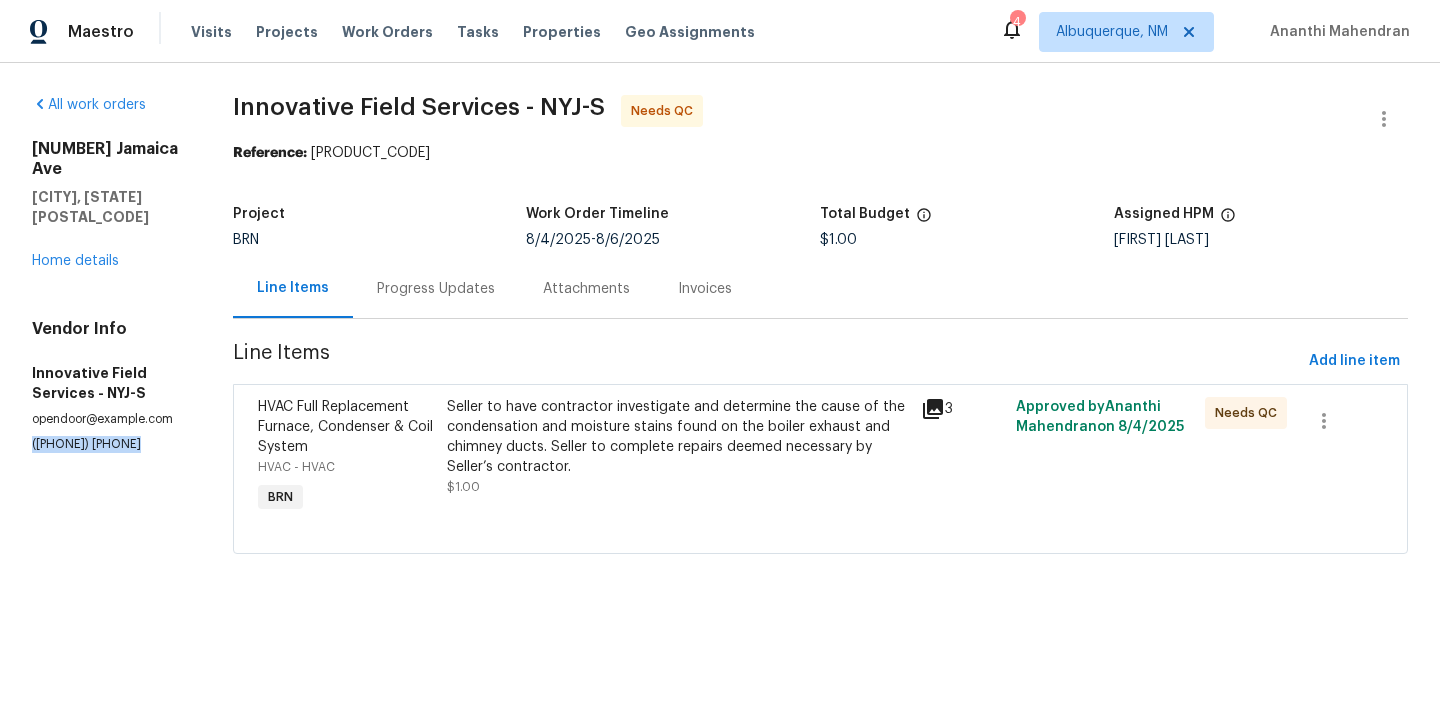 click on "(631) 676-4222" at bounding box center (108, 444) 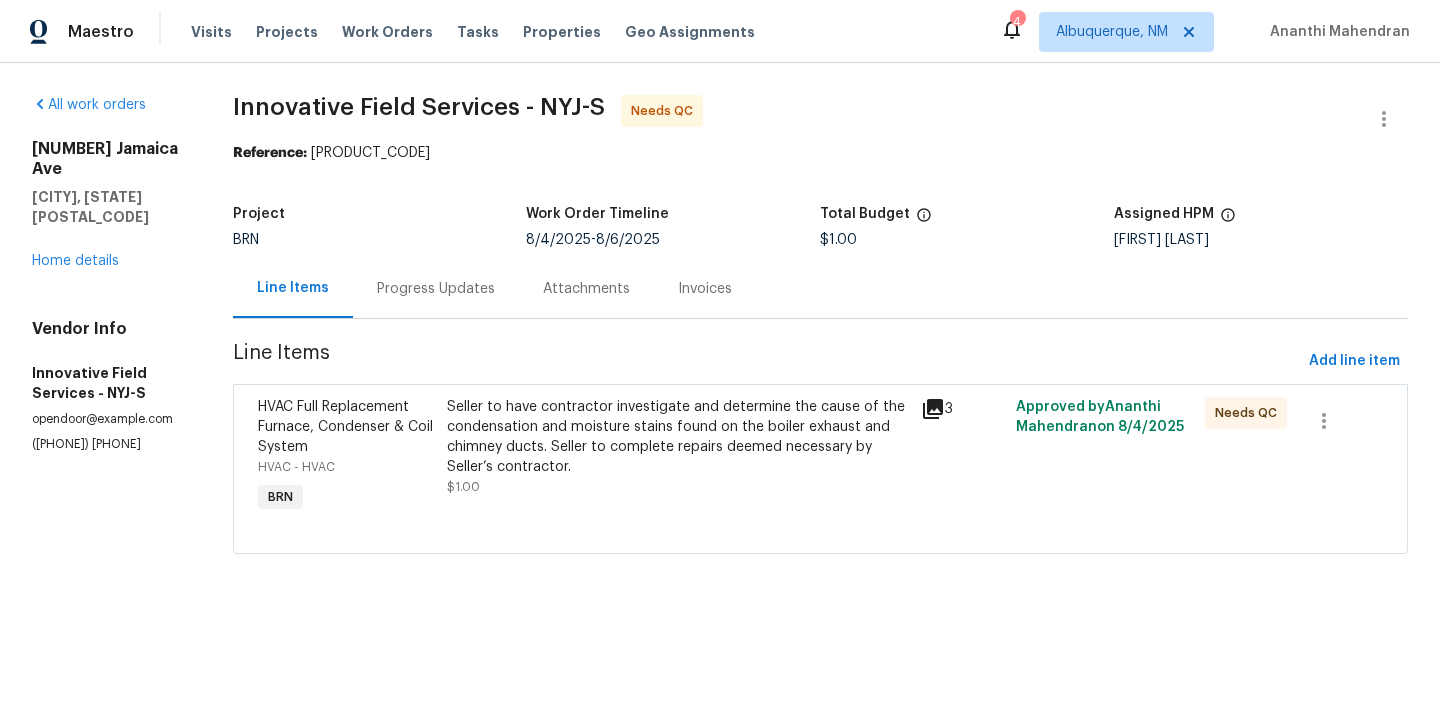 click on "Progress Updates" at bounding box center (436, 288) 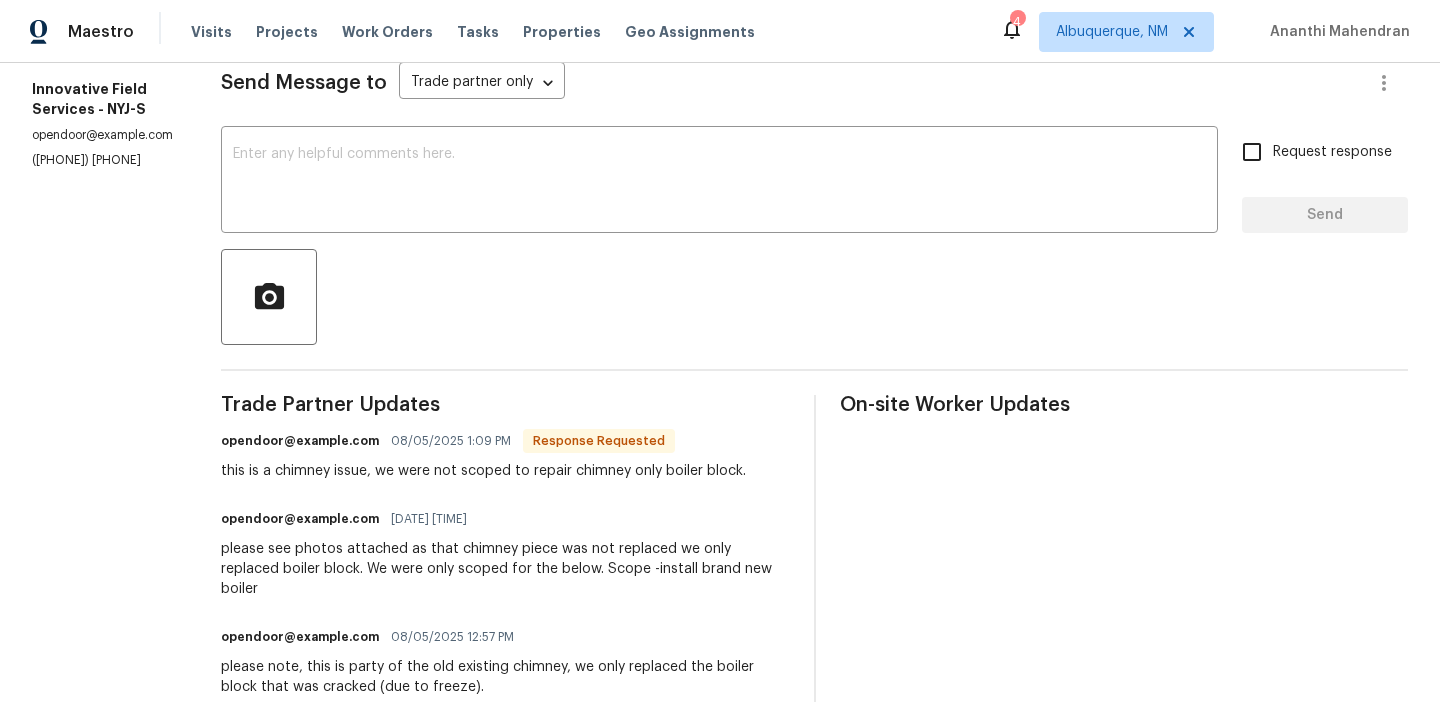 scroll, scrollTop: 292, scrollLeft: 0, axis: vertical 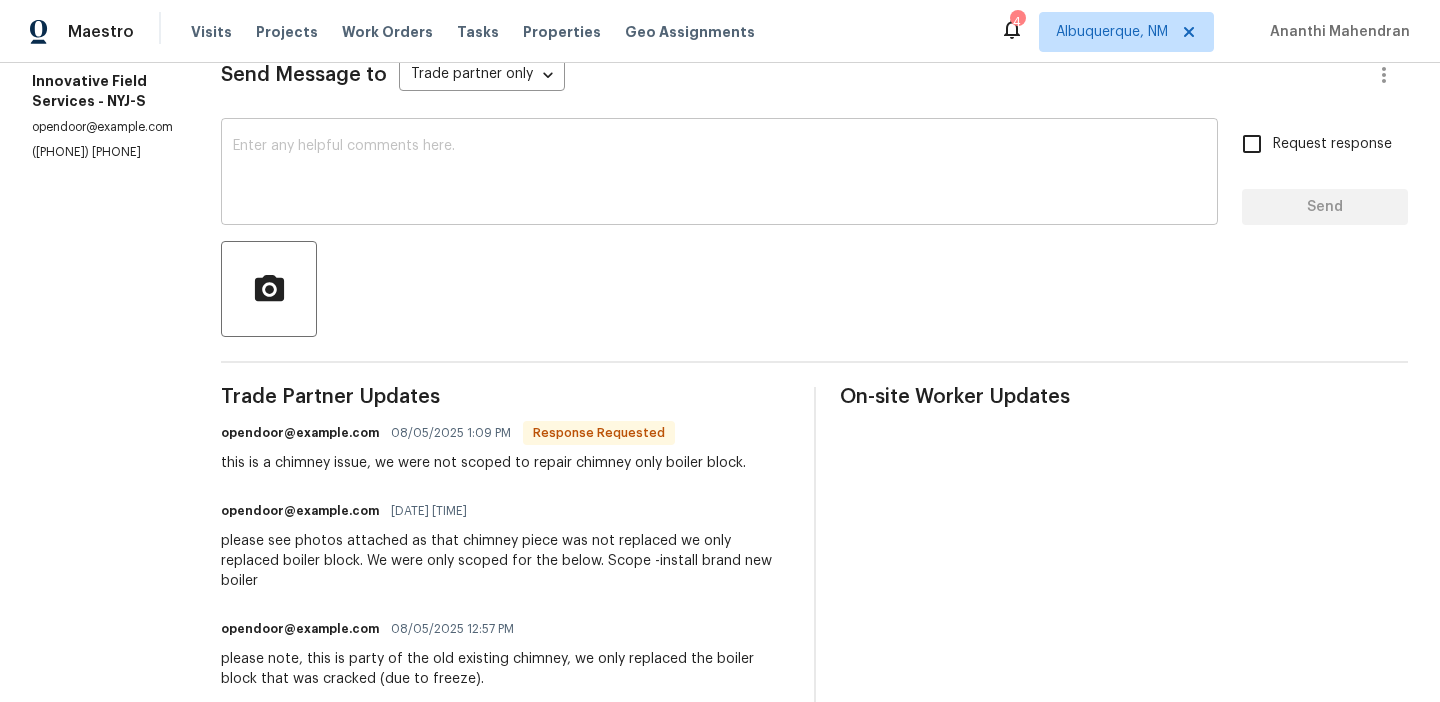 click on "x ​" at bounding box center [719, 174] 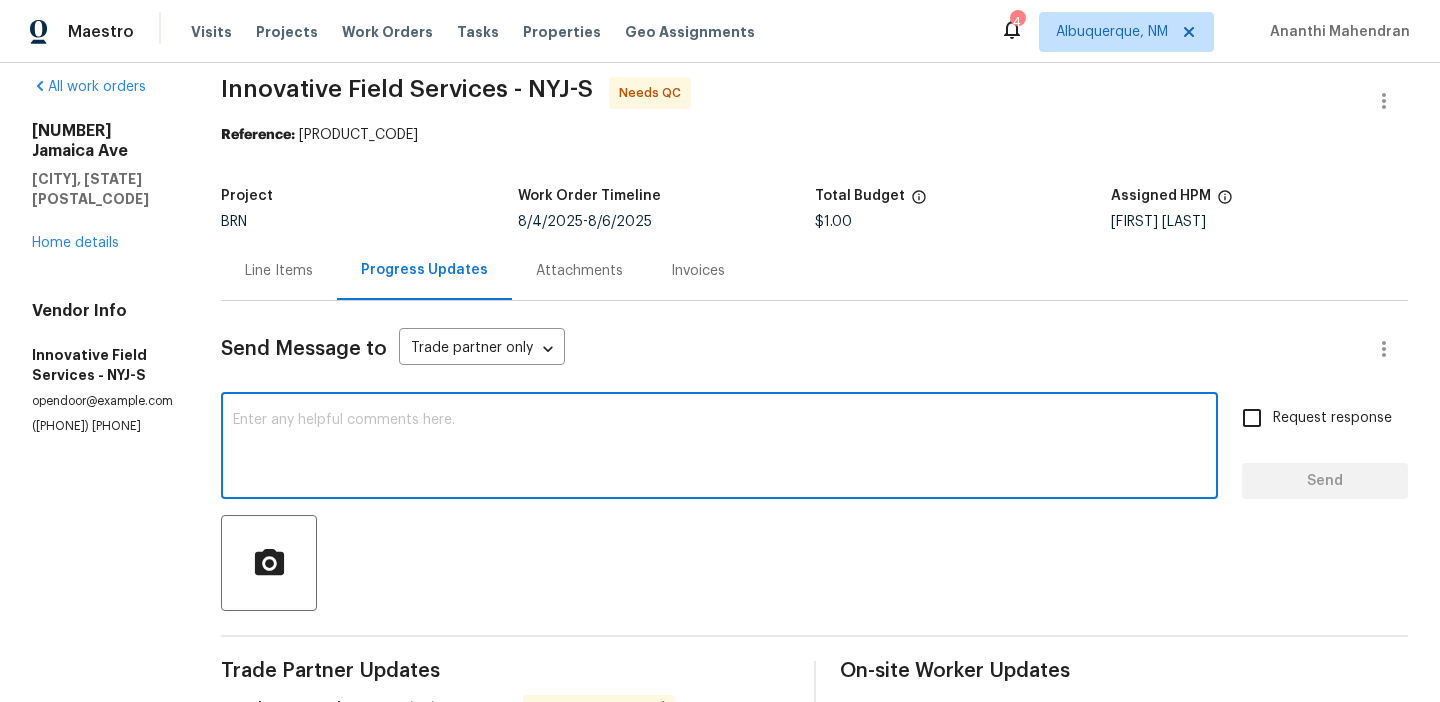 scroll, scrollTop: 14, scrollLeft: 0, axis: vertical 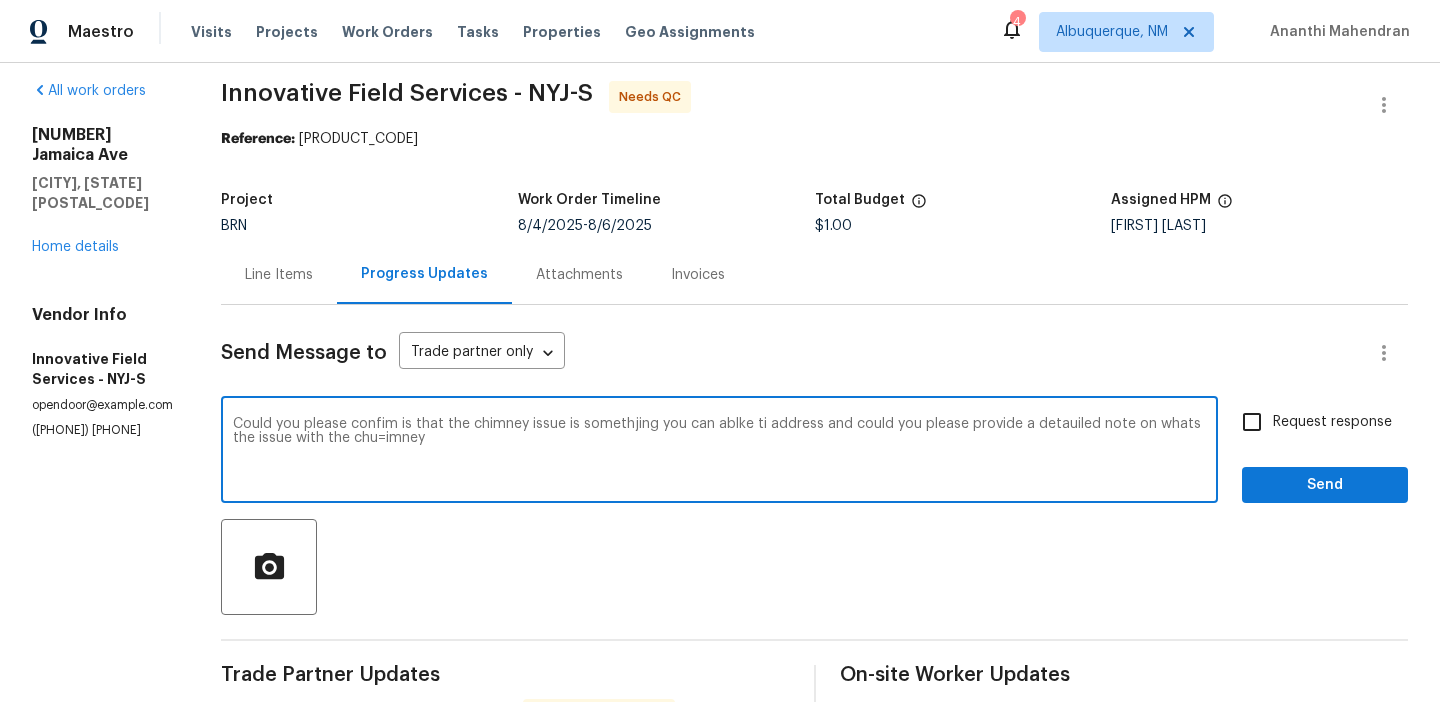type on "Could you please confim is that the chimney issue is somethjing you can ablke ti address and could you please provide a detauiled note on whats the issue with the chu=imney" 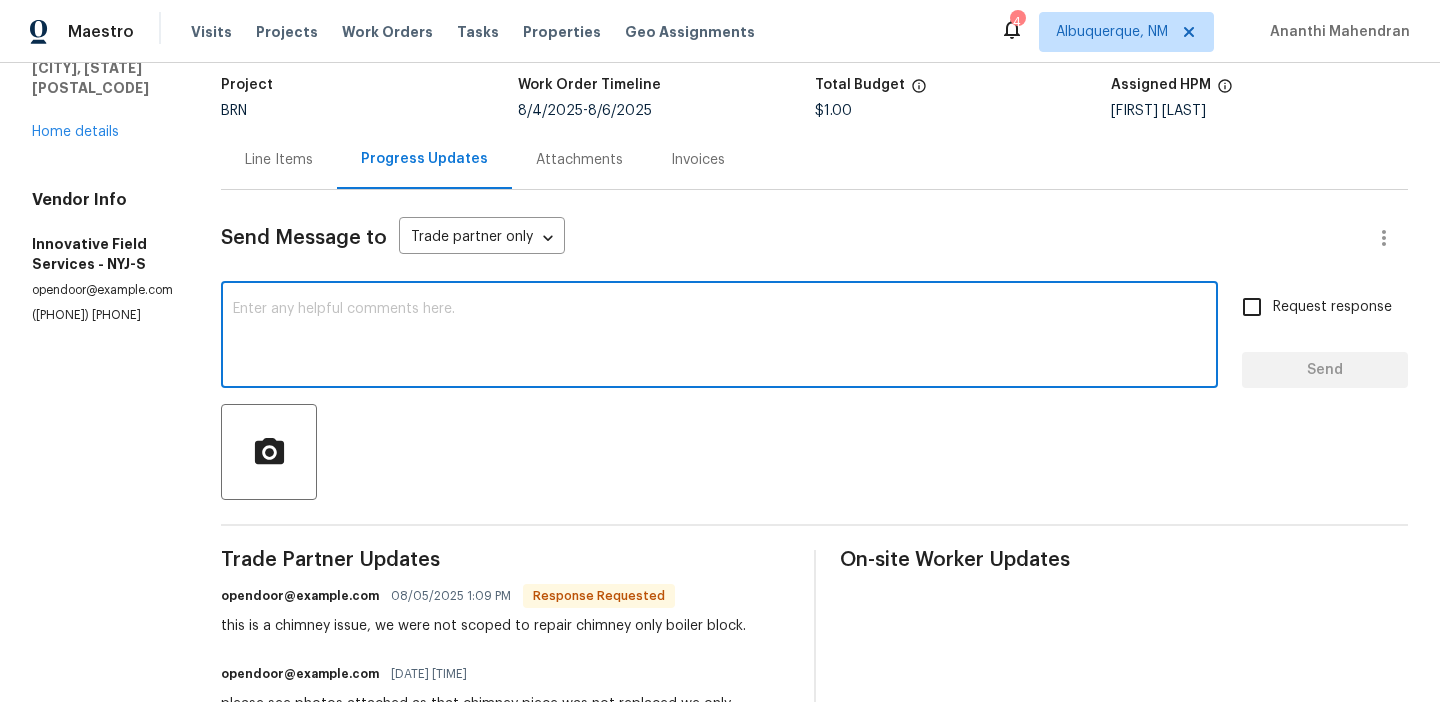 paste on "Could you please confirm whether the chimney issue is something you are able to address? Additionally, could you provide a detailed note explaining the problem with the chimney?" 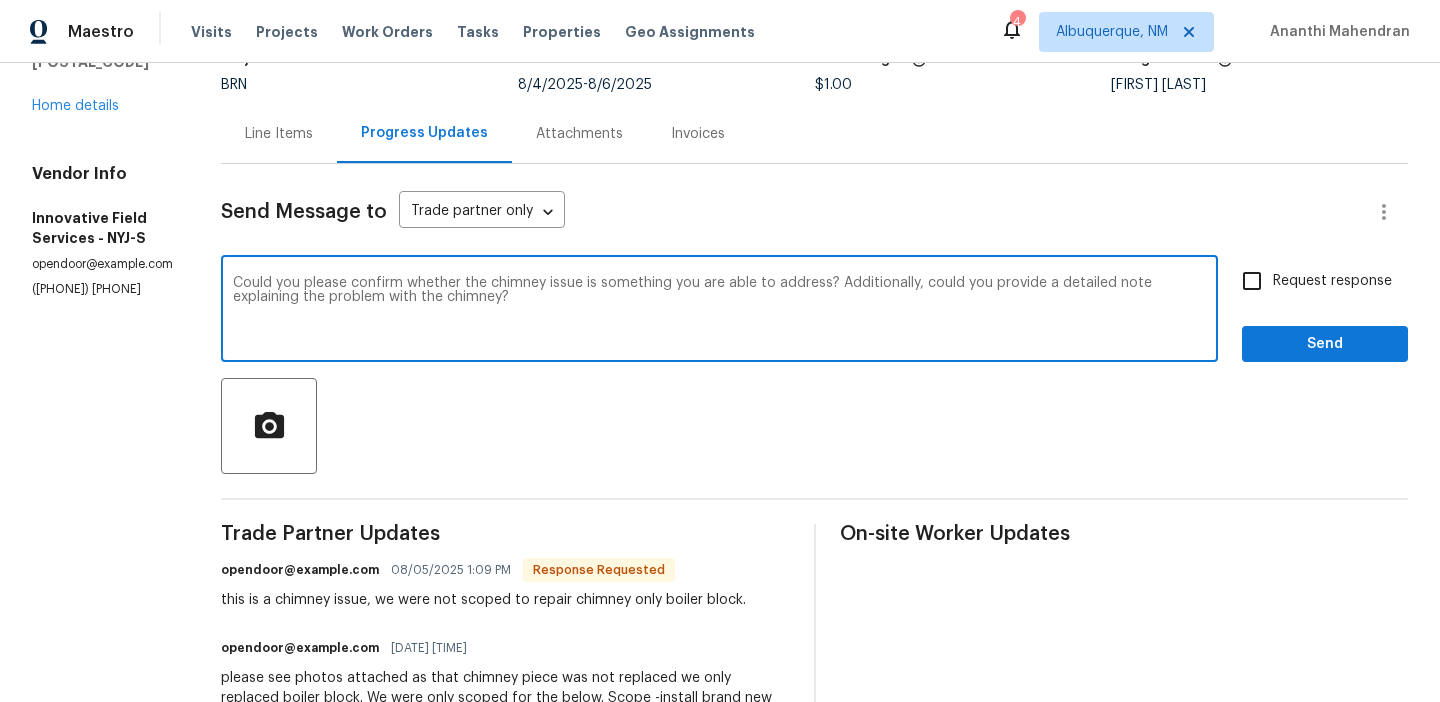 scroll, scrollTop: 158, scrollLeft: 0, axis: vertical 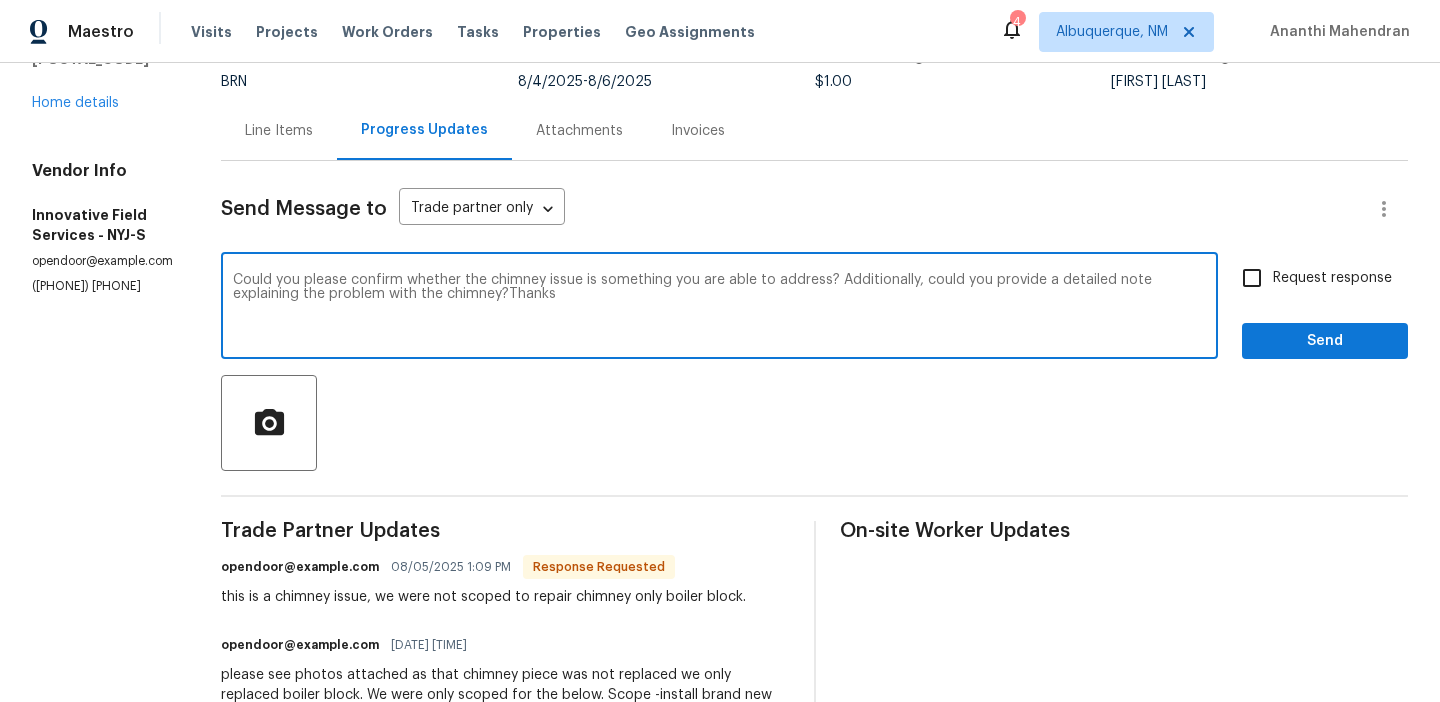 type on "Could you please confirm whether the chimney issue is something you are able to address? Additionally, could you provide a detailed note explaining the problem with the chimney?Thanks" 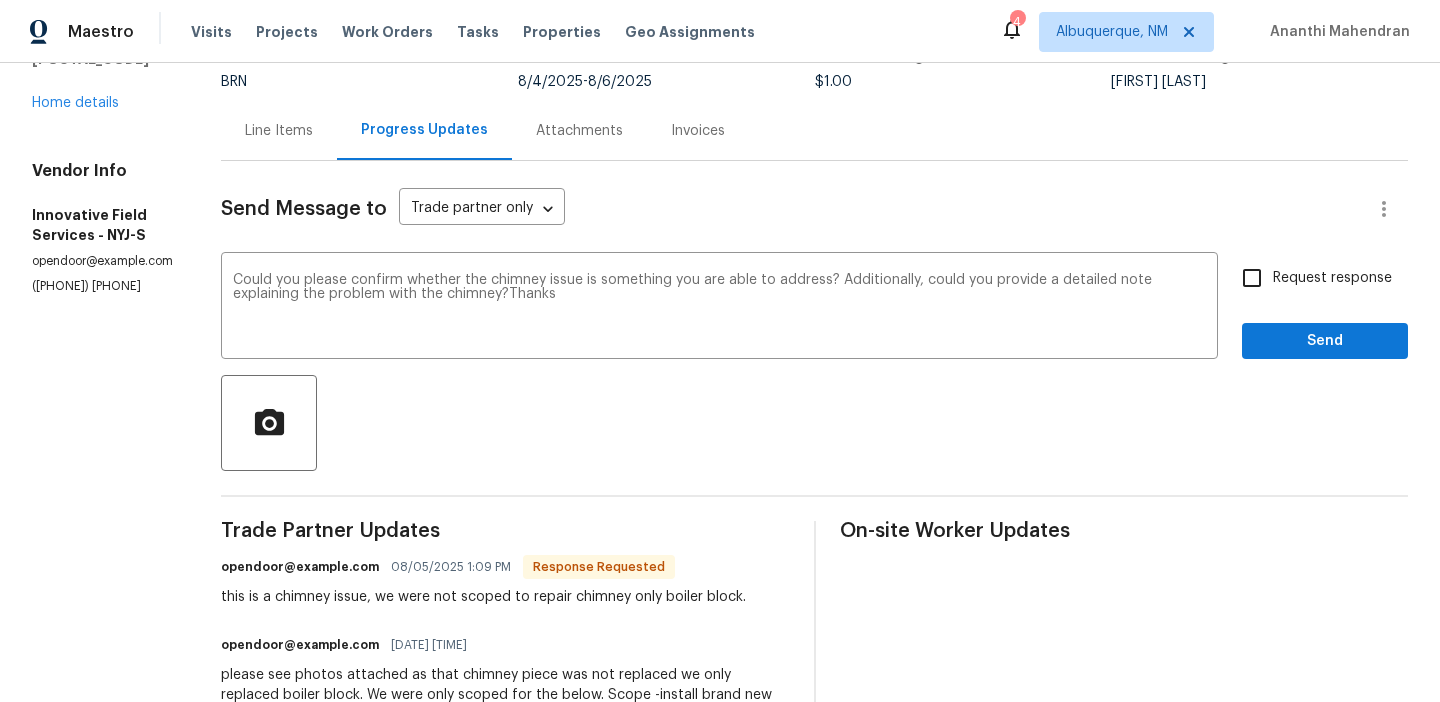 click on "Request response" at bounding box center [1332, 278] 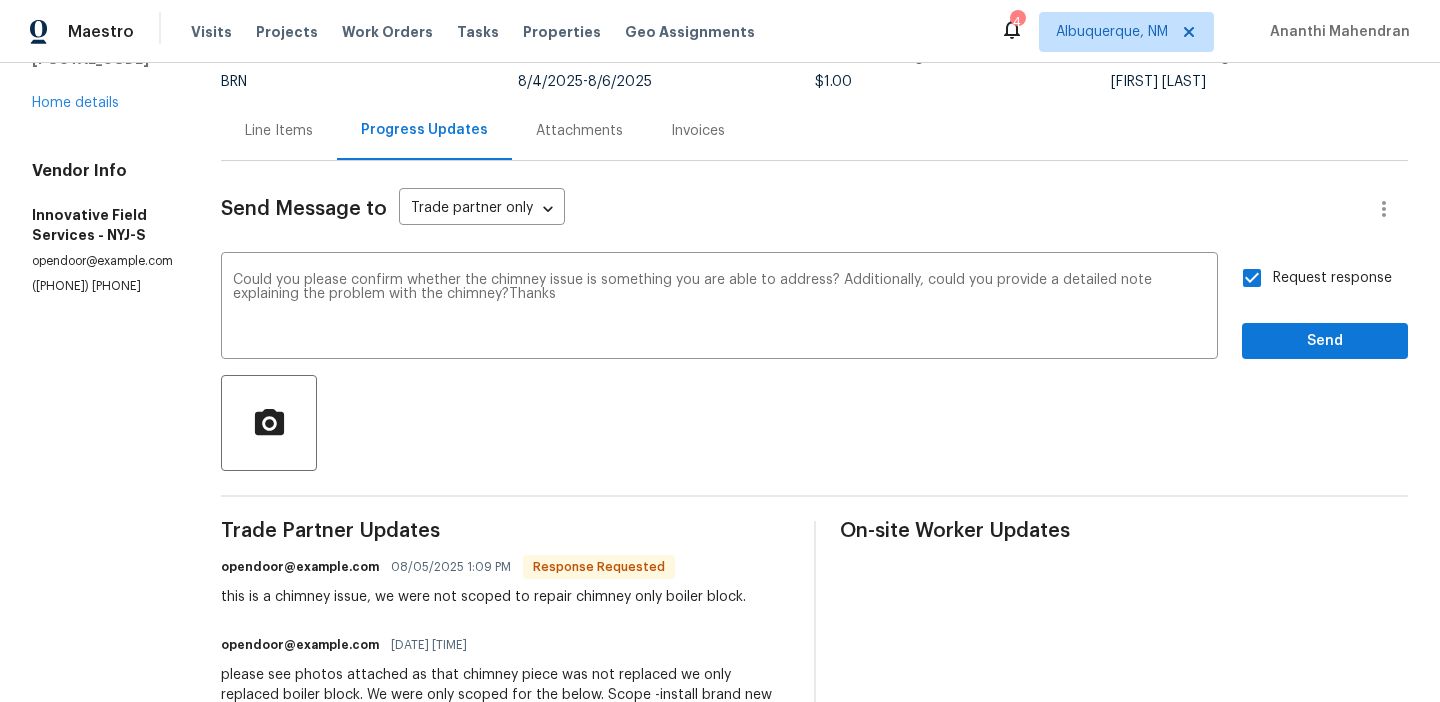 click on "Send Message to Trade partner only Trade partner only ​ Could you please confirm whether the chimney issue is something you are able to address? Additionally, could you provide a detailed note explaining the problem with the chimney?Thanks  x ​ Request response Send Trade Partner Updates opendoor@bginspect.com 08/05/2025 1:09 PM Response Requested this is a chimney issue, we were not scoped to repair chimney only boiler block. opendoor@bginspect.com 08/05/2025 1:08 PM please see photos attached as that chimney piece was not replaced we only replaced boiler block. We were only scoped for the below.
Scope -install brand new boiler opendoor@bginspect.com 08/05/2025 12:57 PM please note, this is party of the old existing chimney, we only replaced the boiler block that was cracked (due to freeze). opendoor@bginspect.com 08/05/2025 12:54 PM please inform us of the lock box code. Ananthi Mahendran 08/04/2025 6:07 PM This work was already completed by your company on 12/20/2024.Now, this came as a rework ." at bounding box center [814, 671] 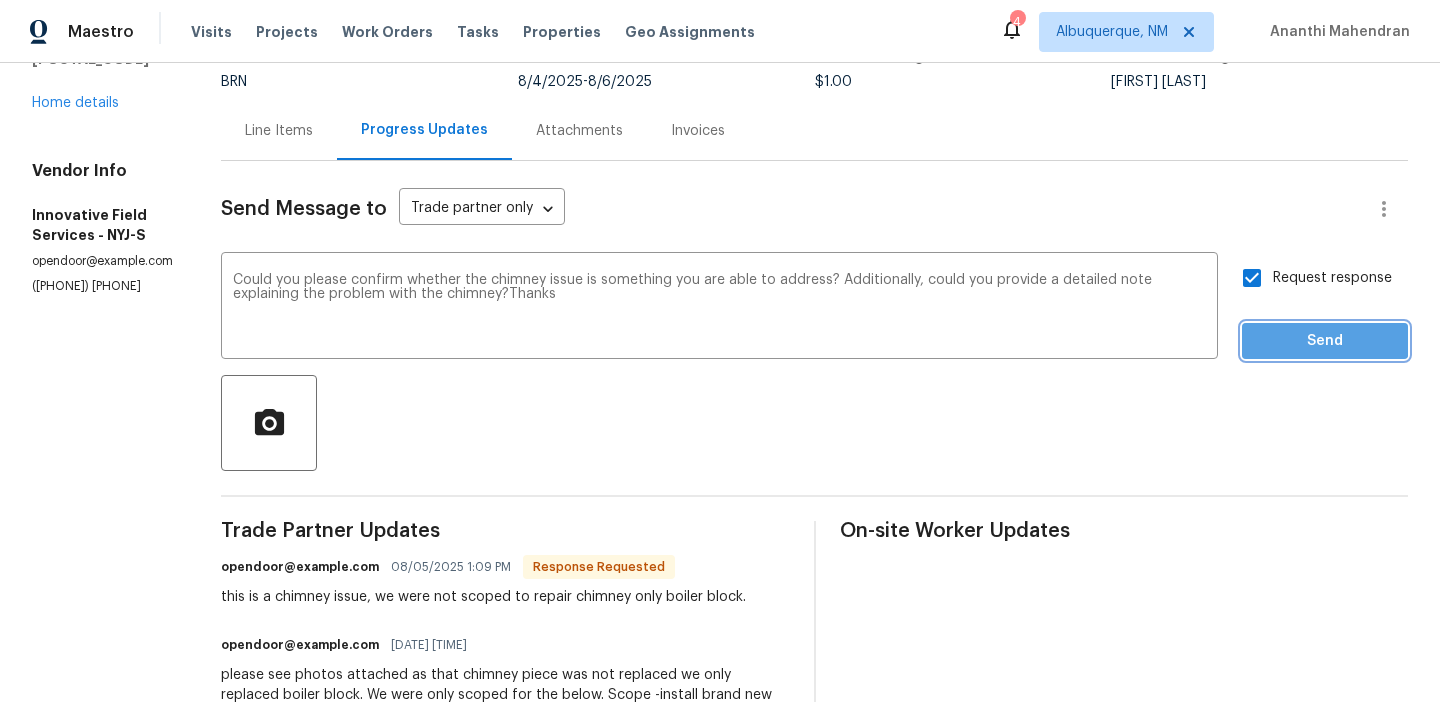 click on "Send" at bounding box center (1325, 341) 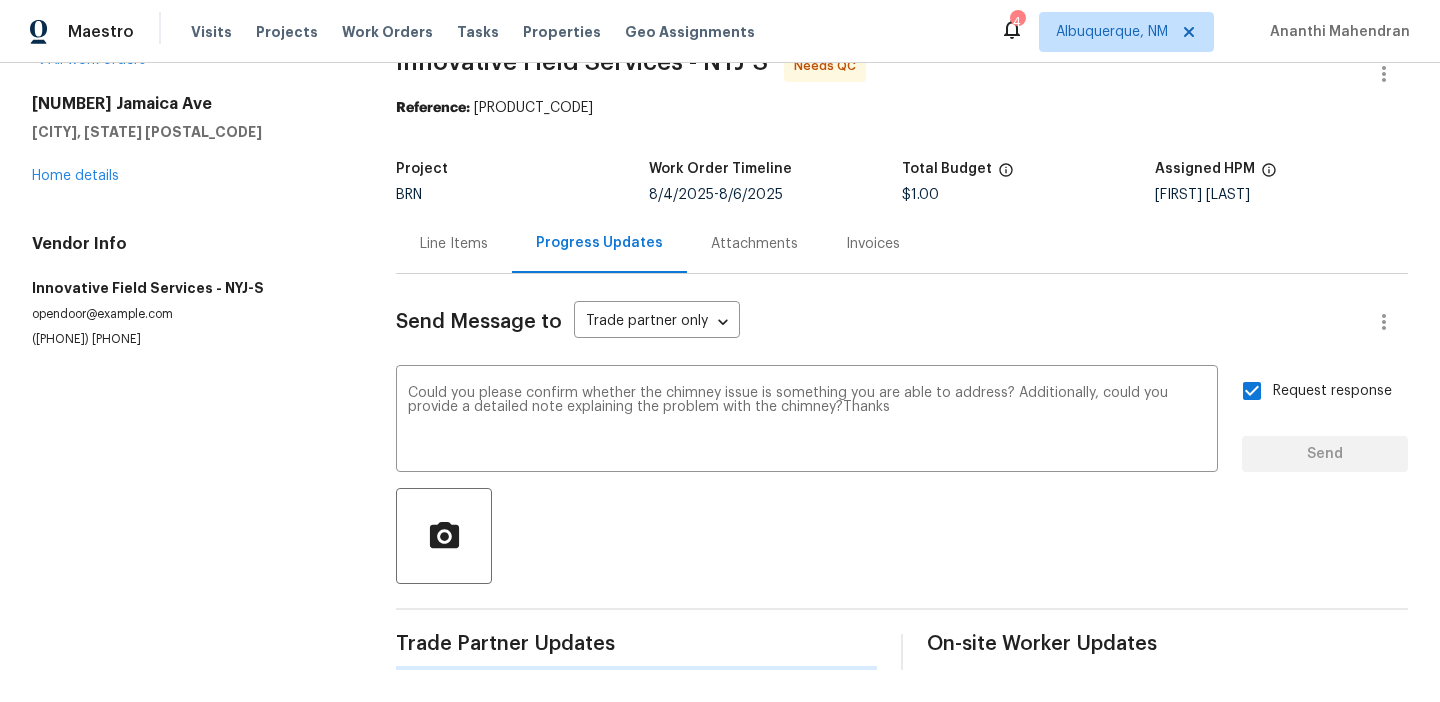 scroll, scrollTop: 0, scrollLeft: 0, axis: both 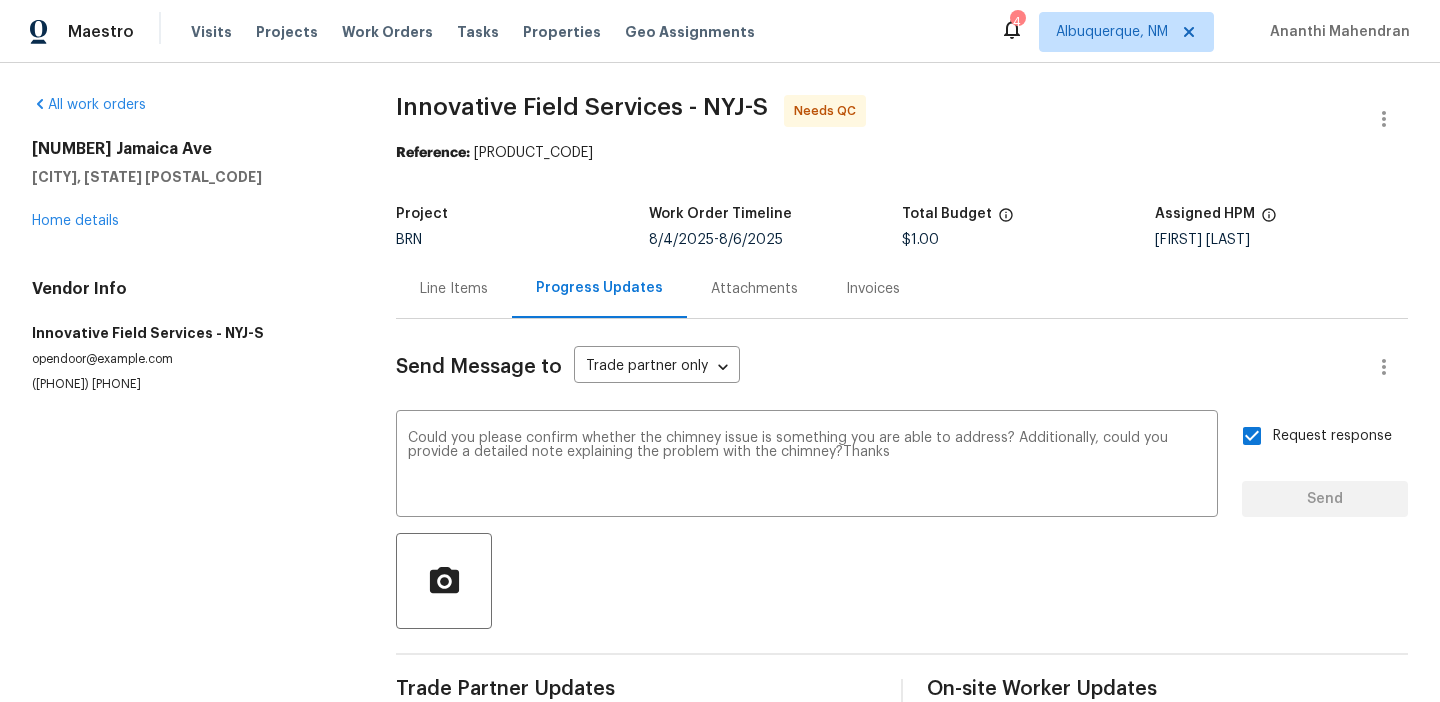 type 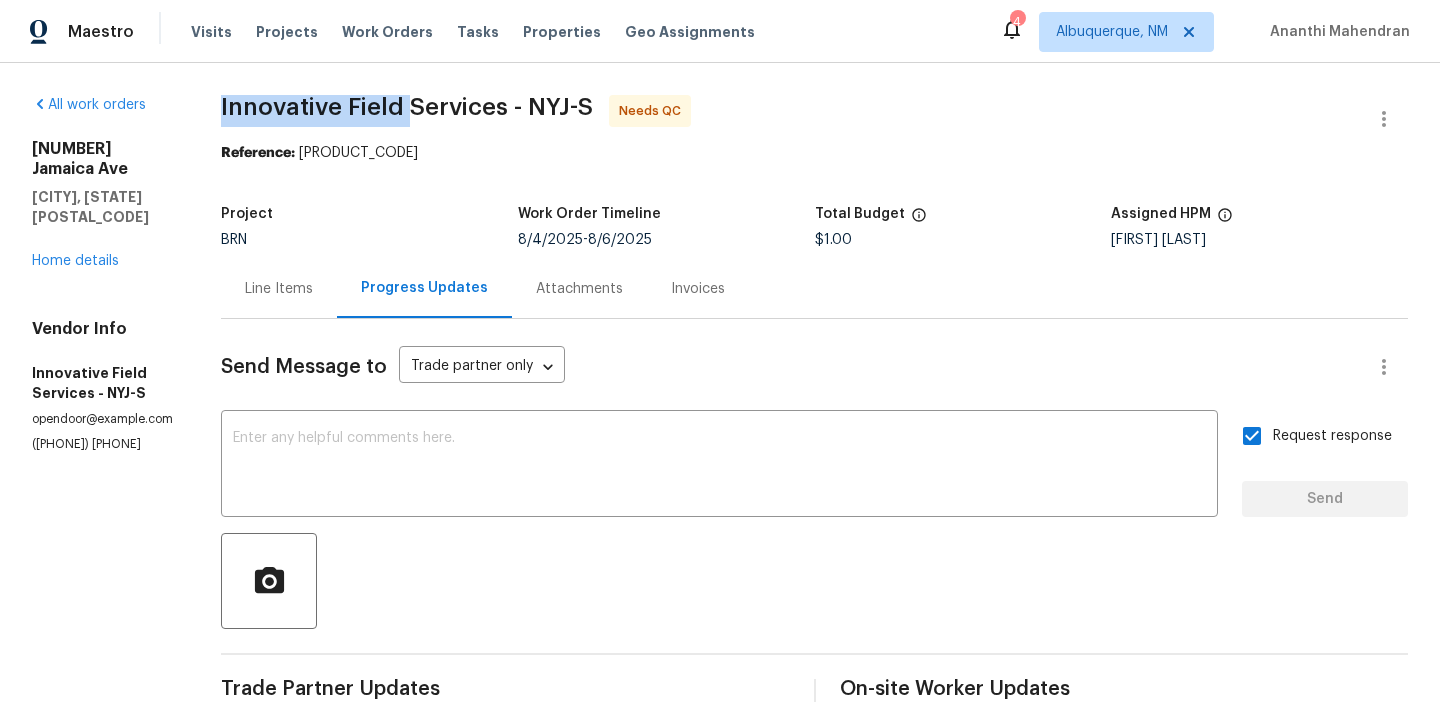 drag, startPoint x: 217, startPoint y: 110, endPoint x: 418, endPoint y: 108, distance: 201.00995 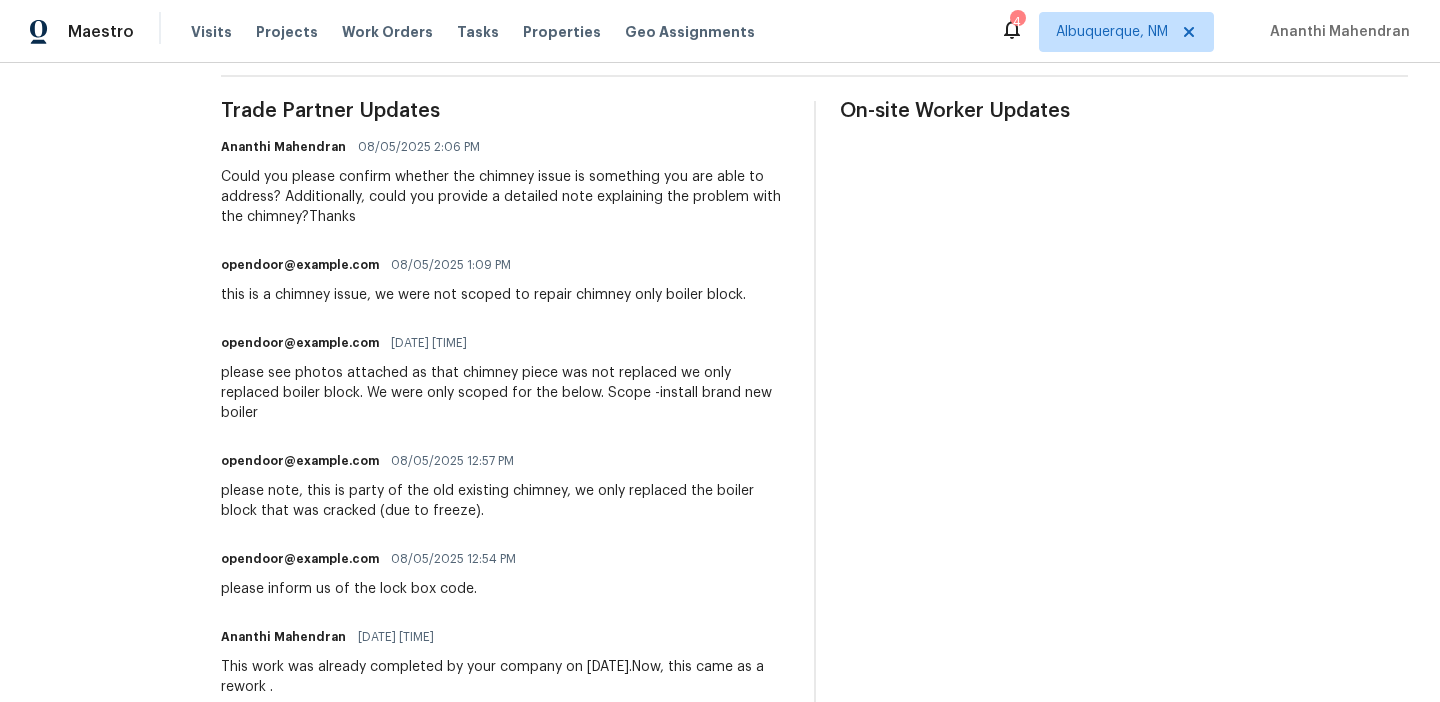 scroll, scrollTop: 642, scrollLeft: 0, axis: vertical 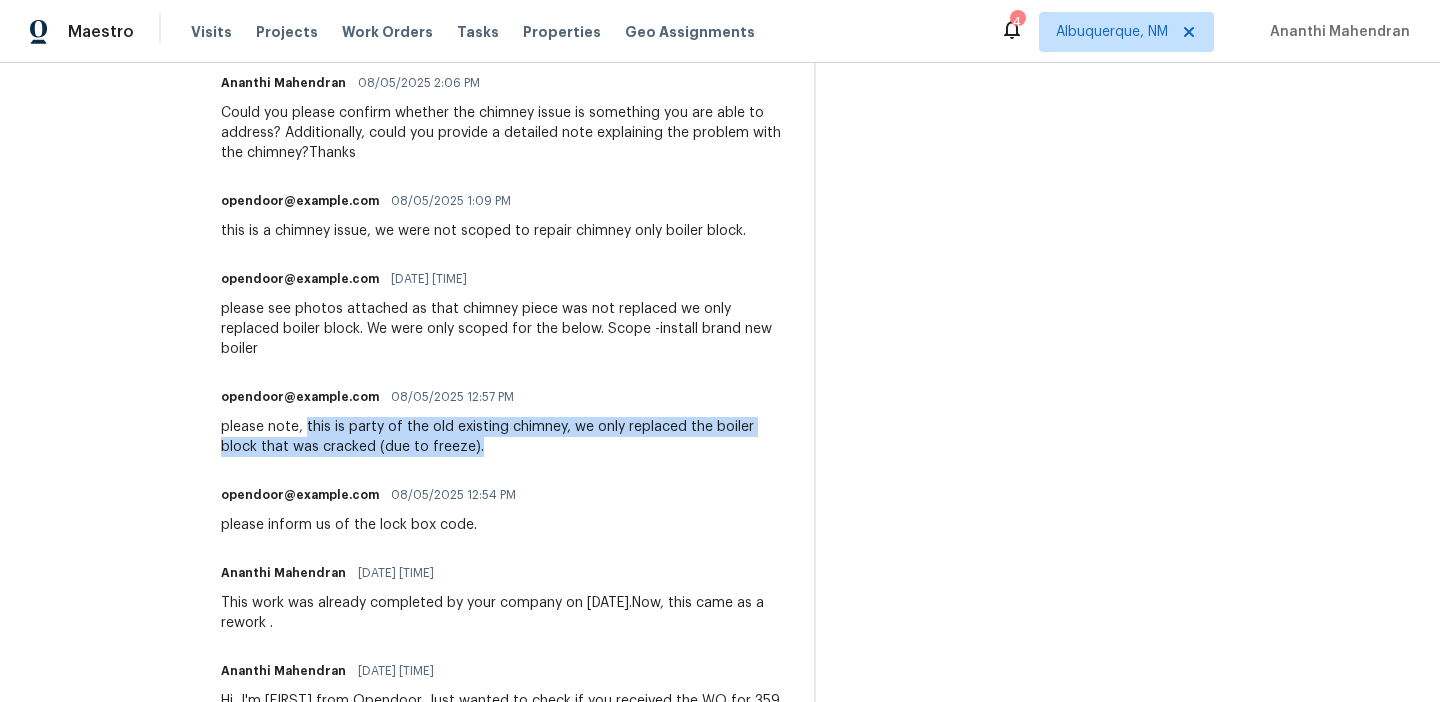 drag, startPoint x: 313, startPoint y: 407, endPoint x: 488, endPoint y: 419, distance: 175.41095 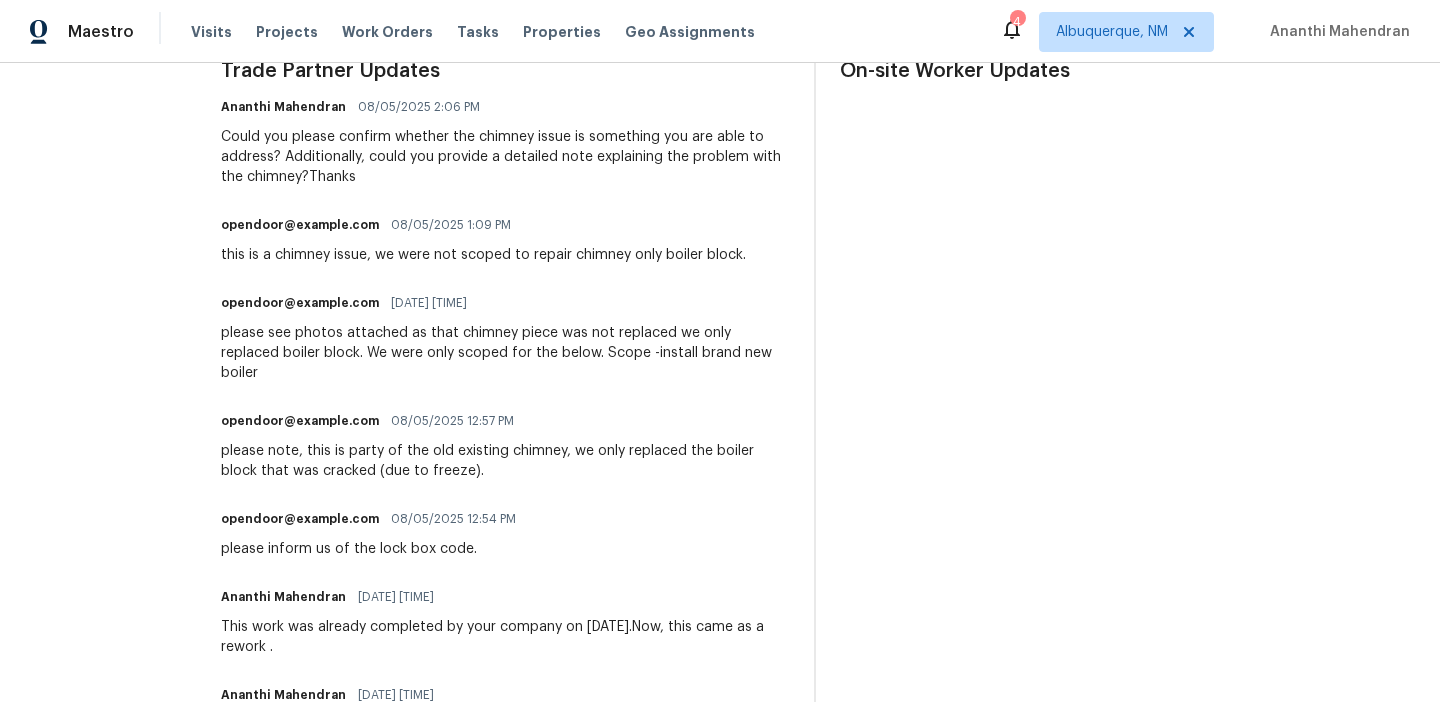 click on "please see photos attached as that chimney piece was not replaced we only replaced boiler block. We were only scoped for the below.
Scope -install brand new boiler" at bounding box center (505, 353) 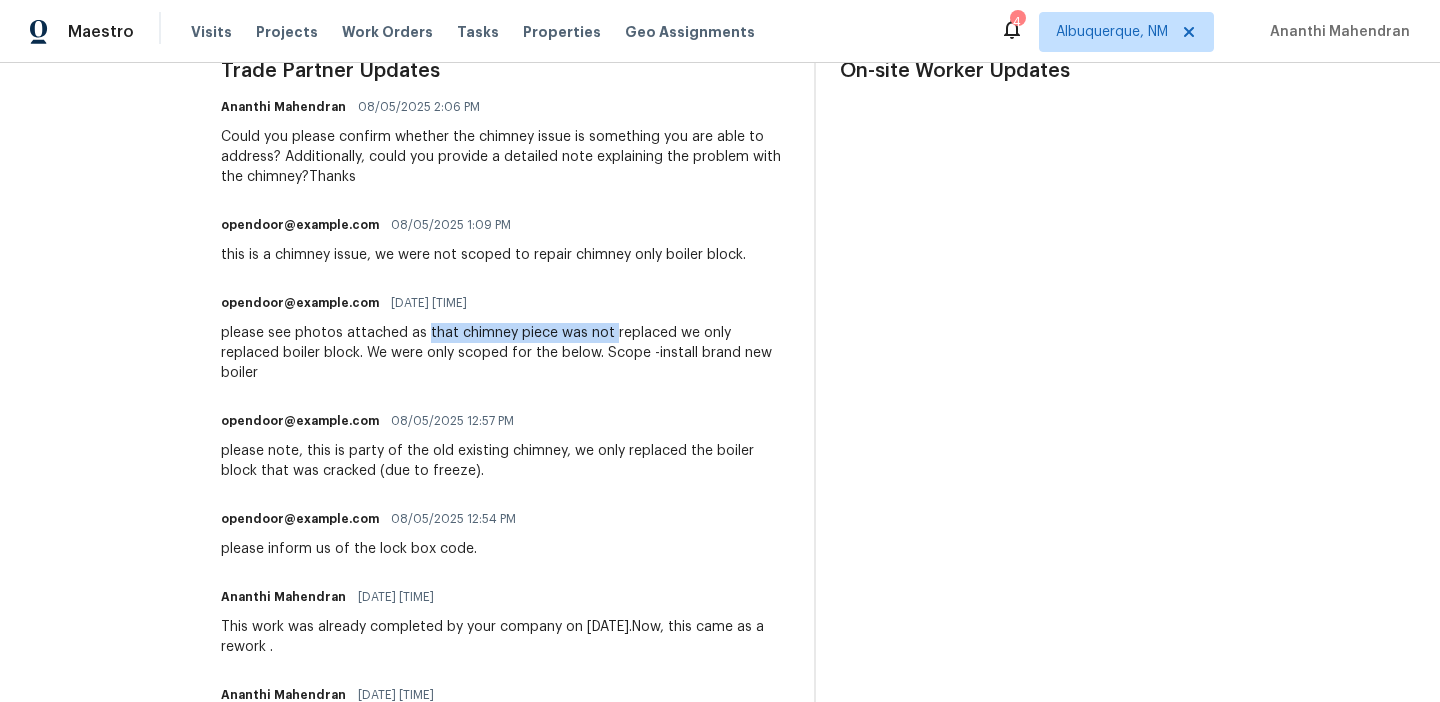 drag, startPoint x: 432, startPoint y: 333, endPoint x: 616, endPoint y: 327, distance: 184.0978 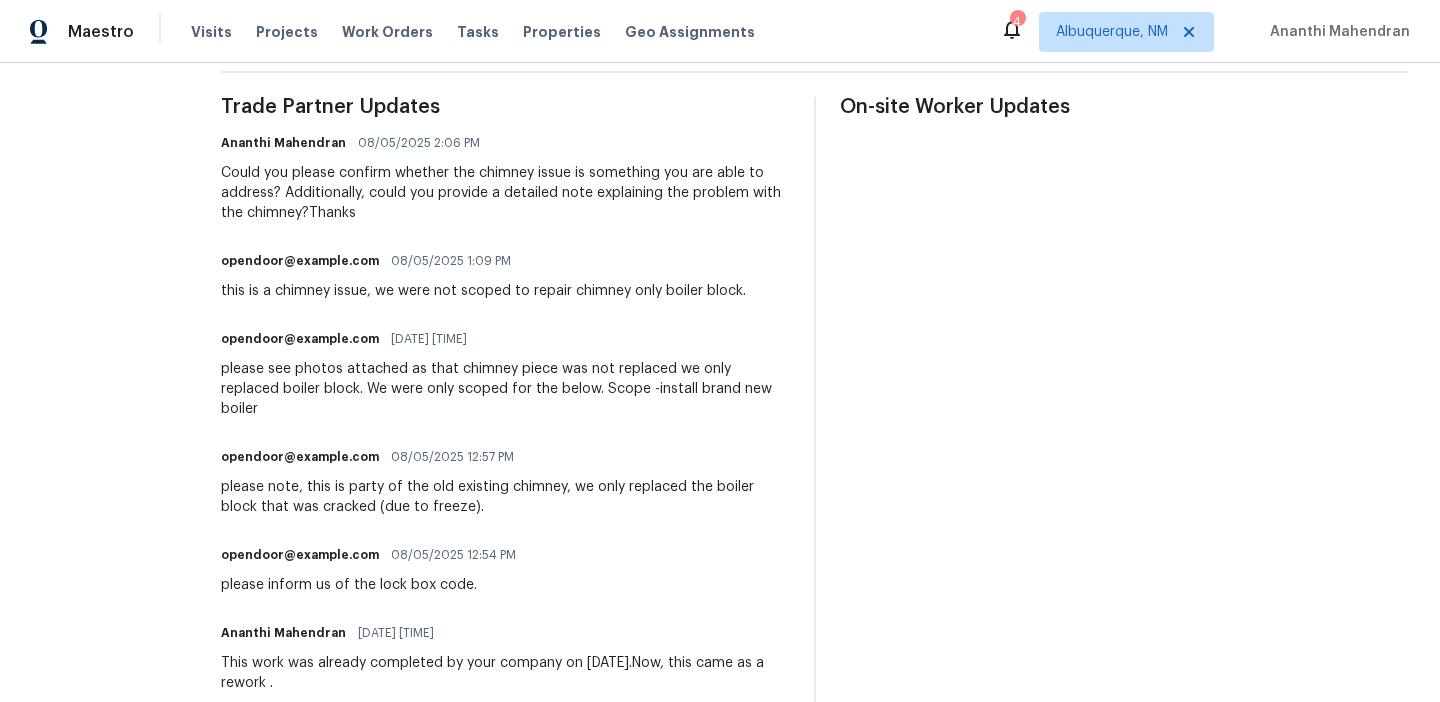 click on "please see photos attached as that chimney piece was not replaced we only replaced boiler block. We were only scoped for the below.
Scope -install brand new boiler" at bounding box center [505, 389] 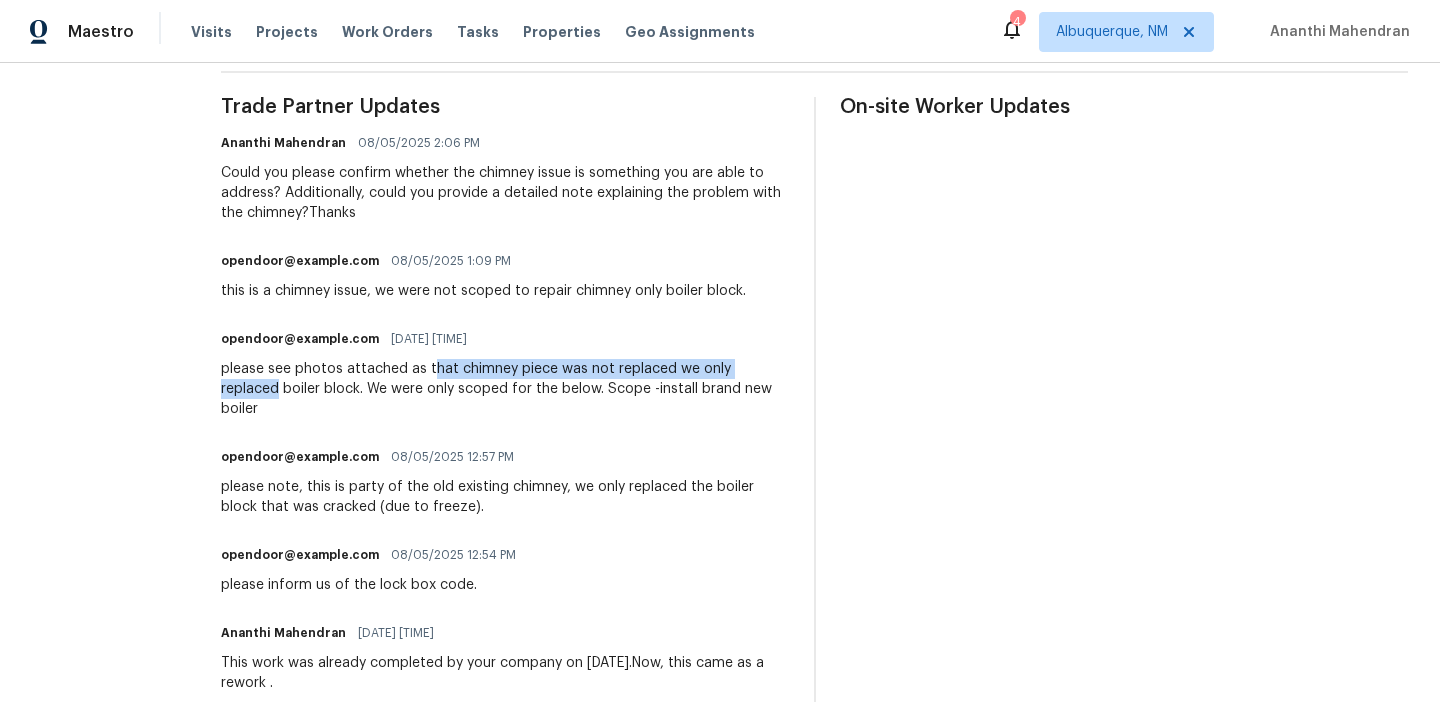 drag, startPoint x: 437, startPoint y: 368, endPoint x: 796, endPoint y: 363, distance: 359.03482 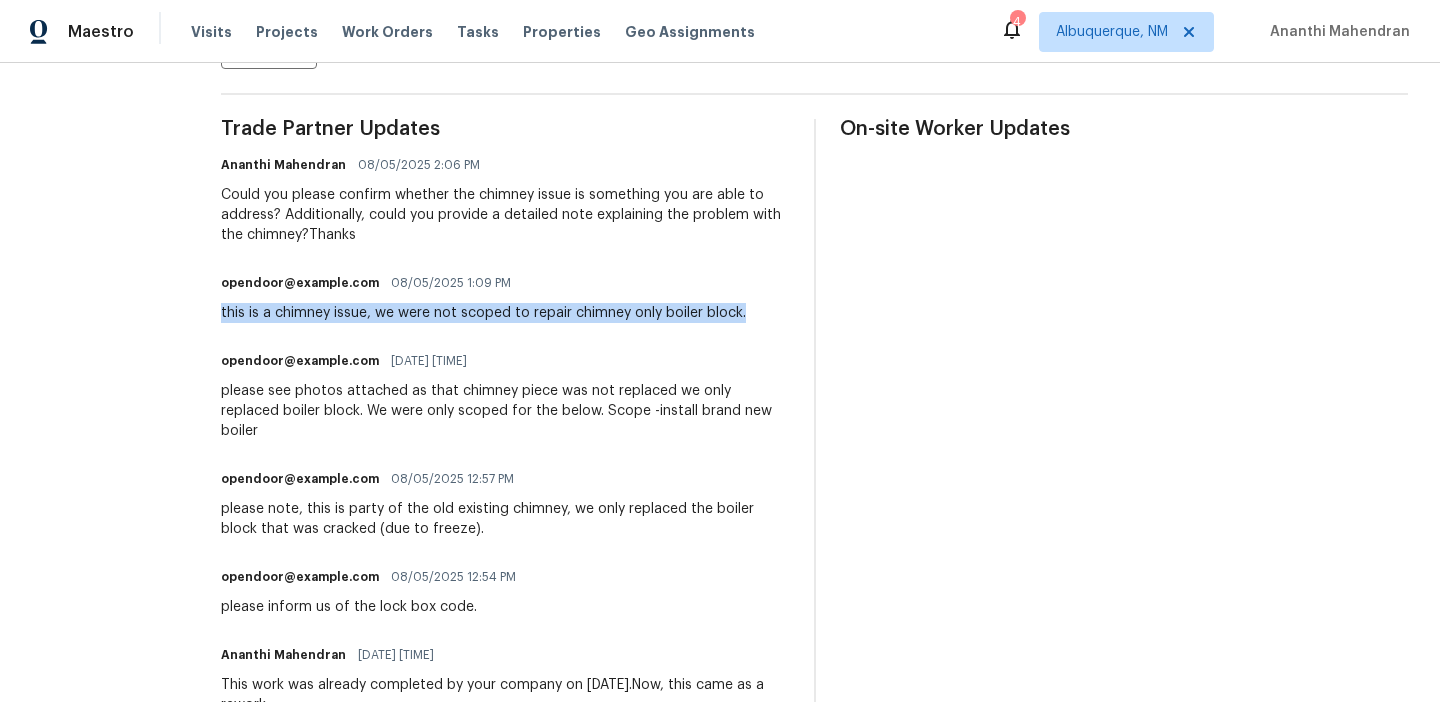 drag, startPoint x: 223, startPoint y: 317, endPoint x: 751, endPoint y: 305, distance: 528.13635 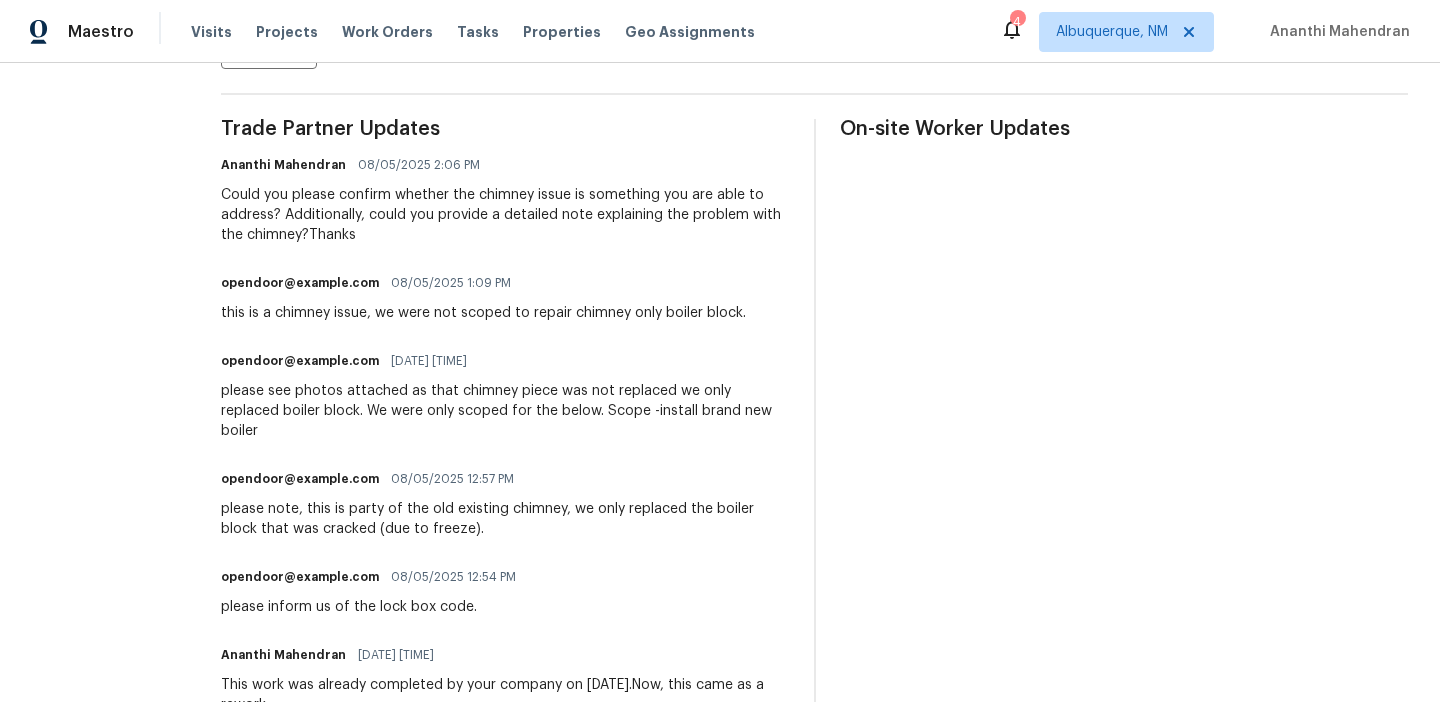click on "Trade Partner Updates Ananthi Mahendran 08/05/2025 2:06 PM Could you please confirm whether the chimney issue is something you are able to address? Additionally, could you provide a detailed note explaining the problem with the chimney?Thanks opendoor@bginspect.com 08/05/2025 1:09 PM this is a chimney issue, we were not scoped to repair chimney only boiler block. opendoor@bginspect.com 08/05/2025 1:08 PM please see photos attached as that chimney piece was not replaced we only replaced boiler block. We were only scoped for the below.
Scope -install brand new boiler opendoor@bginspect.com 08/05/2025 12:57 PM please note, this is party of the old existing chimney, we only replaced the boiler block that was cracked (due to freeze). opendoor@bginspect.com 08/05/2025 12:54 PM please inform us of the lock box code. Ananthi Mahendran 08/04/2025 6:07 PM This work was already completed by your company on 12/20/2024.Now, this came as a rework . Ananthi Mahendran 08/04/2025 6:02 PM" at bounding box center [505, 508] 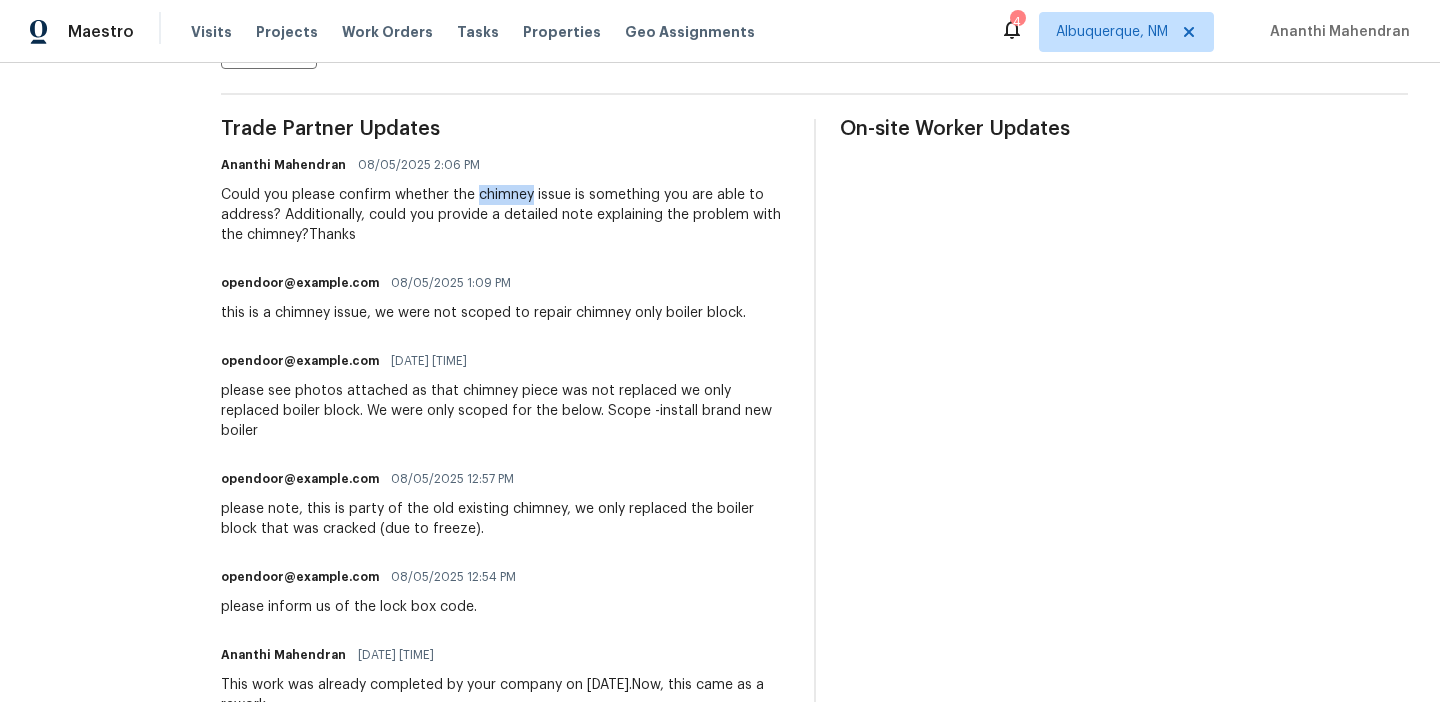 click on "Could you please confirm whether the chimney issue is something you are able to address? Additionally, could you provide a detailed note explaining the problem with the chimney?Thanks" at bounding box center [505, 215] 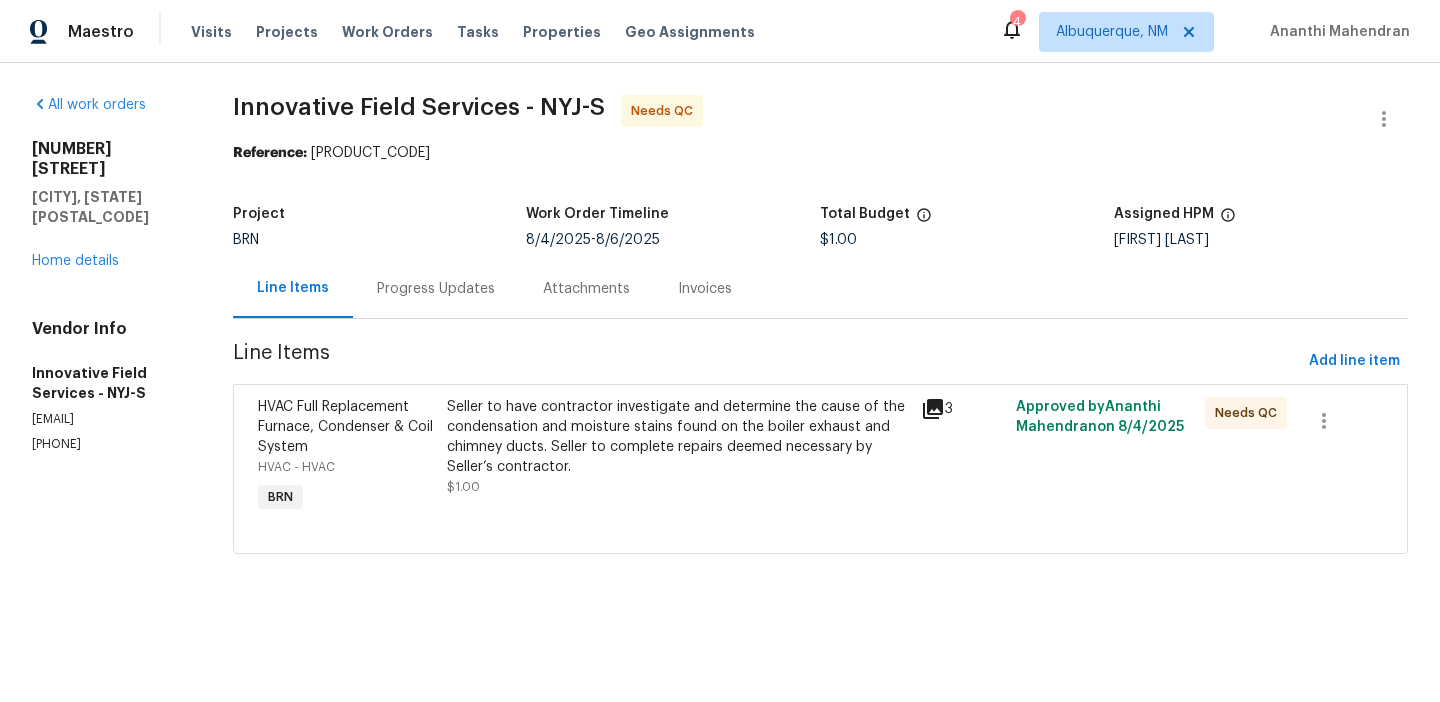 scroll, scrollTop: 0, scrollLeft: 0, axis: both 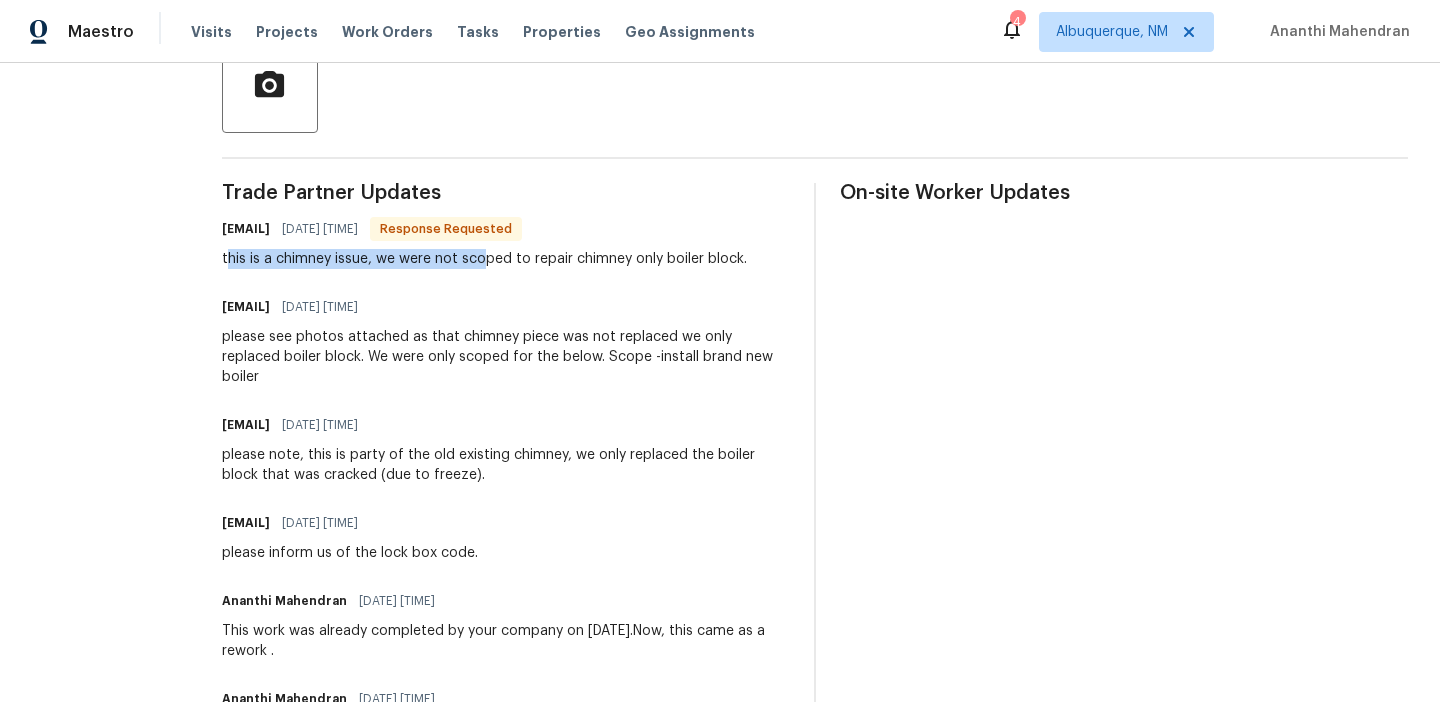 drag, startPoint x: 233, startPoint y: 264, endPoint x: 491, endPoint y: 262, distance: 258.00775 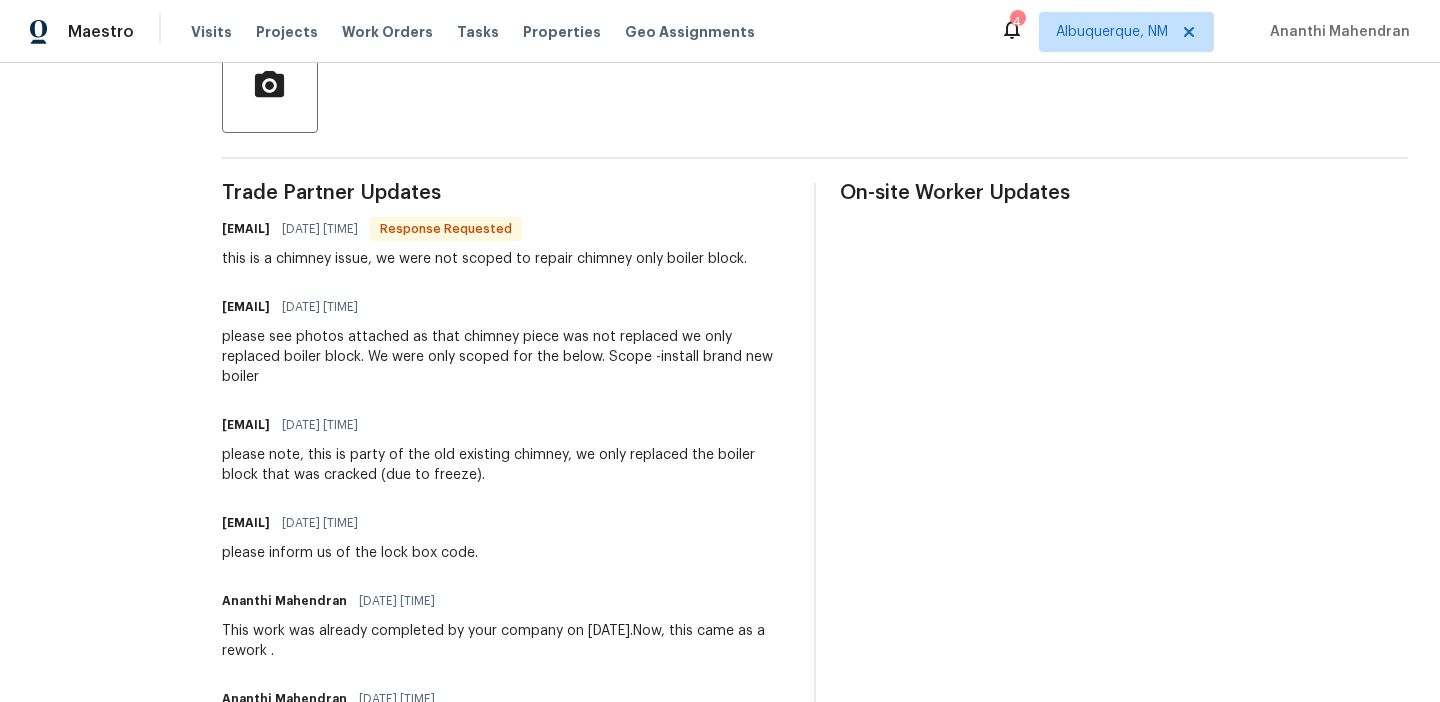 click on "this is a chimney issue, we were not scoped to repair chimney only boiler block." at bounding box center (484, 259) 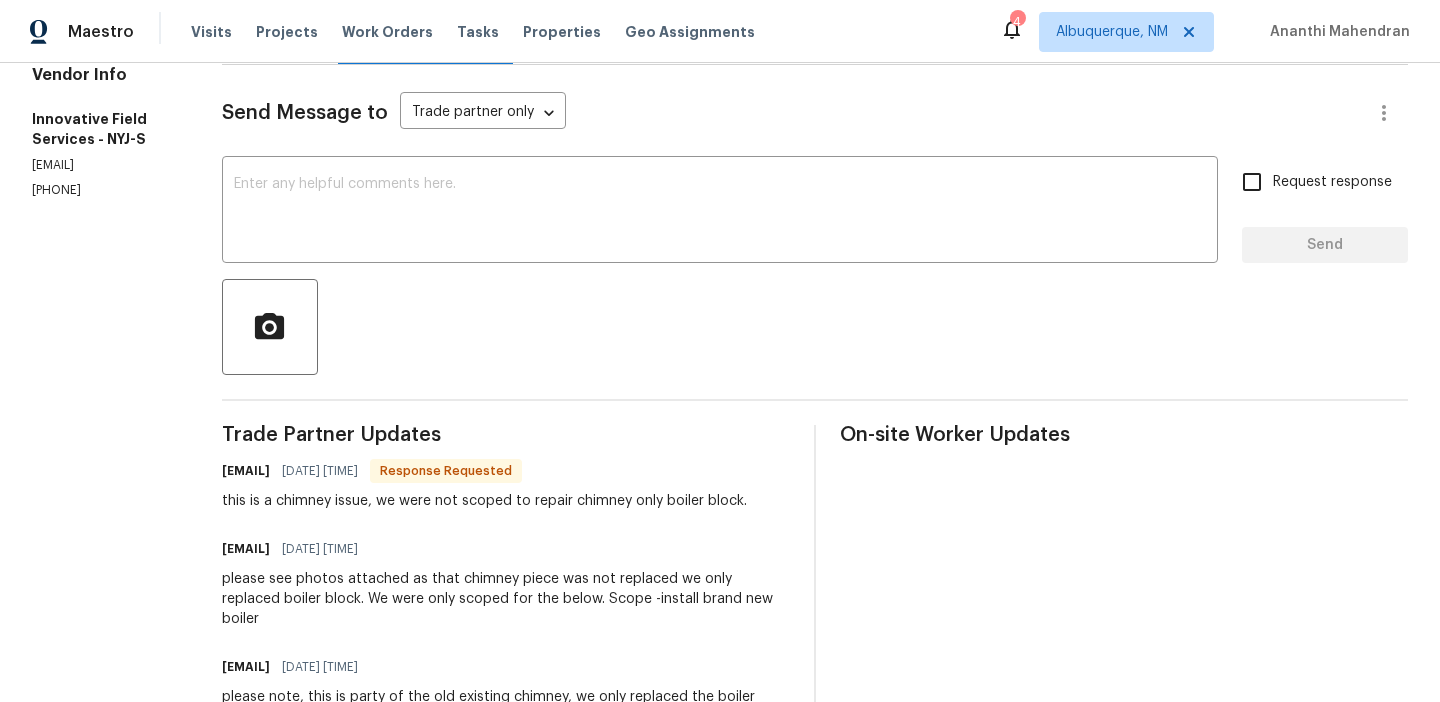 scroll, scrollTop: 152, scrollLeft: 0, axis: vertical 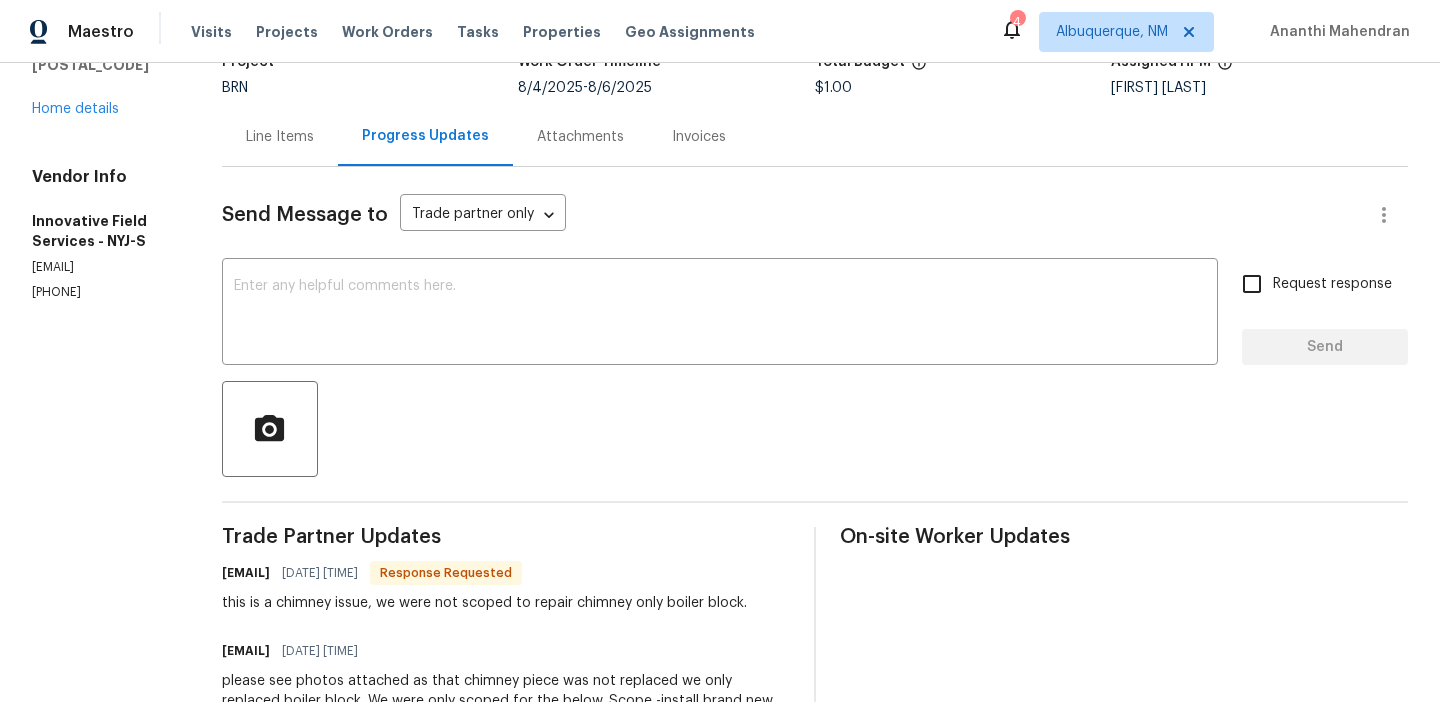 click on "Line Items" at bounding box center [280, 137] 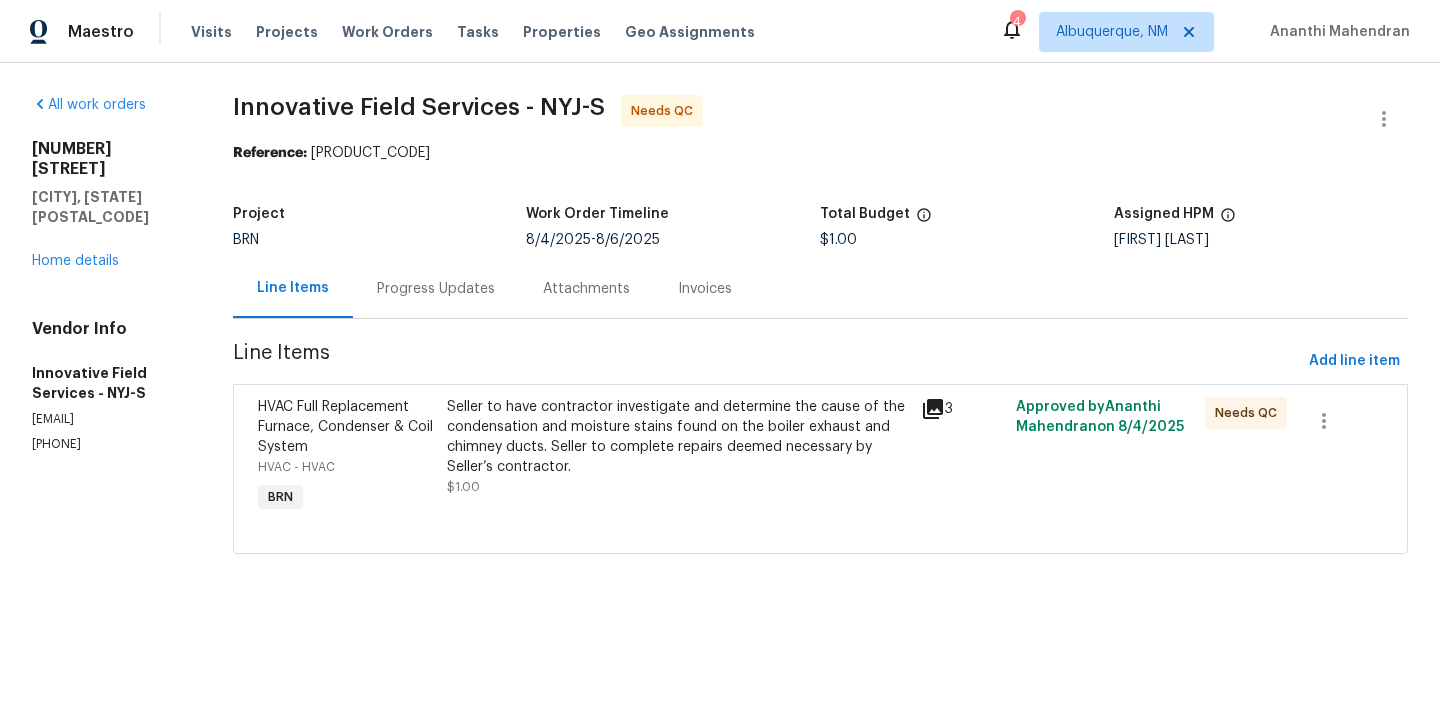 scroll, scrollTop: 0, scrollLeft: 0, axis: both 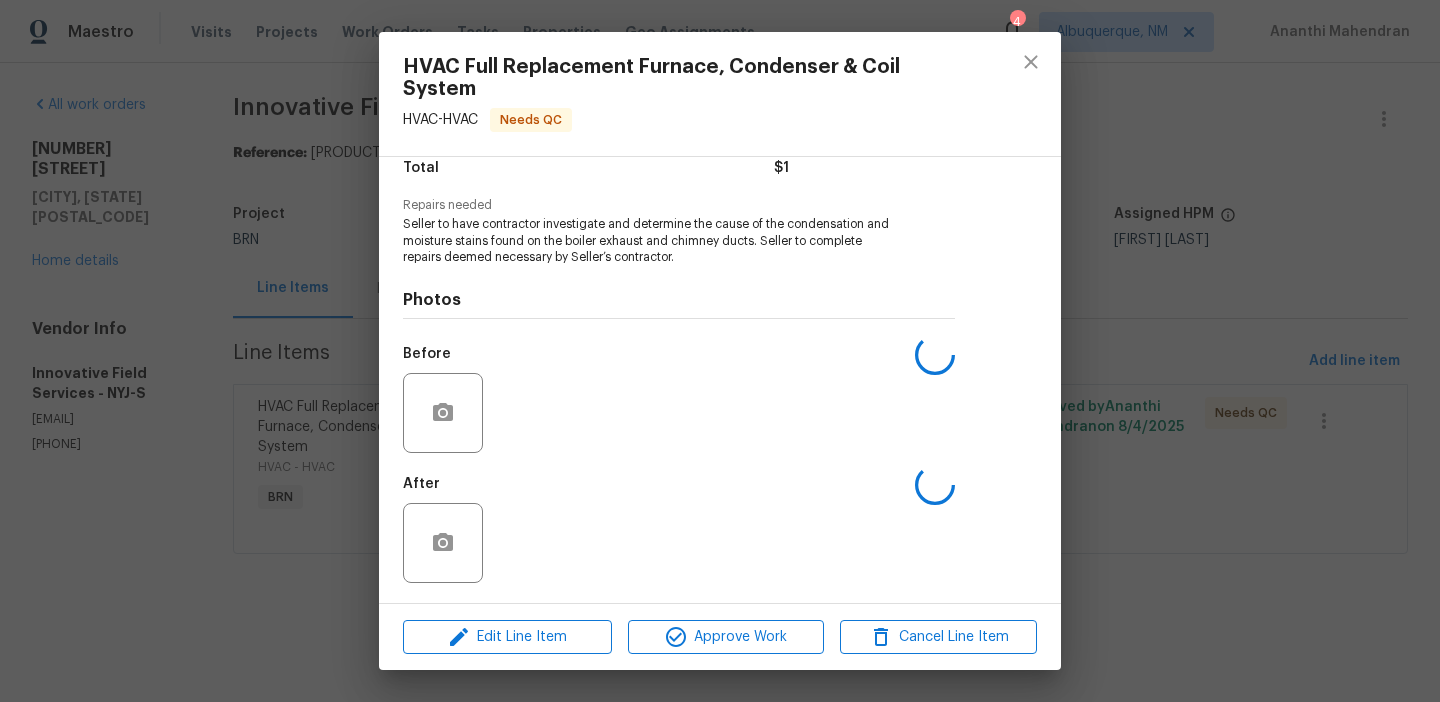 click on "After" at bounding box center [679, 530] 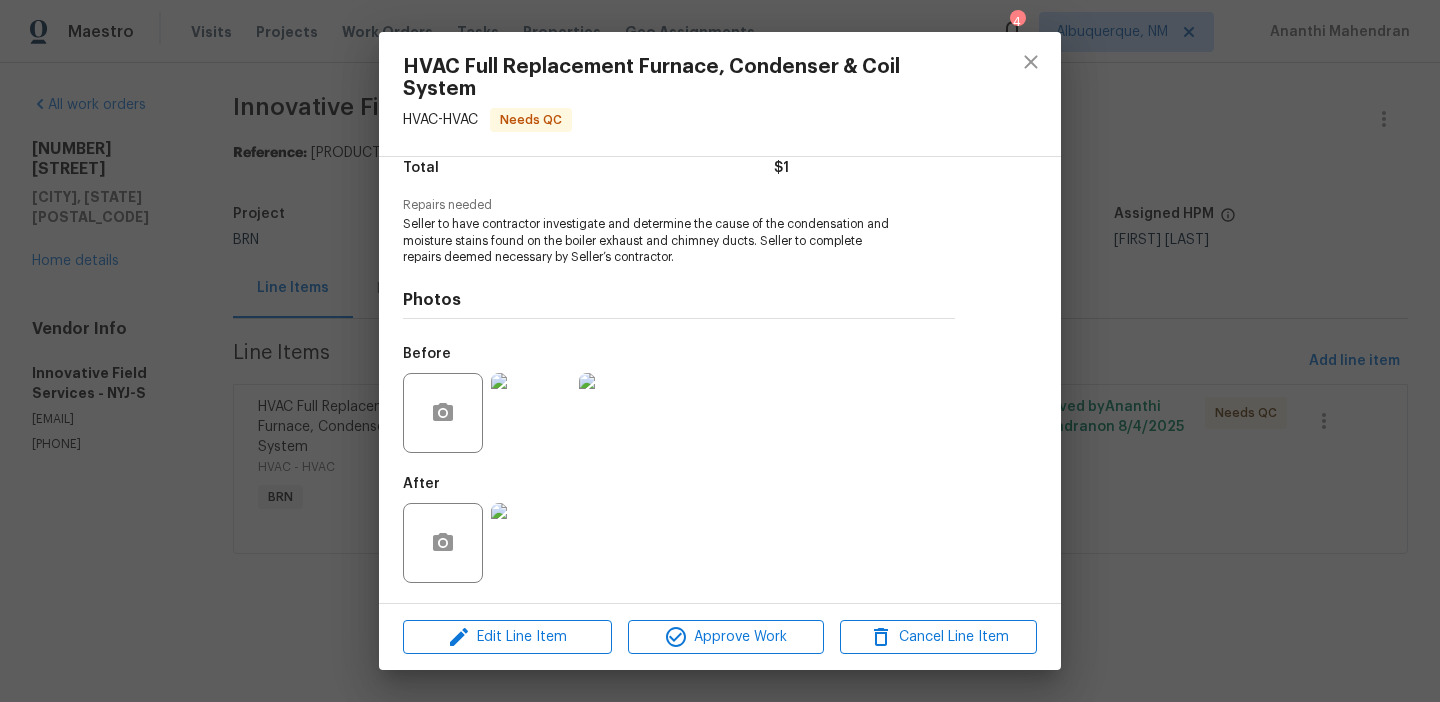 click at bounding box center [531, 543] 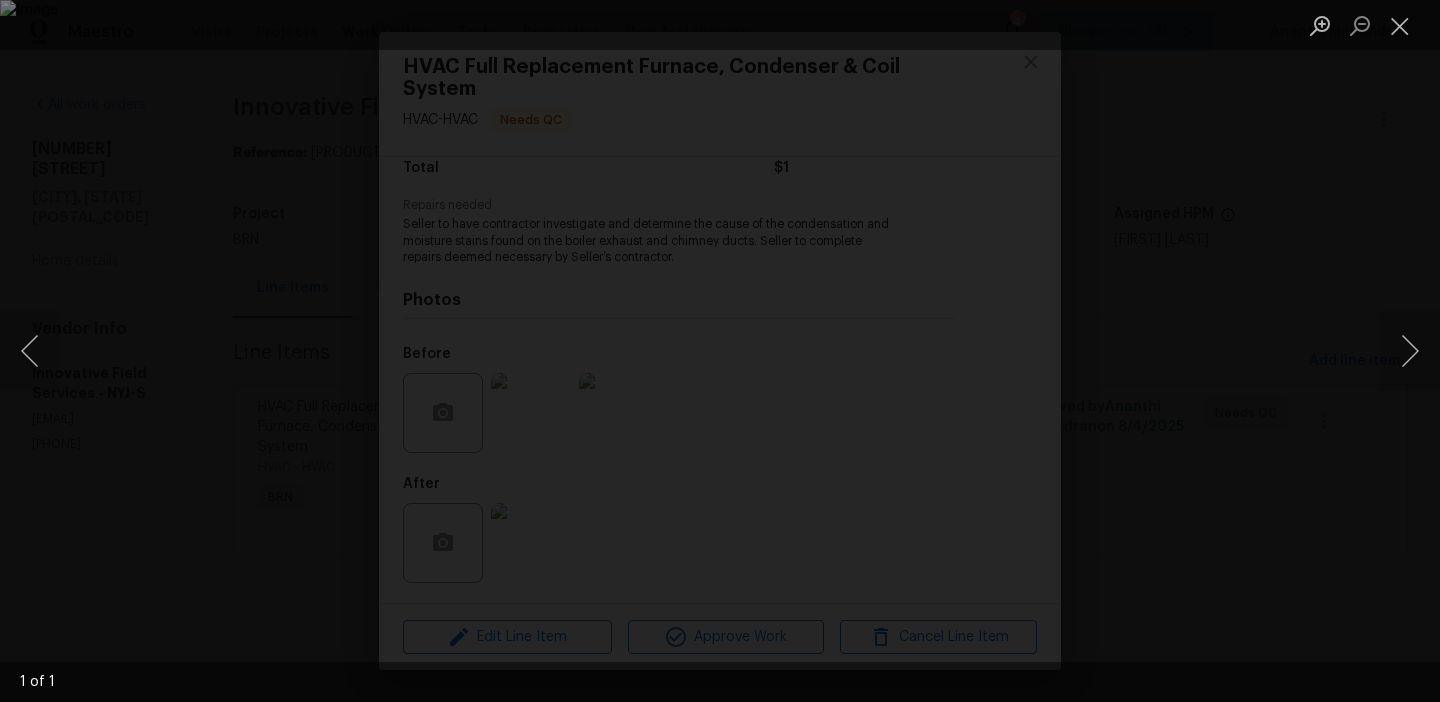 click at bounding box center (720, 351) 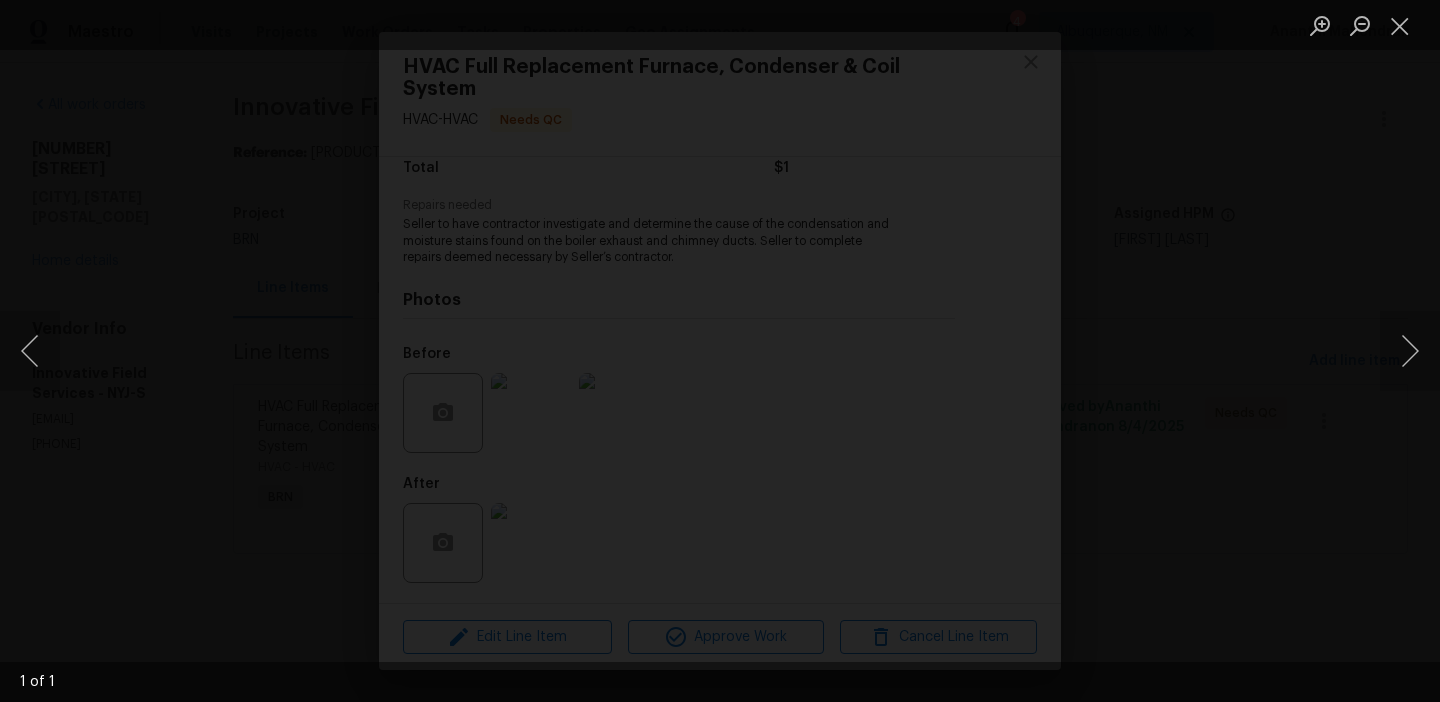 click at bounding box center [806, 316] 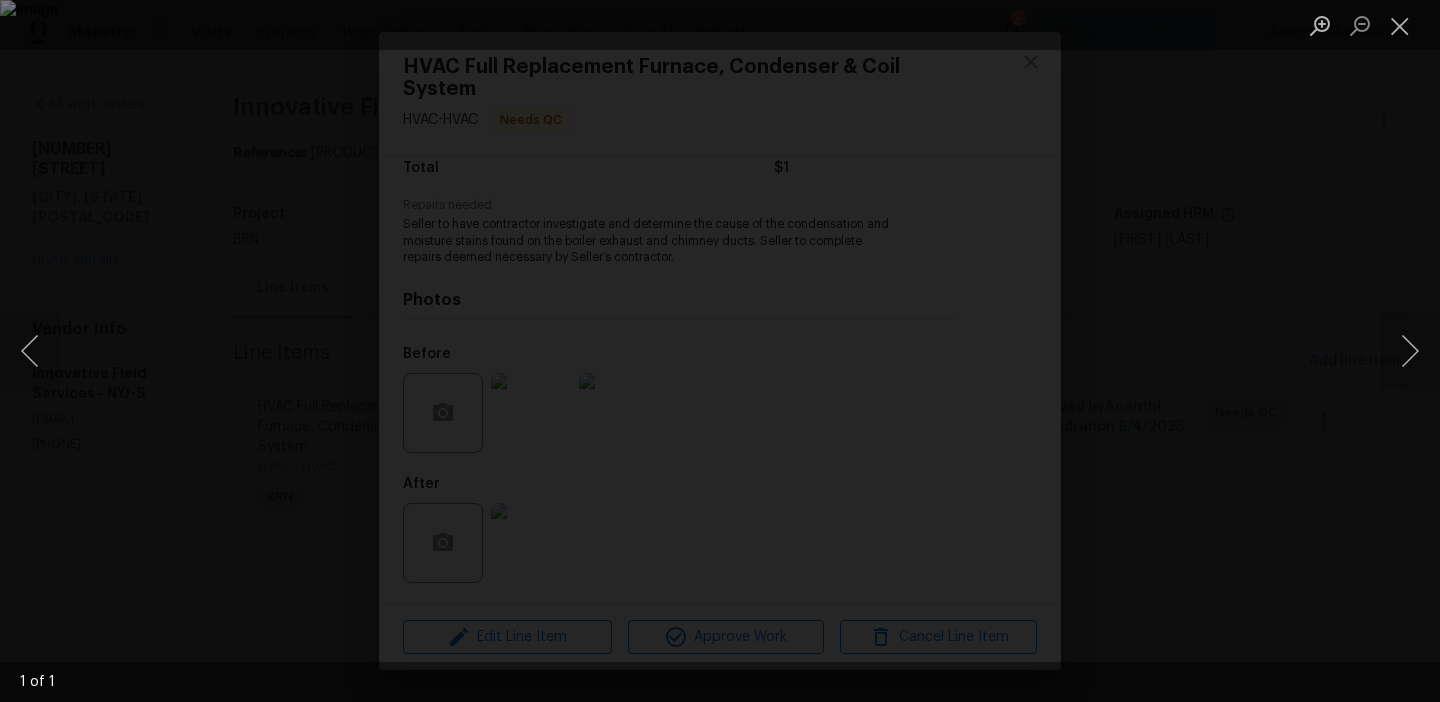click at bounding box center [720, 351] 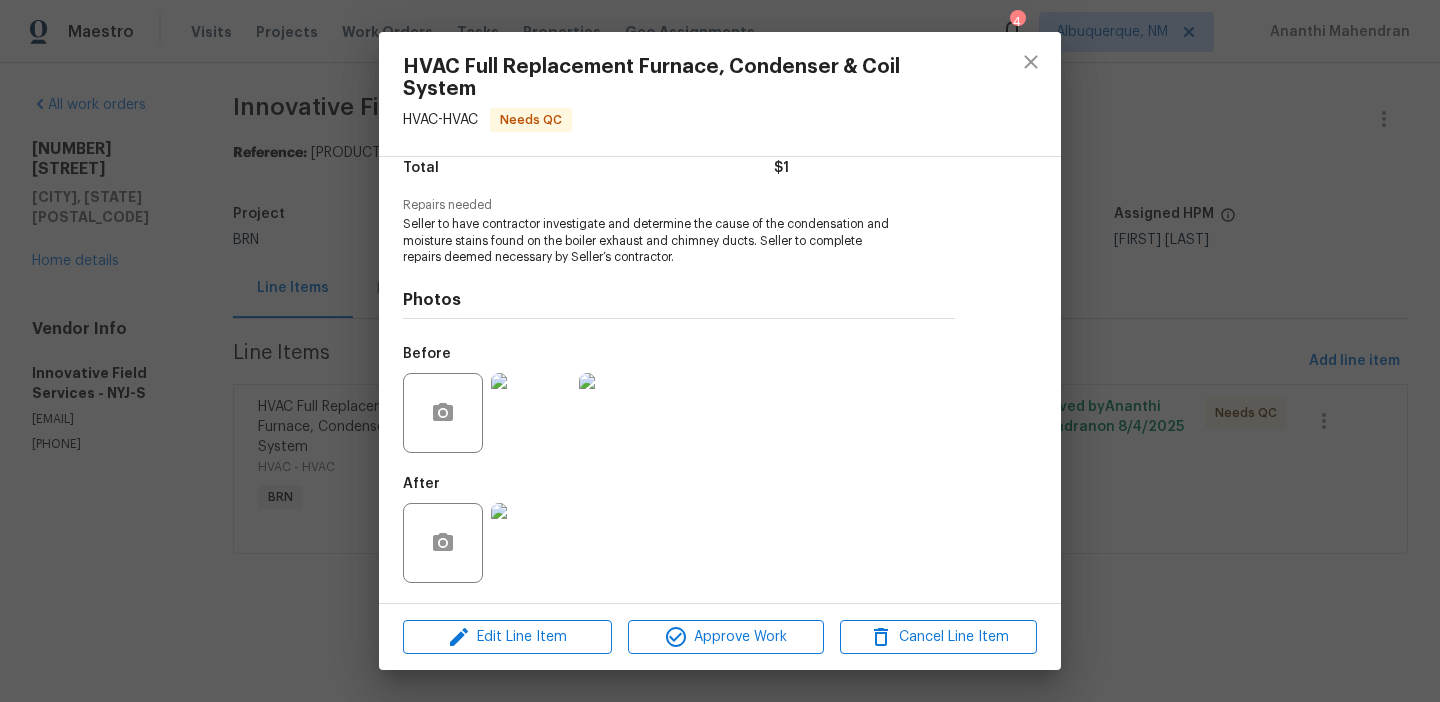 click on "HVAC Full Replacement Furnace, Condenser & Coil System HVAC  -  HVAC Needs QC Vendor Innovative Field Services Account Category BINSR Cost $0 x 1 count $0 Labor $1 Total $1 Repairs needed Seller to have contractor investigate and determine the cause of the condensation and moisture stains found on the boiler exhaust and chimney ducts.  Seller to complete repairs deemed necessary by Seller’s contractor. Photos Before After  Edit Line Item  Approve Work  Cancel Line Item" at bounding box center [720, 351] 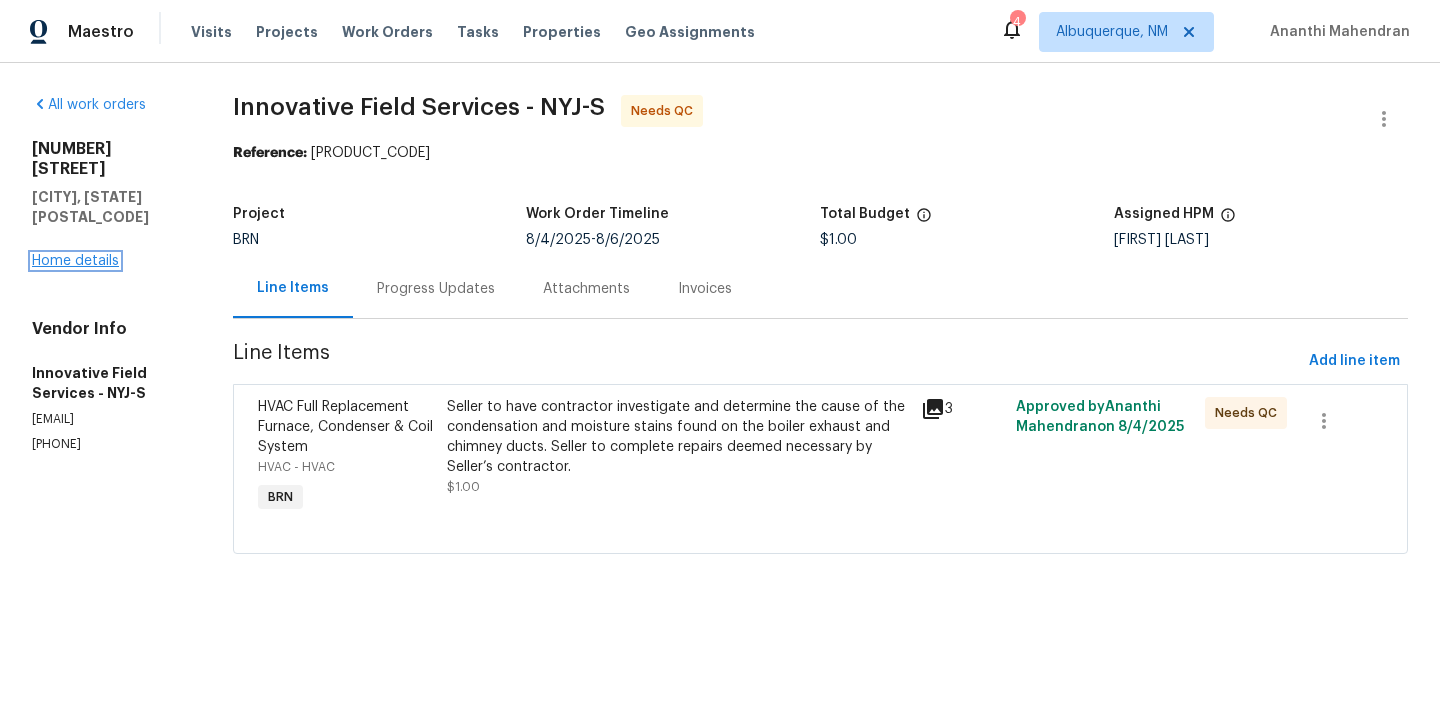 click on "Home details" at bounding box center (75, 261) 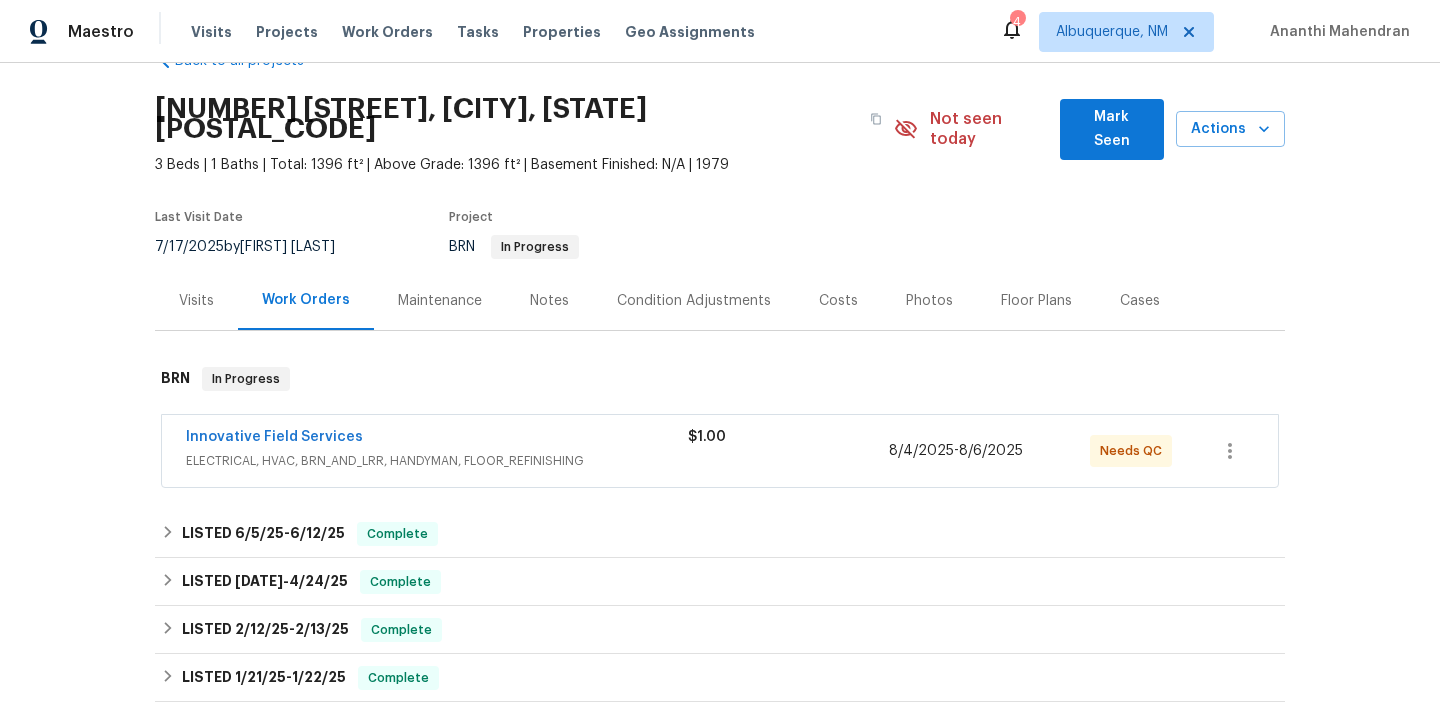 scroll, scrollTop: 148, scrollLeft: 0, axis: vertical 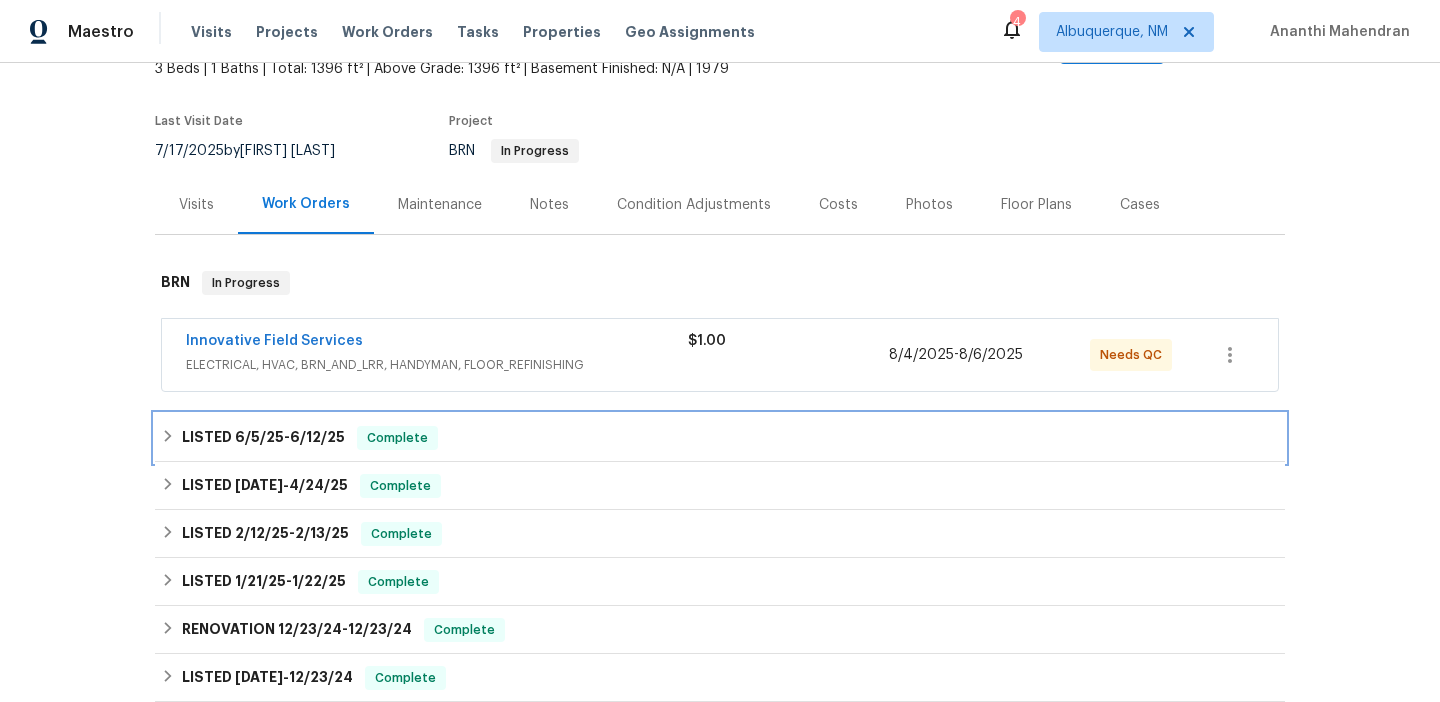 click on "Complete" at bounding box center (397, 438) 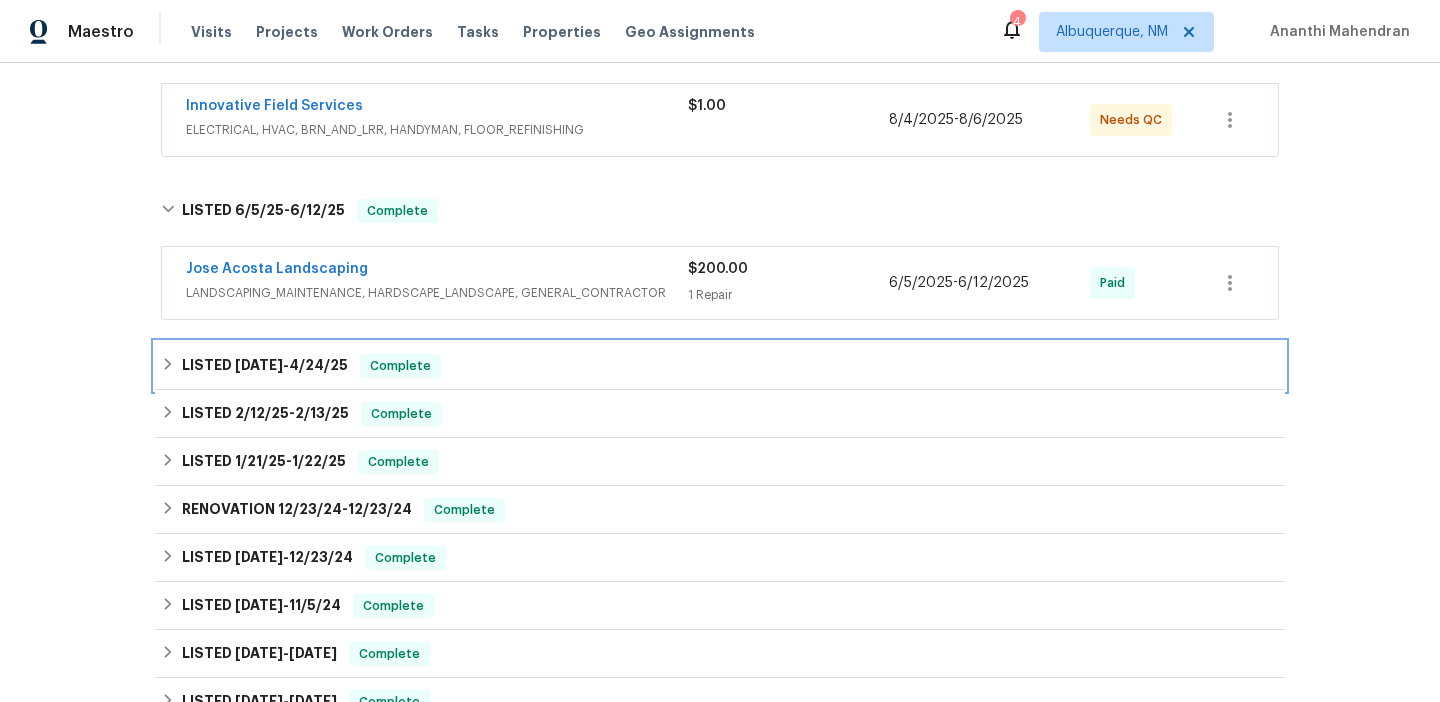 click on "LISTED   4/23/25  -  4/24/25 Complete" at bounding box center [720, 366] 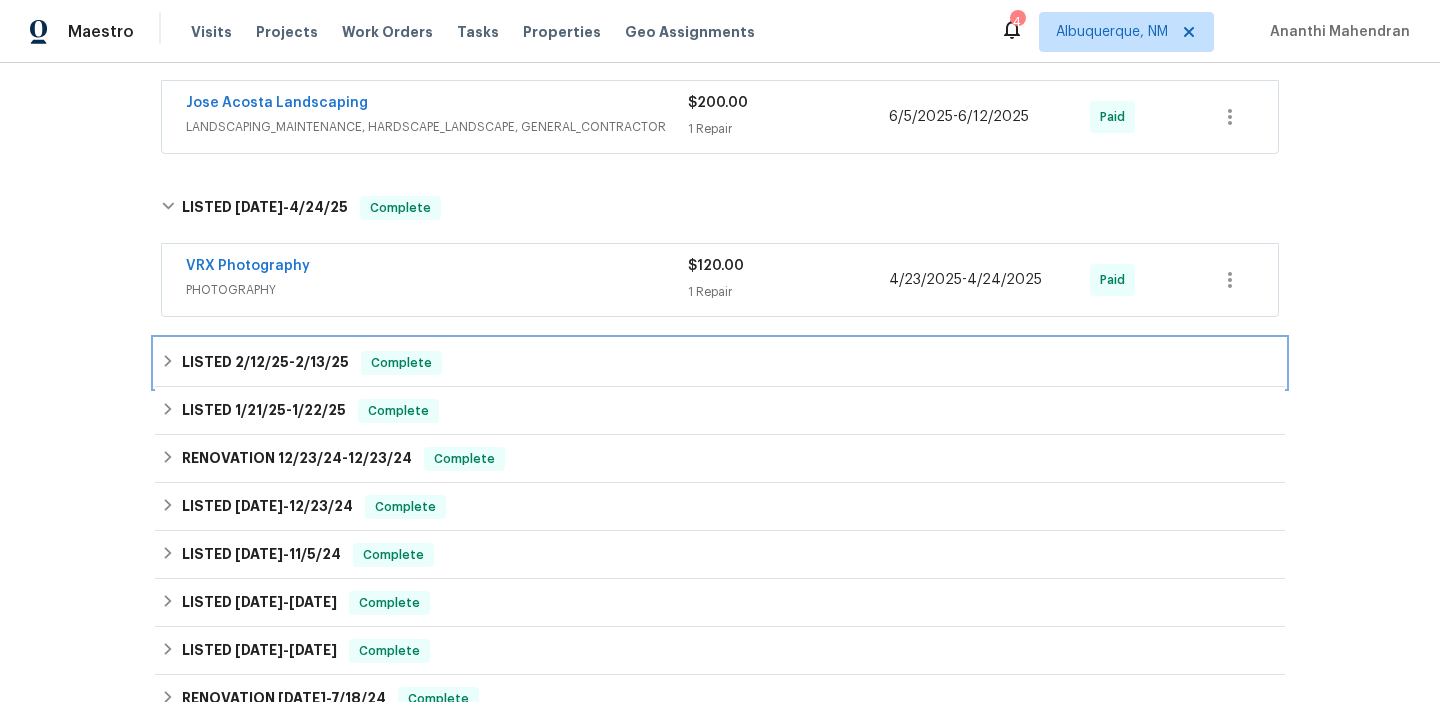 click on "LISTED   2/12/25  -  2/13/25 Complete" at bounding box center (720, 363) 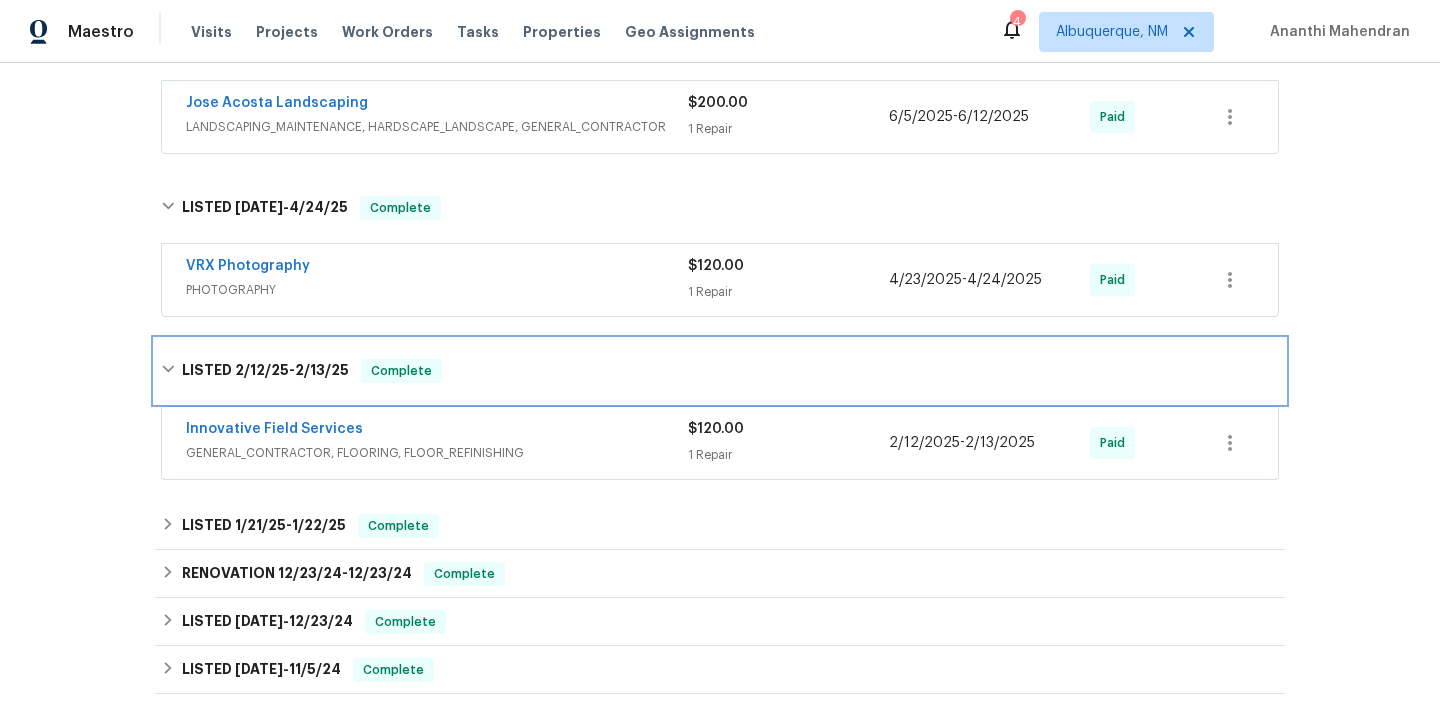 scroll, scrollTop: 653, scrollLeft: 0, axis: vertical 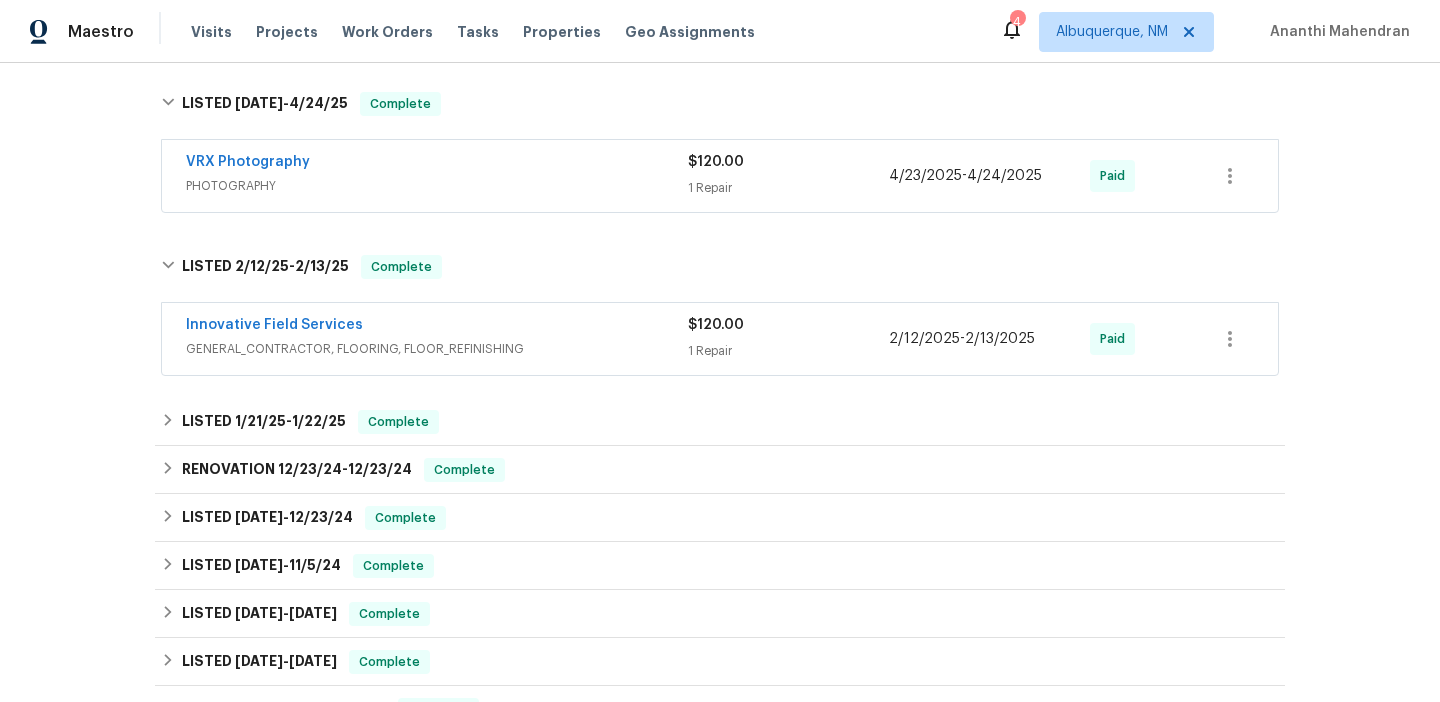 click on "Innovative Field Services" at bounding box center [437, 327] 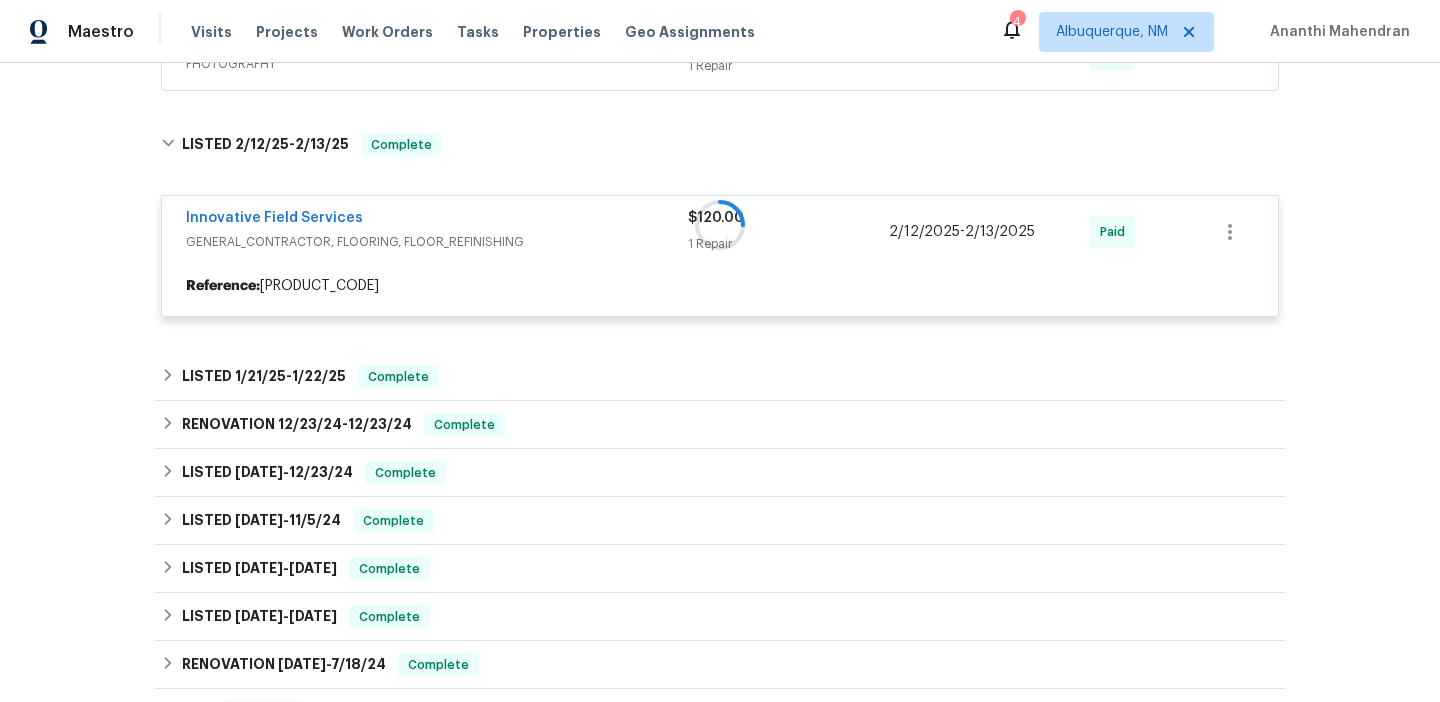 scroll, scrollTop: 801, scrollLeft: 0, axis: vertical 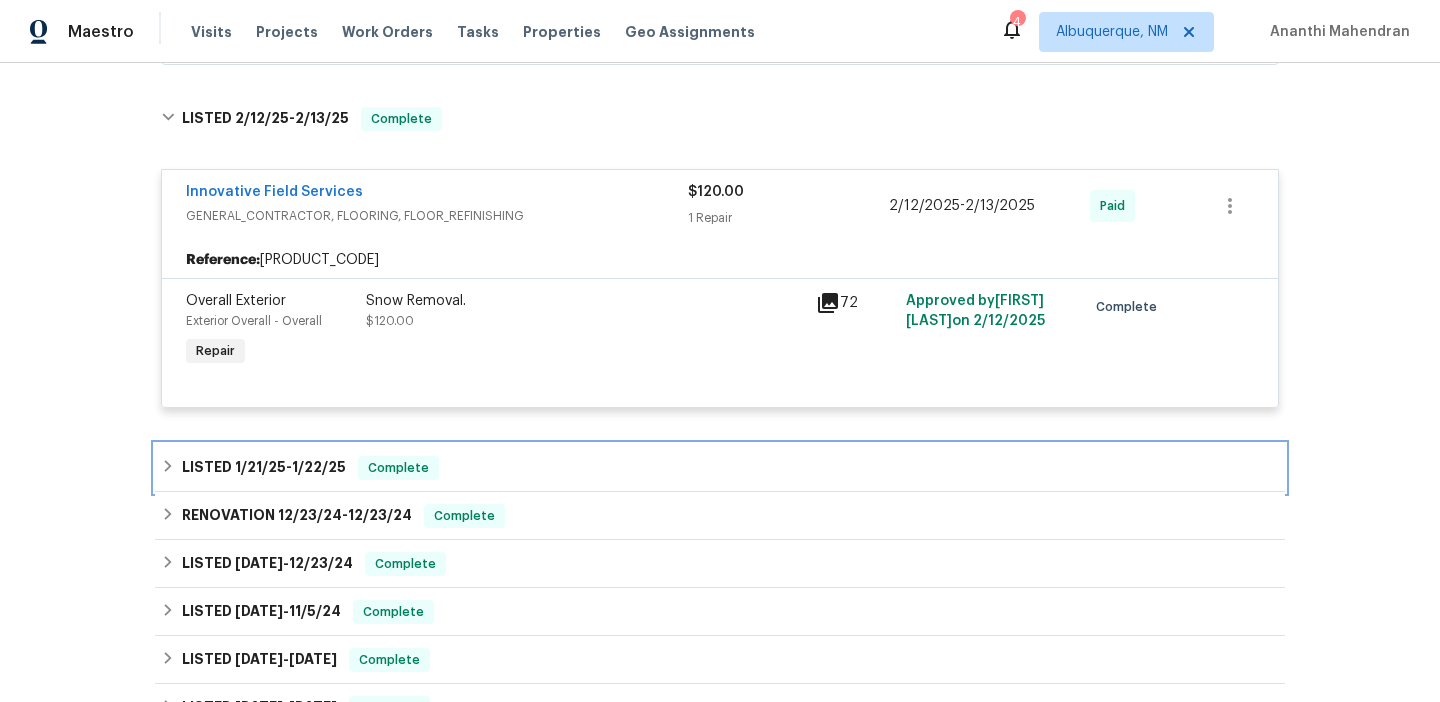 click on "Complete" at bounding box center (398, 468) 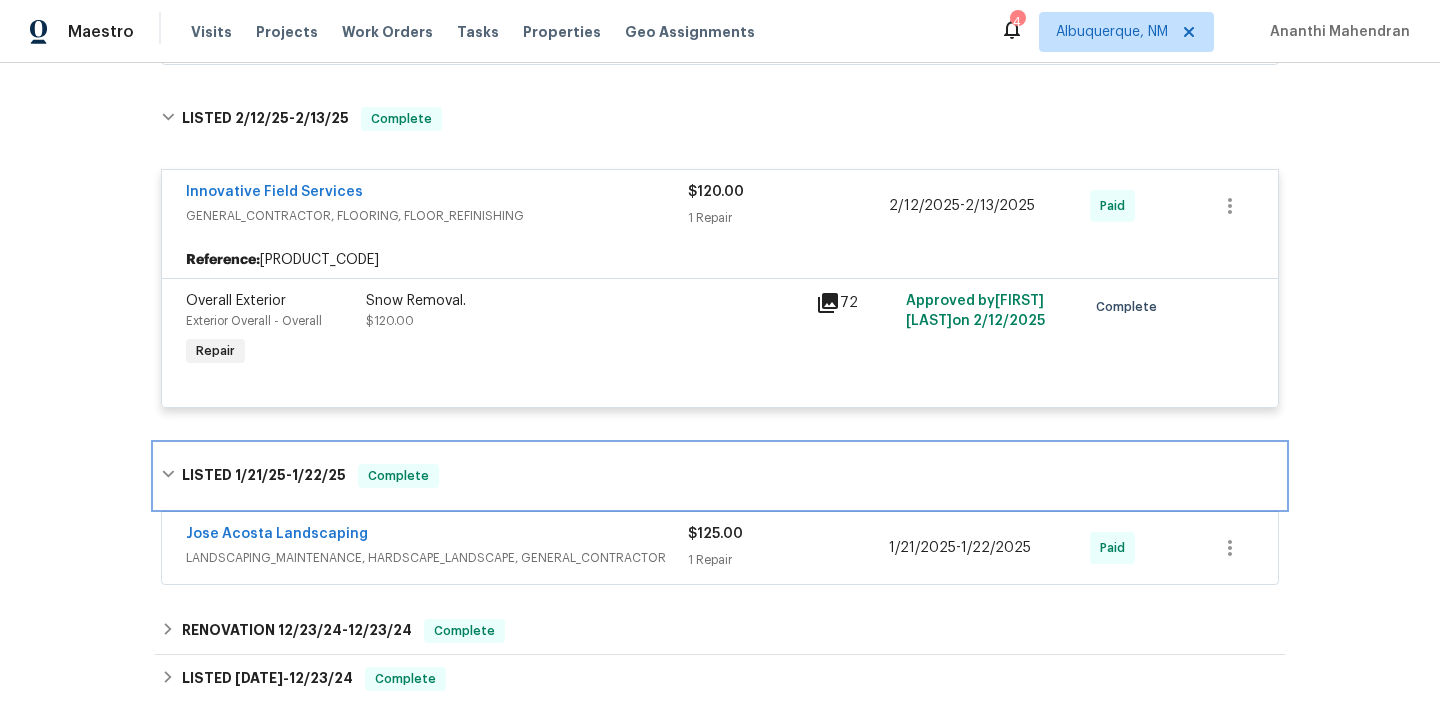 scroll, scrollTop: 973, scrollLeft: 0, axis: vertical 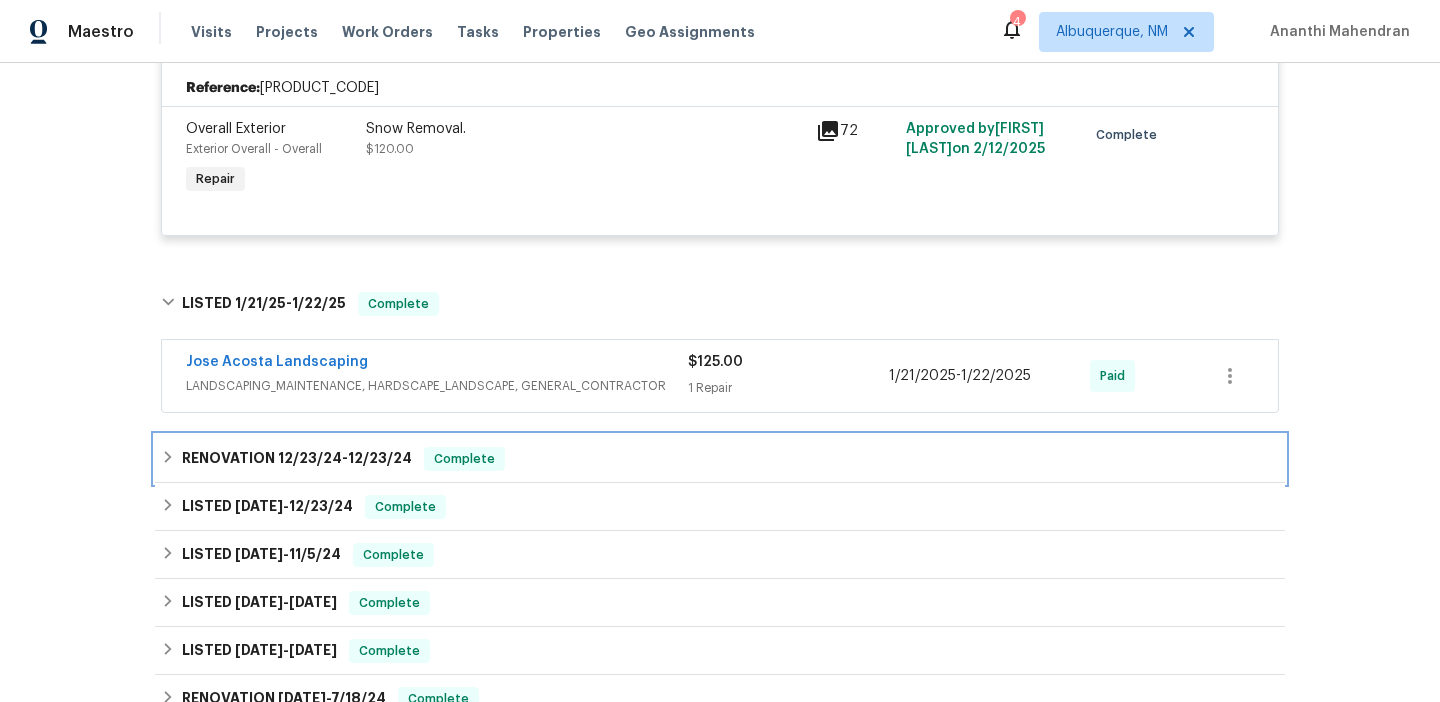 click on "Complete" at bounding box center [464, 459] 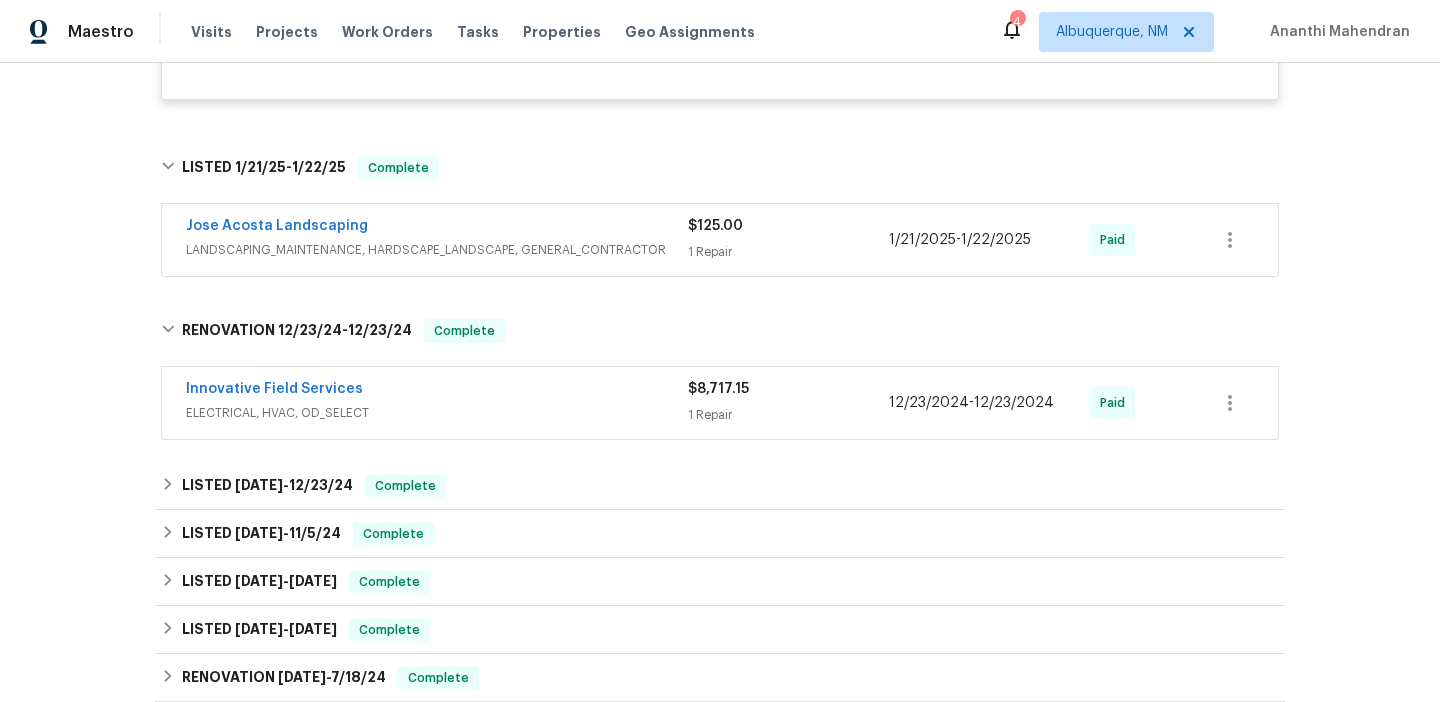 click on "Innovative Field Services" at bounding box center [437, 391] 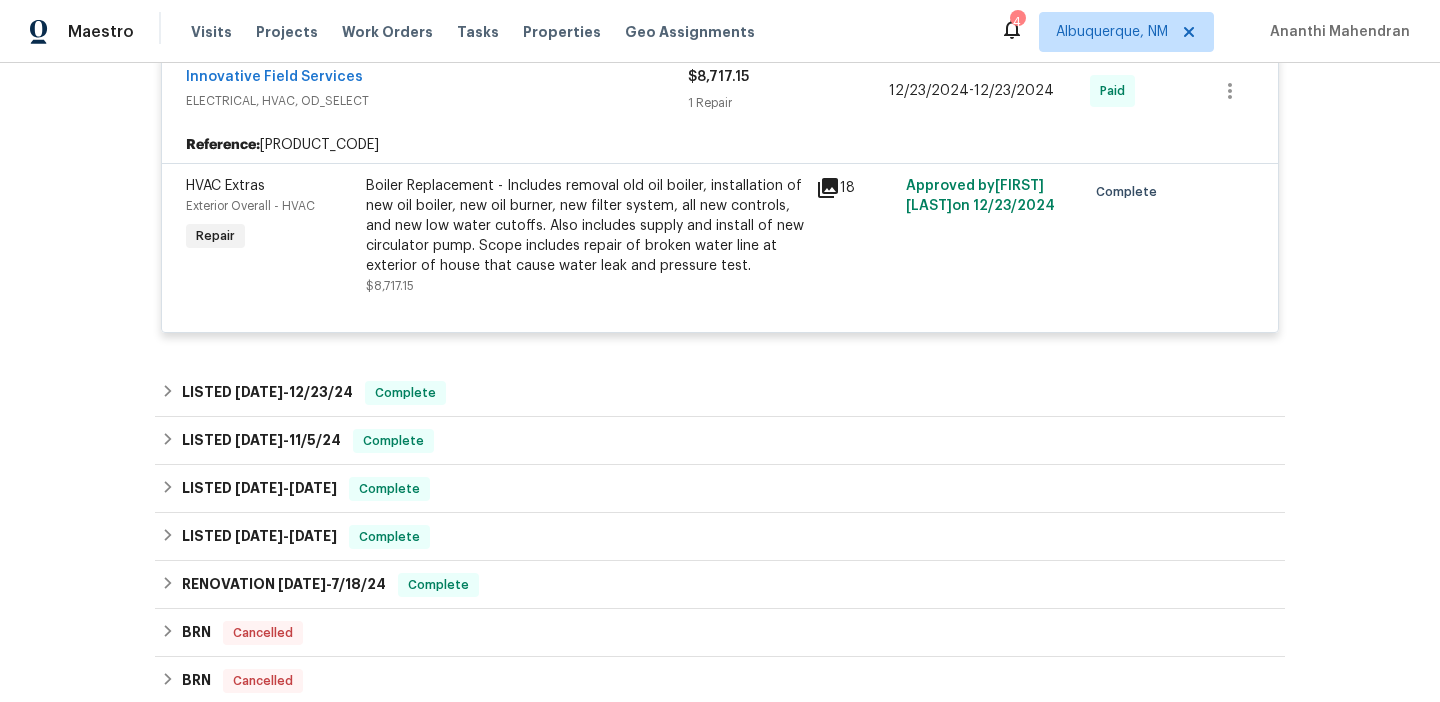 scroll, scrollTop: 1443, scrollLeft: 0, axis: vertical 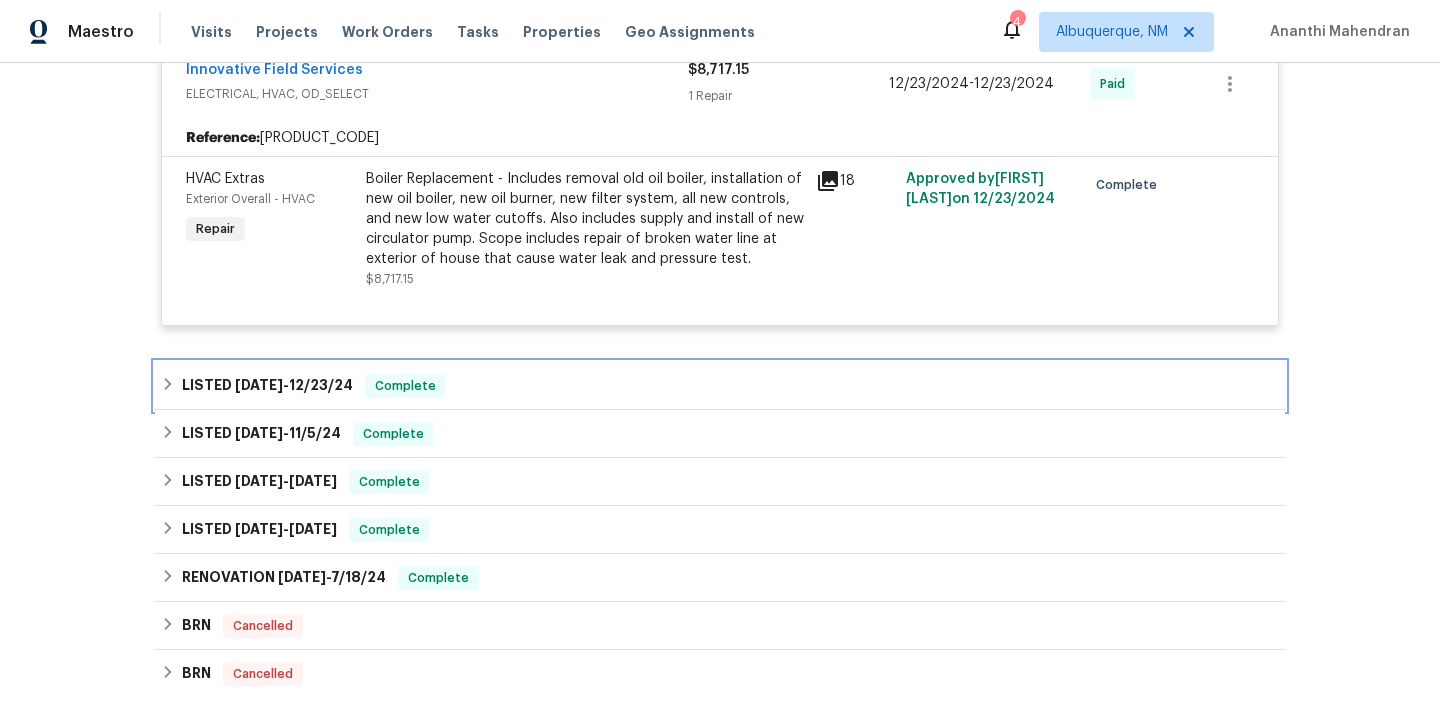 click on "Complete" at bounding box center (405, 386) 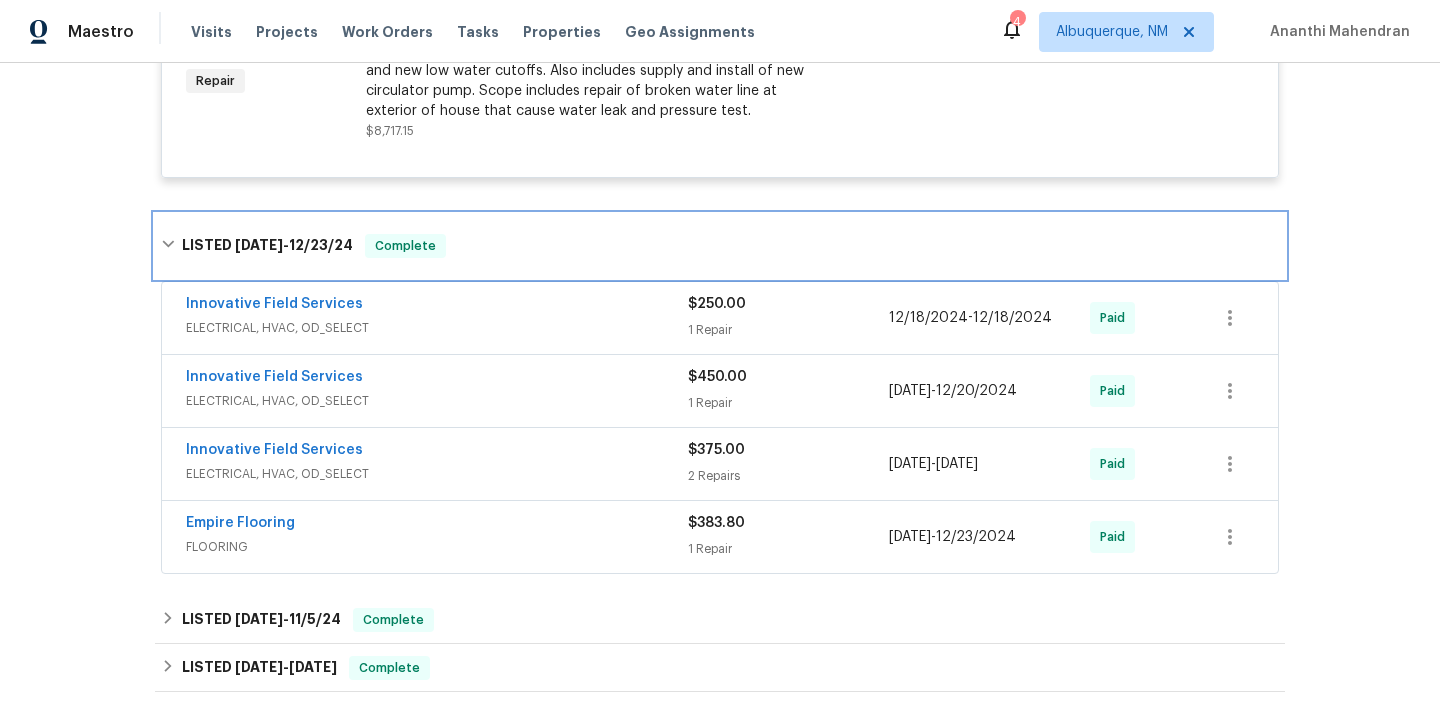 scroll, scrollTop: 1605, scrollLeft: 0, axis: vertical 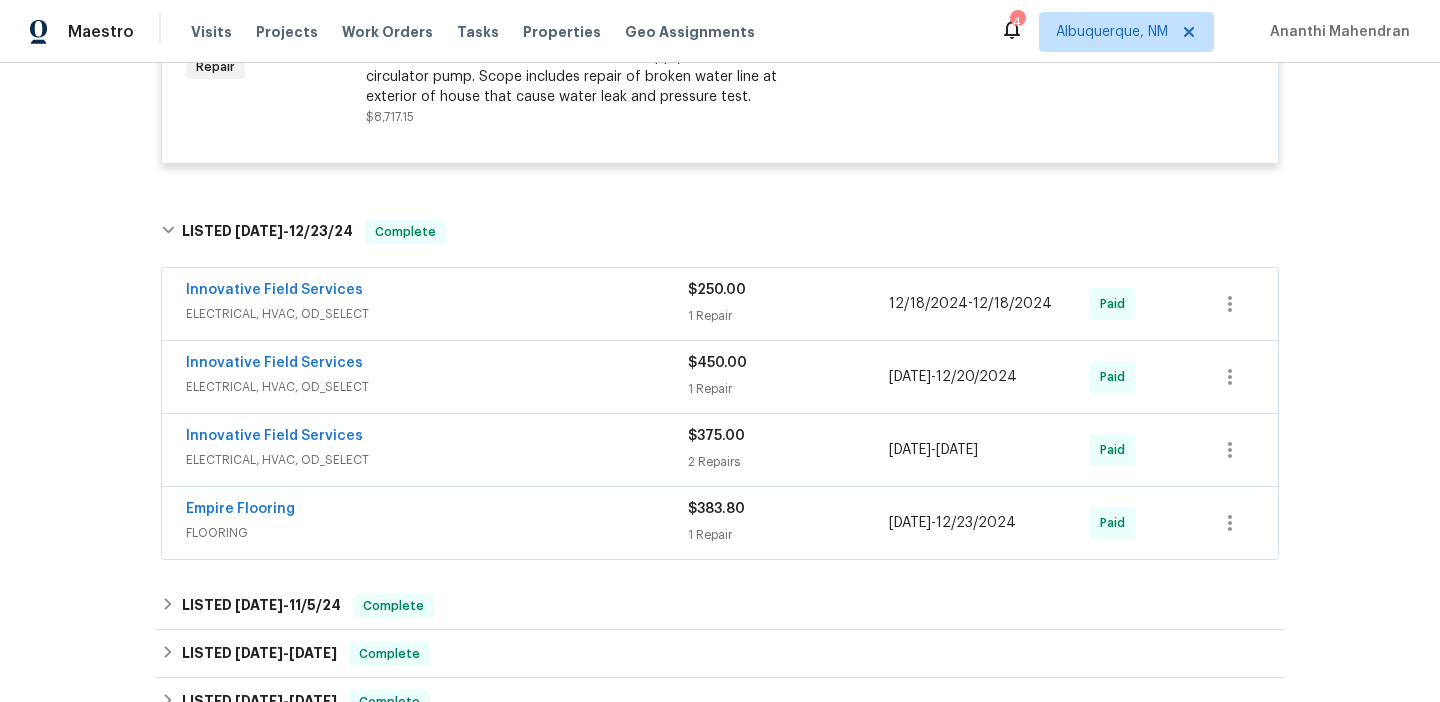 click on "Innovative Field Services" at bounding box center (437, 292) 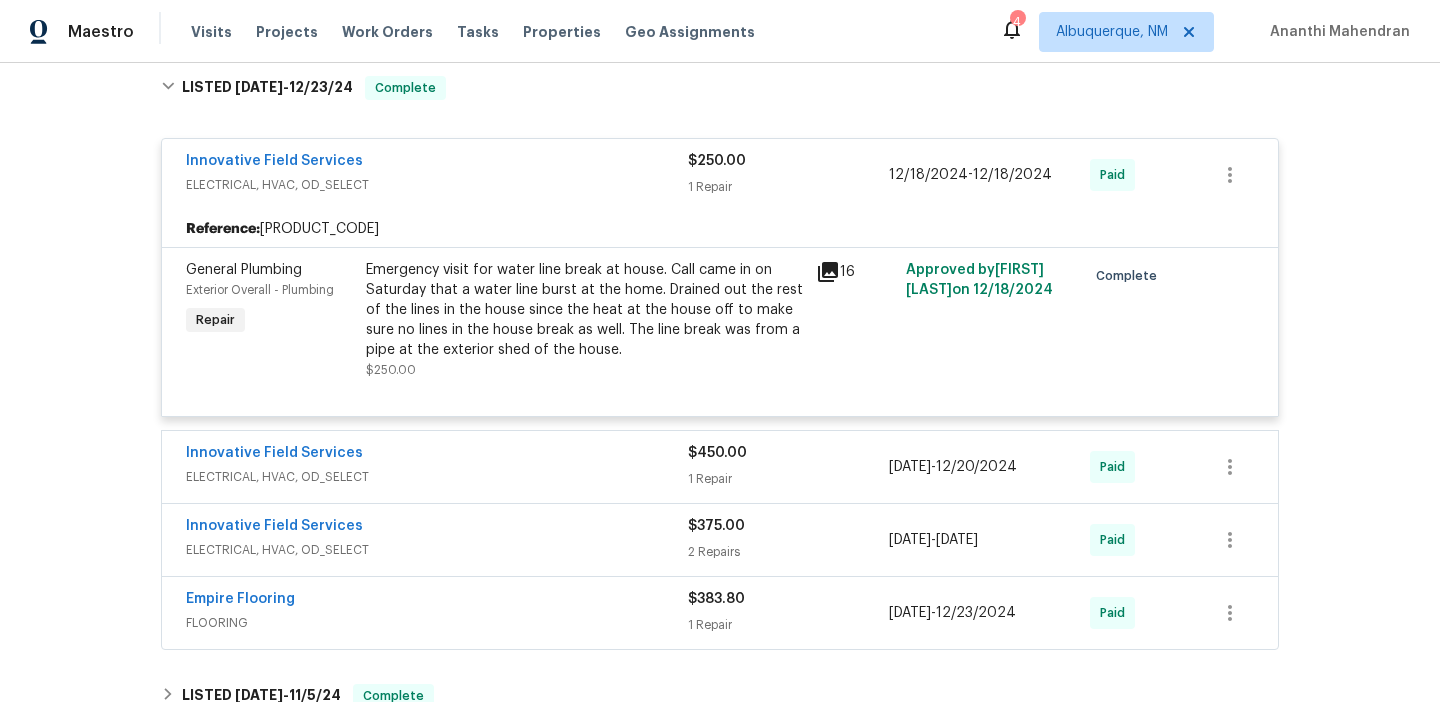 scroll, scrollTop: 1766, scrollLeft: 0, axis: vertical 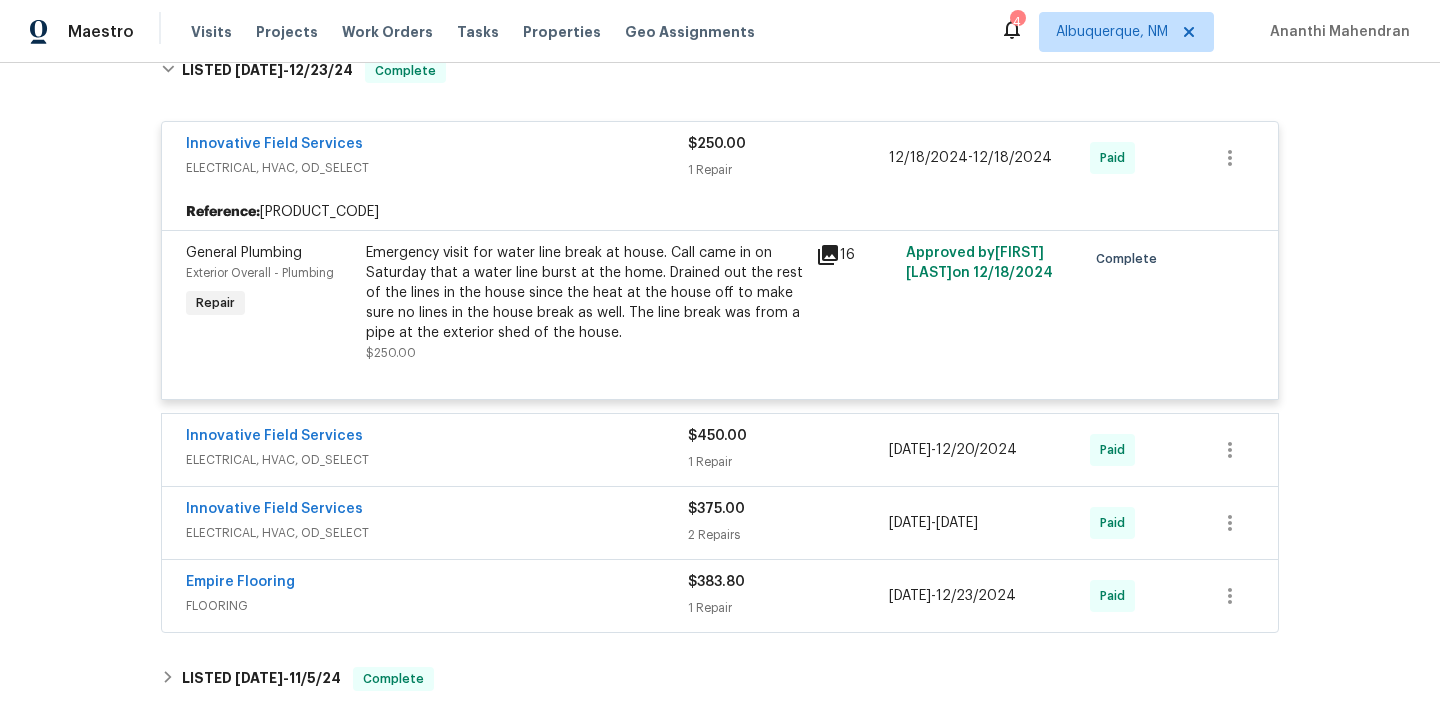 click on "Innovative Field Services ELECTRICAL, HVAC, OD_SELECT $450.00 1 Repair 12/14/2024  -  12/20/2024 Paid" at bounding box center [720, 450] 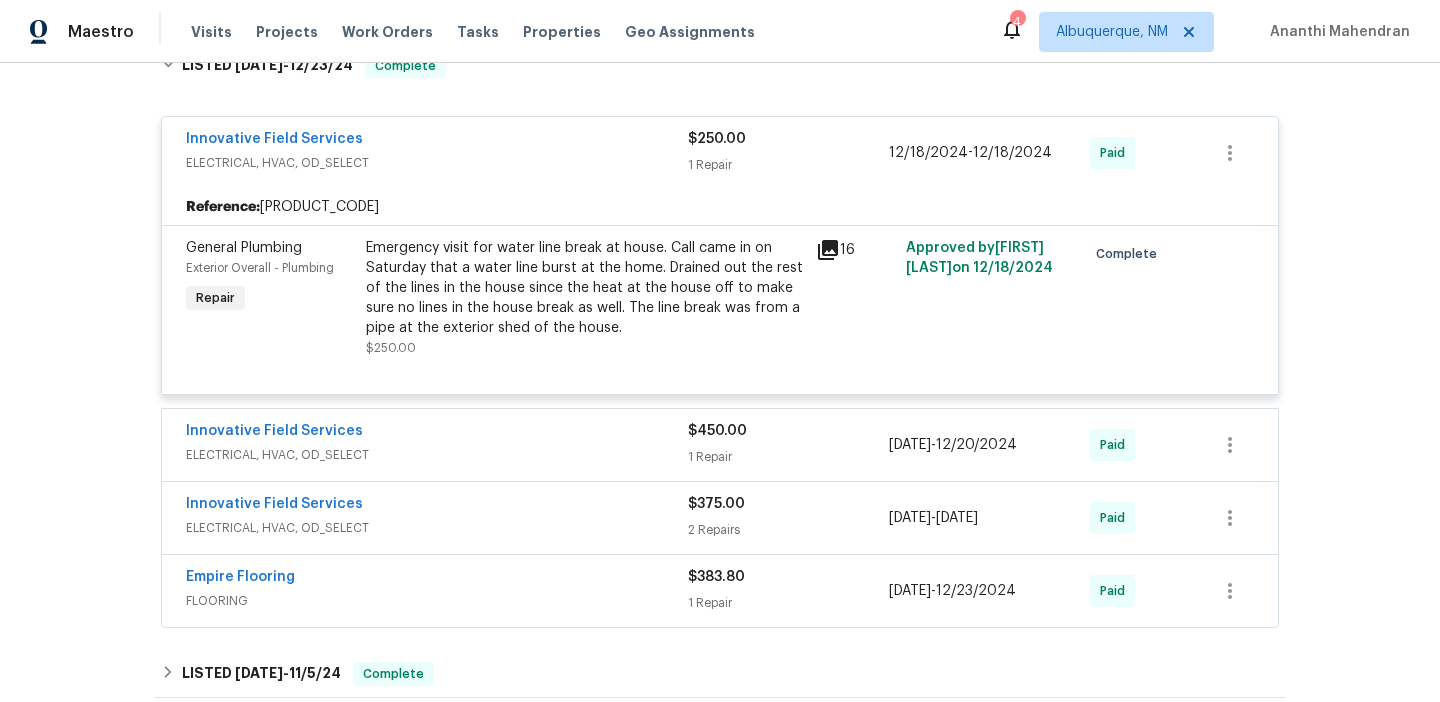 click on "Innovative Field Services" at bounding box center (437, 433) 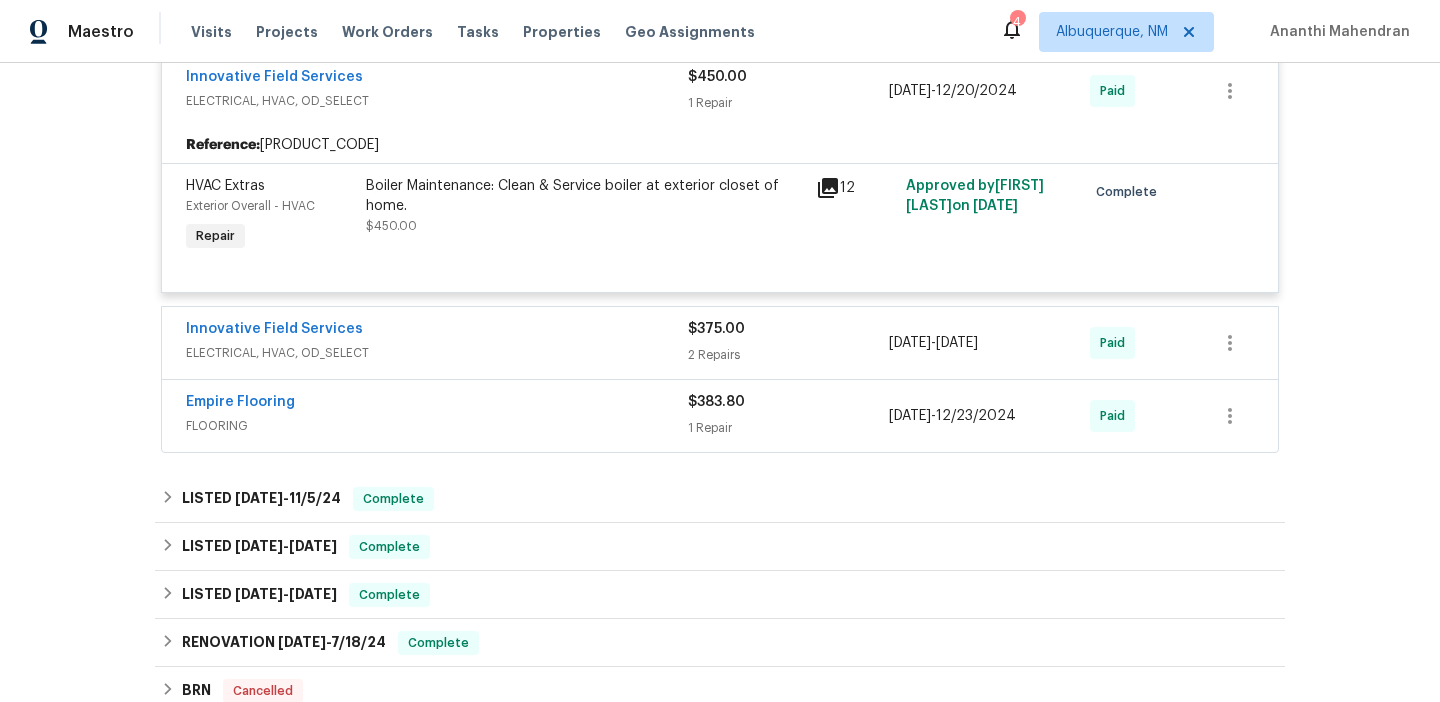 scroll, scrollTop: 2185, scrollLeft: 0, axis: vertical 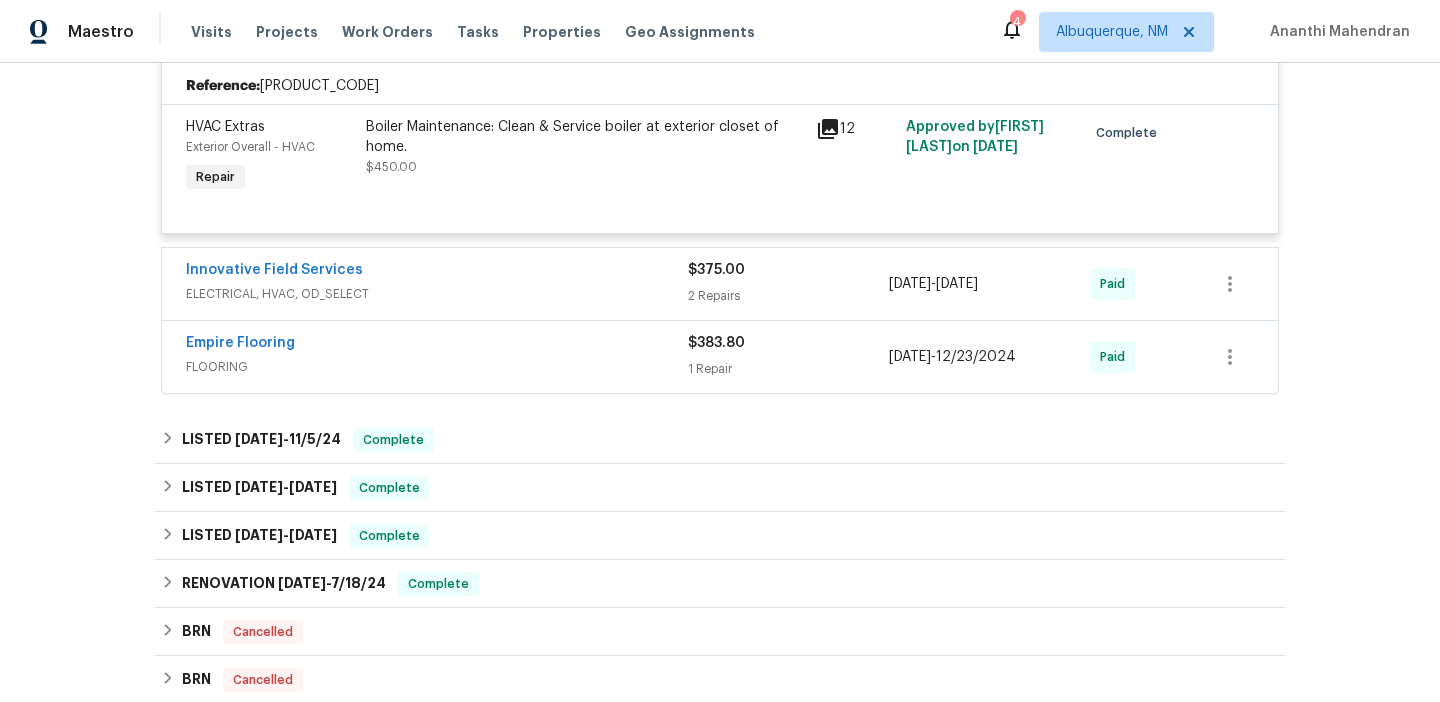 click on "Innovative Field Services" at bounding box center (437, 272) 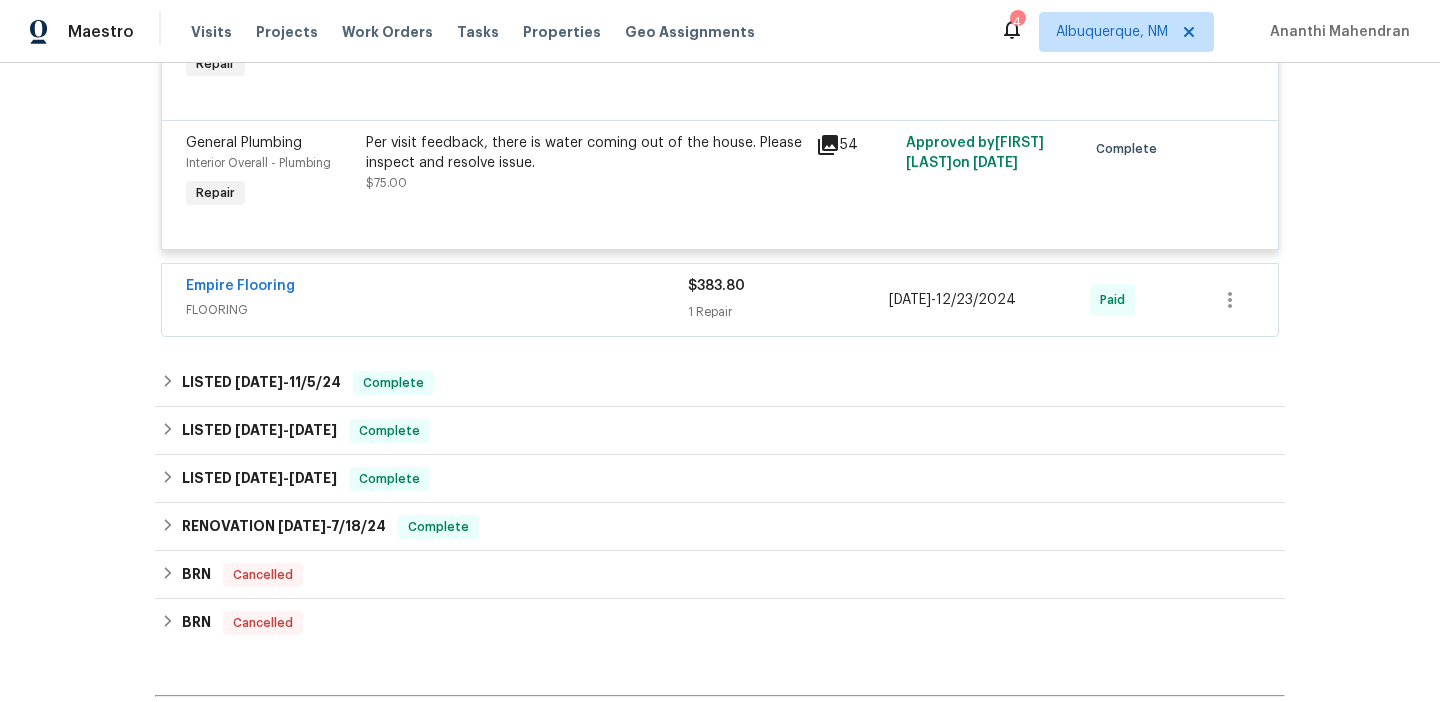 scroll, scrollTop: 2650, scrollLeft: 0, axis: vertical 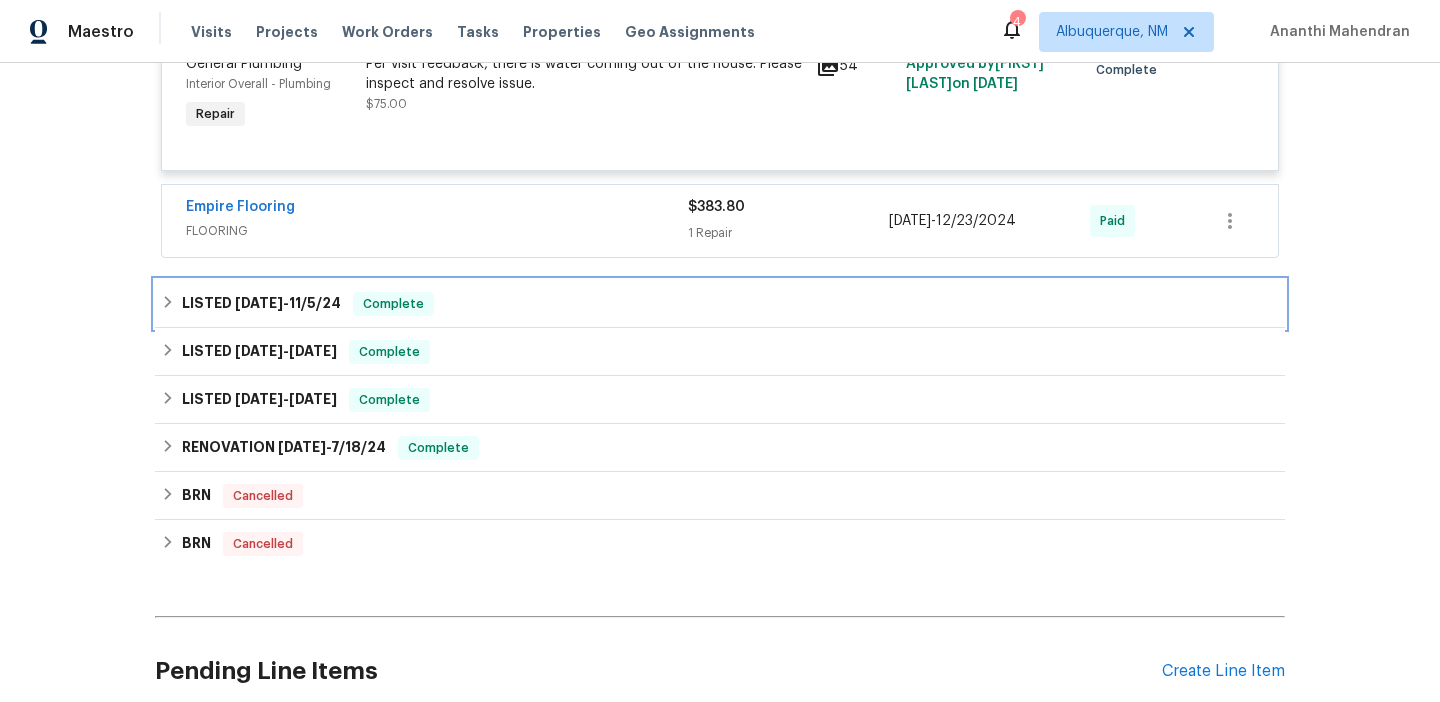 click on "Complete" at bounding box center [393, 304] 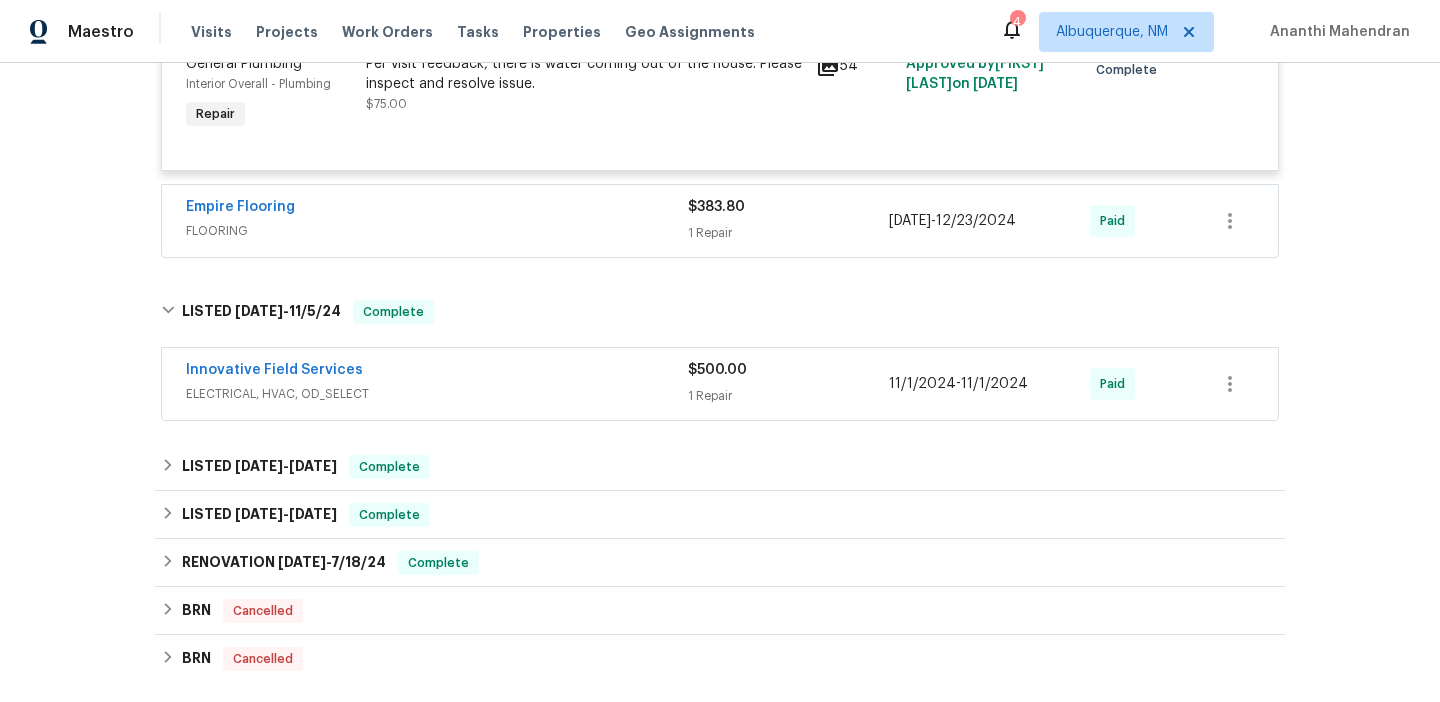 click on "Innovative Field Services ELECTRICAL, HVAC, OD_SELECT $500.00 1 Repair 11/1/2024  -  11/1/2024 Paid" at bounding box center [720, 385] 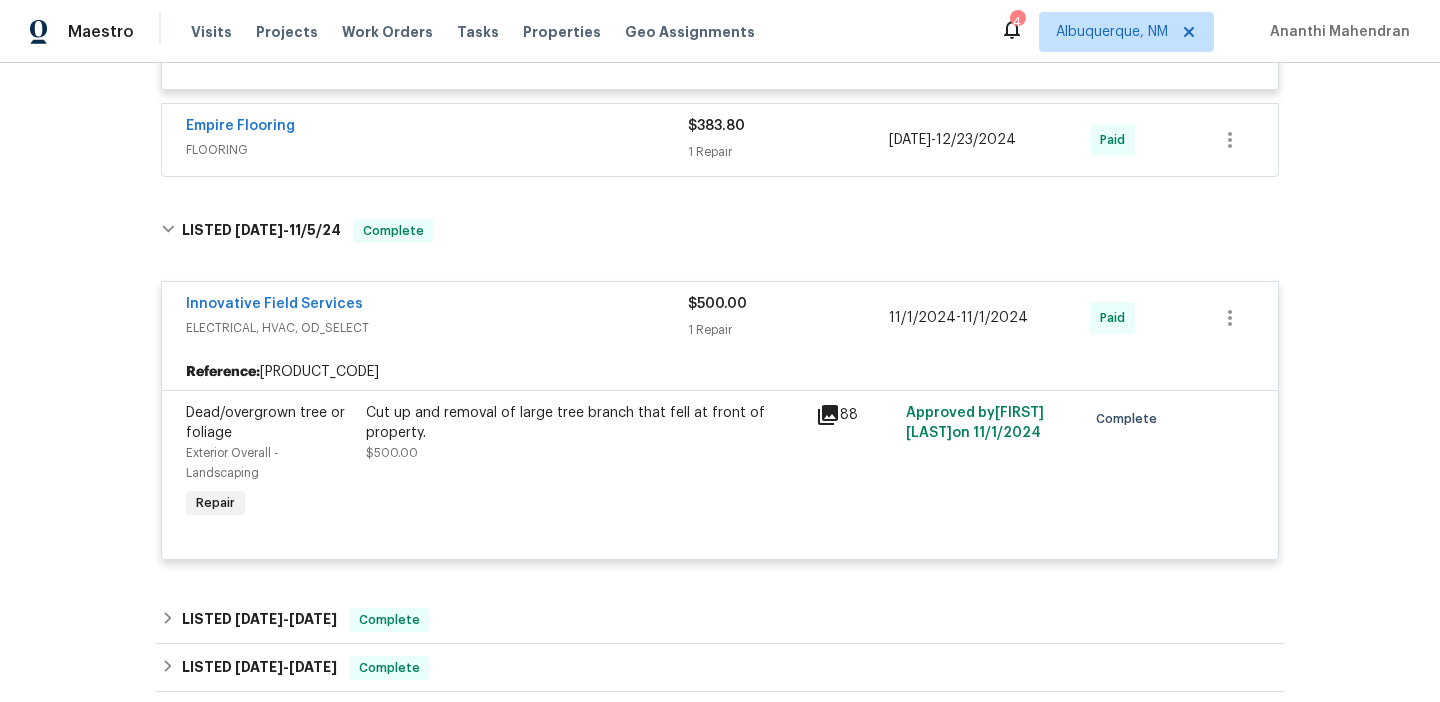 scroll, scrollTop: 3096, scrollLeft: 0, axis: vertical 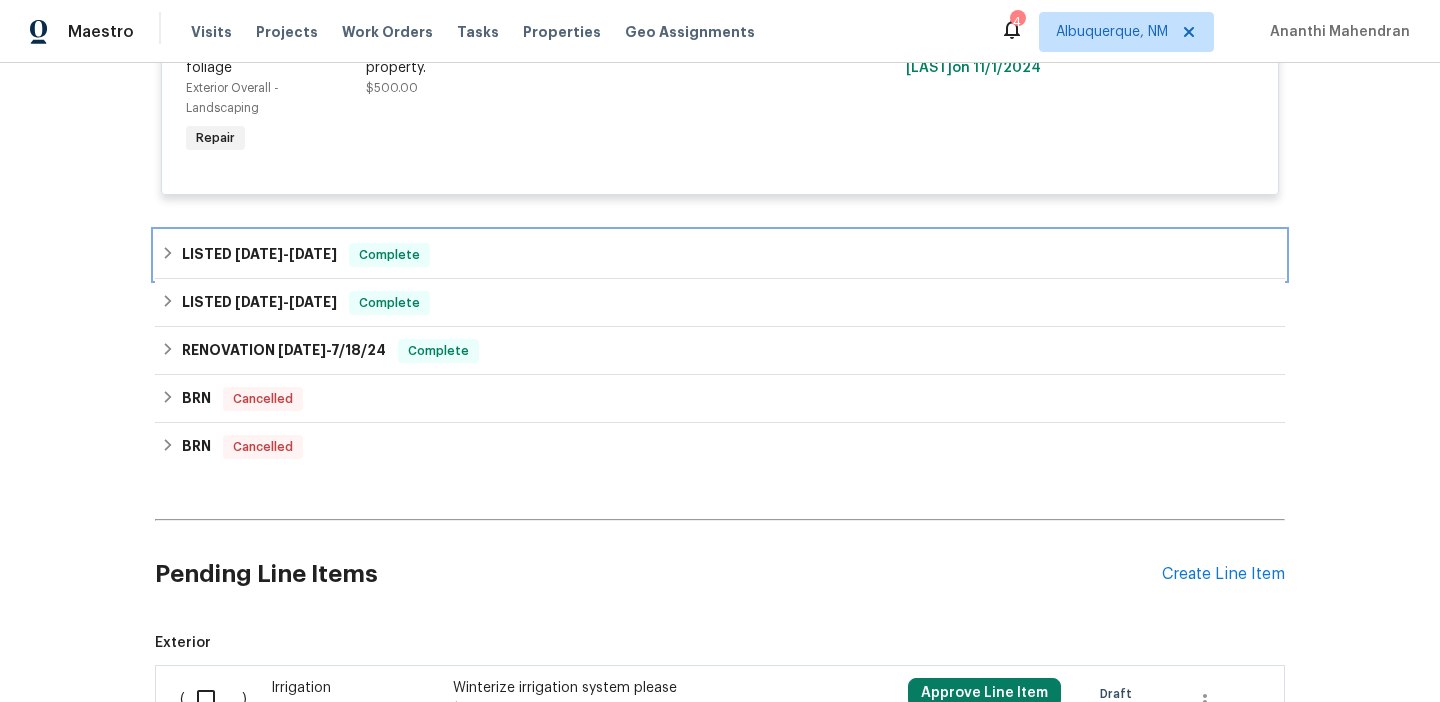click on "Complete" at bounding box center (389, 255) 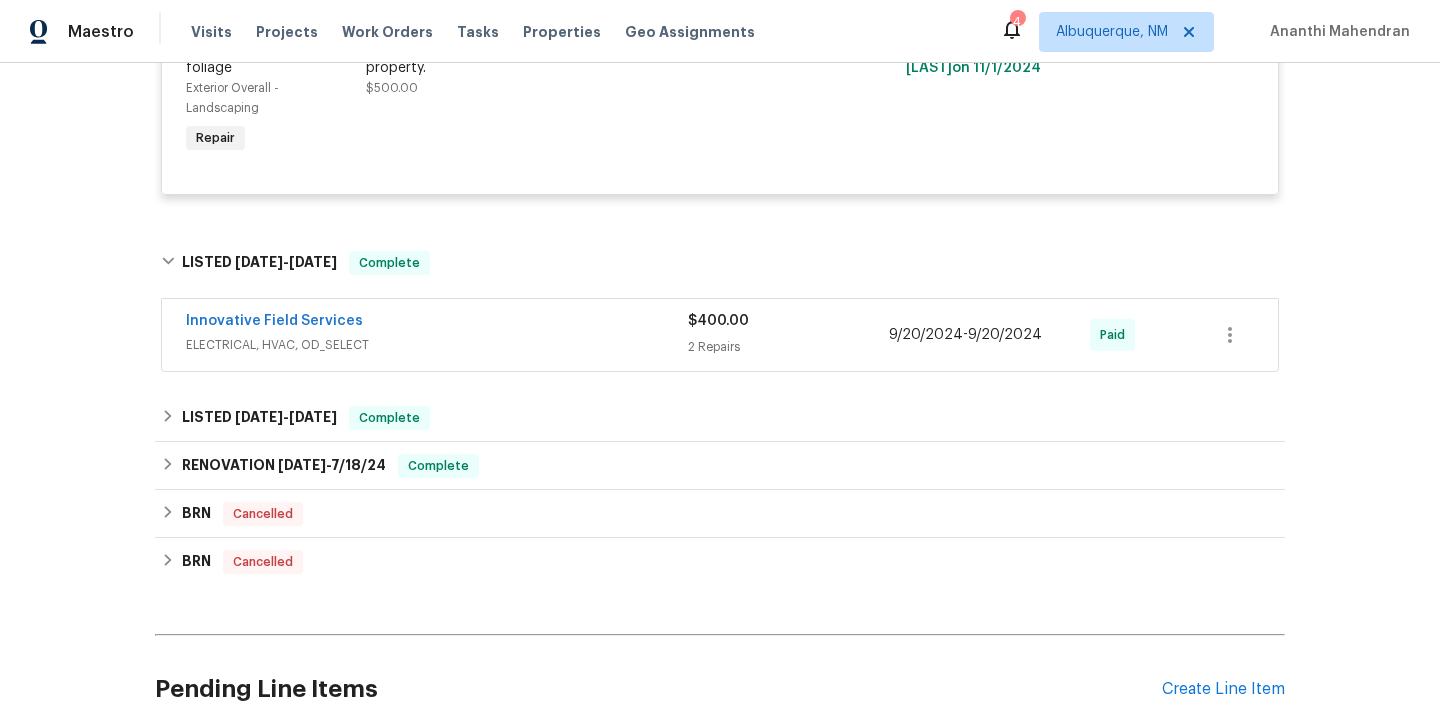 click on "Innovative Field Services" at bounding box center (437, 323) 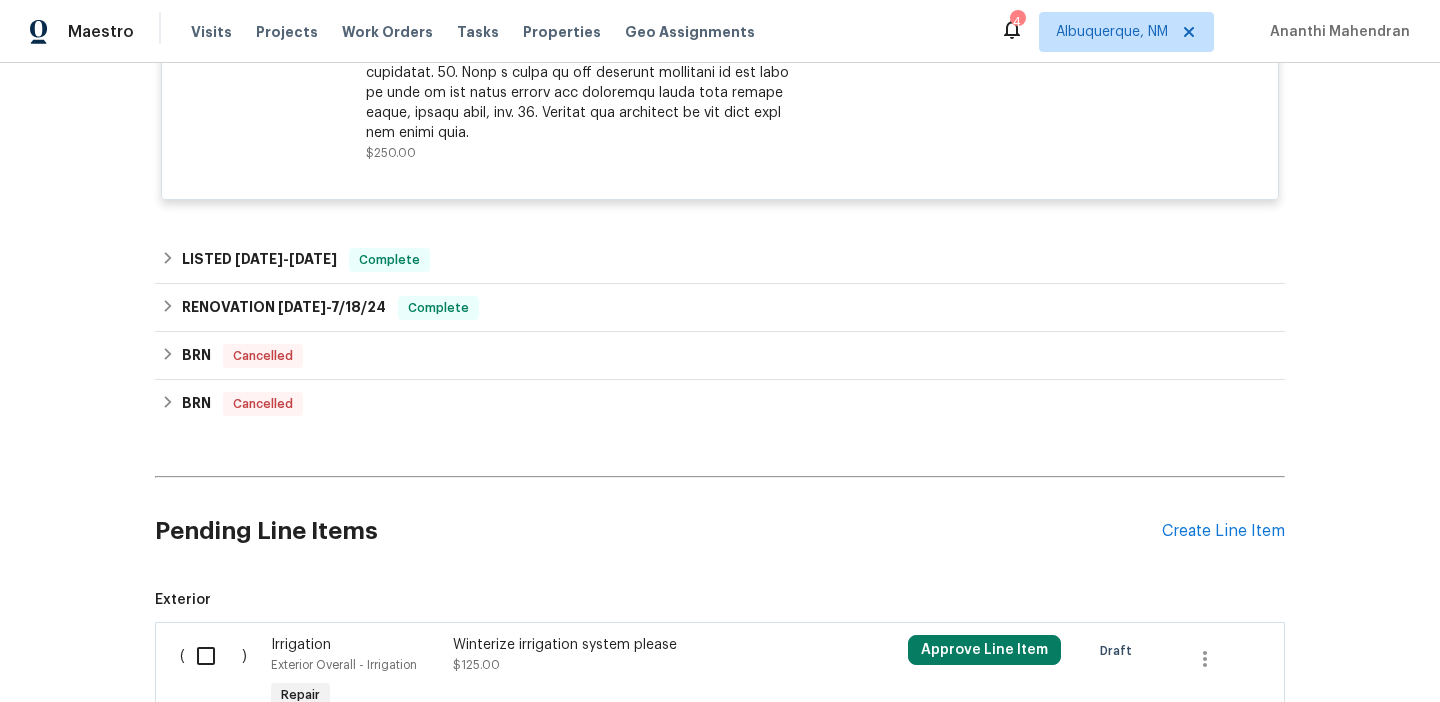 scroll, scrollTop: 3984, scrollLeft: 0, axis: vertical 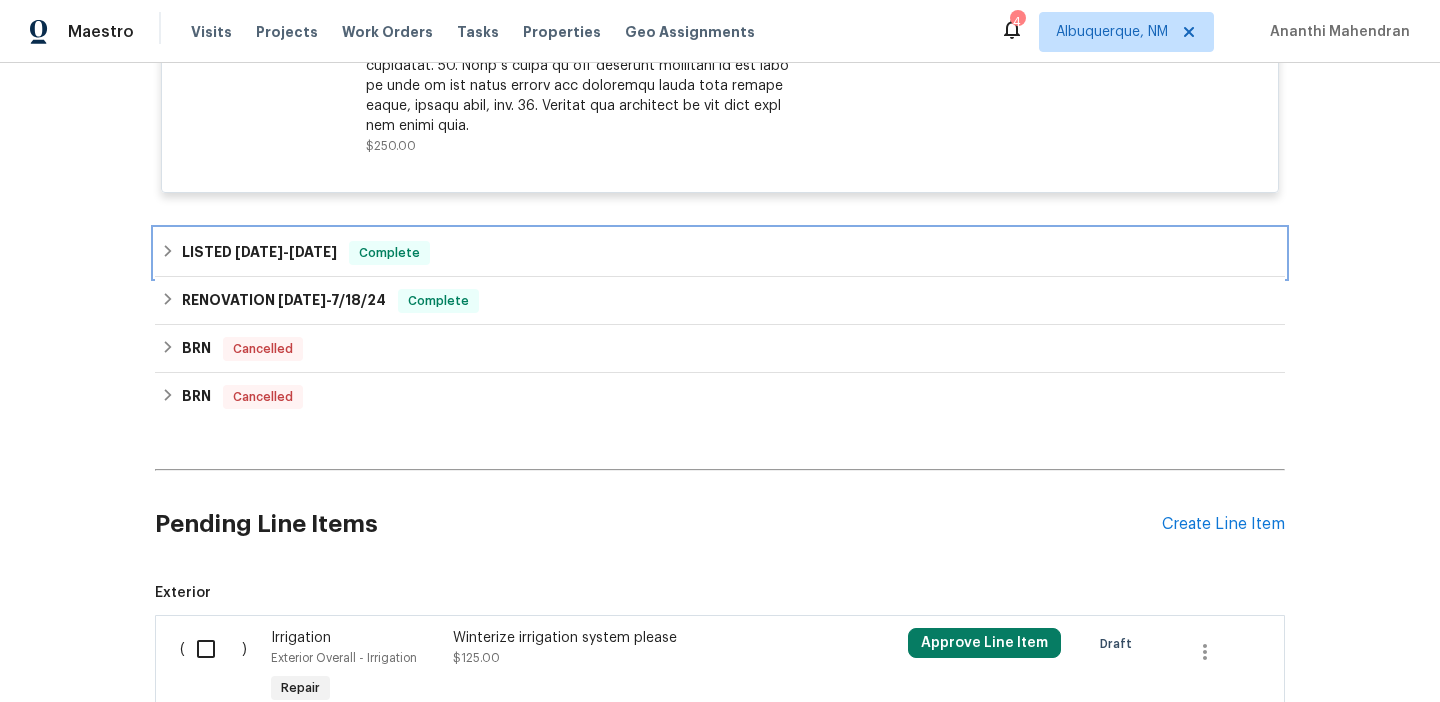 click on "Complete" at bounding box center [389, 253] 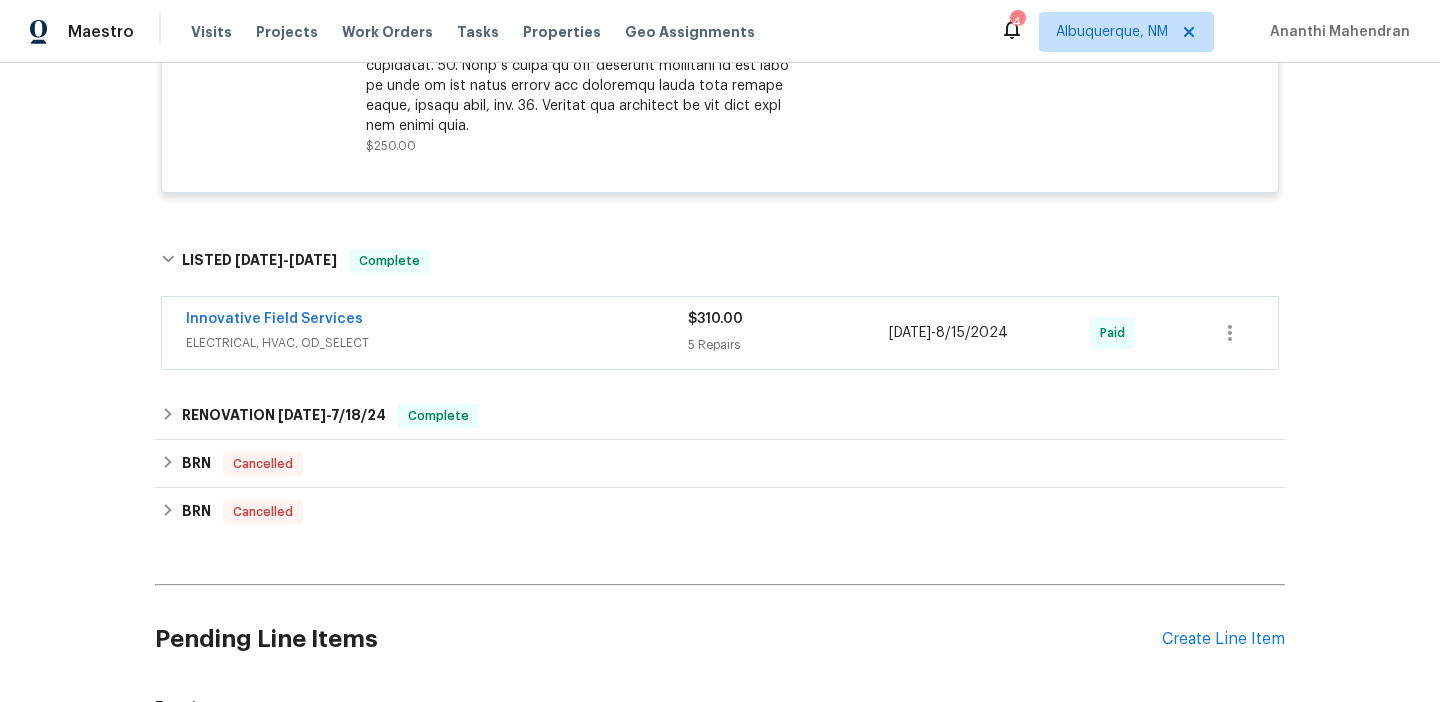 click on "Innovative Field Services" at bounding box center [437, 321] 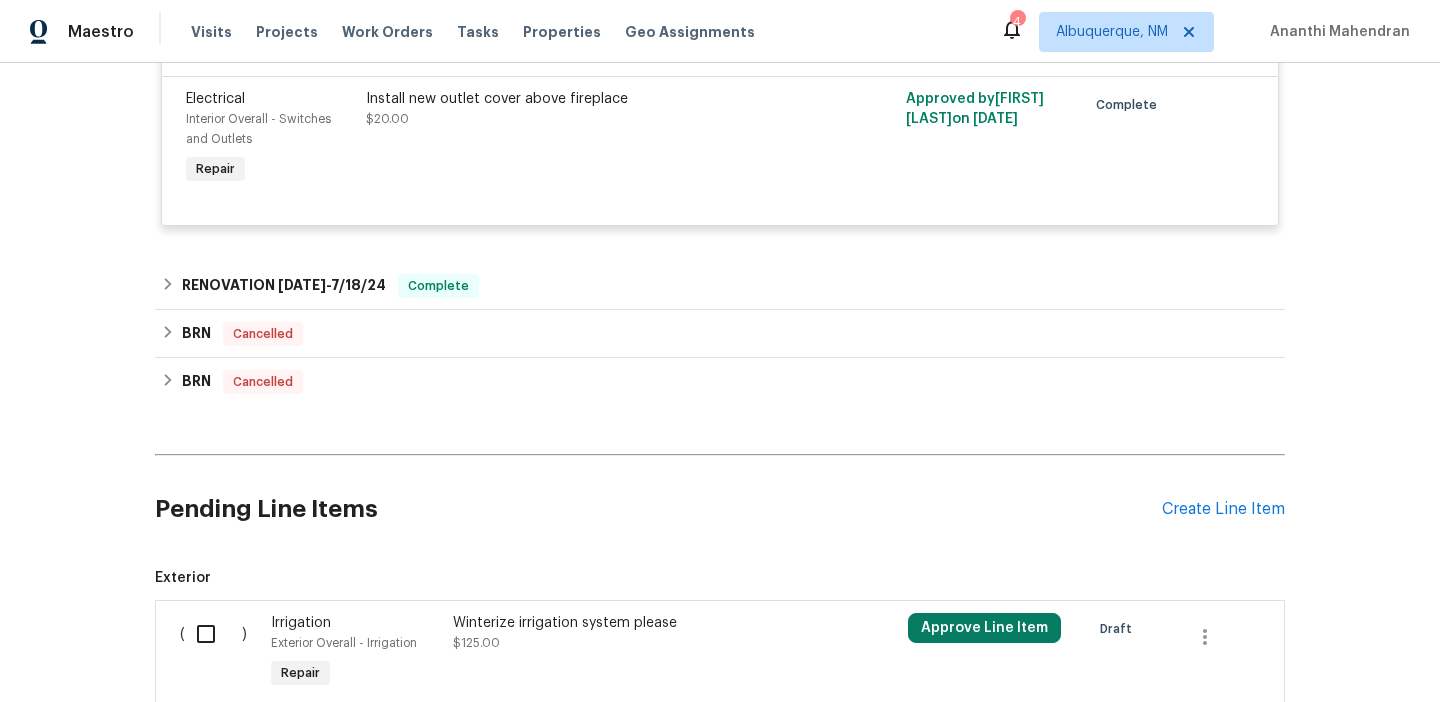 scroll, scrollTop: 5228, scrollLeft: 0, axis: vertical 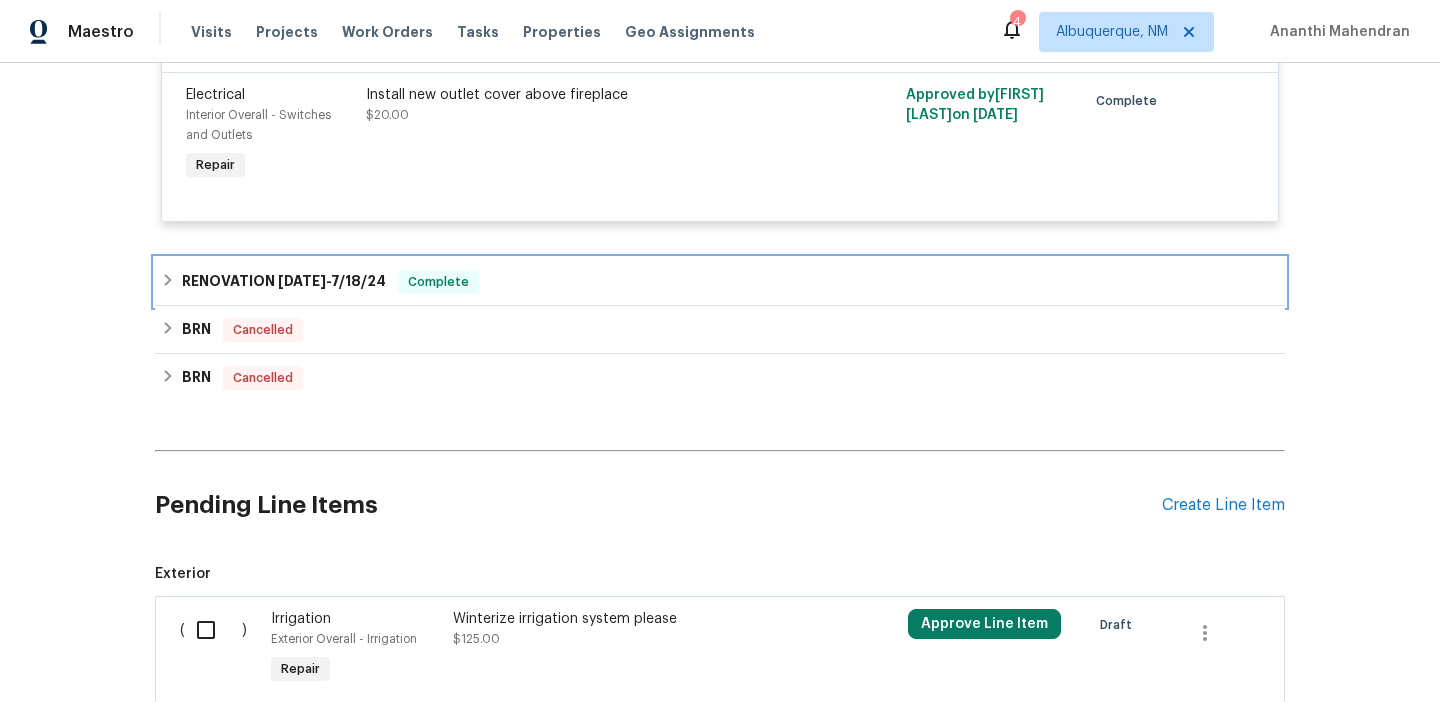 click on "7/18/24" at bounding box center [358, 281] 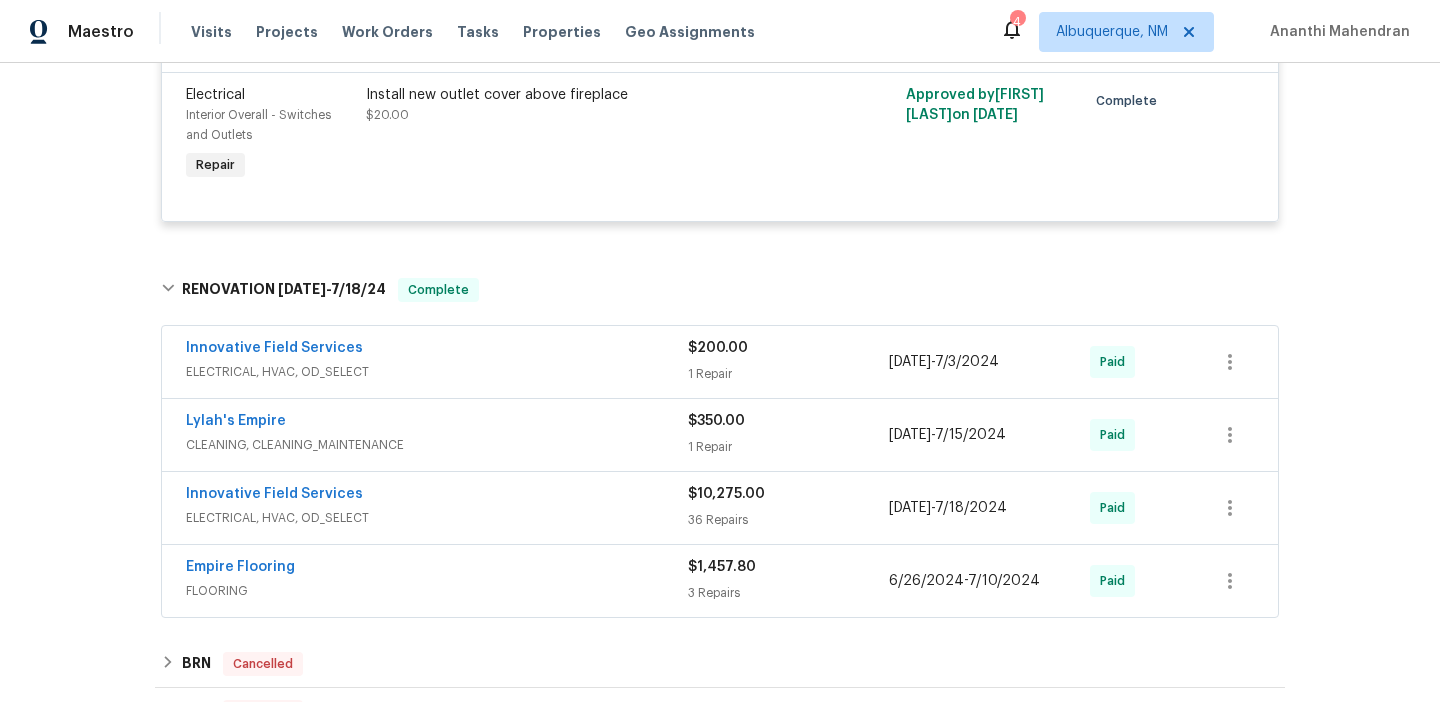 click on "Innovative Field Services" at bounding box center (437, 350) 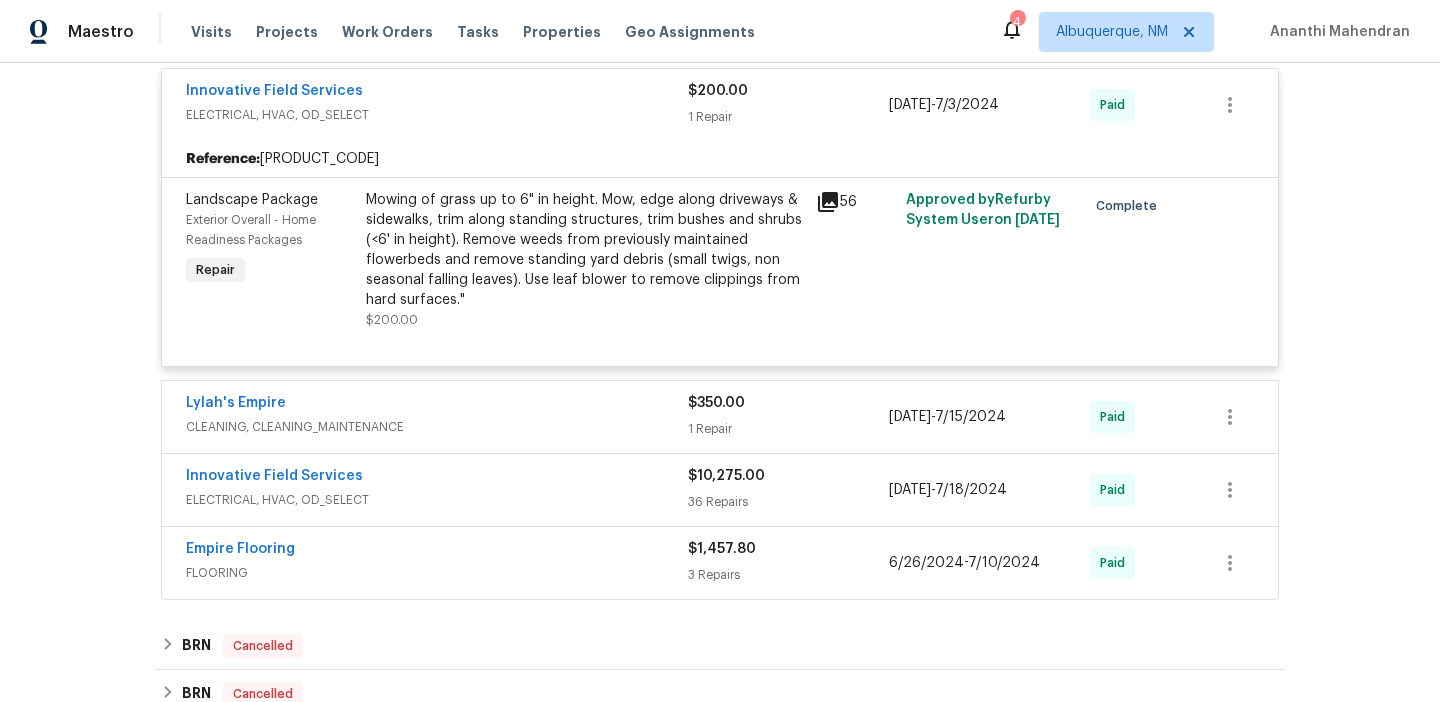 scroll, scrollTop: 5504, scrollLeft: 0, axis: vertical 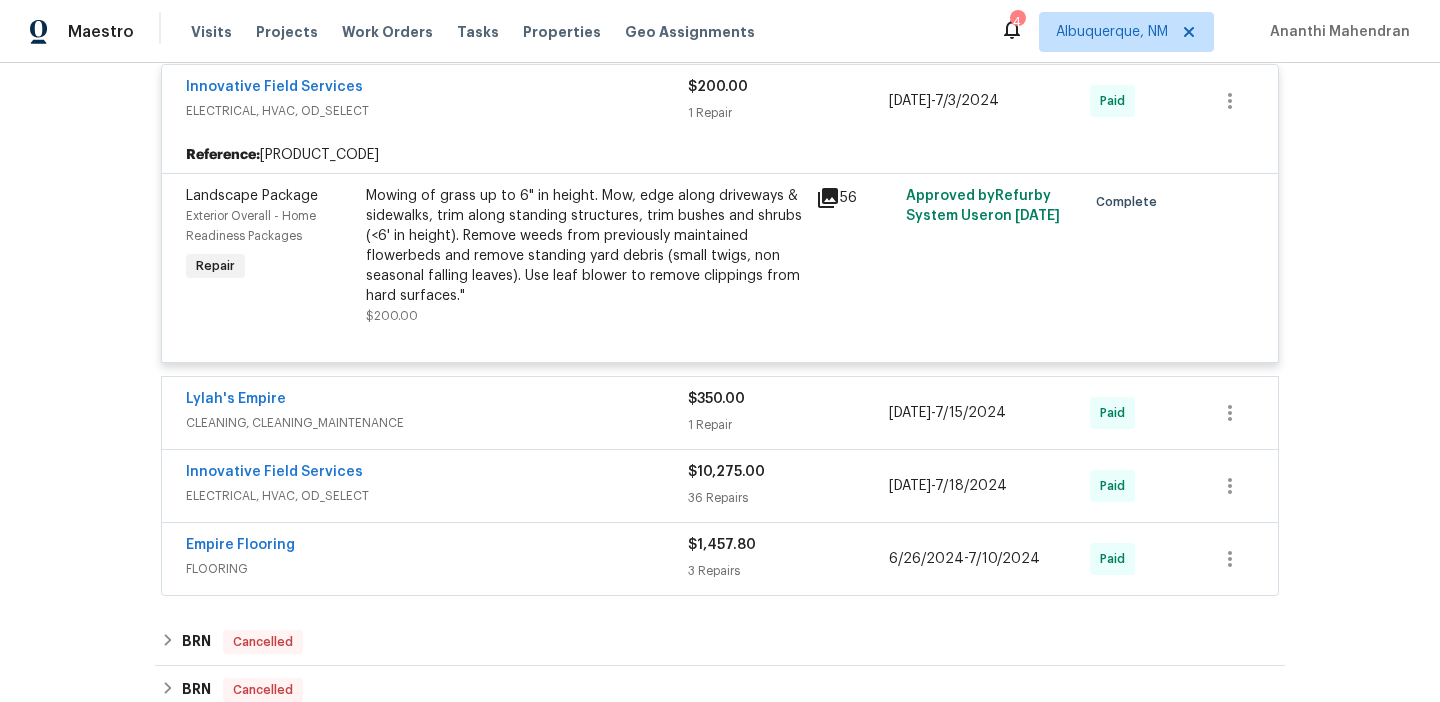 click on "Innovative Field Services" at bounding box center [437, 474] 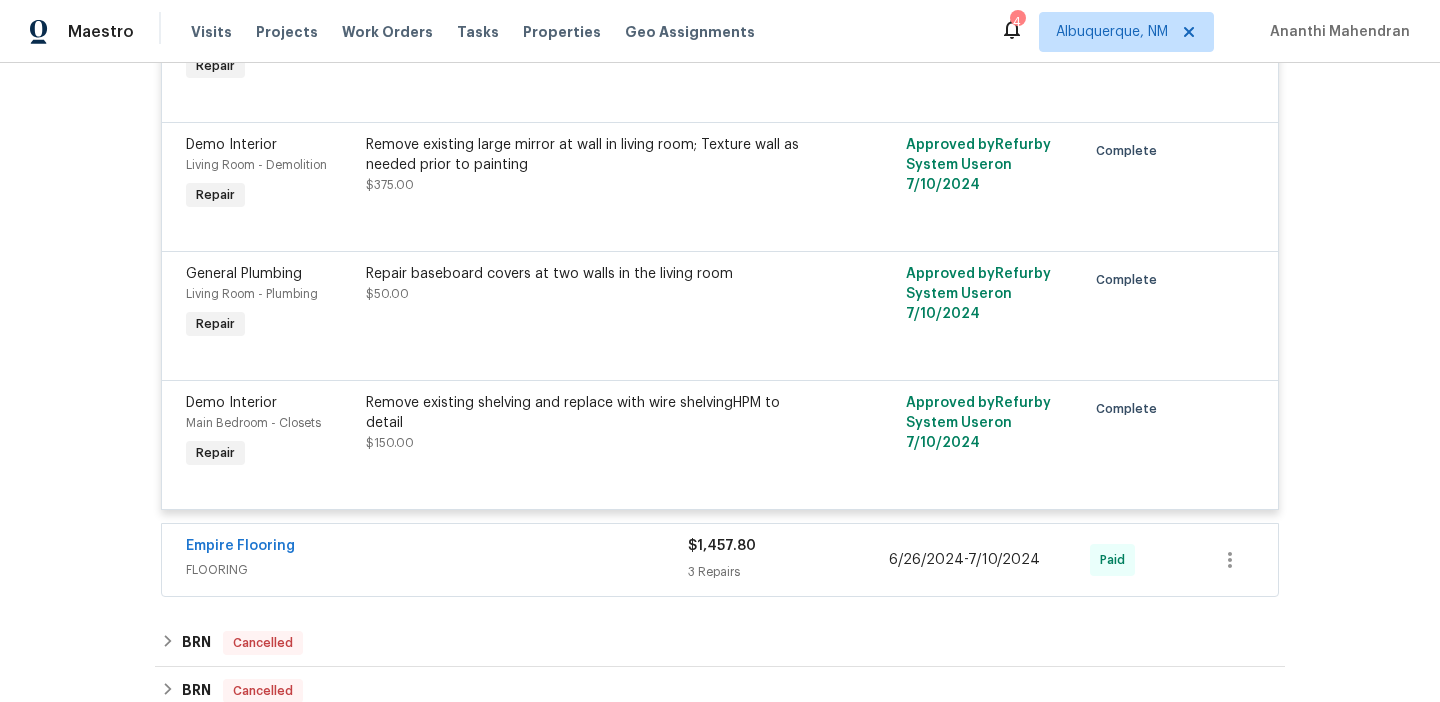 scroll, scrollTop: 11926, scrollLeft: 0, axis: vertical 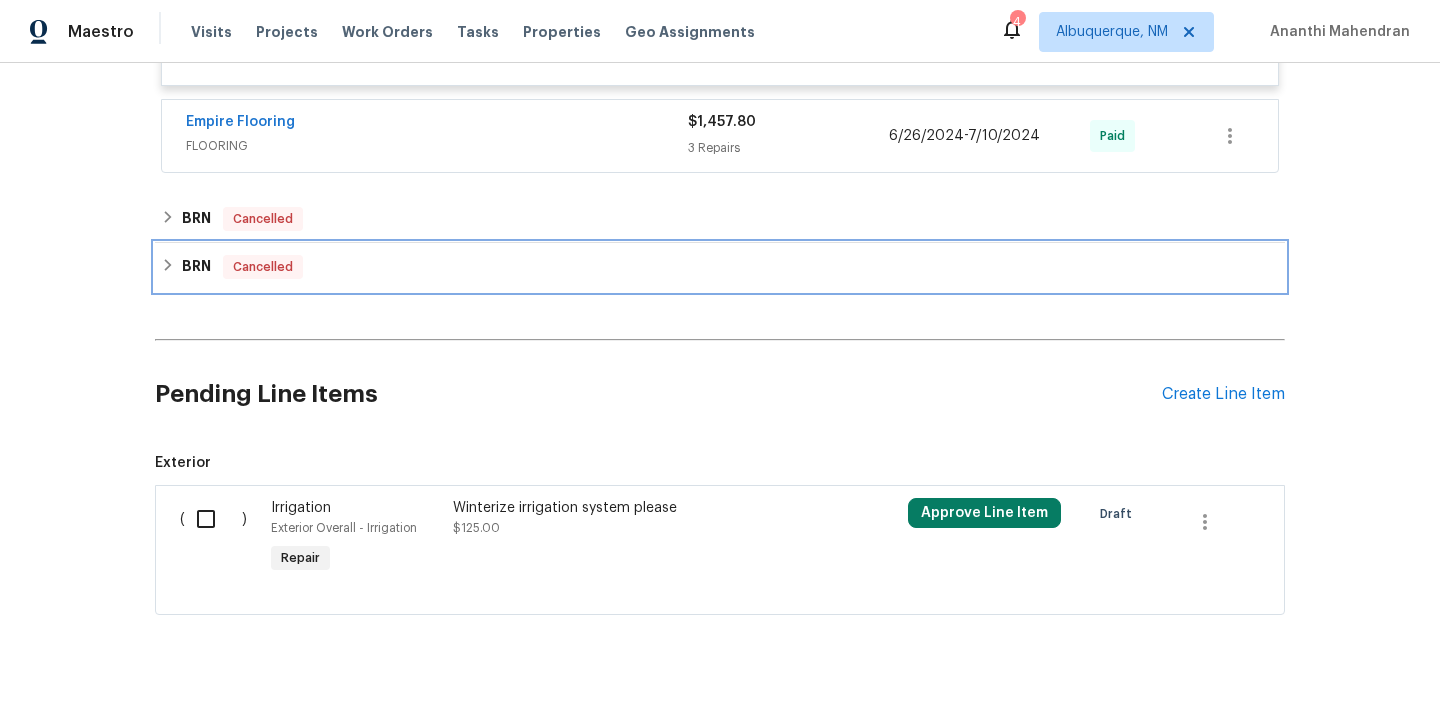 click on "BRN   Cancelled" at bounding box center (720, 267) 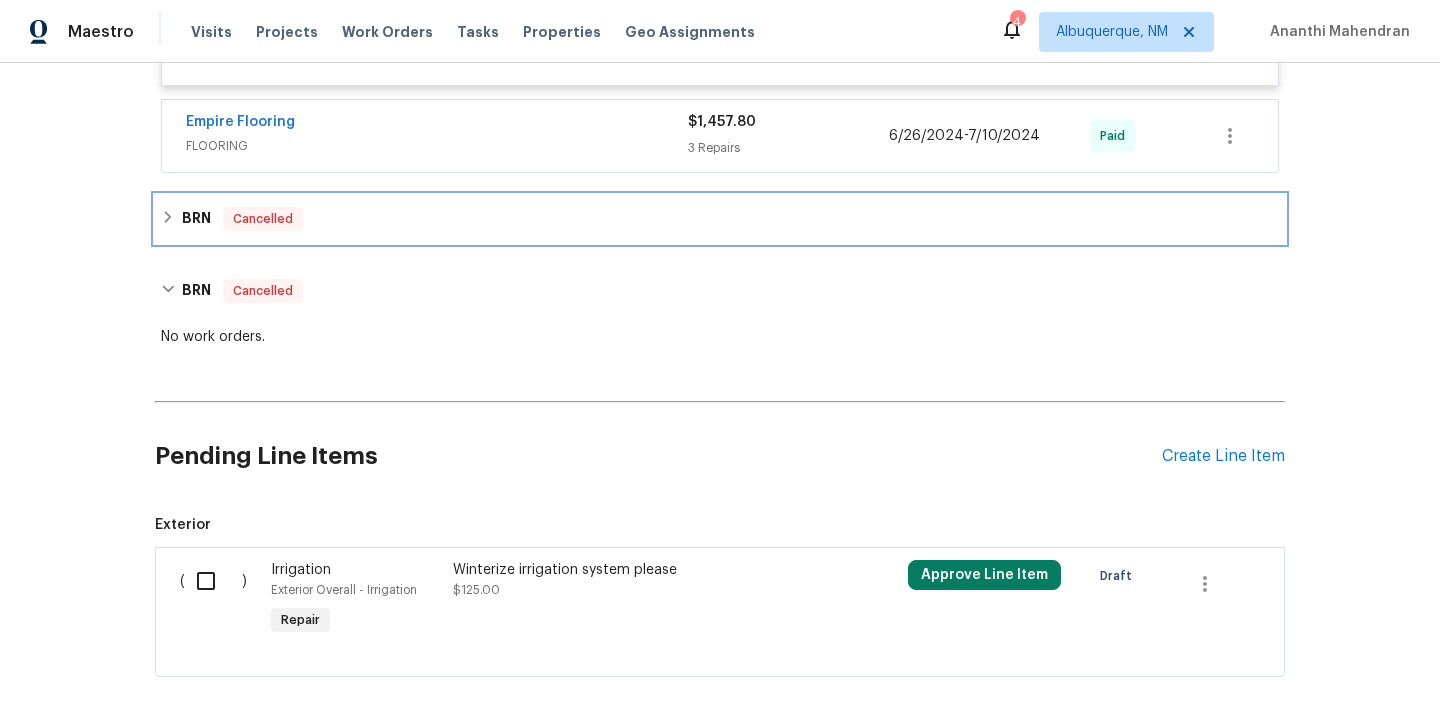 click on "BRN   Cancelled" at bounding box center [720, 219] 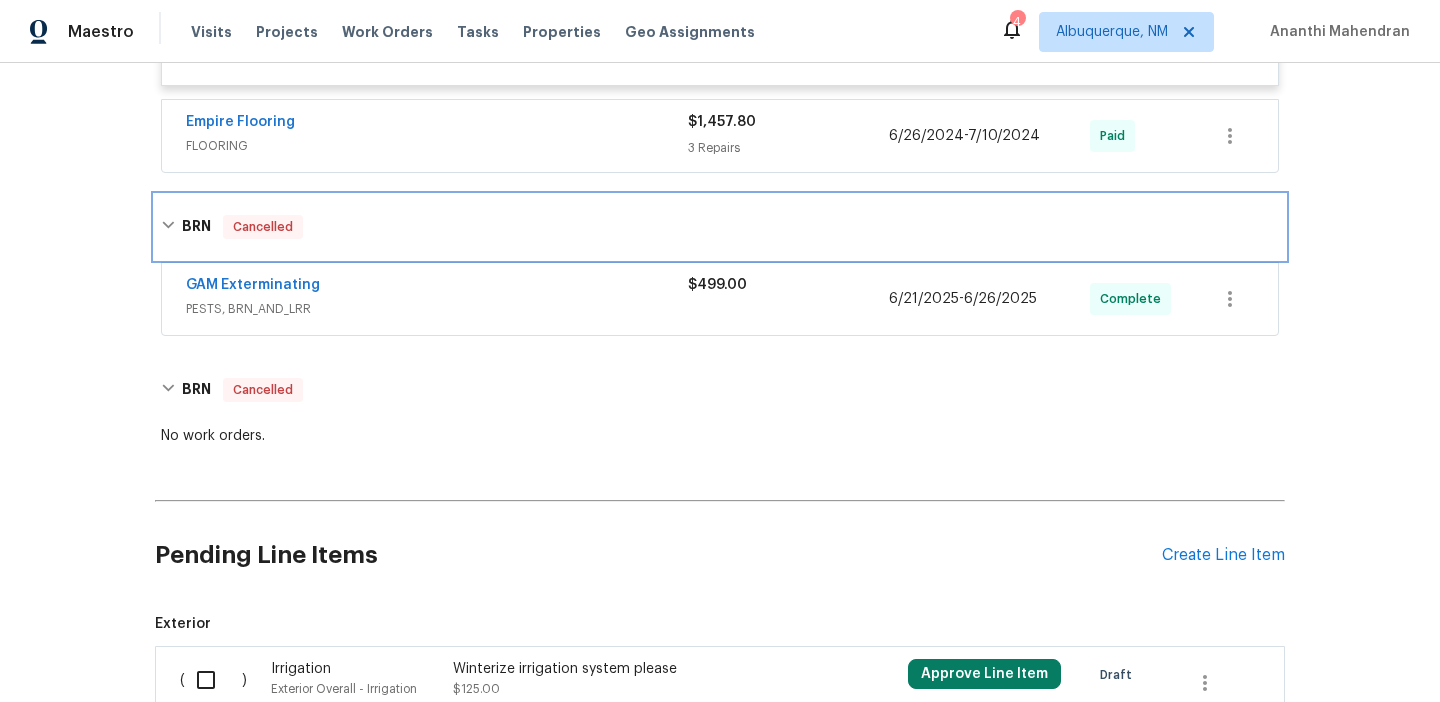 scroll, scrollTop: 12087, scrollLeft: 0, axis: vertical 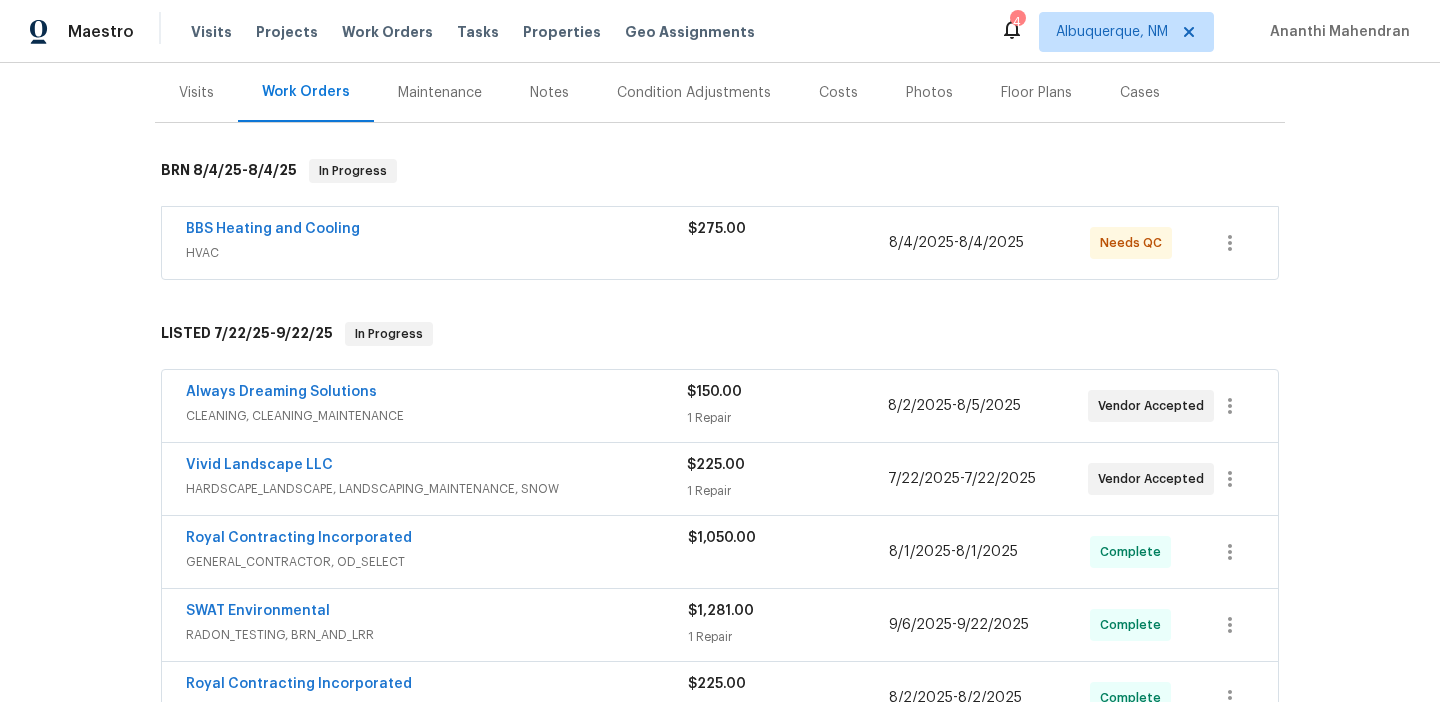 click on "BBS Heating and Cooling" at bounding box center [437, 231] 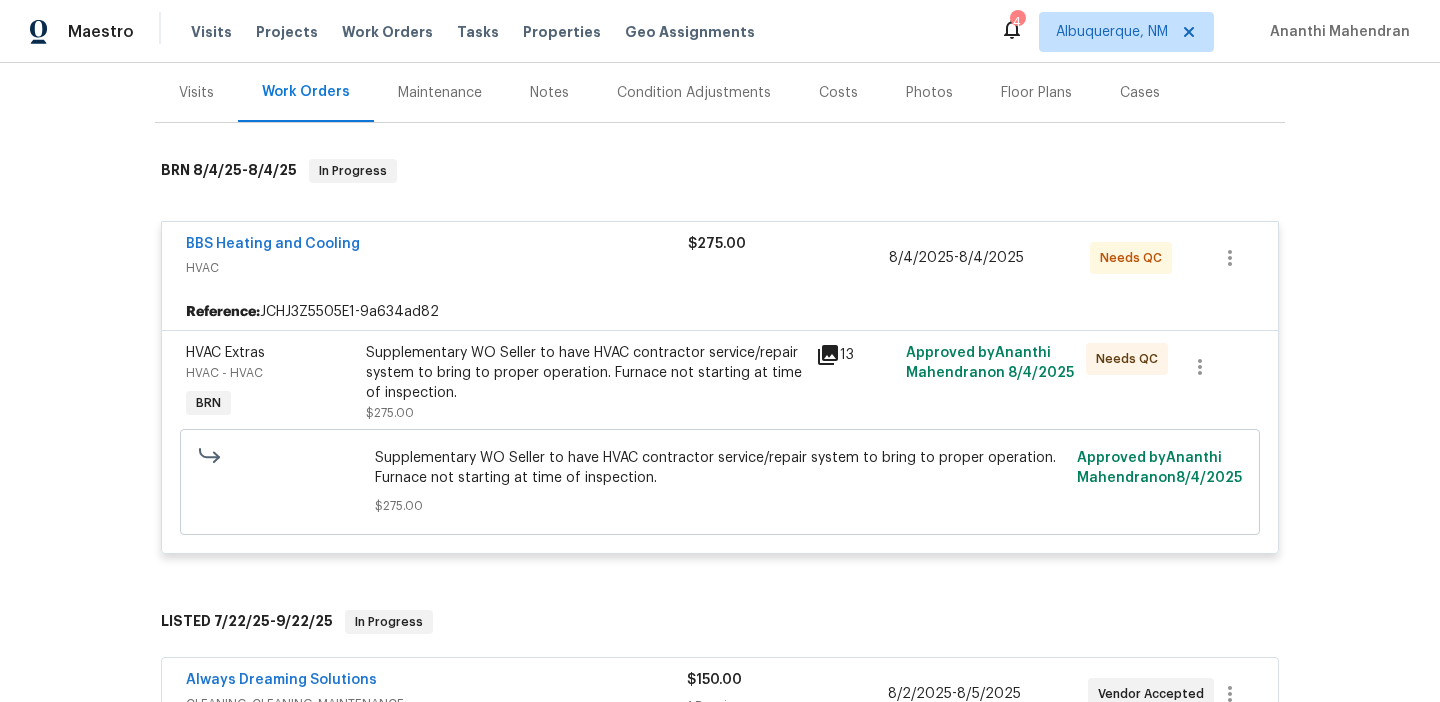 click on "BBS Heating and Cooling HVAC $275.00 8/4/2025  -  8/4/2025 Needs QC" at bounding box center [720, 258] 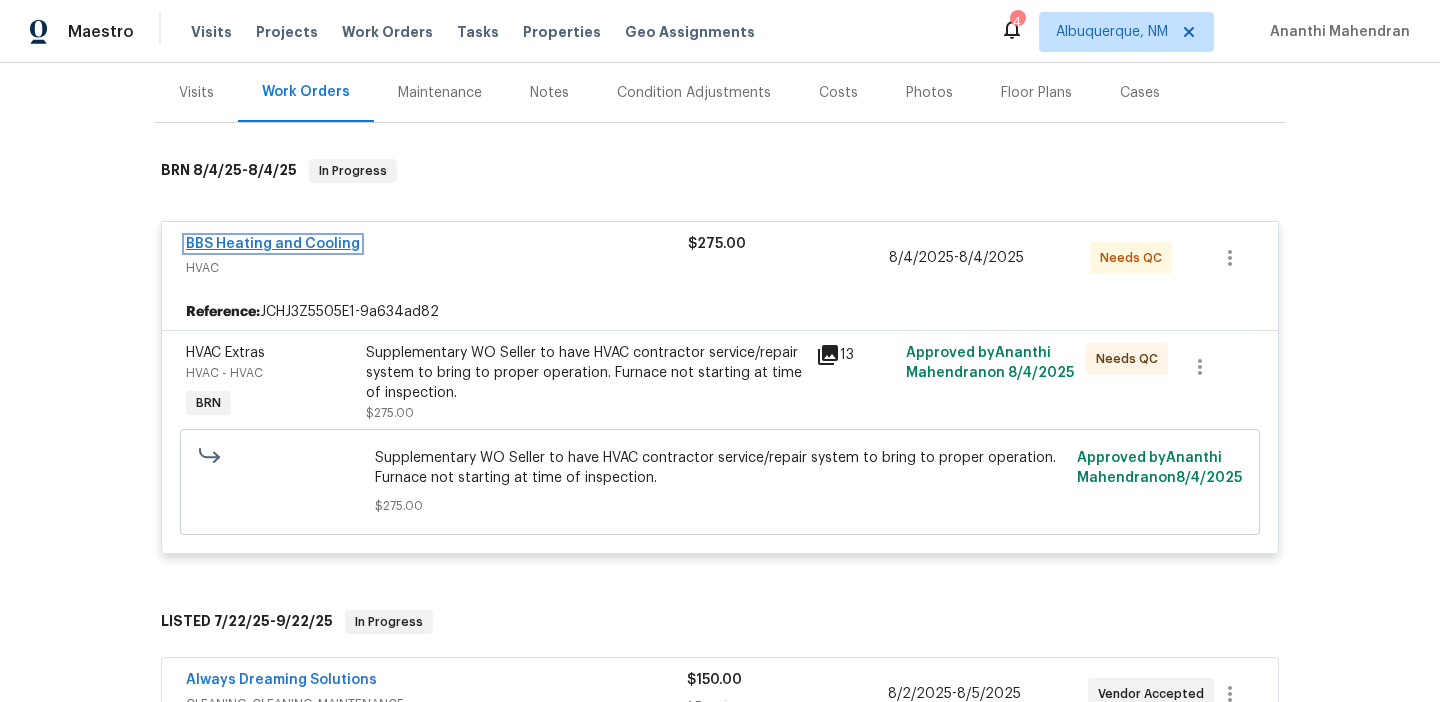 click on "BBS Heating and Cooling" at bounding box center (273, 244) 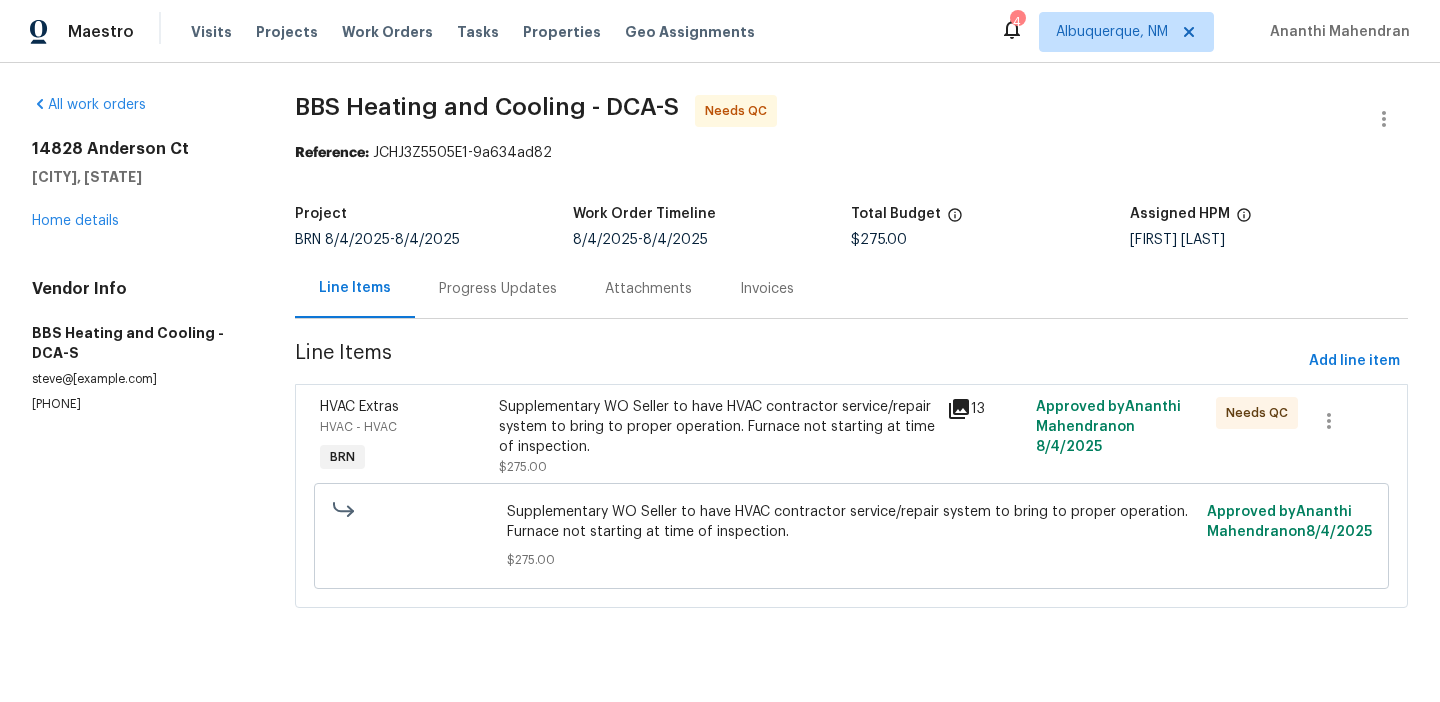 click on "Supplementary WO Seller to have HVAC contractor service/repair system to bring to proper operation. Furnace not starting at time of inspection." at bounding box center [717, 427] 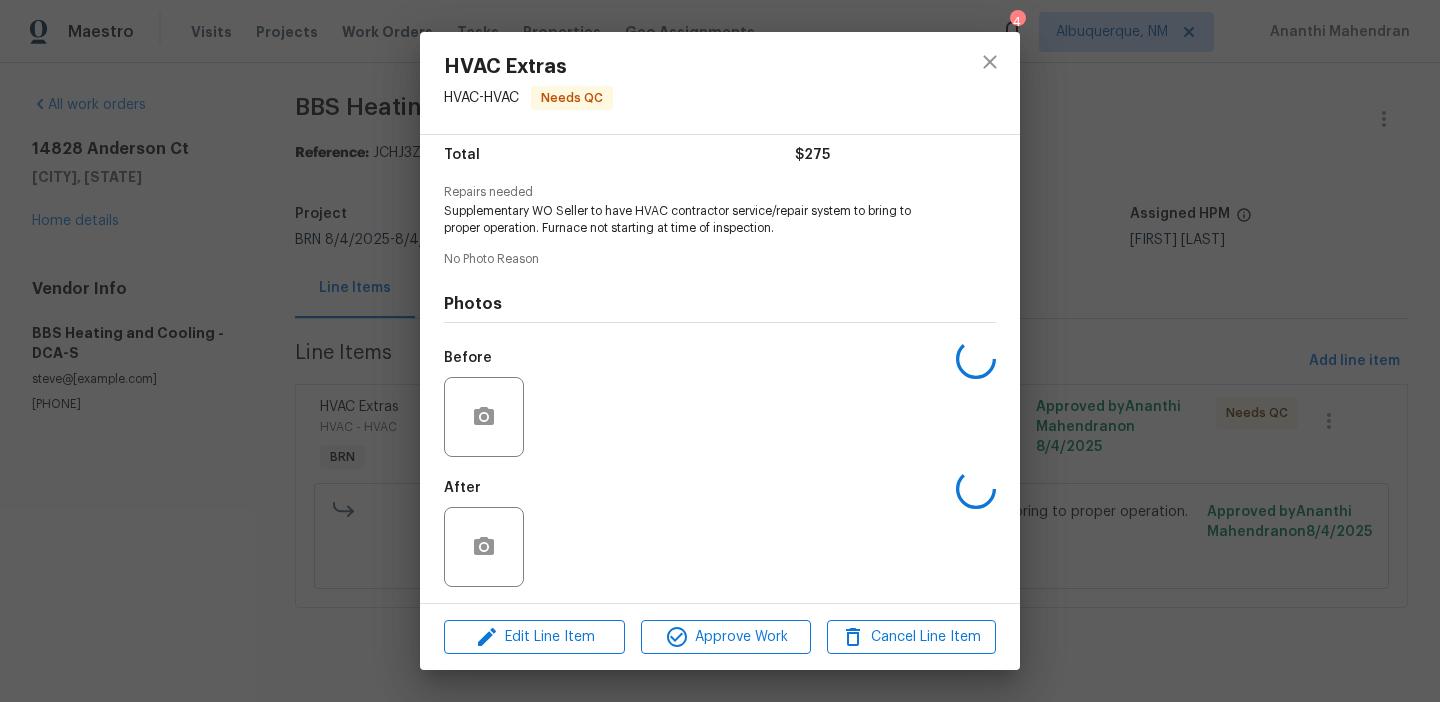 scroll, scrollTop: 168, scrollLeft: 0, axis: vertical 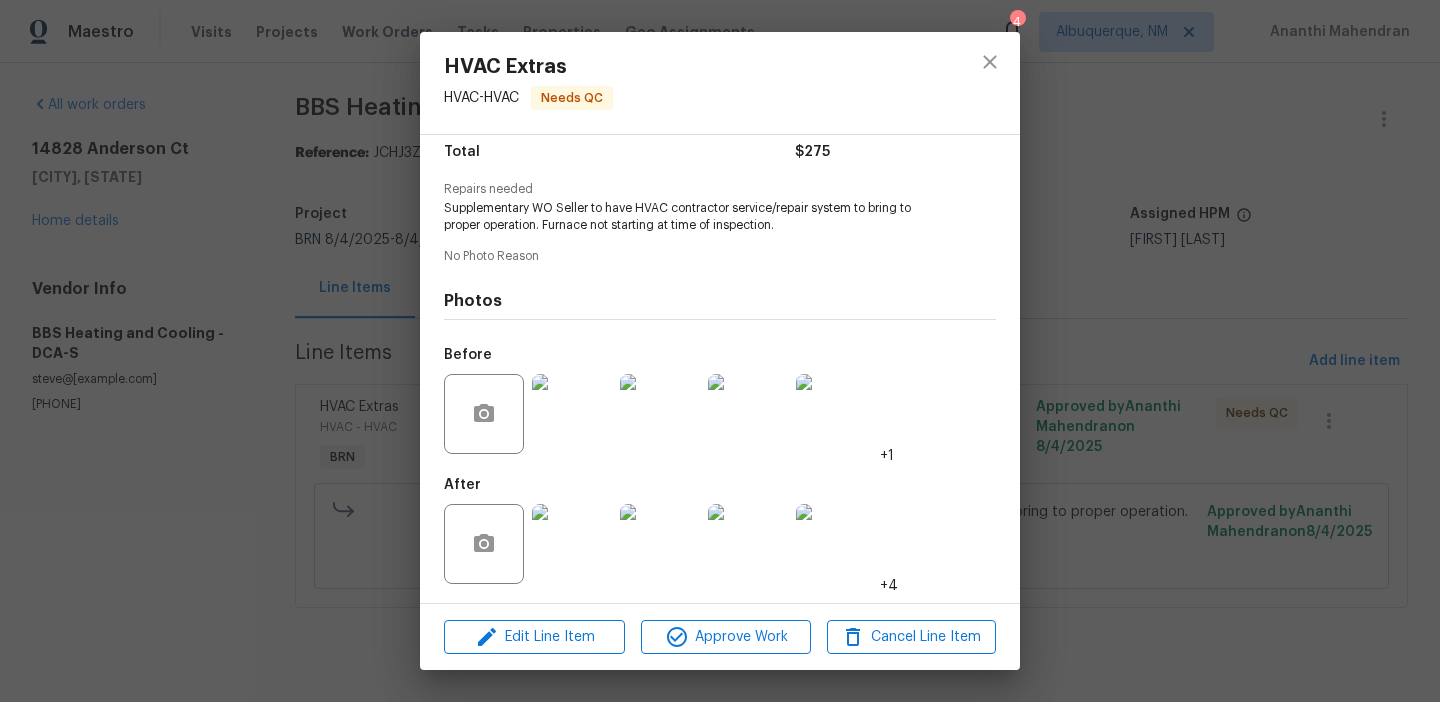 click on "Edit Line Item  Approve Work  Cancel Line Item" at bounding box center [720, 637] 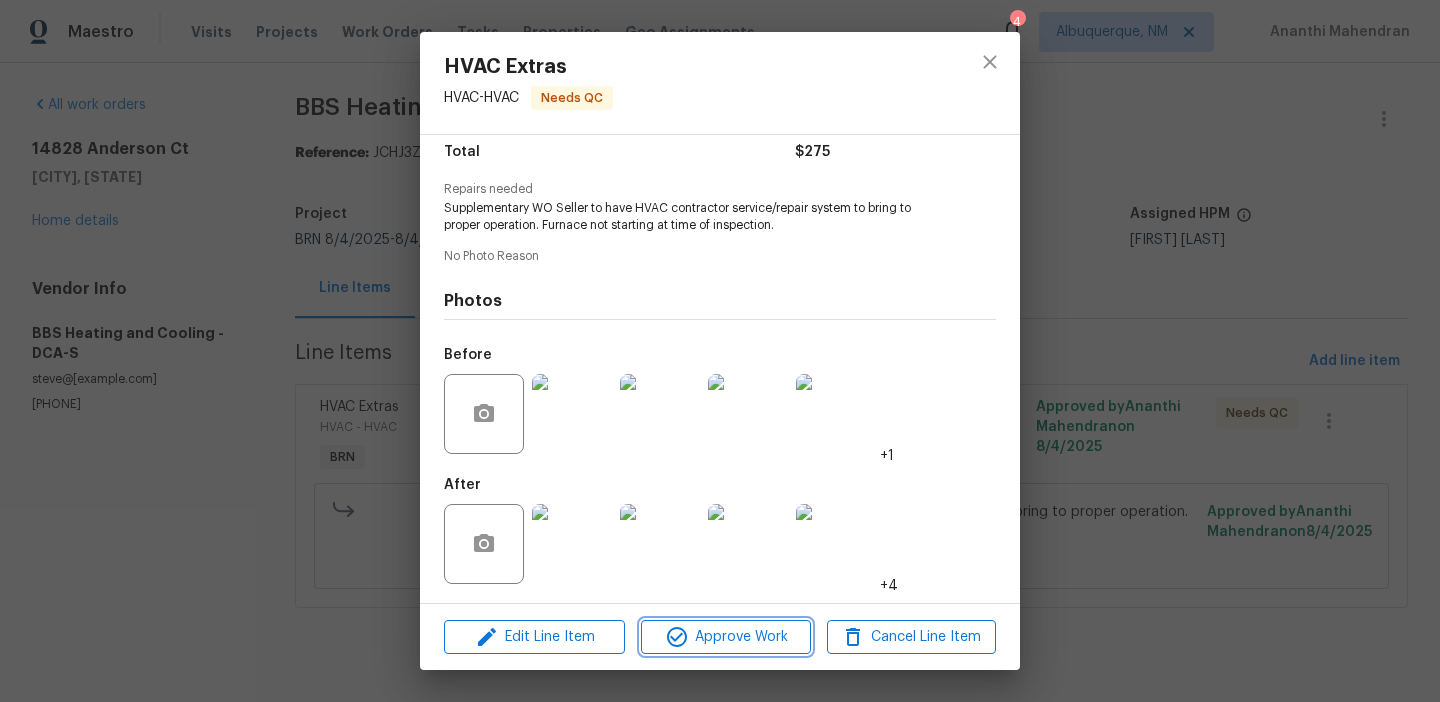 click on "Approve Work" at bounding box center [725, 637] 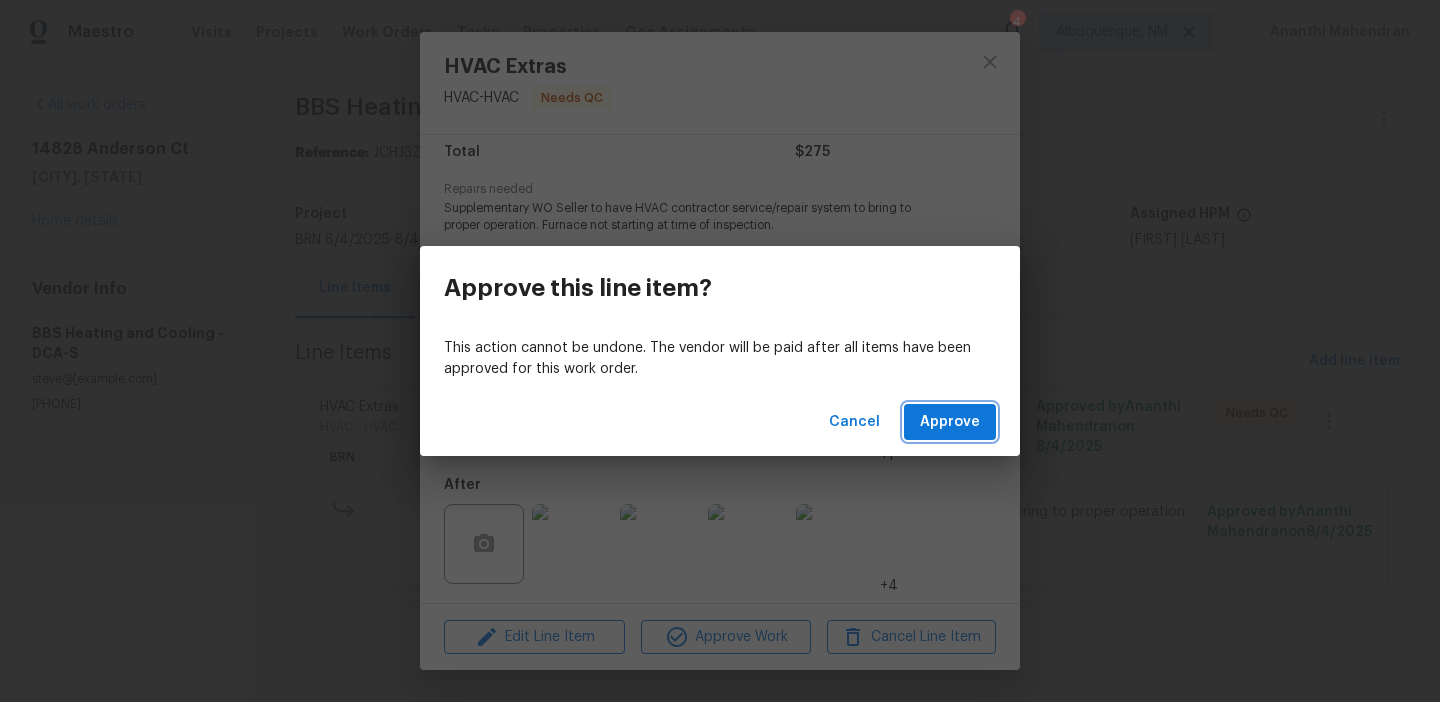 click on "Approve" at bounding box center [950, 422] 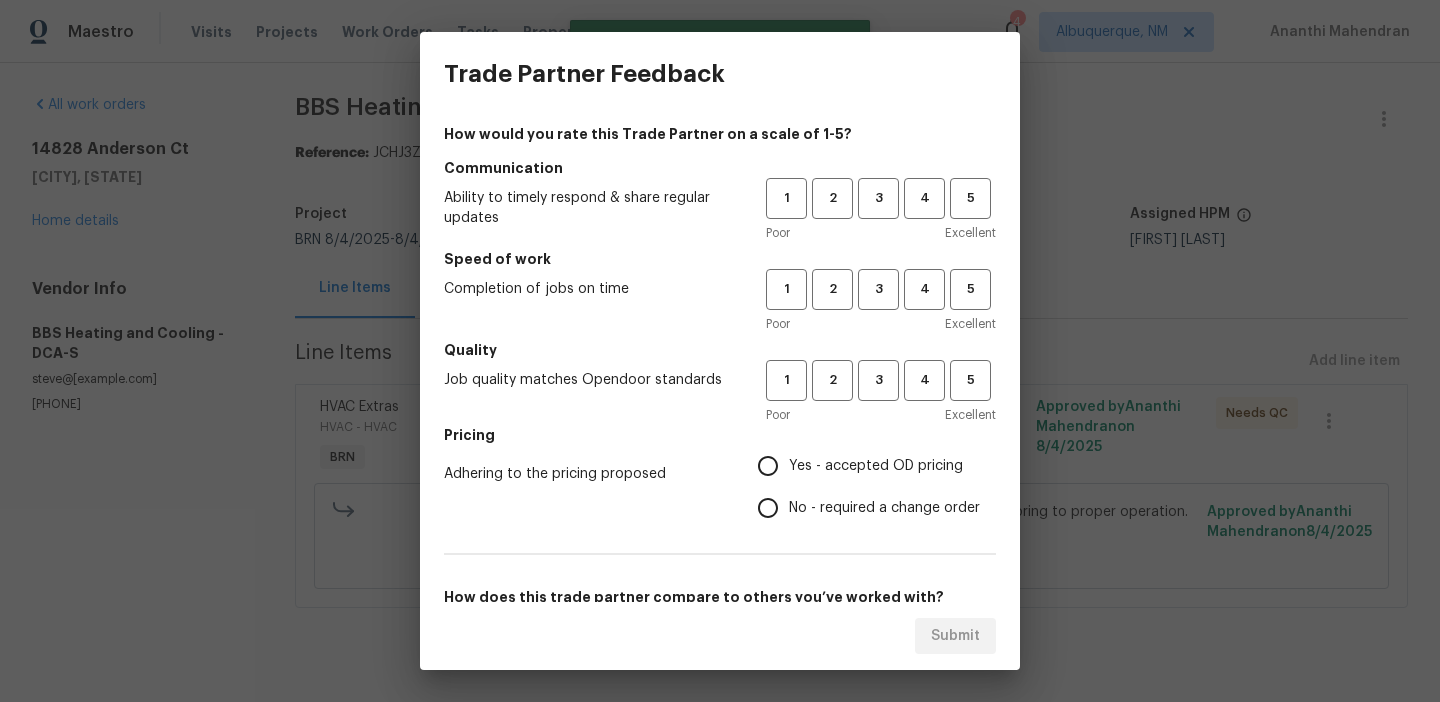 click on "1 2 3 4 5" at bounding box center [881, 198] 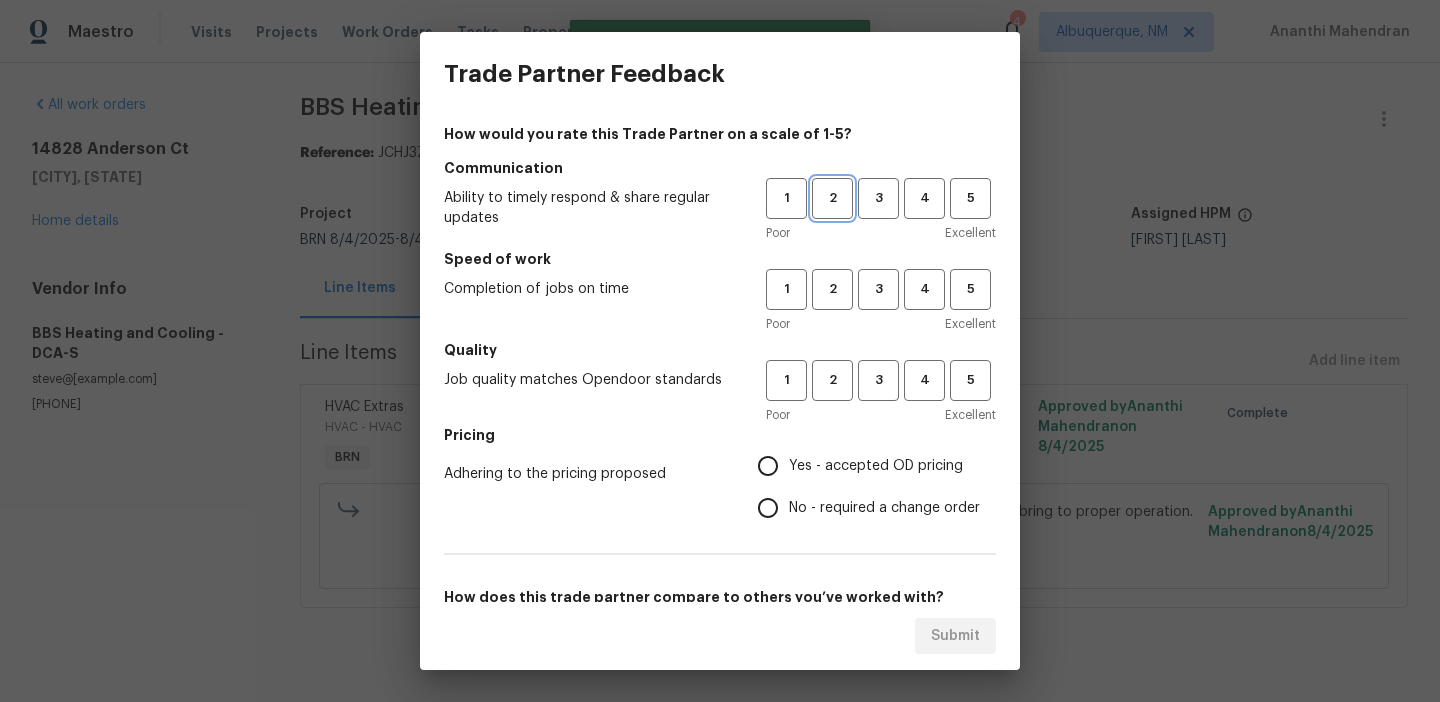 click on "2" at bounding box center [832, 198] 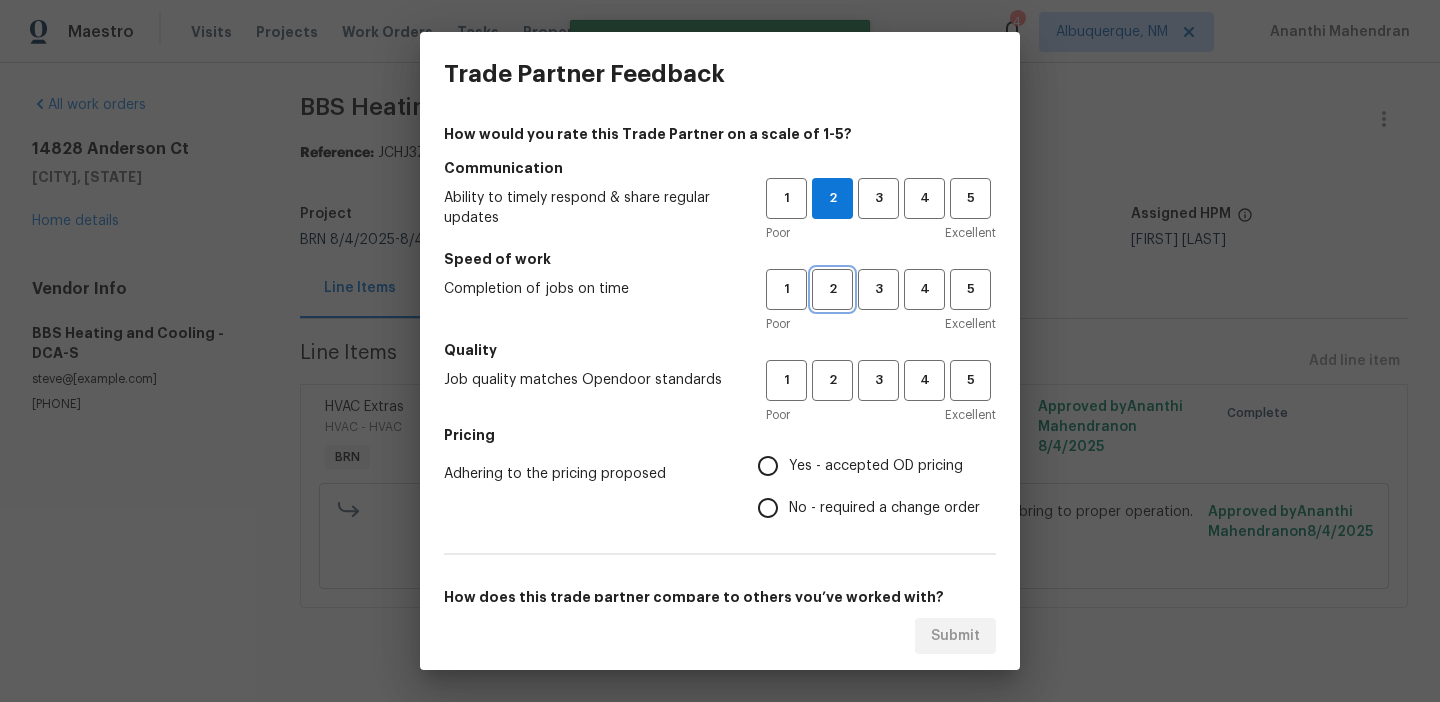 click on "2" at bounding box center [832, 289] 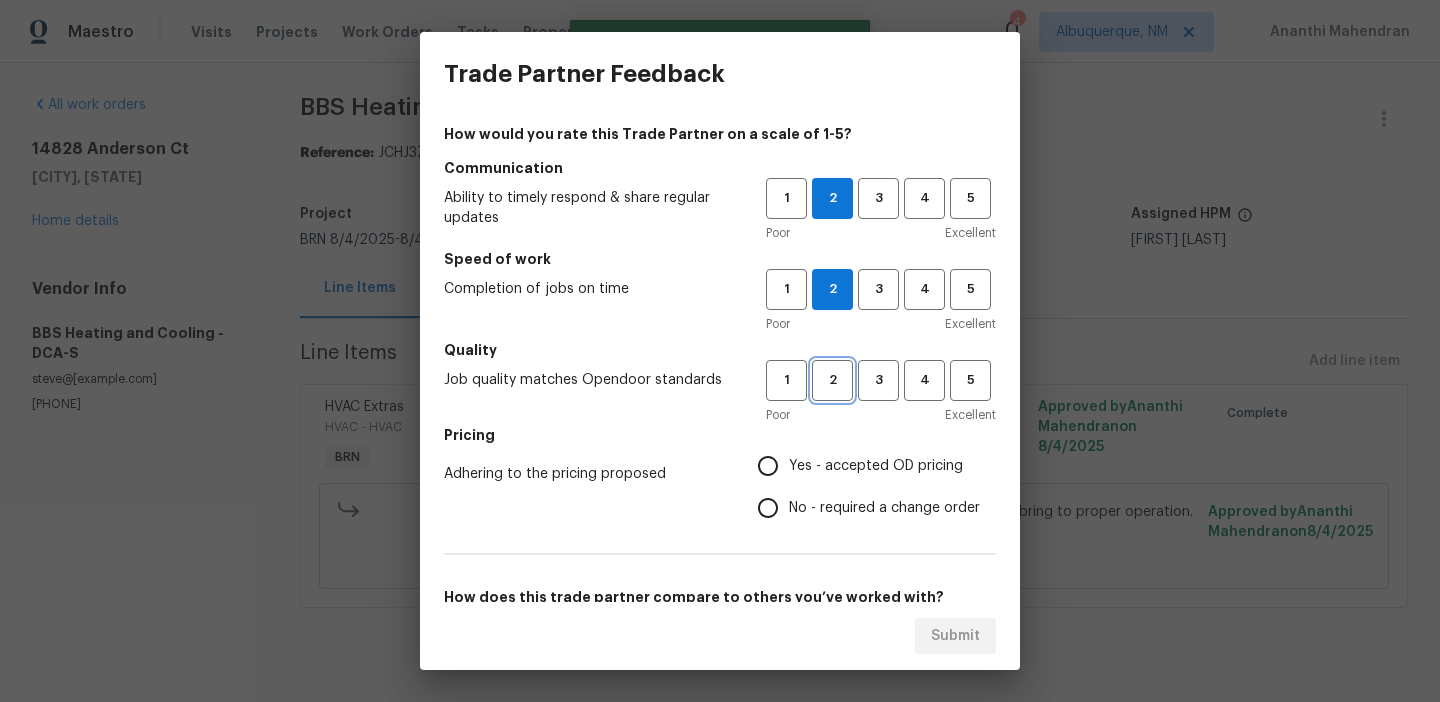 click on "2" at bounding box center [832, 380] 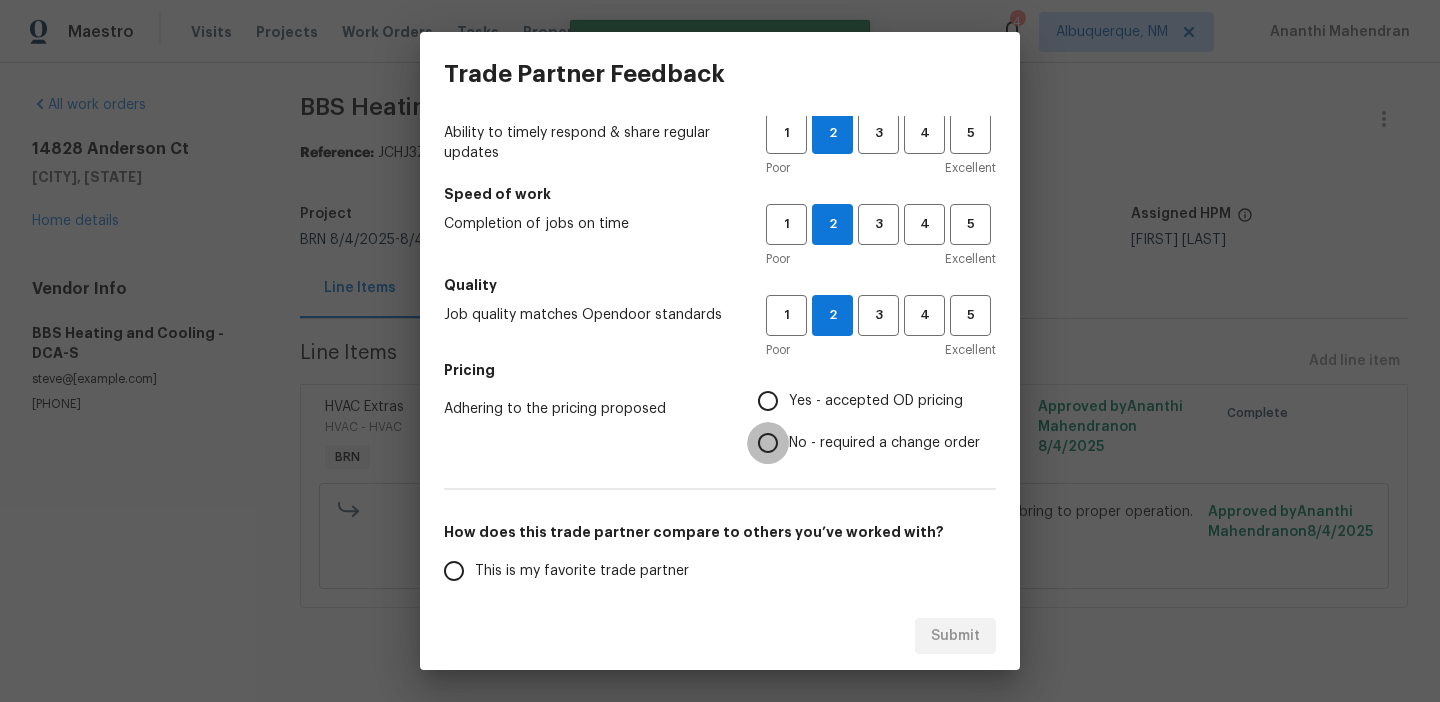 click on "No - required a change order" at bounding box center [768, 443] 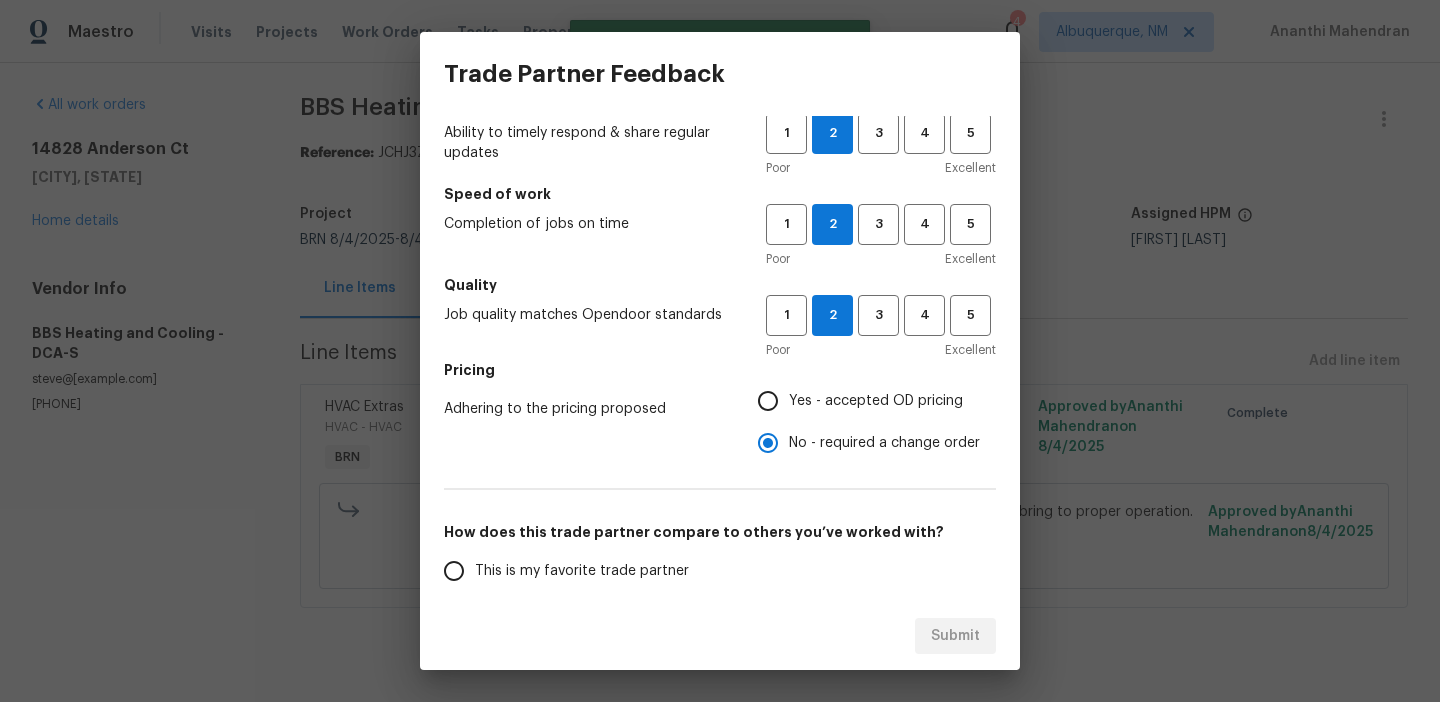 scroll, scrollTop: 186, scrollLeft: 0, axis: vertical 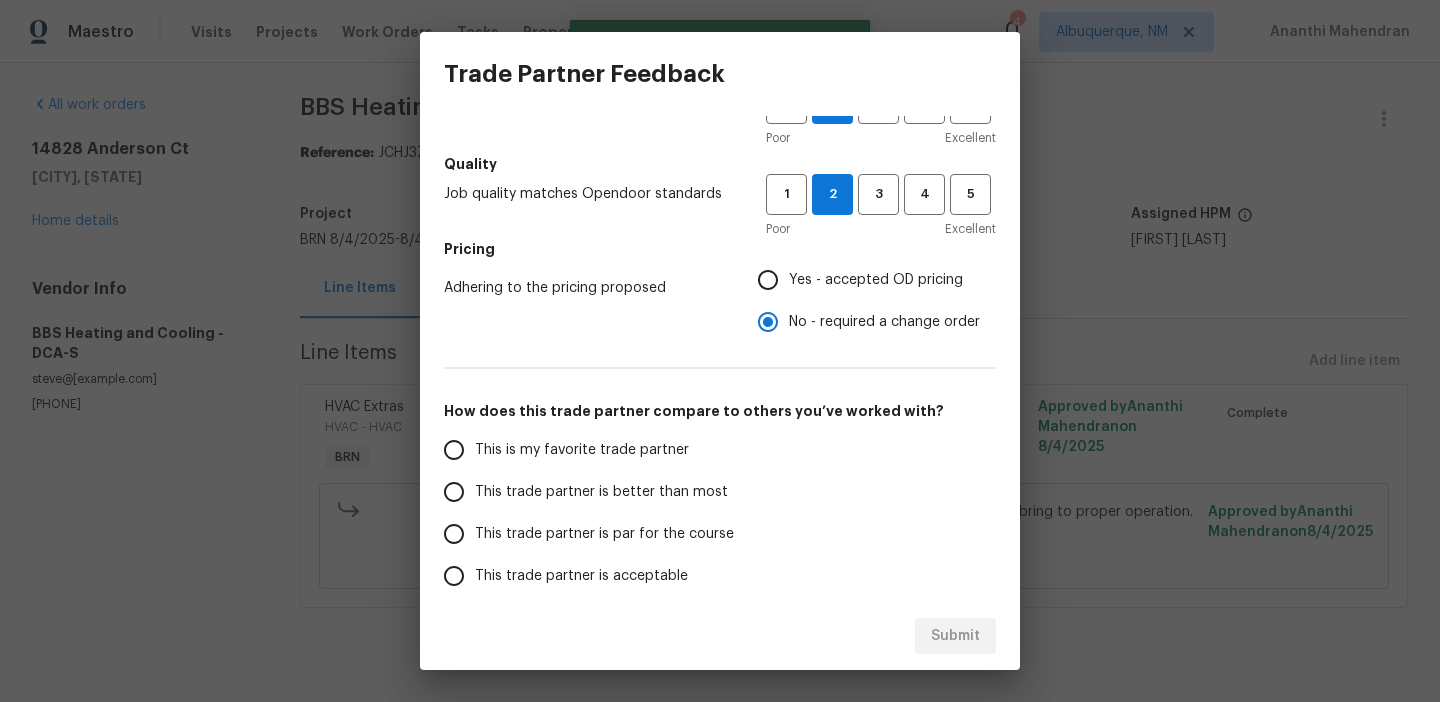 click on "This trade partner is better than most" at bounding box center [601, 492] 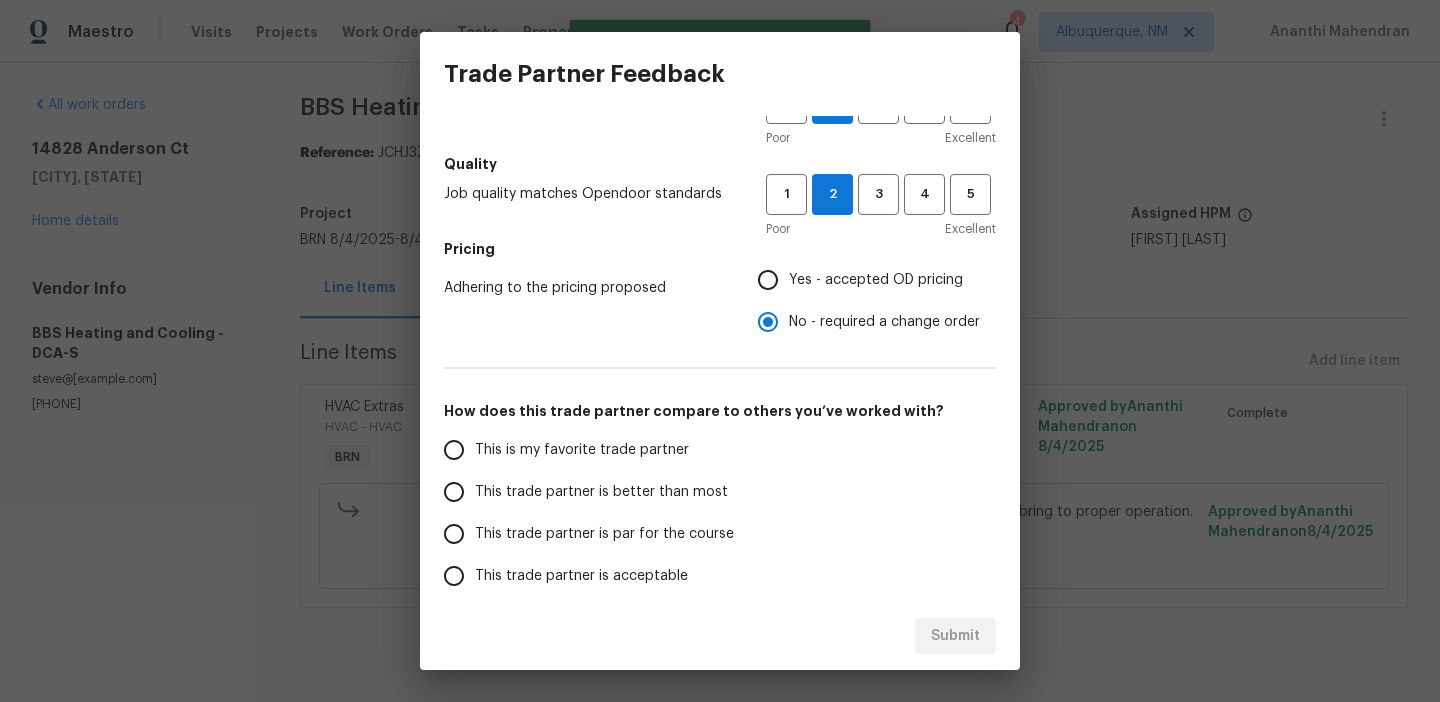 click on "This trade partner is better than most" at bounding box center [454, 492] 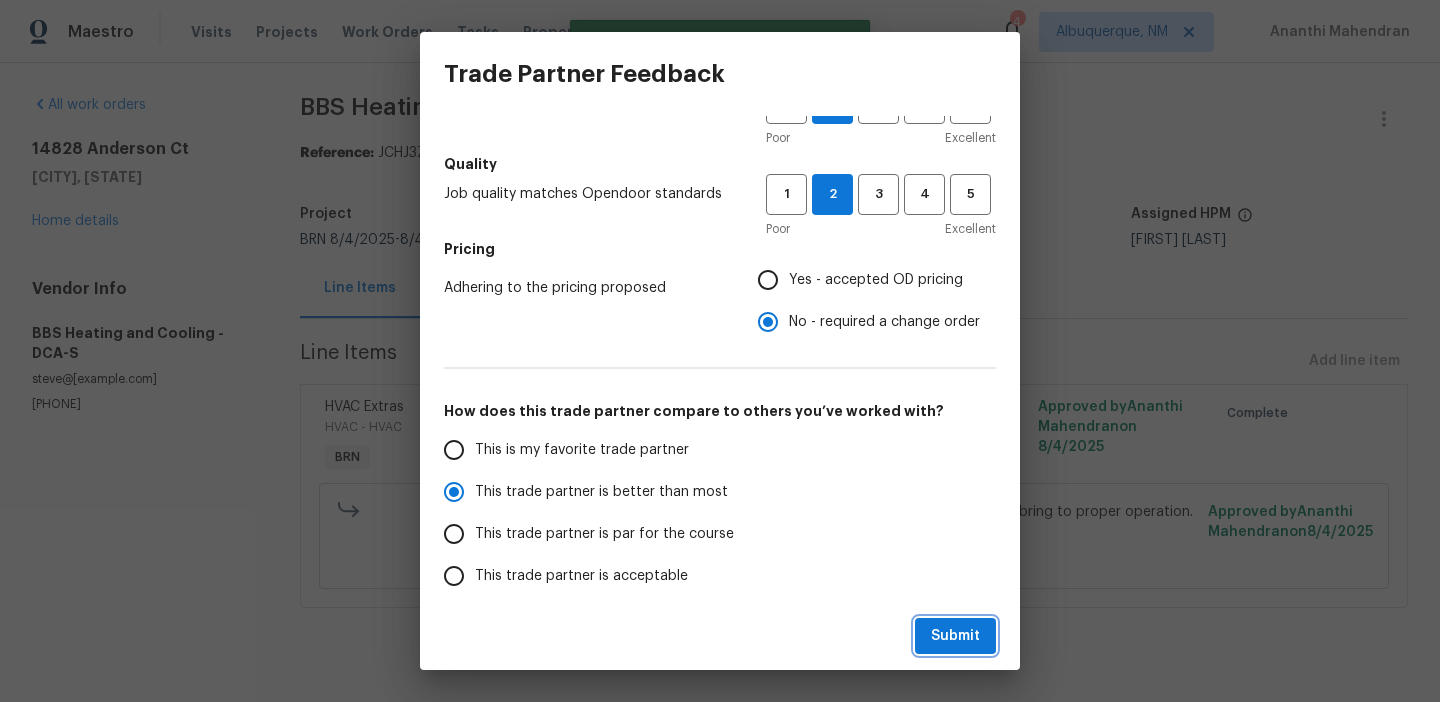 click on "Submit" at bounding box center (955, 636) 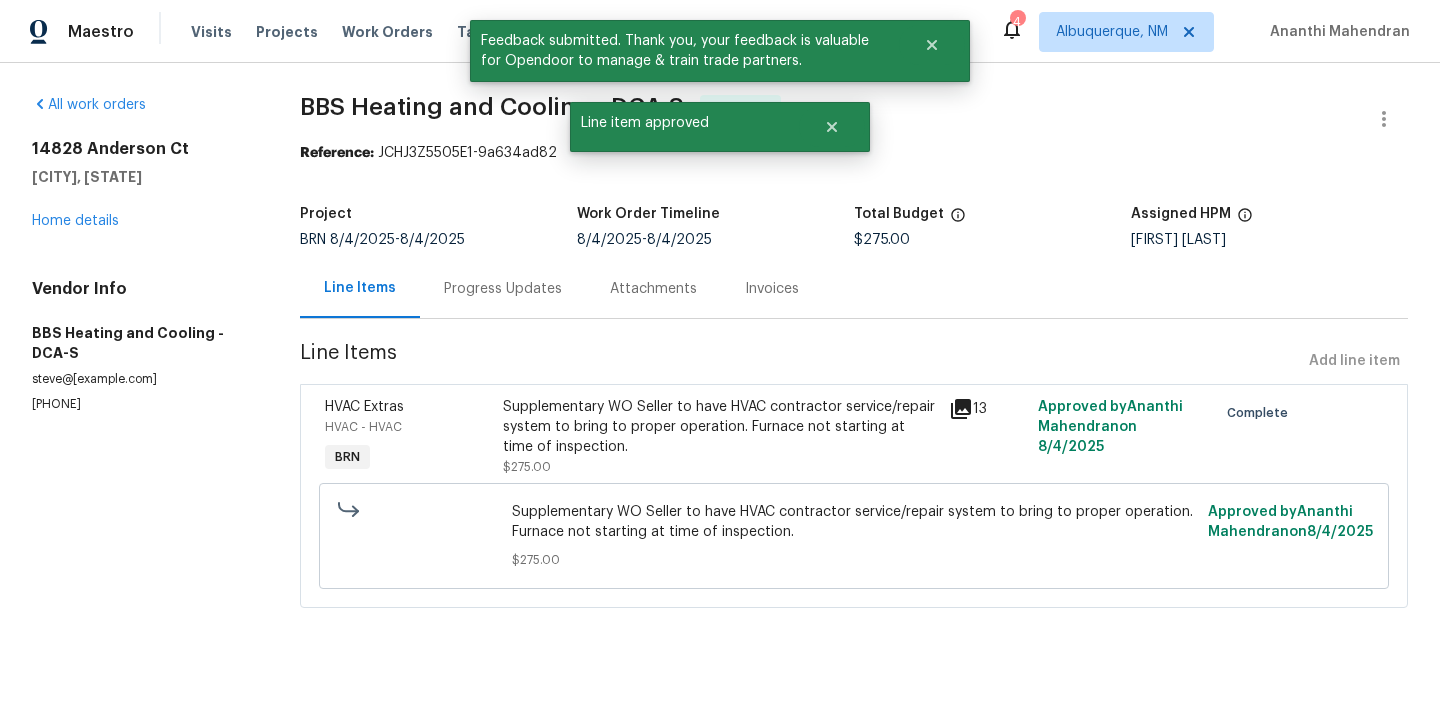 click on "Progress Updates" at bounding box center [503, 289] 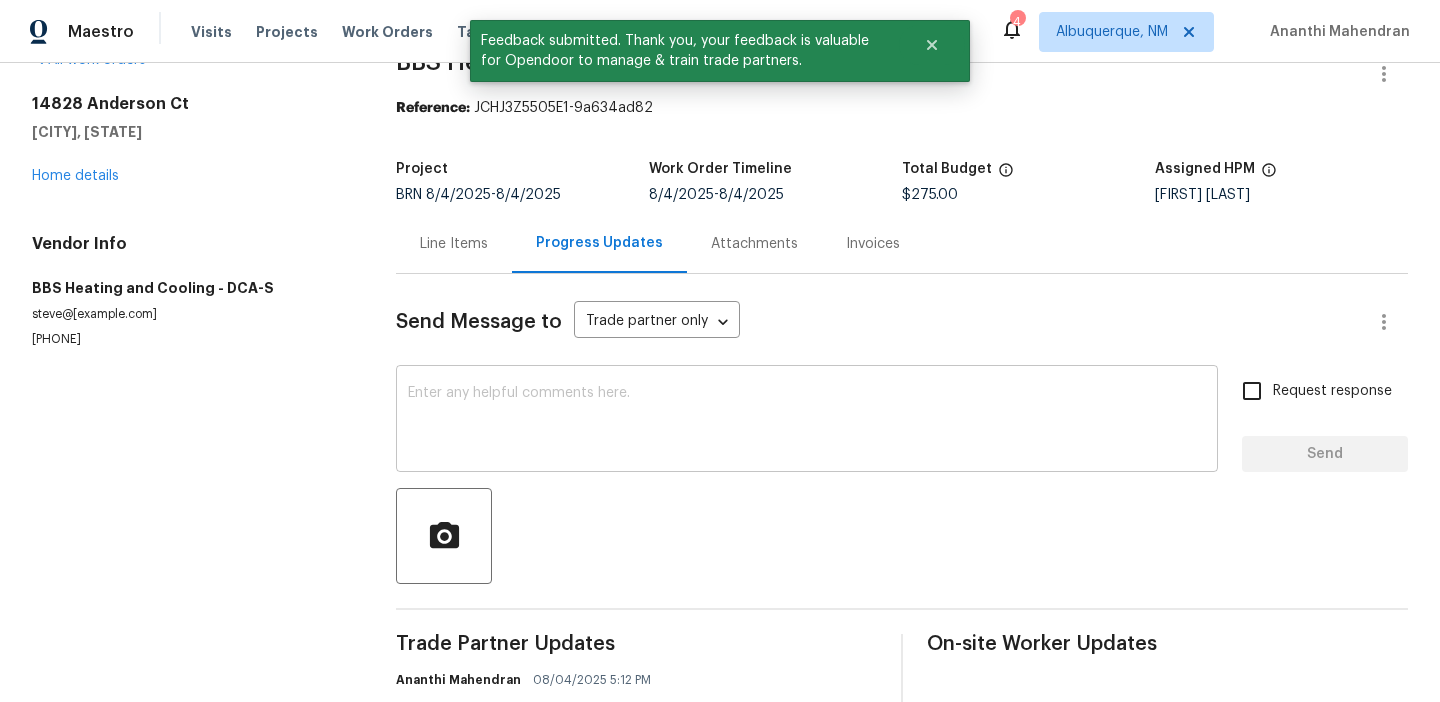scroll, scrollTop: 62, scrollLeft: 0, axis: vertical 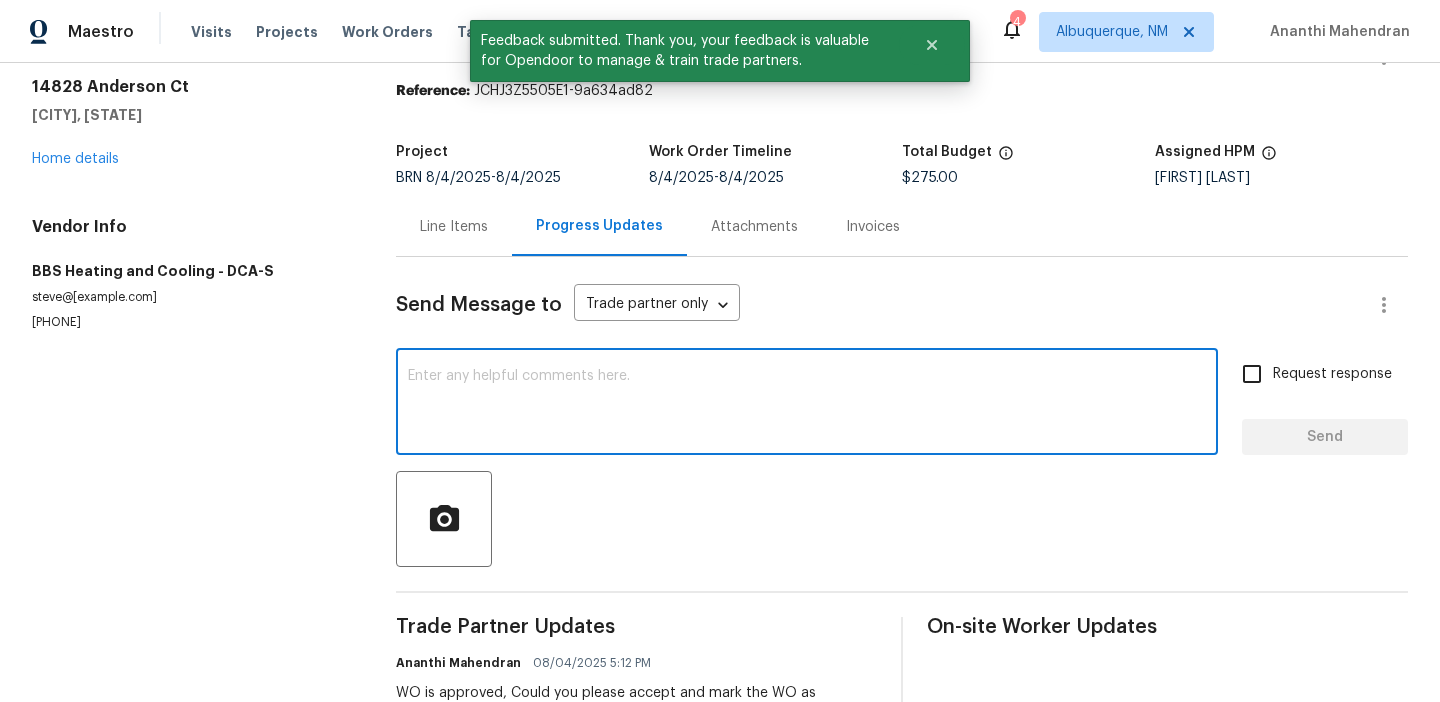 click at bounding box center [807, 404] 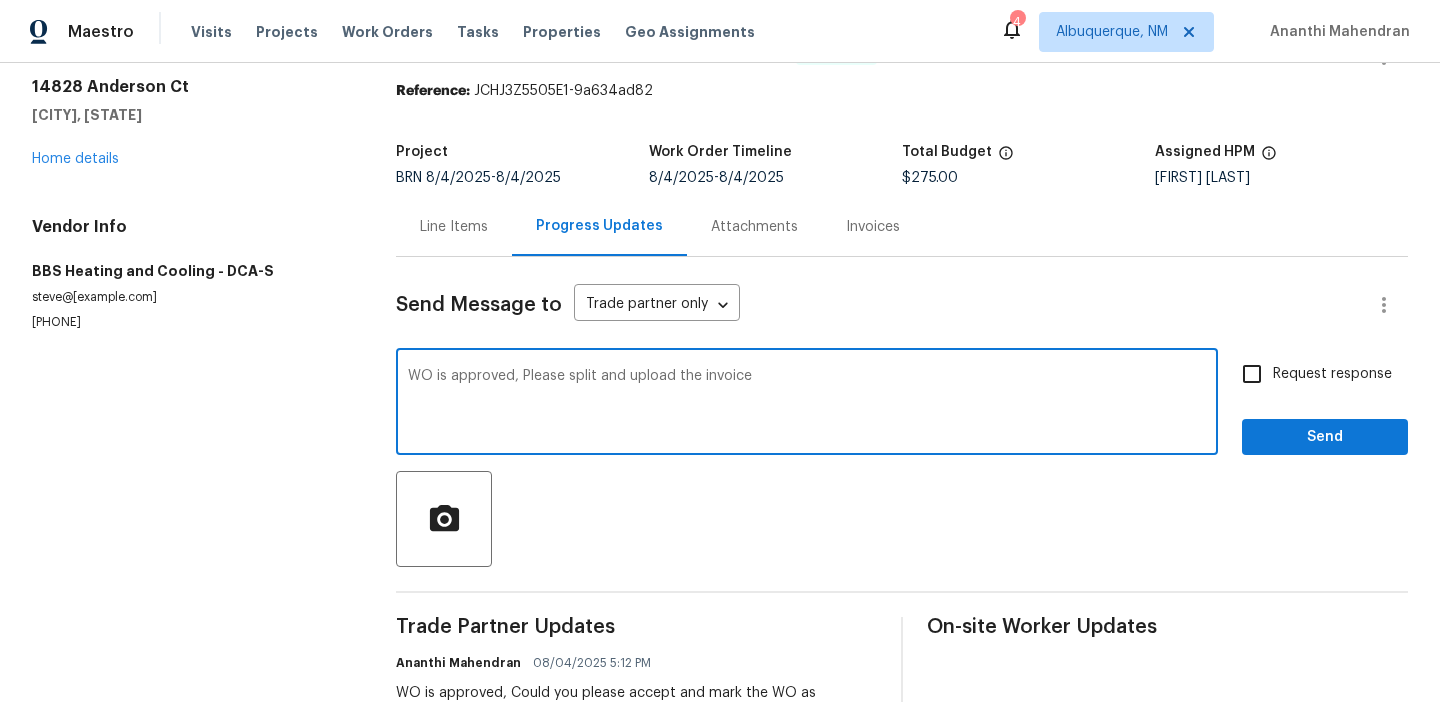 type on "WO is approved, Please split and upload the invoice" 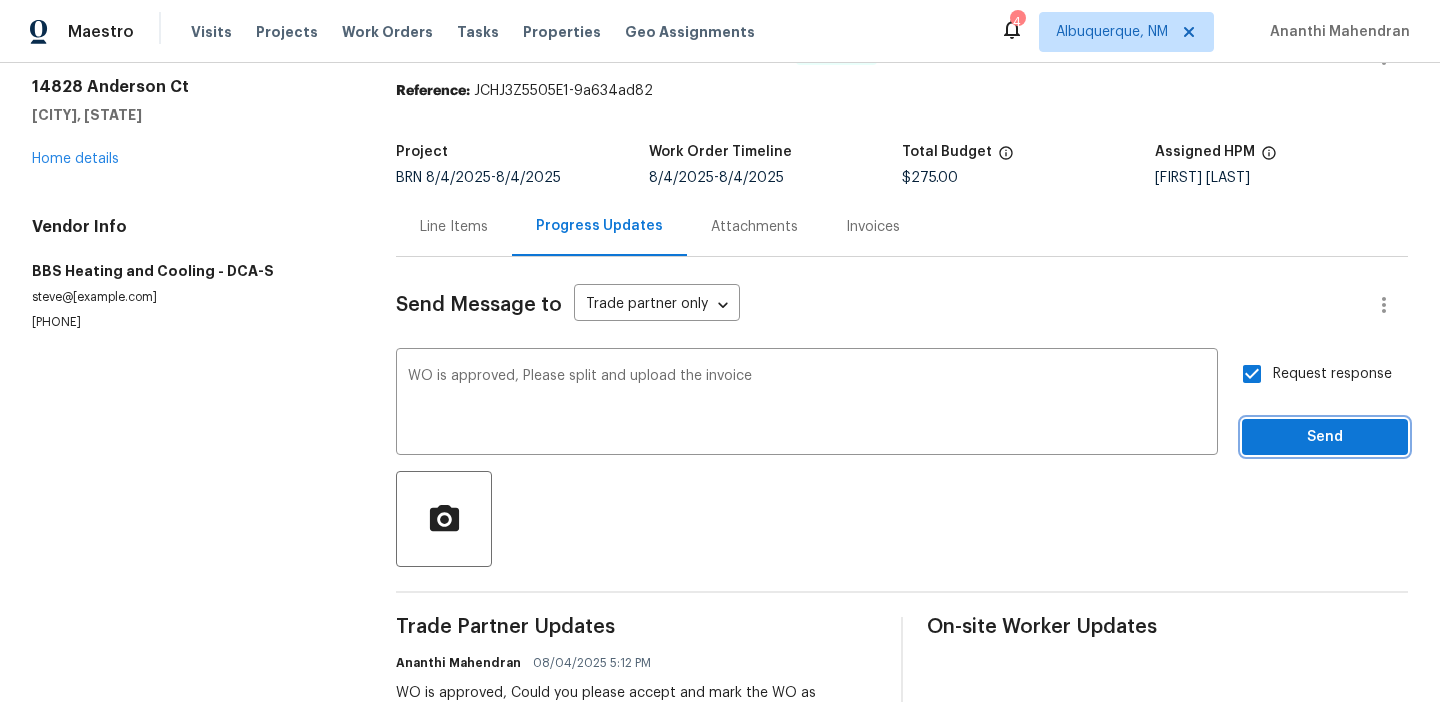 click on "Send" at bounding box center (1325, 437) 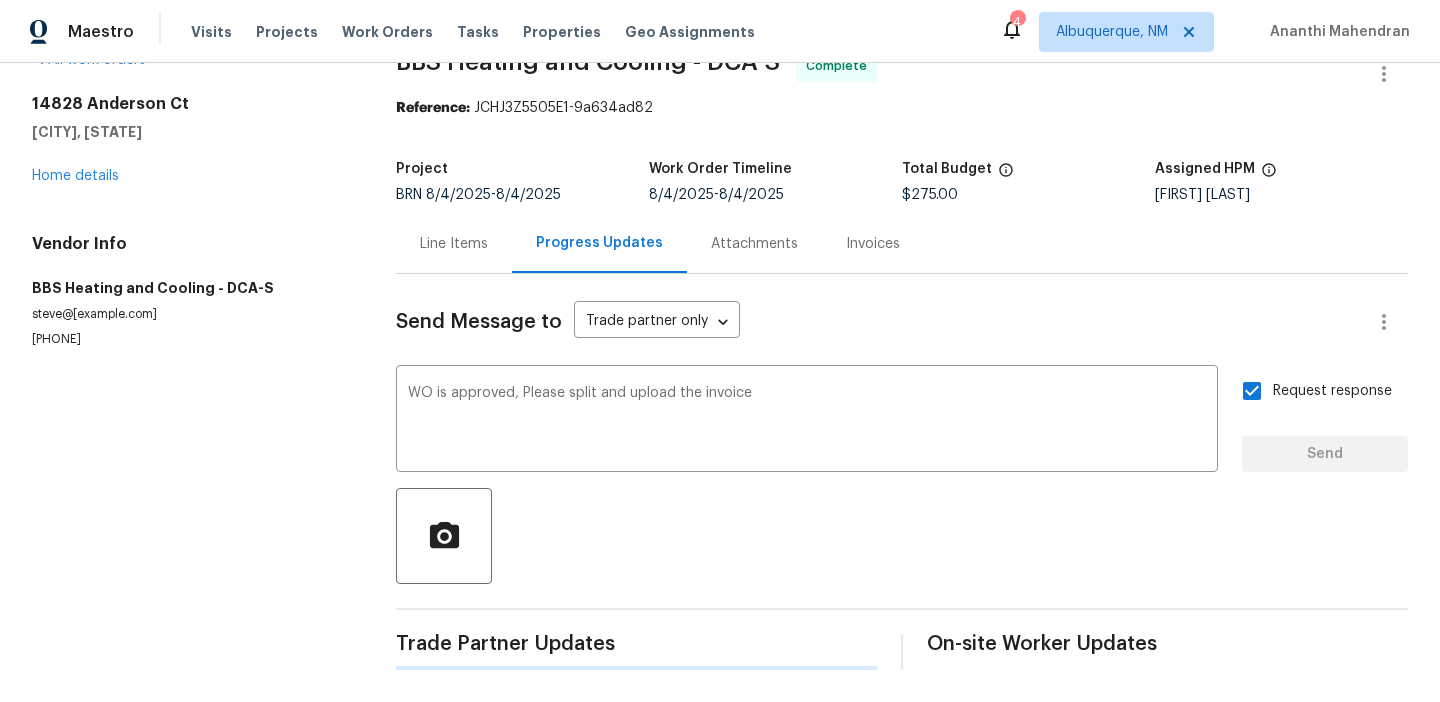 type 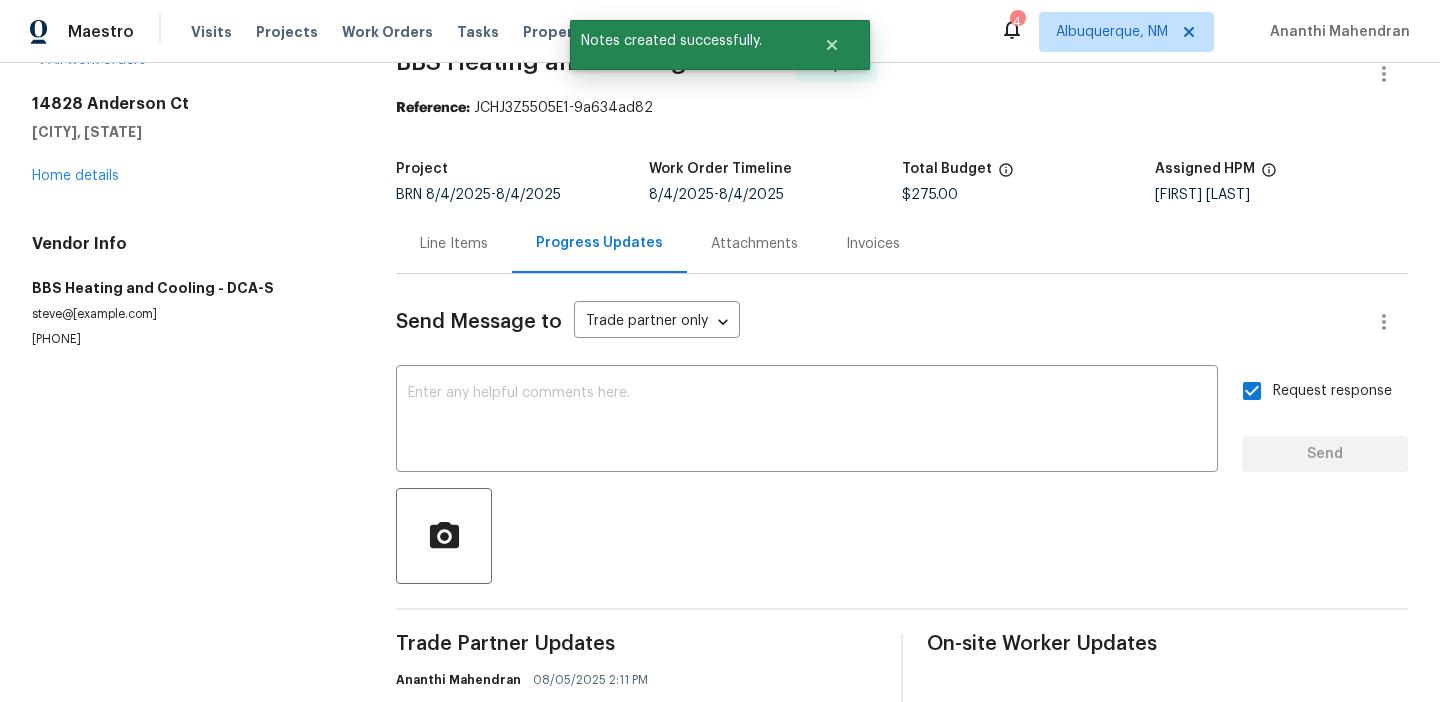 scroll, scrollTop: 62, scrollLeft: 0, axis: vertical 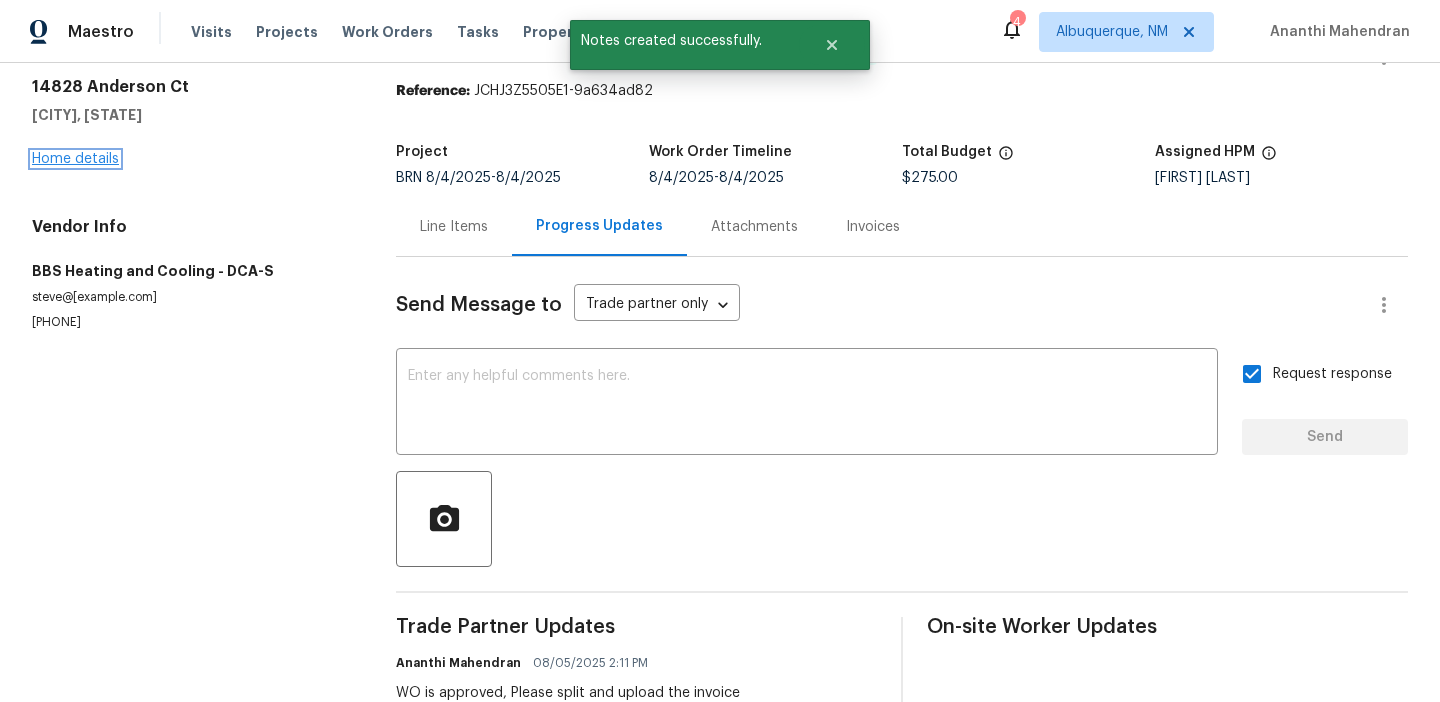 click on "Home details" at bounding box center (75, 159) 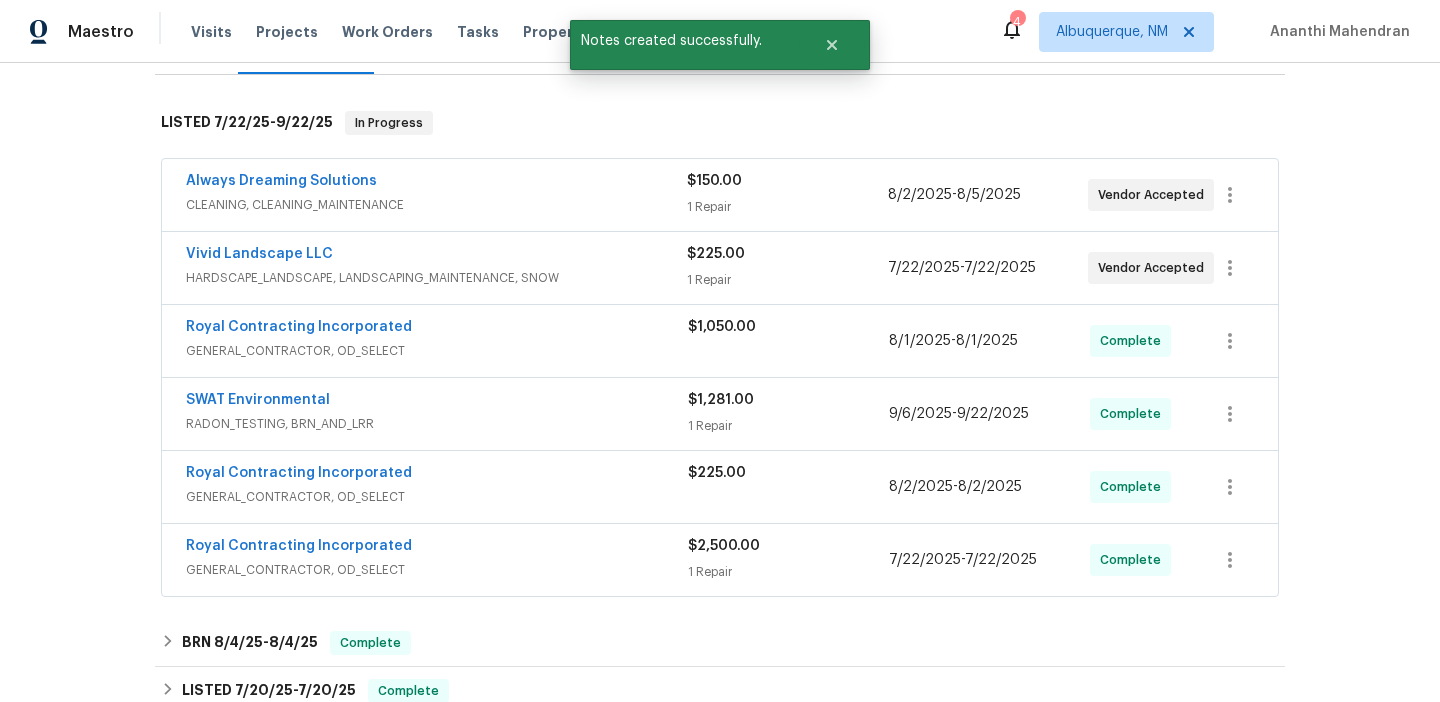 scroll, scrollTop: 315, scrollLeft: 0, axis: vertical 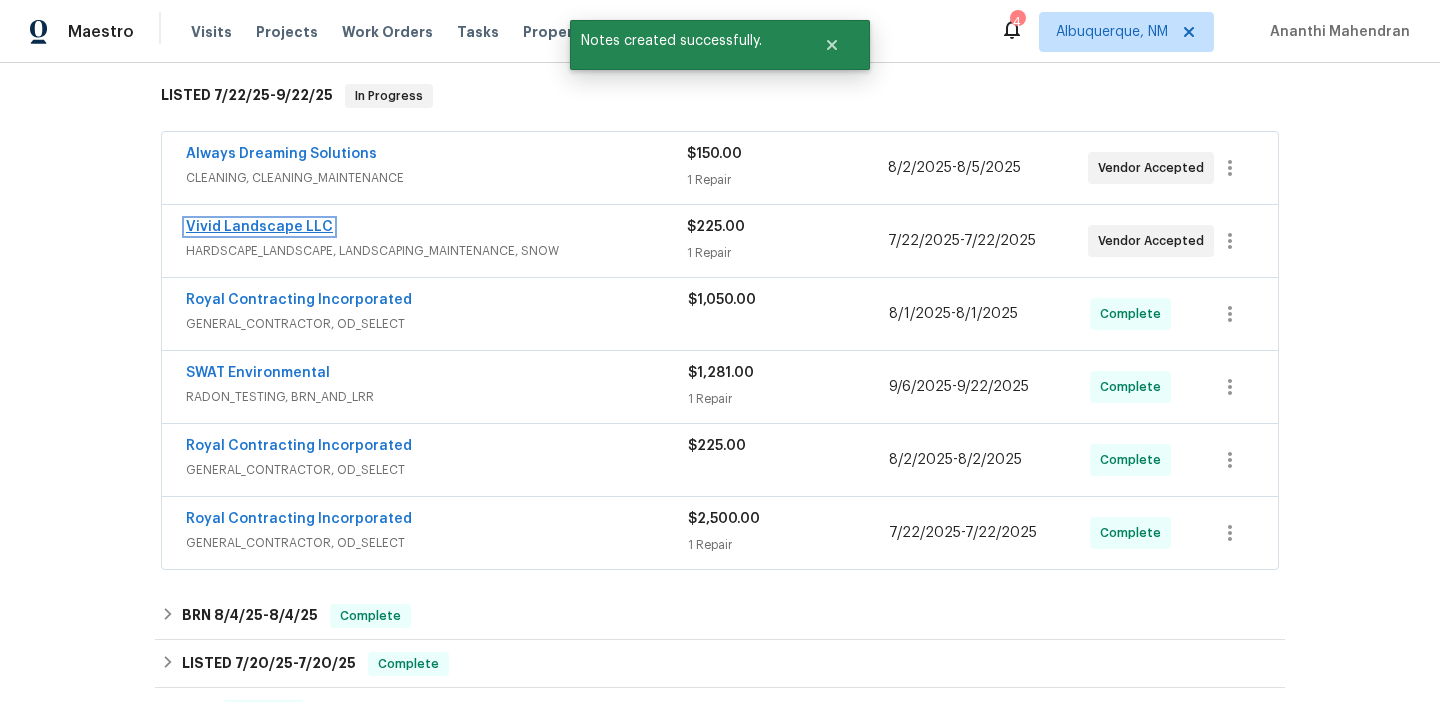 click on "Vivid Landscape LLC" at bounding box center [259, 227] 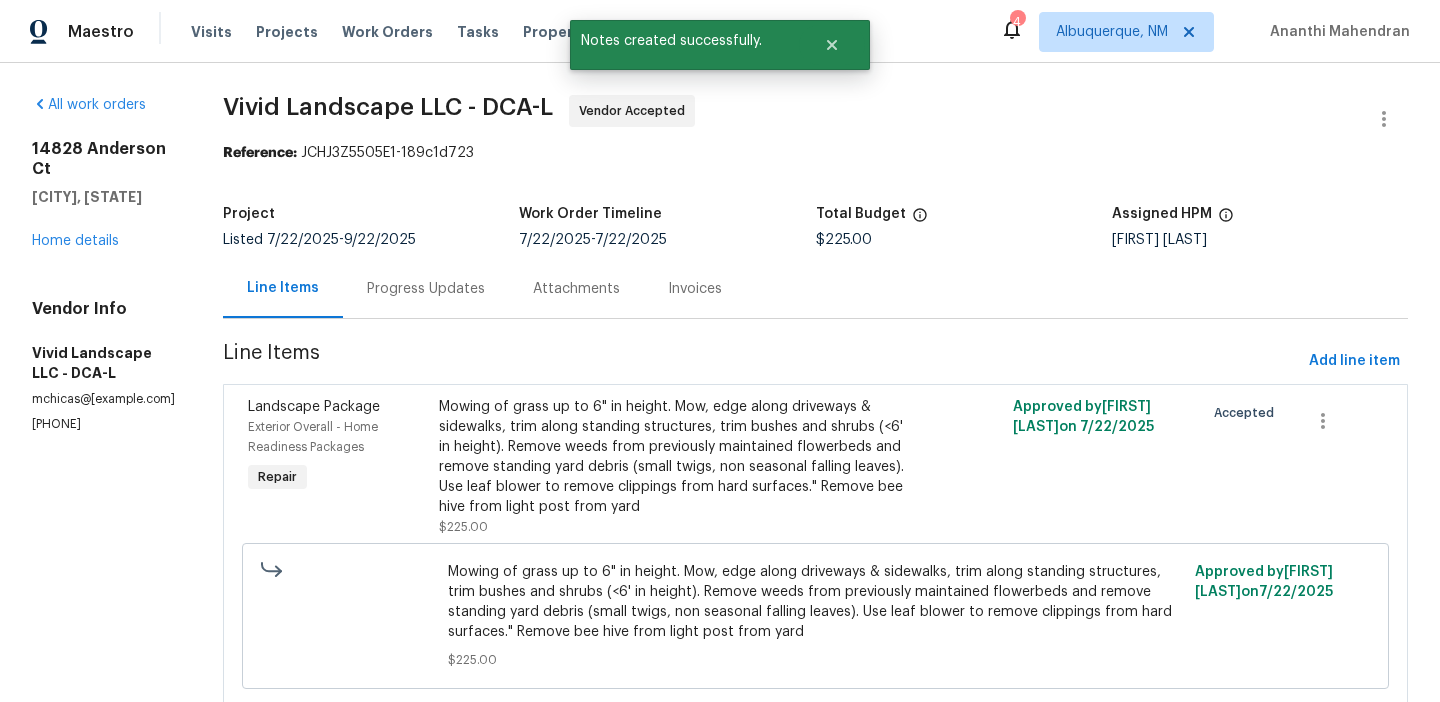 scroll, scrollTop: 62, scrollLeft: 0, axis: vertical 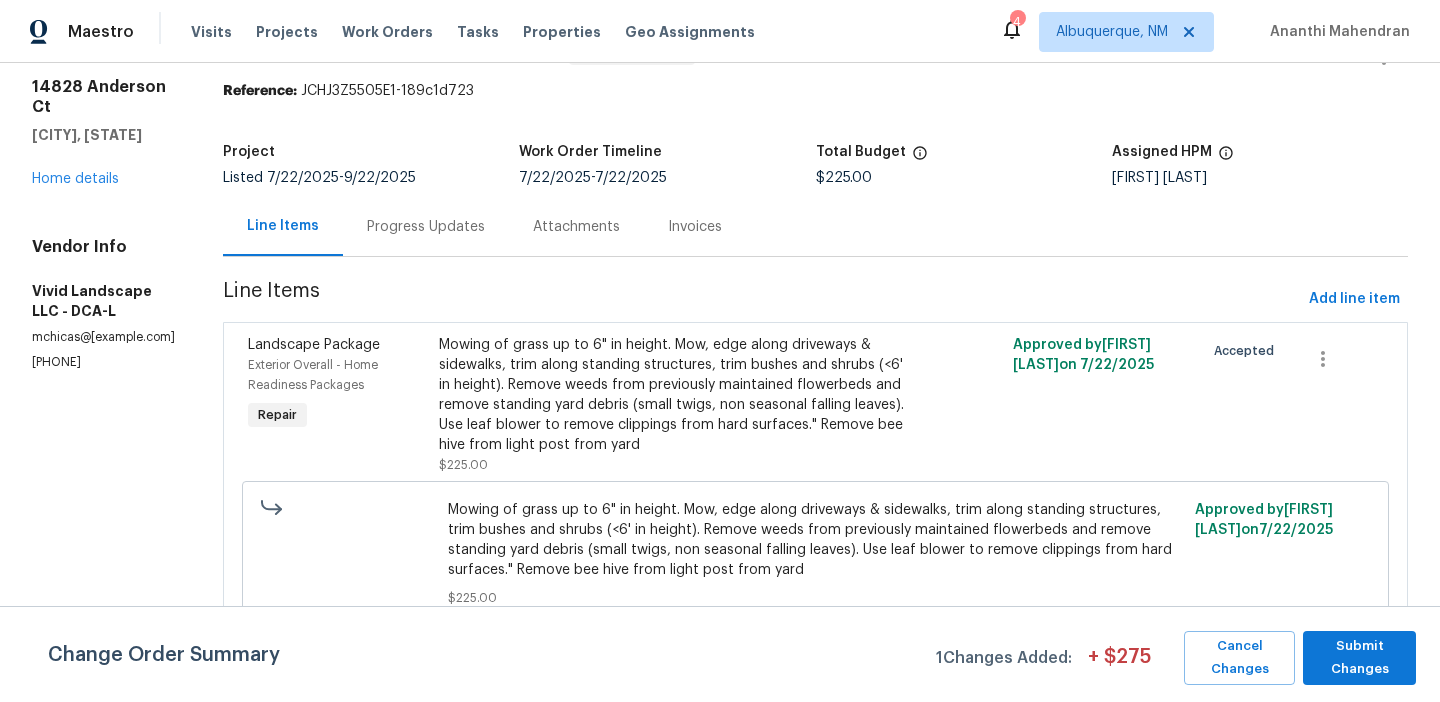 click on "14828 Anderson Ct [CITY], [STATE] [ZIP] Home details" at bounding box center (103, 133) 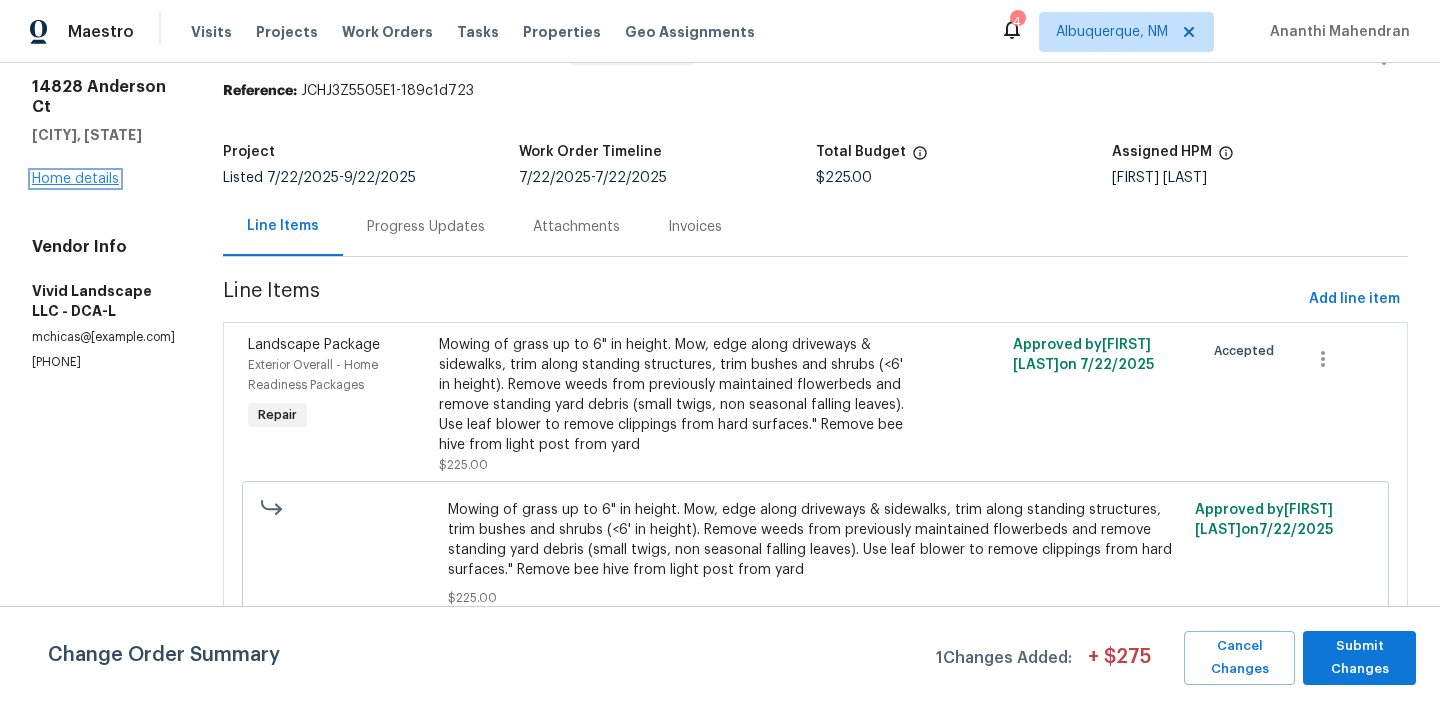 click on "Home details" at bounding box center [75, 179] 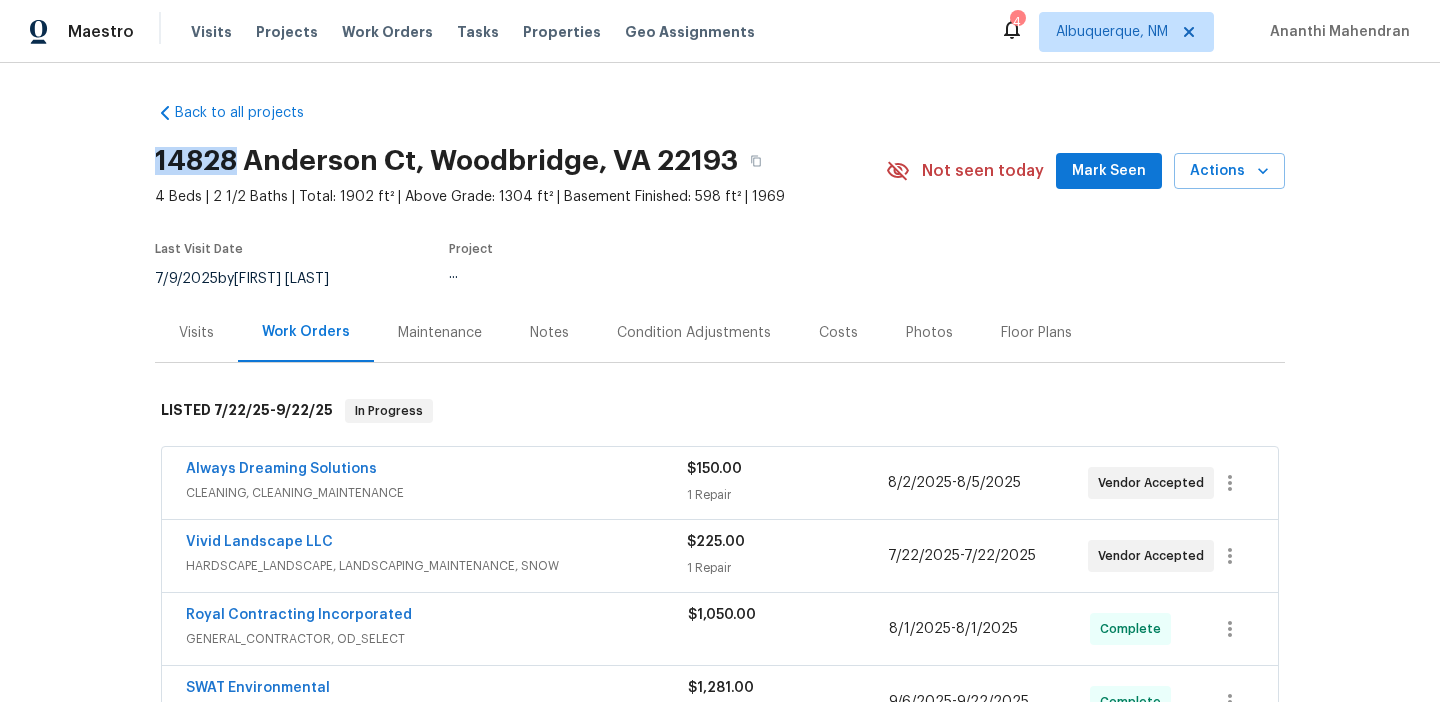 click on "Back to all projects 14828 Anderson Ct, [CITY], [STATE] 4 Beds | 2 1/2 Baths | Total: 1902 ft² | Above Grade: 1304 ft² | Basement Finished: 598 ft² | 1969 Not seen today Mark Seen Actions Last Visit Date 7/9/2025  by  Anthony Andreala   Project ... Visits Work Orders Maintenance Notes Condition Adjustments Costs Photos Floor Plans LISTED   7/22/25  -  9/22/25 In Progress Always Dreaming Solutions CLEANING, CLEANING_MAINTENANCE $150.00 1 Repair 8/2/2025  -  8/5/2025 Vendor Accepted Vivid Landscape LLC HARDSCAPE_LANDSCAPE, LANDSCAPING_MAINTENANCE, SNOW $225.00 1 Repair 7/22/2025  -  7/22/2025 Vendor Accepted Royal Contracting Incorporated GENERAL_CONTRACTOR, OD_SELECT $1,050.00 8/1/2025  -  8/1/2025 Complete SWAT Environmental RADON_TESTING, BRN_AND_LRR $1,281.00 1 Repair 9/6/2025  -  9/22/2025 Complete Royal Contracting Incorporated GENERAL_CONTRACTOR, OD_SELECT $225.00 8/2/2025  -  8/2/2025 Complete Royal Contracting Incorporated GENERAL_CONTRACTOR, OD_SELECT $2,500.00 1 Repair 7/22/2025  -  7/22/2025" at bounding box center (720, 382) 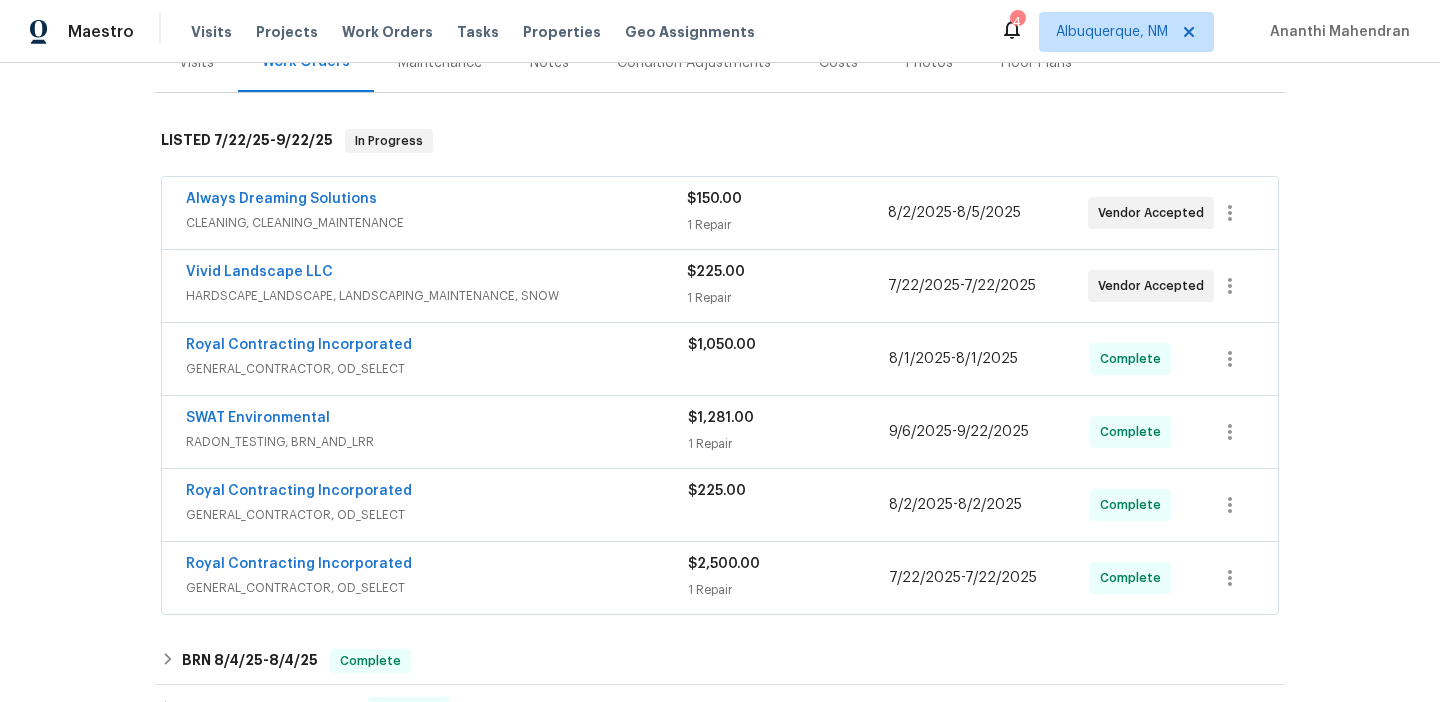 scroll, scrollTop: 282, scrollLeft: 0, axis: vertical 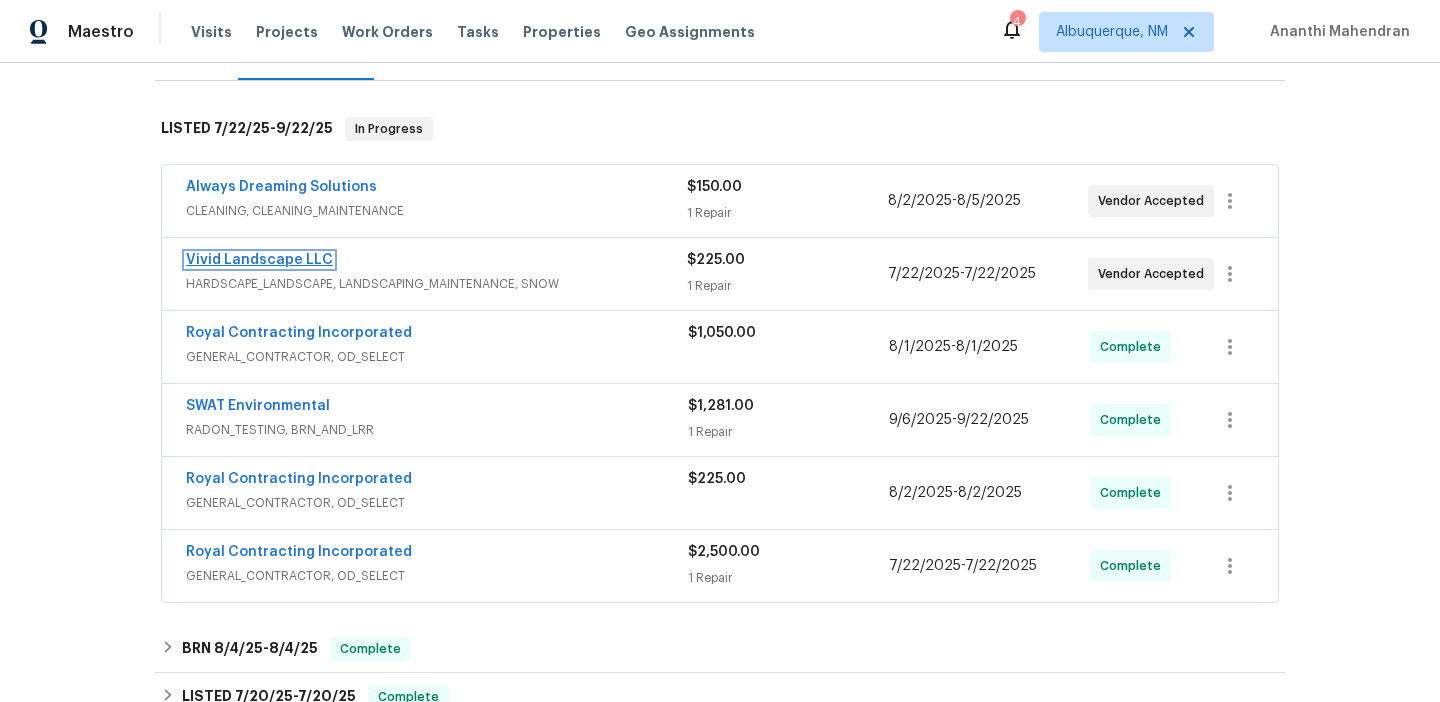 click on "Vivid Landscape LLC" at bounding box center [259, 260] 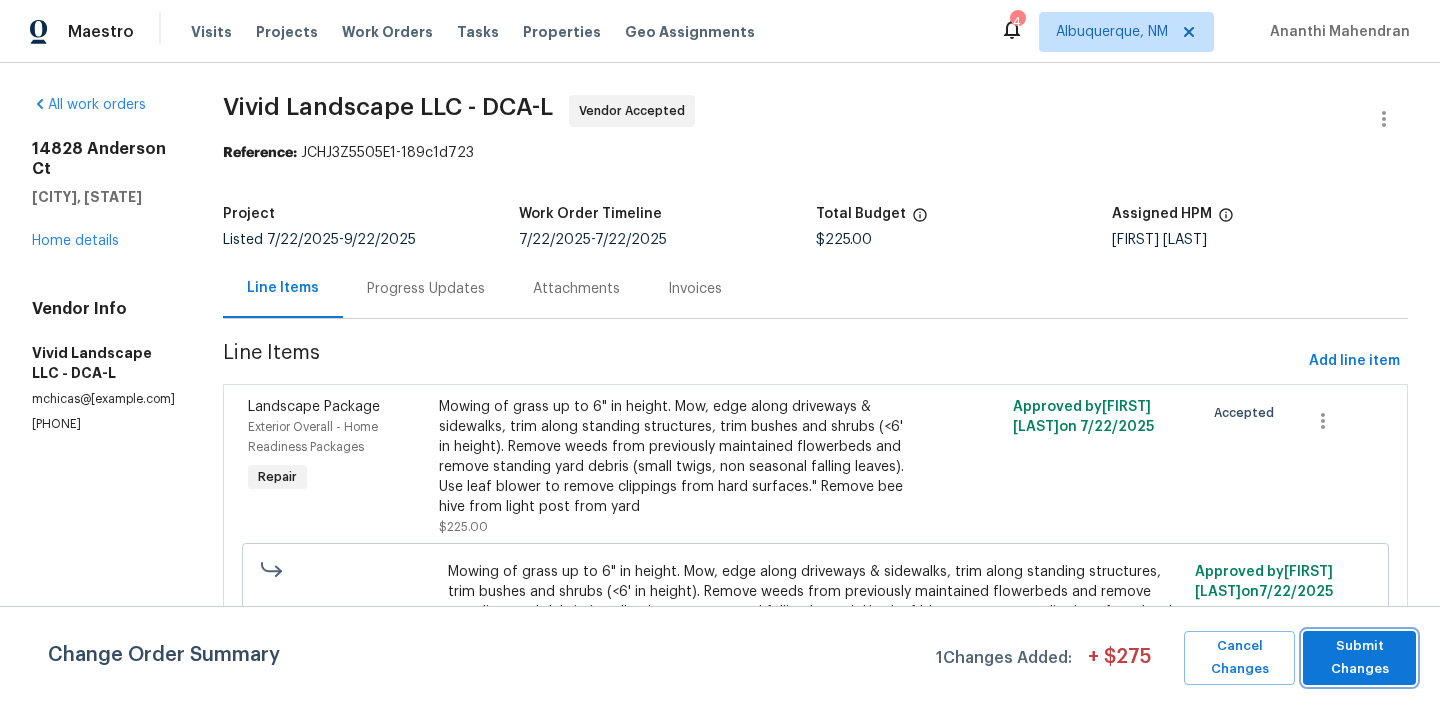 click on "Submit Changes" at bounding box center (1359, 658) 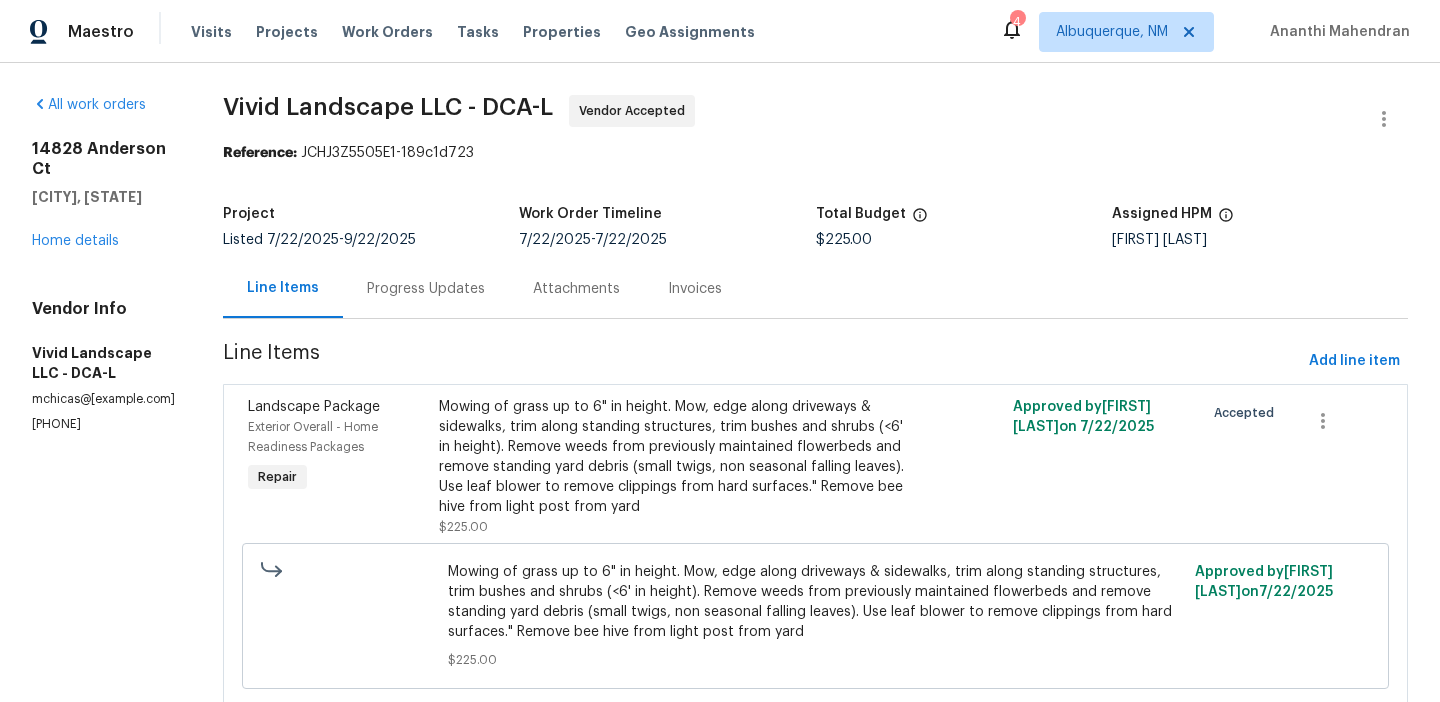 click on "Progress Updates" at bounding box center (426, 289) 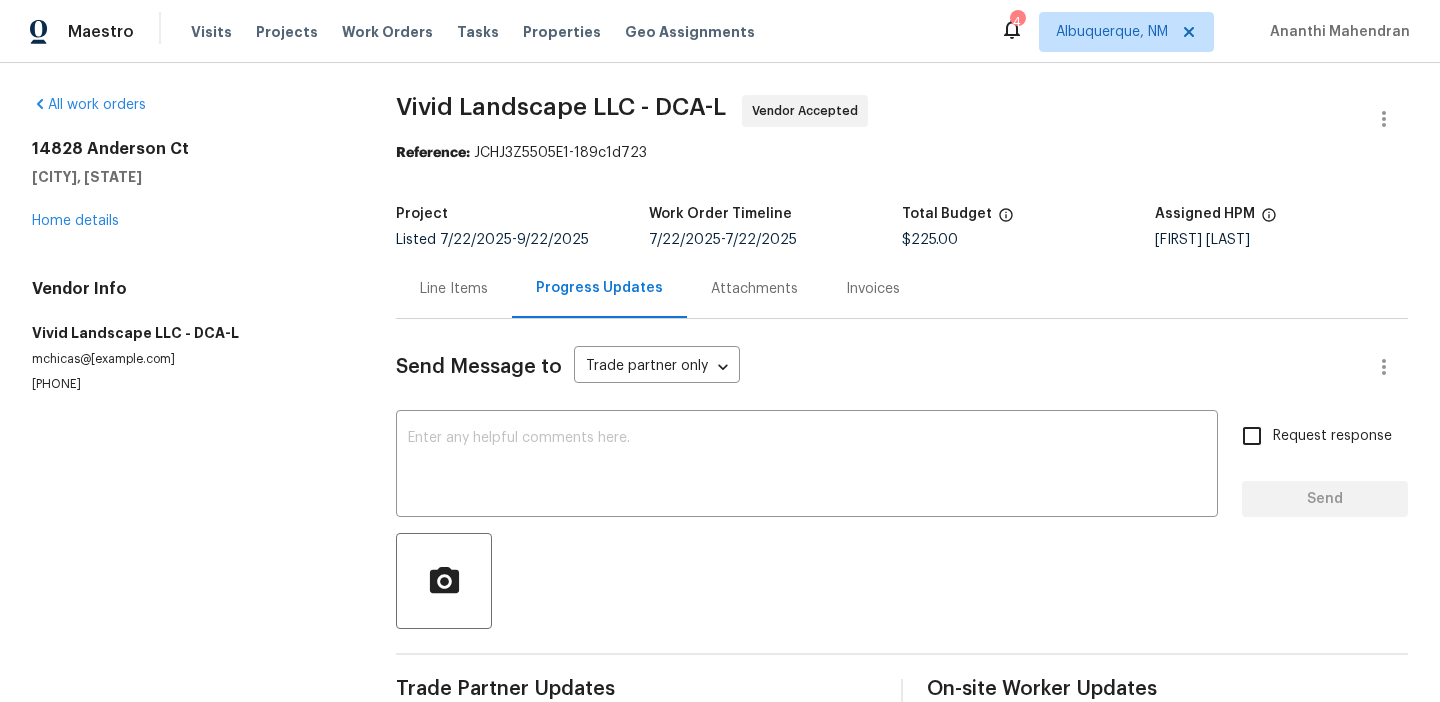 scroll, scrollTop: 41, scrollLeft: 0, axis: vertical 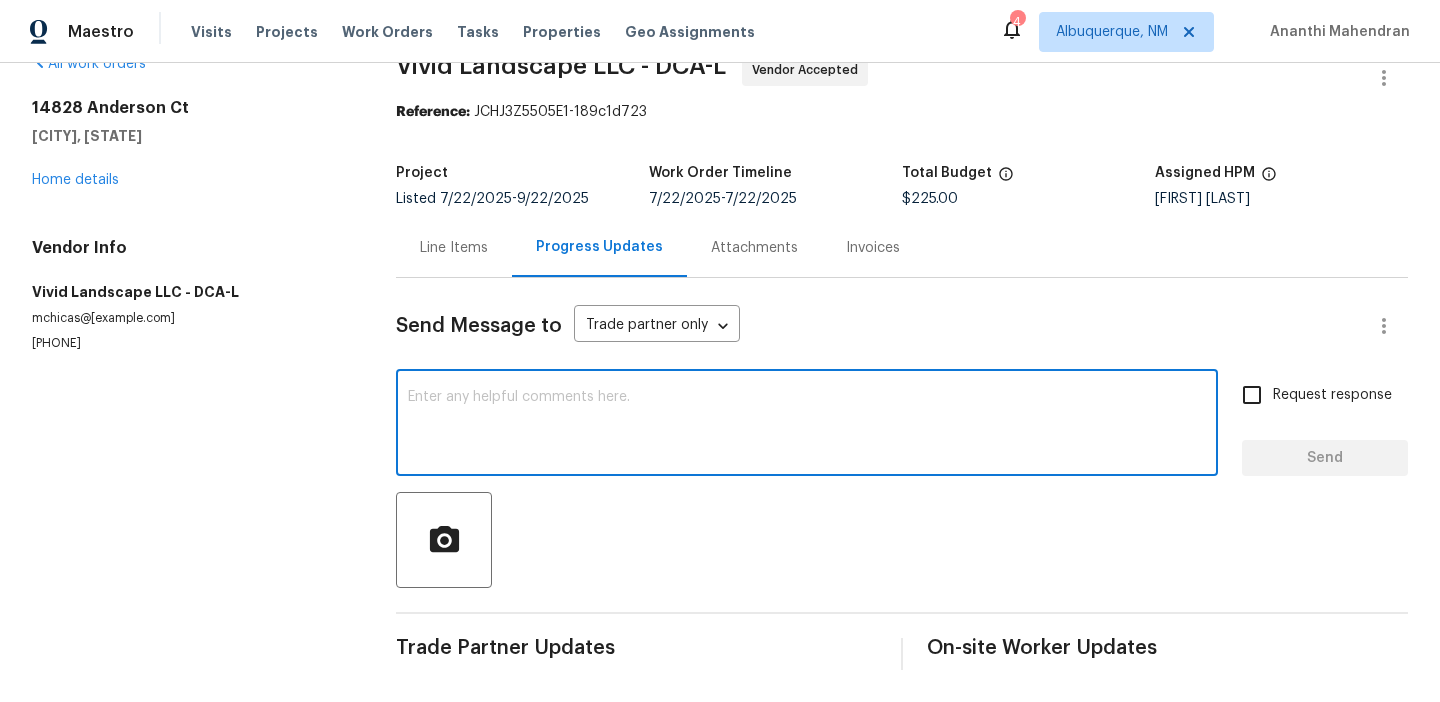 click at bounding box center (807, 425) 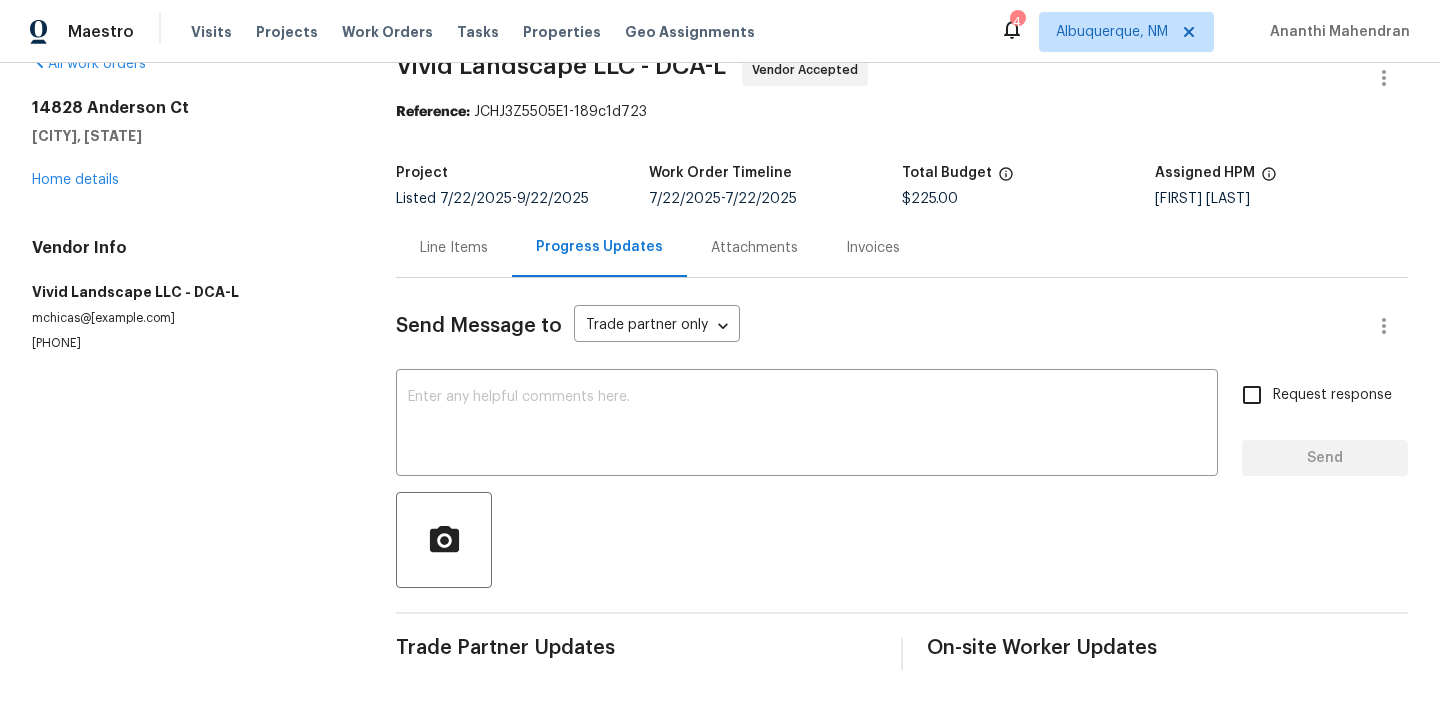click on "Vendor Info Vivid Landscape LLC - DCA-L mchicas@[example.com] [PHONE]" at bounding box center [190, 295] 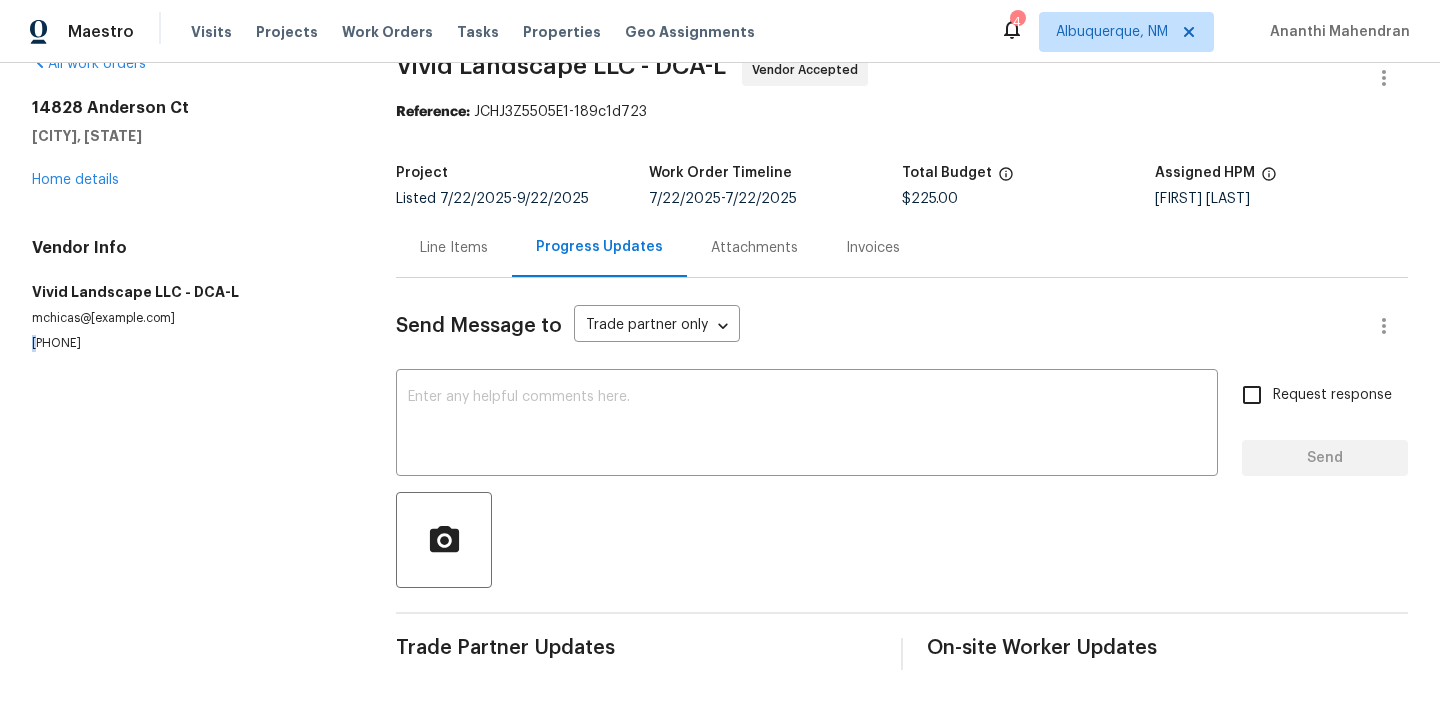 click on "Vendor Info Vivid Landscape LLC - DCA-L mchicas@[example.com] [PHONE]" at bounding box center [190, 295] 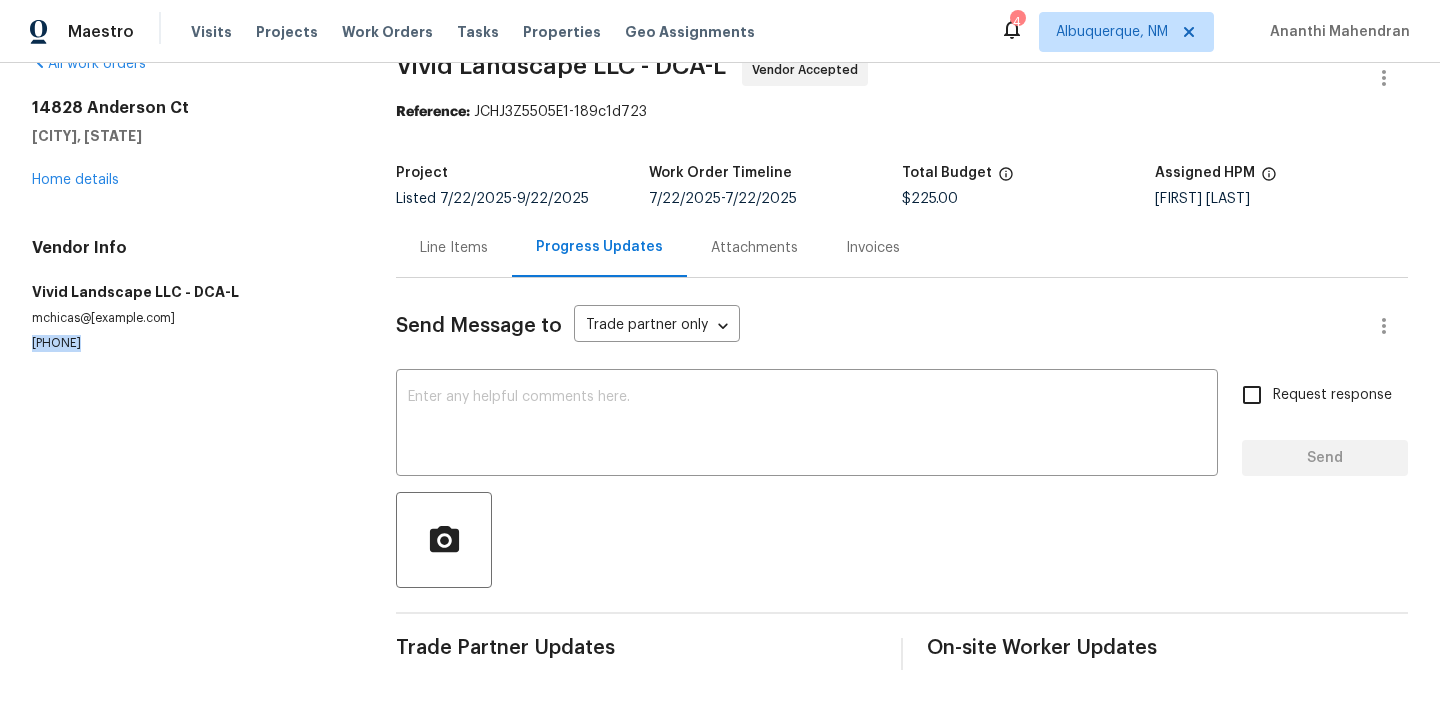 click on "Vendor Info Vivid Landscape LLC - DCA-L mchicas@[example.com] [PHONE]" at bounding box center (190, 295) 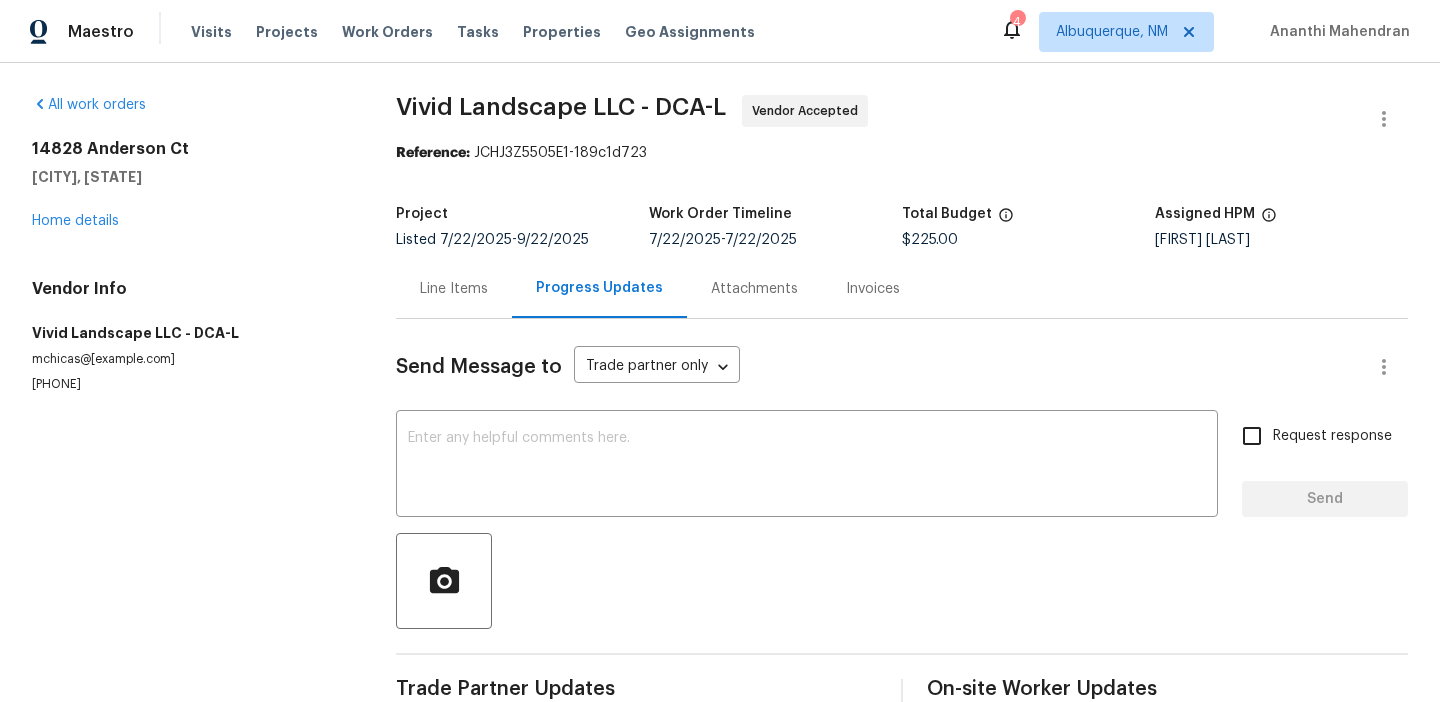 click on "Line Items" at bounding box center (454, 289) 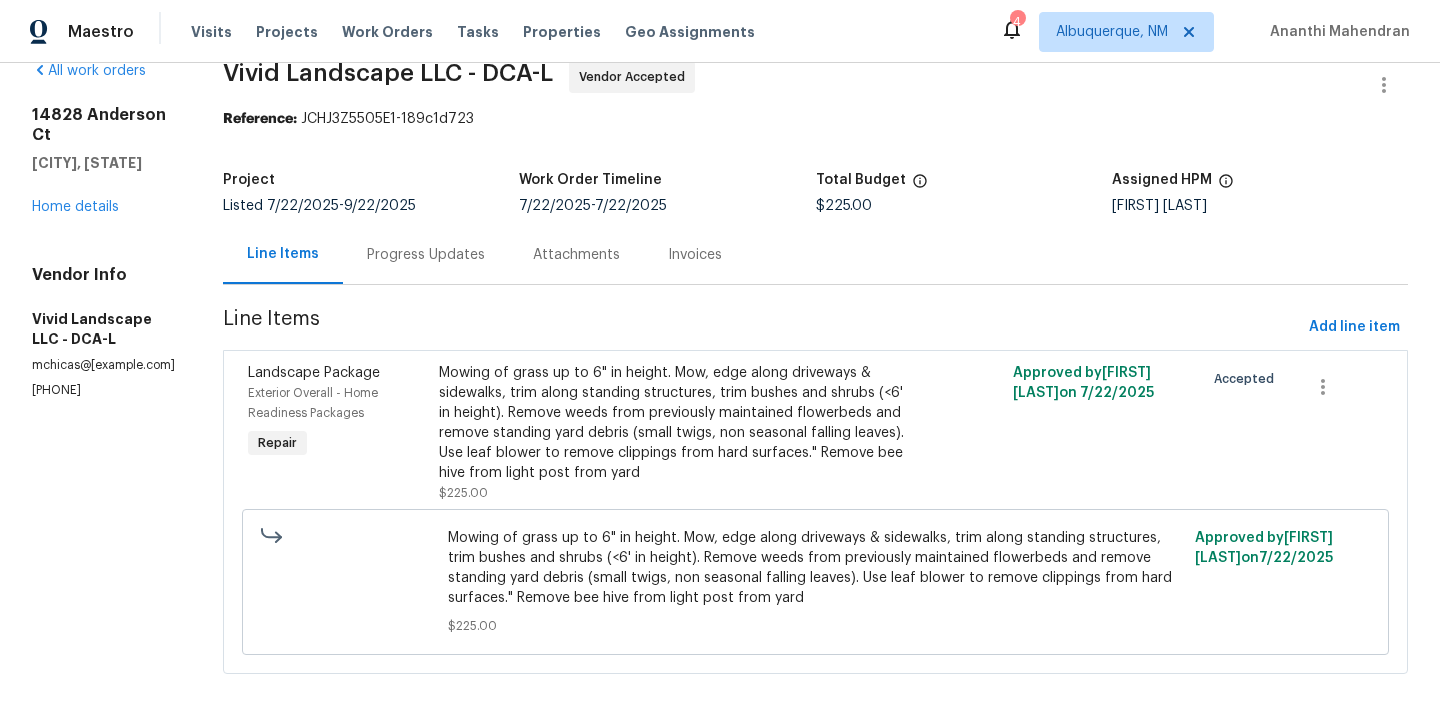scroll, scrollTop: 35, scrollLeft: 0, axis: vertical 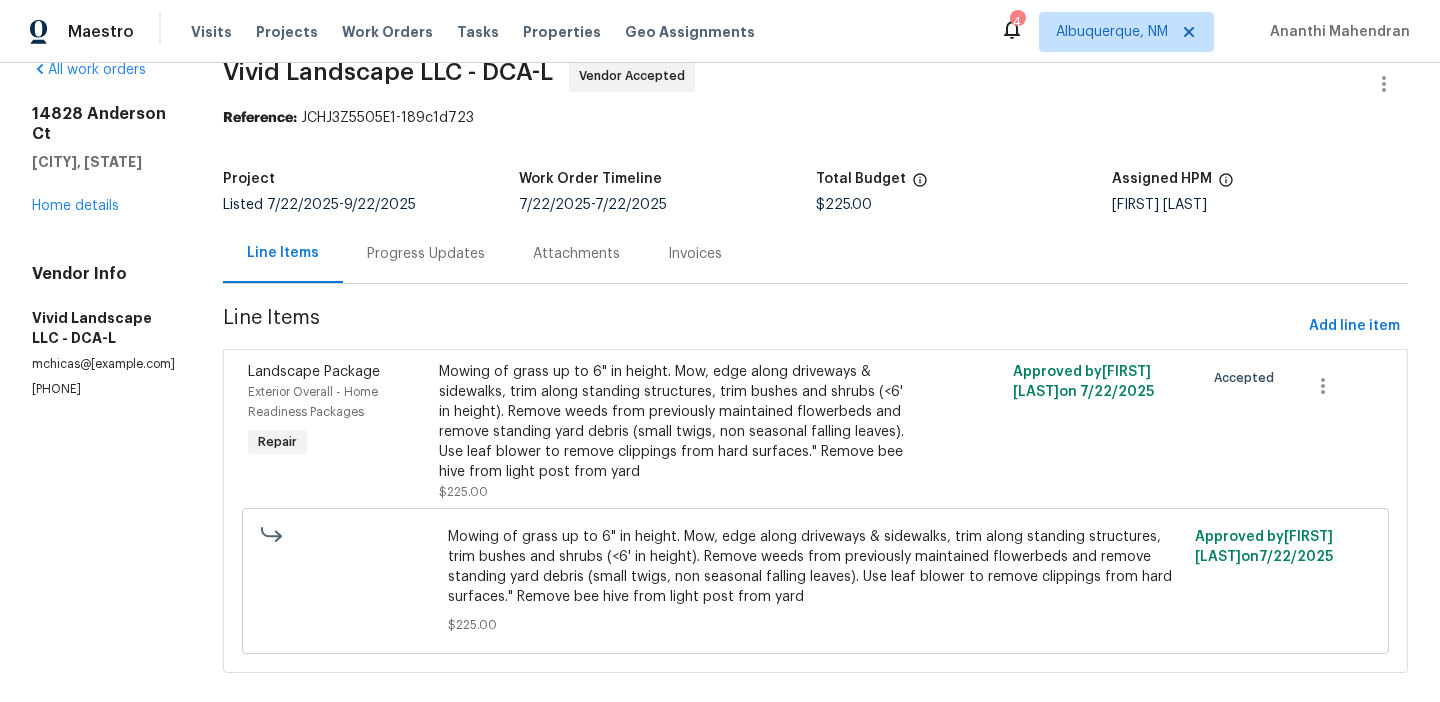 click on "Vivid Landscape LLC - DCA-L" at bounding box center [388, 72] 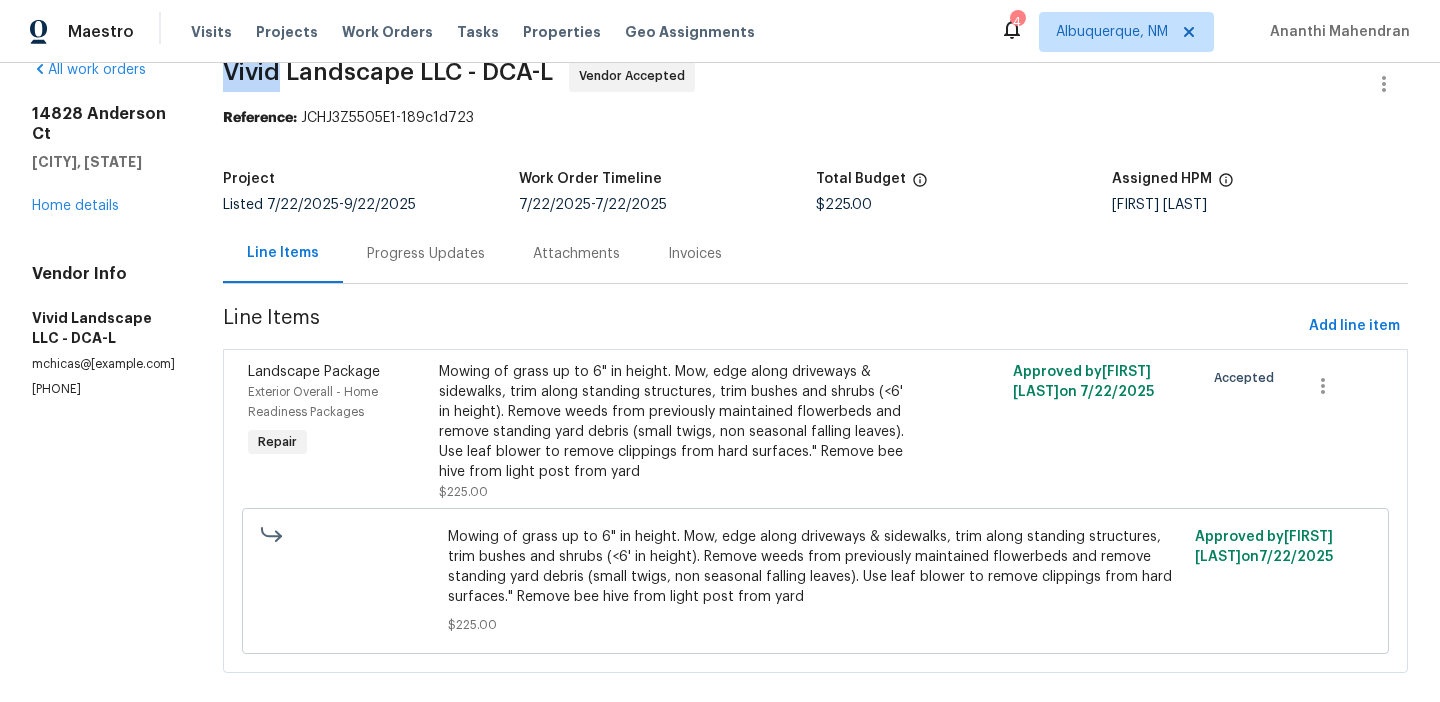 click on "Vivid Landscape LLC - DCA-L" at bounding box center [388, 72] 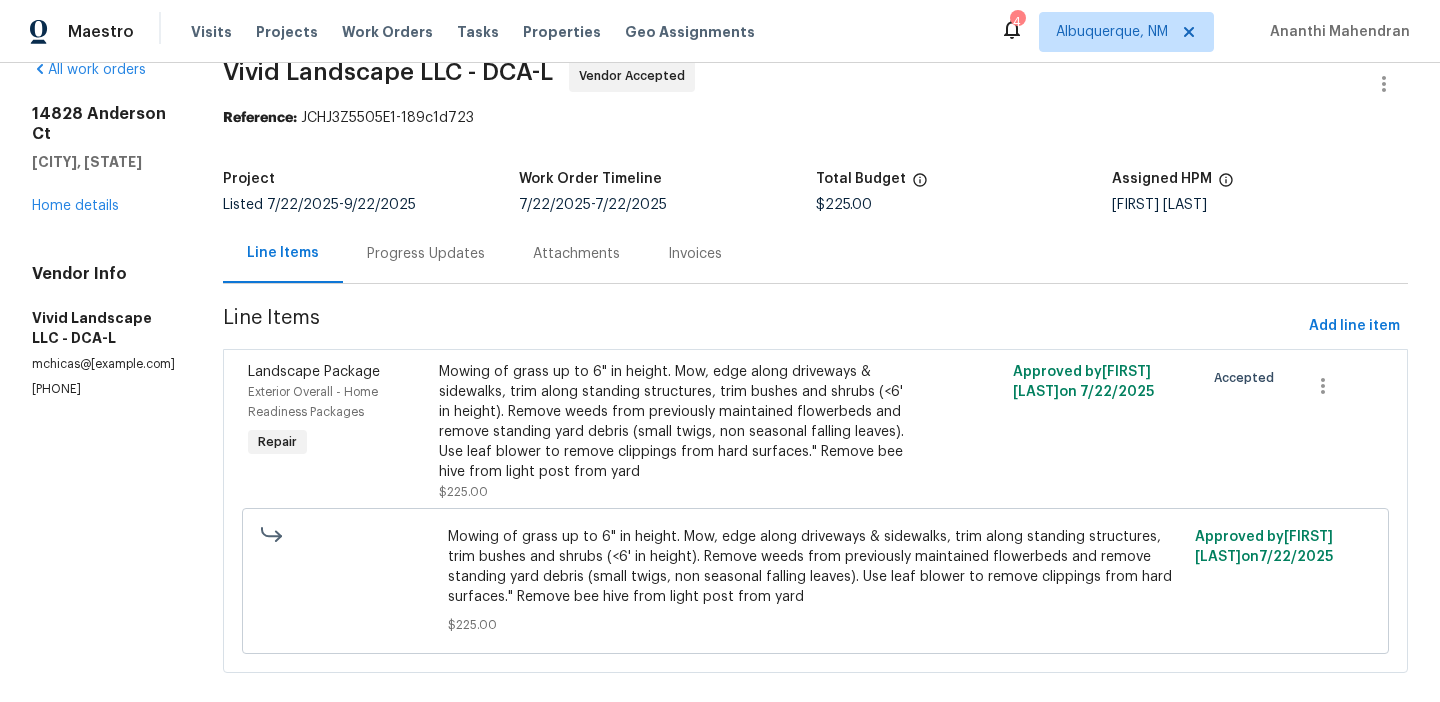 click on "Mowing of grass up to 6" in height. Mow, edge along driveways & sidewalks, trim along standing structures, trim bushes and shrubs (<6' in height). Remove weeds from previously maintained flowerbeds and remove standing yard debris (small twigs, non seasonal falling leaves).  Use leaf blower to remove clippings from hard surfaces."
Remove bee hive from light post from yard" at bounding box center [672, 422] 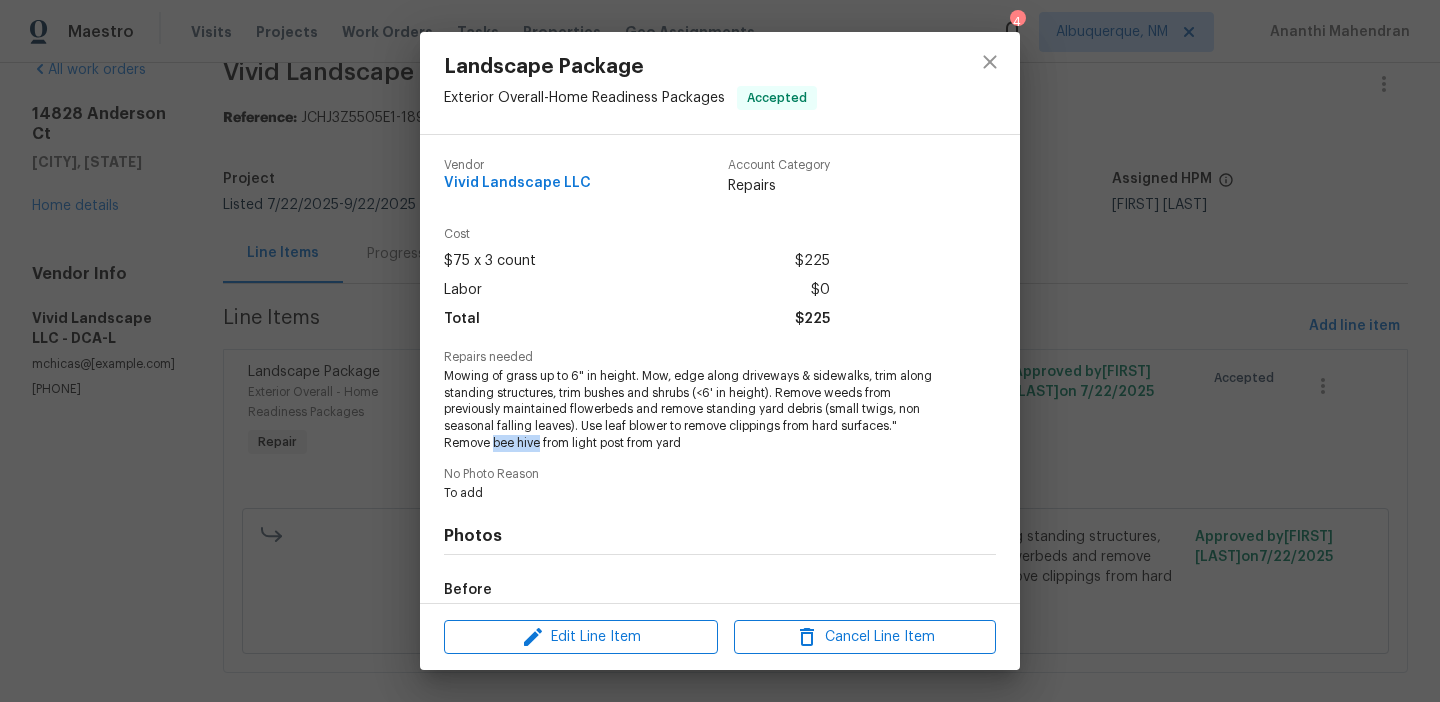 drag, startPoint x: 492, startPoint y: 444, endPoint x: 539, endPoint y: 448, distance: 47.169907 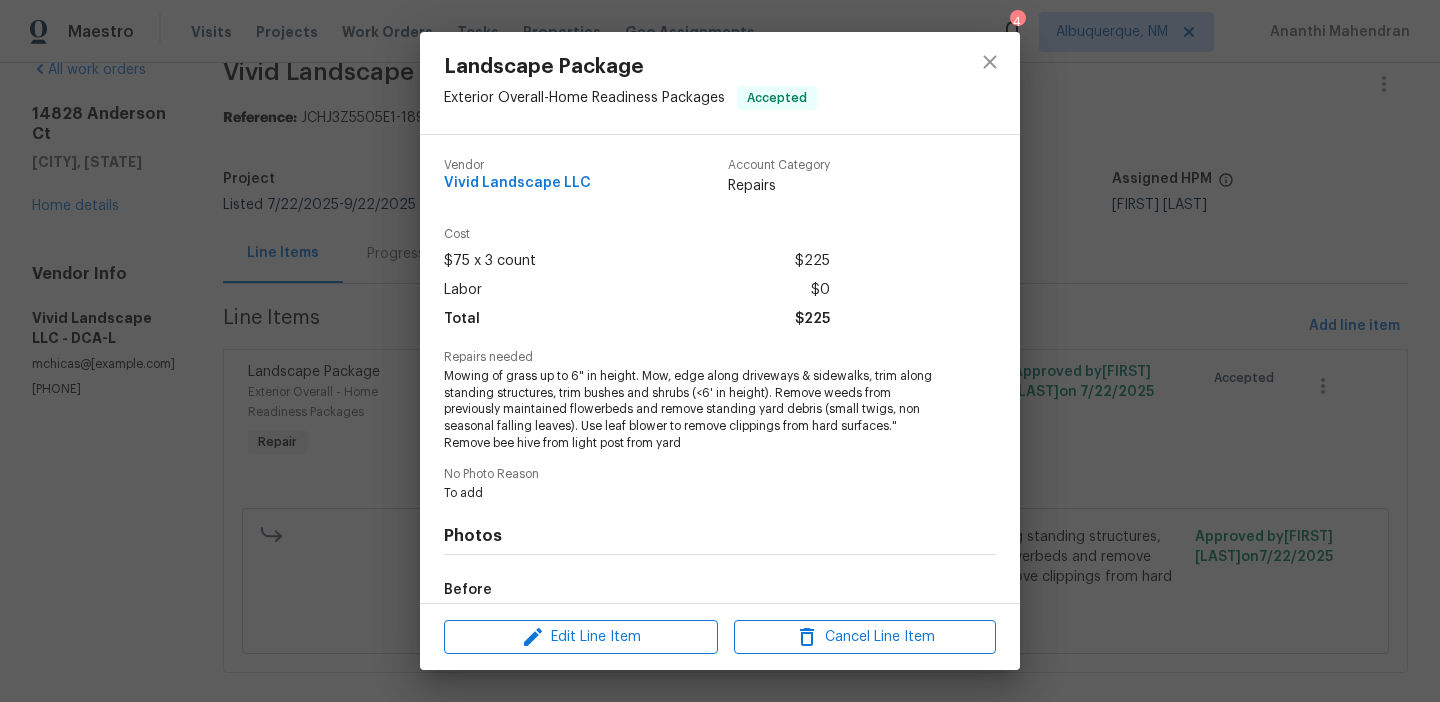 click on "Landscape Package Exterior Overall  -  Home Readiness Packages Accepted Vendor Vivid Landscape LLC Account Category Repairs Cost $75 x 3 count $225 Labor $0 Total $225 Repairs needed Mowing of grass up to 6" in height. Mow, edge along driveways & sidewalks, trim along standing structures, trim bushes and shrubs (<6' in height). Remove weeds from previously maintained flowerbeds and remove standing yard debris (small twigs, non seasonal falling leaves).  Use leaf blower to remove clippings from hard surfaces."
Remove bee hive from light post from yard No Photo Reason To add Photos Before After  Edit Line Item  Cancel Line Item" at bounding box center (720, 351) 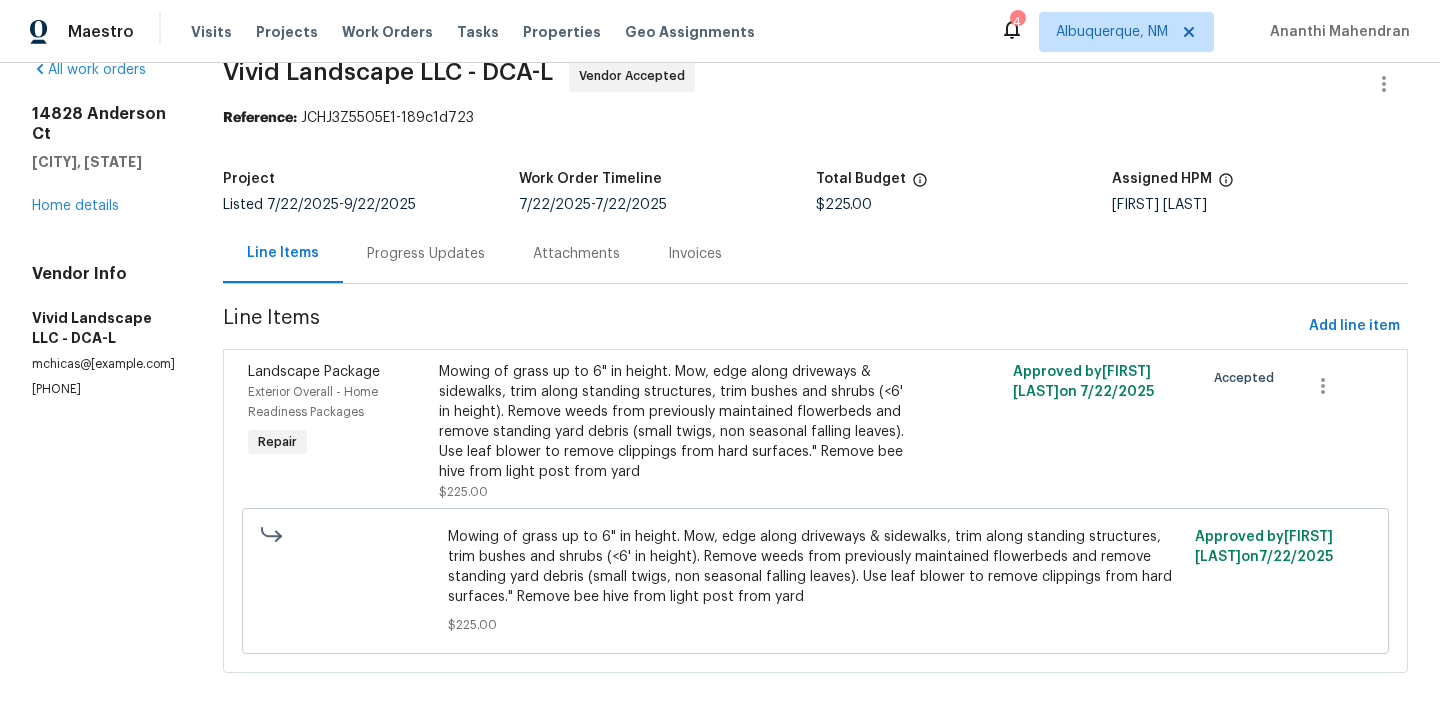 click on "Progress Updates" at bounding box center (426, 253) 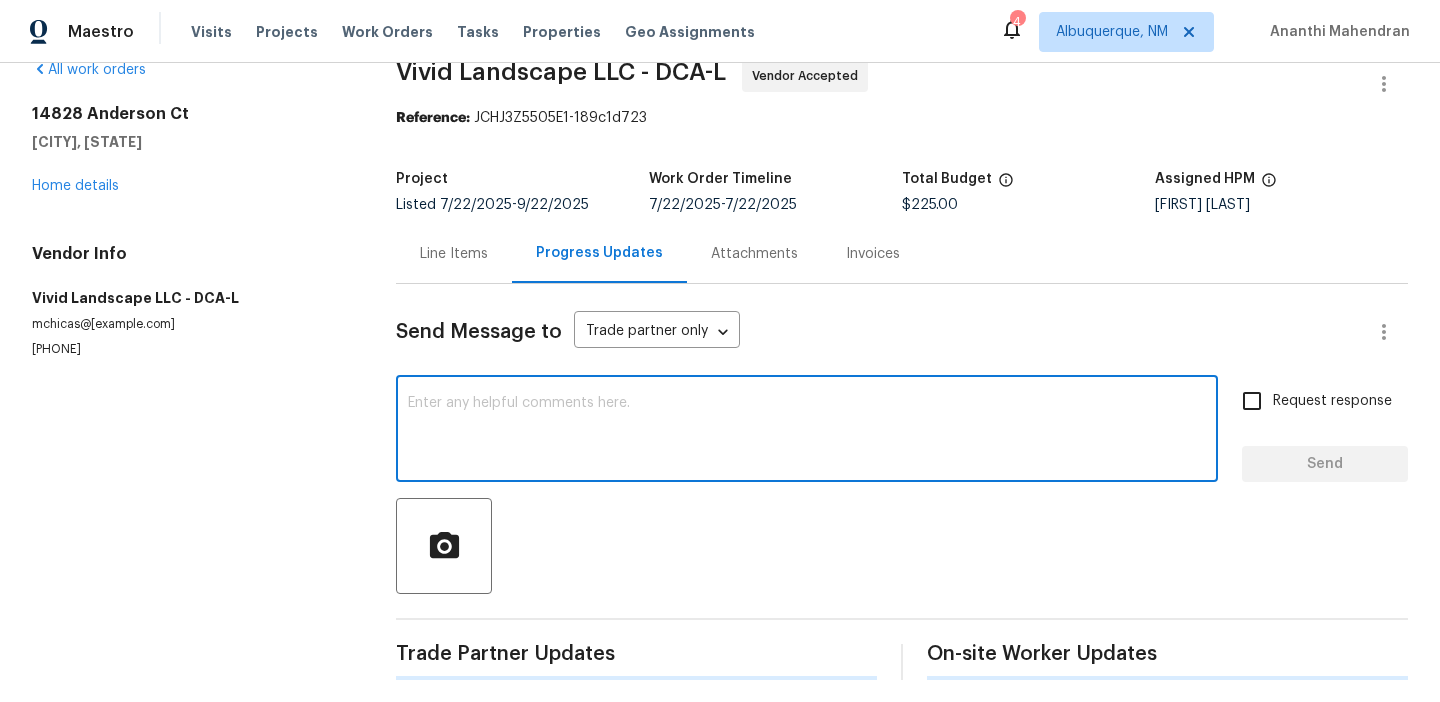 click at bounding box center [807, 431] 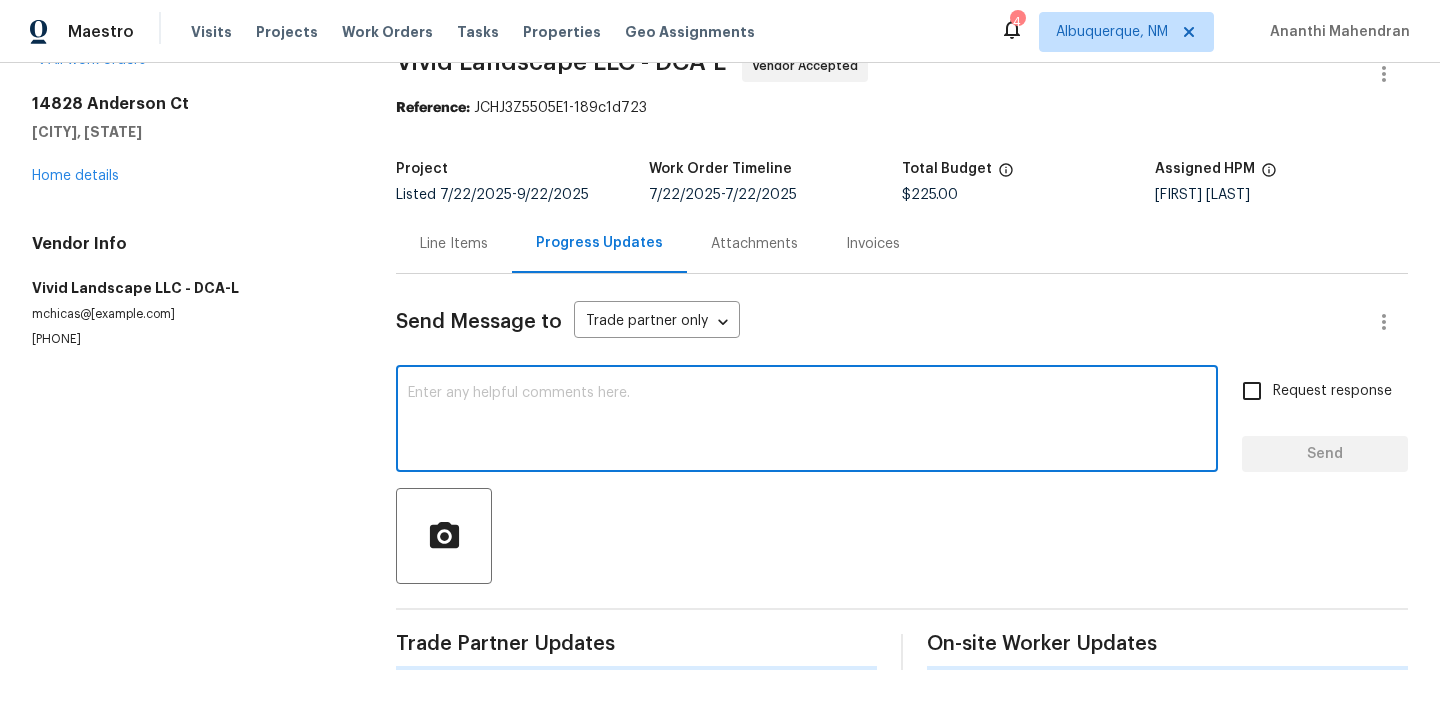 scroll, scrollTop: 41, scrollLeft: 0, axis: vertical 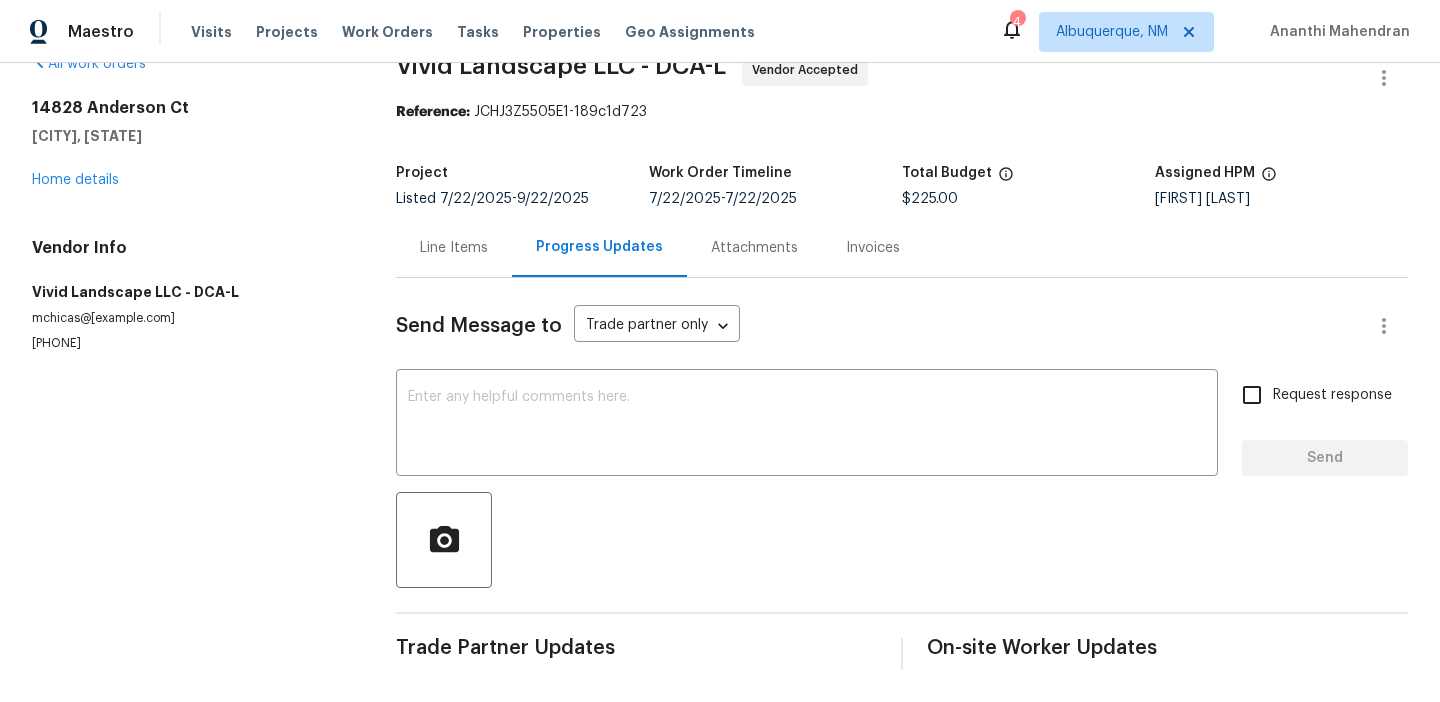 paste on "Could you please provide us with the scheduled date?" 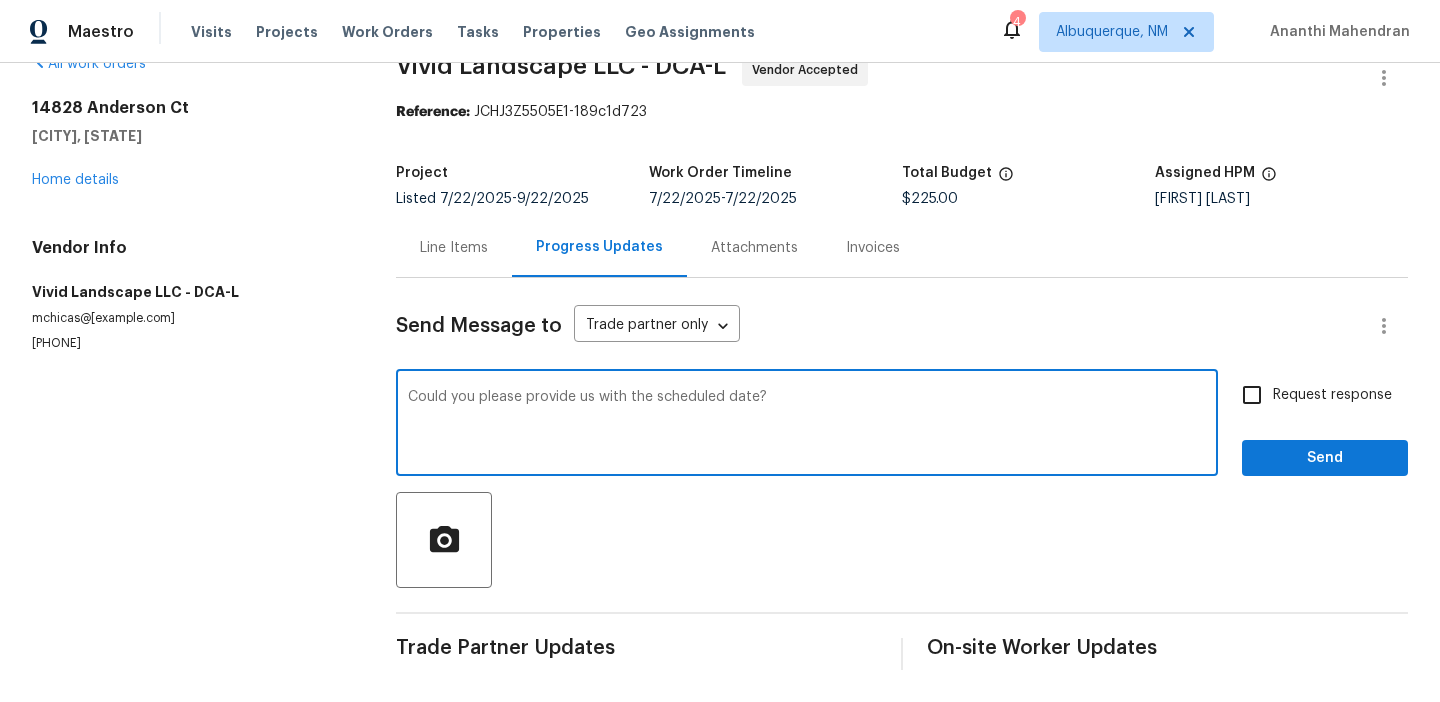 type on "Could you please provide us with the scheduled date?" 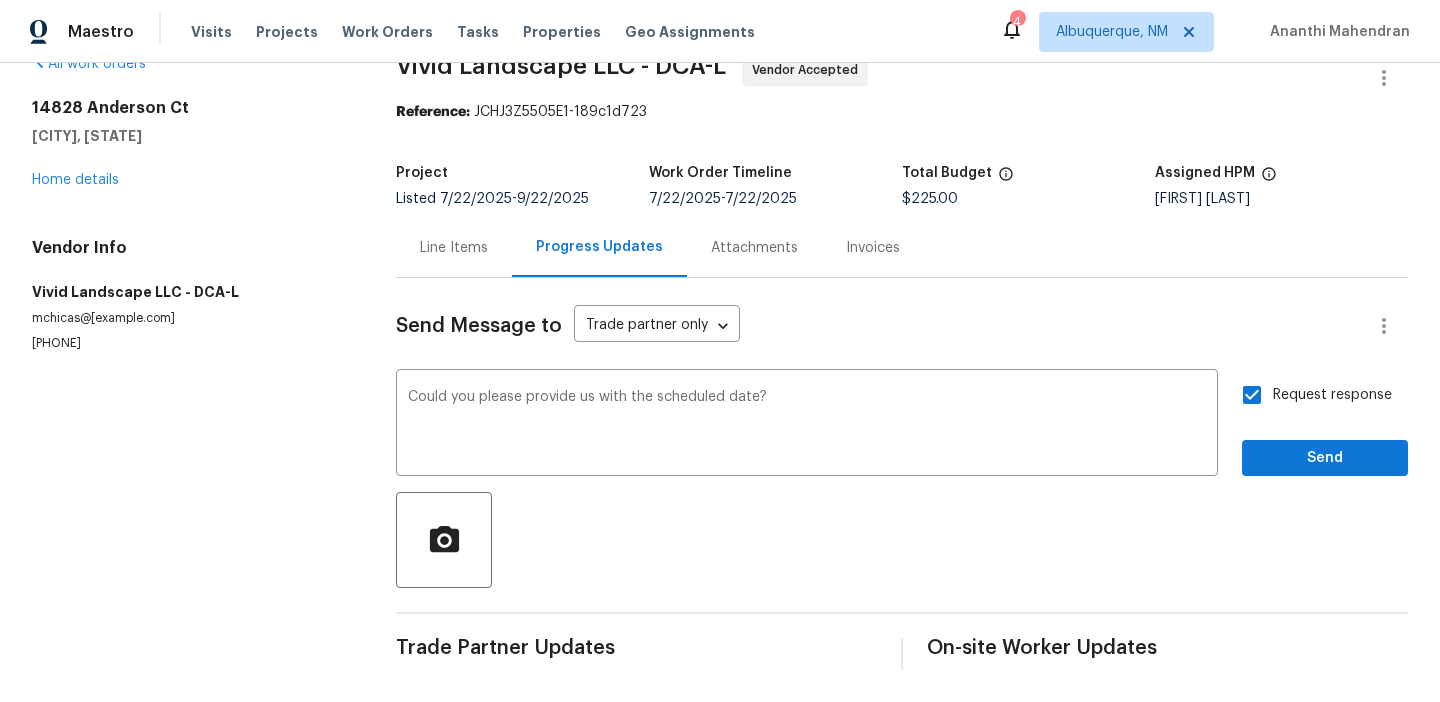 click on "Request response" at bounding box center [1332, 395] 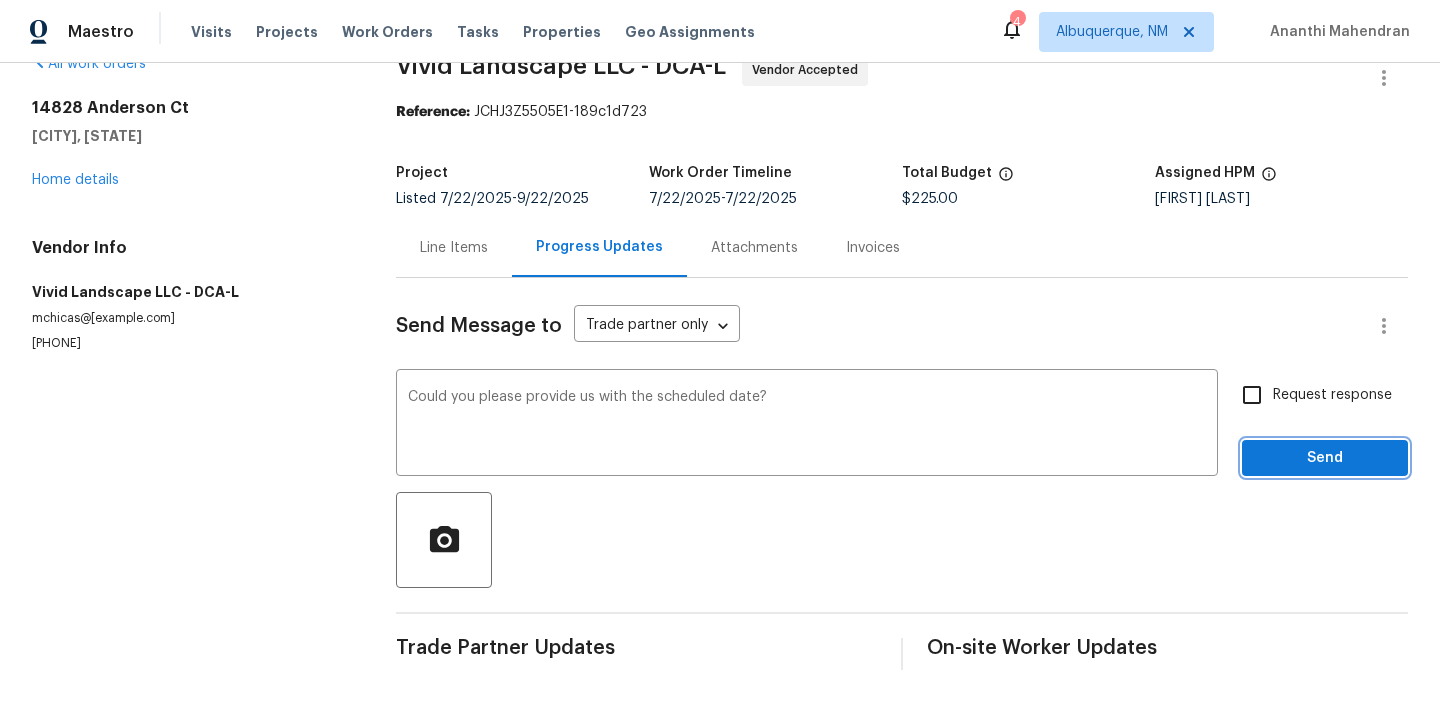 click on "Send" at bounding box center (1325, 458) 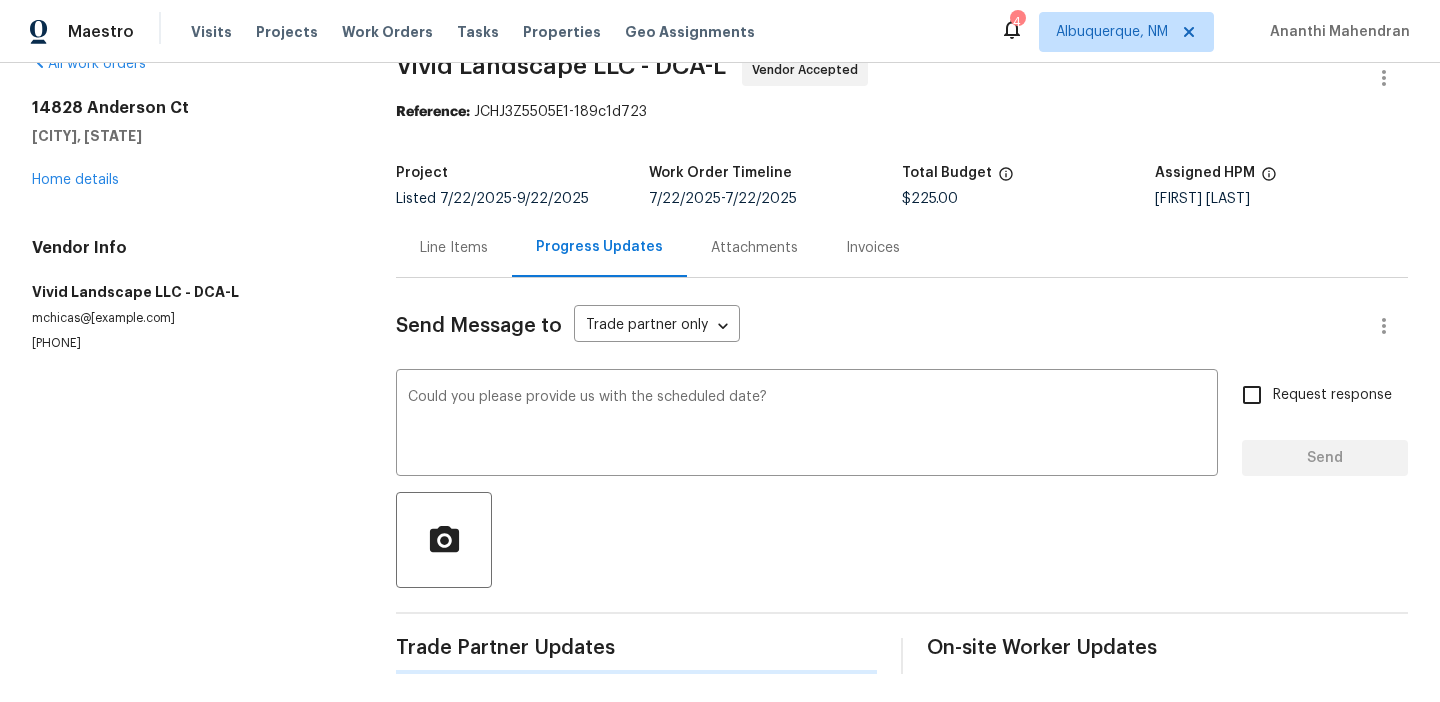 type 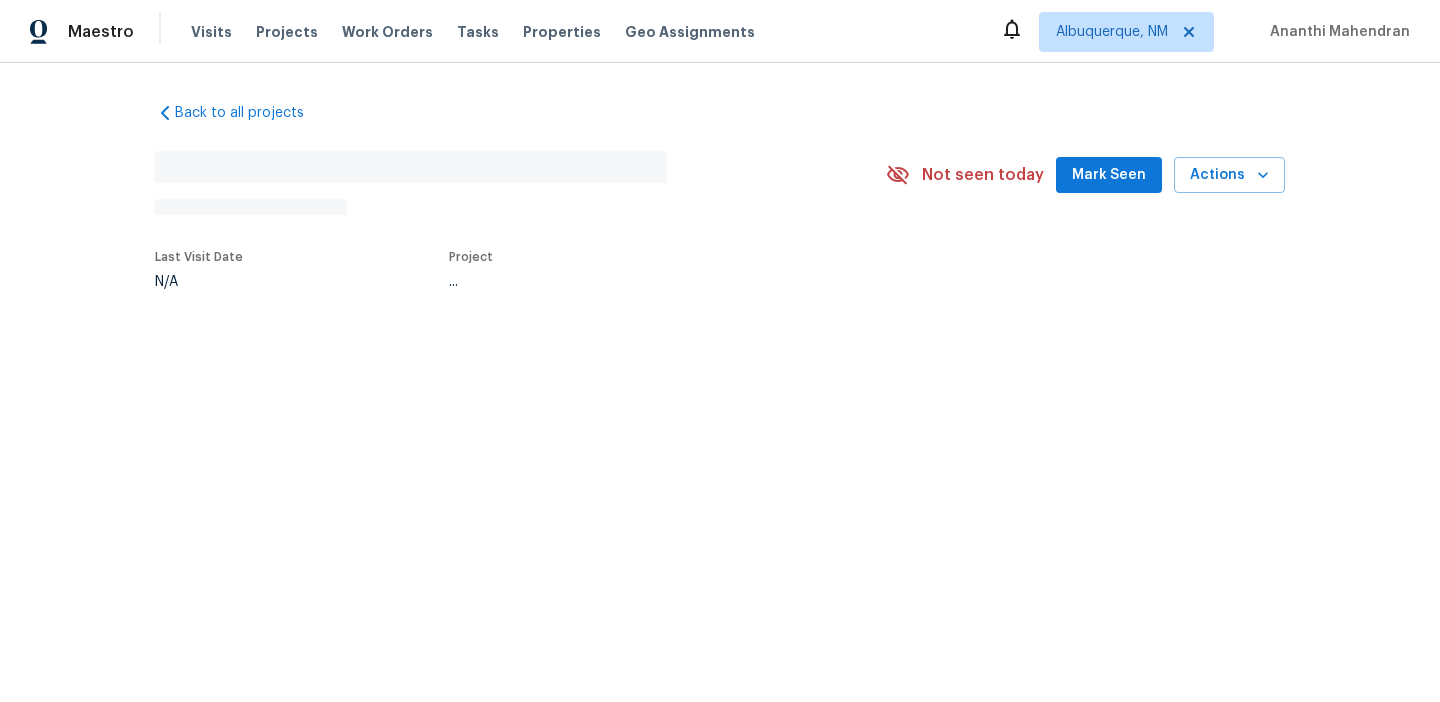 scroll, scrollTop: 0, scrollLeft: 0, axis: both 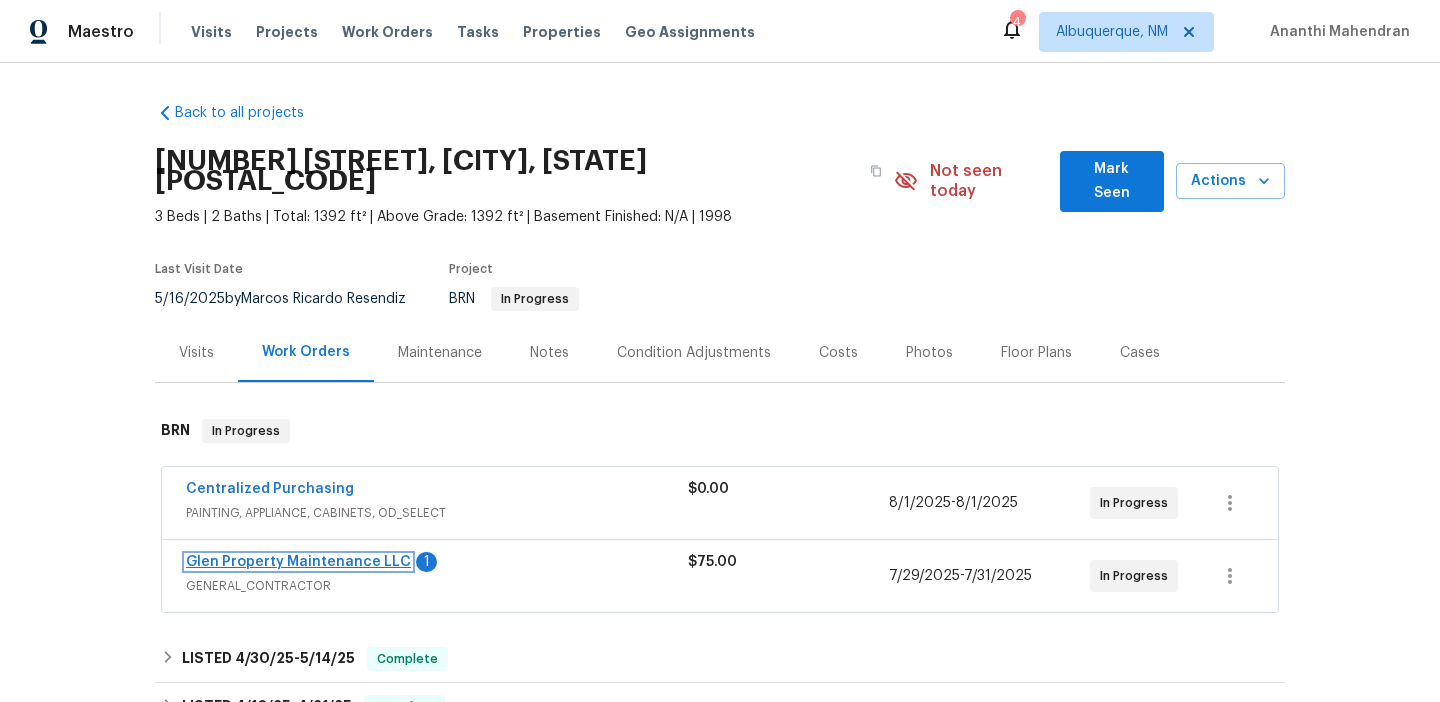click on "Glen Property Maintenance LLC" at bounding box center (298, 562) 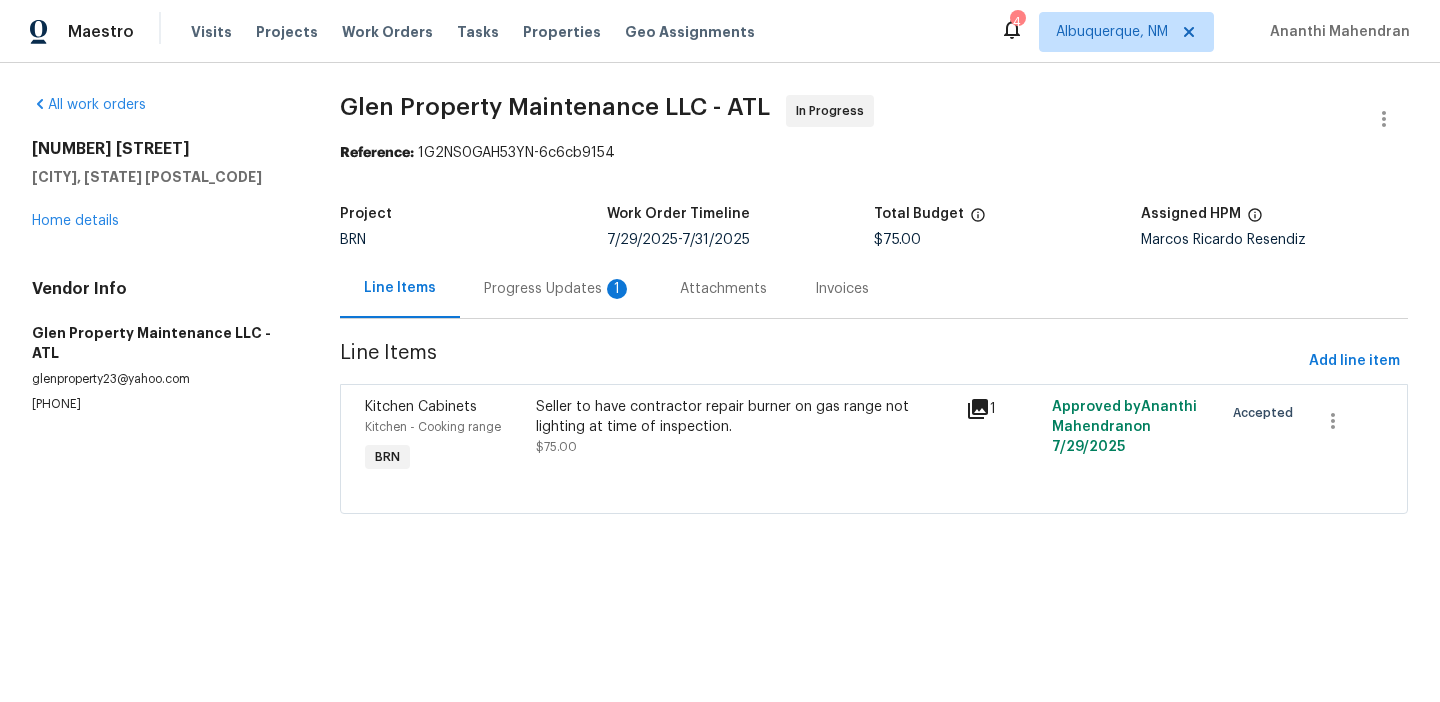 click on "Progress Updates 1" at bounding box center (558, 289) 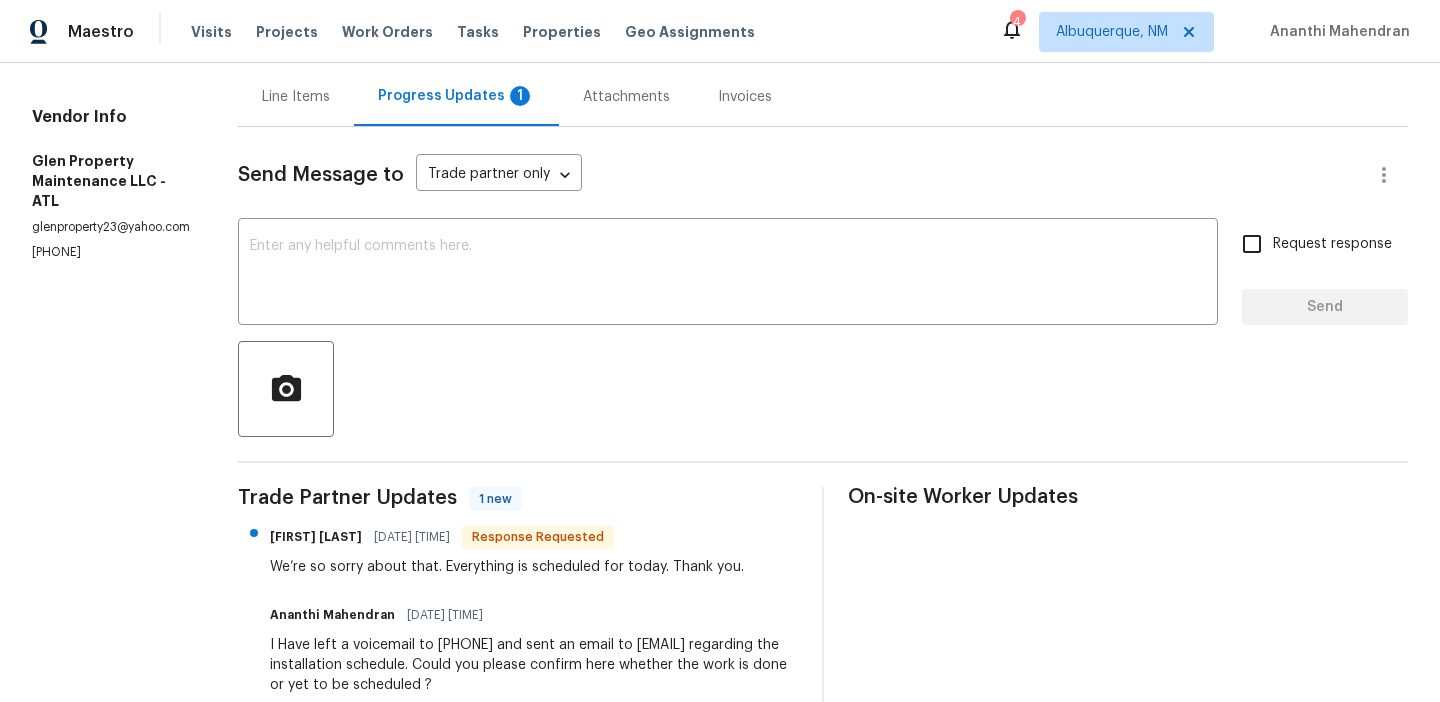 scroll, scrollTop: 196, scrollLeft: 0, axis: vertical 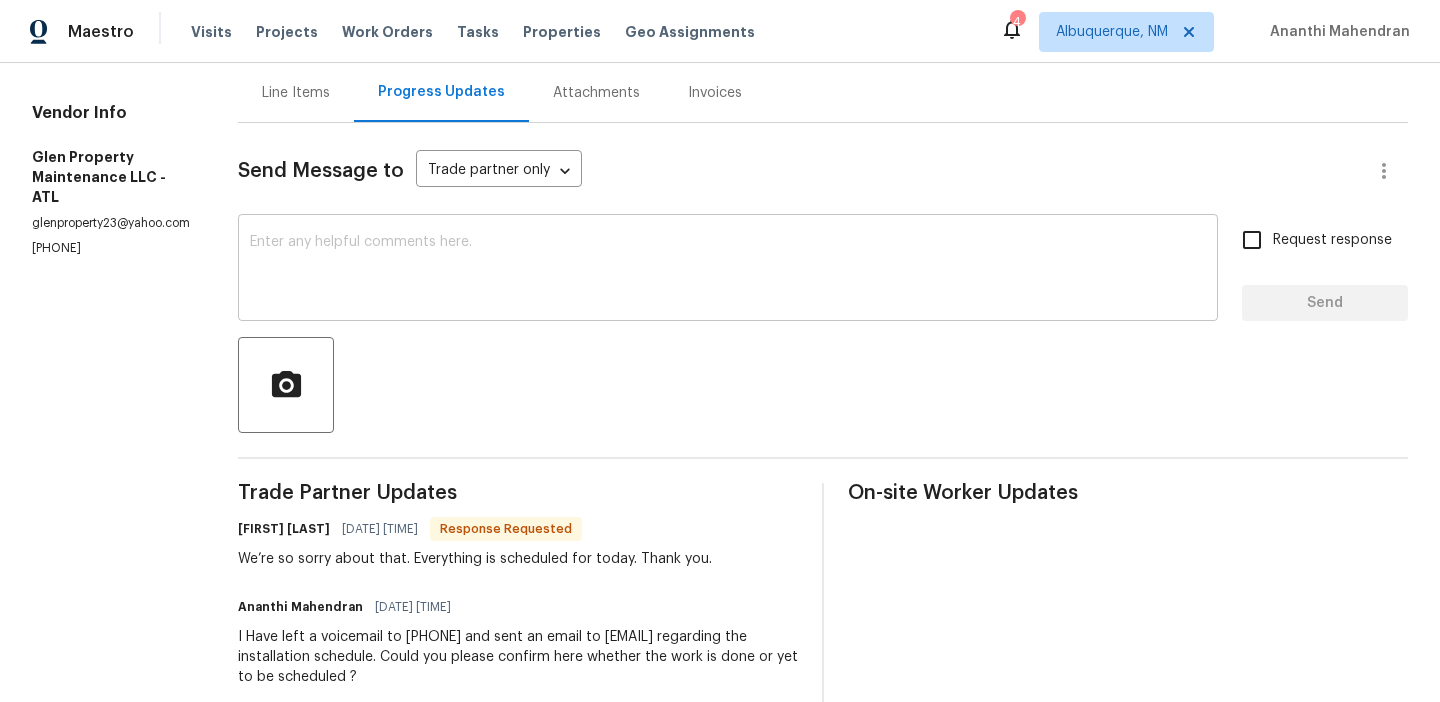 click at bounding box center (728, 270) 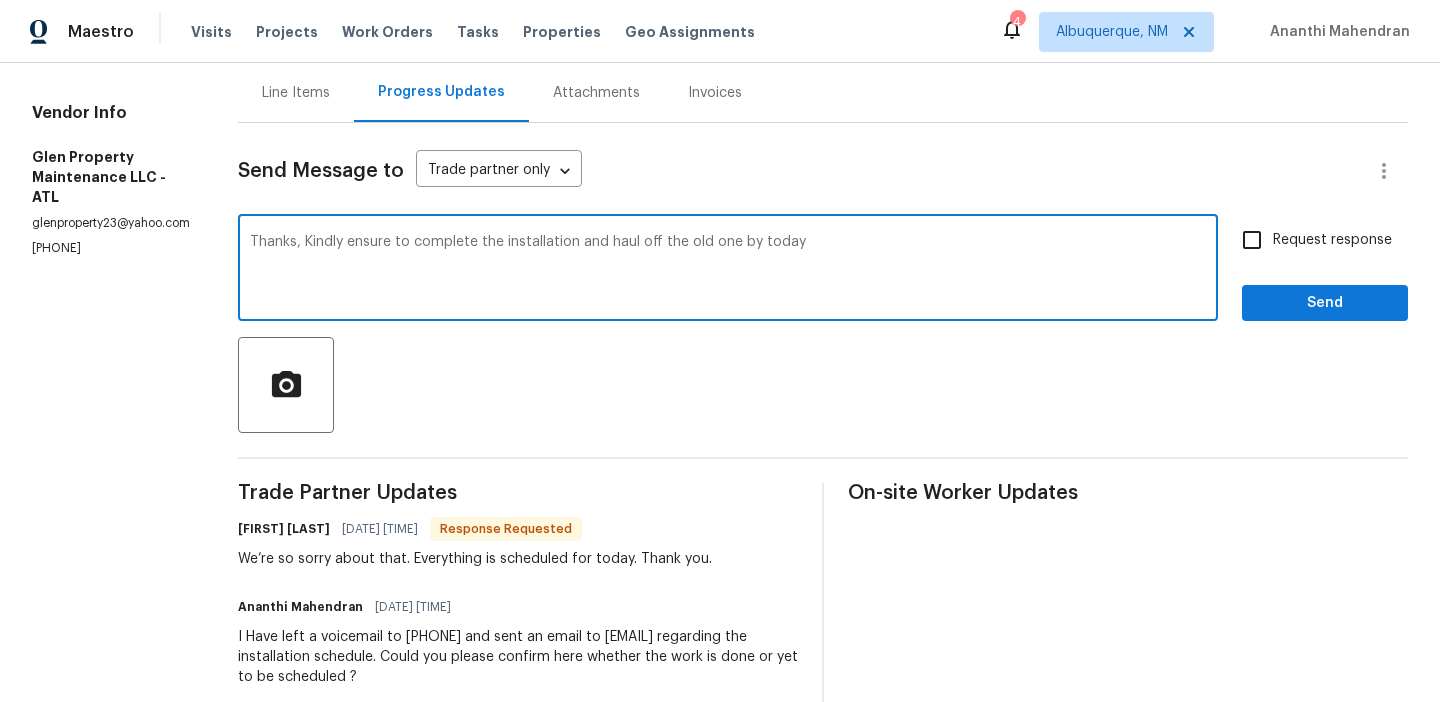 type on "Thanks, Kindly ensure to complete the installation and haul off the old one by today" 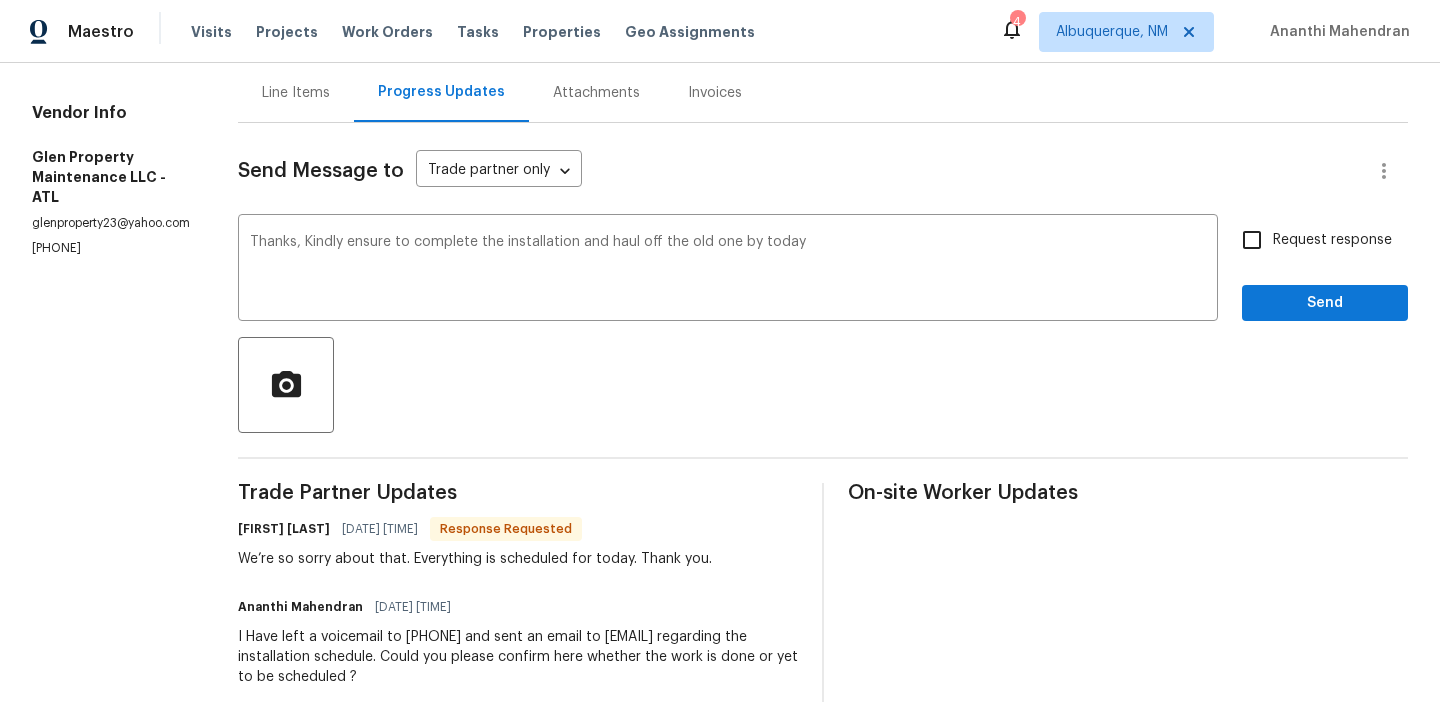 click on "Request response" at bounding box center [1332, 240] 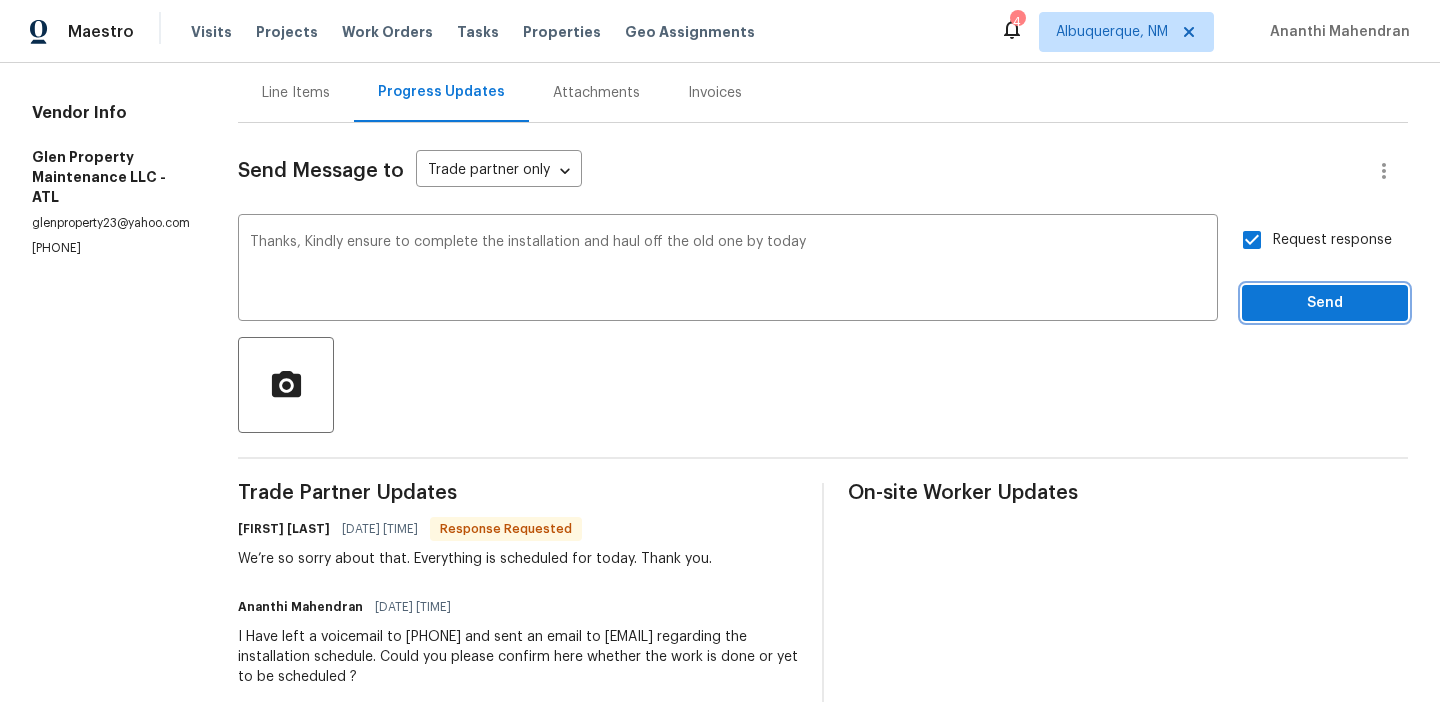click on "Send" at bounding box center (1325, 303) 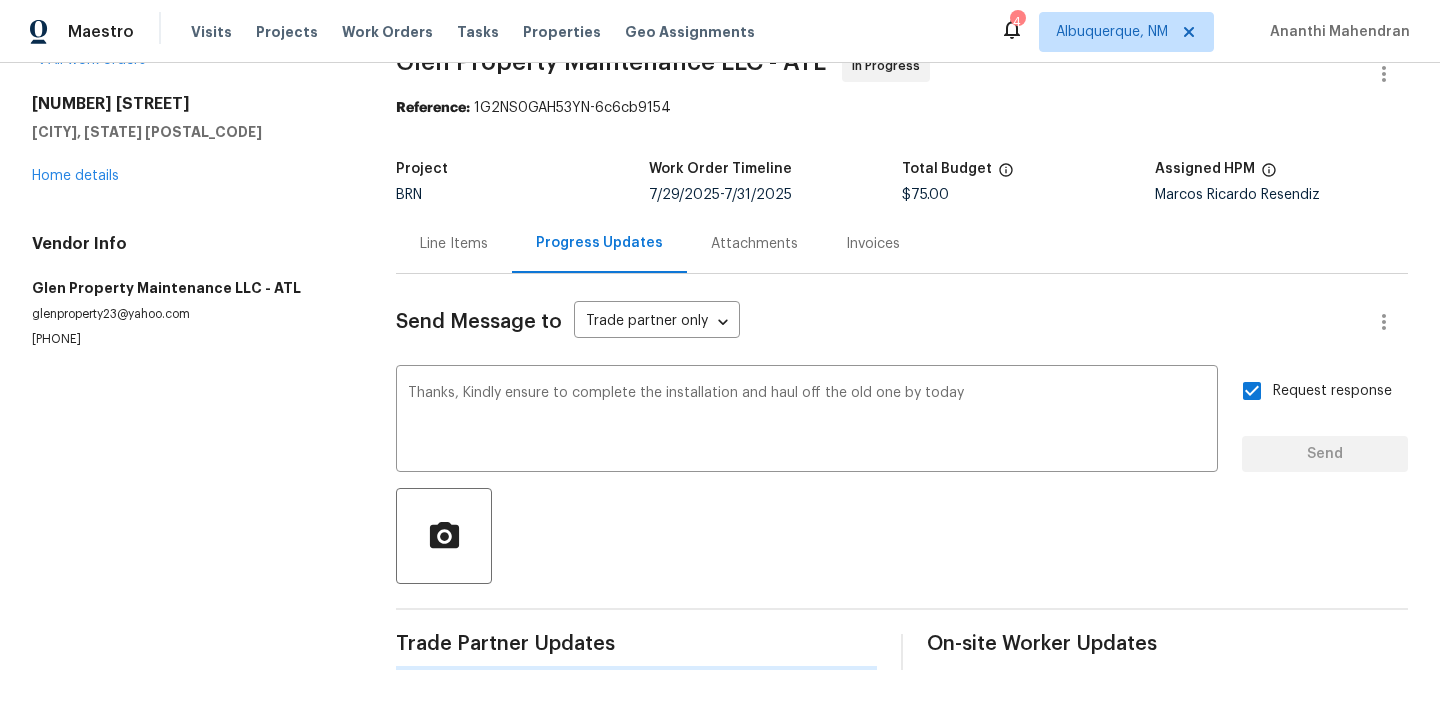 scroll, scrollTop: 0, scrollLeft: 0, axis: both 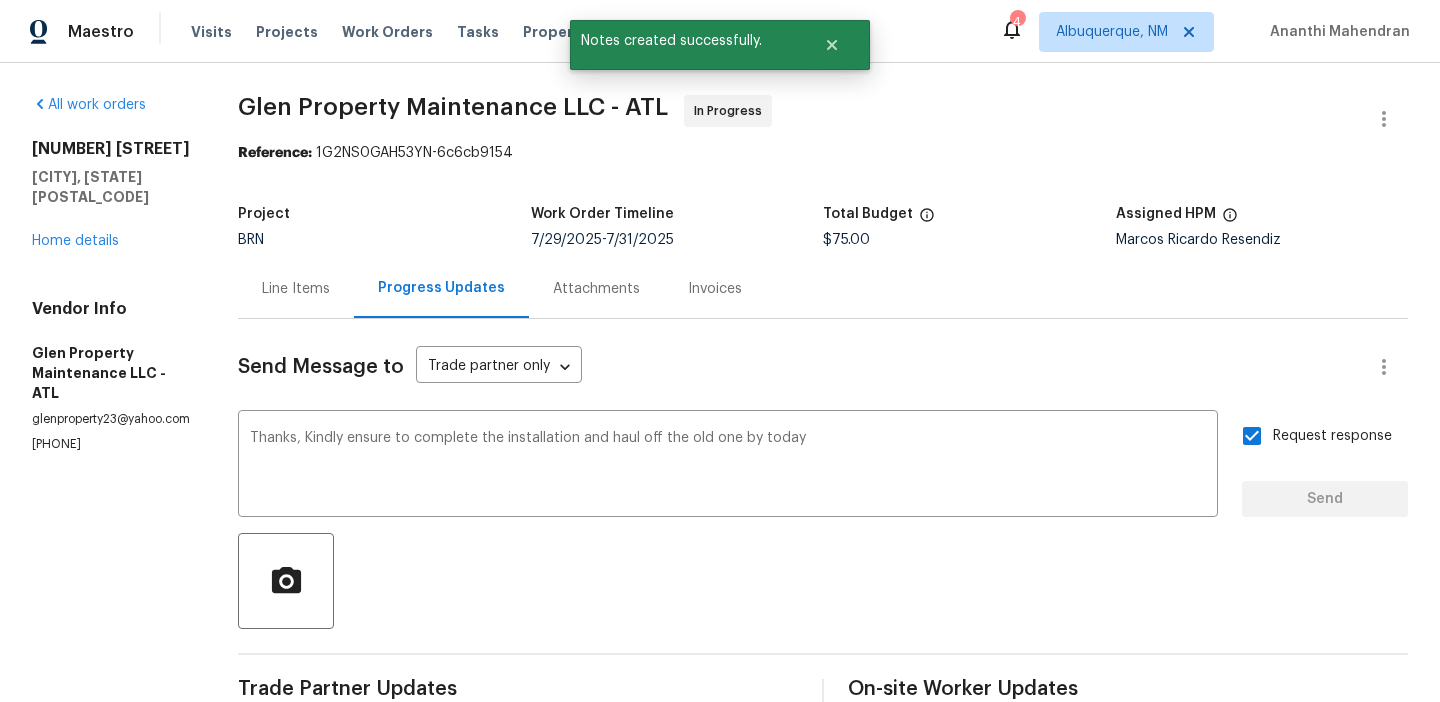 type 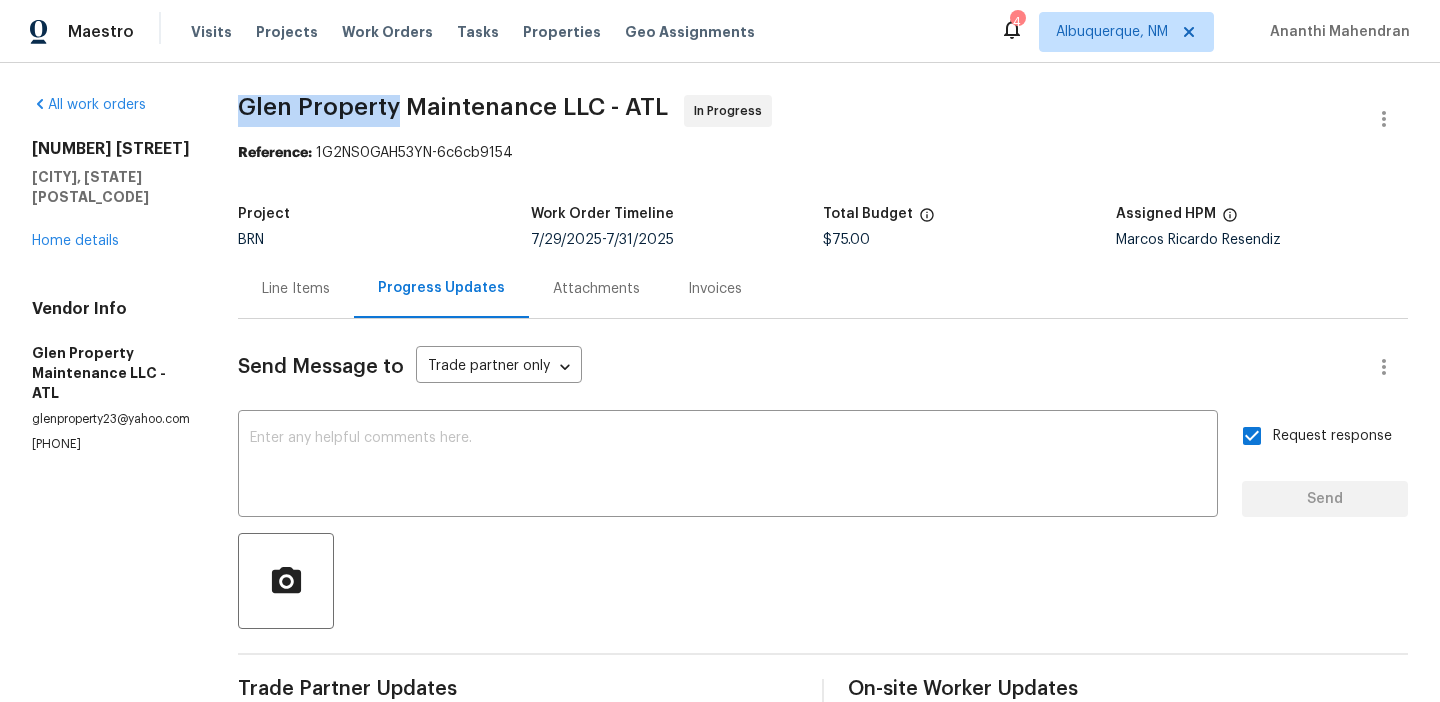 drag, startPoint x: 235, startPoint y: 112, endPoint x: 397, endPoint y: 107, distance: 162.07715 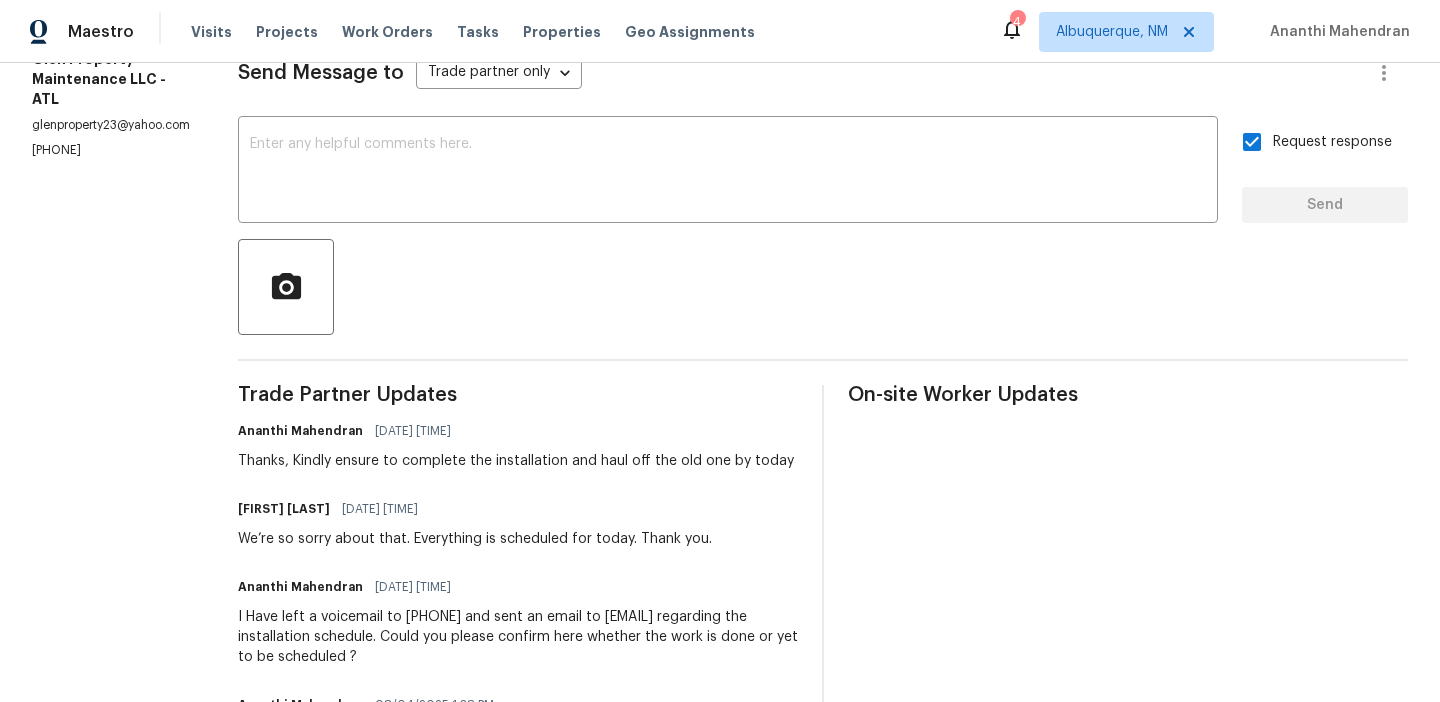 scroll, scrollTop: 300, scrollLeft: 0, axis: vertical 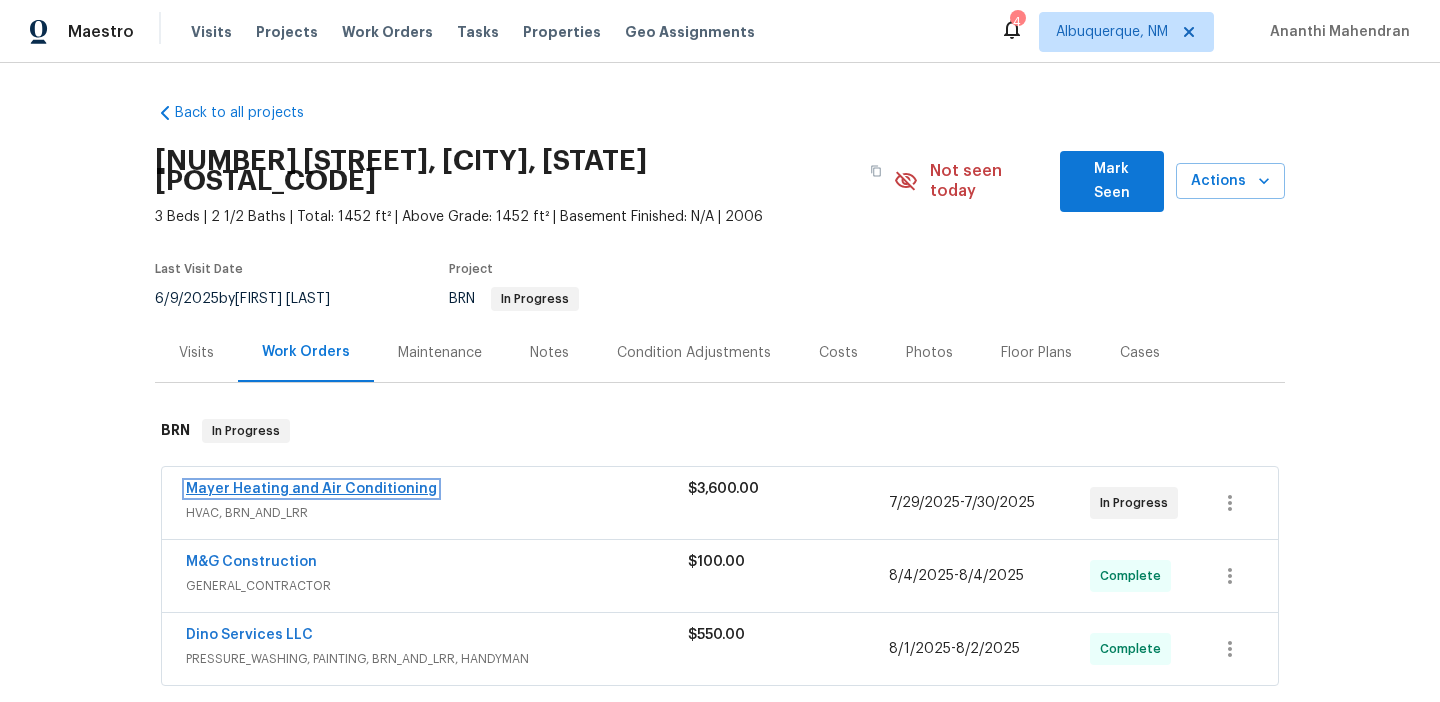 click on "Mayer Heating and Air Conditioning" at bounding box center [311, 489] 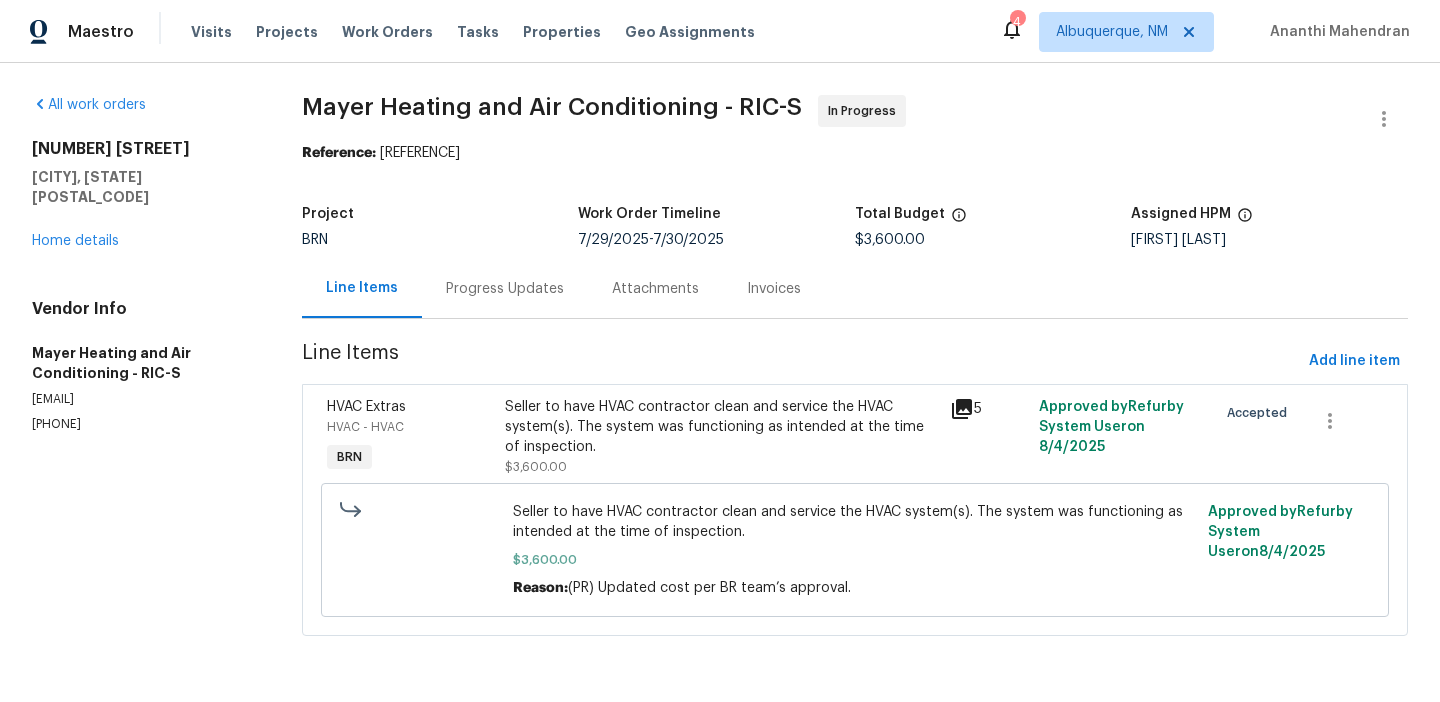 click on "Progress Updates" at bounding box center (505, 289) 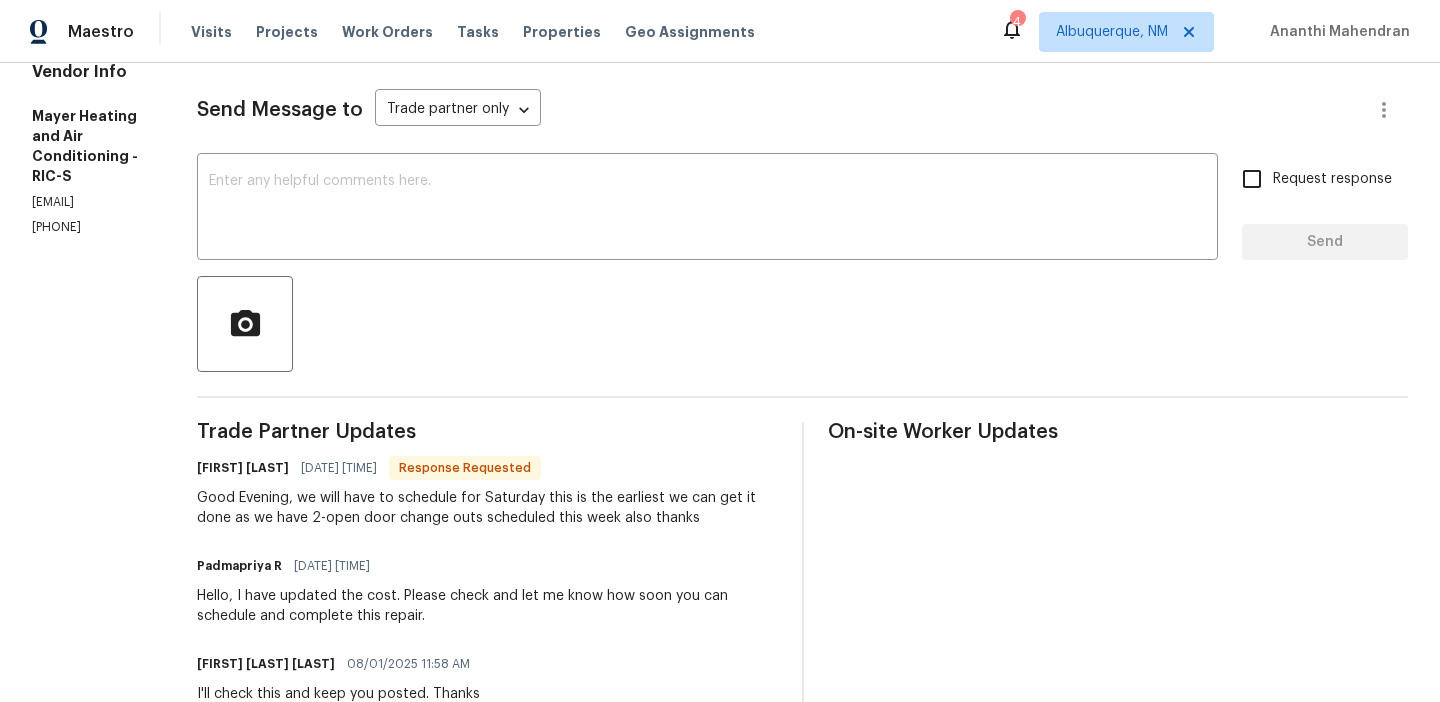 scroll, scrollTop: 153, scrollLeft: 0, axis: vertical 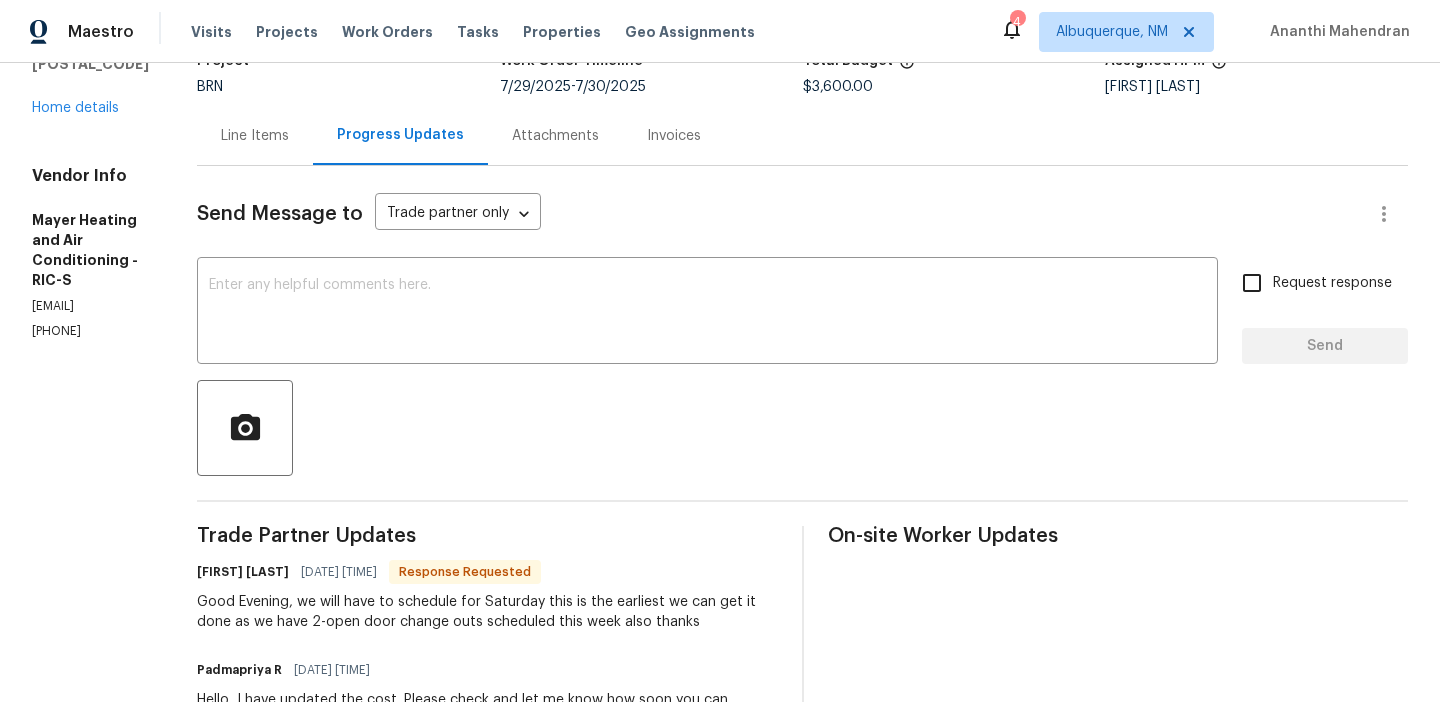 click on "Vendor Info [FIRST] [LAST] - RIC-S [EMAIL] ([PHONE])" at bounding box center (90, 253) 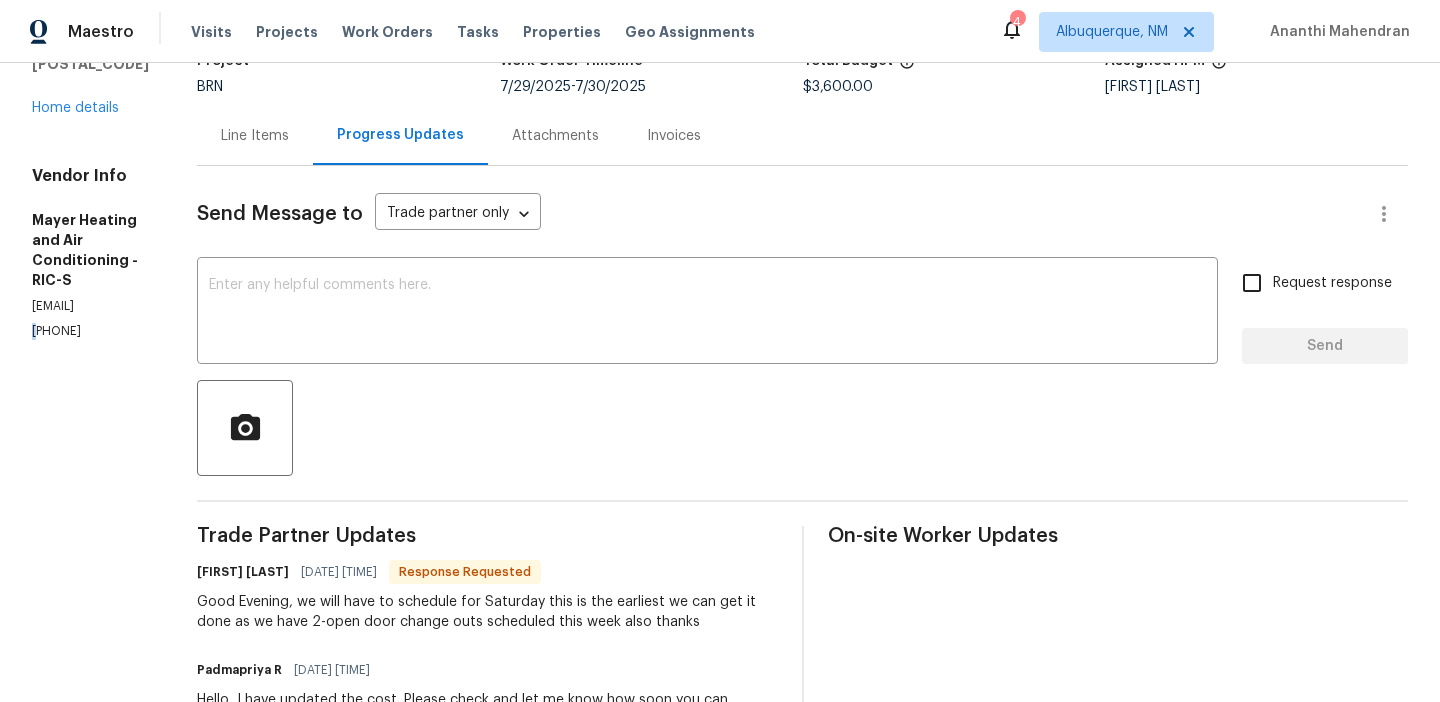 click on "Vendor Info [FIRST] [LAST] - RIC-S [EMAIL] ([PHONE])" at bounding box center (90, 253) 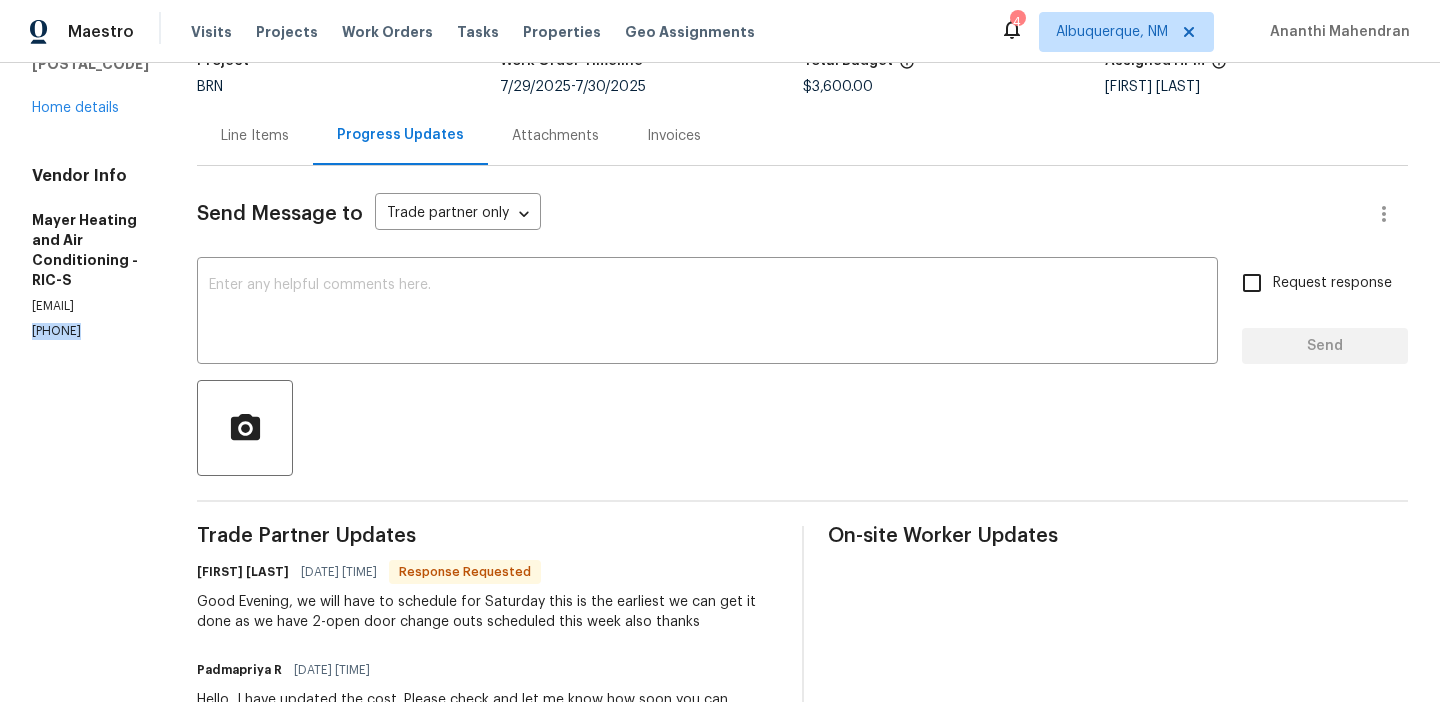 click on "Vendor Info Mayer Heating and Air Conditioning - RIC-S mayerhvac@gmail.com (804) 836-5071" at bounding box center (90, 253) 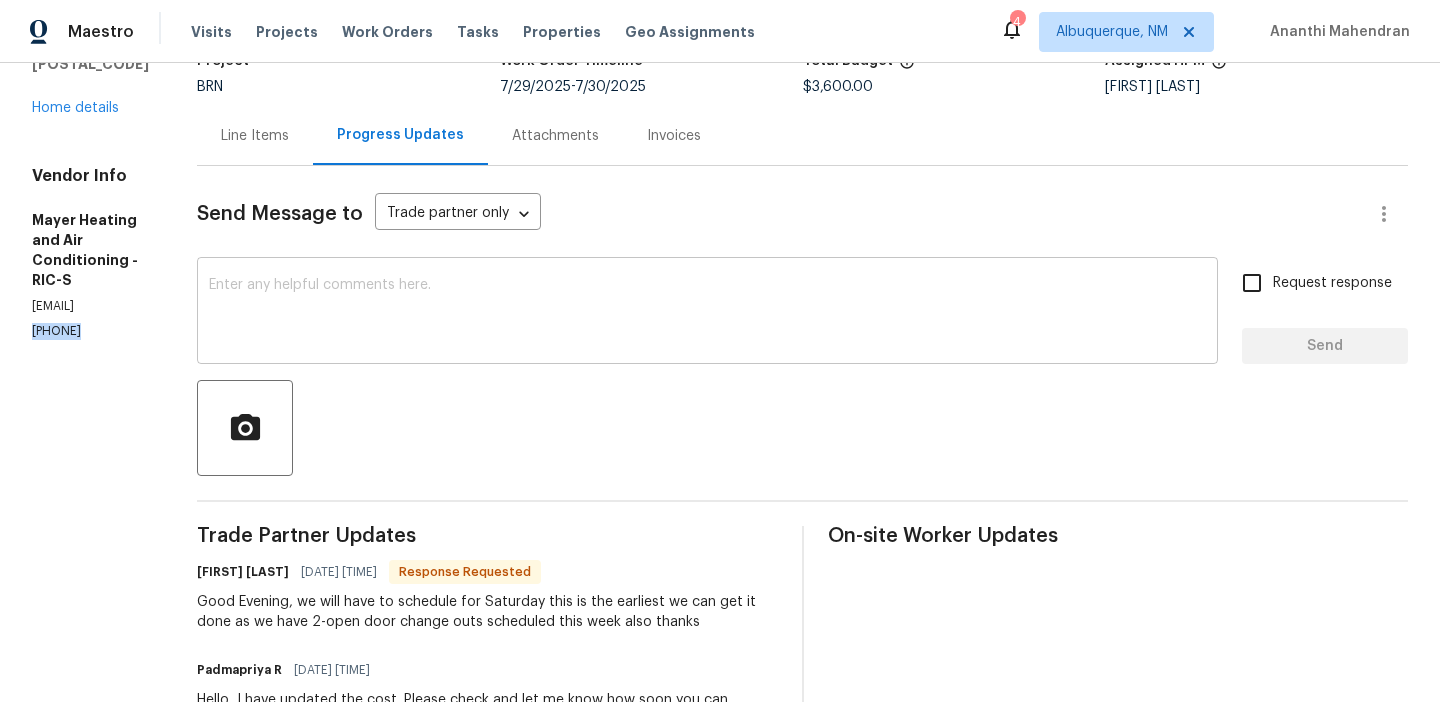 copy on "(804) 836-5071" 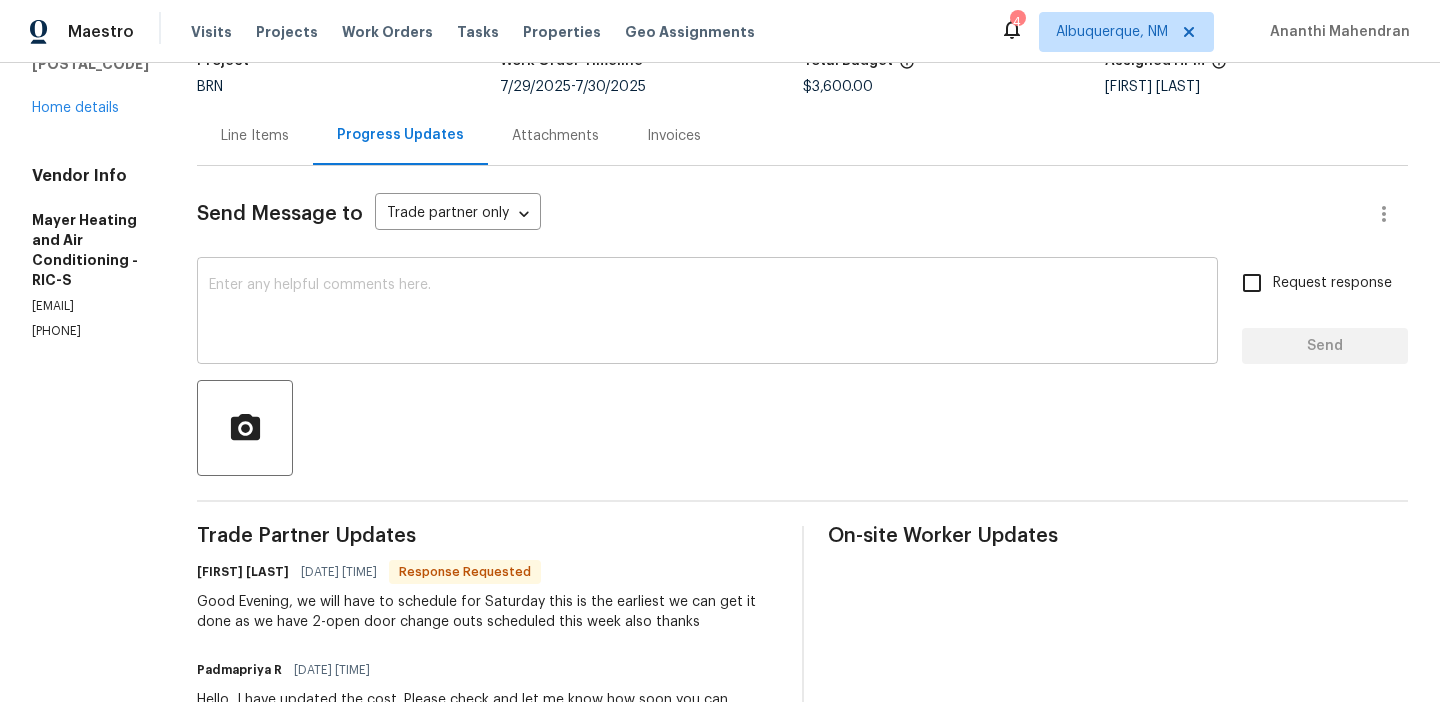 click on "x ​" at bounding box center [707, 313] 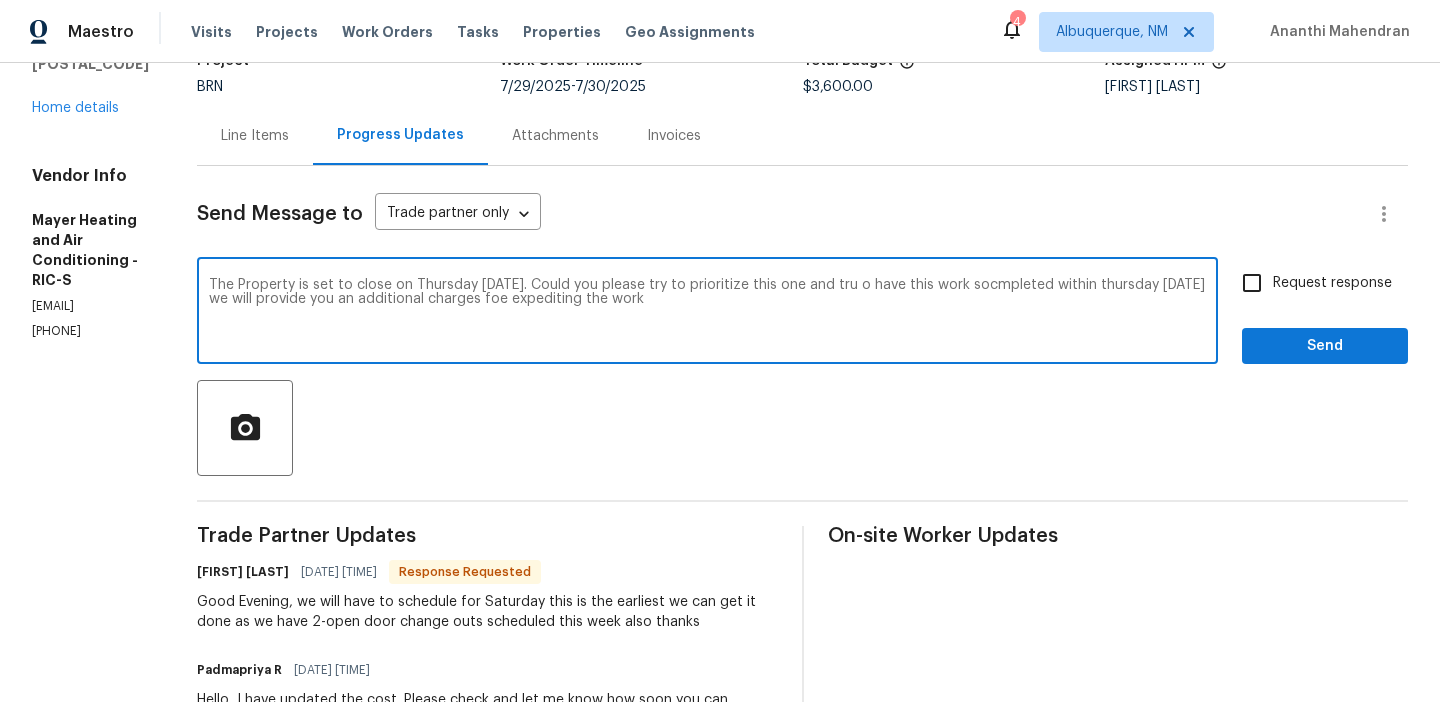 type on "The Property is set to close on Thursday 08/07. Could you please try to prioritize this one and tru o have this work socmpleted within thursday 0-8/07 we will provide you an additional charges foe expediting the work" 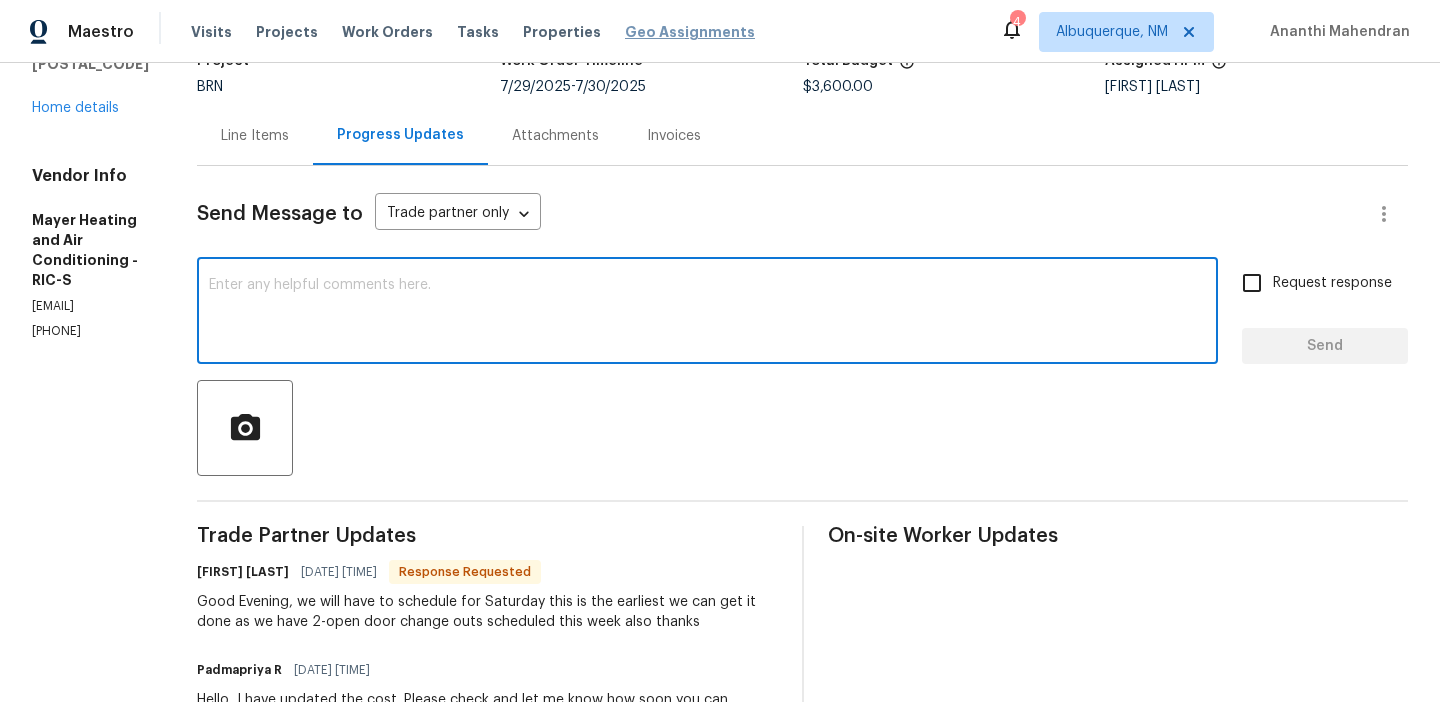 paste on "The property is scheduled to close on Thursday, 08/07. Could you please prioritize this and aim to have the work completed by then? We are willing to offer an additional fee for expediting the process." 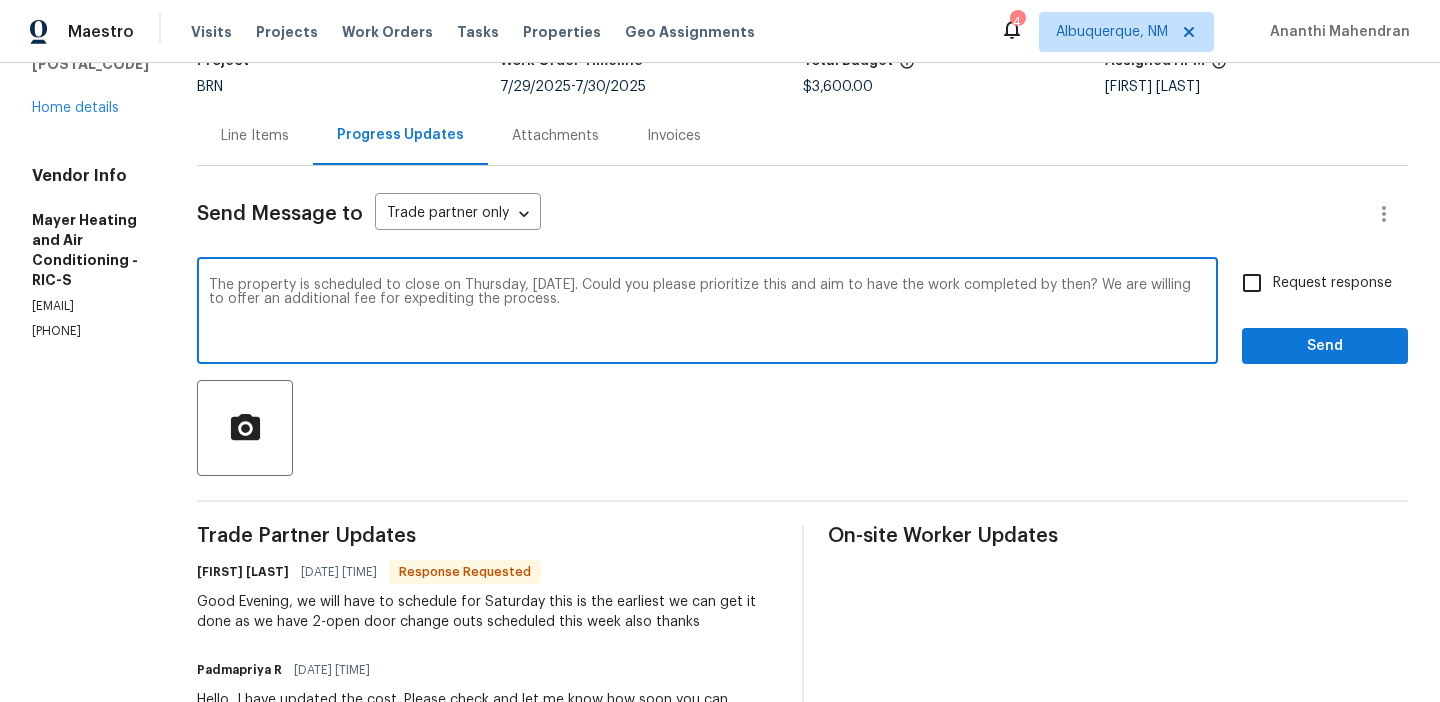 click on "The property is scheduled to close on Thursday, 08/07. Could you please prioritize this and aim to have the work completed by then? We are willing to offer an additional fee for expediting the process." at bounding box center [707, 313] 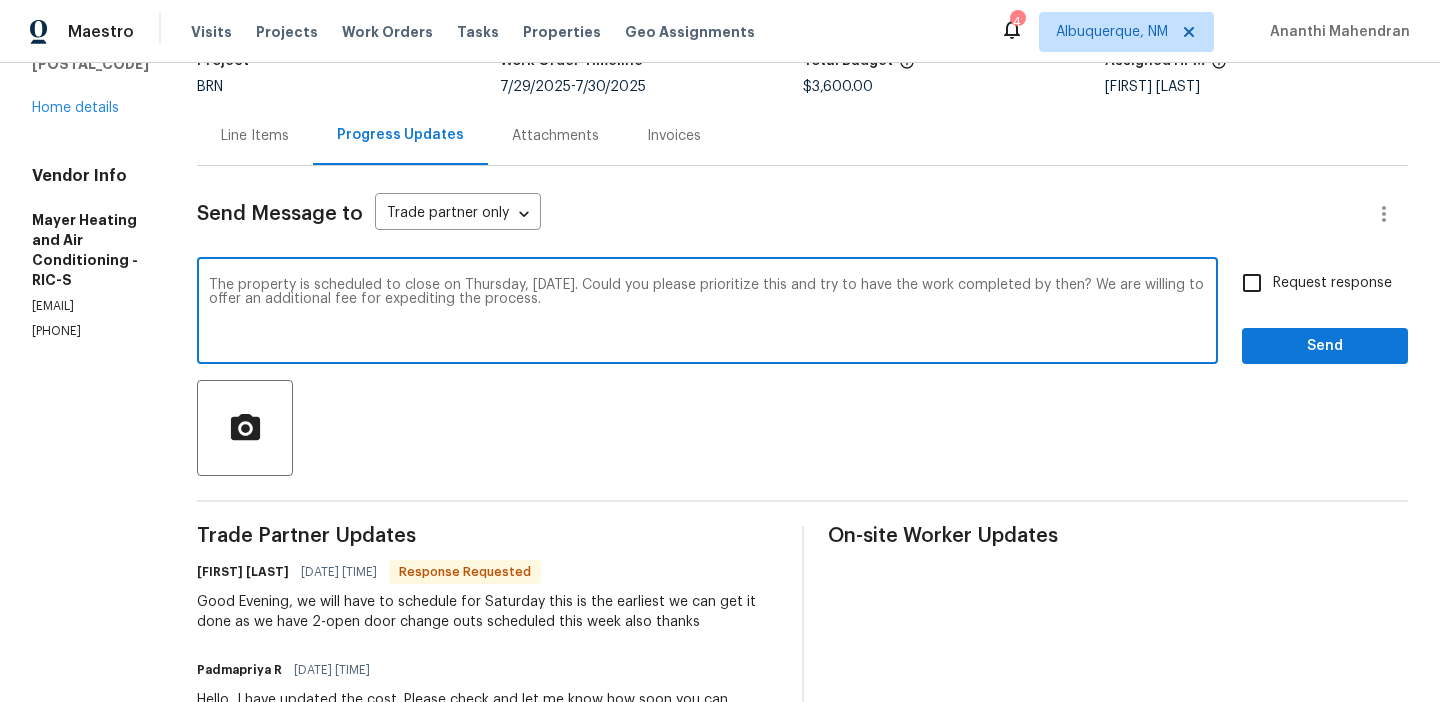 click on "The property is scheduled to close on Thursday, 08/07. Could you please prioritize this and try to have the work completed by then? We are willing to offer an additional fee for expediting the process." at bounding box center (707, 313) 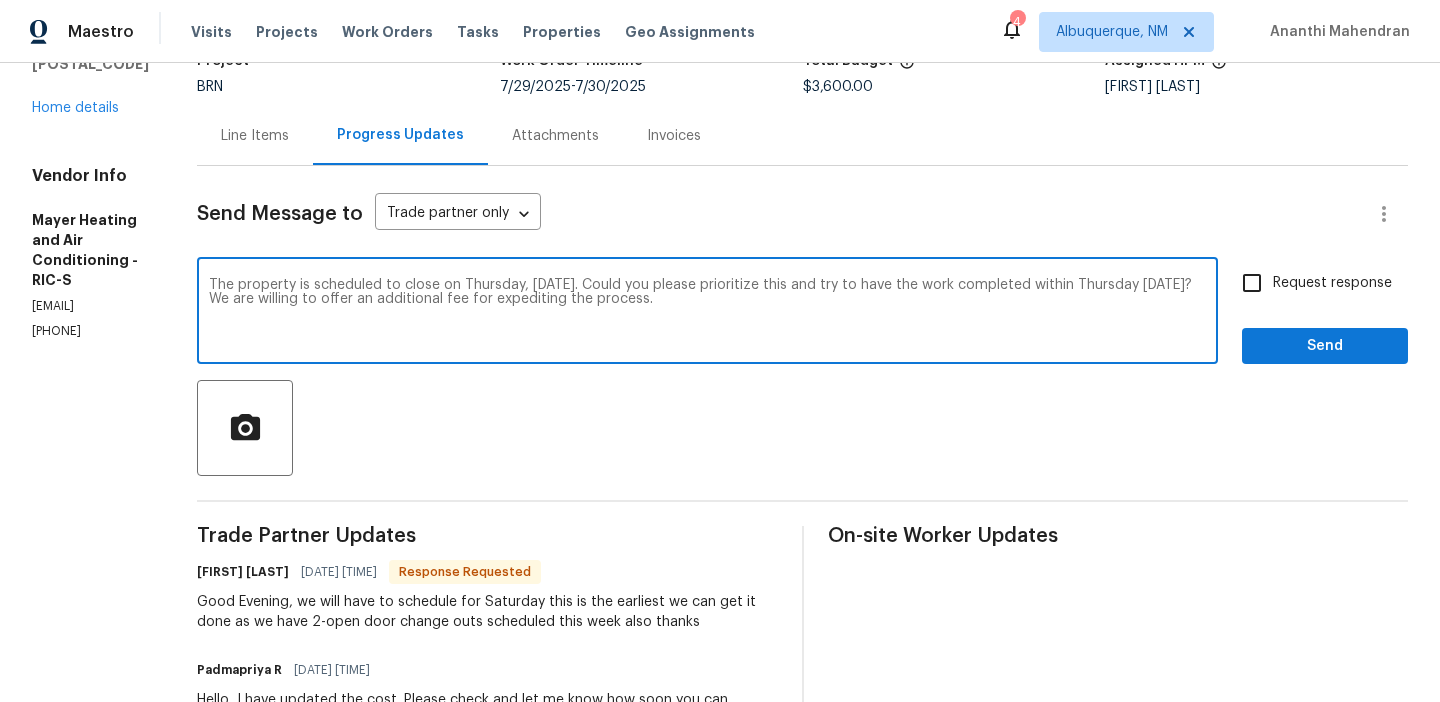 click on "The property is scheduled to close on Thursday, 08/07. Could you please prioritize this and try to have the work completed within Thursday 08/07? We are willing to offer an additional fee for expediting the process." at bounding box center (707, 313) 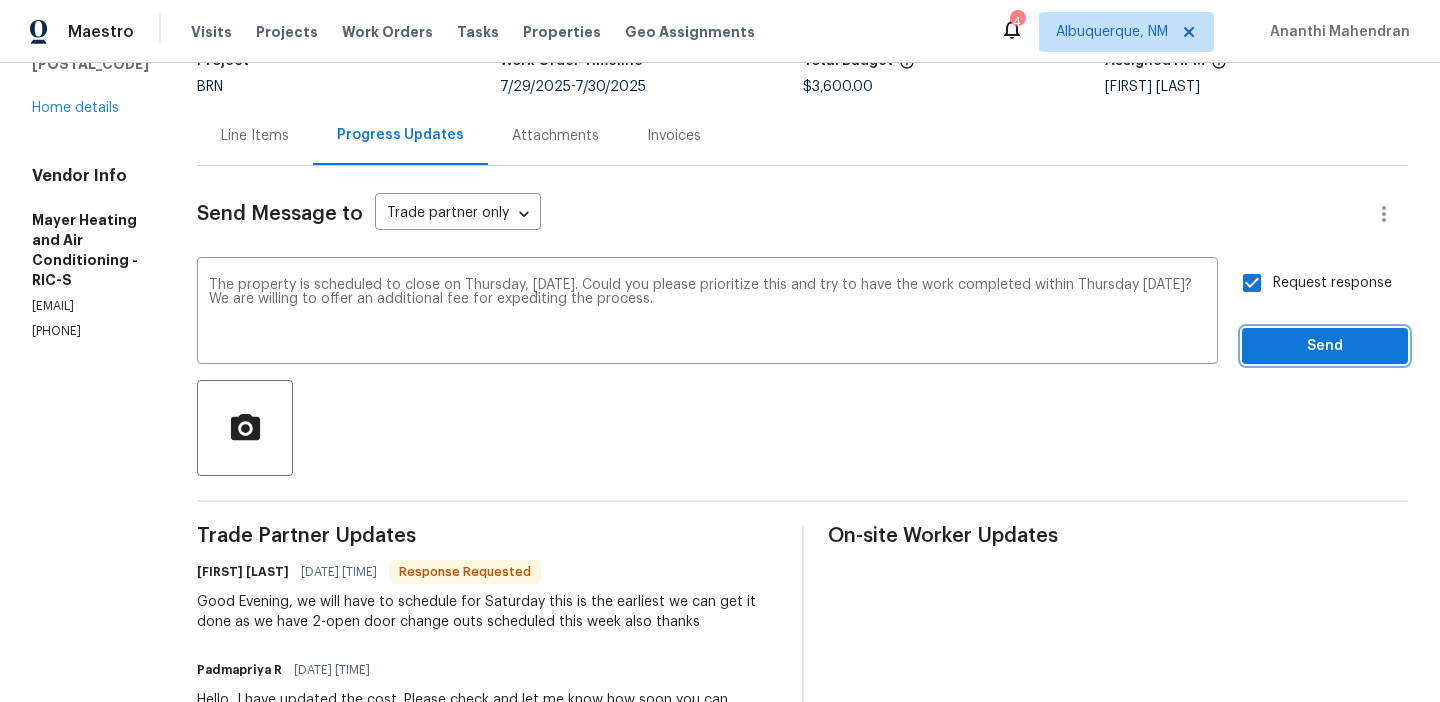 click on "Send" at bounding box center [1325, 346] 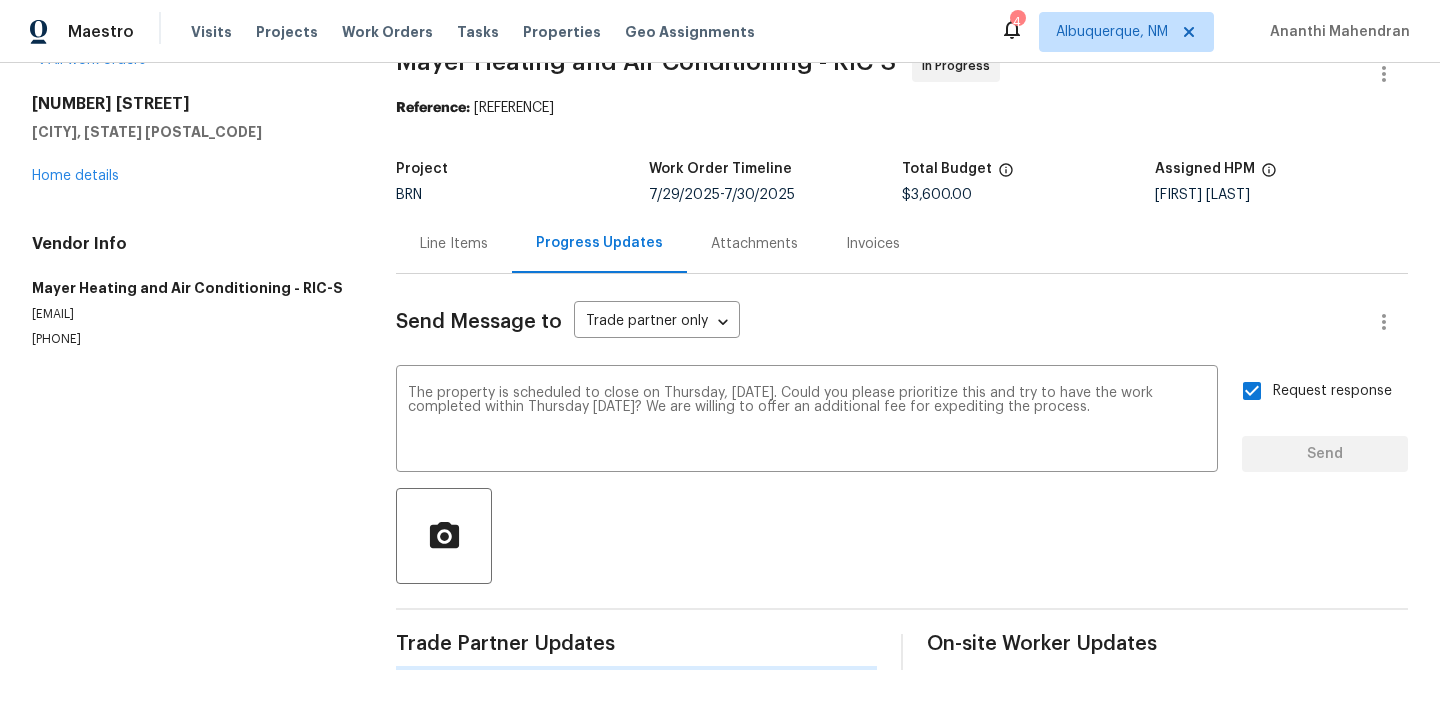 scroll, scrollTop: 45, scrollLeft: 0, axis: vertical 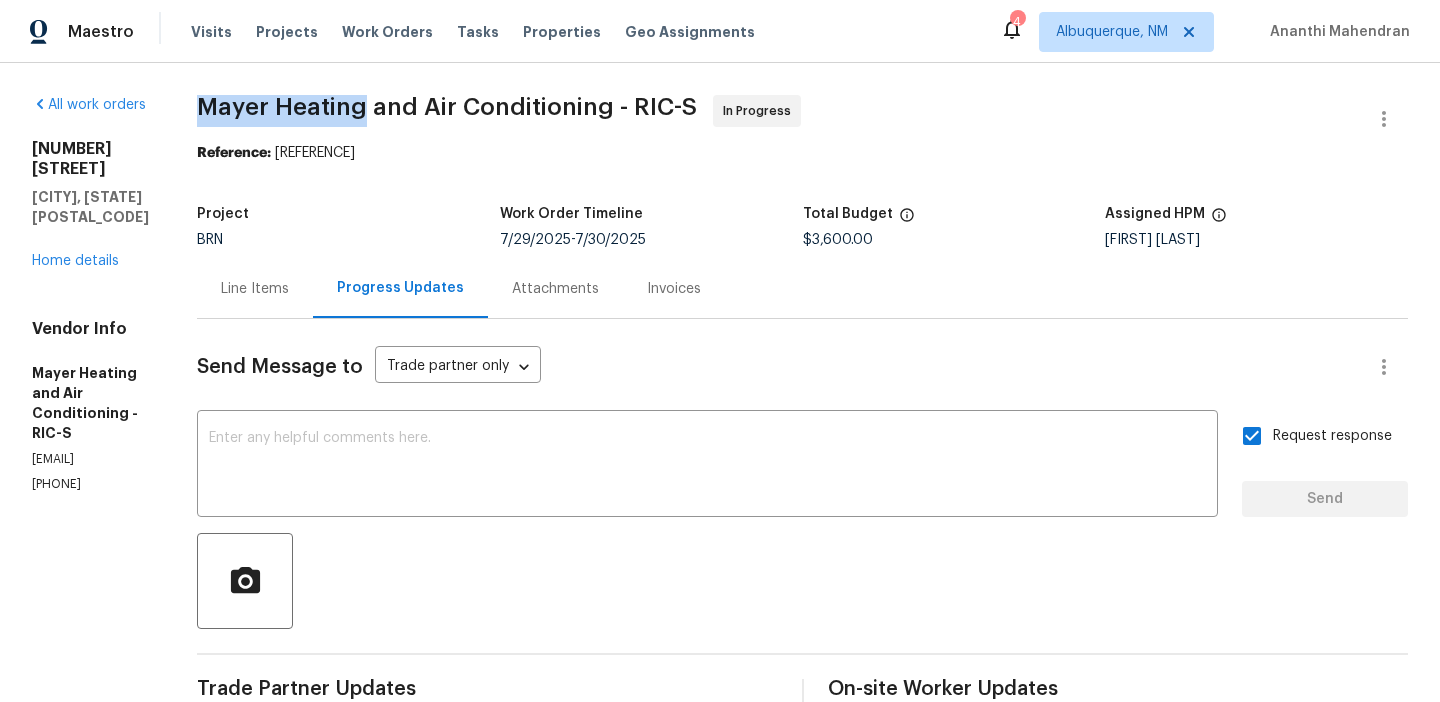 drag, startPoint x: 204, startPoint y: 108, endPoint x: 378, endPoint y: 105, distance: 174.02586 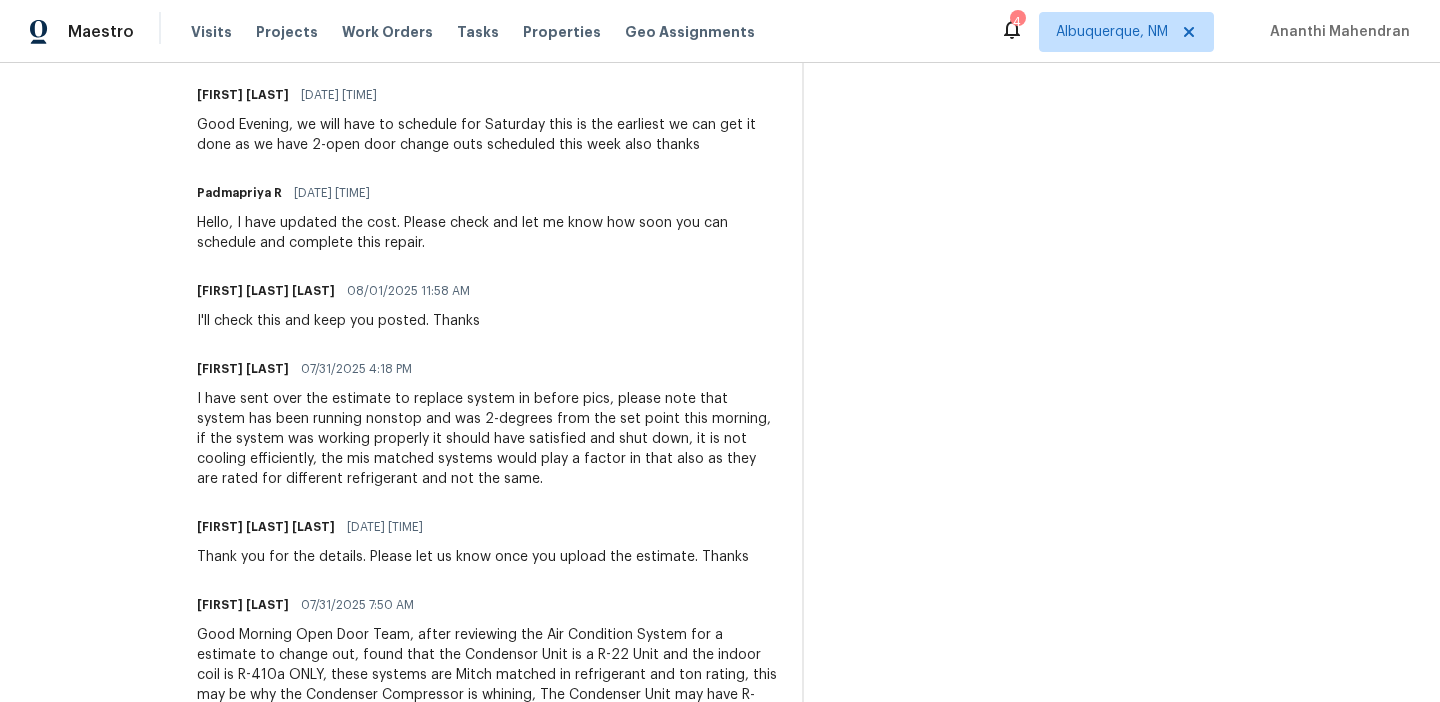 scroll, scrollTop: 645, scrollLeft: 0, axis: vertical 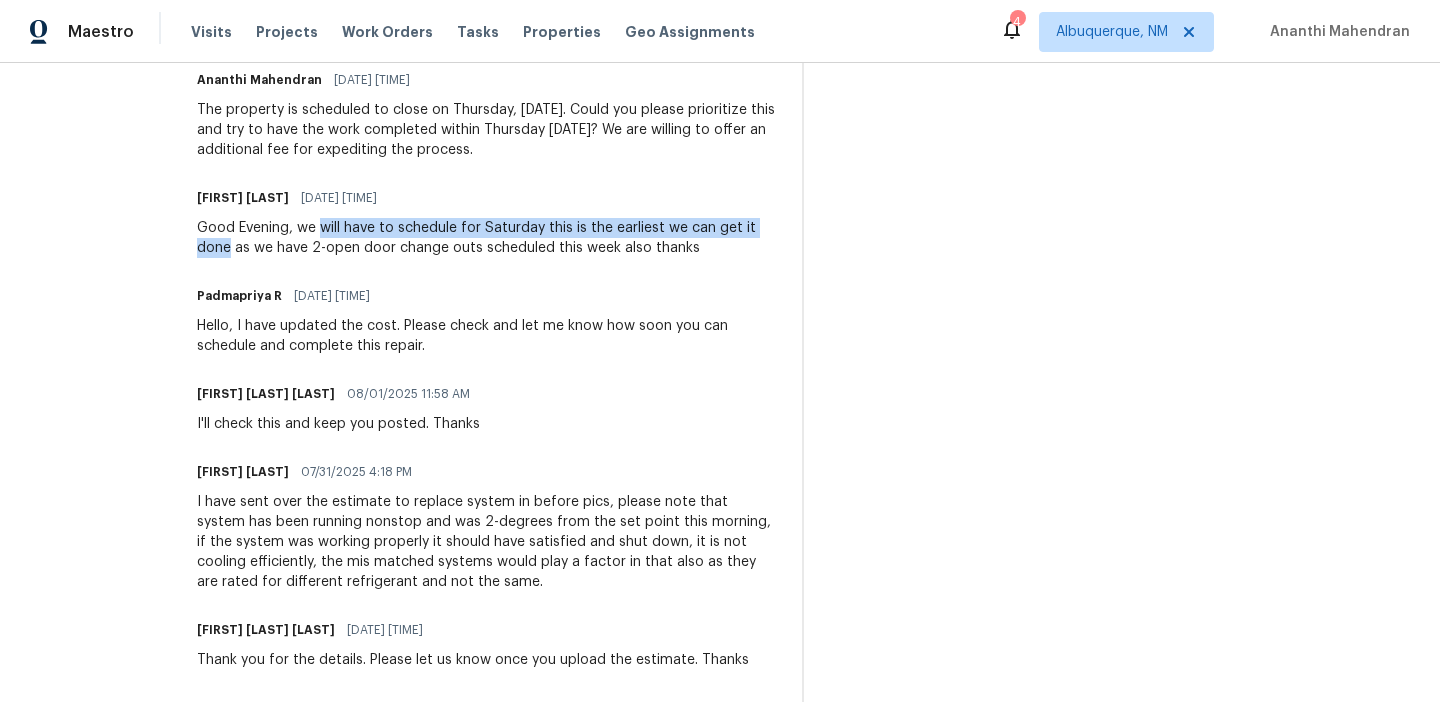 drag, startPoint x: 335, startPoint y: 228, endPoint x: 244, endPoint y: 251, distance: 93.8616 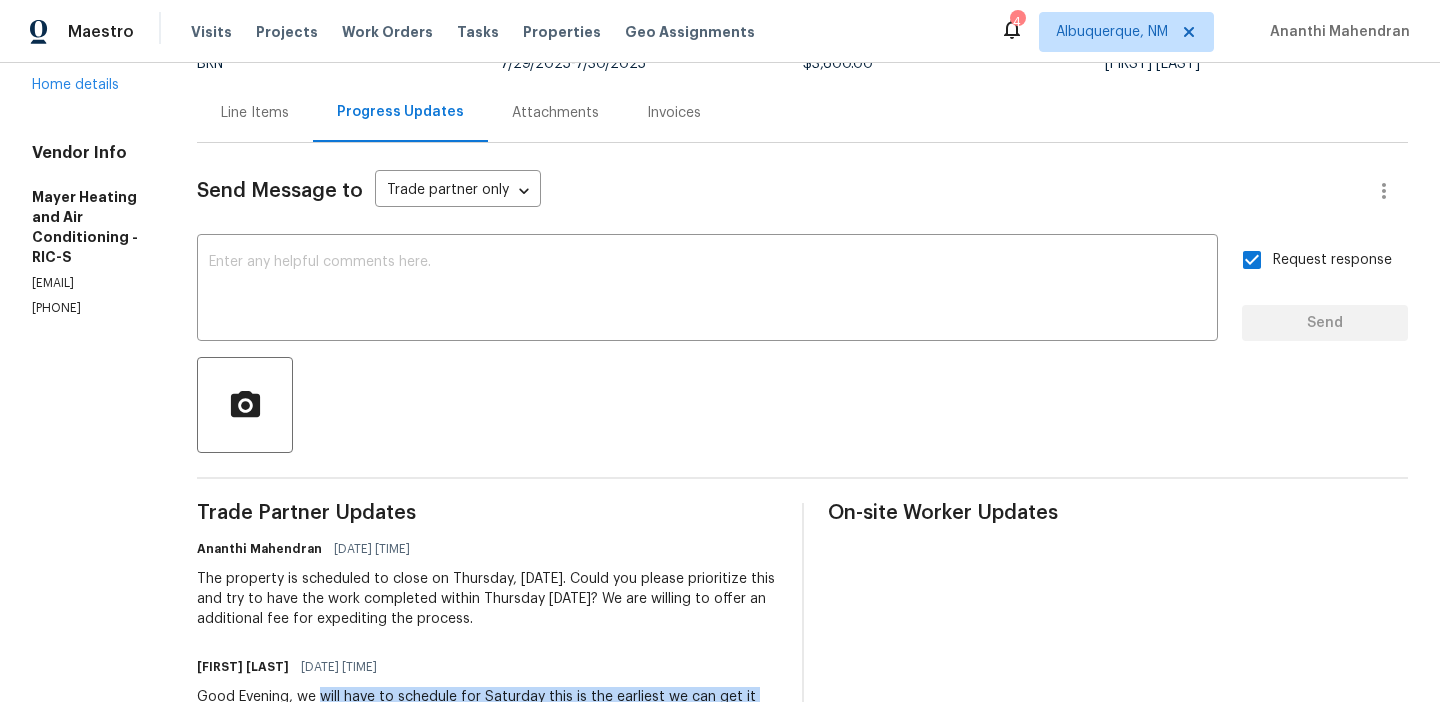 scroll, scrollTop: 0, scrollLeft: 0, axis: both 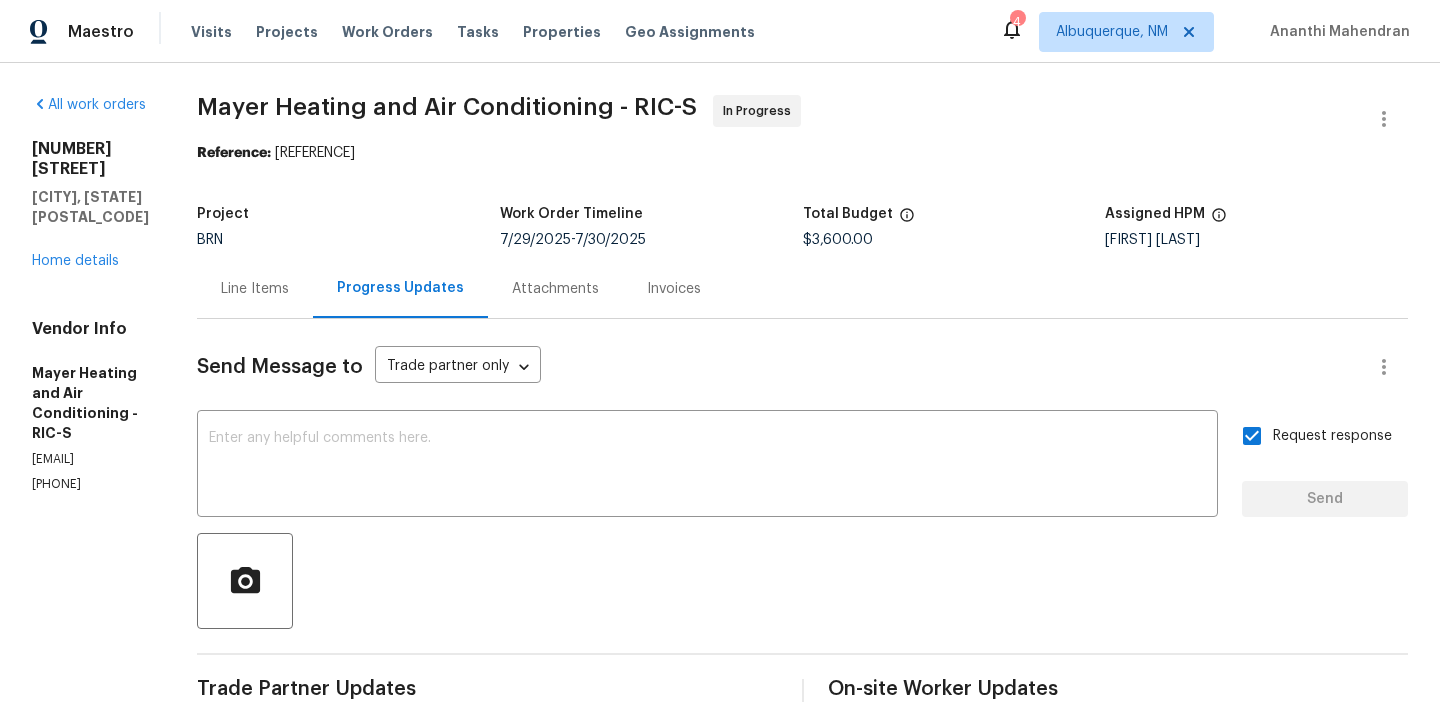click on "Line Items" at bounding box center [255, 288] 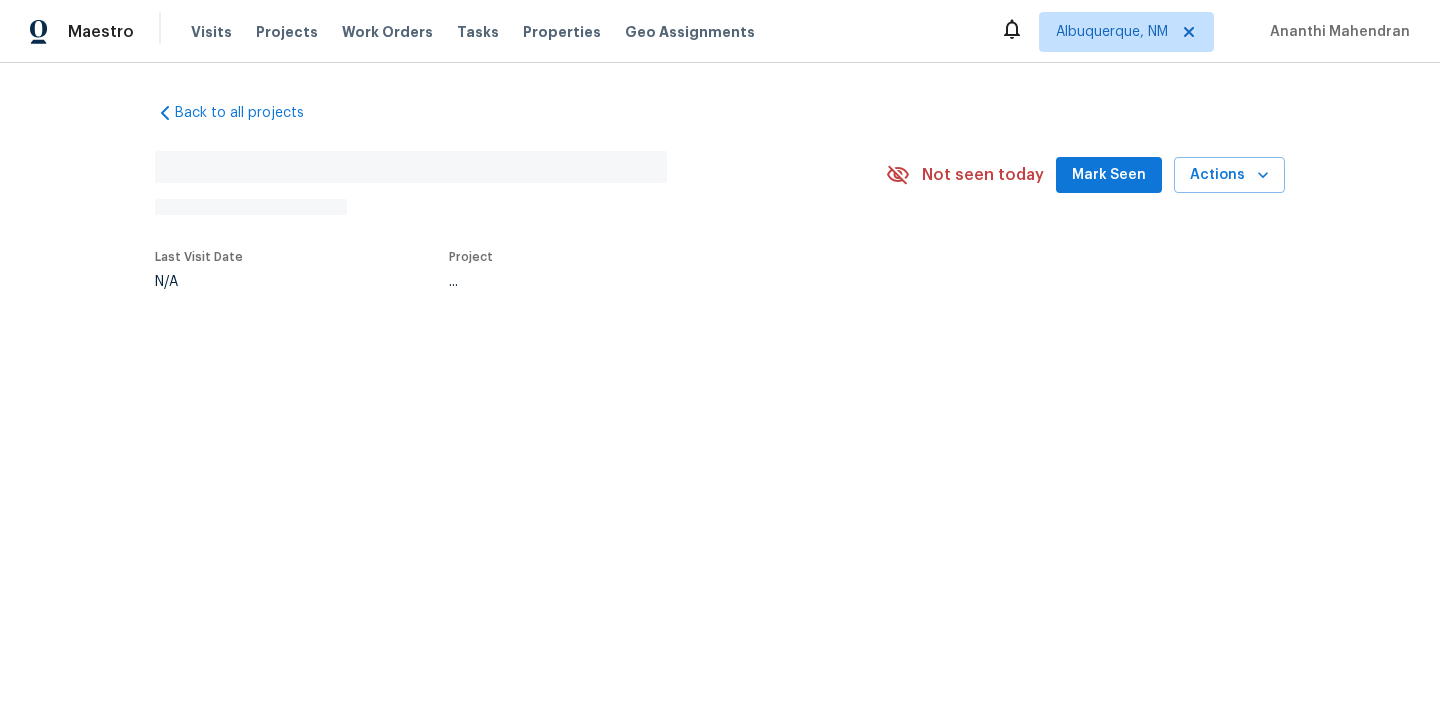 scroll, scrollTop: 0, scrollLeft: 0, axis: both 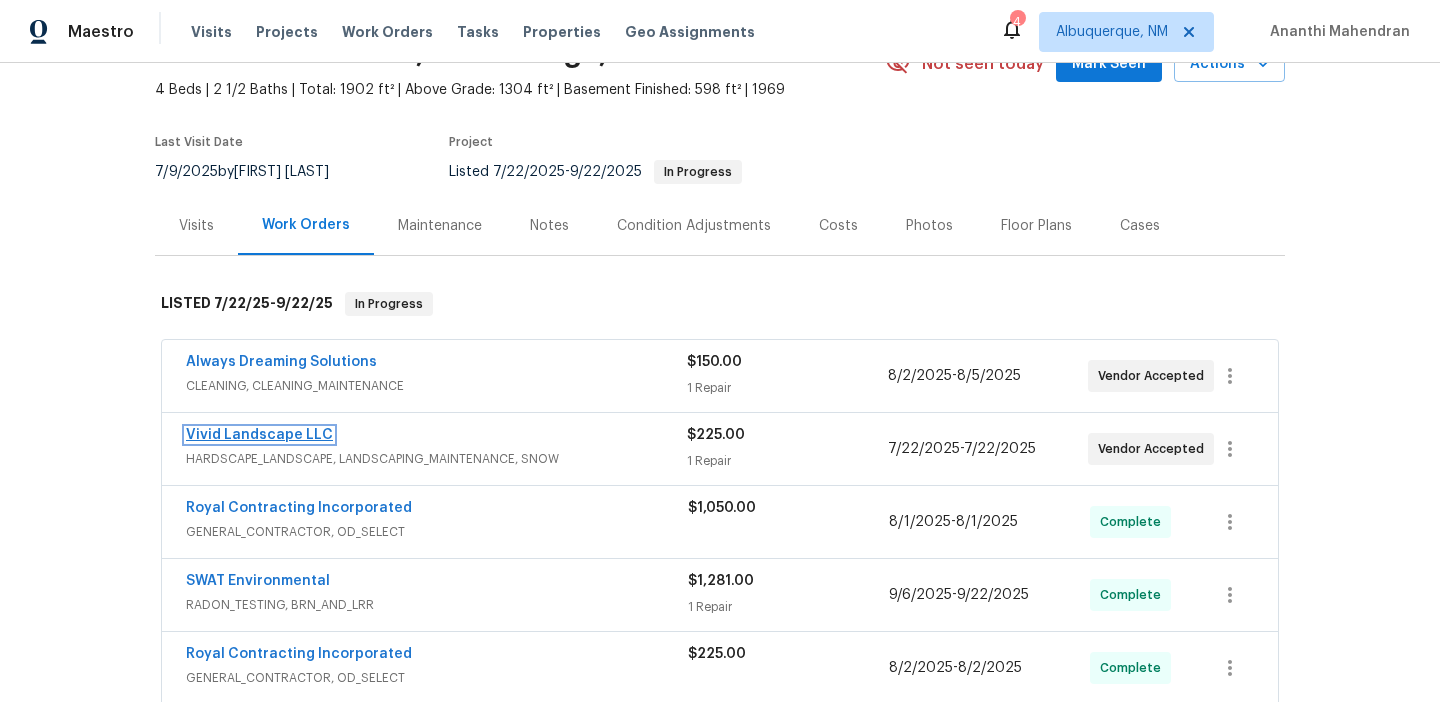 click on "Vivid Landscape LLC" at bounding box center [259, 435] 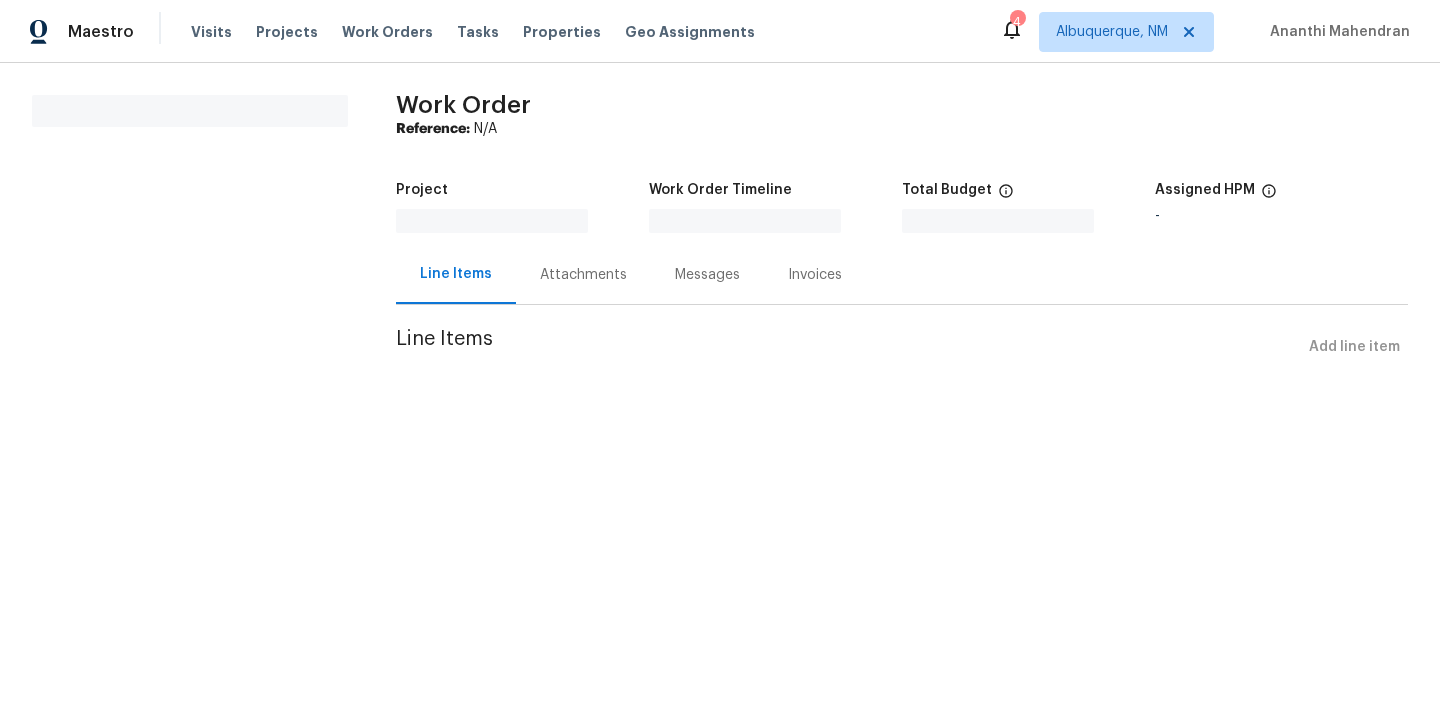 scroll, scrollTop: 0, scrollLeft: 0, axis: both 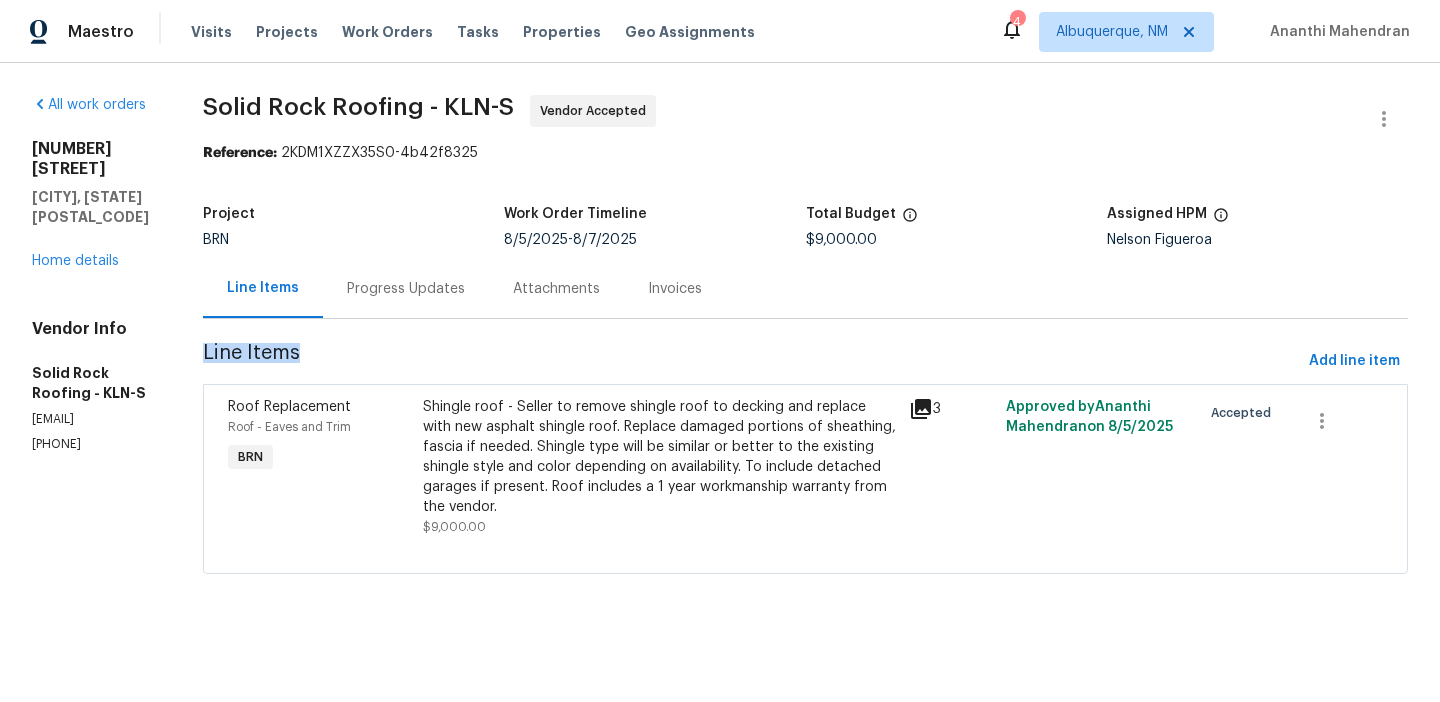 click on "Line Items" at bounding box center [752, 361] 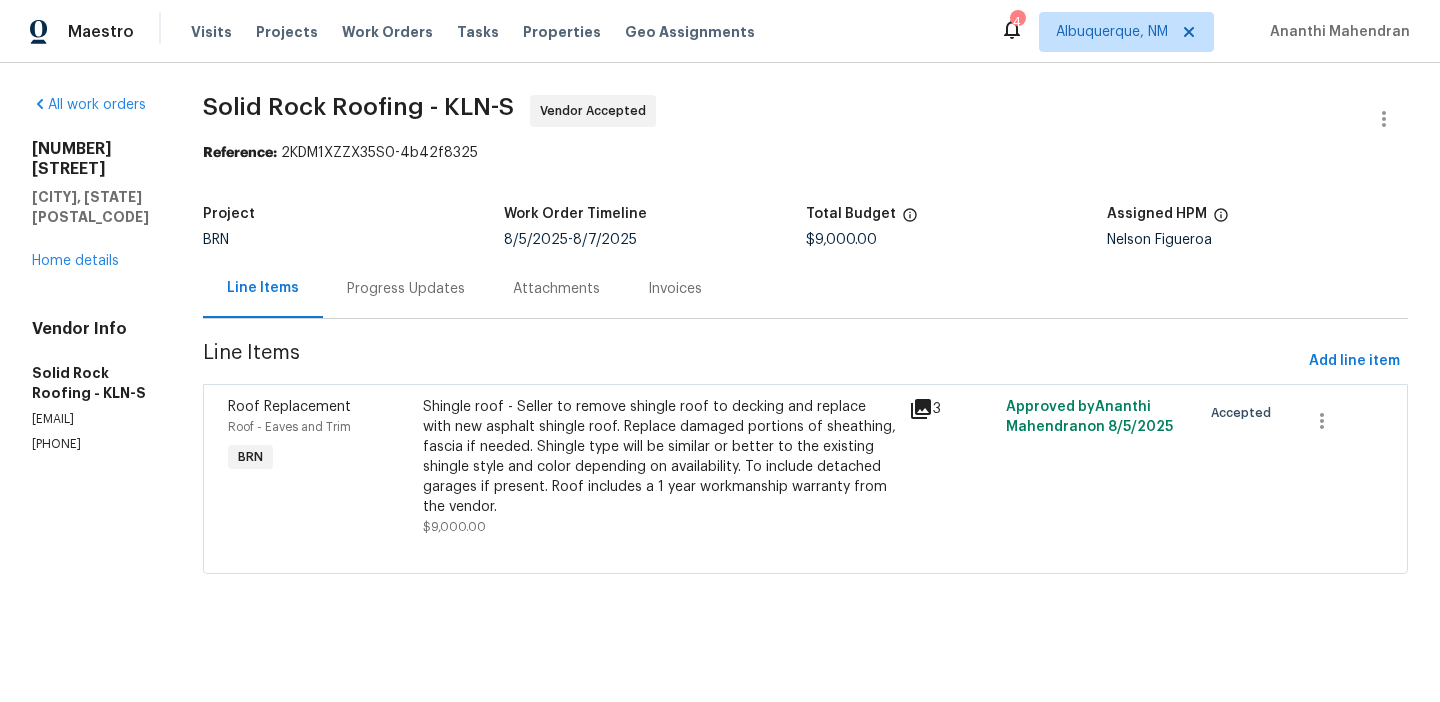 click on "Progress Updates" at bounding box center (406, 289) 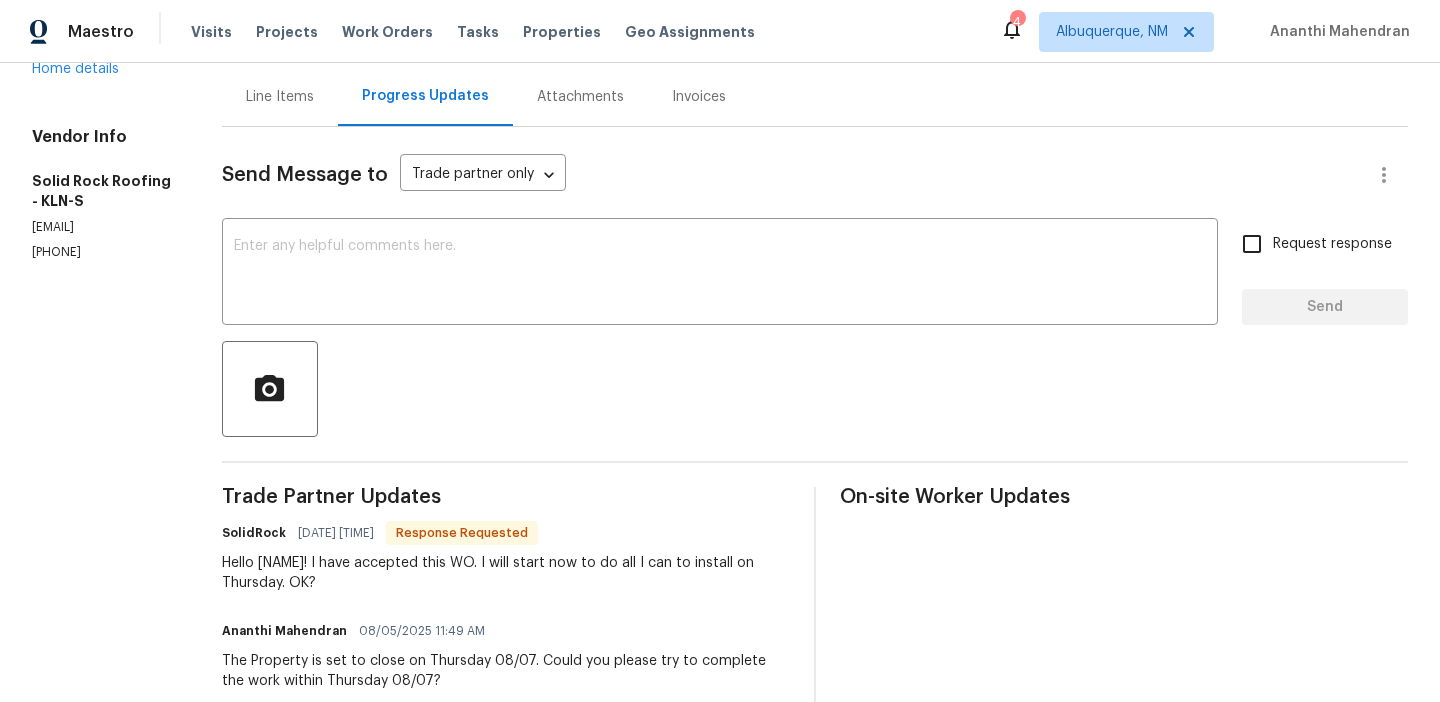 scroll, scrollTop: 203, scrollLeft: 0, axis: vertical 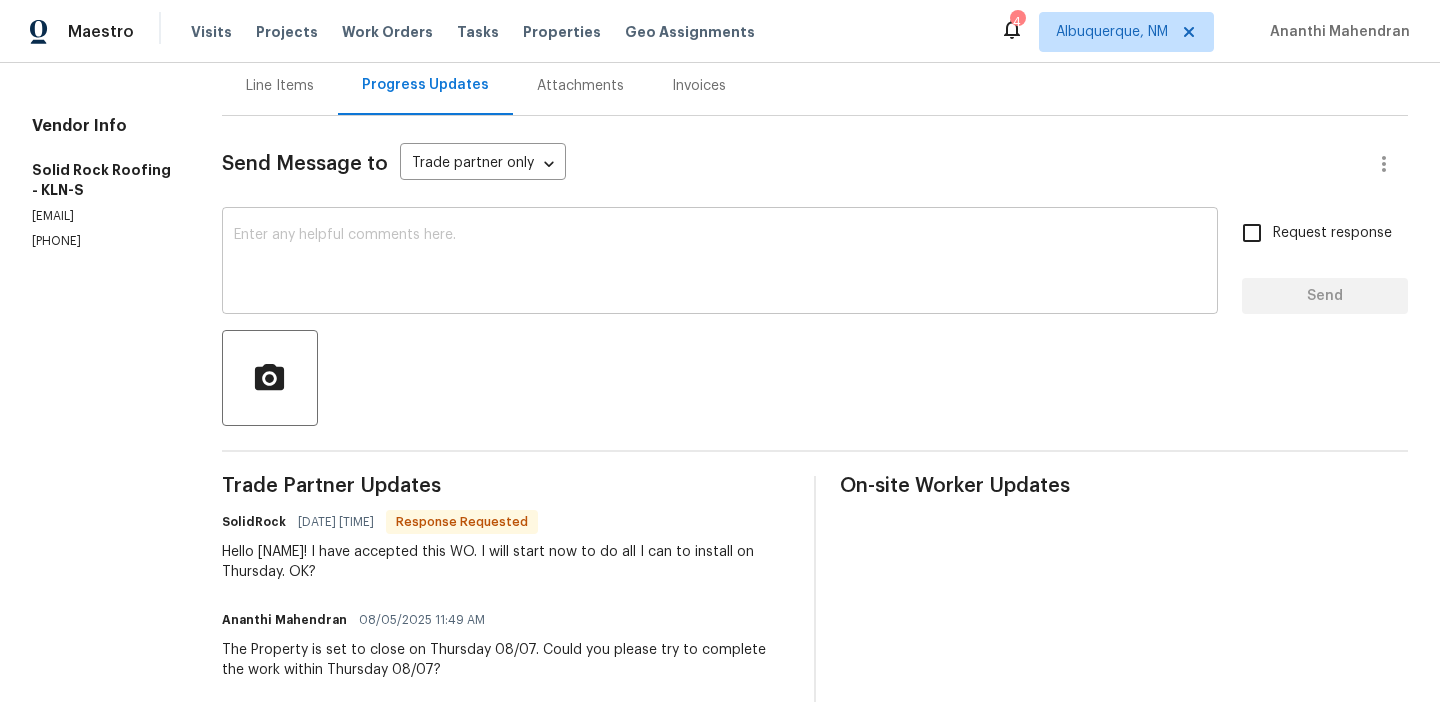 click at bounding box center (720, 263) 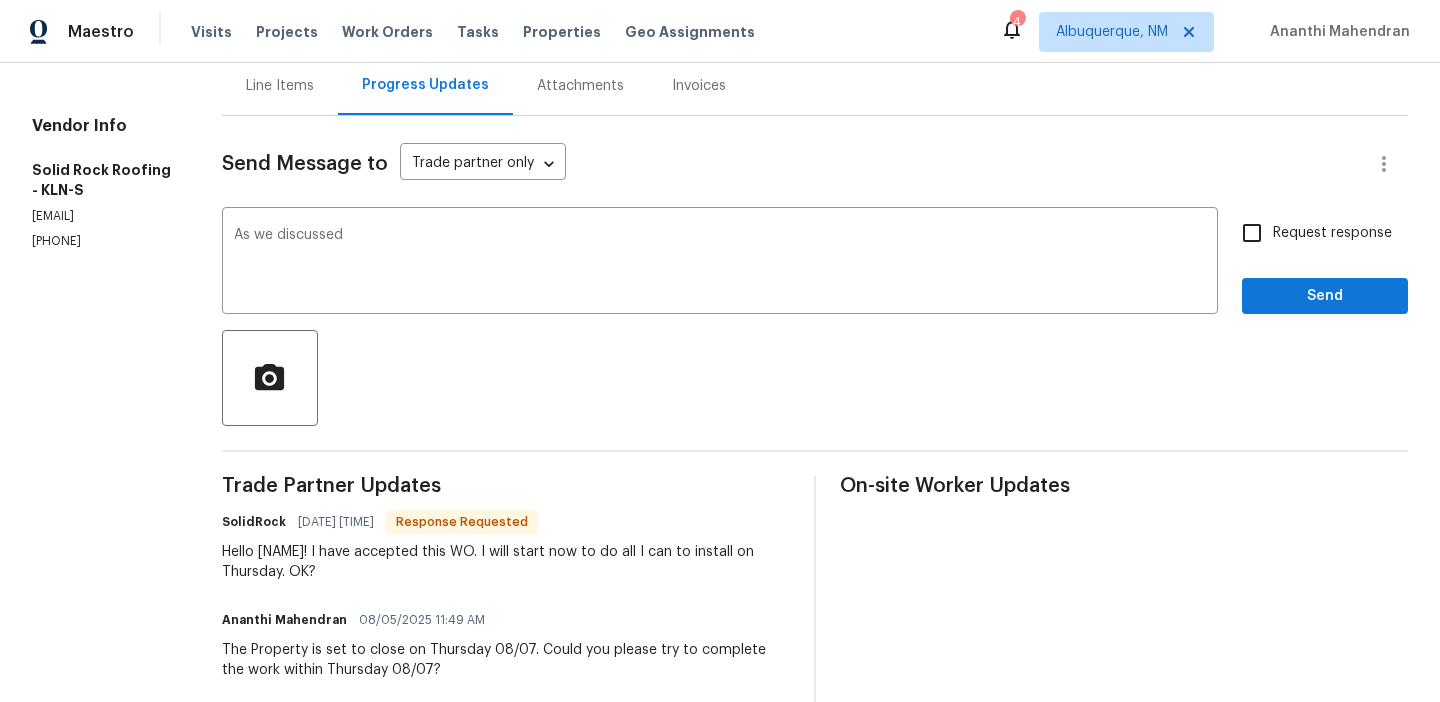 click on "[PHONE]" at bounding box center (103, 241) 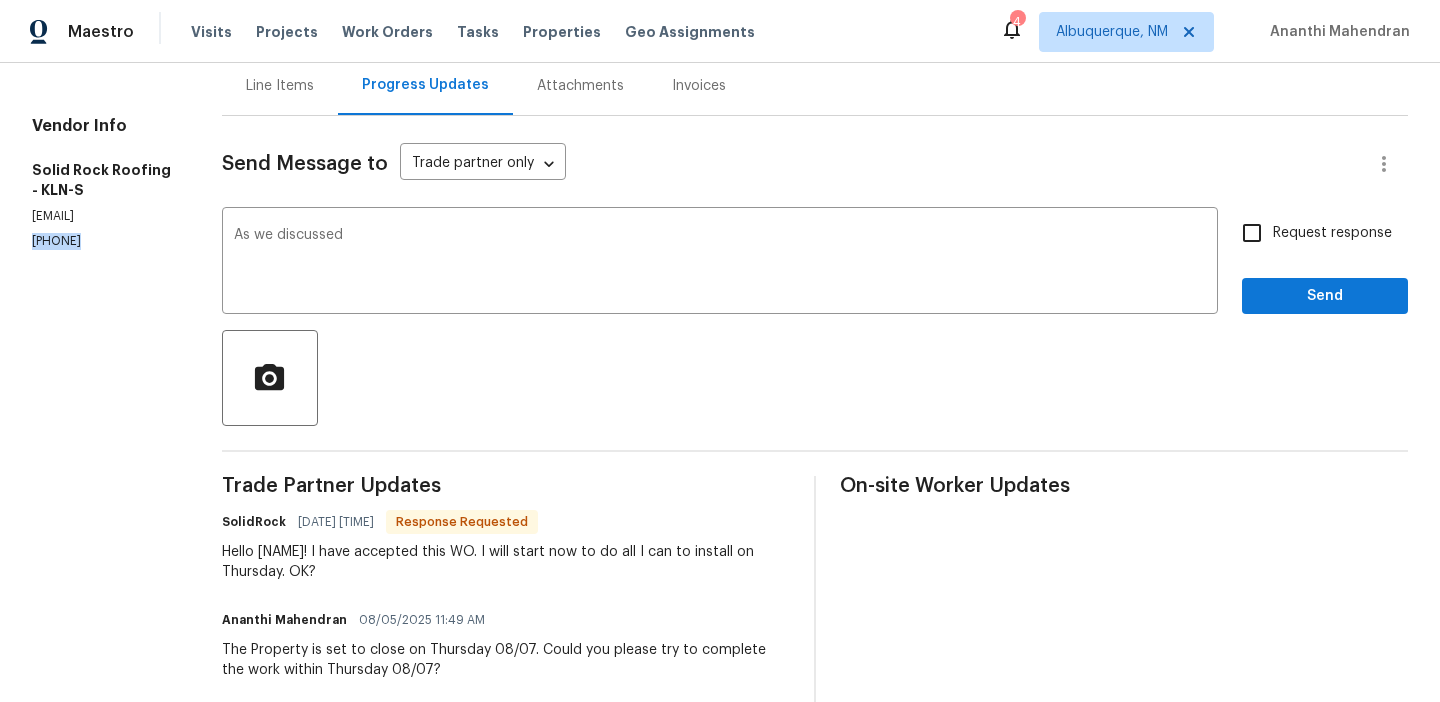 click on "[PHONE]" at bounding box center [103, 241] 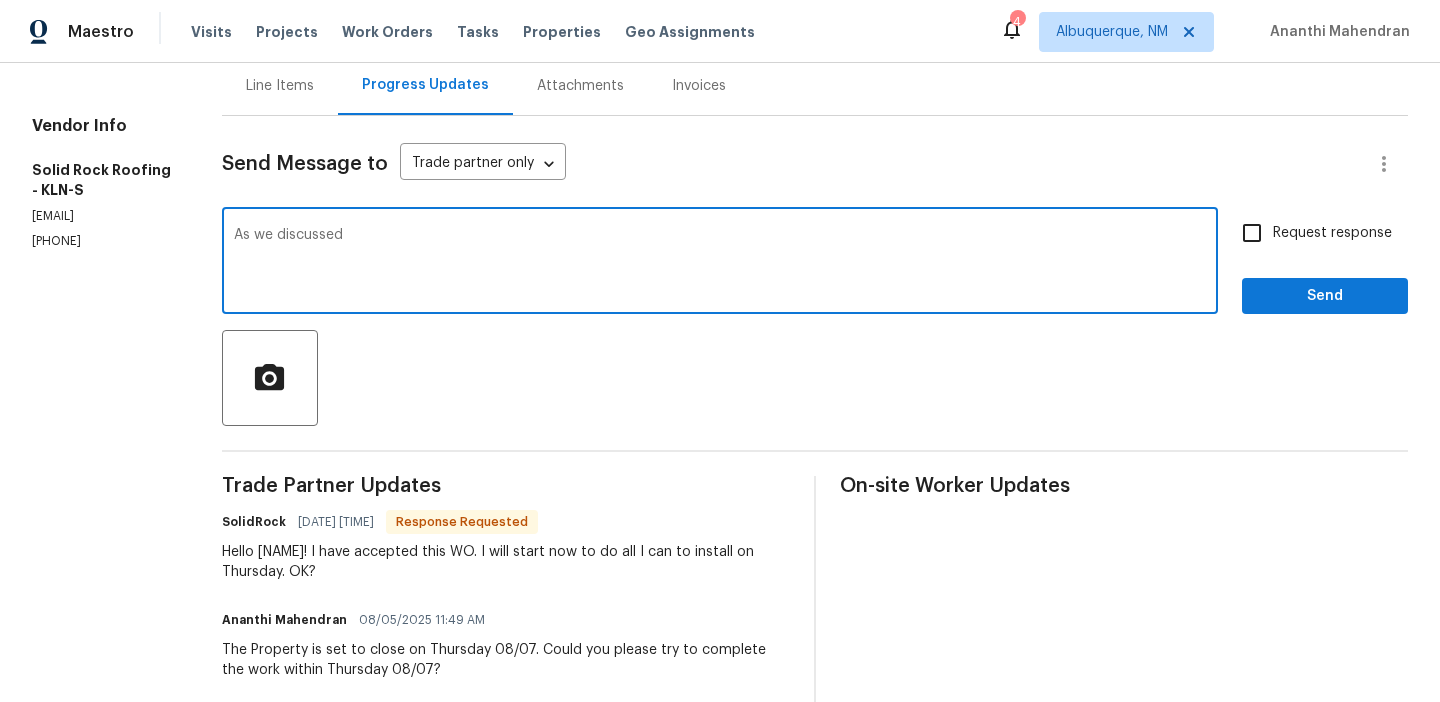 click on "As we discussed" at bounding box center (720, 263) 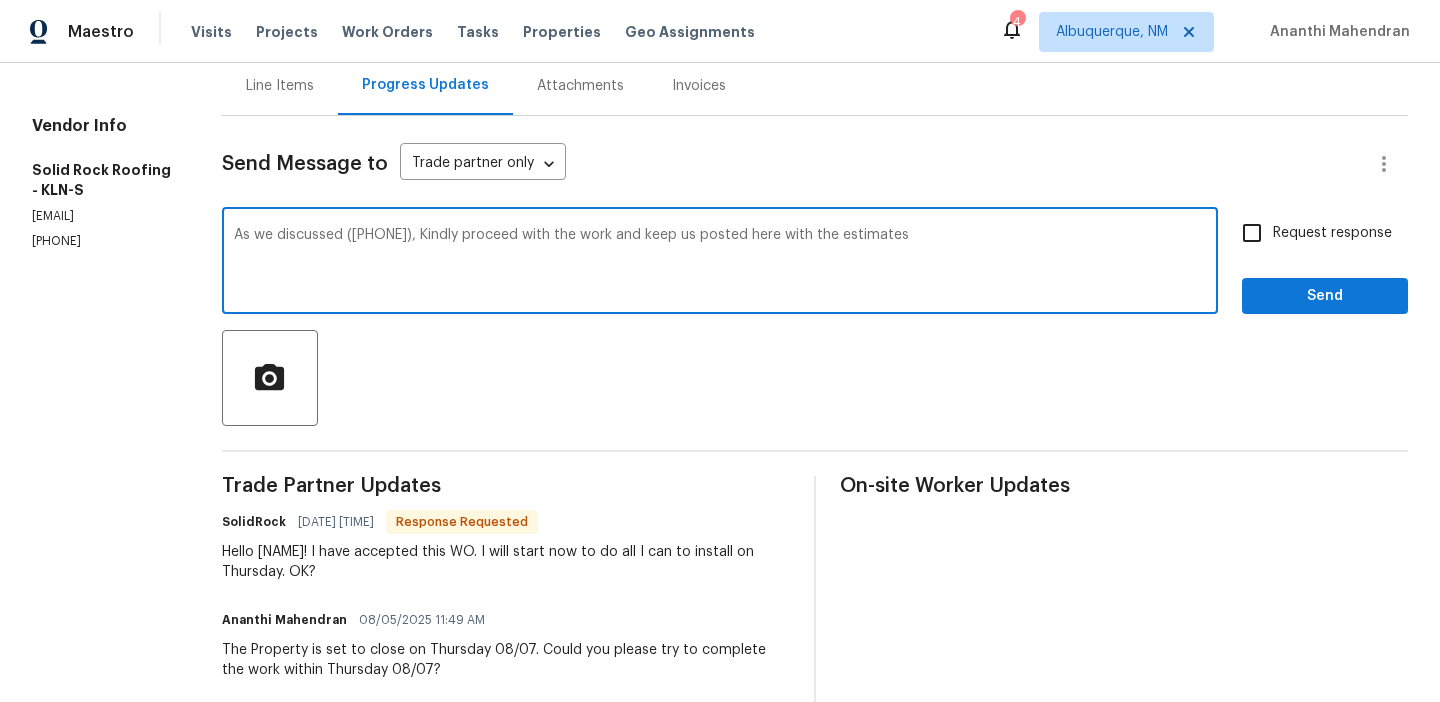 type on "As we discussed ([PHONE]), Kindly proceed with the work and keep us posted here with the estimates" 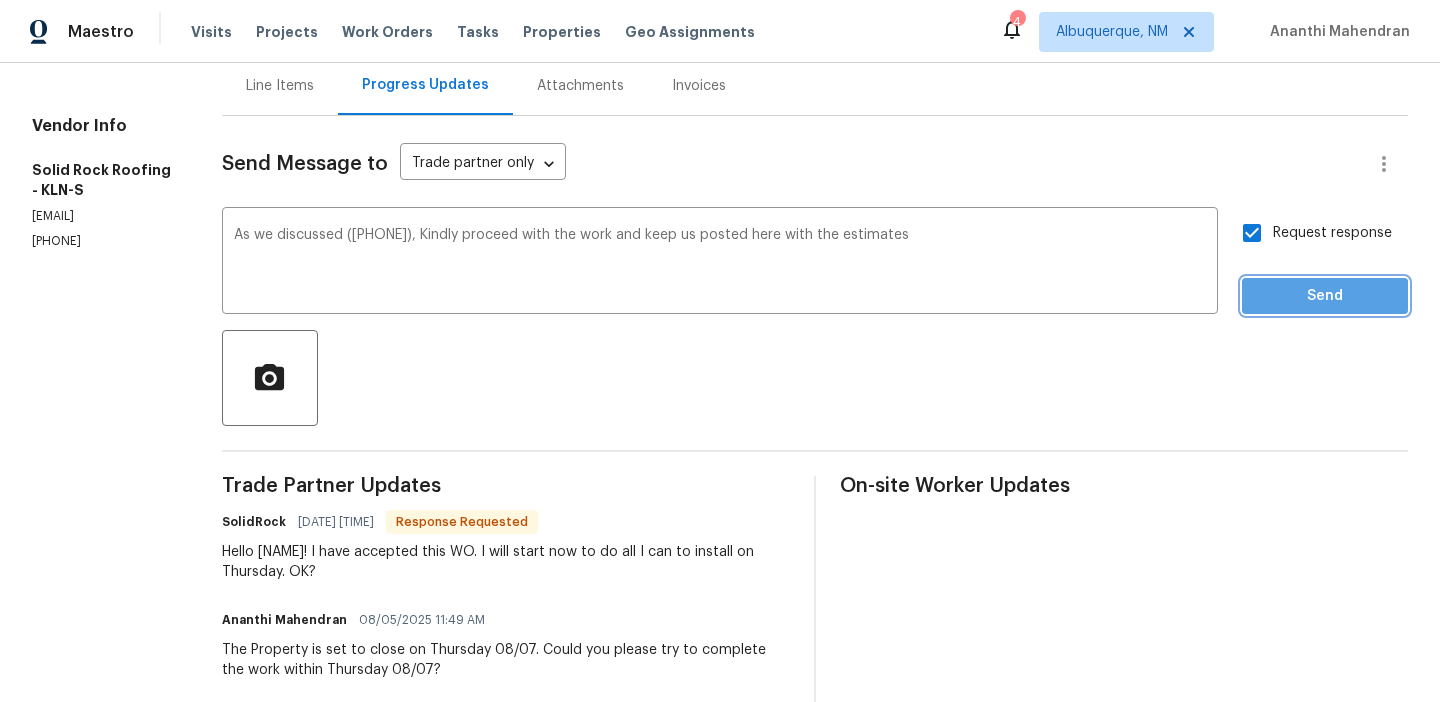 click on "Send" at bounding box center [1325, 296] 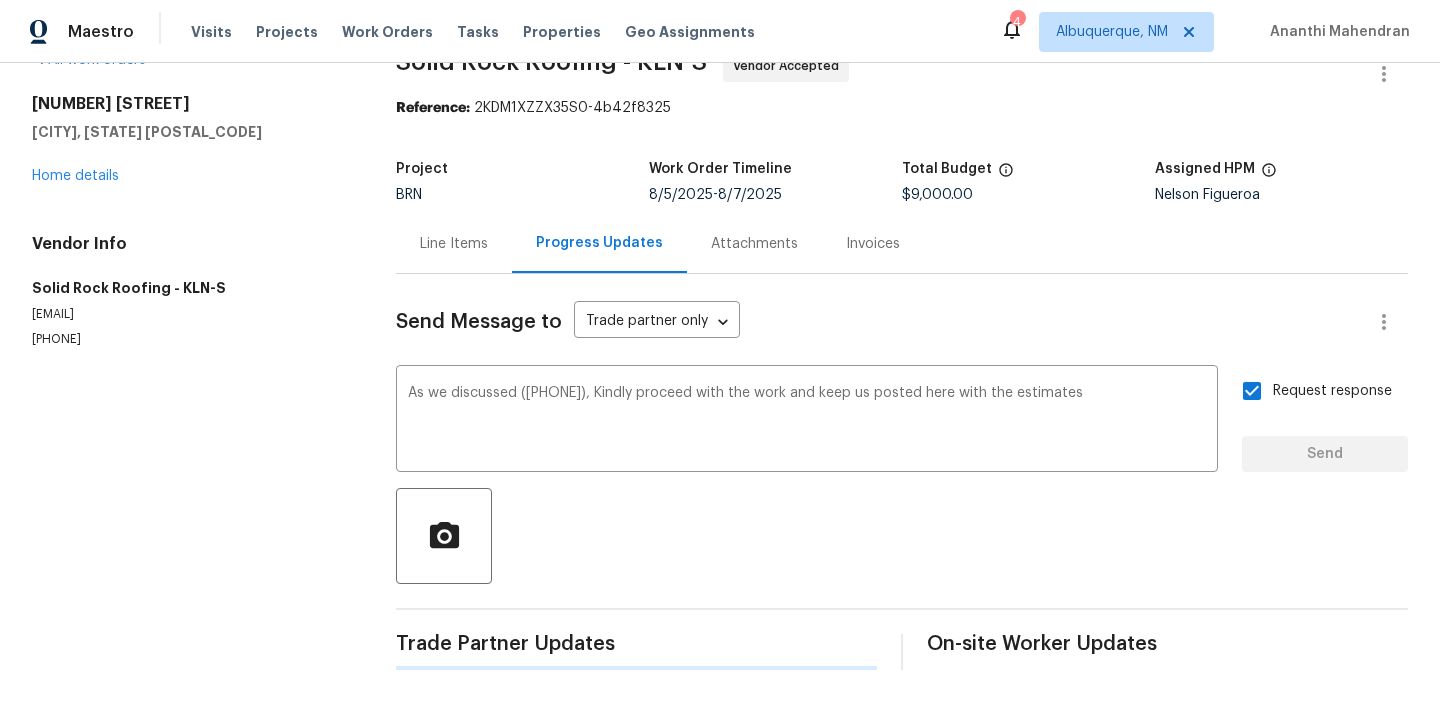type 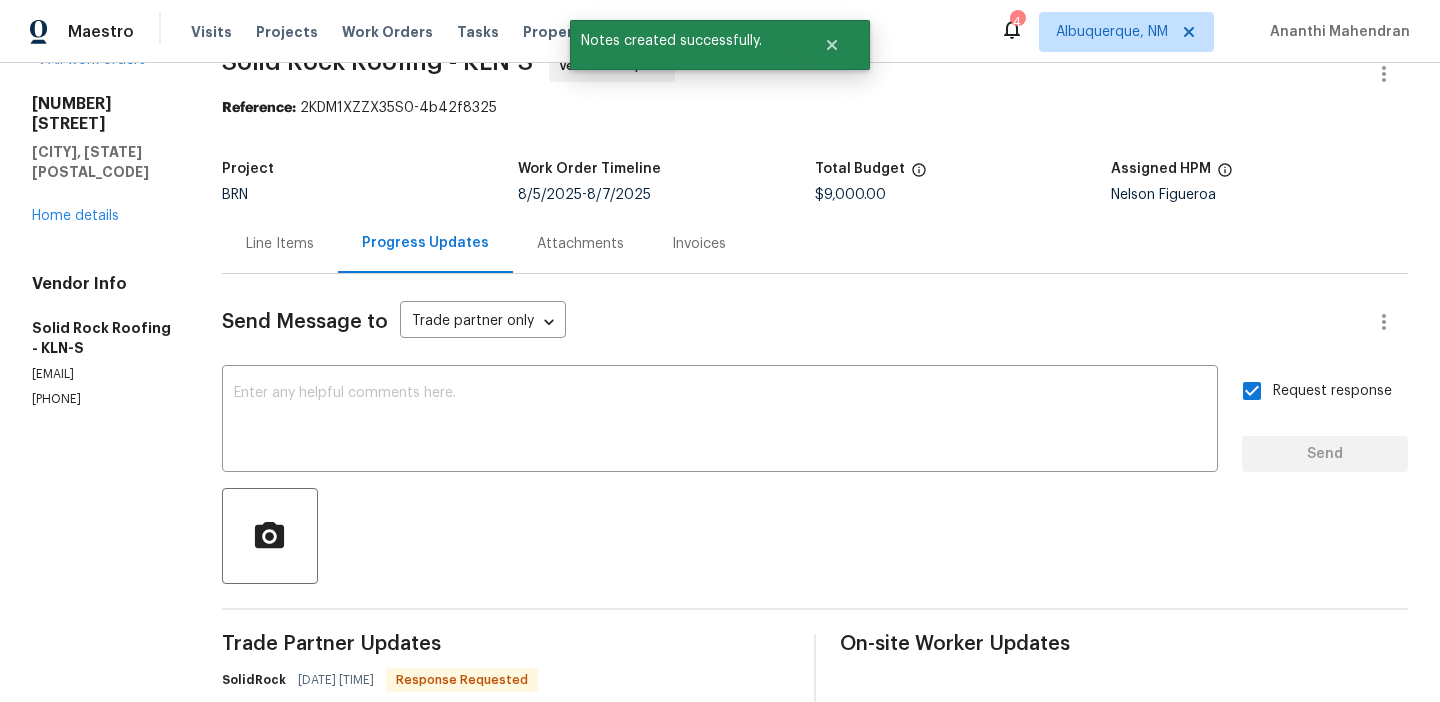scroll, scrollTop: 203, scrollLeft: 0, axis: vertical 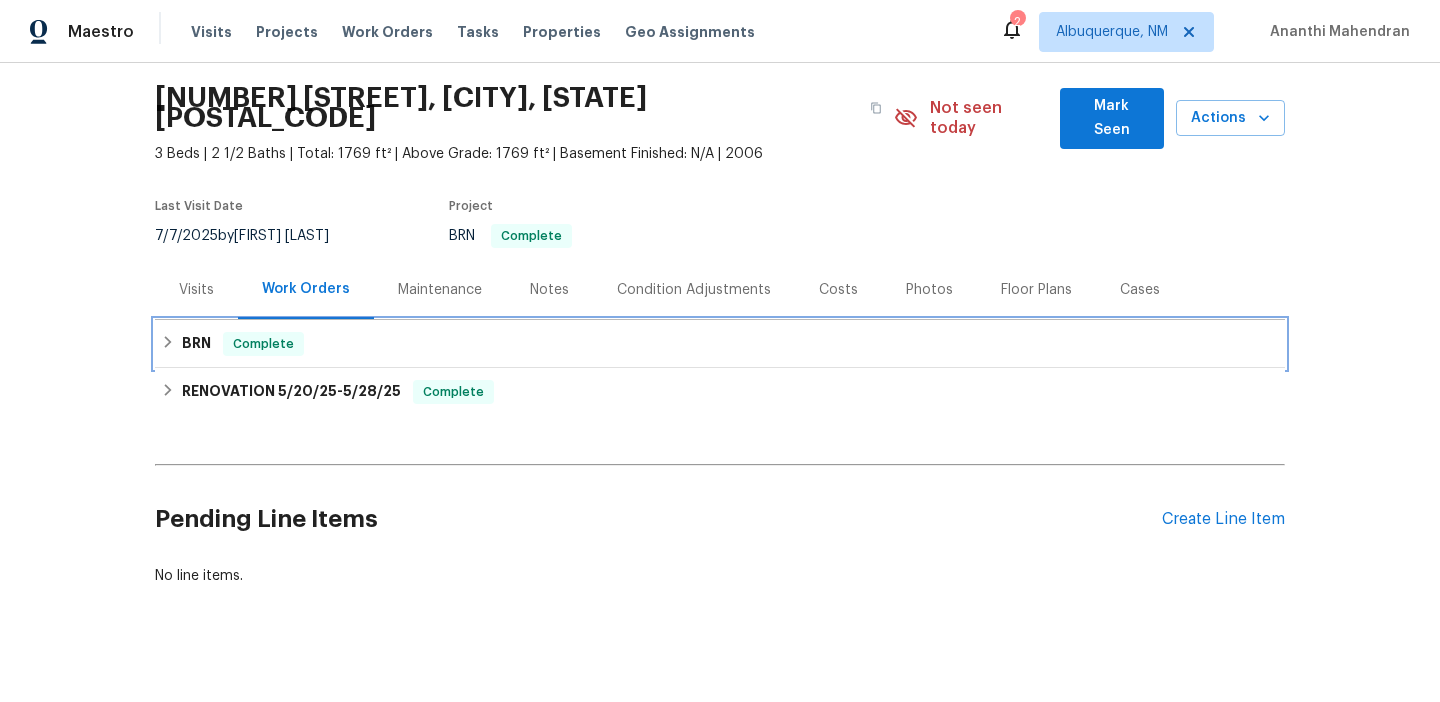 click on "BRN   Complete" at bounding box center [720, 344] 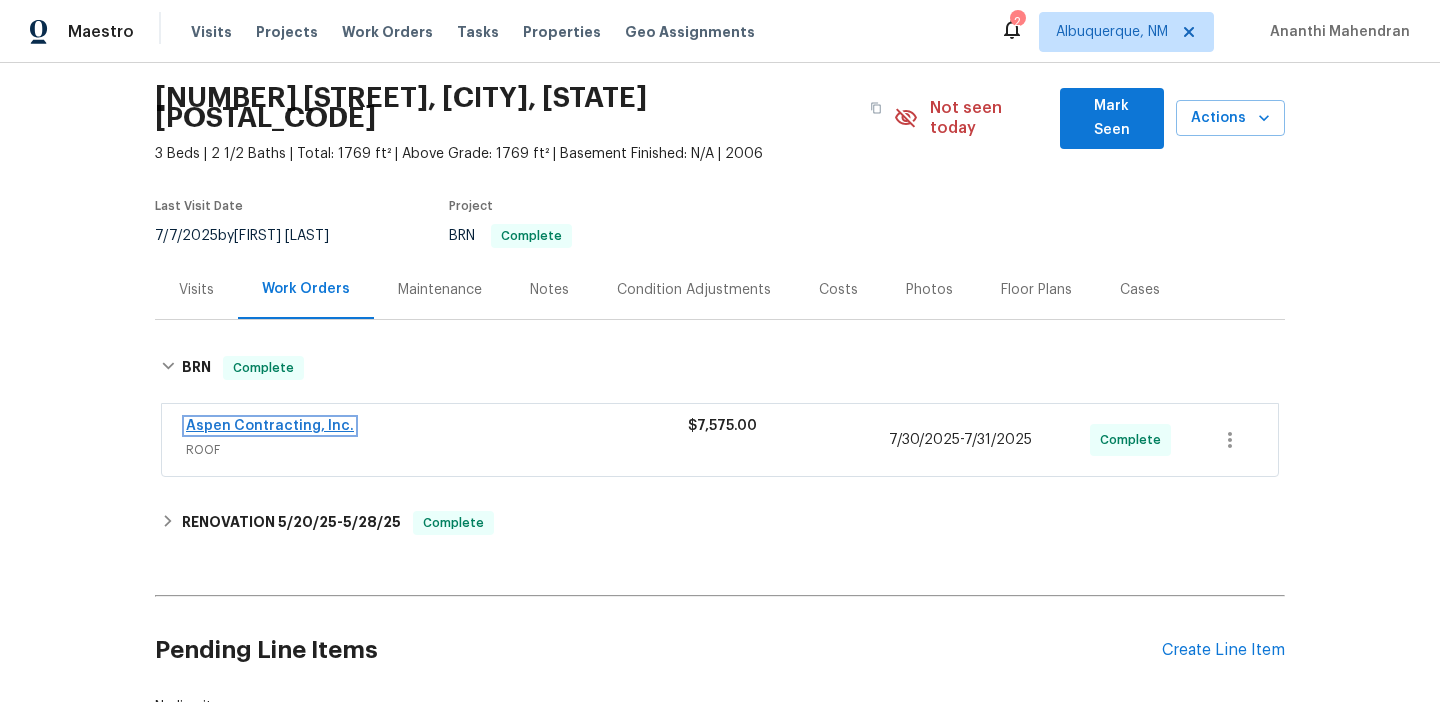 click on "Aspen Contracting, Inc." at bounding box center [270, 426] 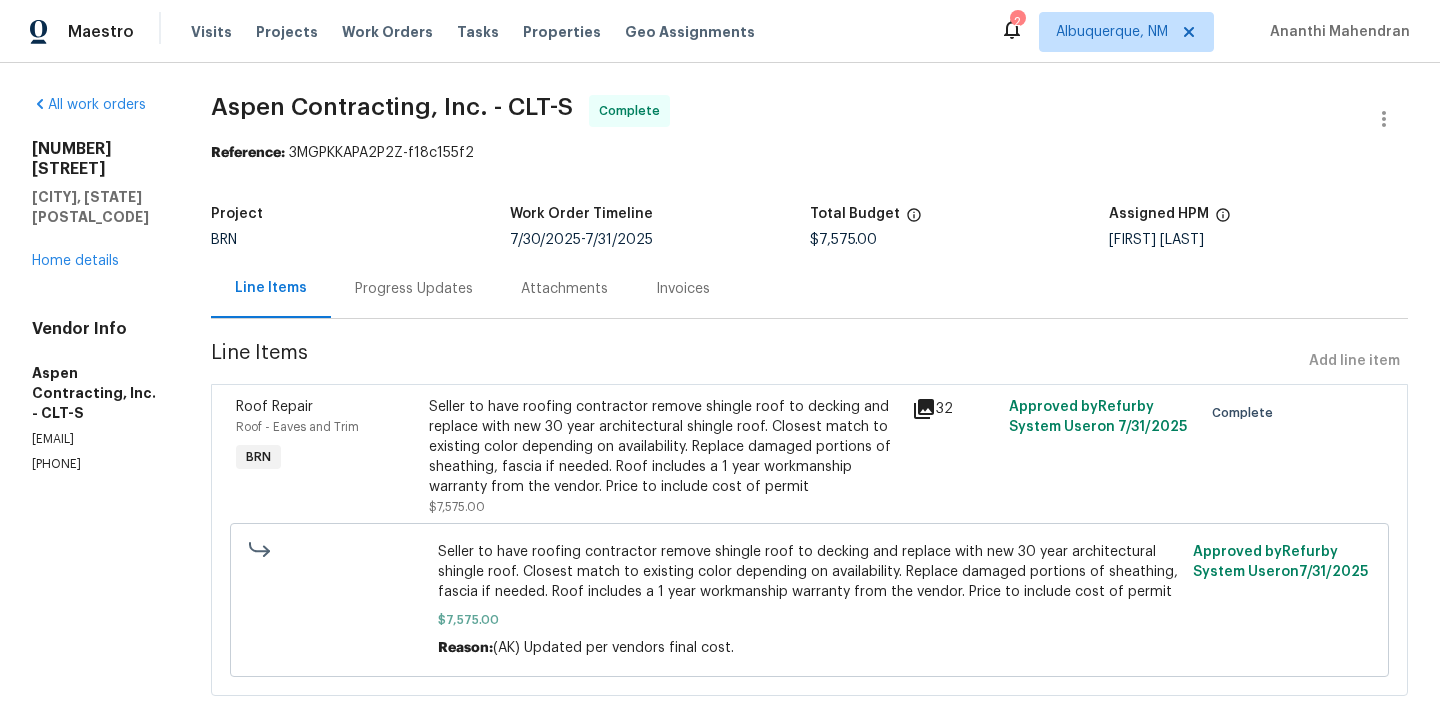 click on "Progress Updates" at bounding box center (414, 289) 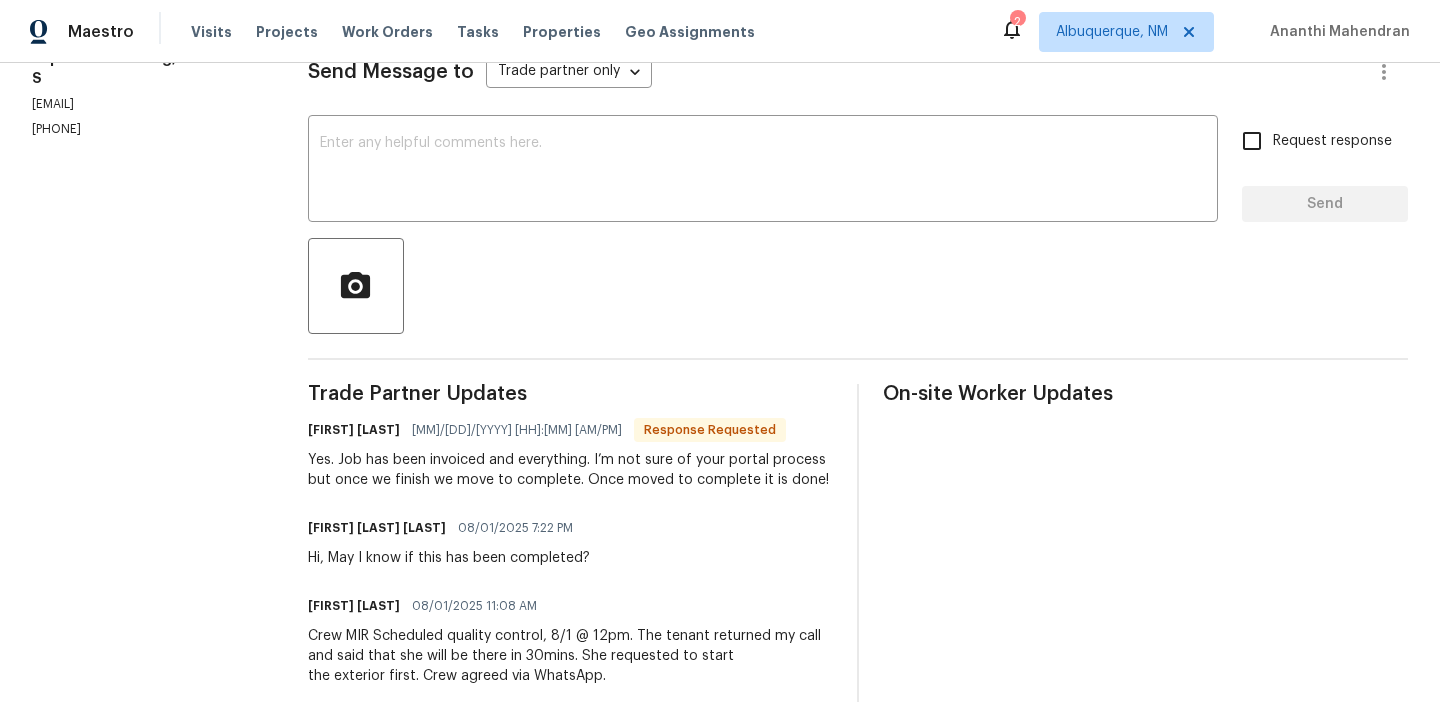 scroll, scrollTop: 25, scrollLeft: 0, axis: vertical 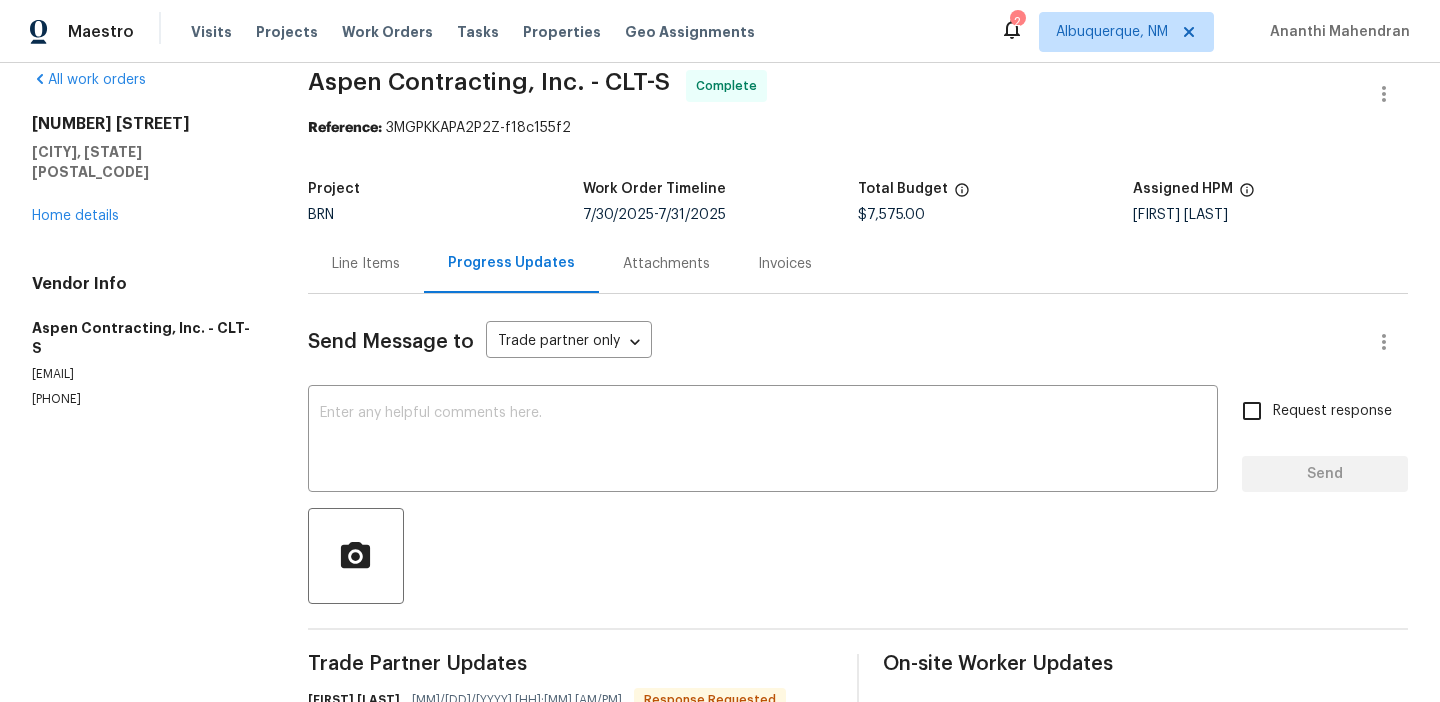 click on "Line Items" at bounding box center (366, 263) 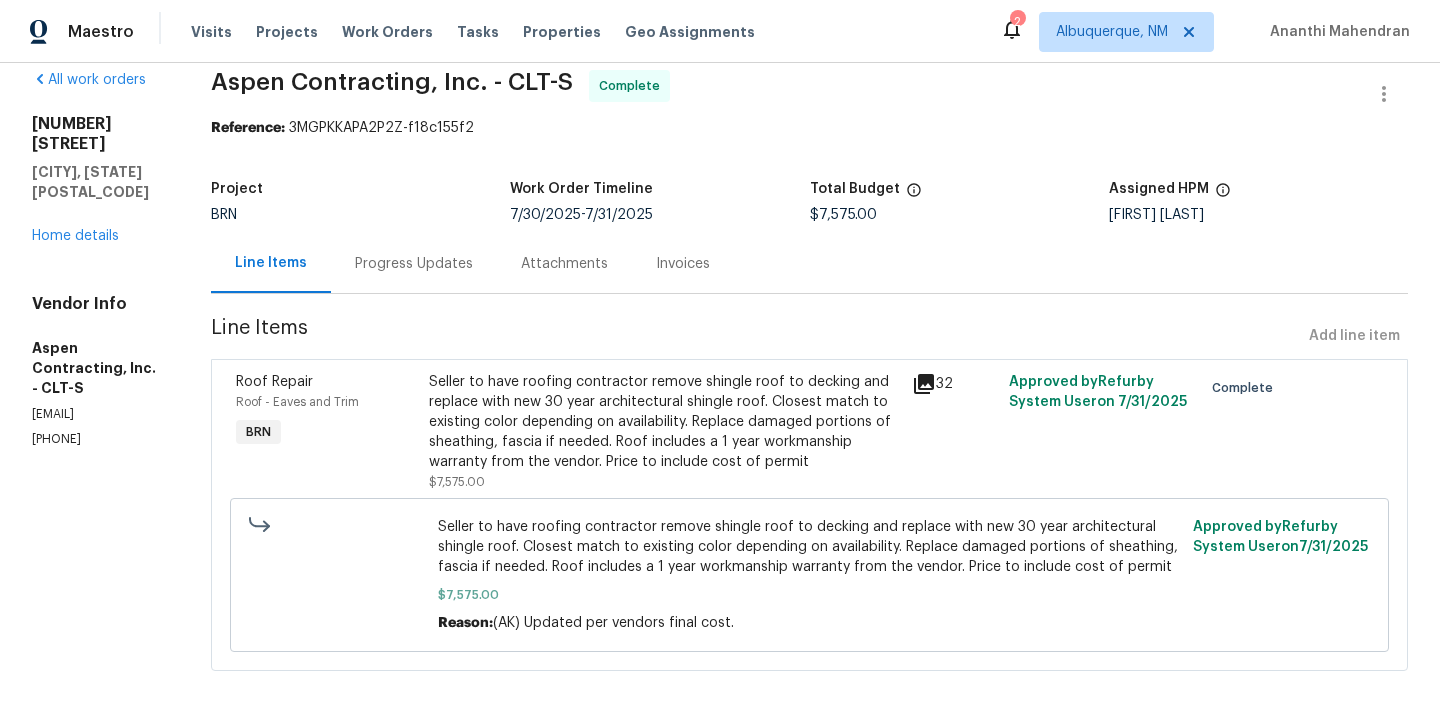 click on "Seller to have roofing contractor remove shingle roof to decking and replace with new 30 year architectural shingle roof. Closest match to existing color depending on availability. Replace damaged portions of sheathing, fascia if needed. Roof includes a 1 year workmanship warranty from the vendor. Price to include cost of permit" at bounding box center (664, 422) 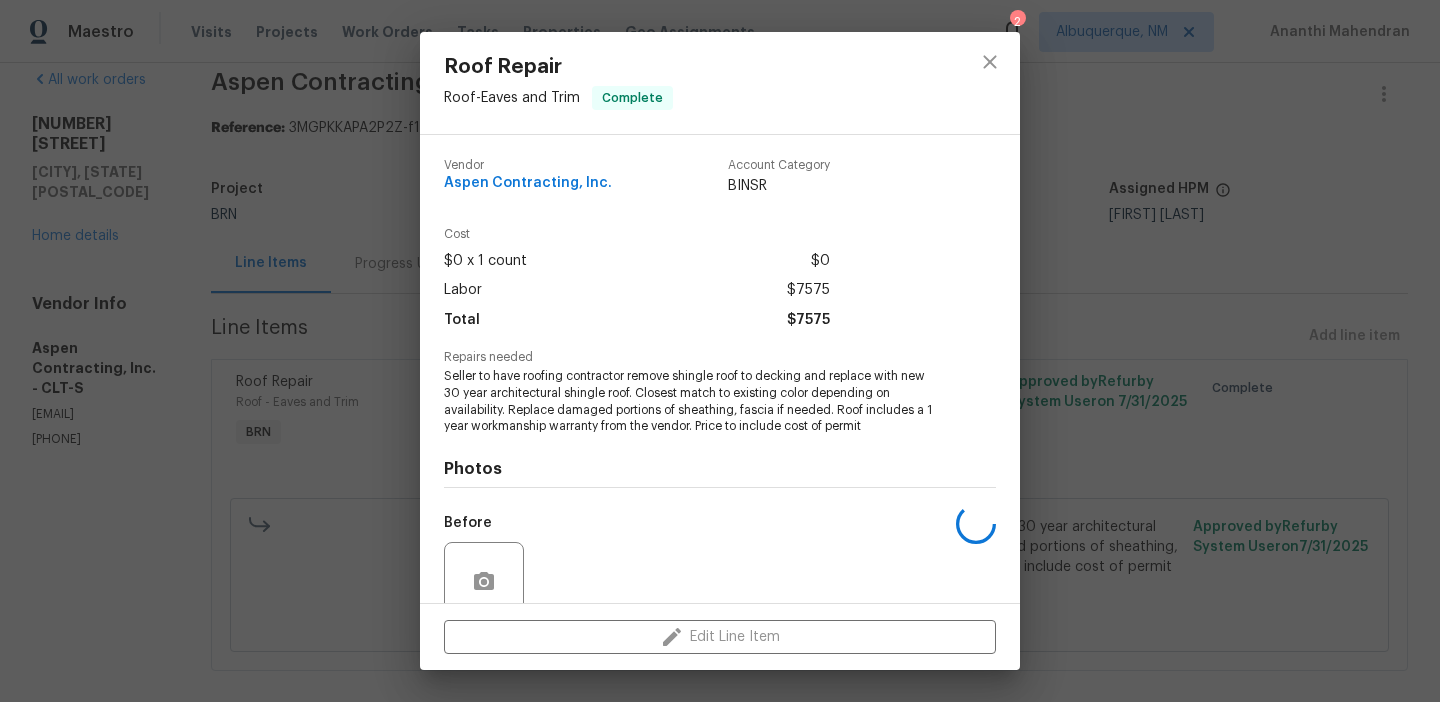 scroll, scrollTop: 169, scrollLeft: 0, axis: vertical 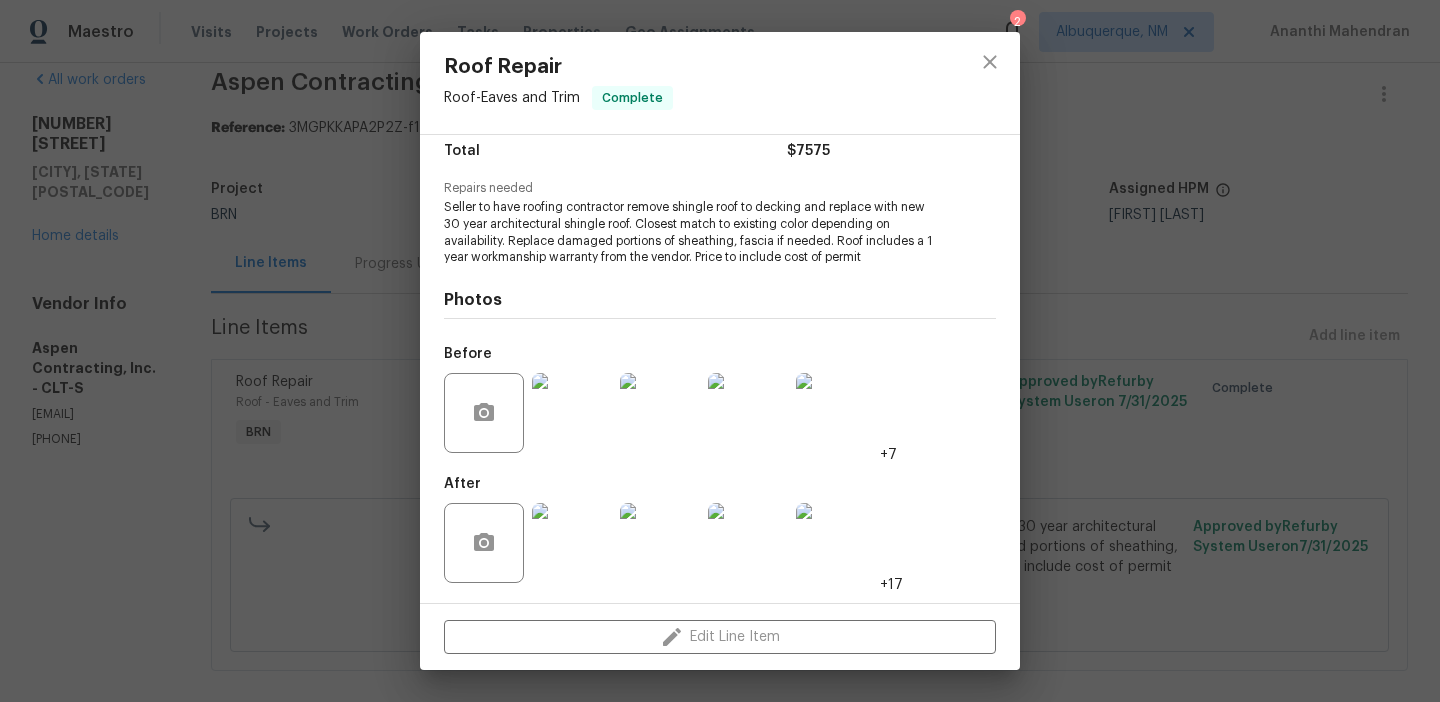 click at bounding box center [572, 543] 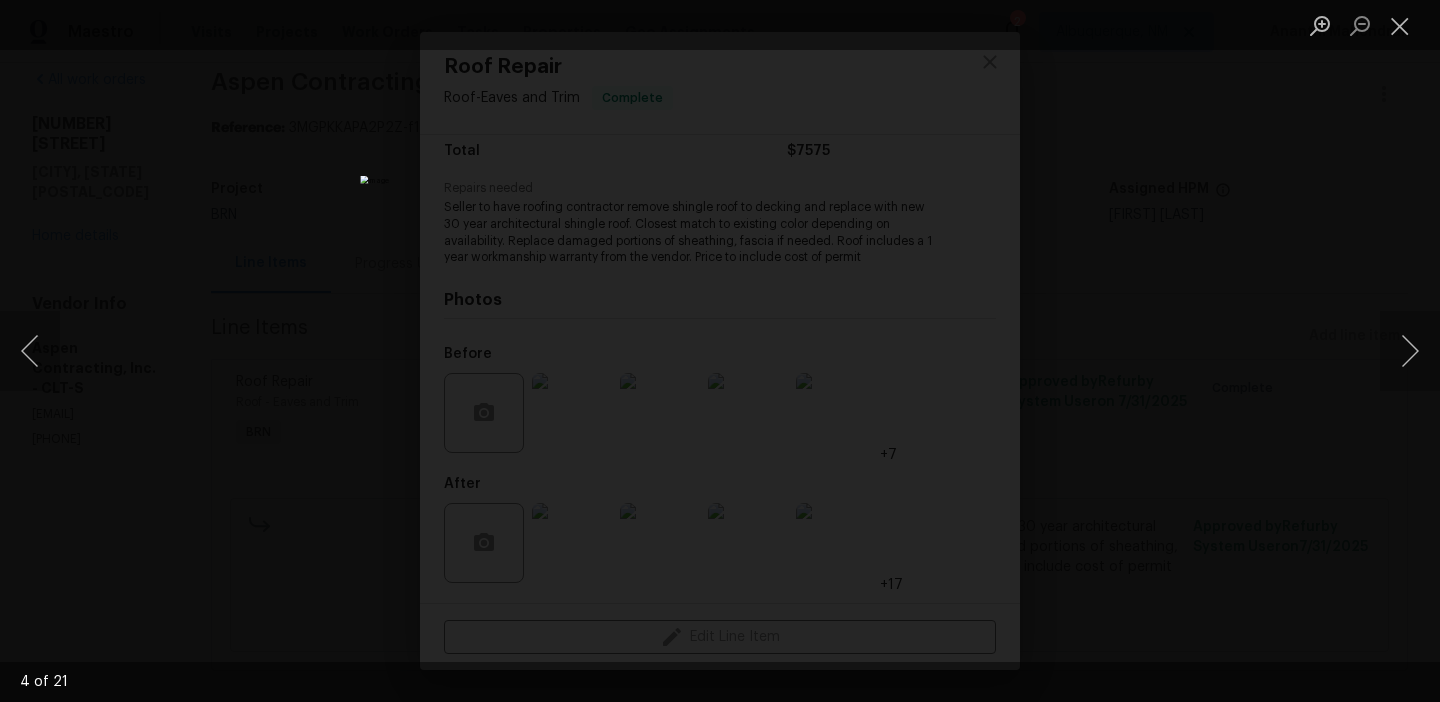 click at bounding box center (720, 351) 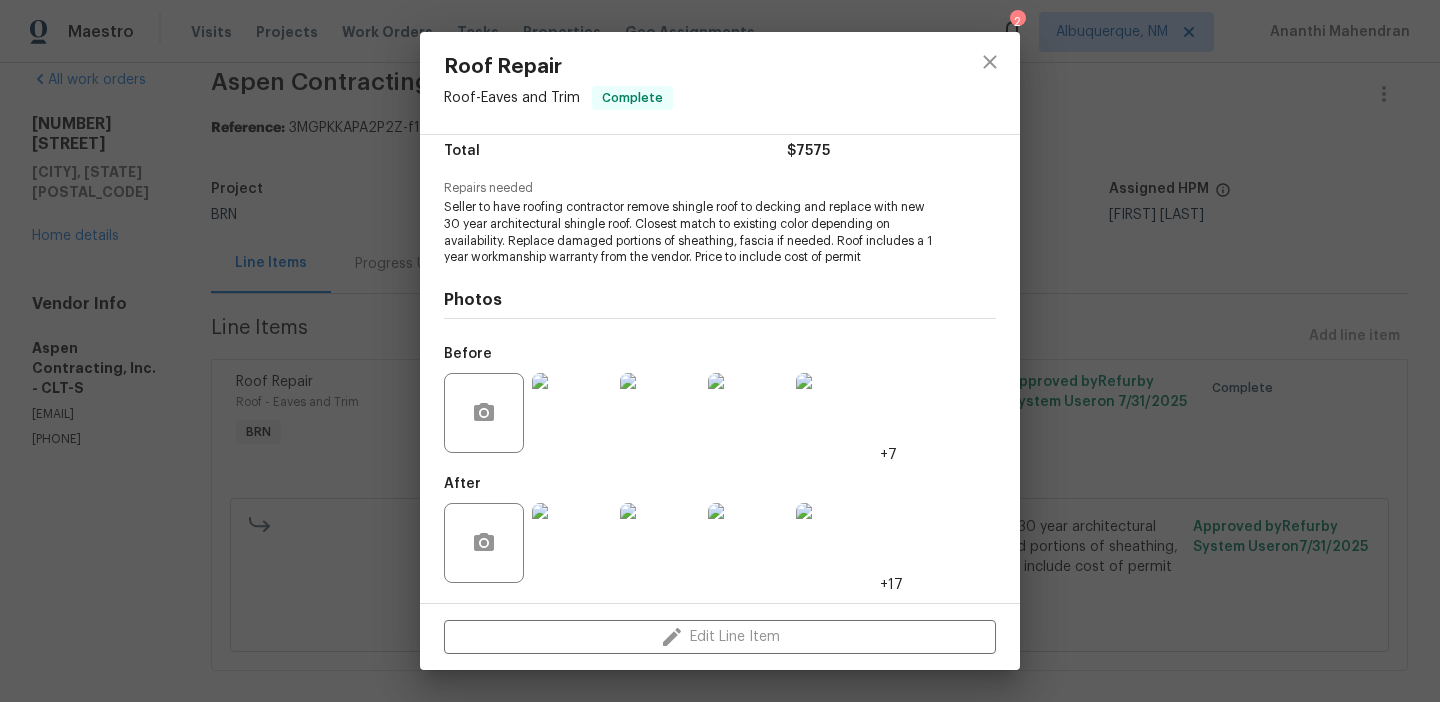 click on "Roof Repair Roof  -  Eaves and Trim Complete Vendor Aspen Contracting, Inc. Account Category BINSR Cost $0 x 1 count $0 Labor $7575 Total $7575 Repairs needed Seller to have roofing contractor remove shingle roof to decking and replace with new 30 year architectural shingle roof. Closest match to existing color depending on availability. Replace damaged portions of sheathing, fascia if needed. Roof includes a 1 year workmanship warranty from the vendor. Price to include cost of permit Photos Before  +7 After  +17  Edit Line Item" at bounding box center (720, 351) 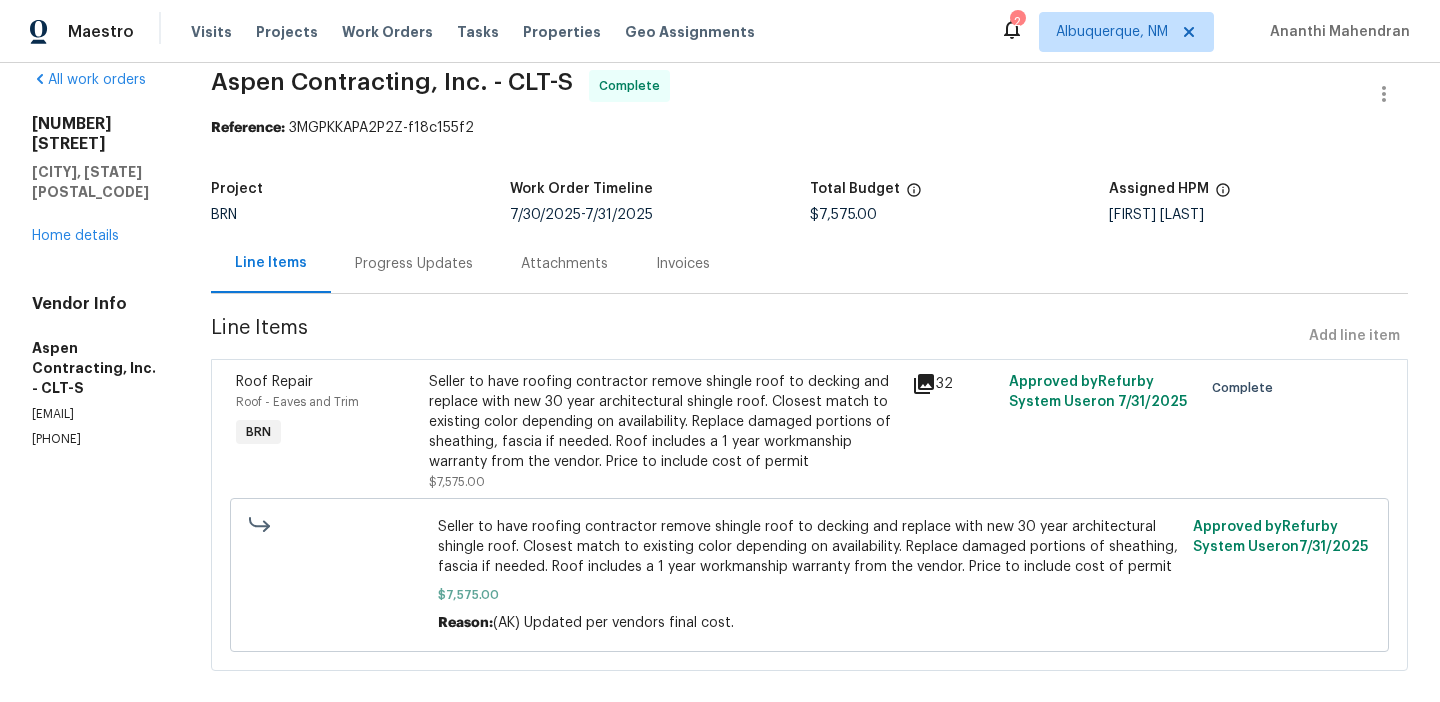 click on "Progress Updates" at bounding box center (414, 263) 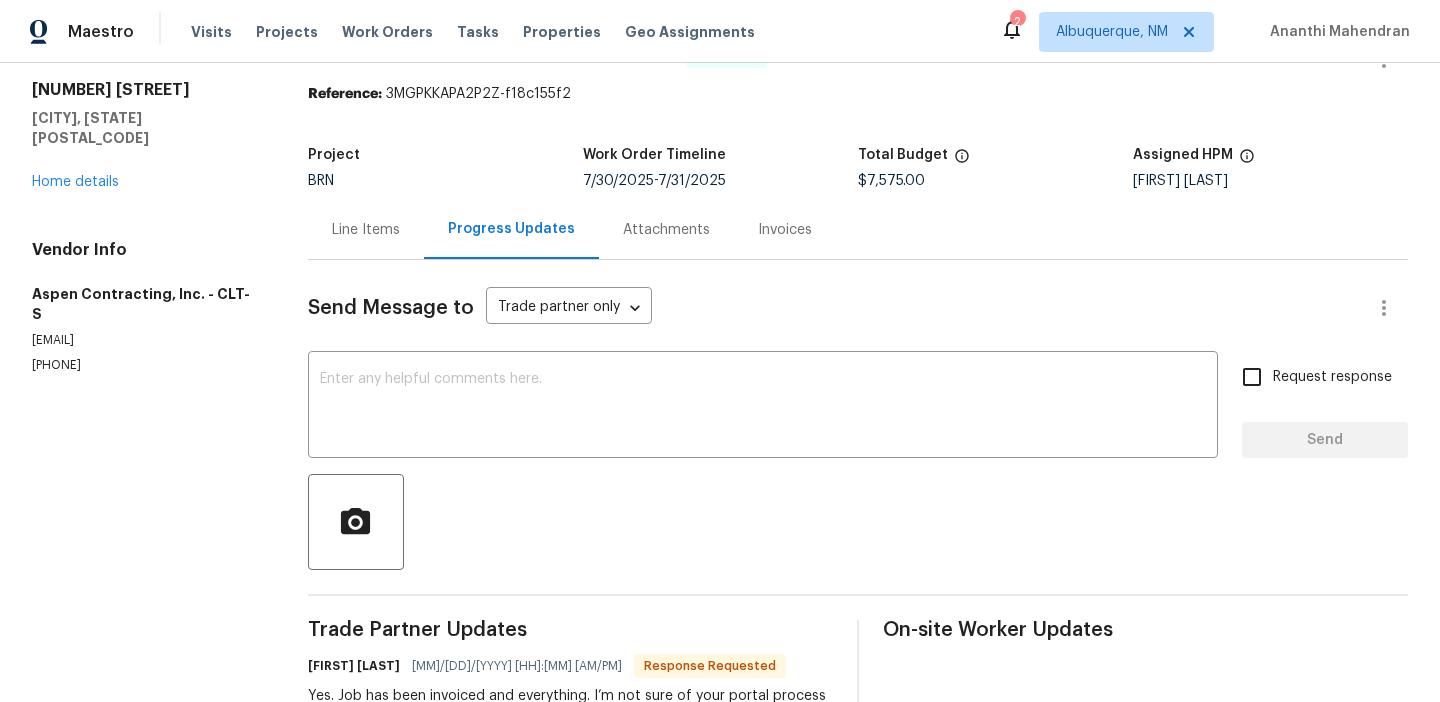 scroll, scrollTop: 95, scrollLeft: 0, axis: vertical 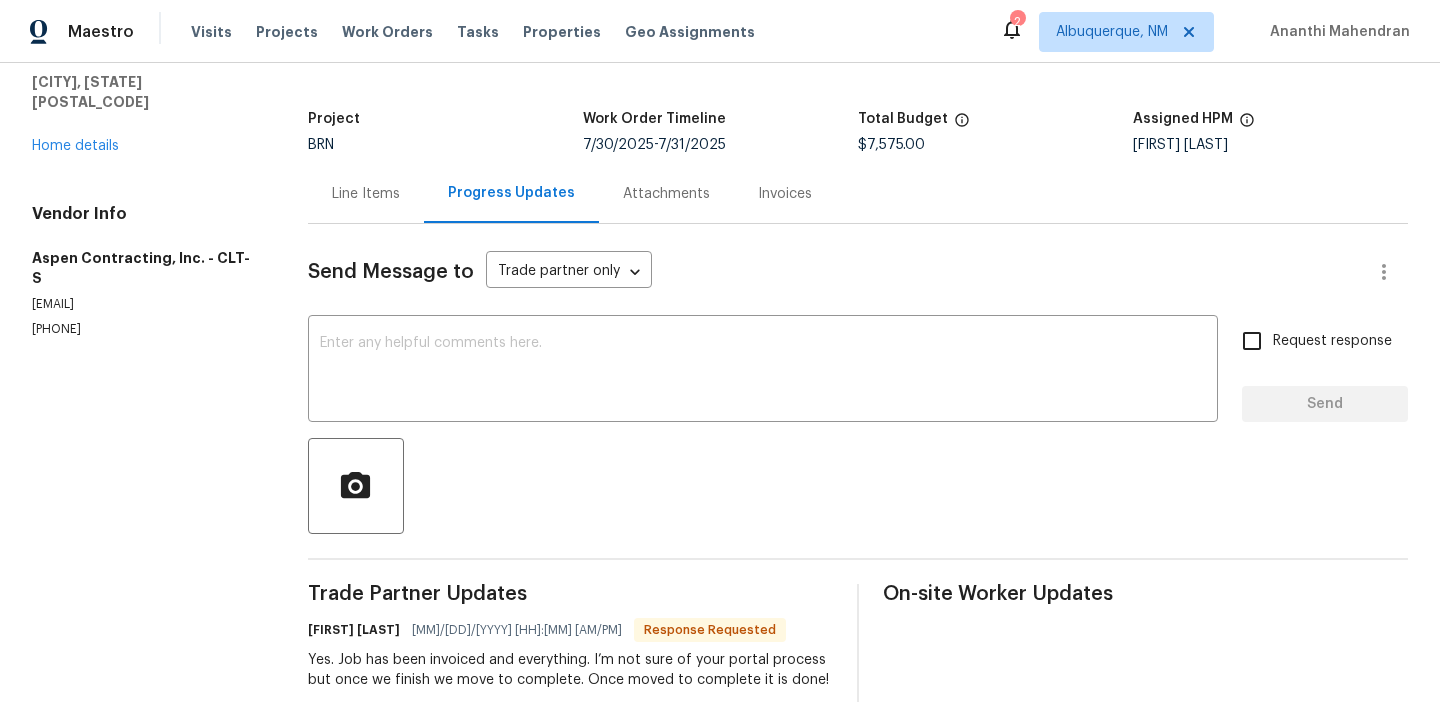 click on "Invoices" at bounding box center [785, 194] 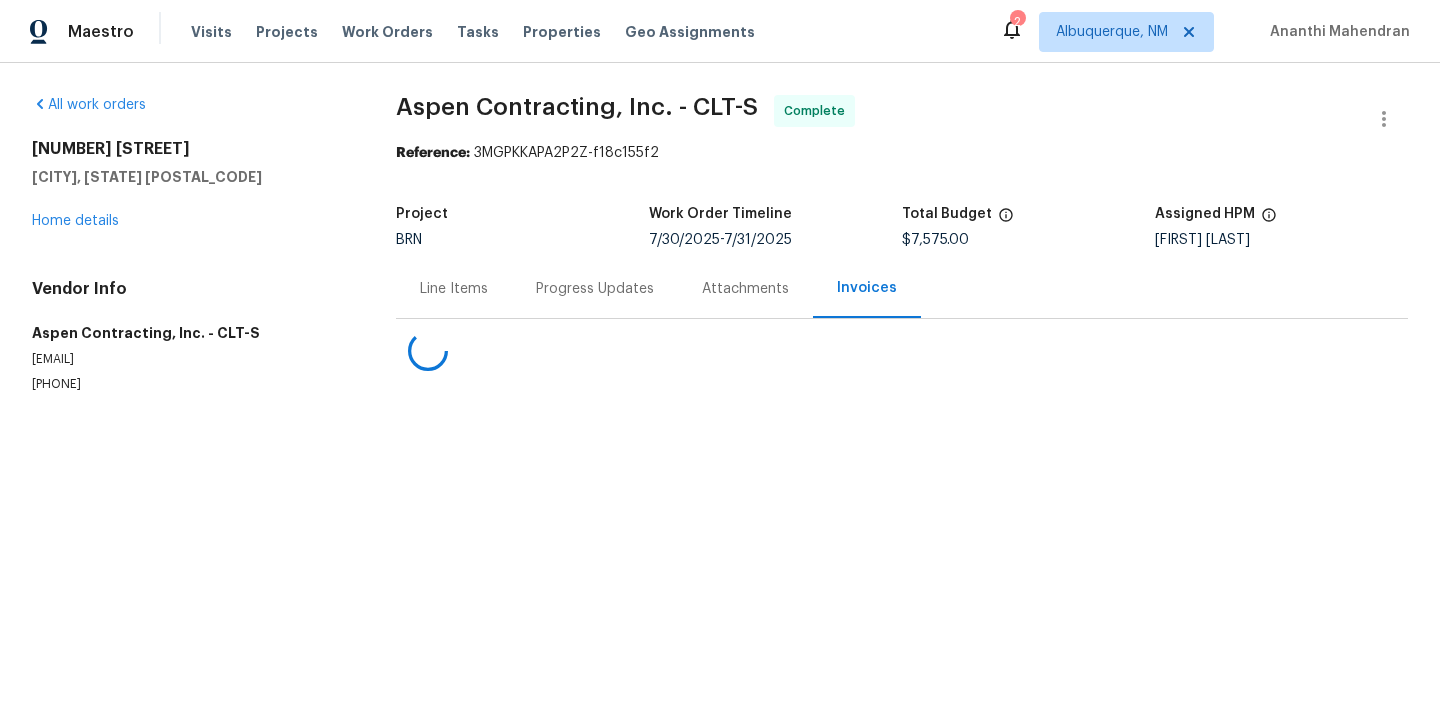 scroll, scrollTop: 0, scrollLeft: 0, axis: both 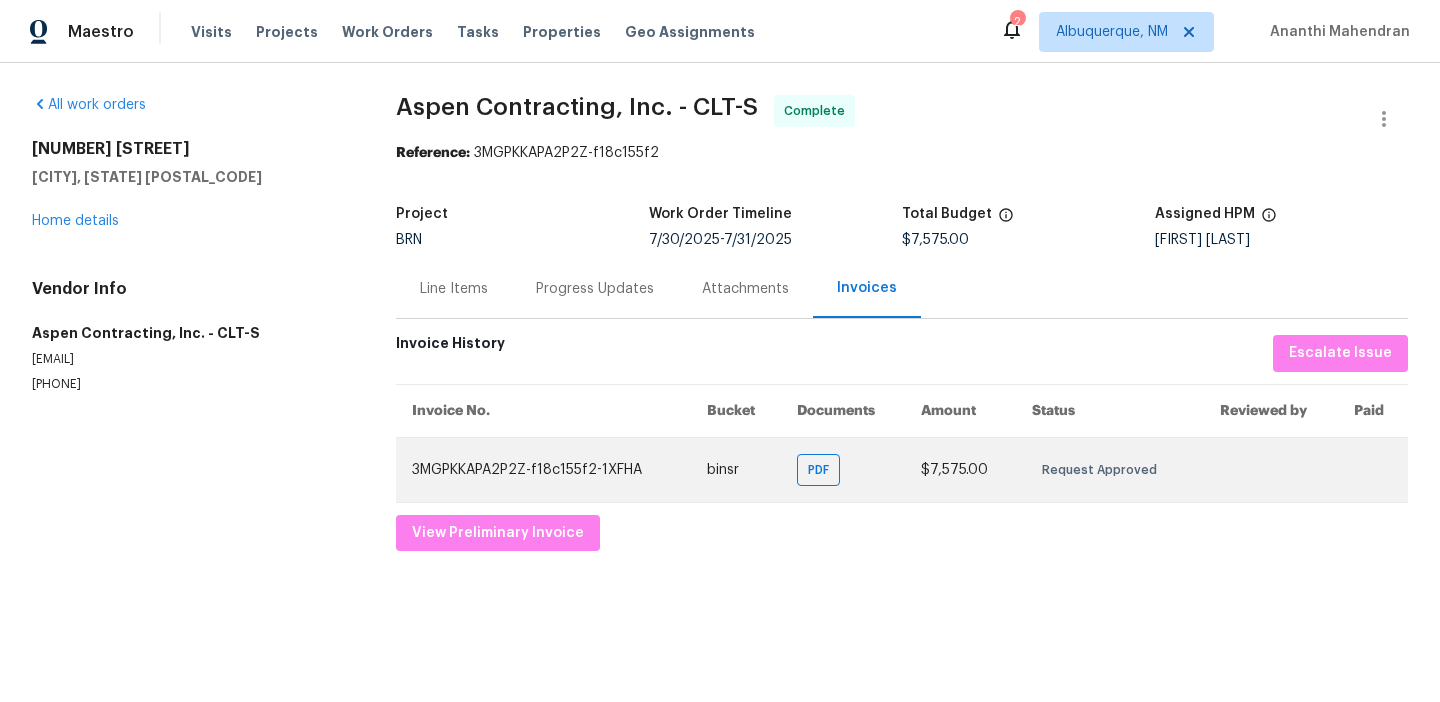 click on "PDF" at bounding box center (843, 469) 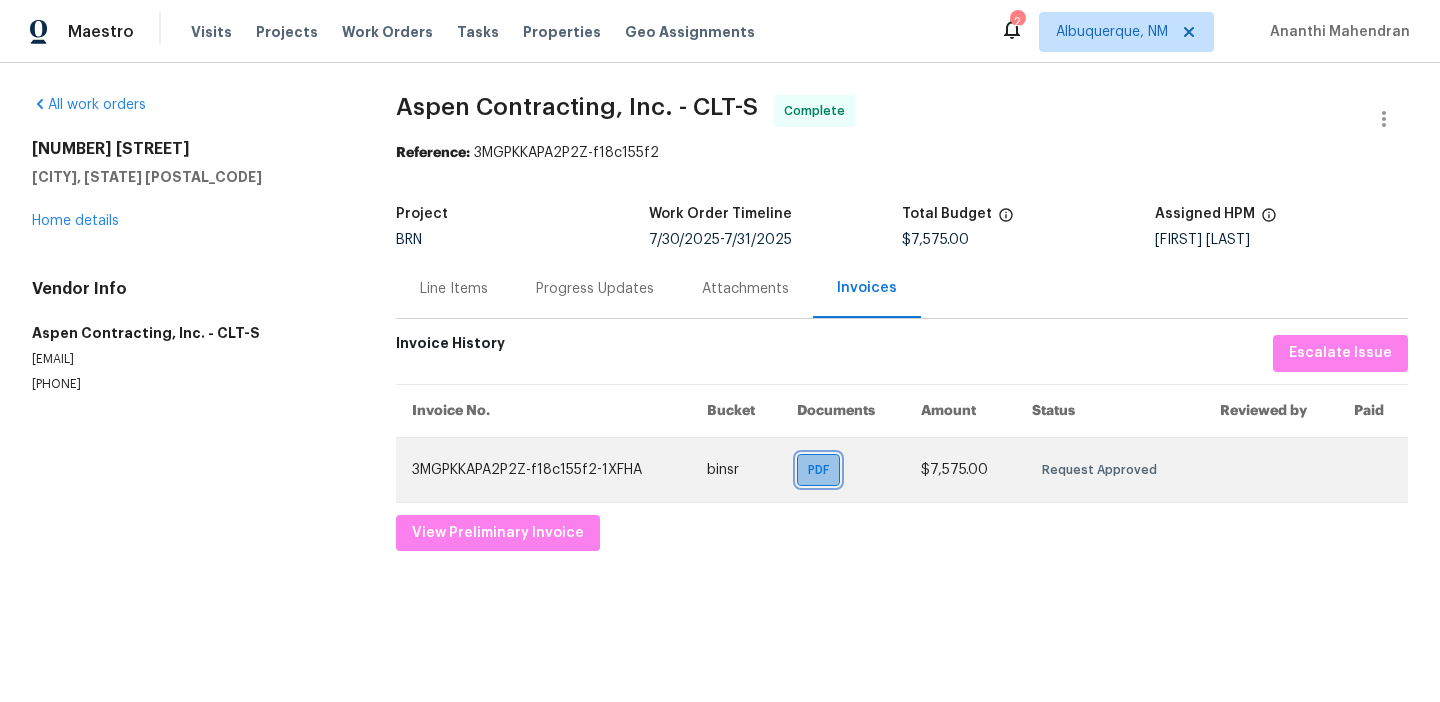 click on "PDF" at bounding box center (818, 470) 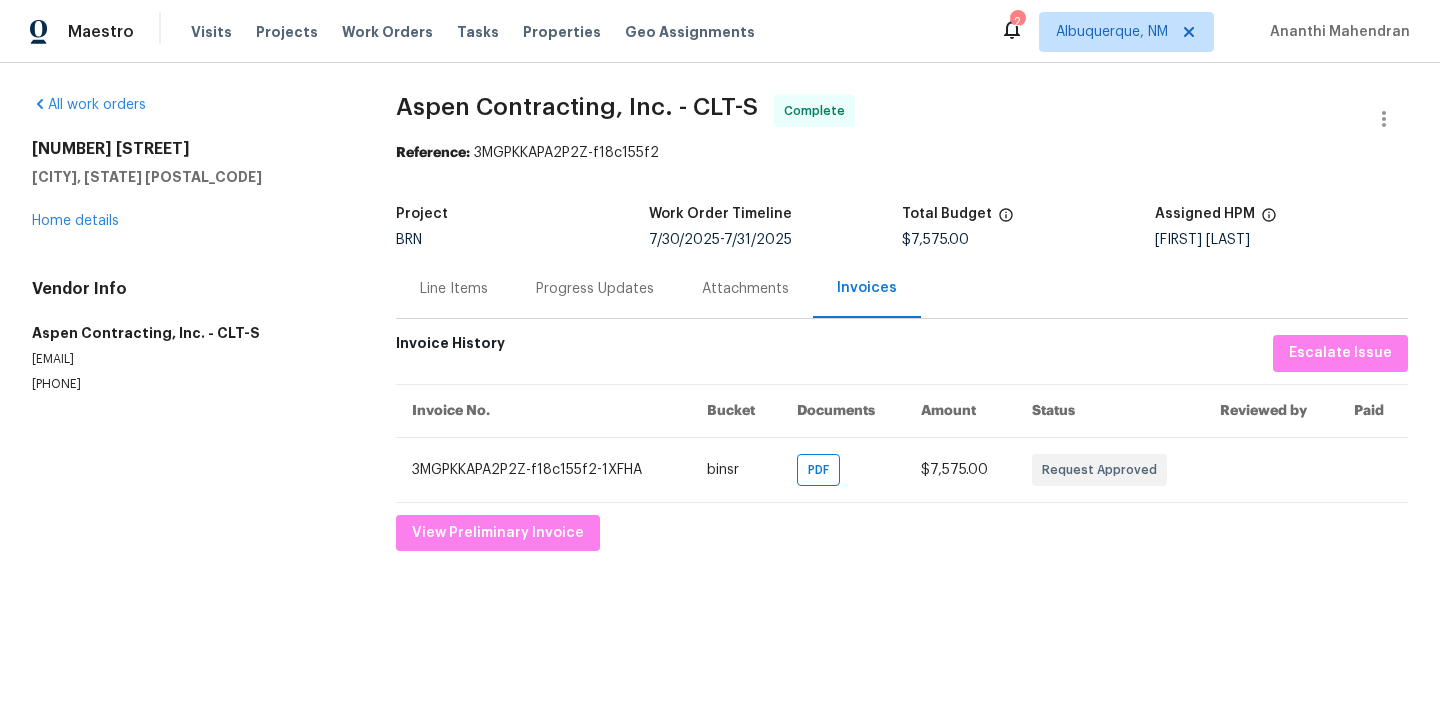 click on "Progress Updates" at bounding box center (595, 288) 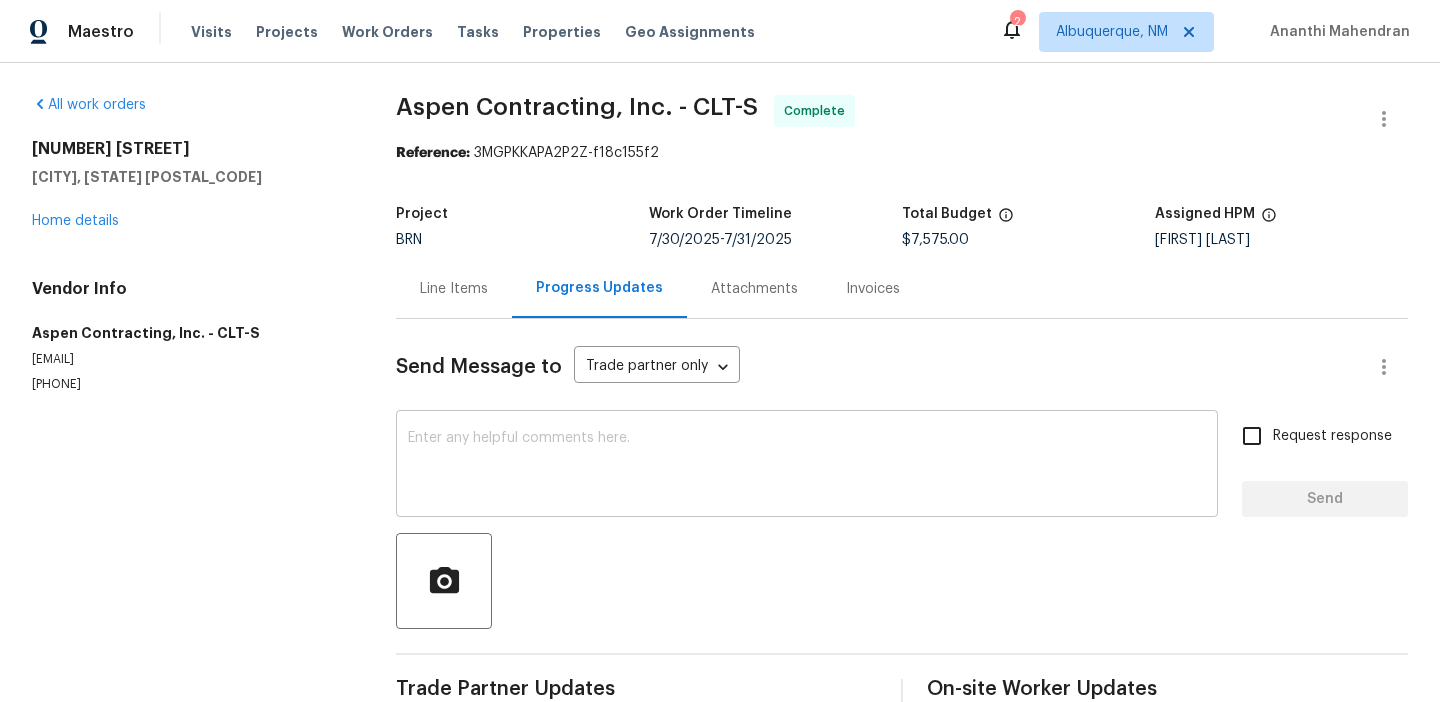 click at bounding box center (807, 466) 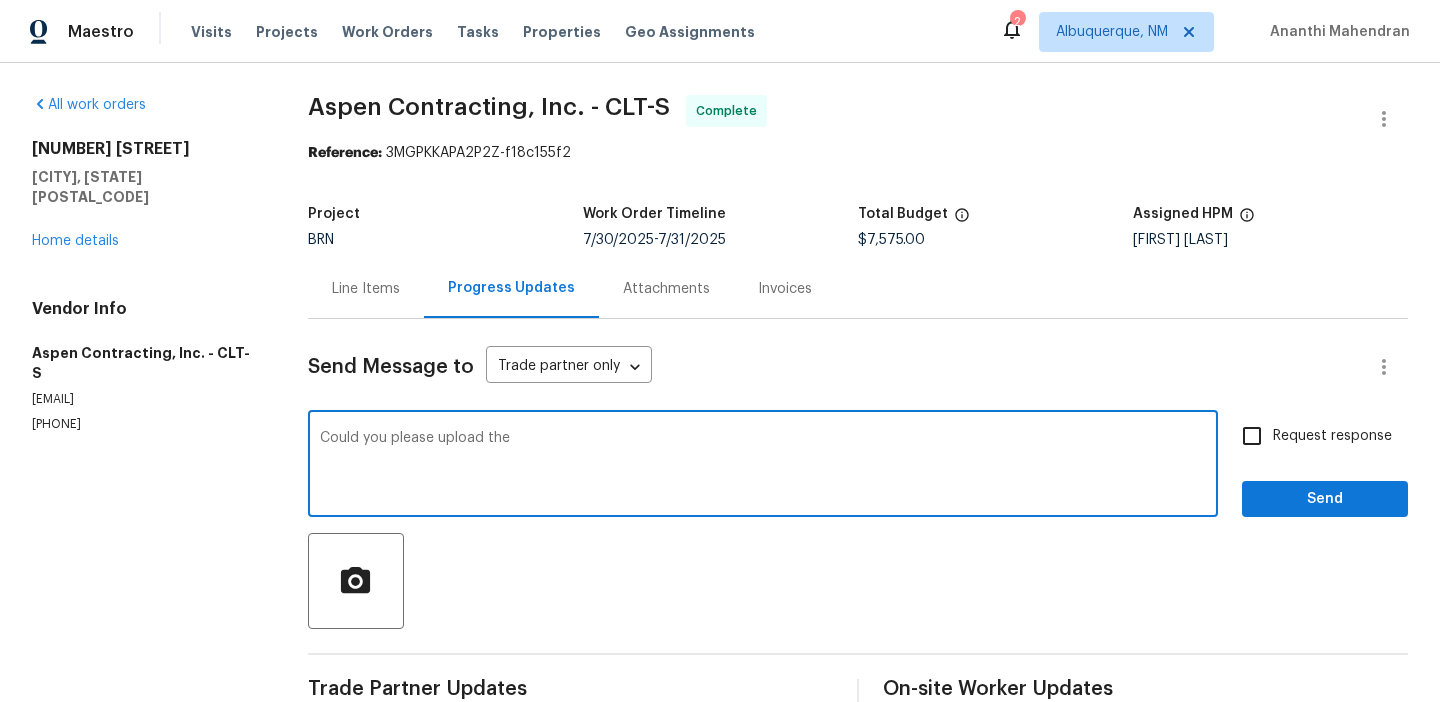 click on "Could you please upload the" at bounding box center (763, 466) 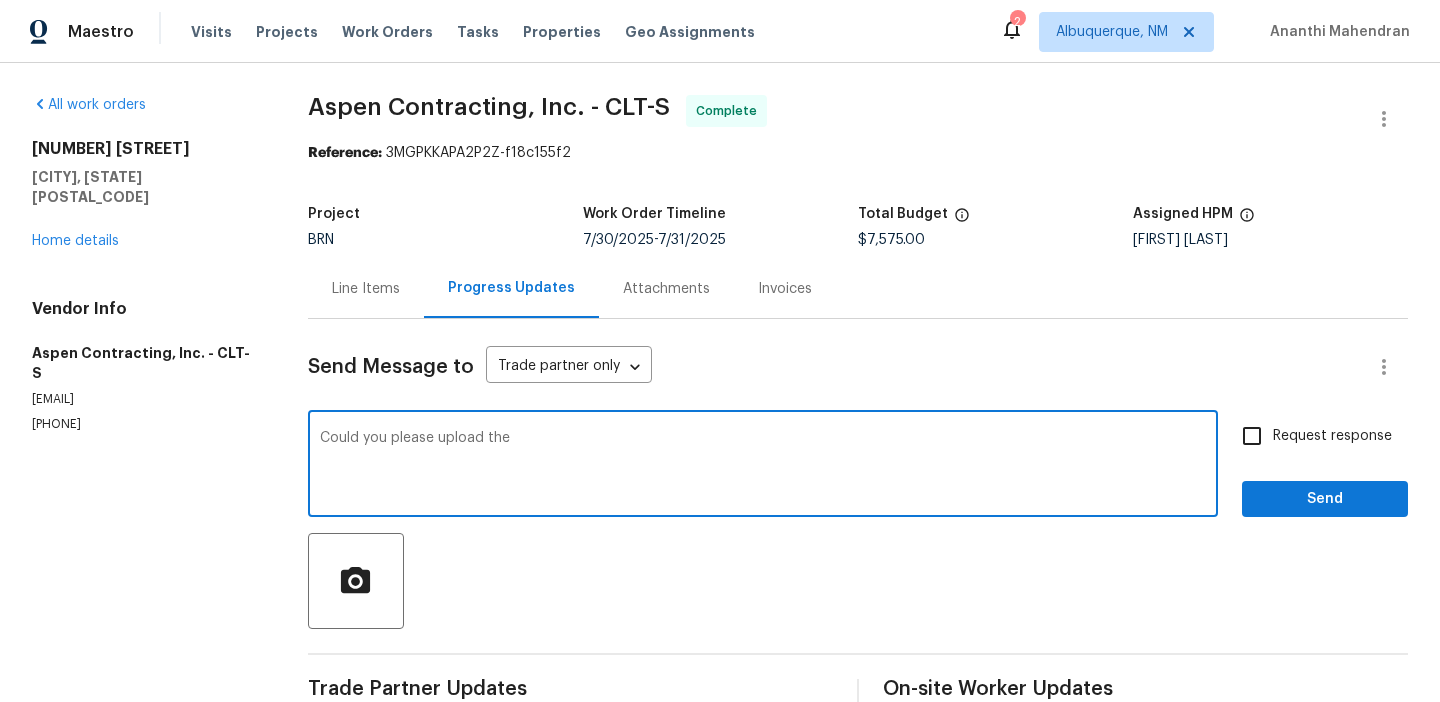 paste on "1 year workmanship warranty" 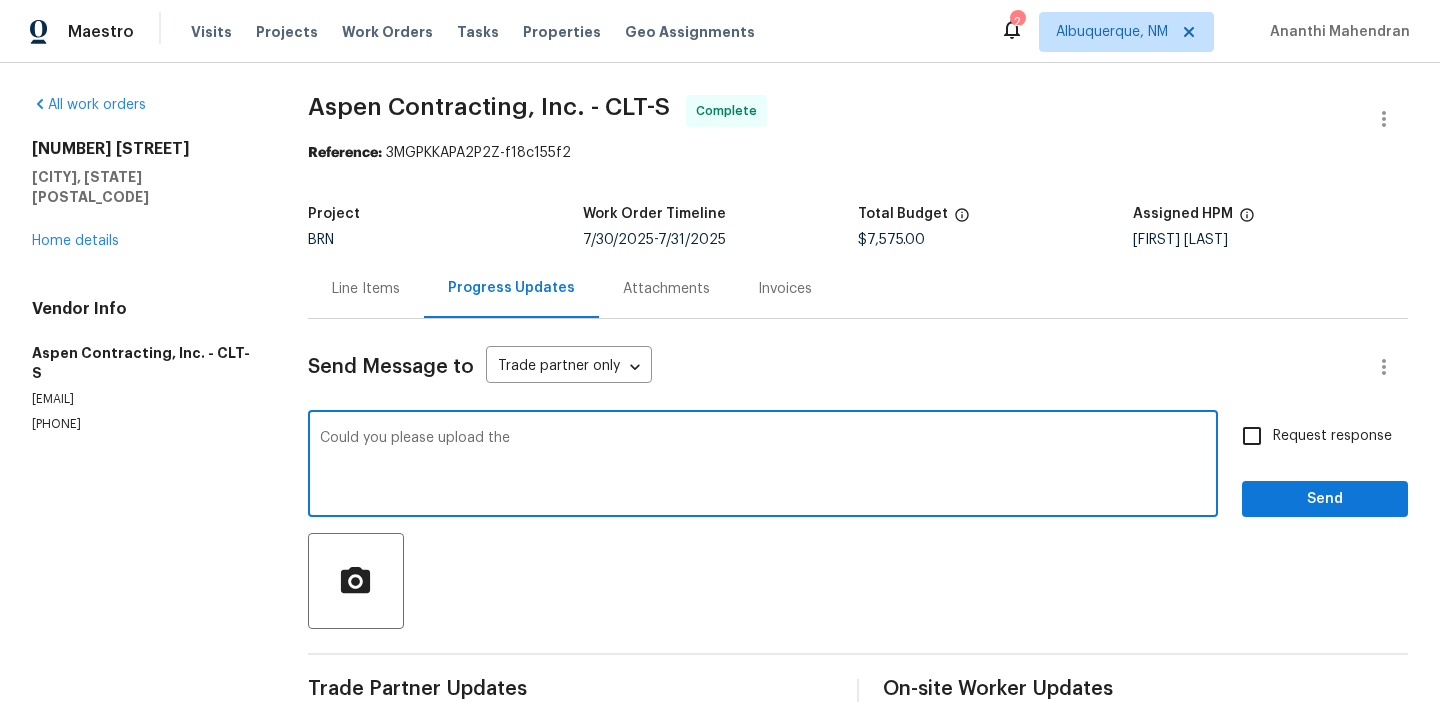 click on "Could you please upload the" at bounding box center [763, 466] 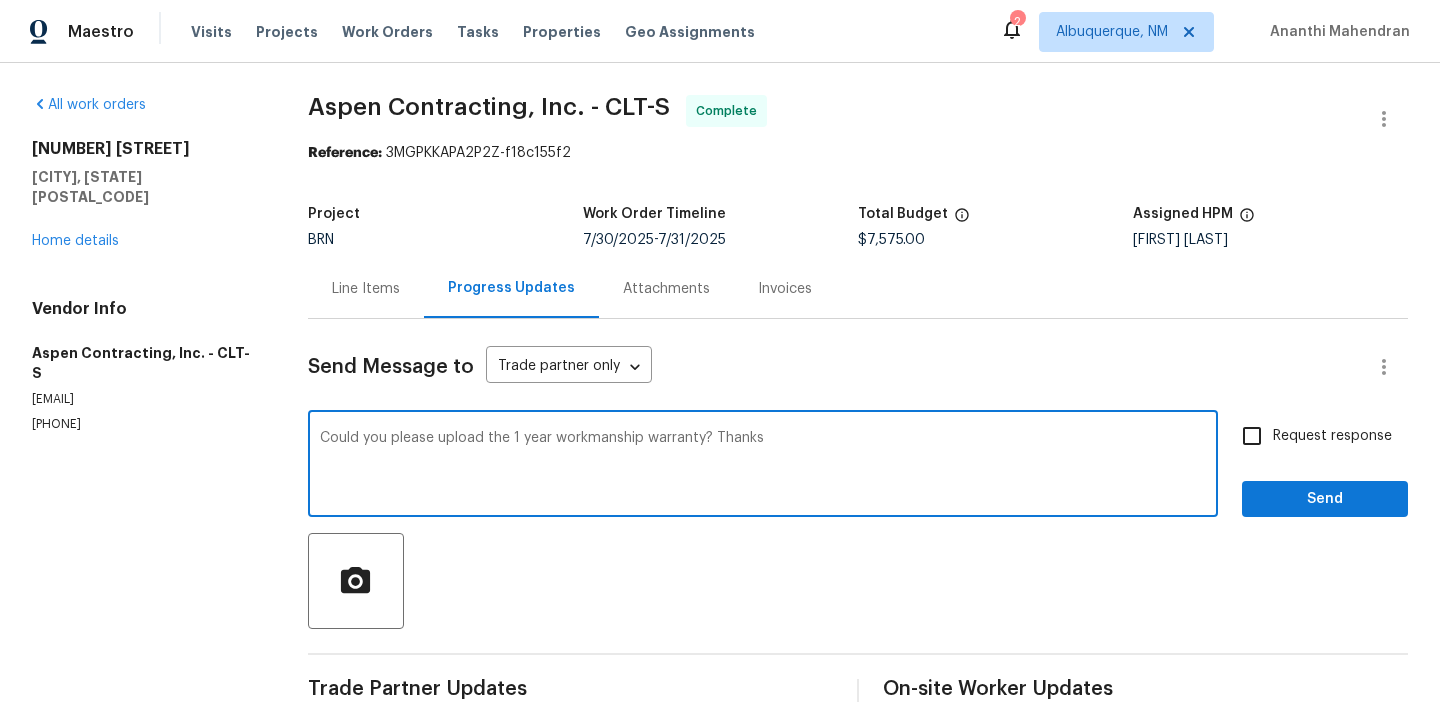 type on "Could you please upload the 1 year workmanship warranty? Thanks" 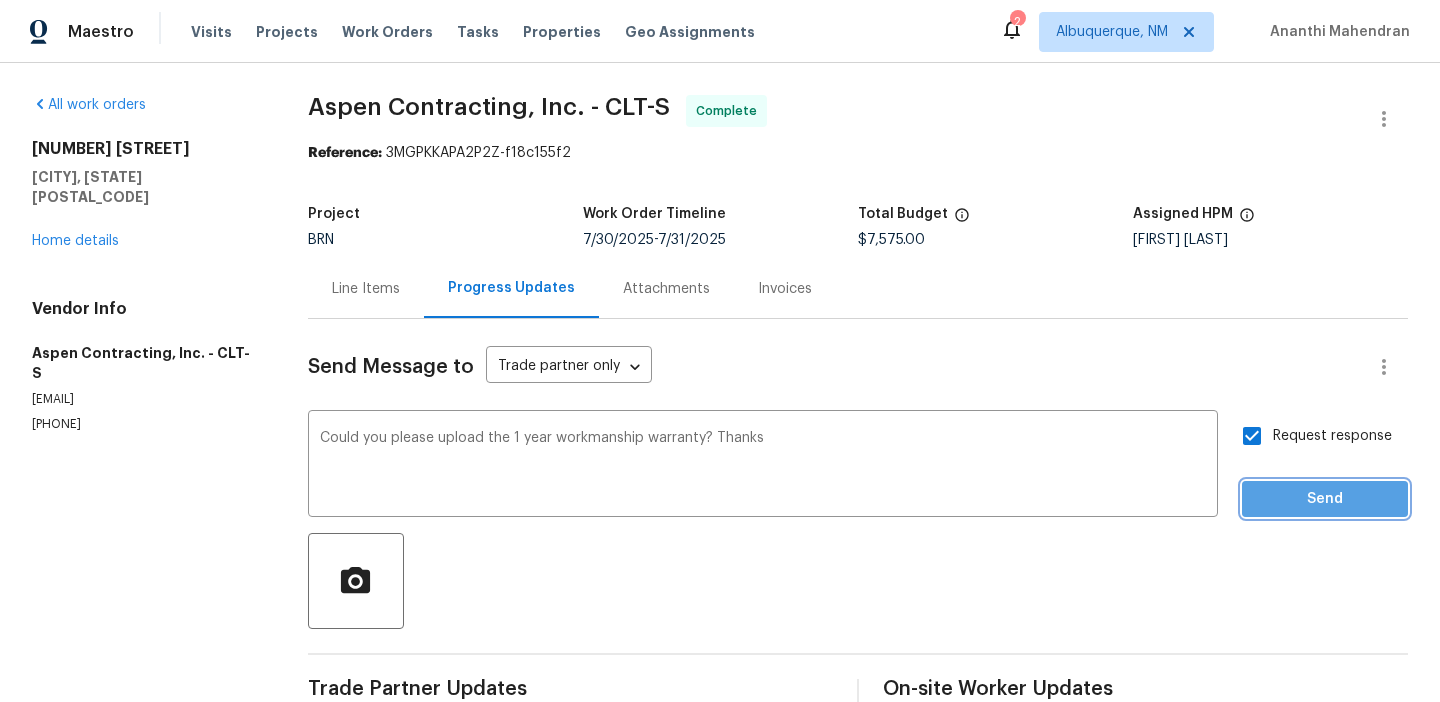click on "Send" at bounding box center [1325, 499] 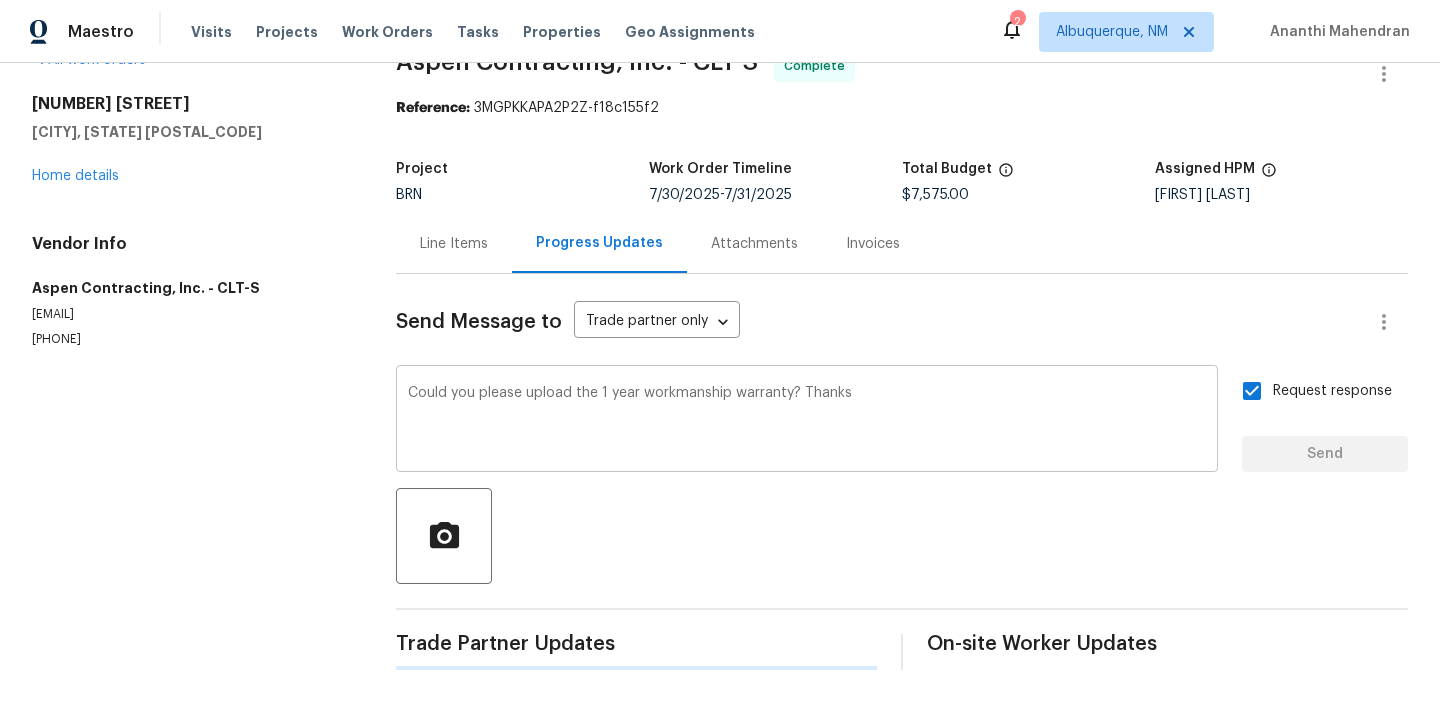 type 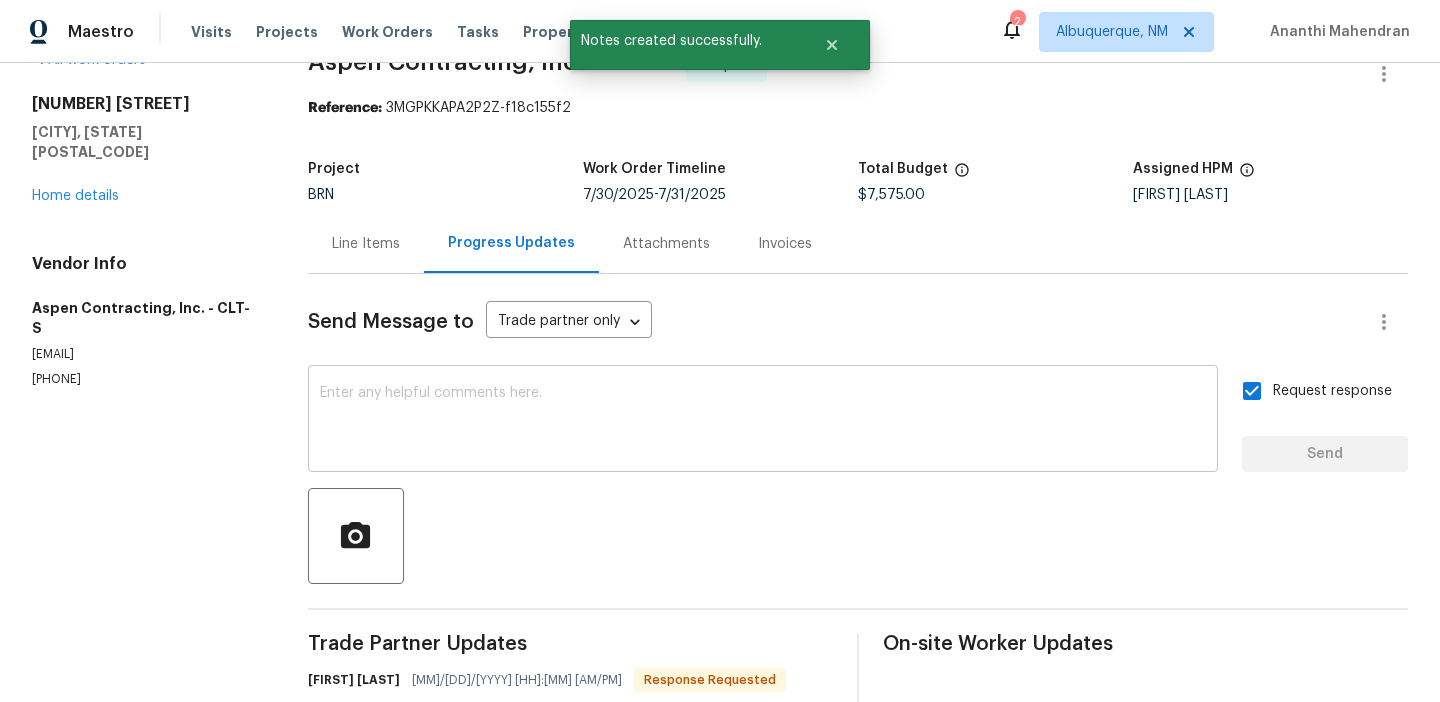 scroll, scrollTop: 65, scrollLeft: 0, axis: vertical 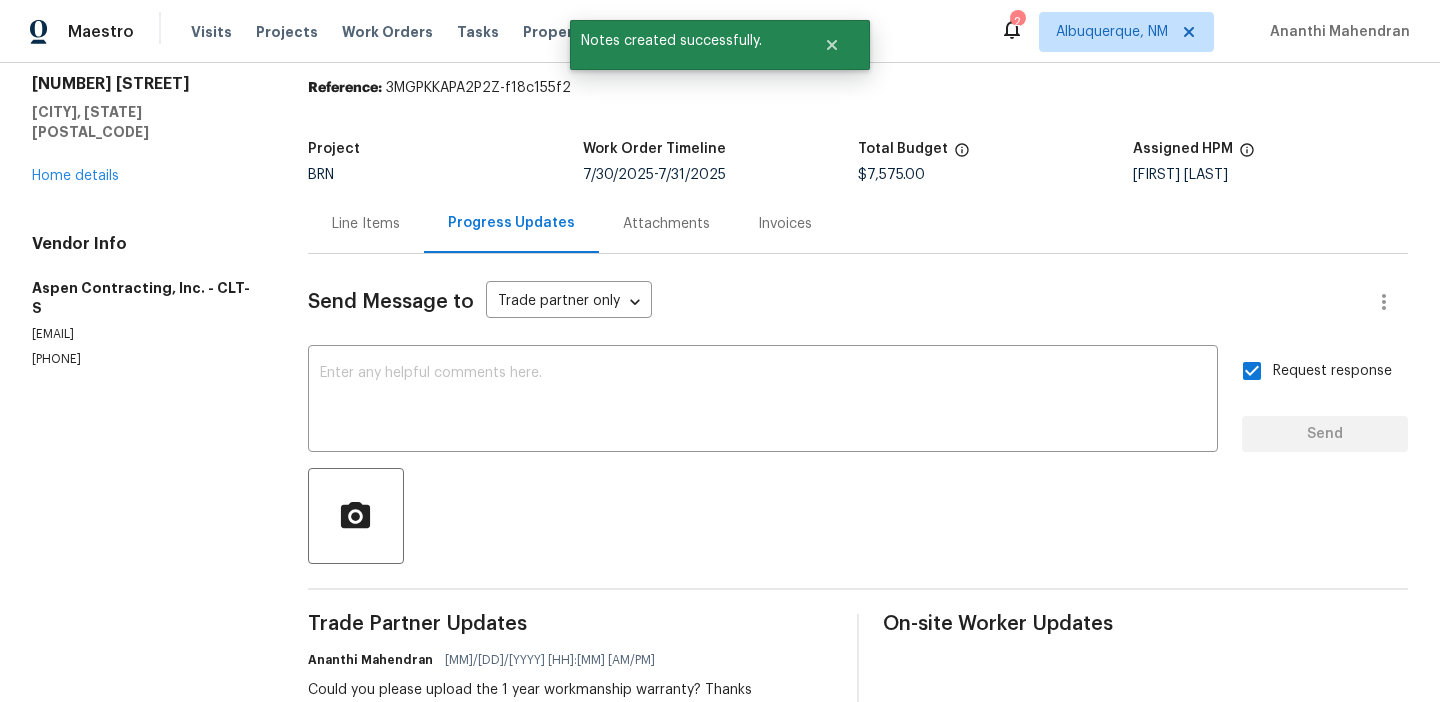 click on "(877) 784-7663" at bounding box center (146, 359) 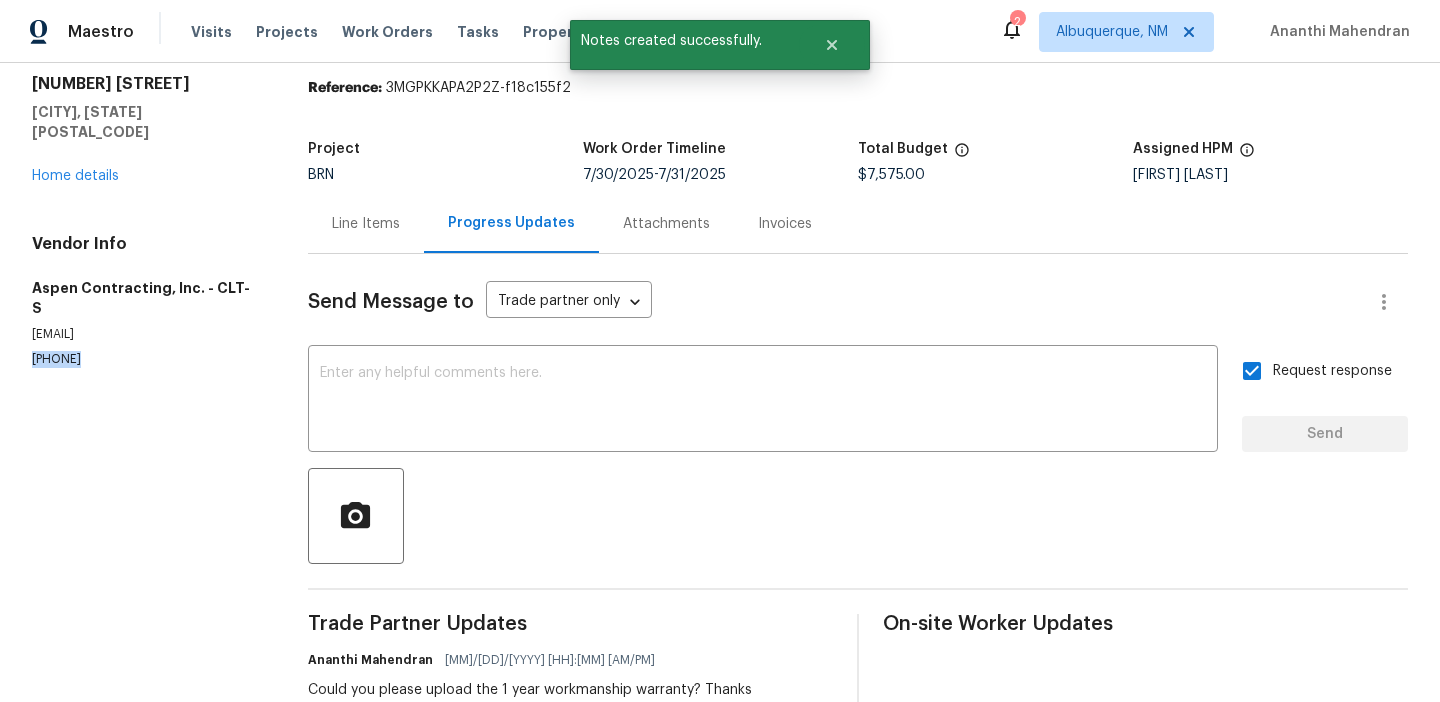 click on "(877) 784-7663" at bounding box center (146, 359) 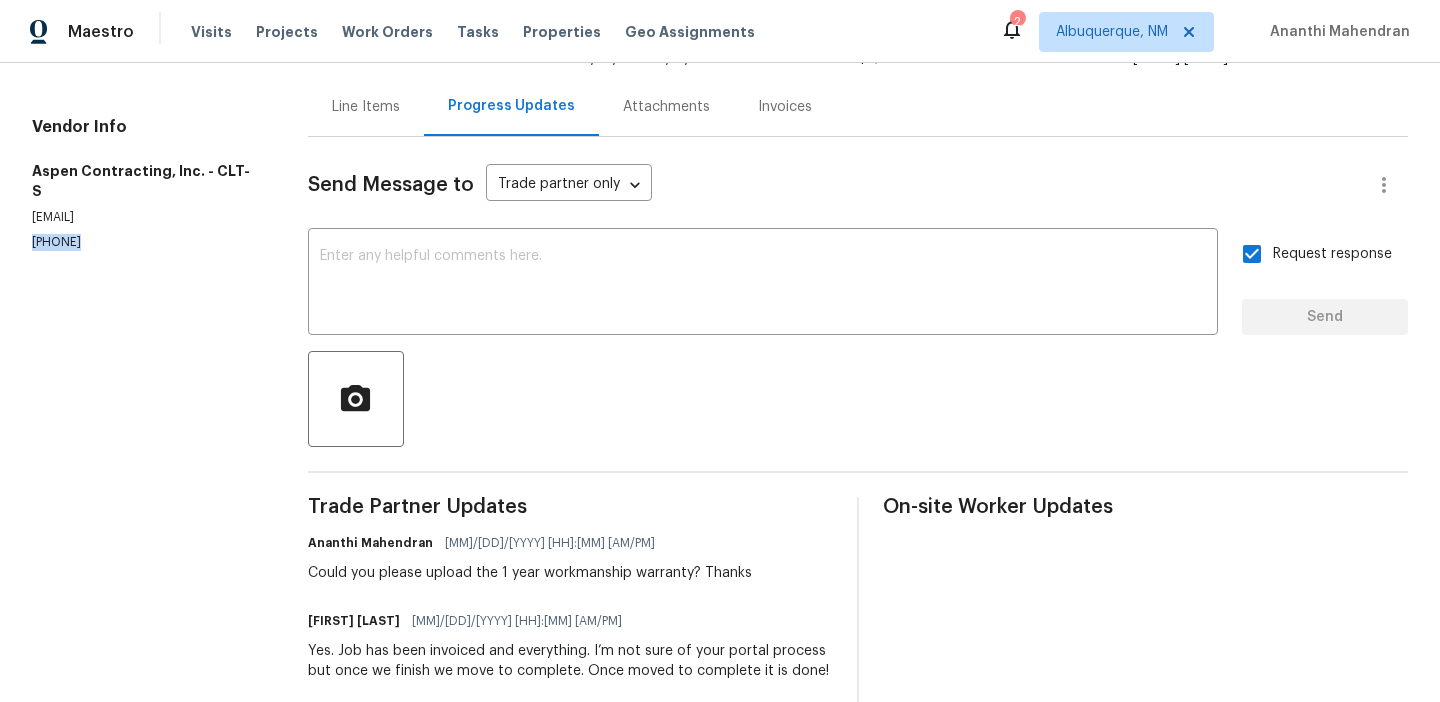 scroll, scrollTop: 246, scrollLeft: 0, axis: vertical 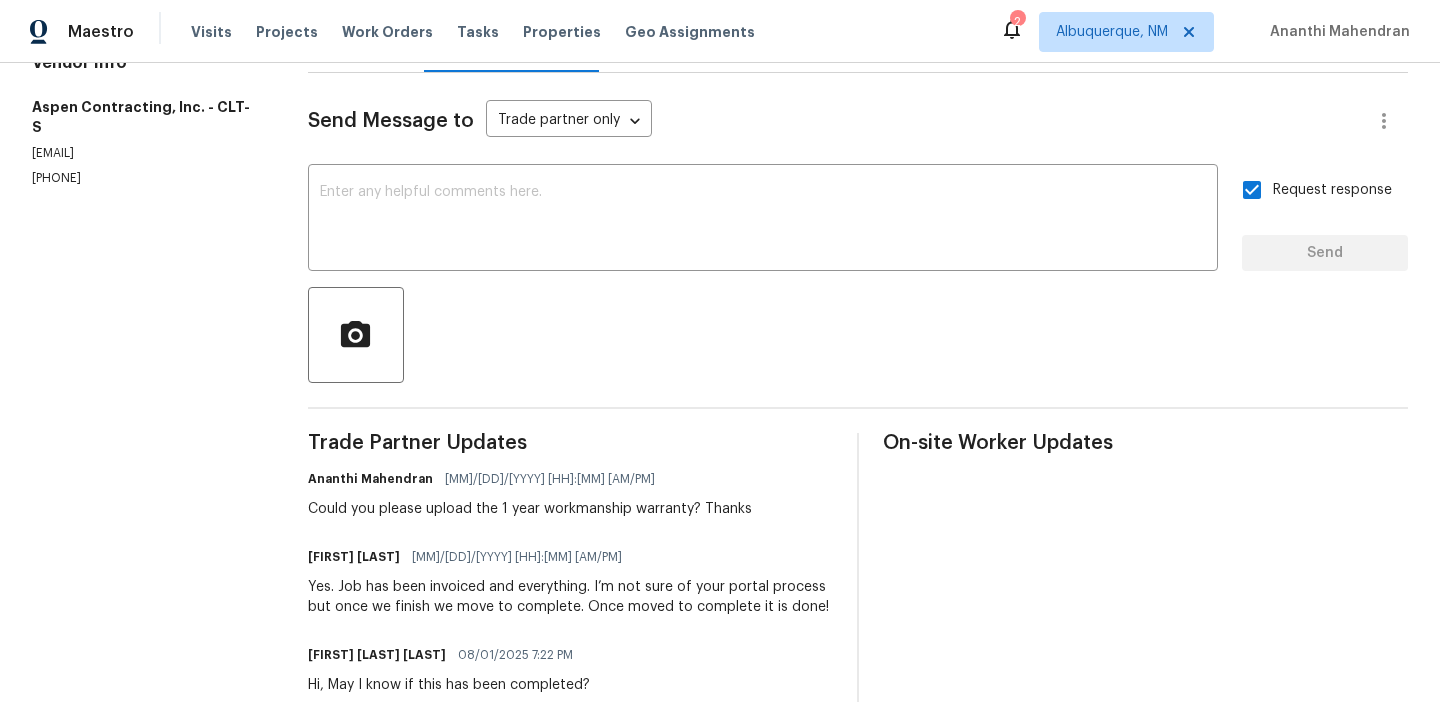 click on "Could you please upload the 1 year workmanship warranty? Thanks" at bounding box center (530, 509) 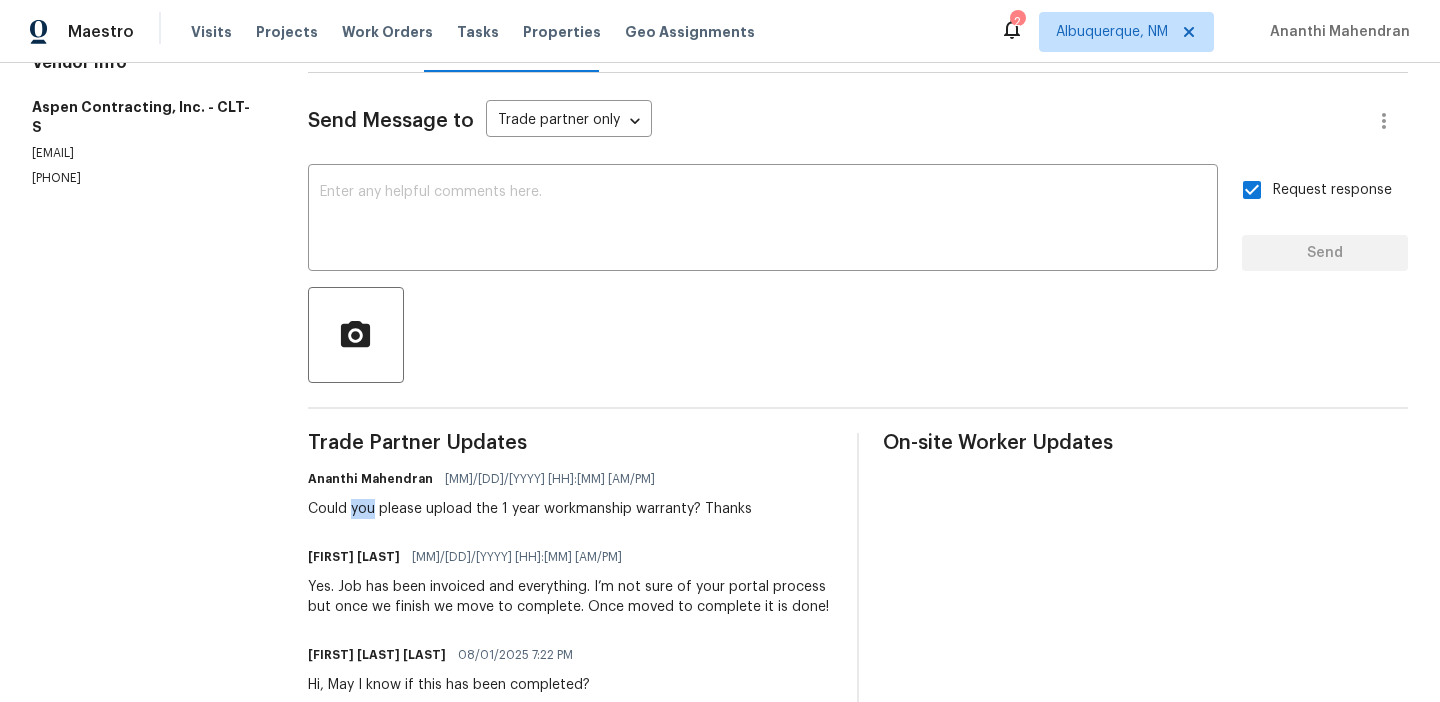 click on "Could you please upload the 1 year workmanship warranty? Thanks" at bounding box center (530, 509) 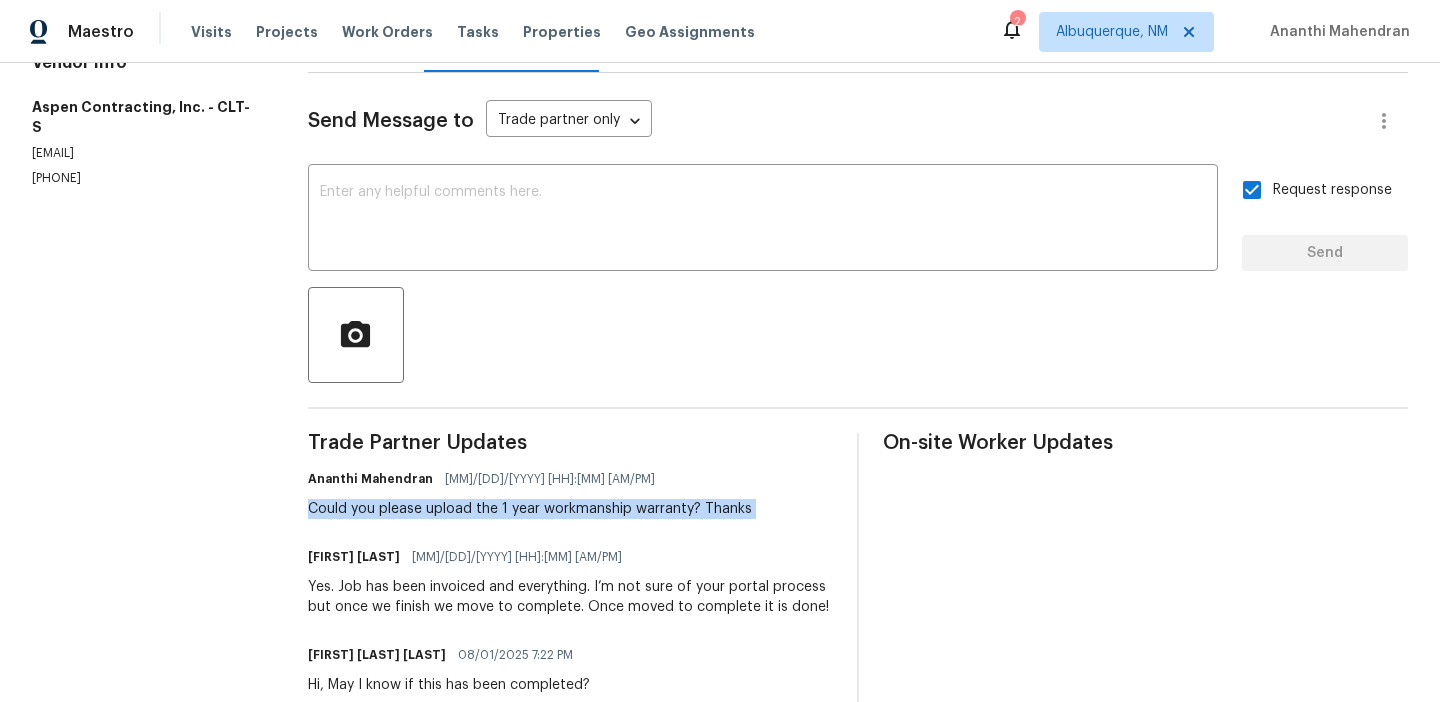 click on "Could you please upload the 1 year workmanship warranty? Thanks" at bounding box center [530, 509] 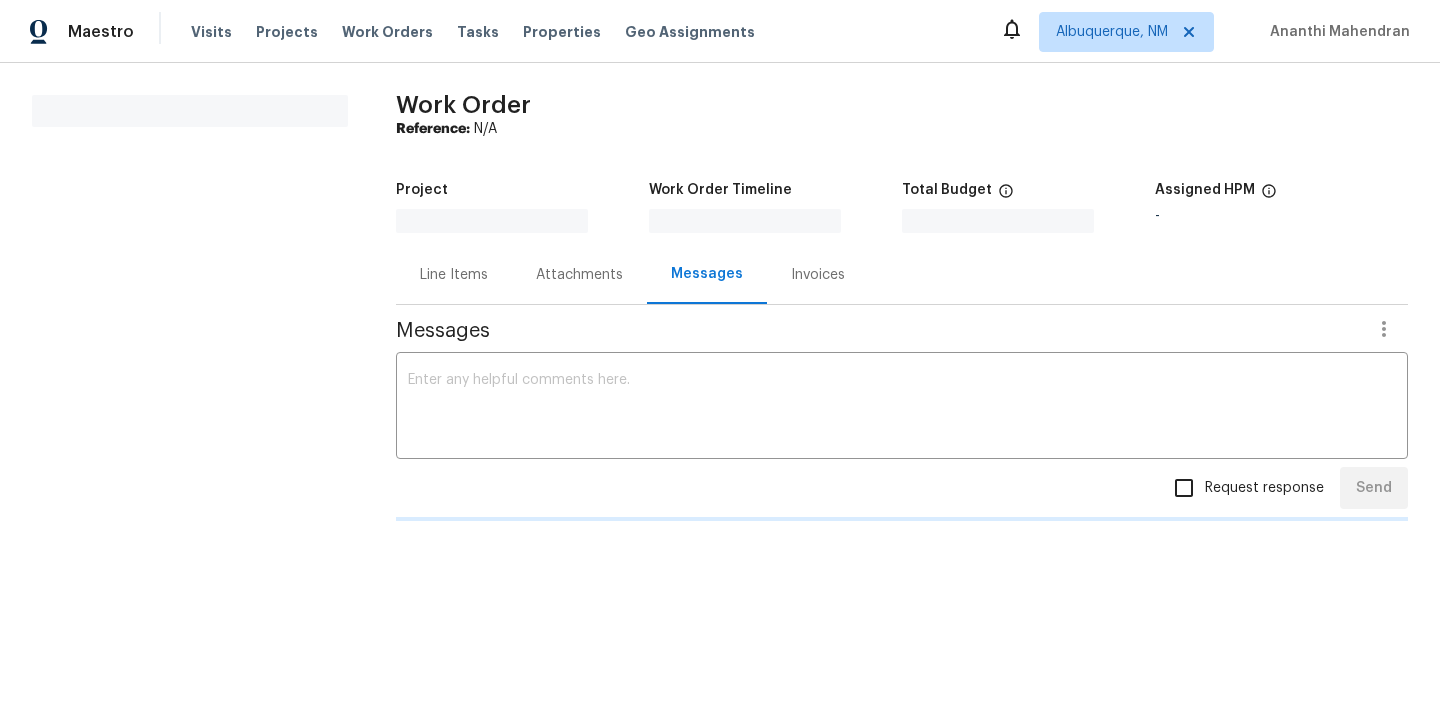 scroll, scrollTop: 0, scrollLeft: 0, axis: both 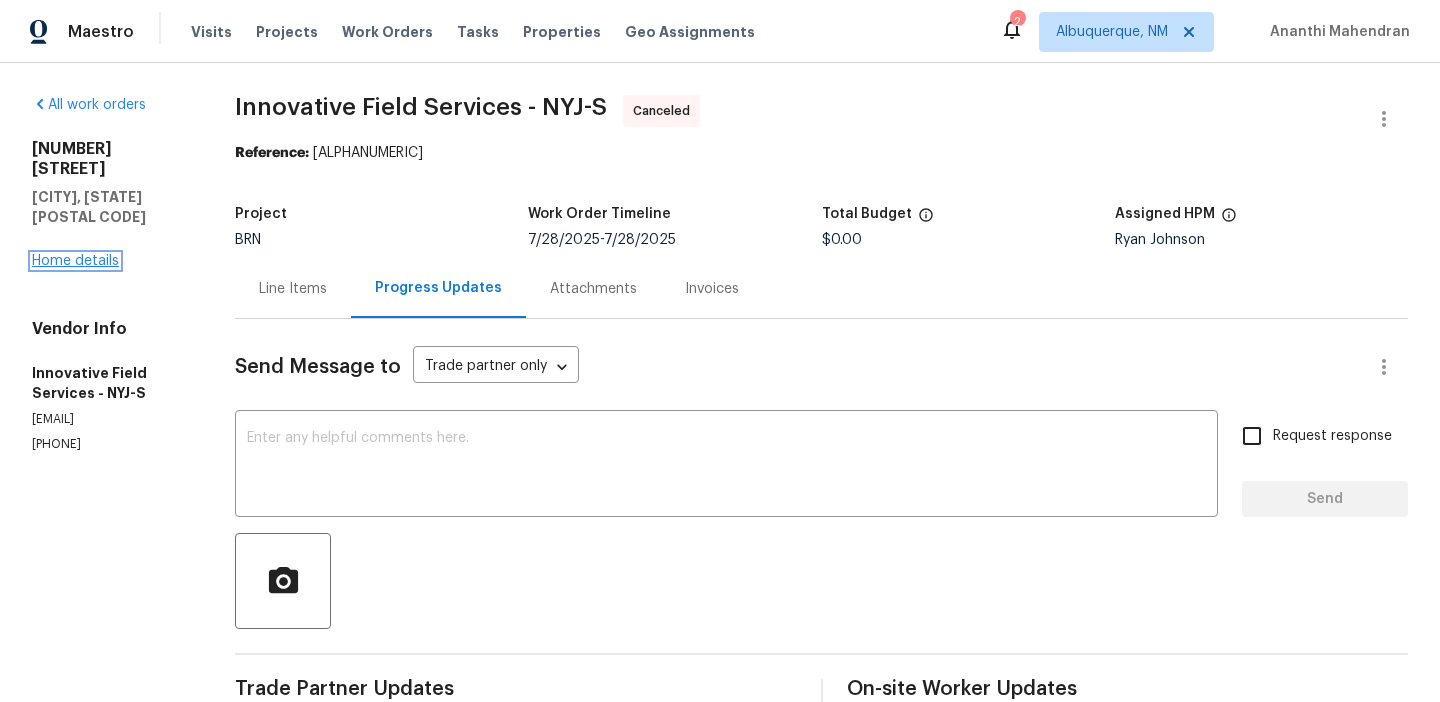 click on "Home details" at bounding box center [75, 261] 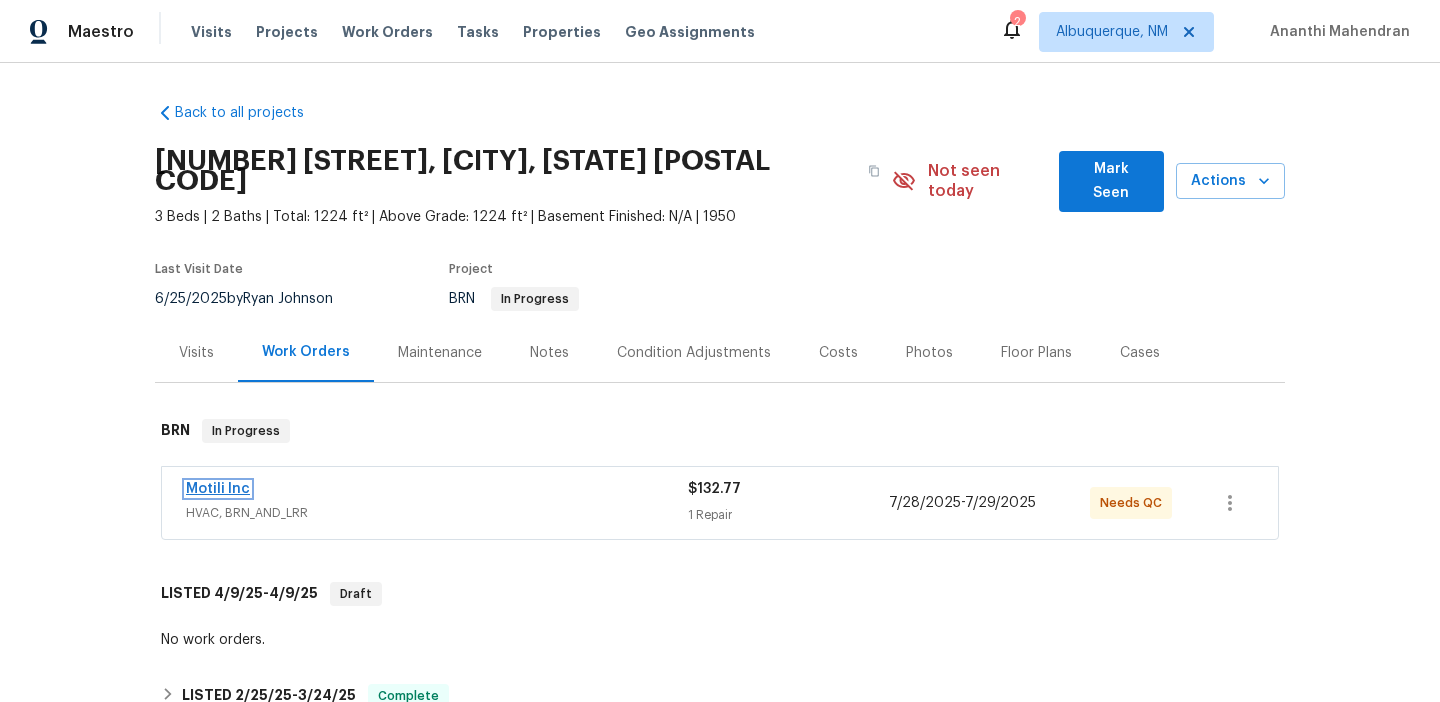 click on "Motili Inc" at bounding box center (218, 489) 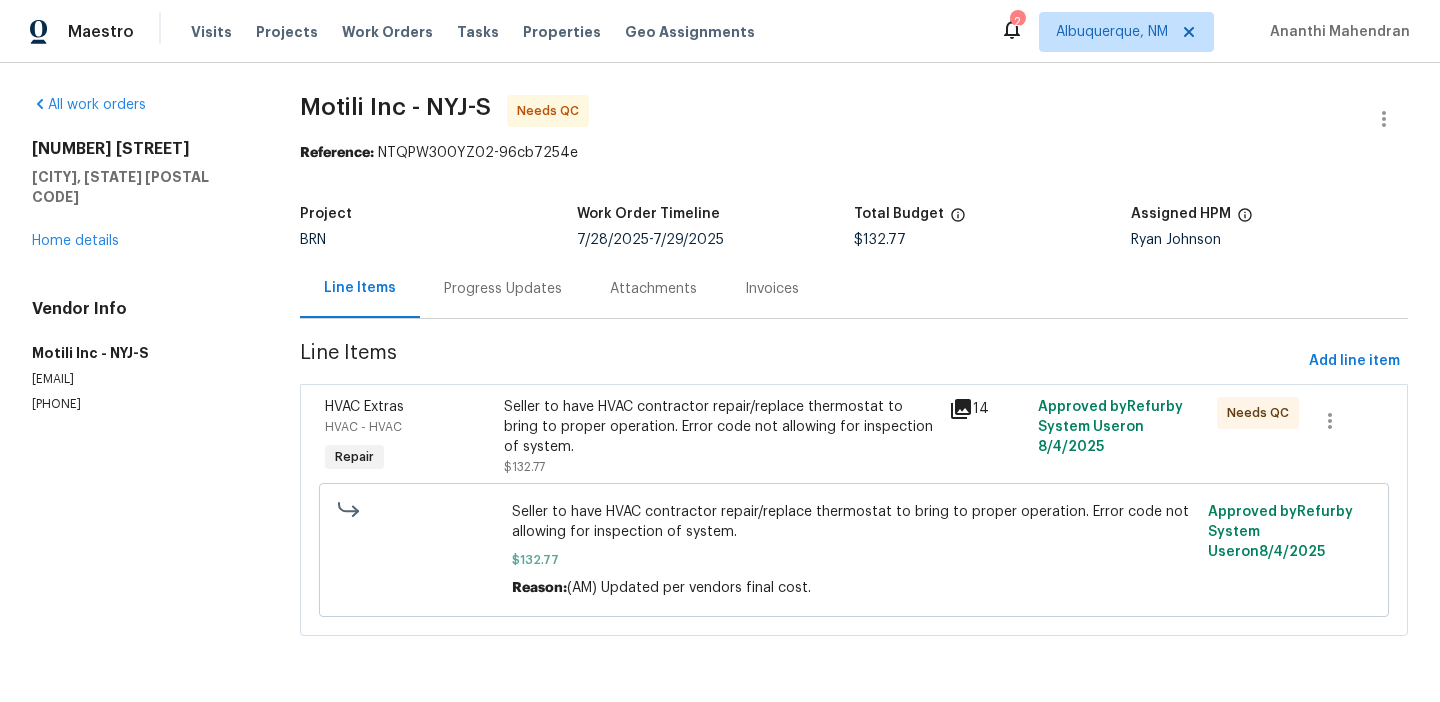 click on "Seller to have HVAC contractor repair/replace thermostat to bring to proper operation. Error code not allowing for inspection of system." at bounding box center [721, 427] 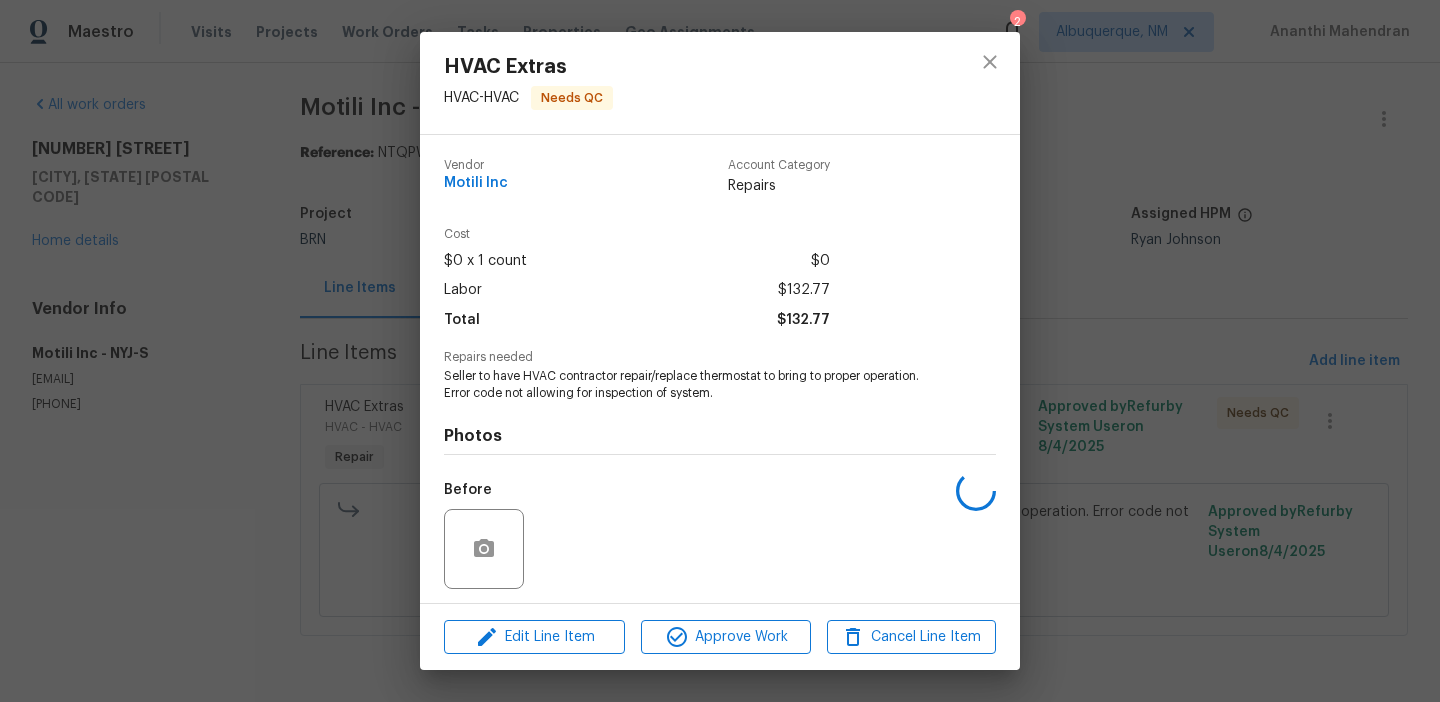 scroll, scrollTop: 136, scrollLeft: 0, axis: vertical 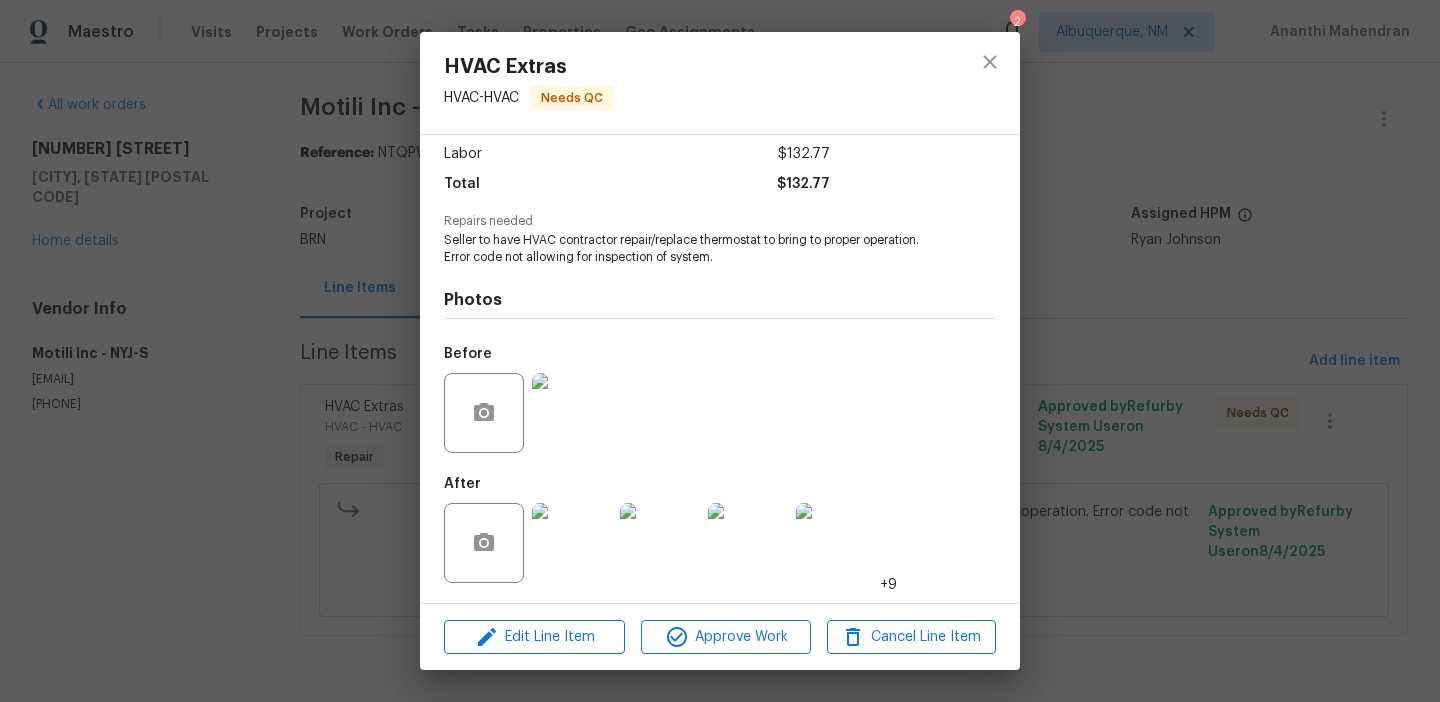 click on "Vendor Motili Inc Account Category Repairs Cost $0 x 1 count $0 Labor $132.77 Total $132.77 Repairs needed Seller to have HVAC contractor repair/replace thermostat to bring to proper operation. Error code not allowing for inspection of system. Photos Before After +9" at bounding box center [720, 369] 